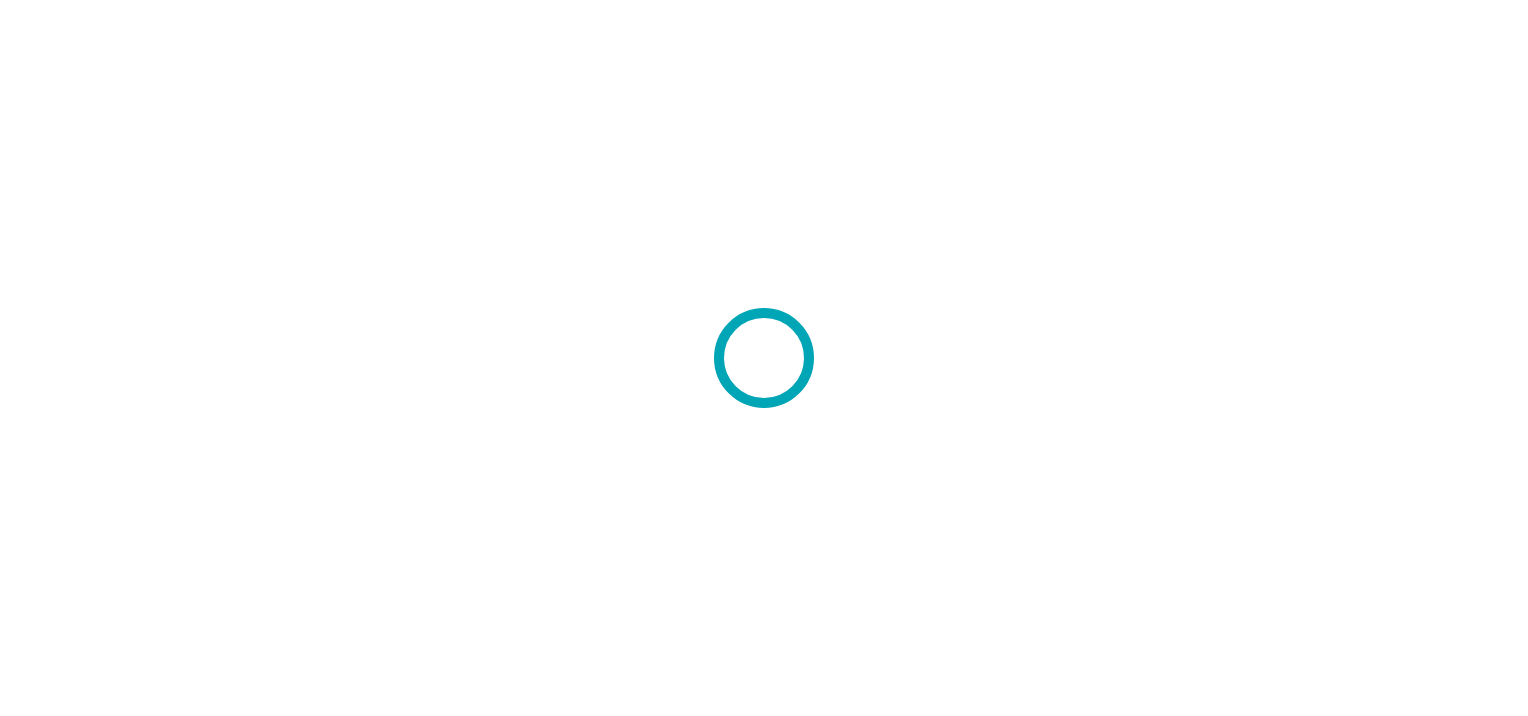 scroll, scrollTop: 0, scrollLeft: 0, axis: both 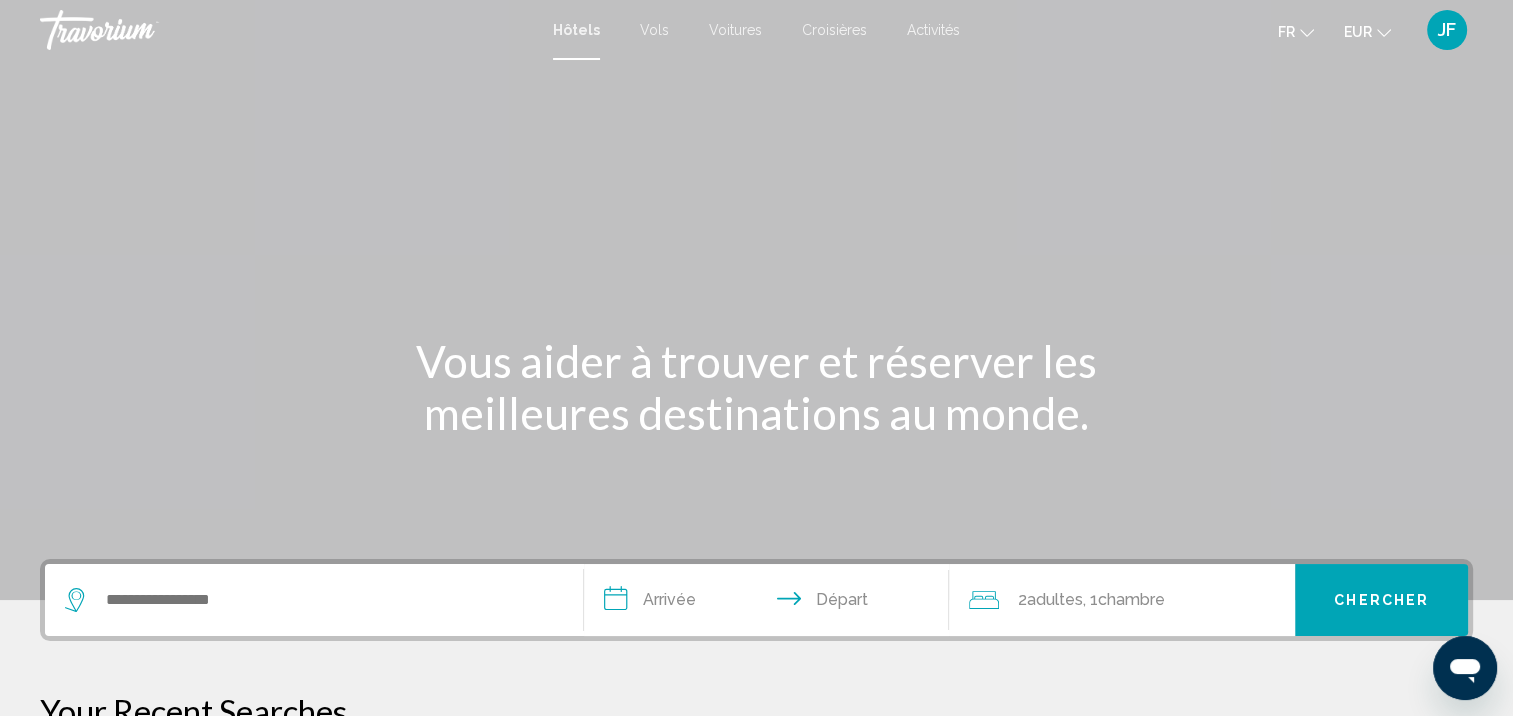 click at bounding box center [314, 600] 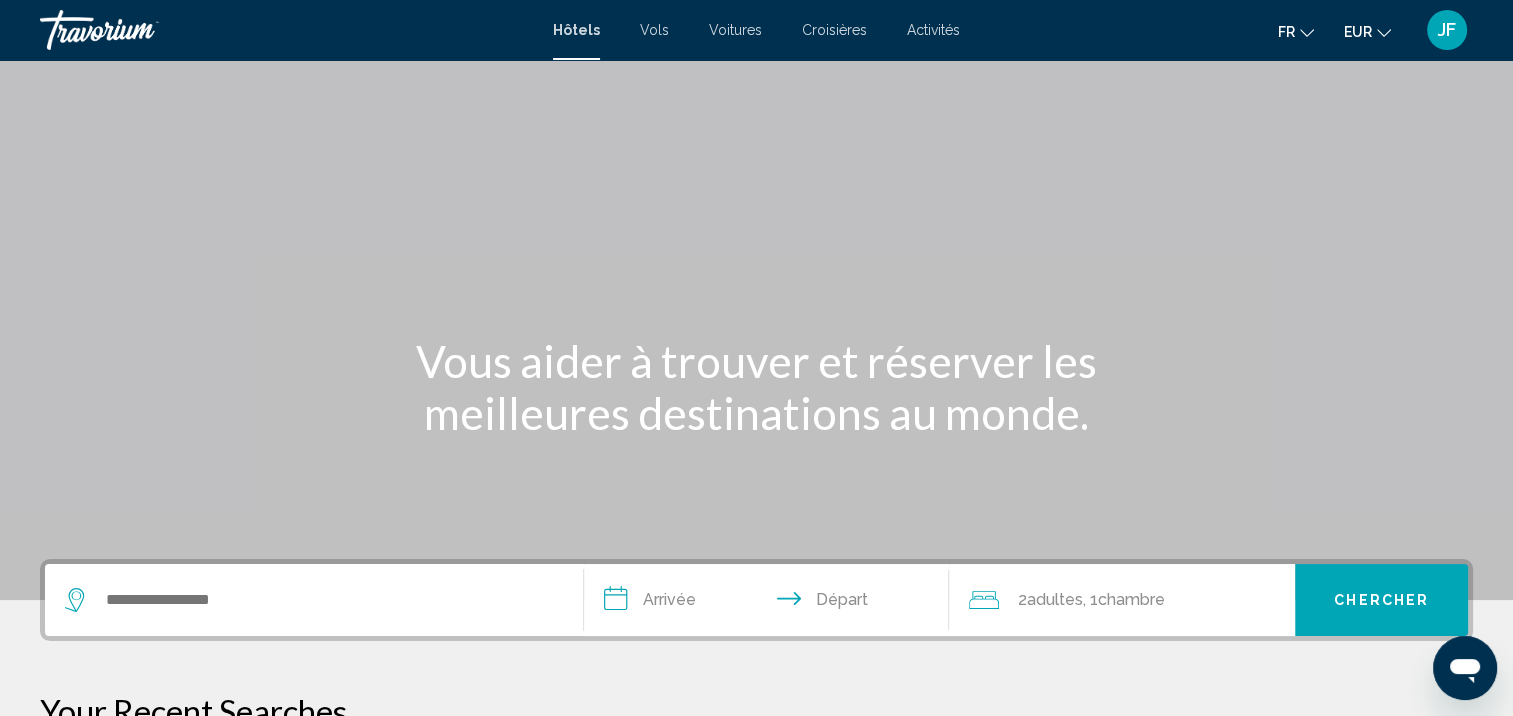 scroll, scrollTop: 493, scrollLeft: 0, axis: vertical 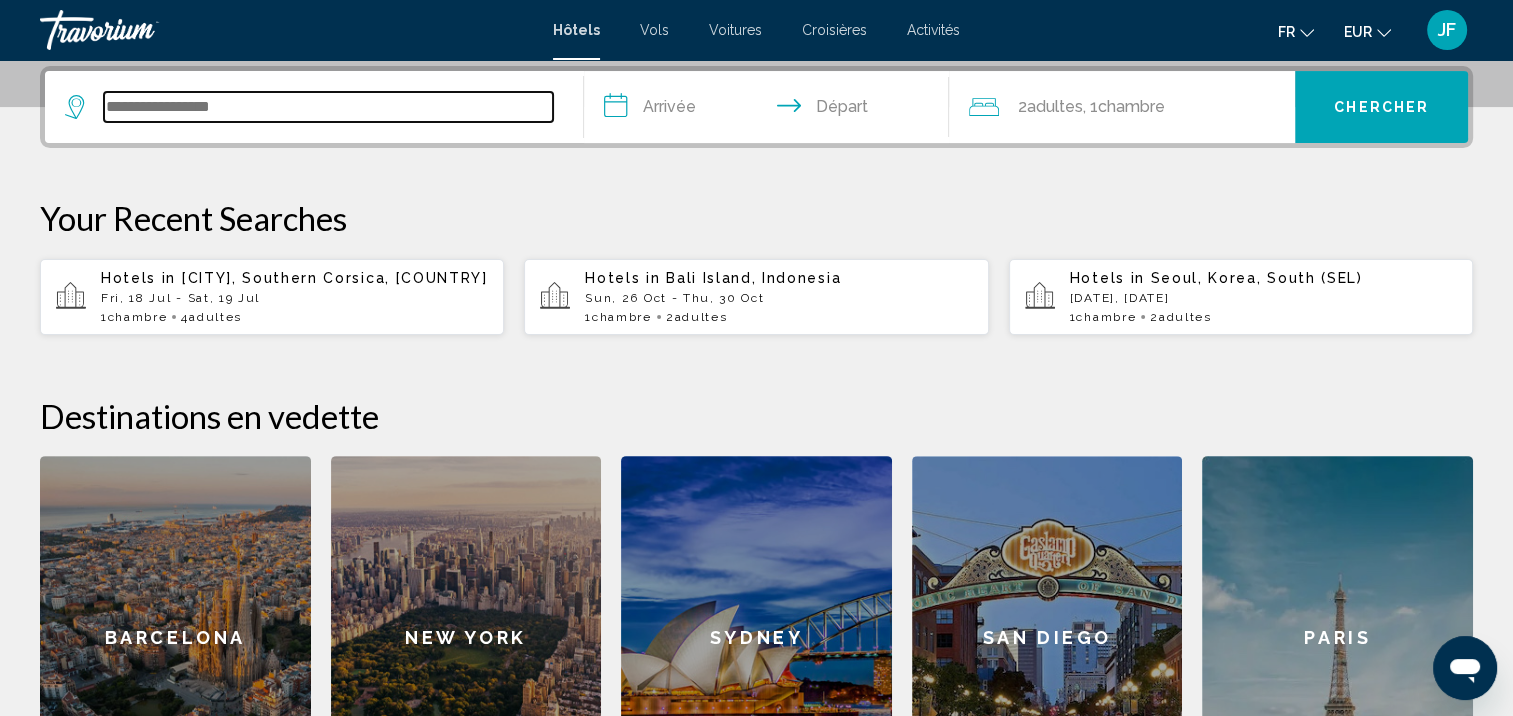 click at bounding box center (328, 107) 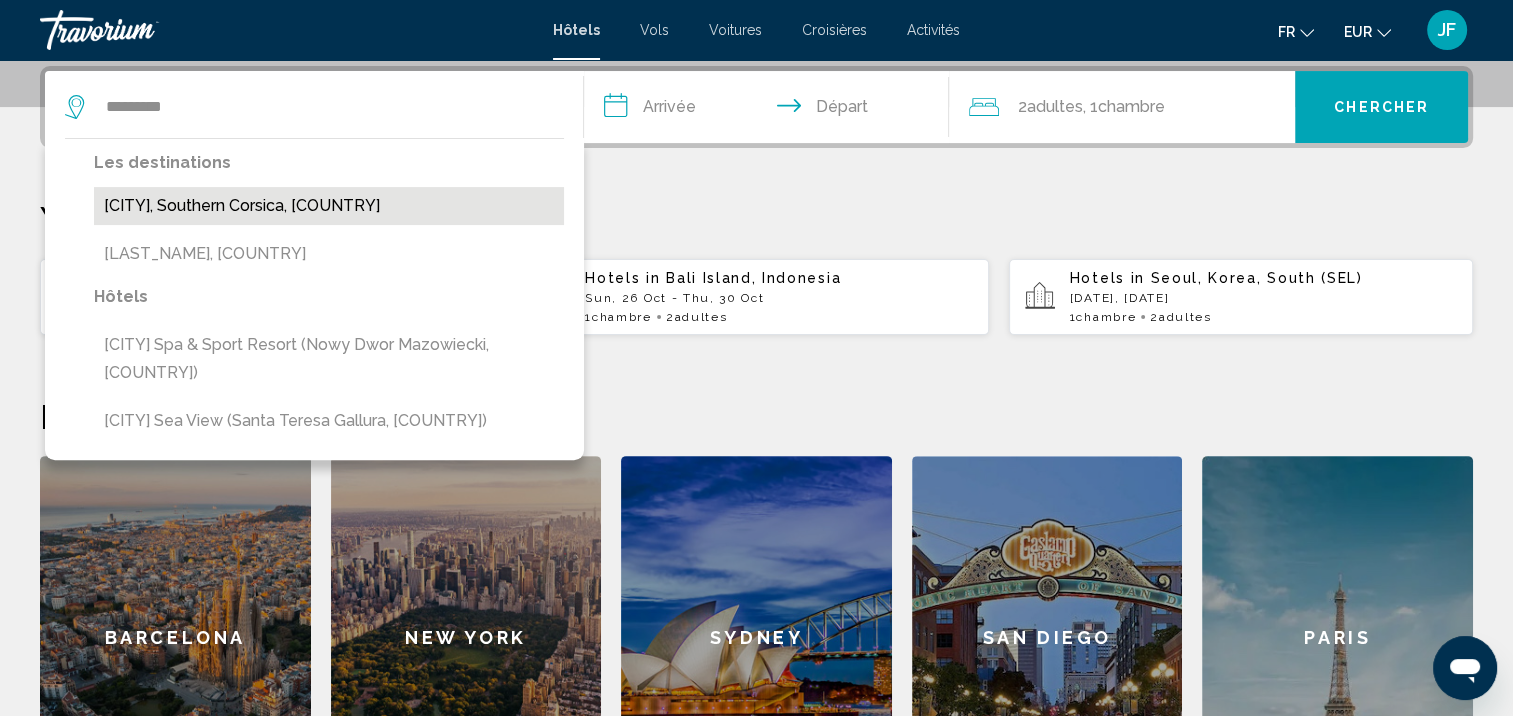 click on "[CITY], Southern Corsica, [COUNTRY]" at bounding box center [329, 206] 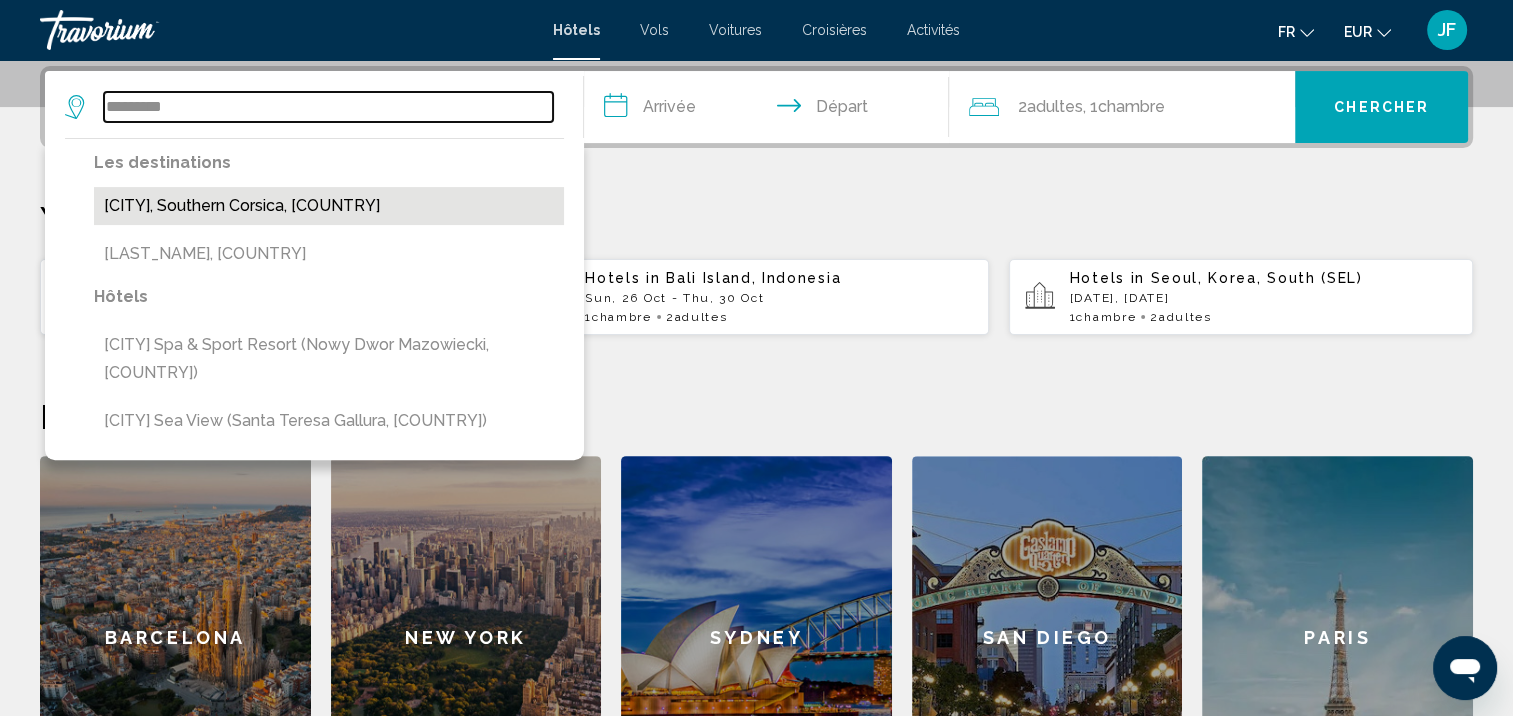 type on "**********" 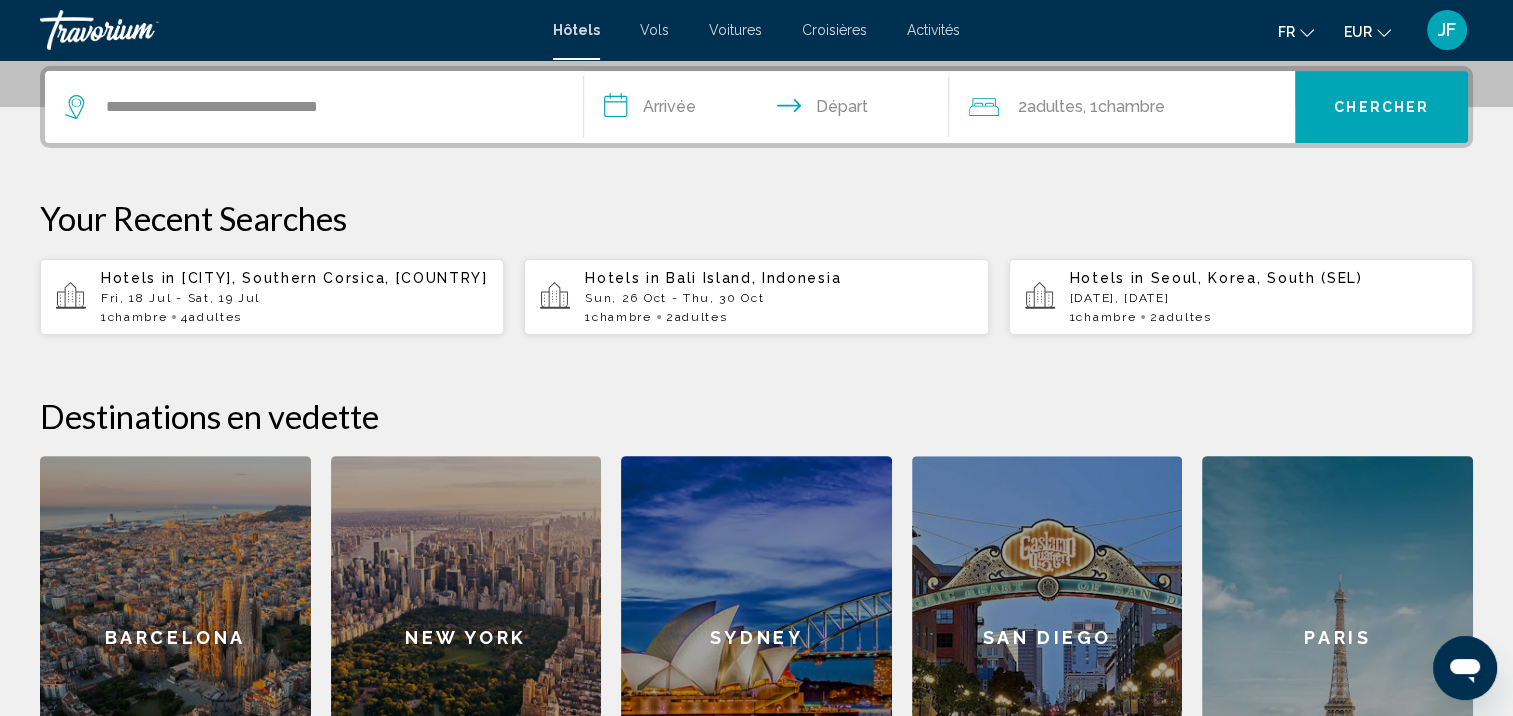 click on "**********" at bounding box center [771, 110] 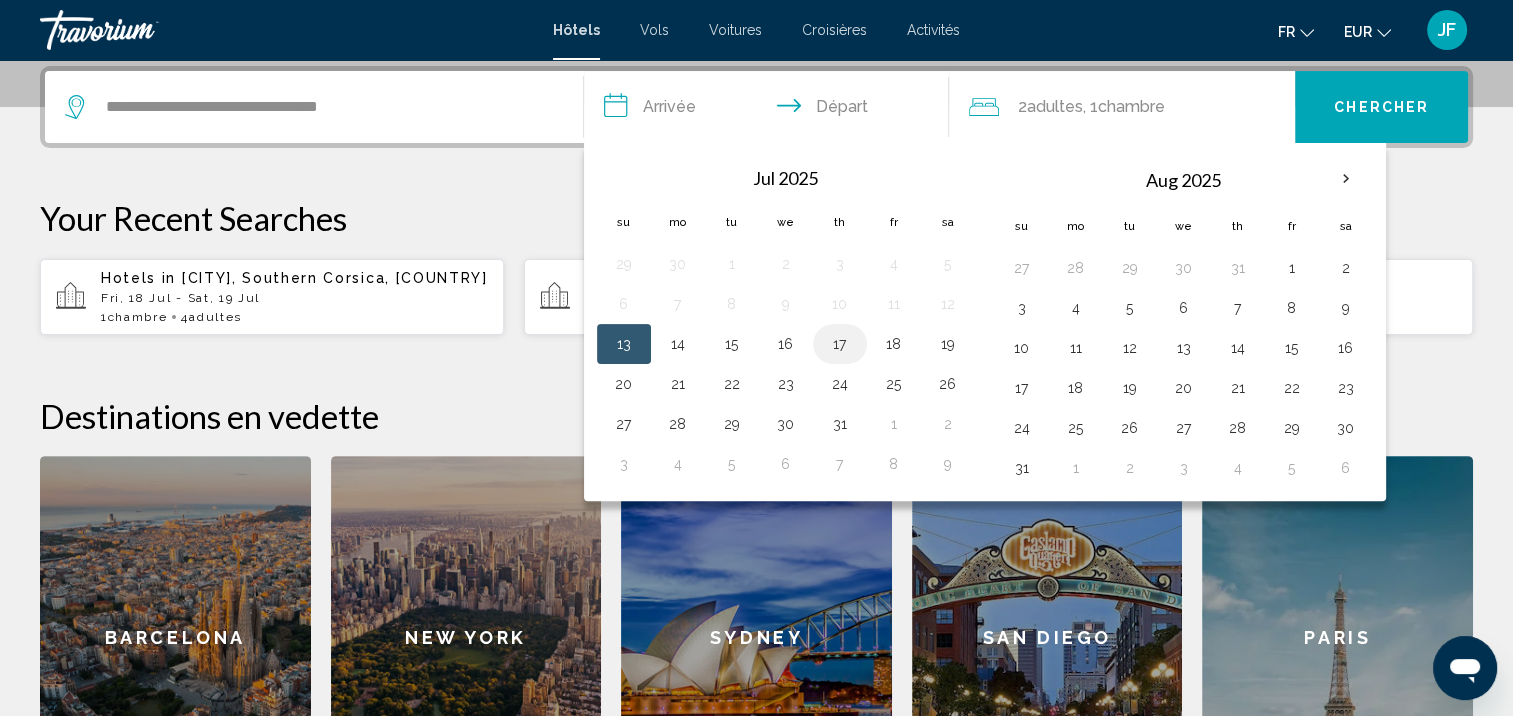 click on "17" at bounding box center [840, 344] 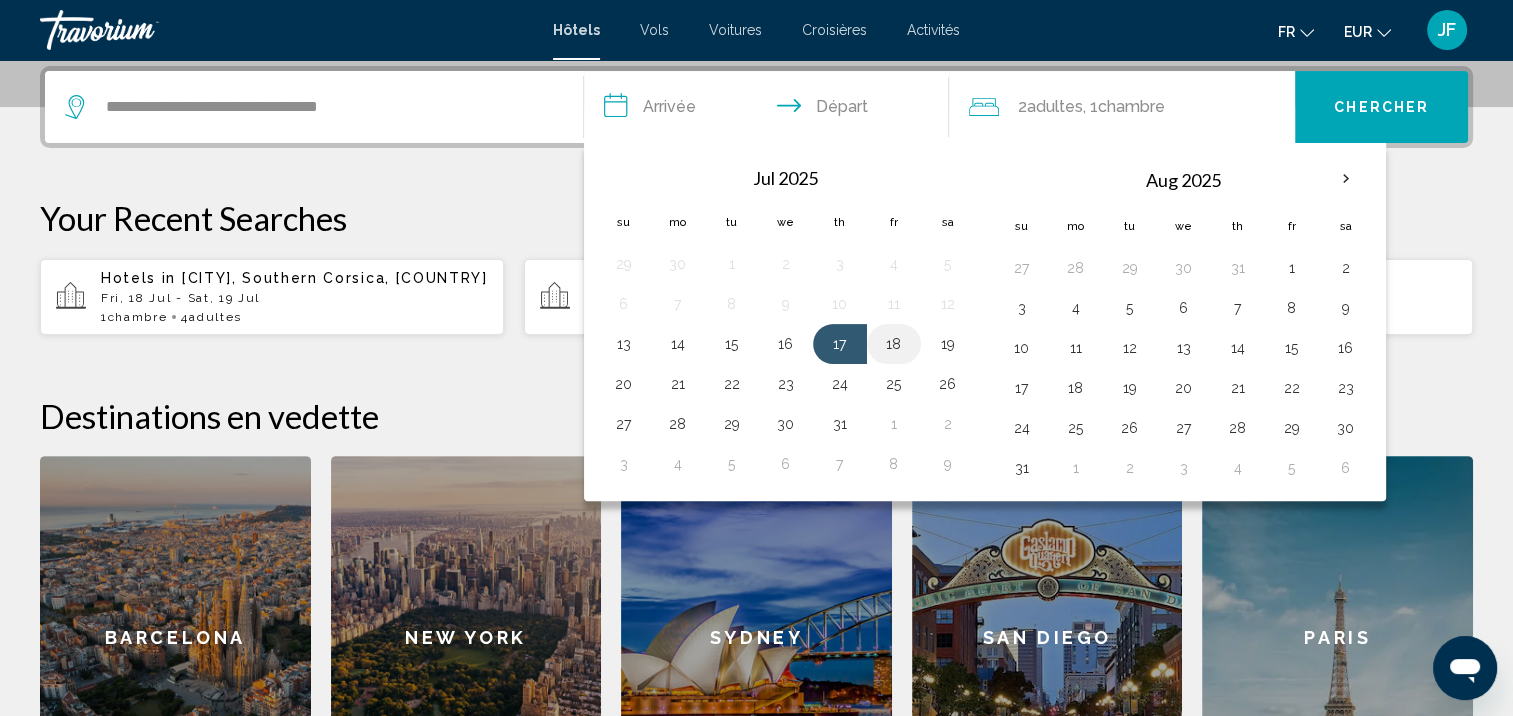 click on "18" at bounding box center [894, 344] 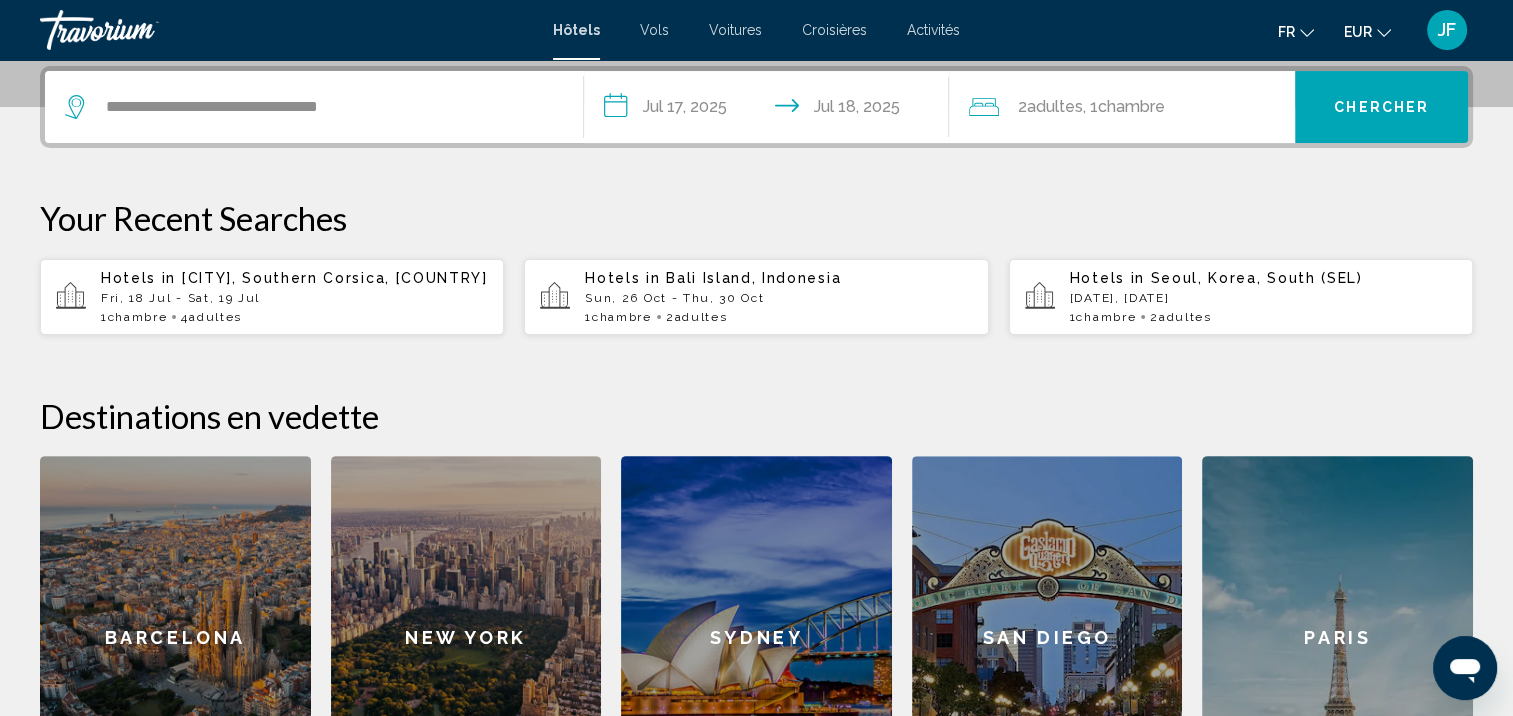 click on "Adultes" 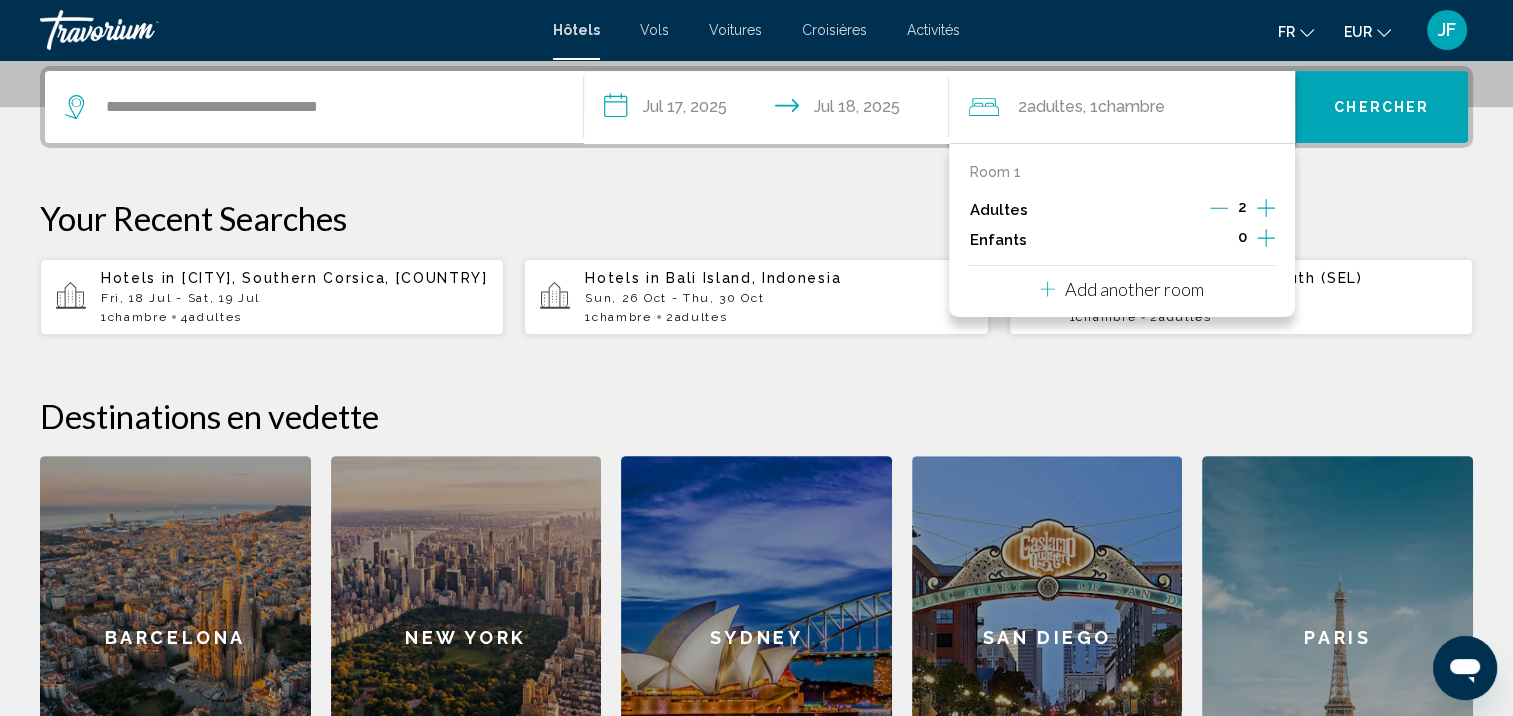 click on "Add another room" at bounding box center [1134, 289] 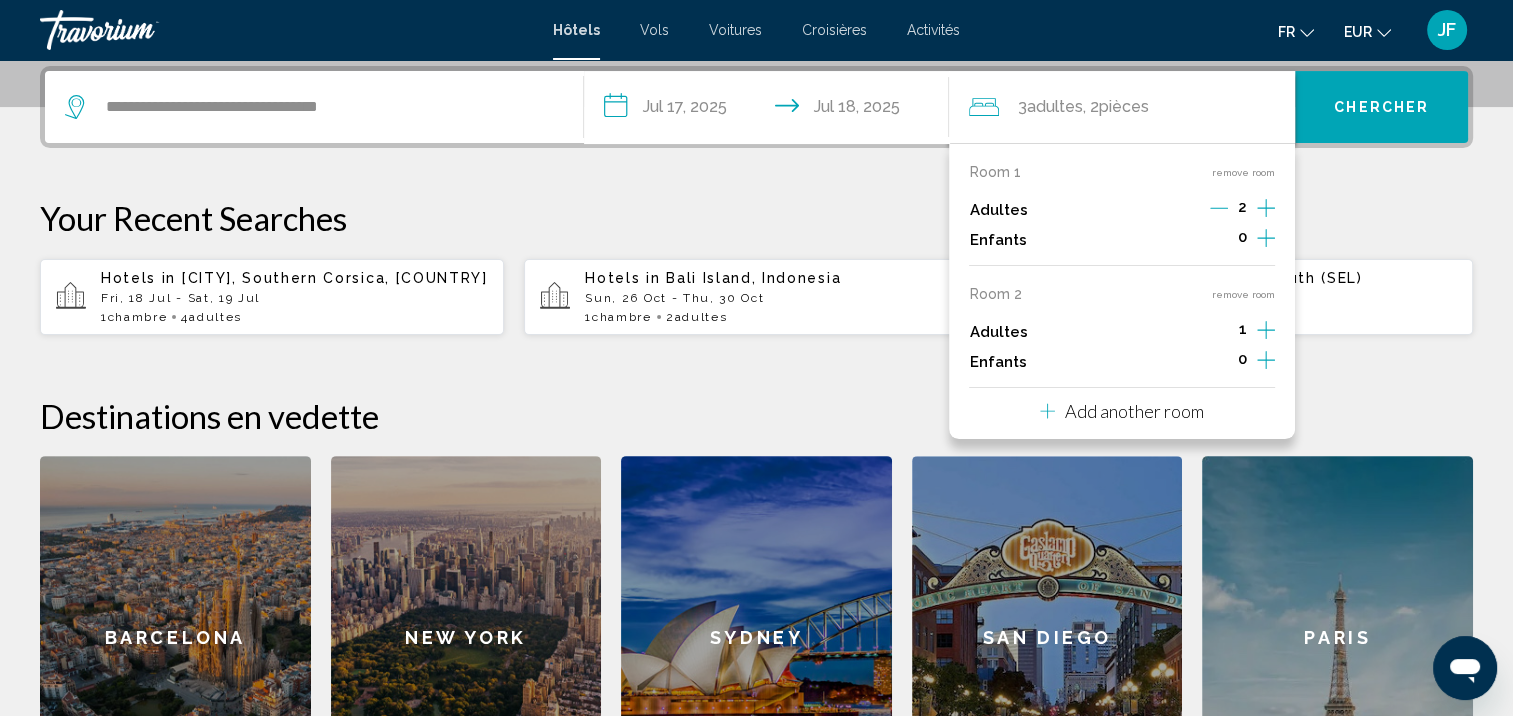 click 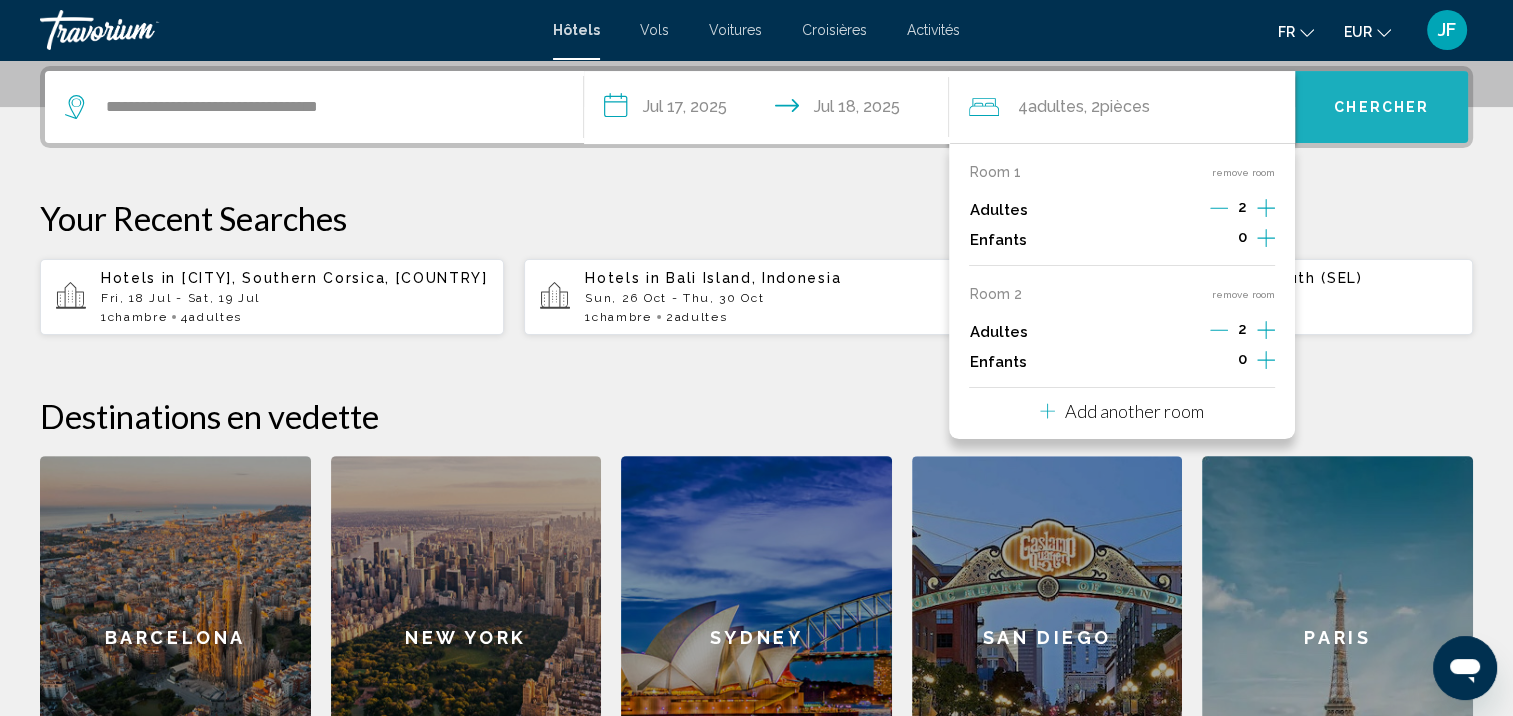 click on "Chercher" at bounding box center (1381, 107) 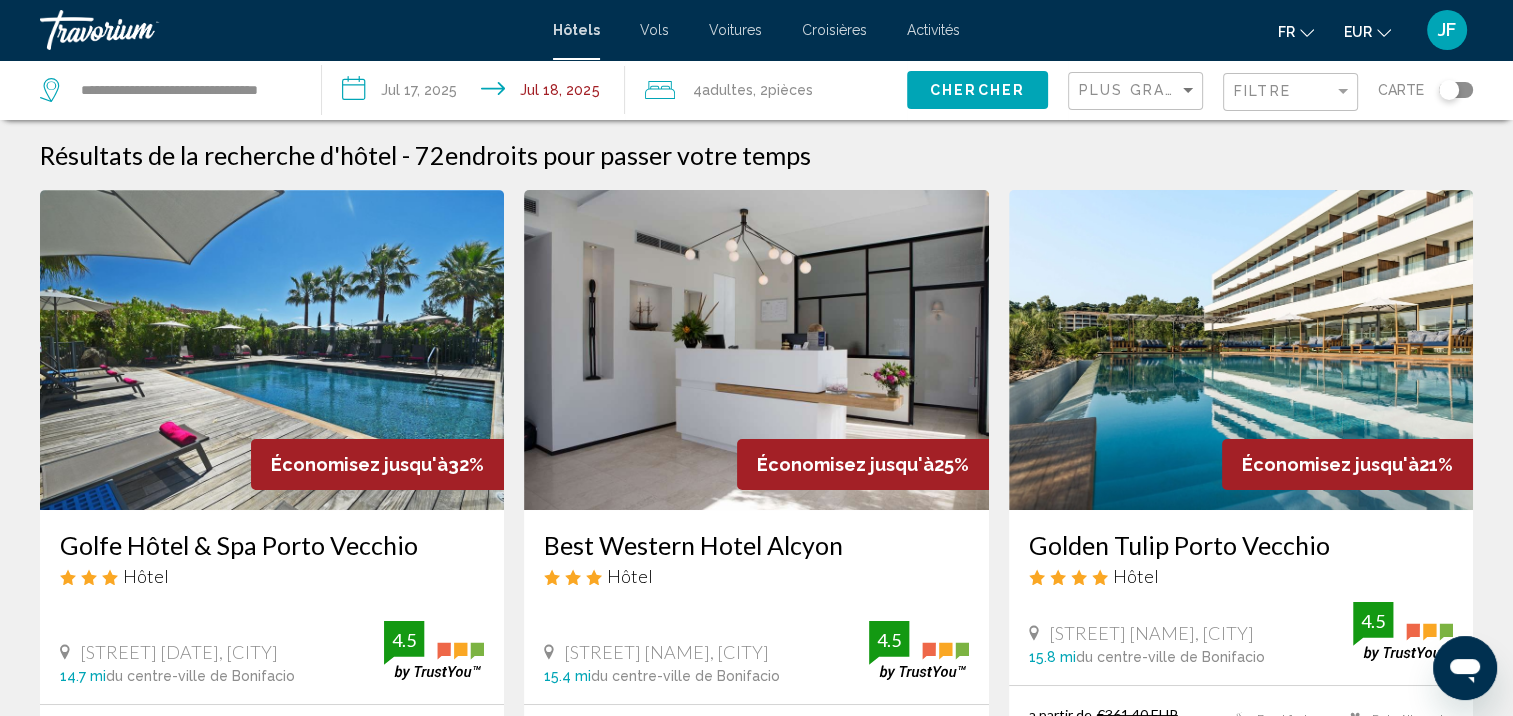 scroll, scrollTop: 100, scrollLeft: 0, axis: vertical 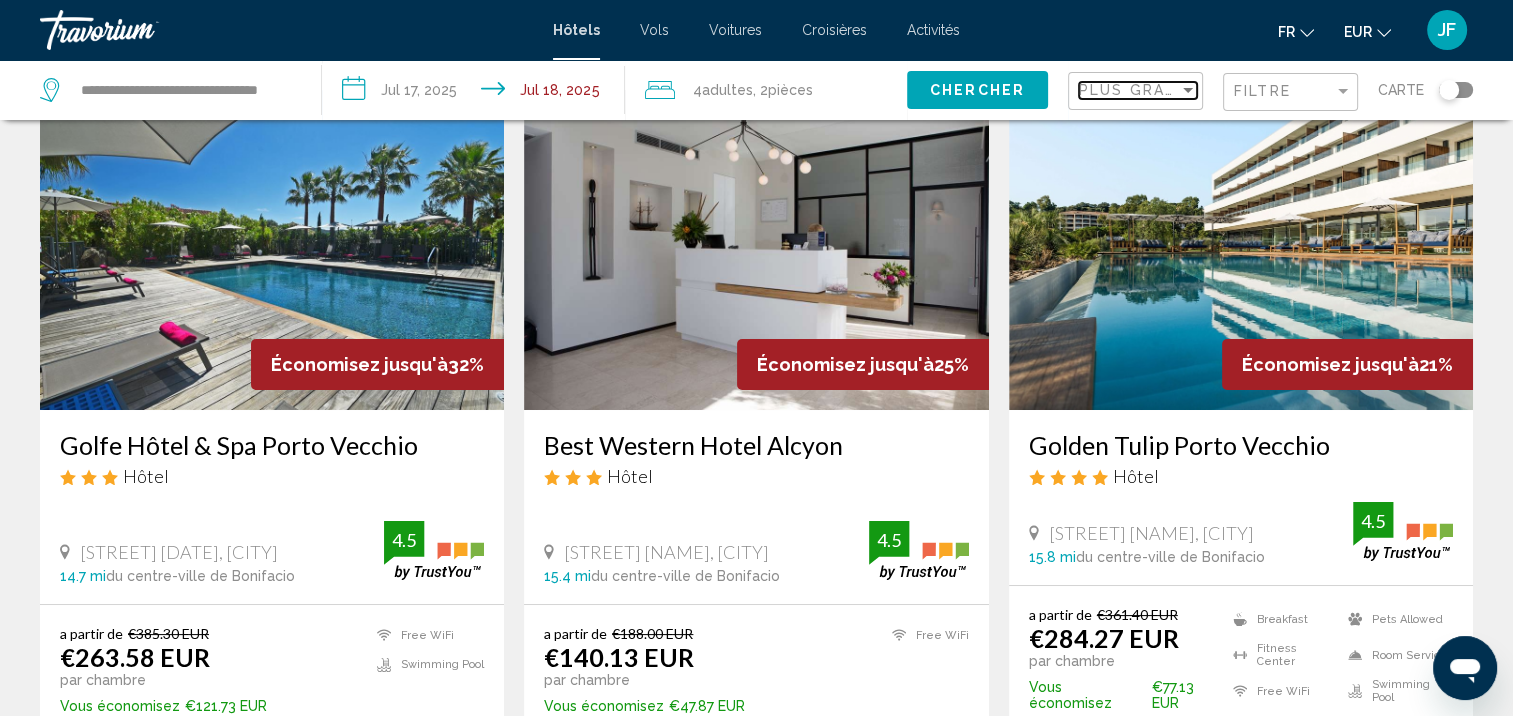 click at bounding box center (1188, 90) 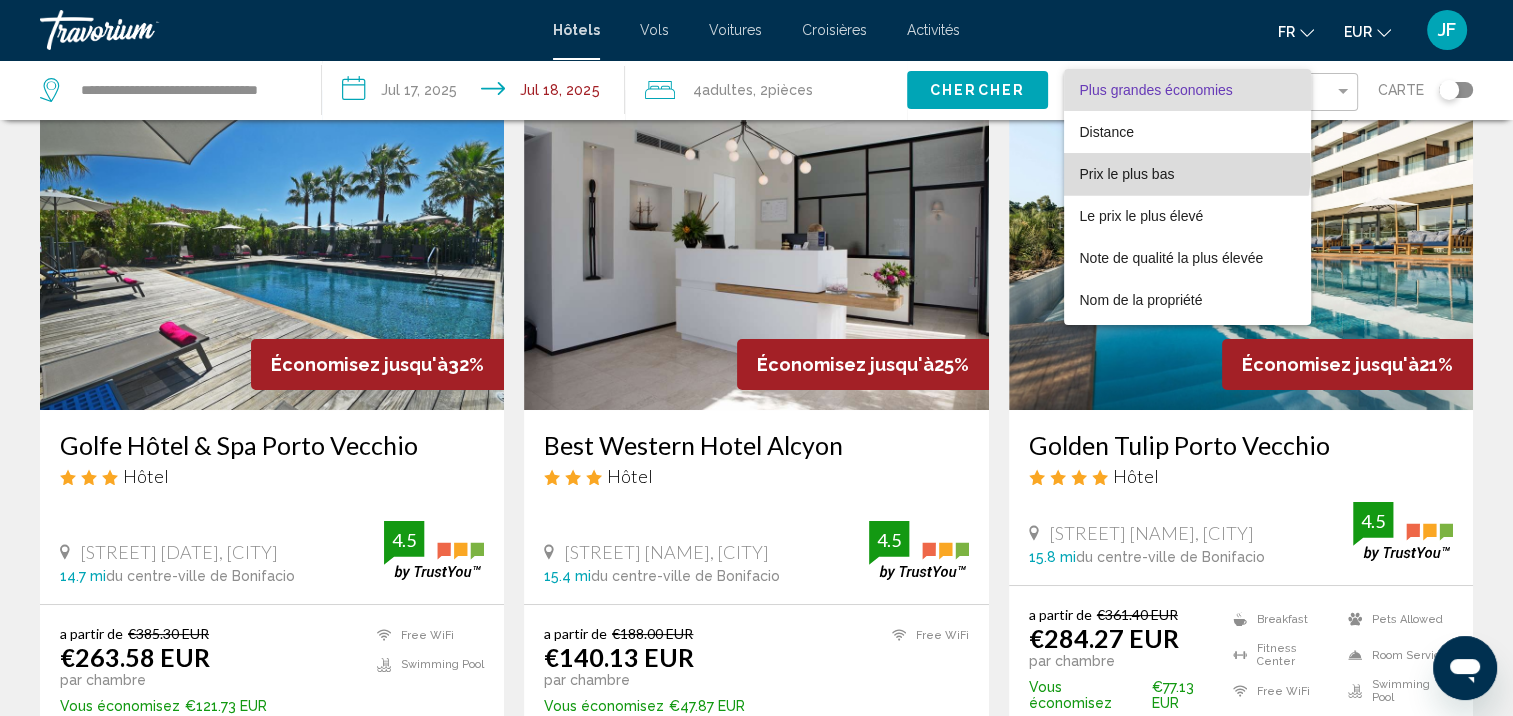 click on "Prix le plus bas" at bounding box center [1127, 174] 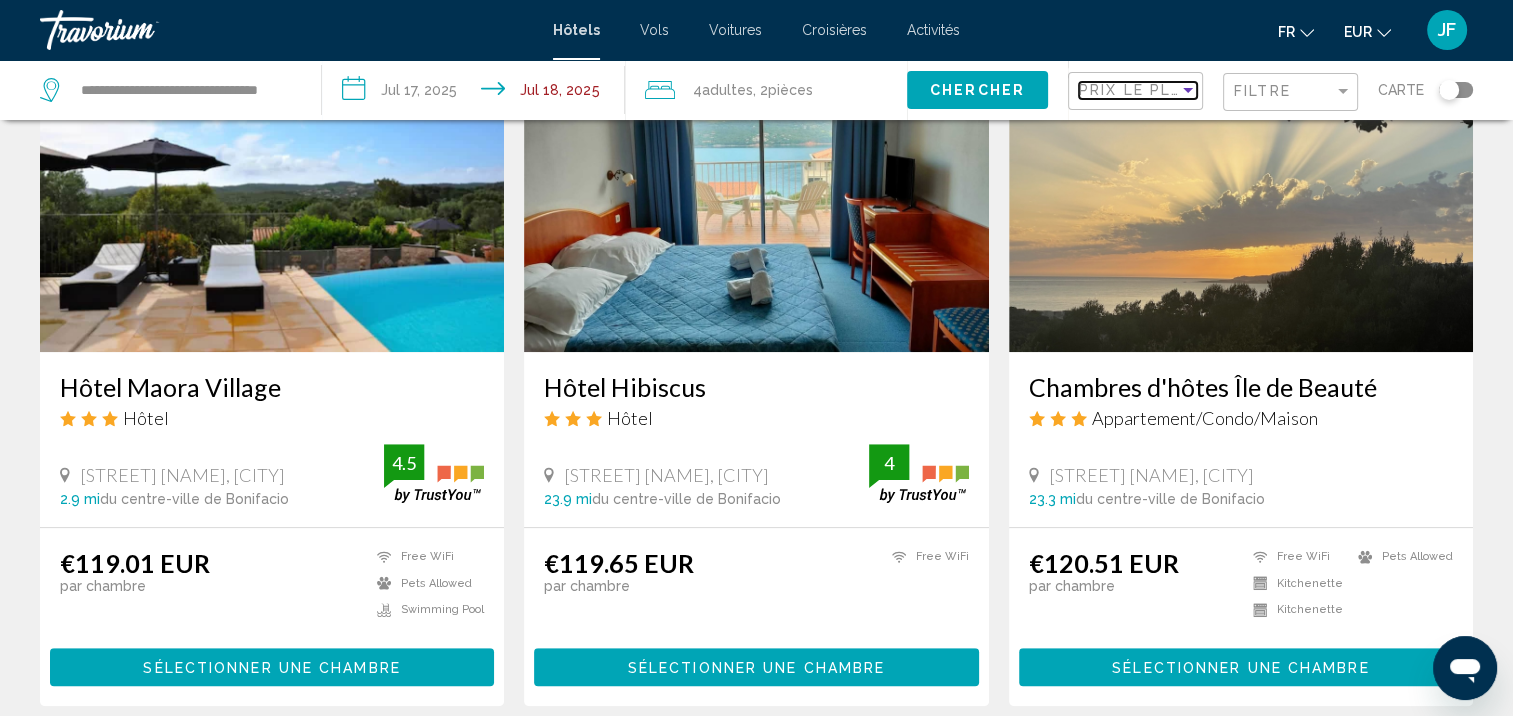 scroll, scrollTop: 300, scrollLeft: 0, axis: vertical 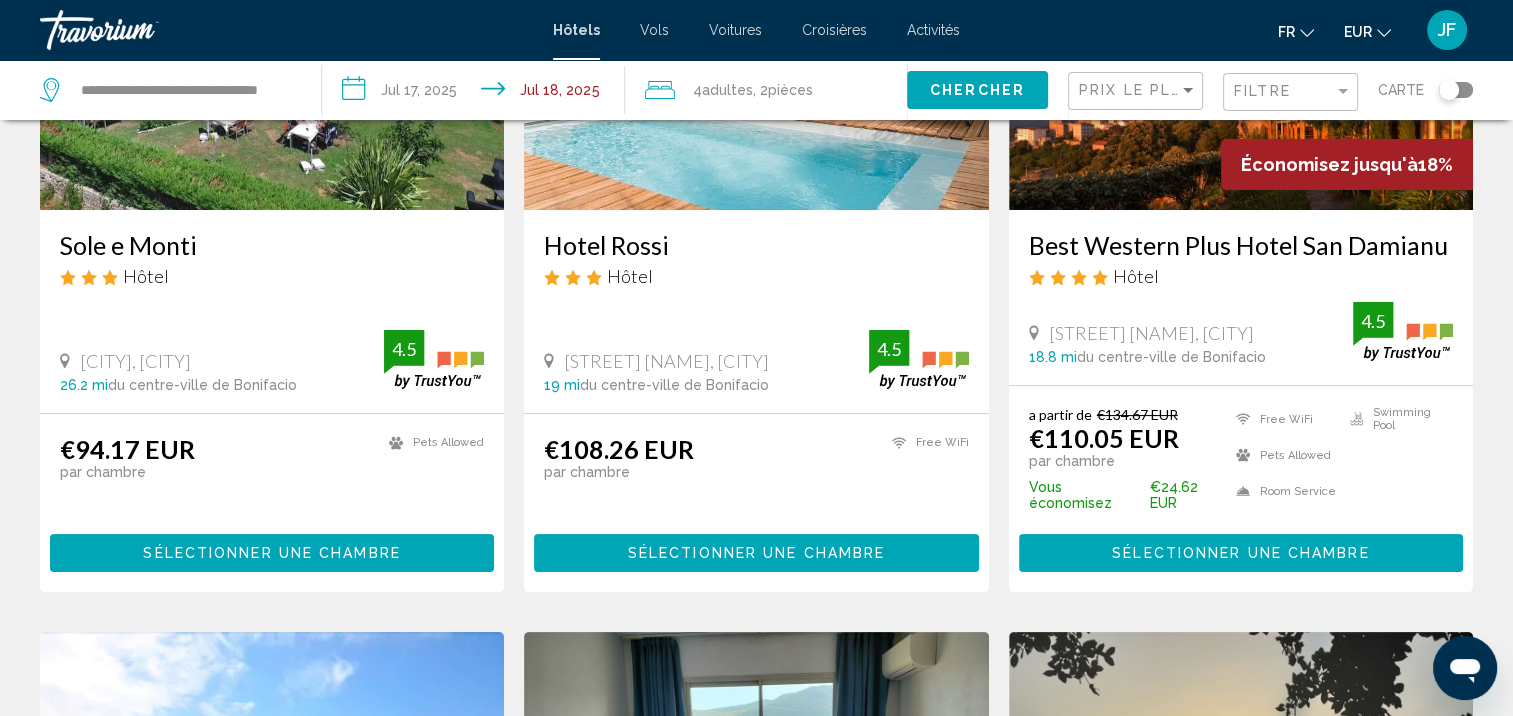 click on "Filtre" 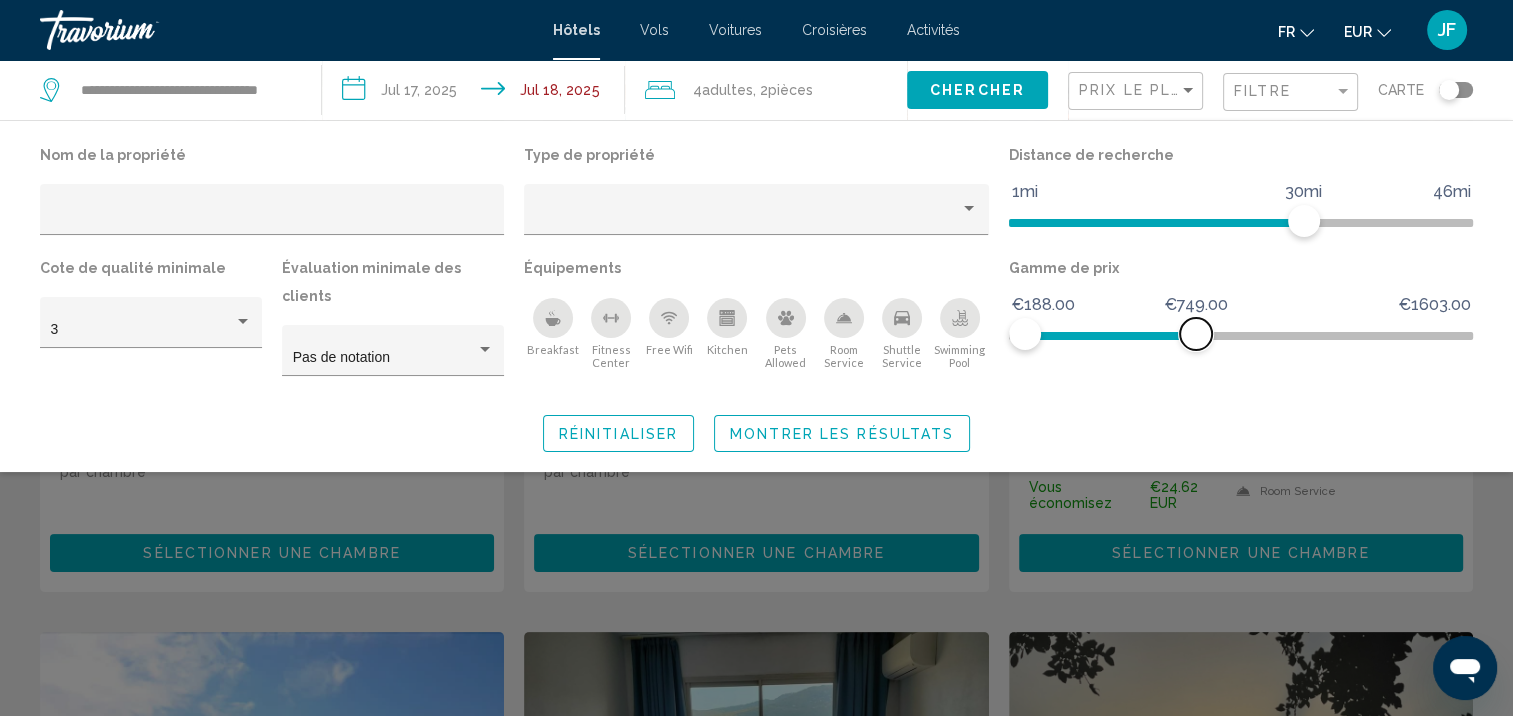 drag, startPoint x: 1451, startPoint y: 334, endPoint x: 1196, endPoint y: 331, distance: 255.01764 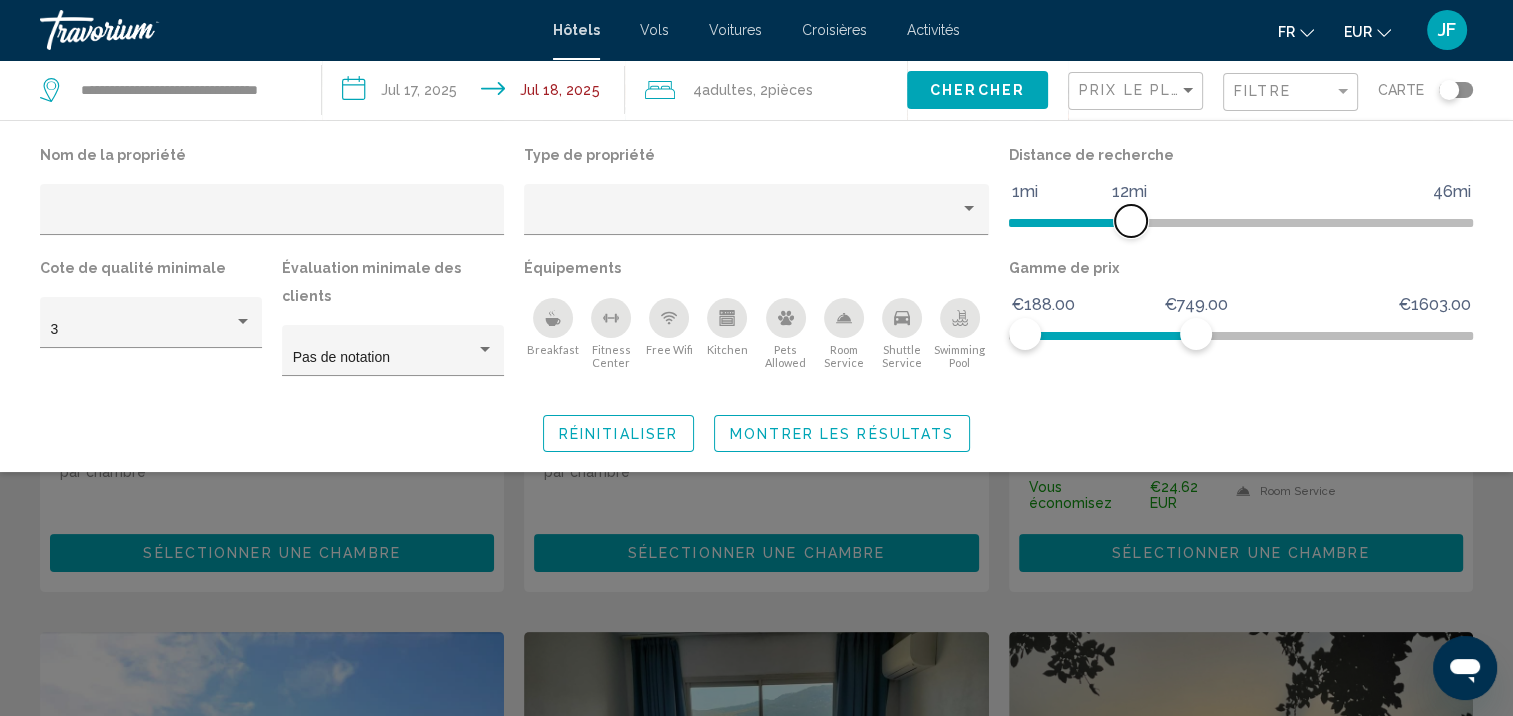 drag, startPoint x: 1305, startPoint y: 221, endPoint x: 1127, endPoint y: 232, distance: 178.33957 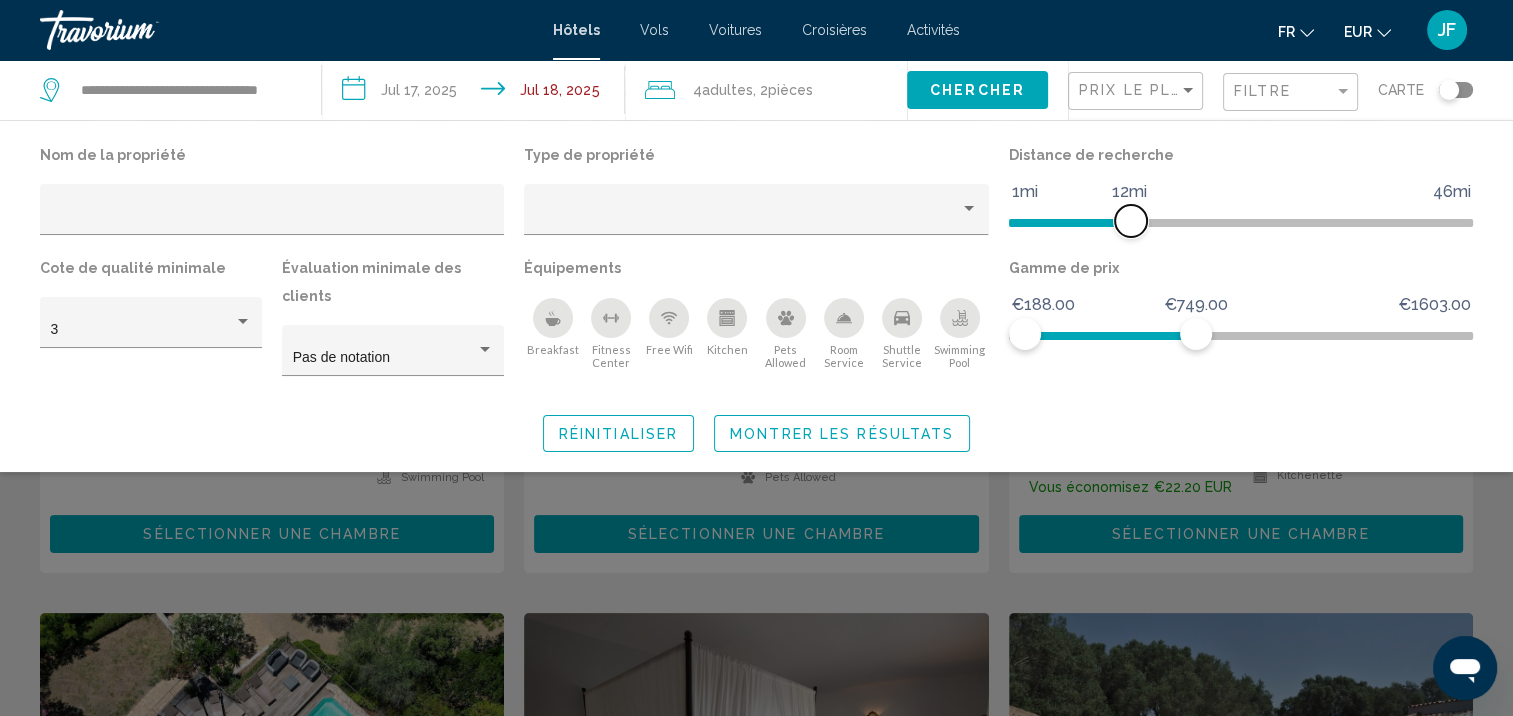 scroll, scrollTop: 0, scrollLeft: 0, axis: both 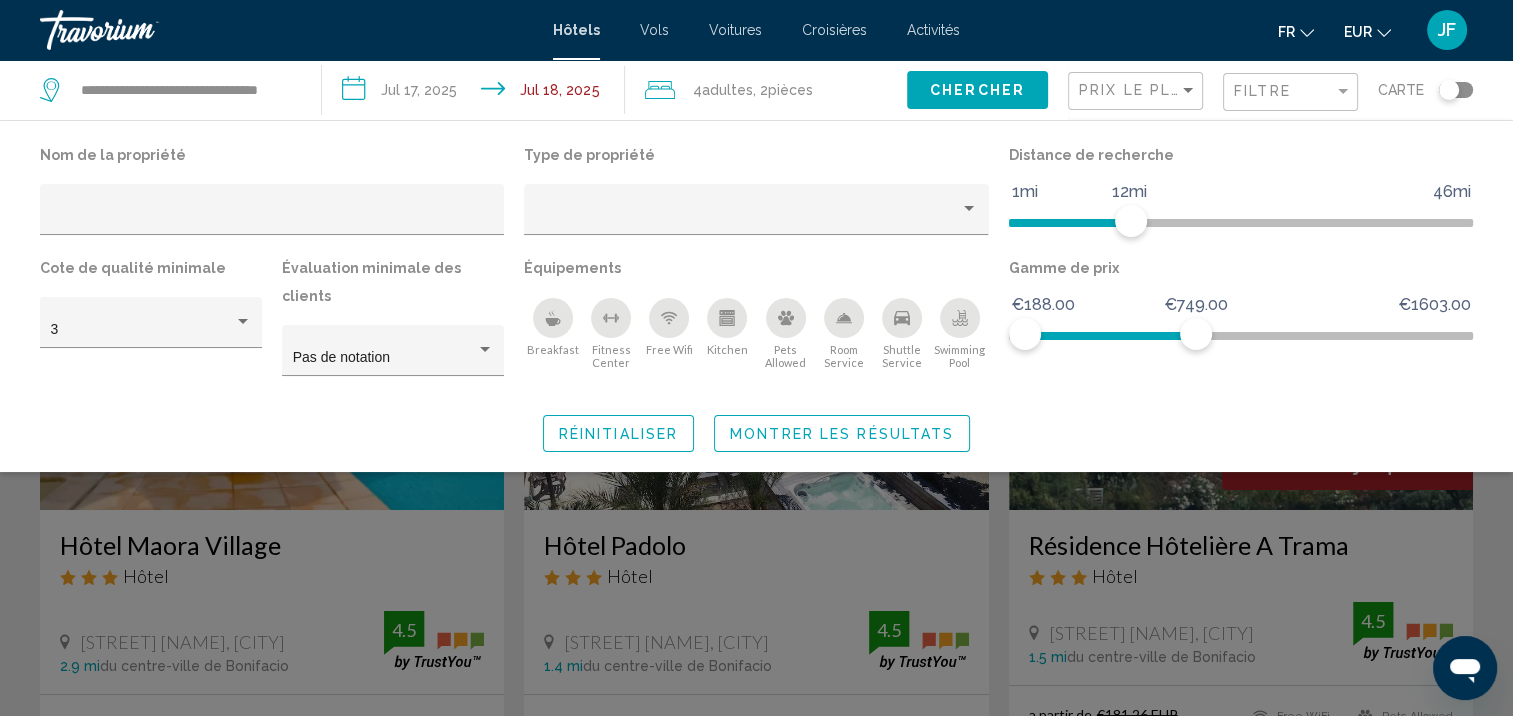 click on "fr
English Español Français Italiano Português русский EUR
USD ($) MXN (Mex$) CAD (Can$) GBP (£) EUR (€) AUD (A$) NZD (NZ$) CNY (CN¥) JF Se connecter" at bounding box center [1226, 30] 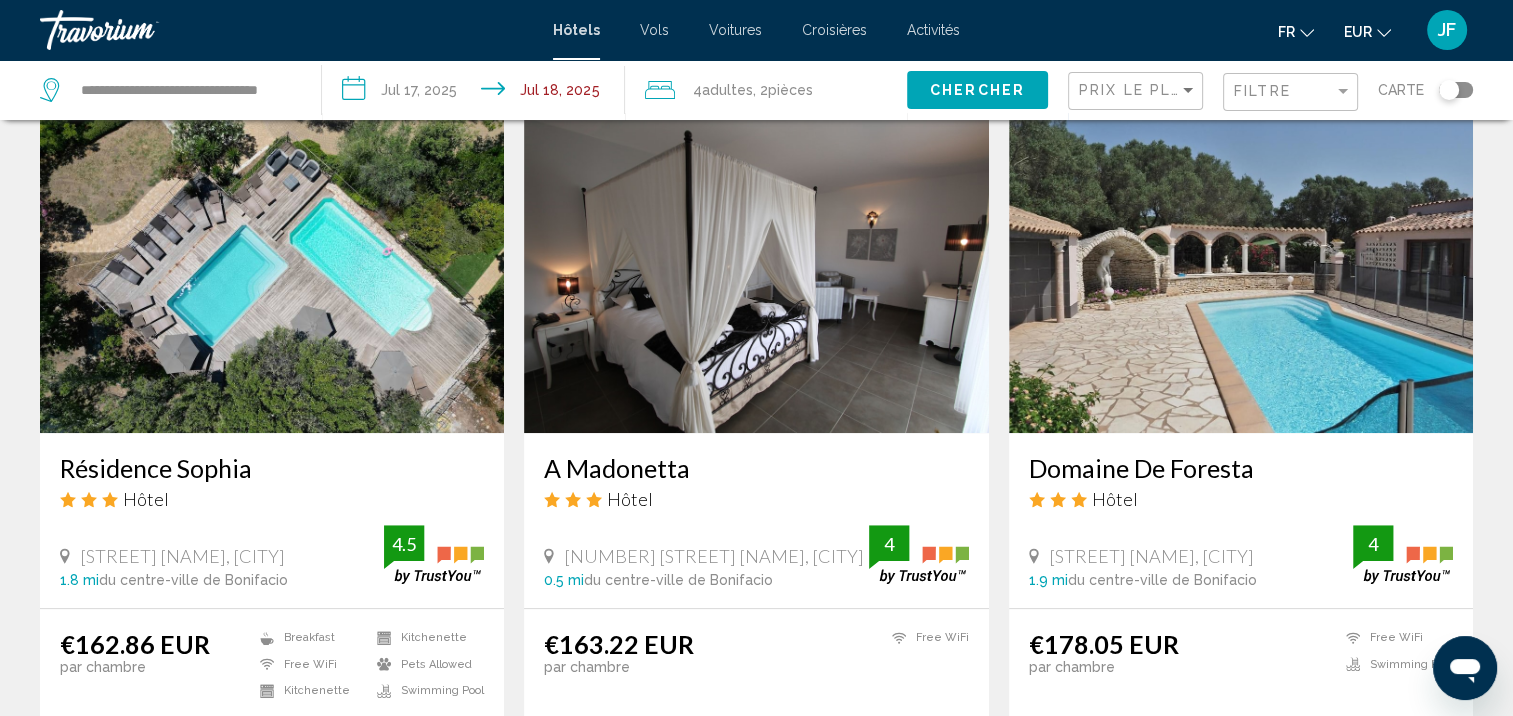 scroll, scrollTop: 900, scrollLeft: 0, axis: vertical 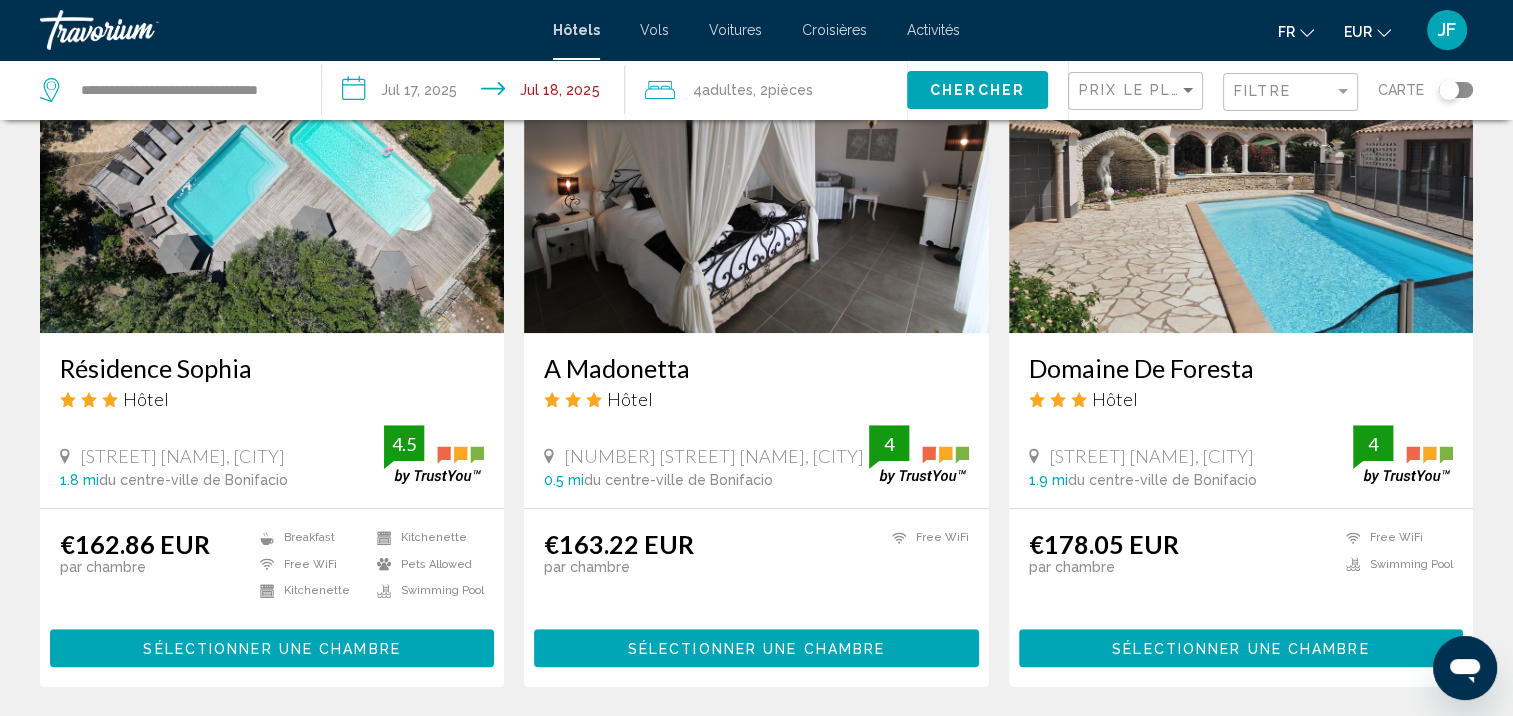 click on "Sélectionner une chambre" at bounding box center [1240, 649] 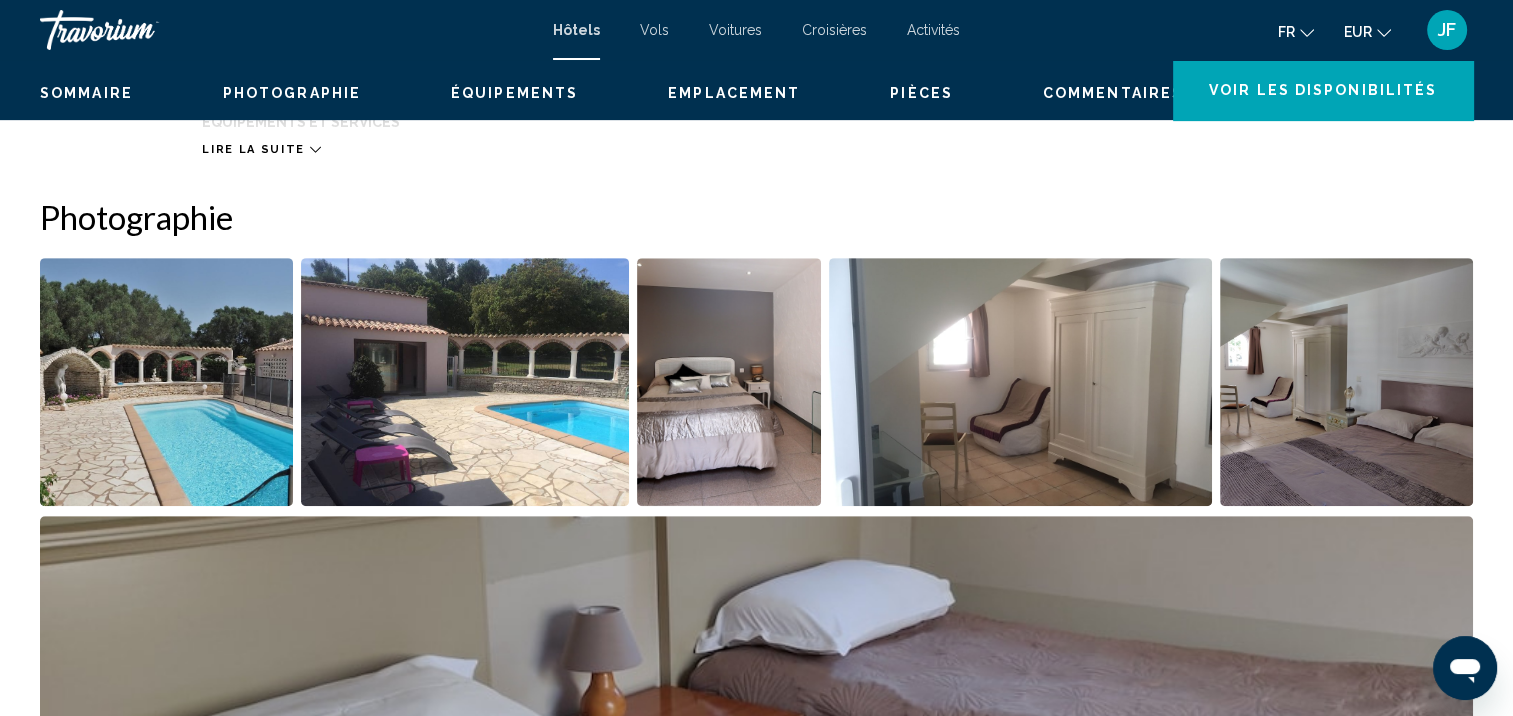scroll, scrollTop: 1, scrollLeft: 0, axis: vertical 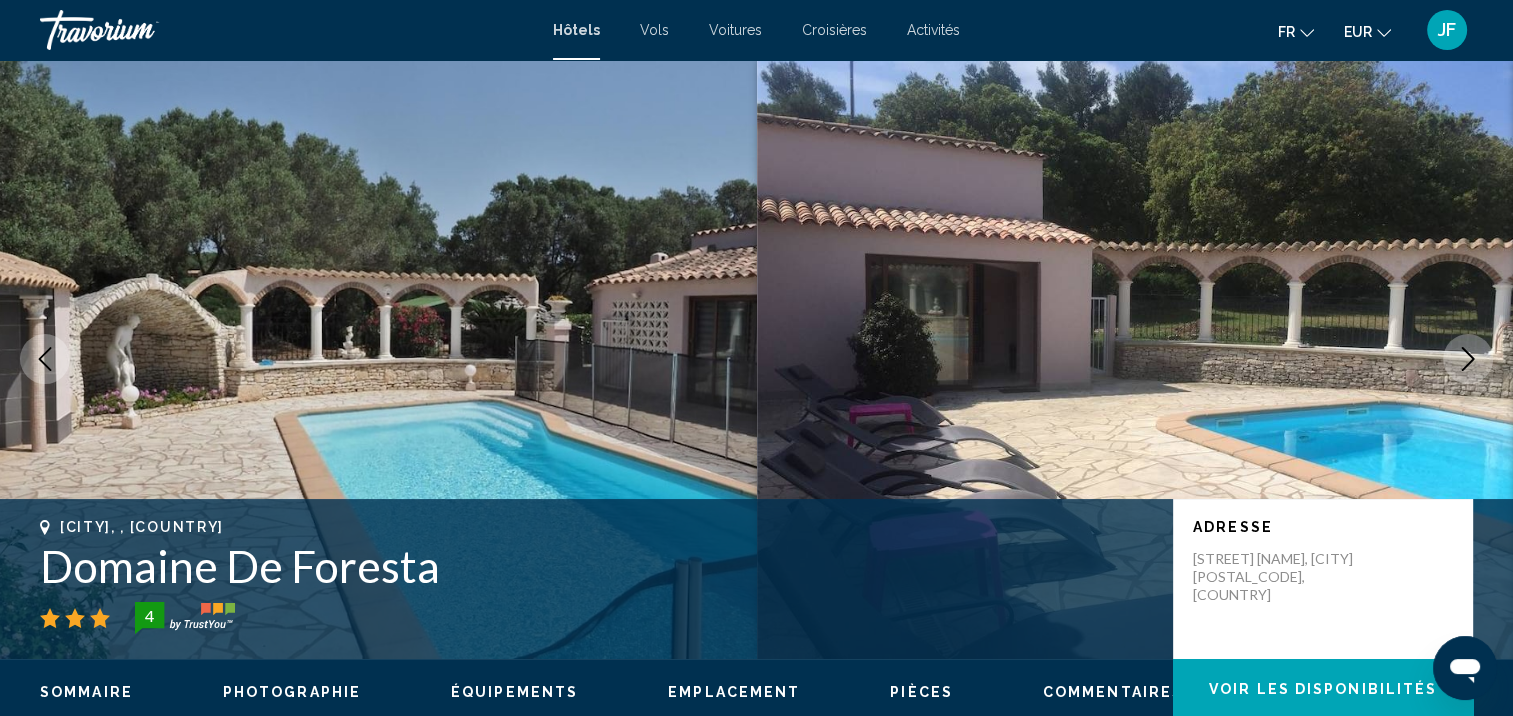 click 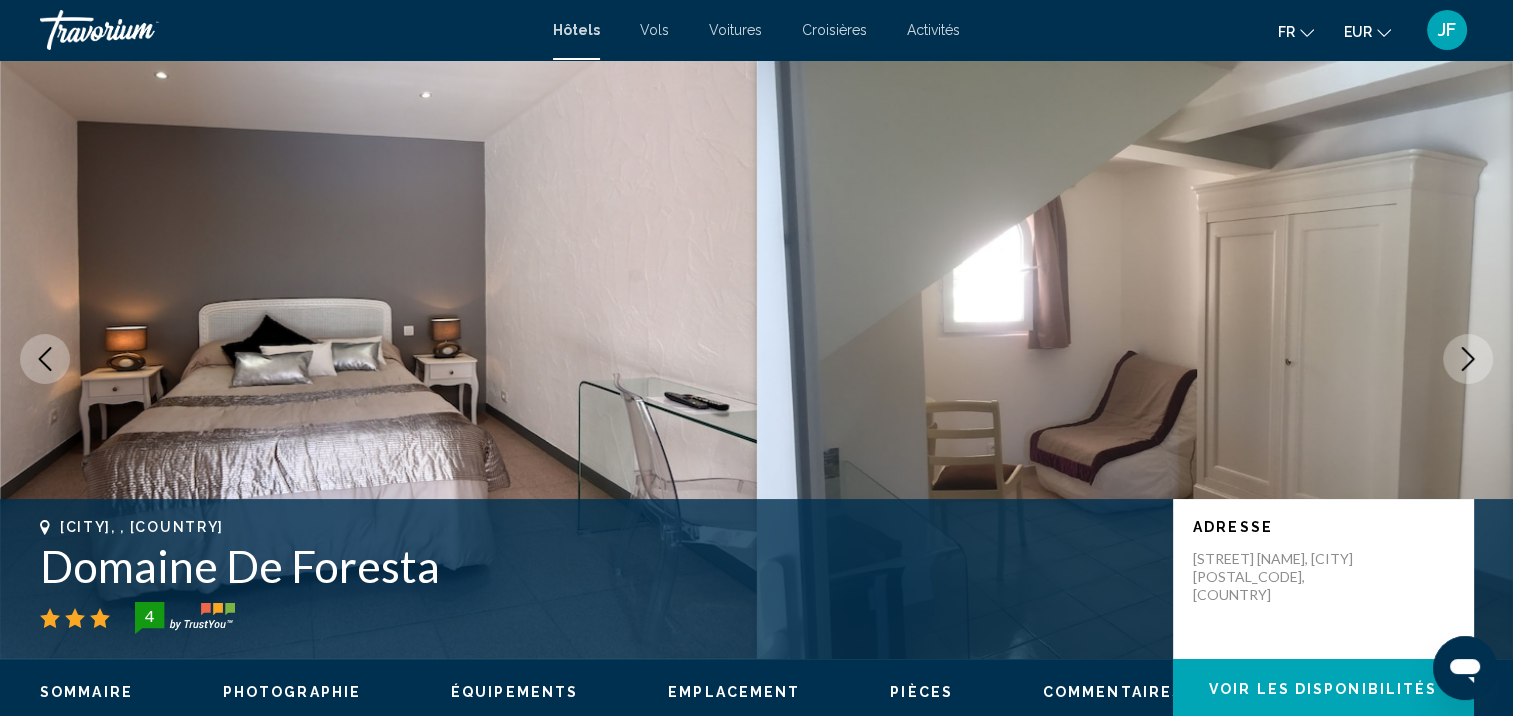 click 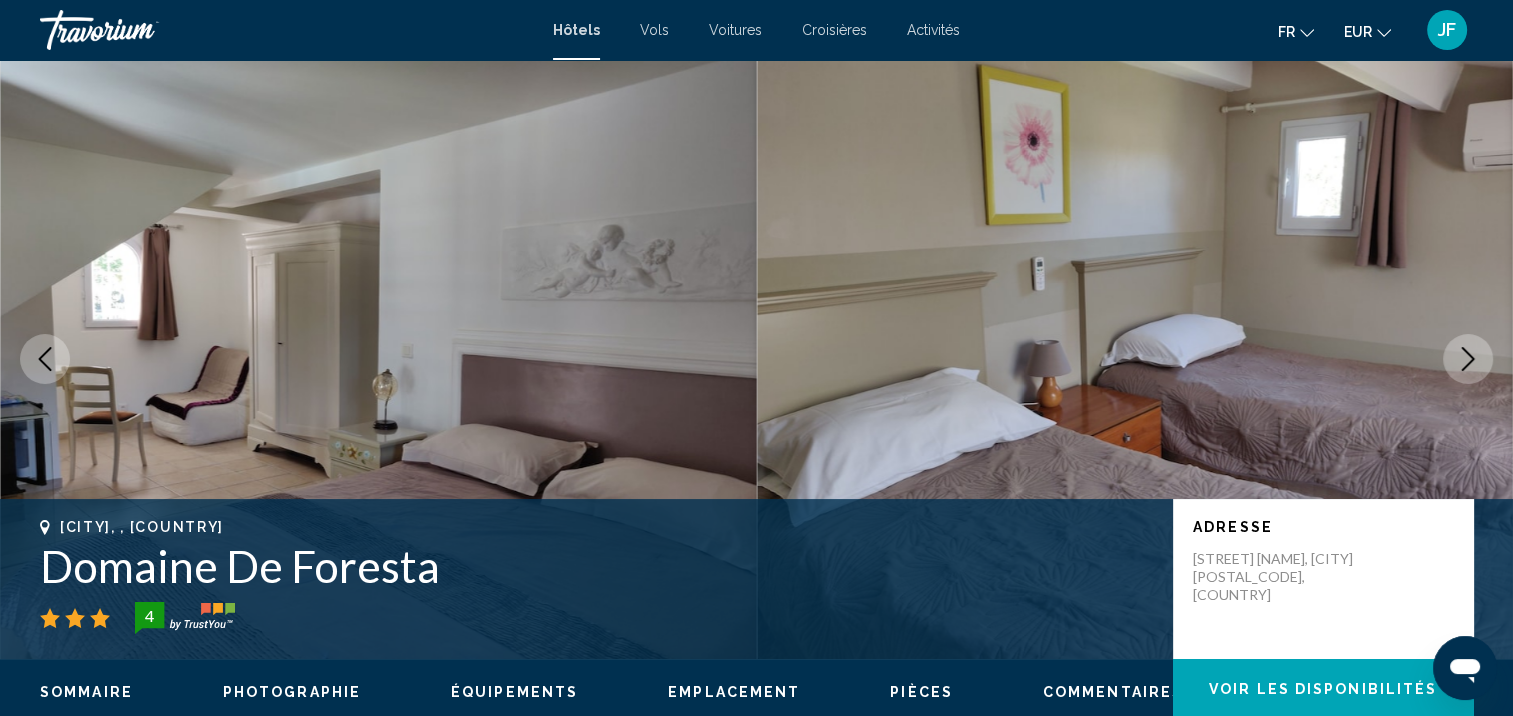 click 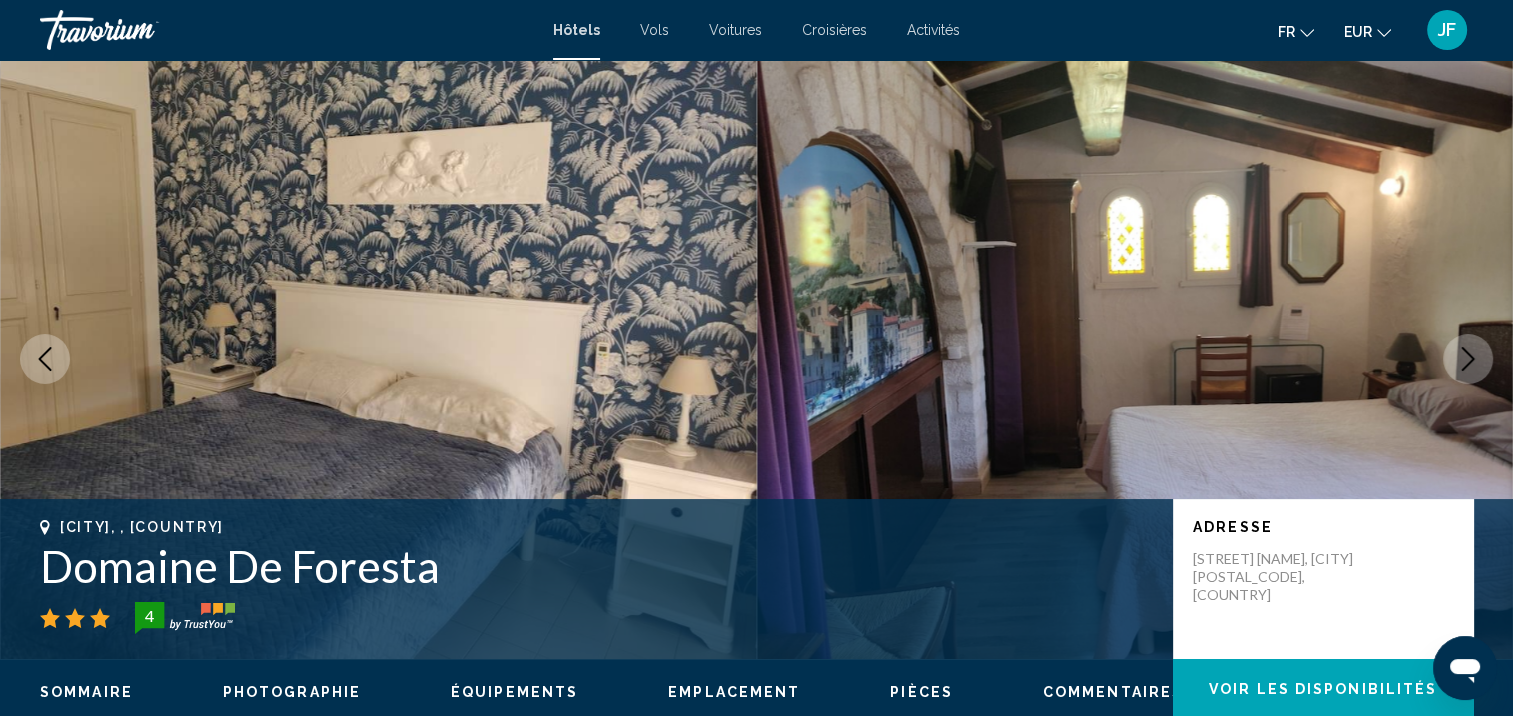 click 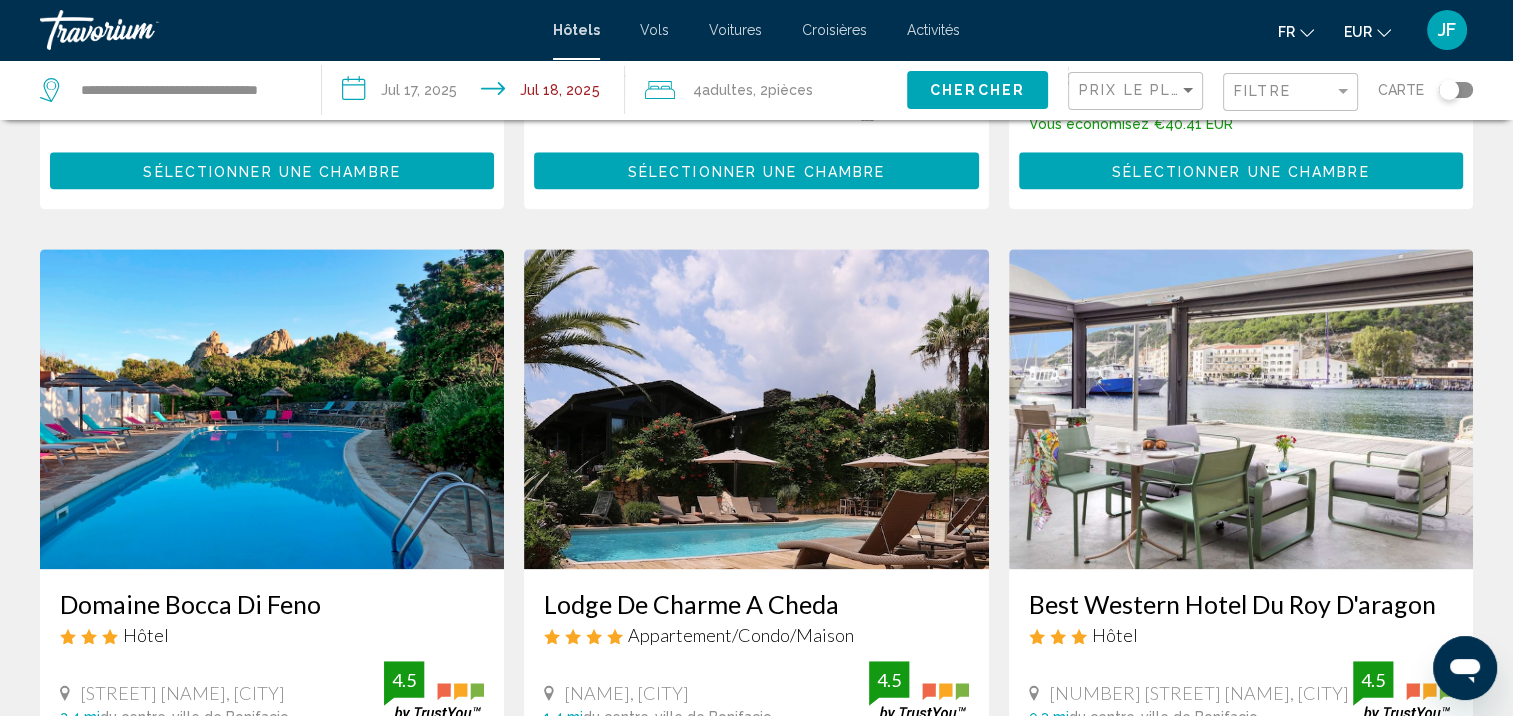 scroll, scrollTop: 2400, scrollLeft: 0, axis: vertical 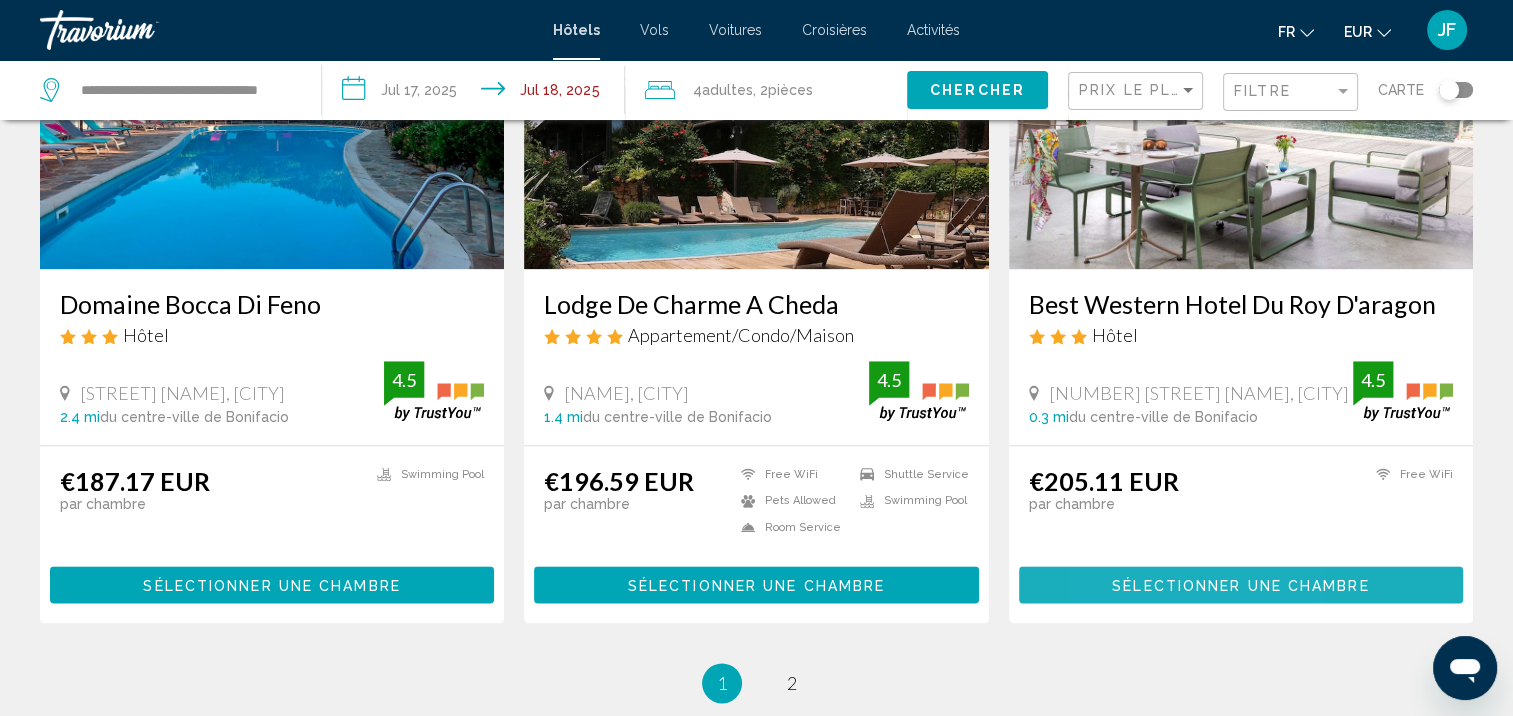 click on "Sélectionner une chambre" at bounding box center [1240, 584] 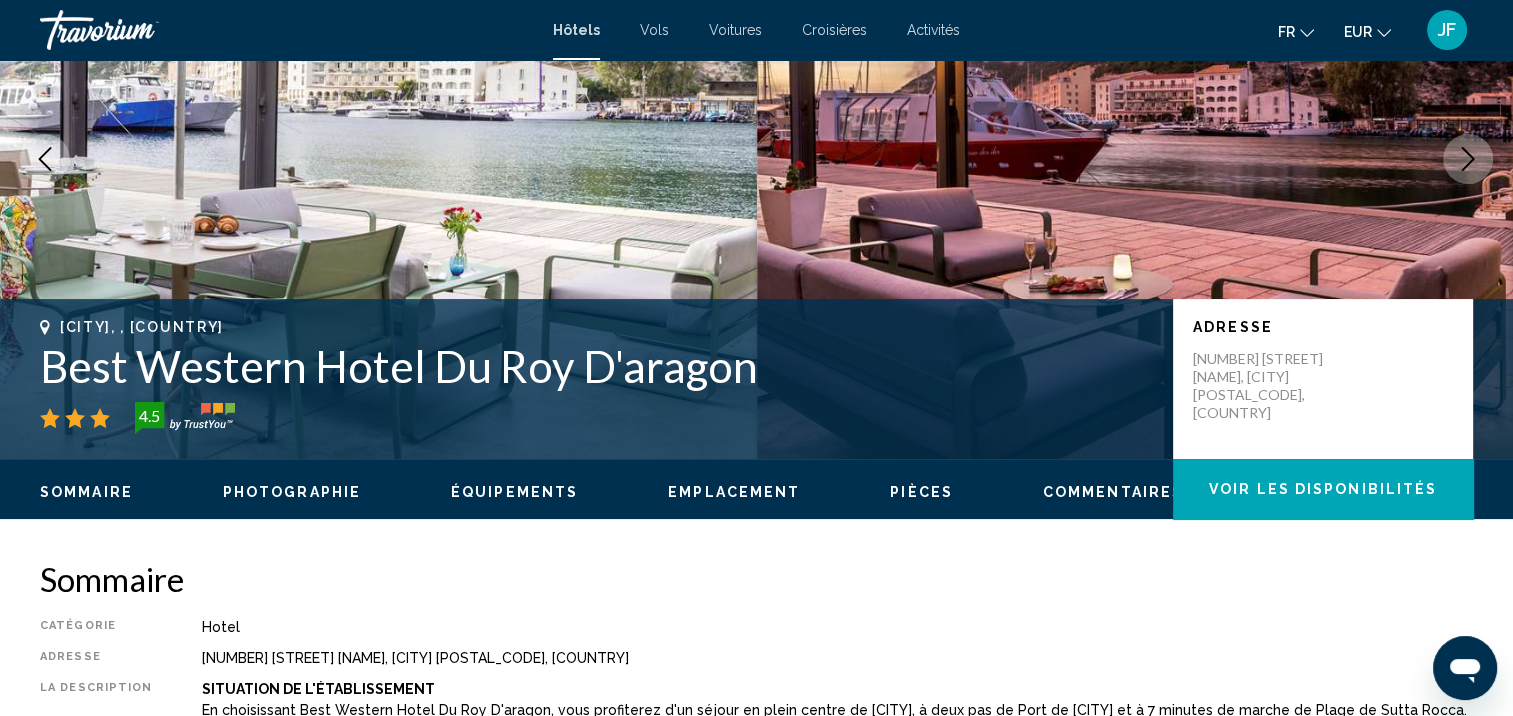 scroll, scrollTop: 0, scrollLeft: 0, axis: both 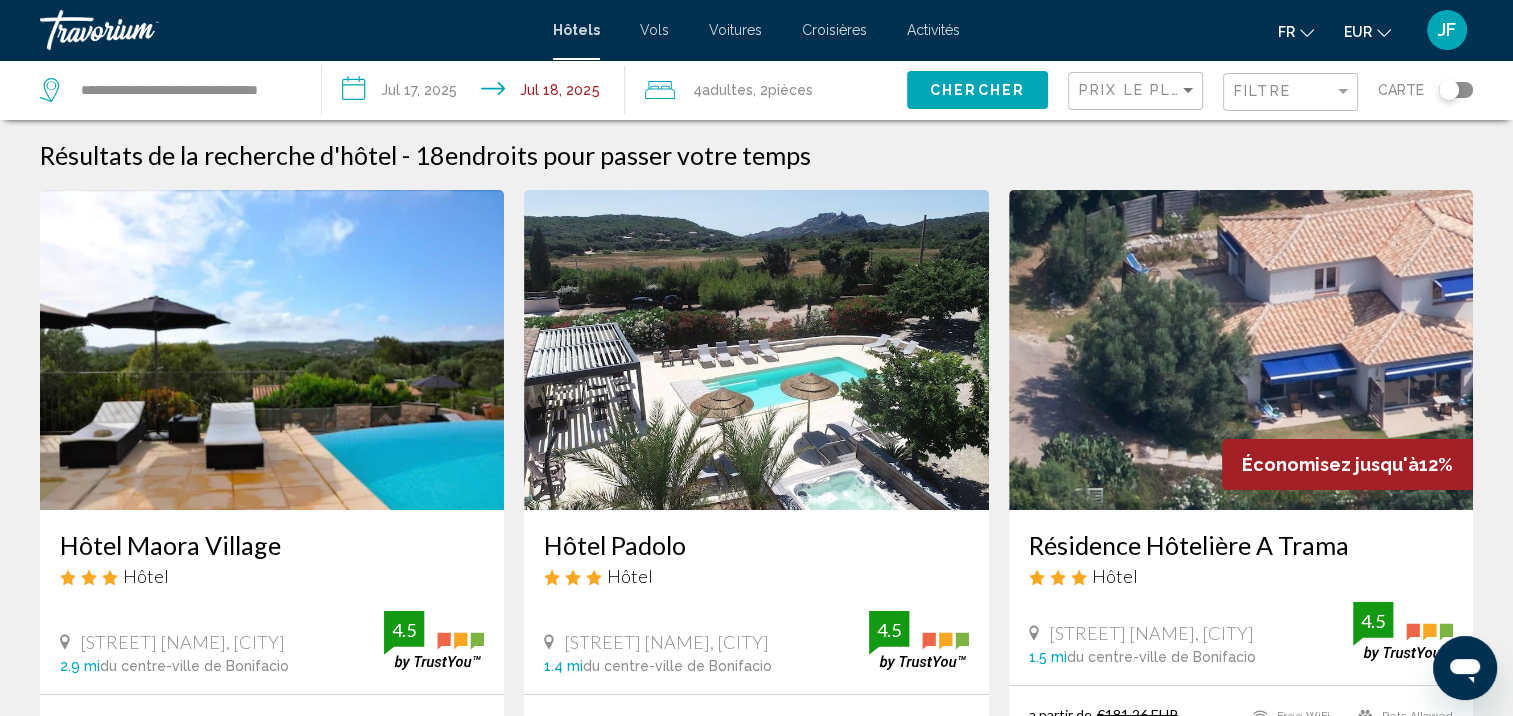 click on "Adultes" 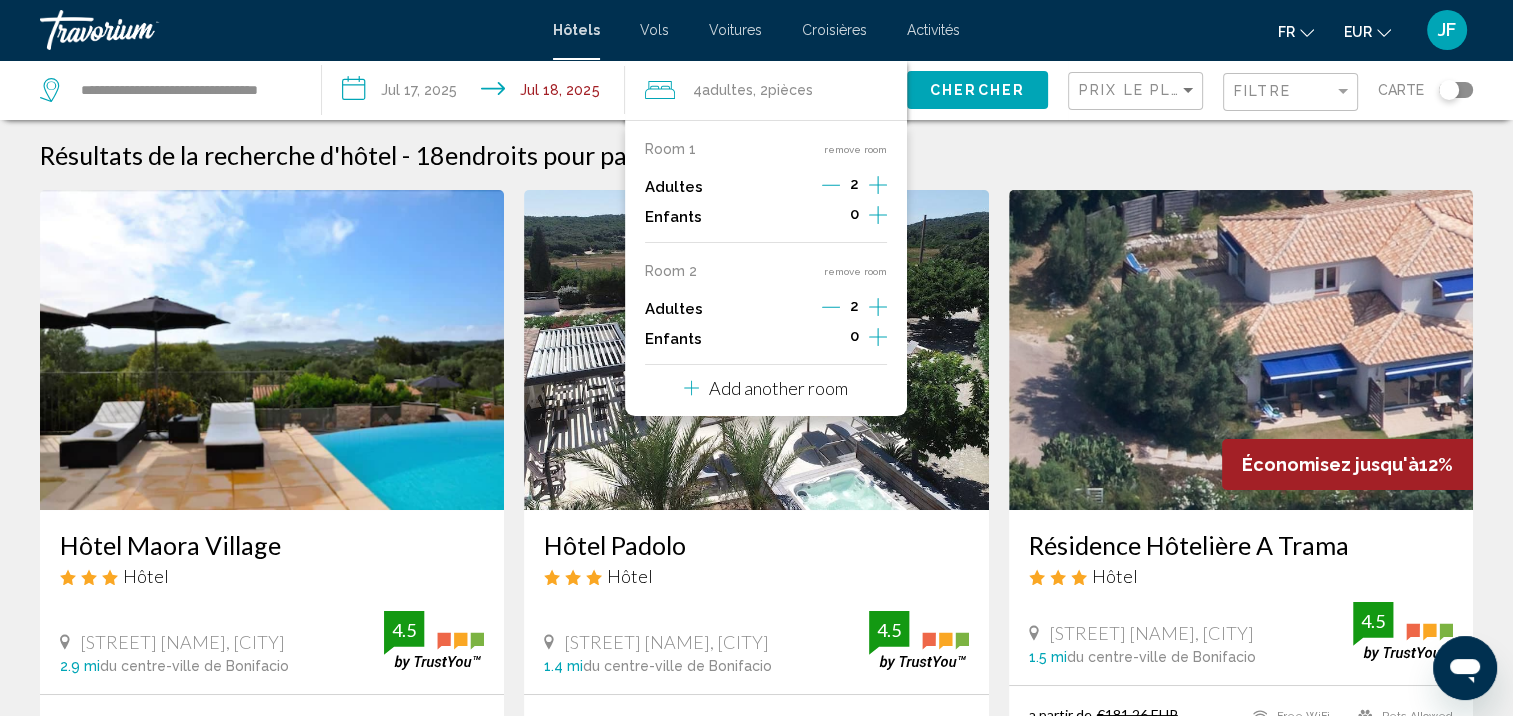click 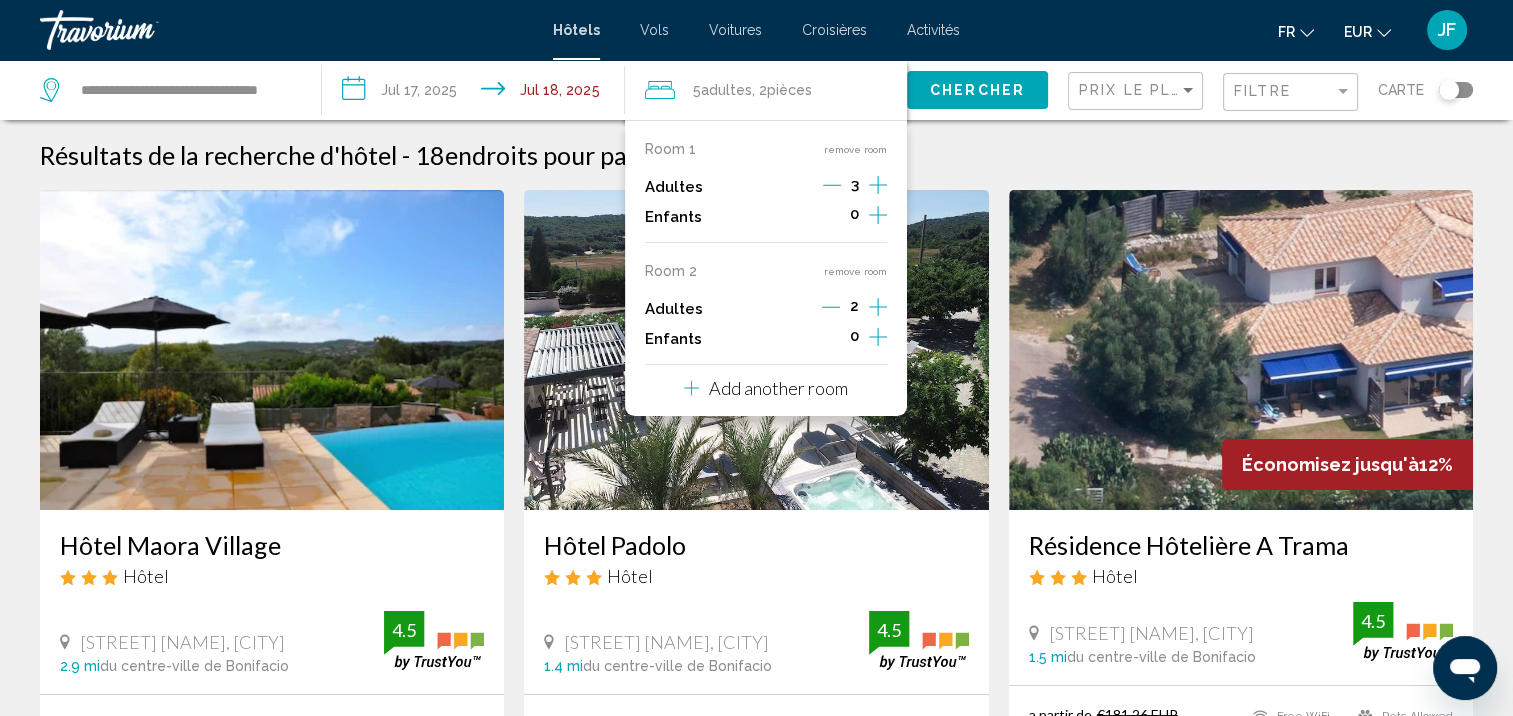 click 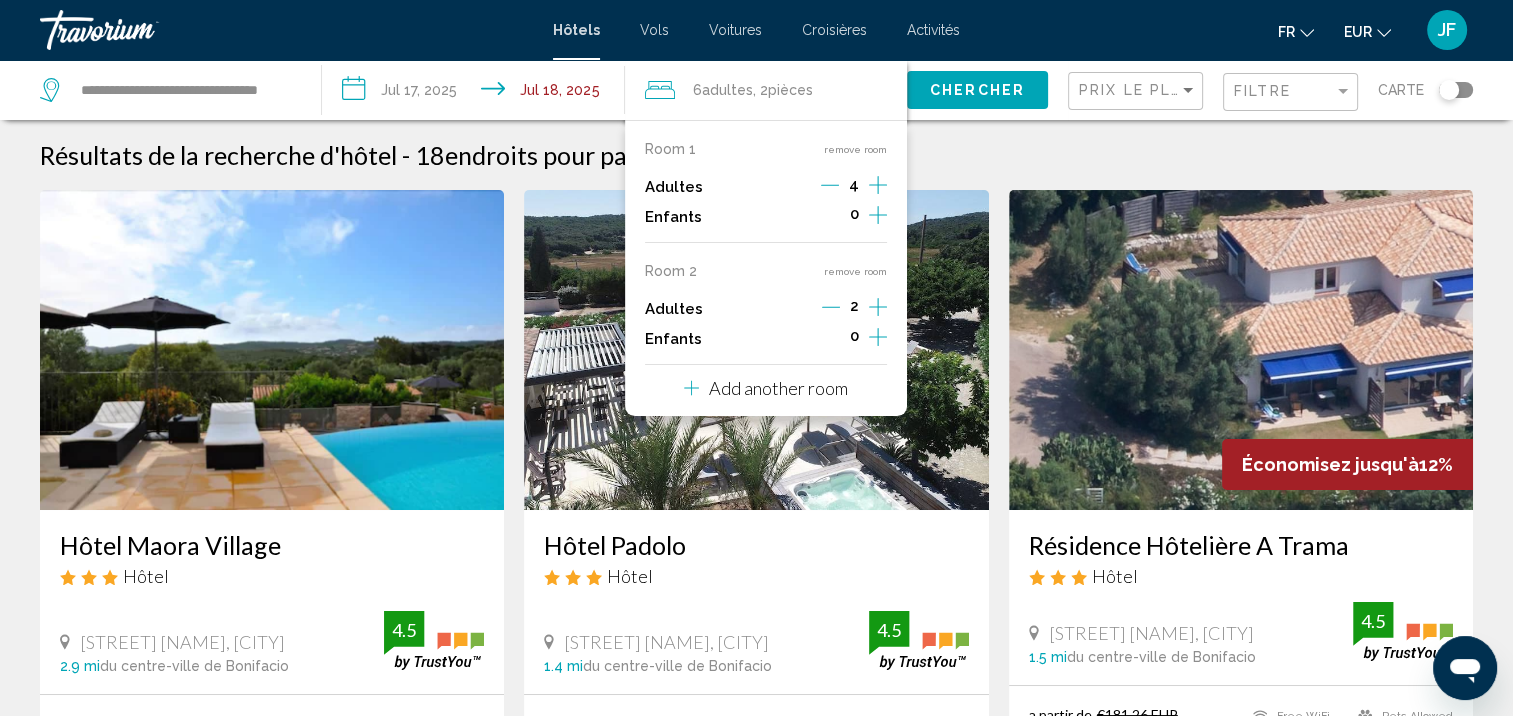 click 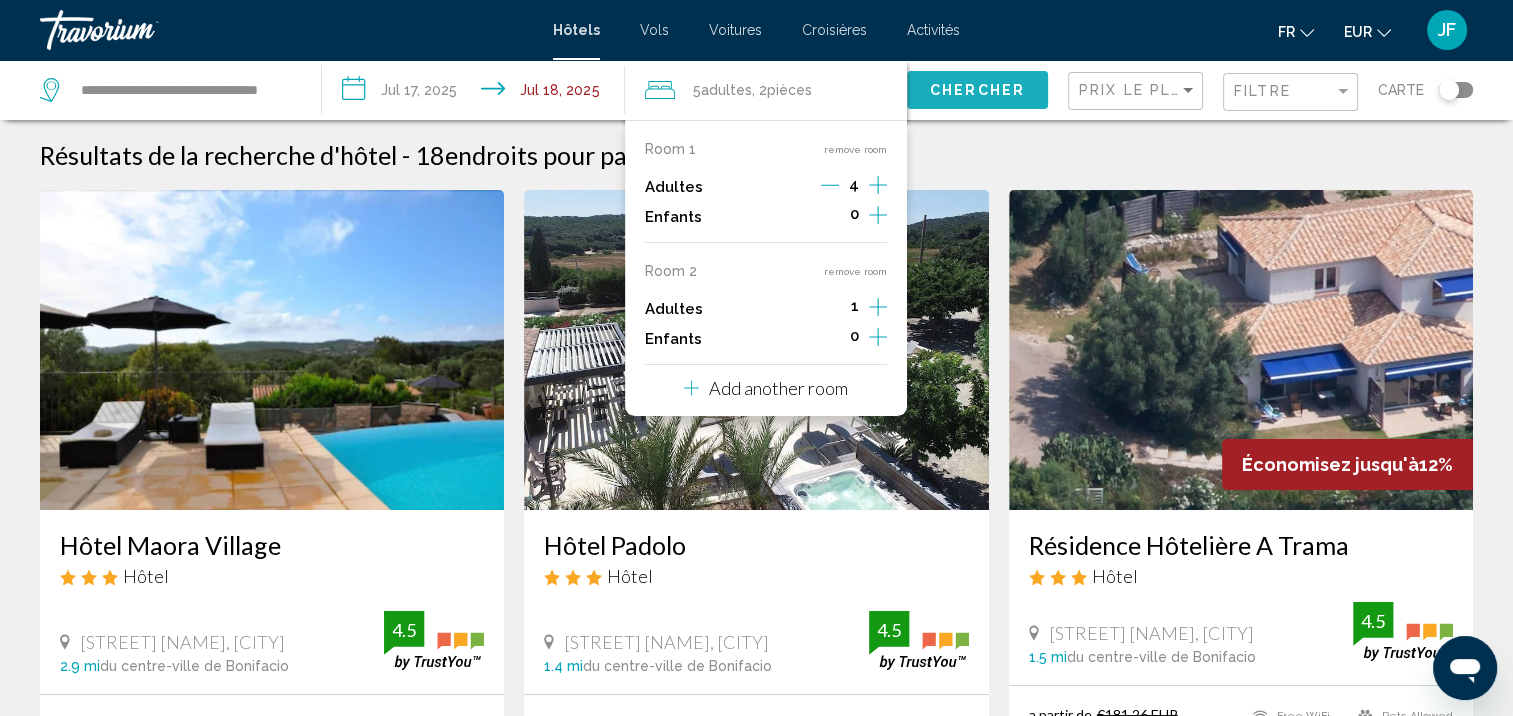 click on "Chercher" 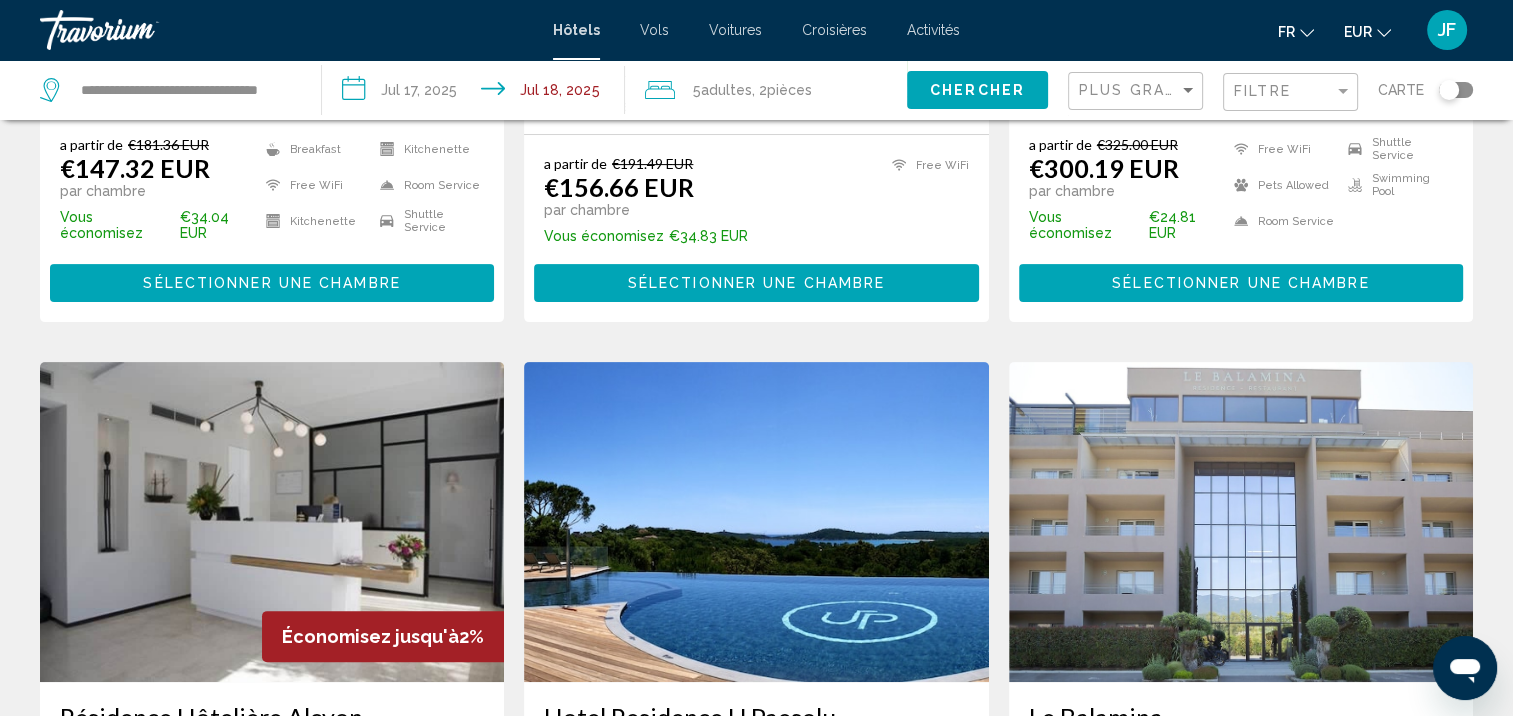 scroll, scrollTop: 0, scrollLeft: 0, axis: both 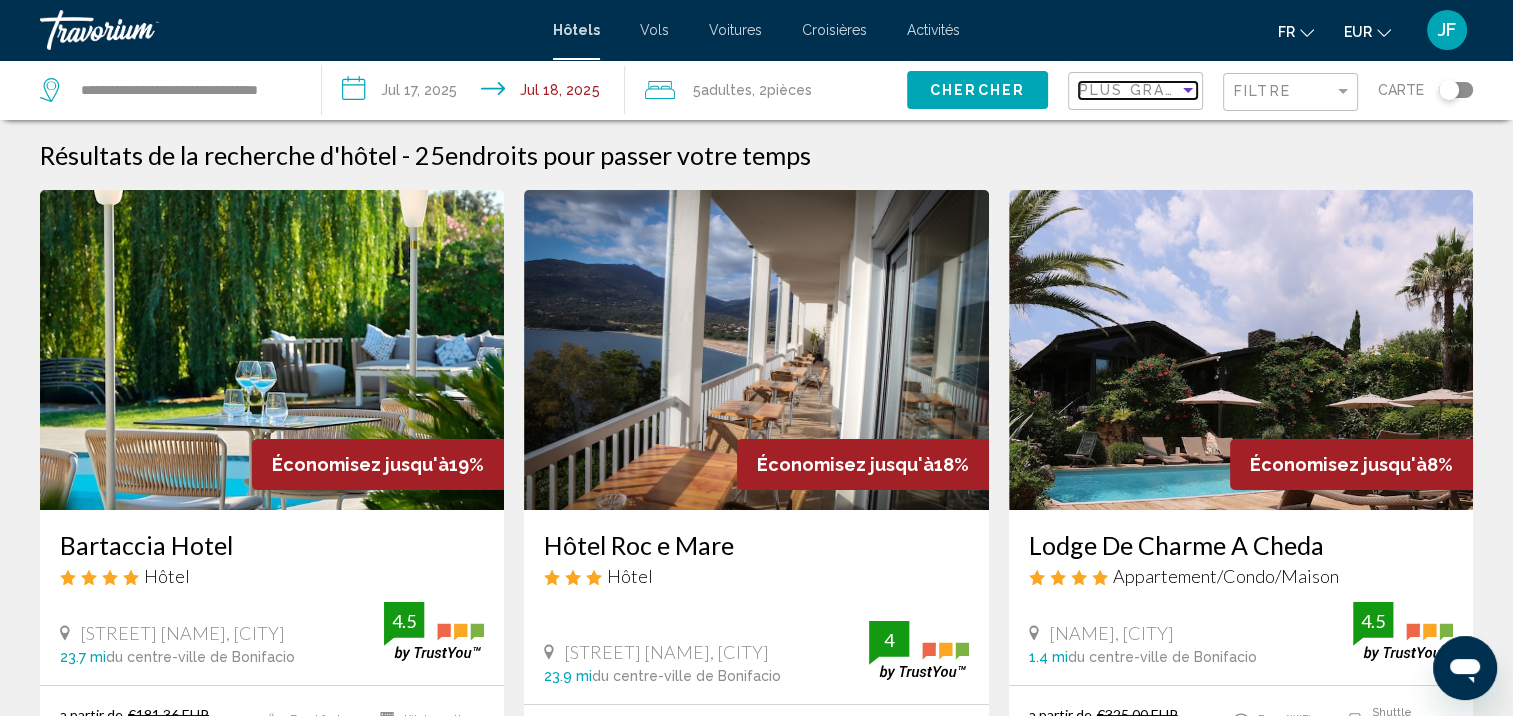 click on "Plus grandes économies" at bounding box center [1198, 90] 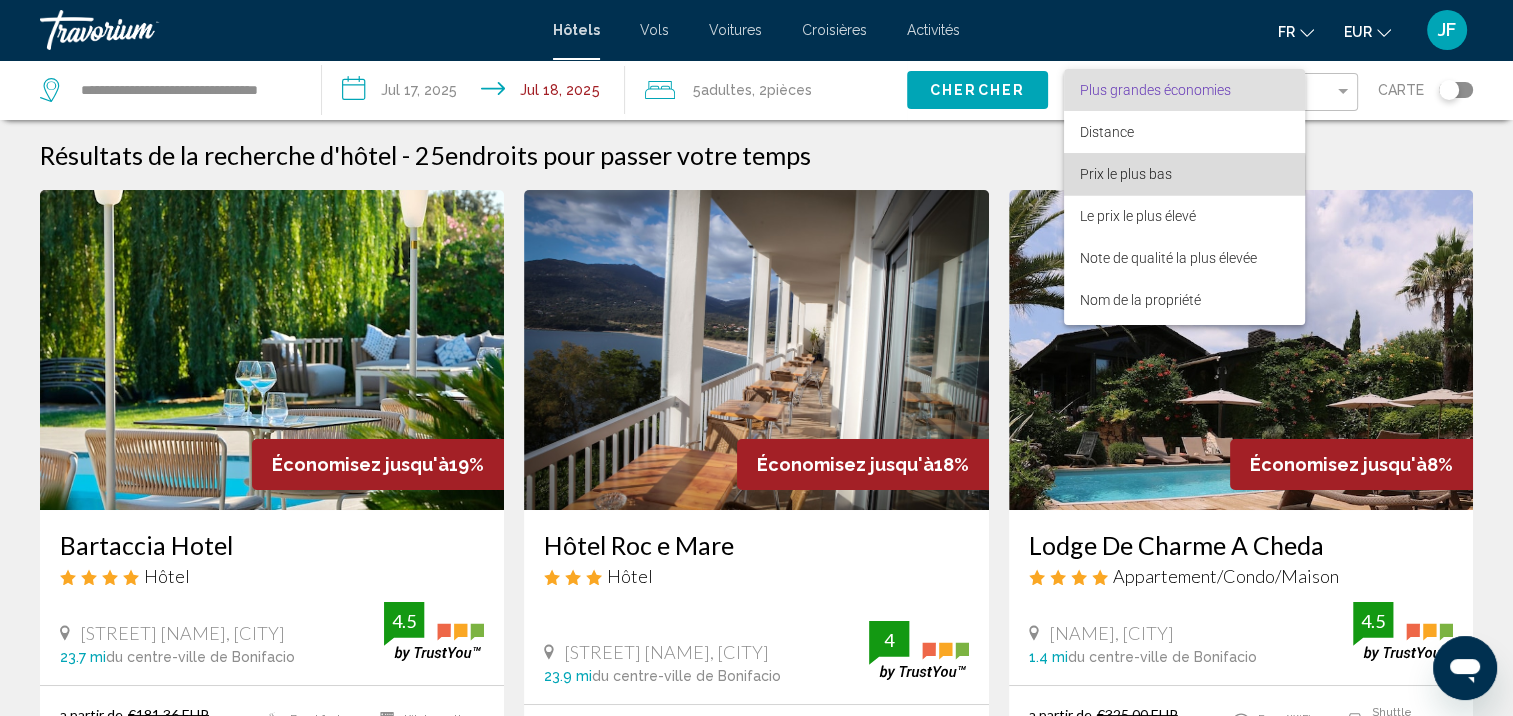 click on "Prix le plus bas" at bounding box center (1126, 174) 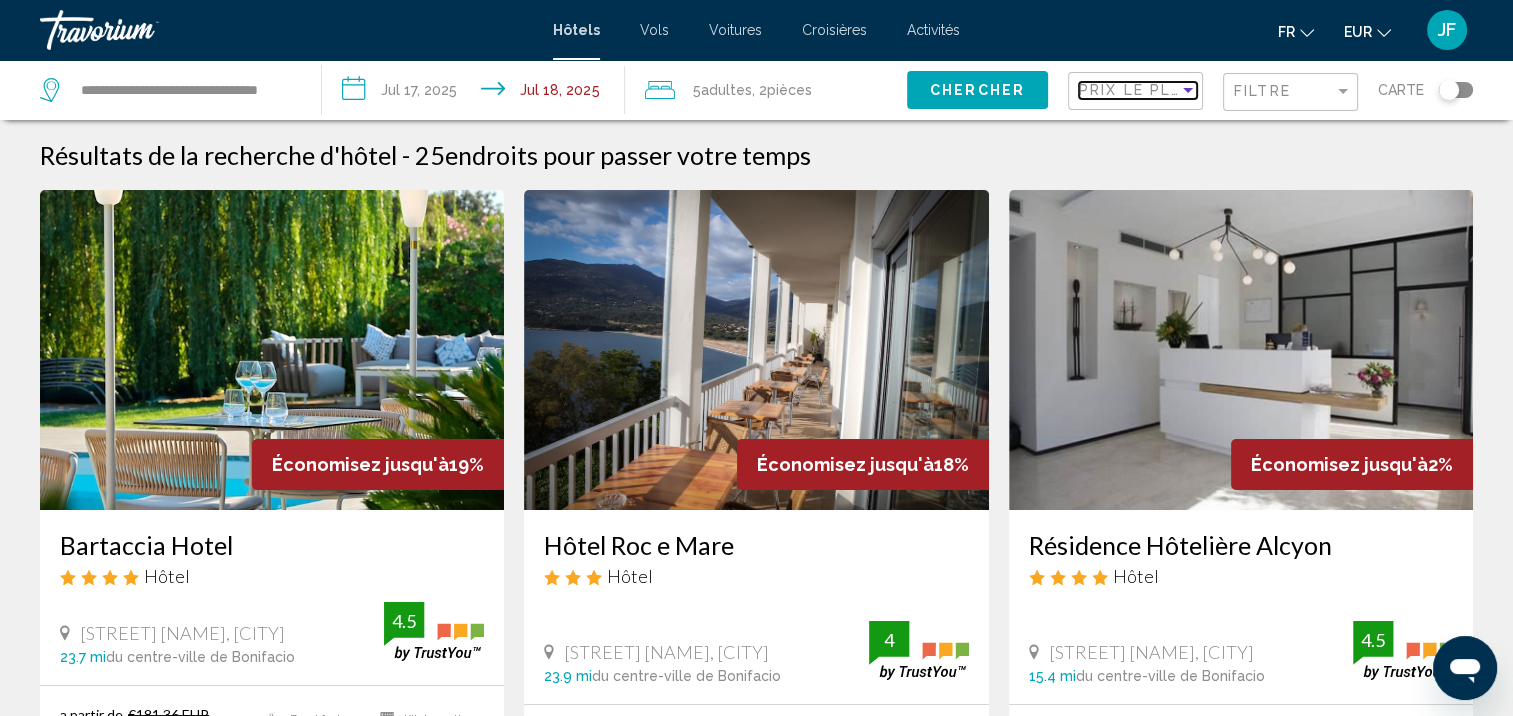 click at bounding box center [1188, 90] 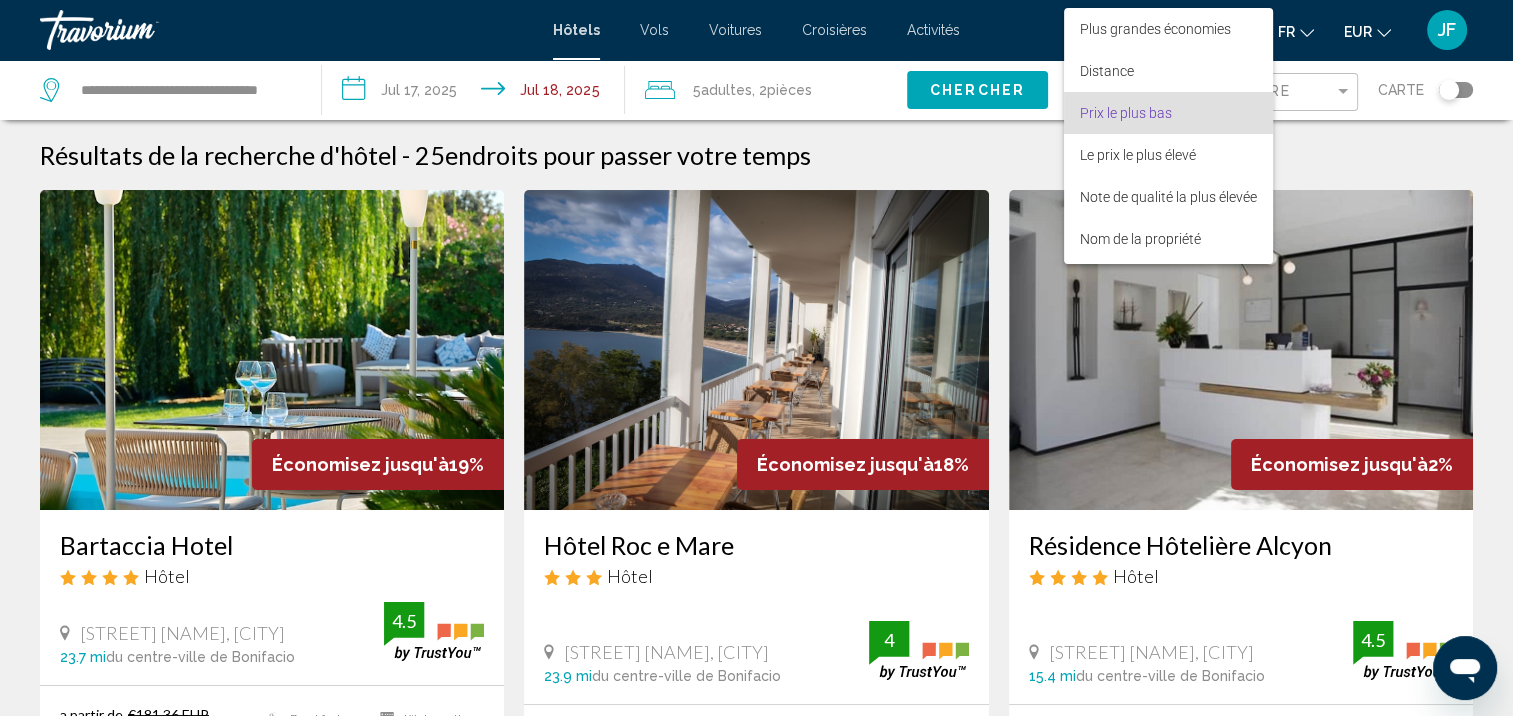 scroll, scrollTop: 23, scrollLeft: 0, axis: vertical 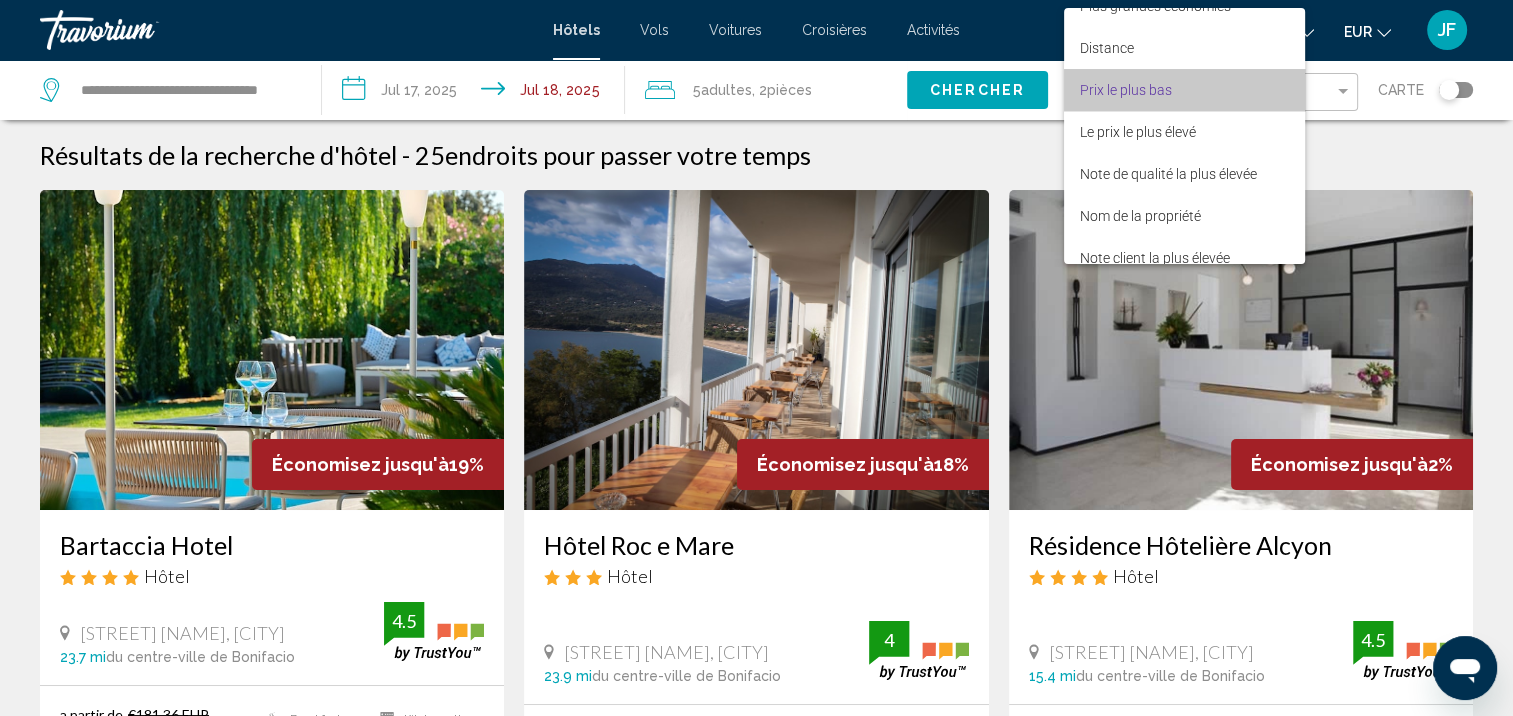 click on "Prix le plus bas" at bounding box center (1184, 90) 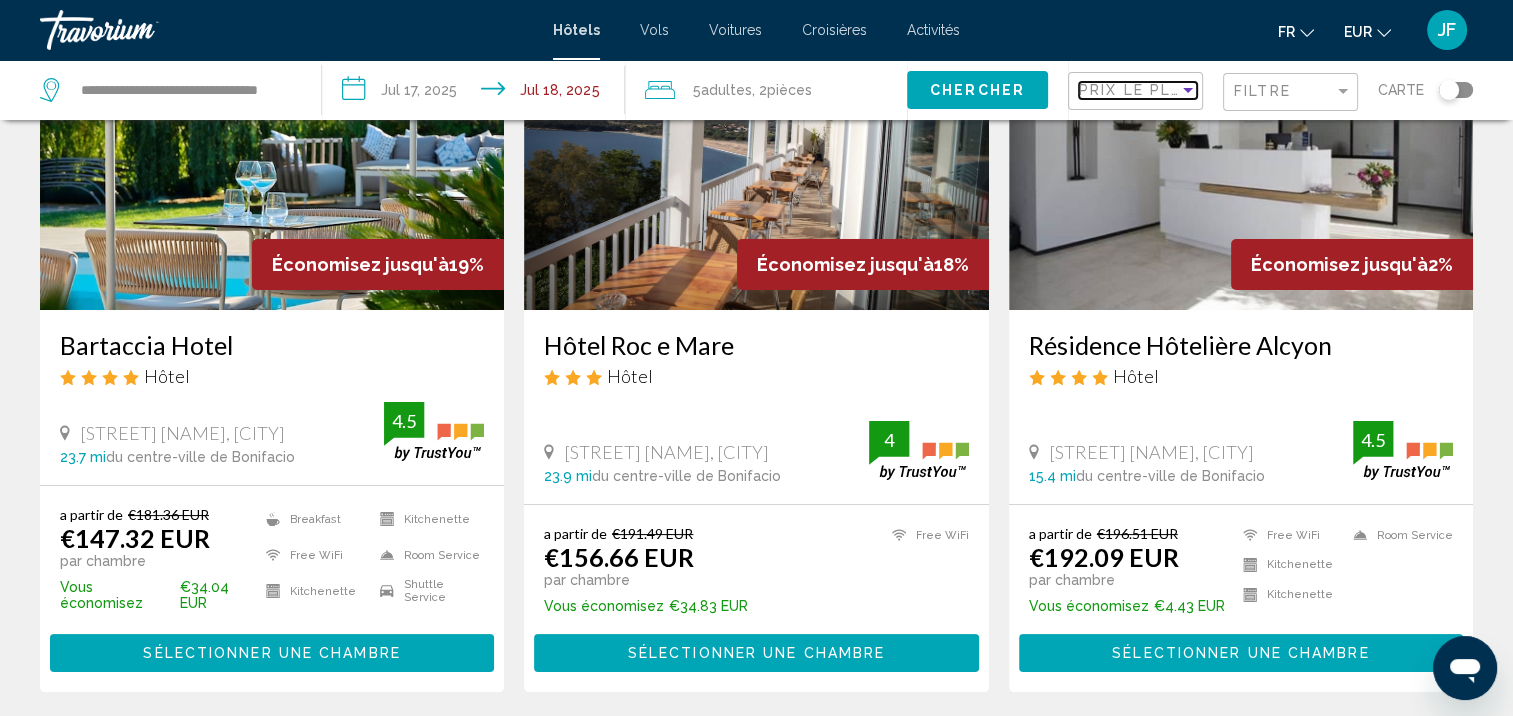 scroll, scrollTop: 0, scrollLeft: 0, axis: both 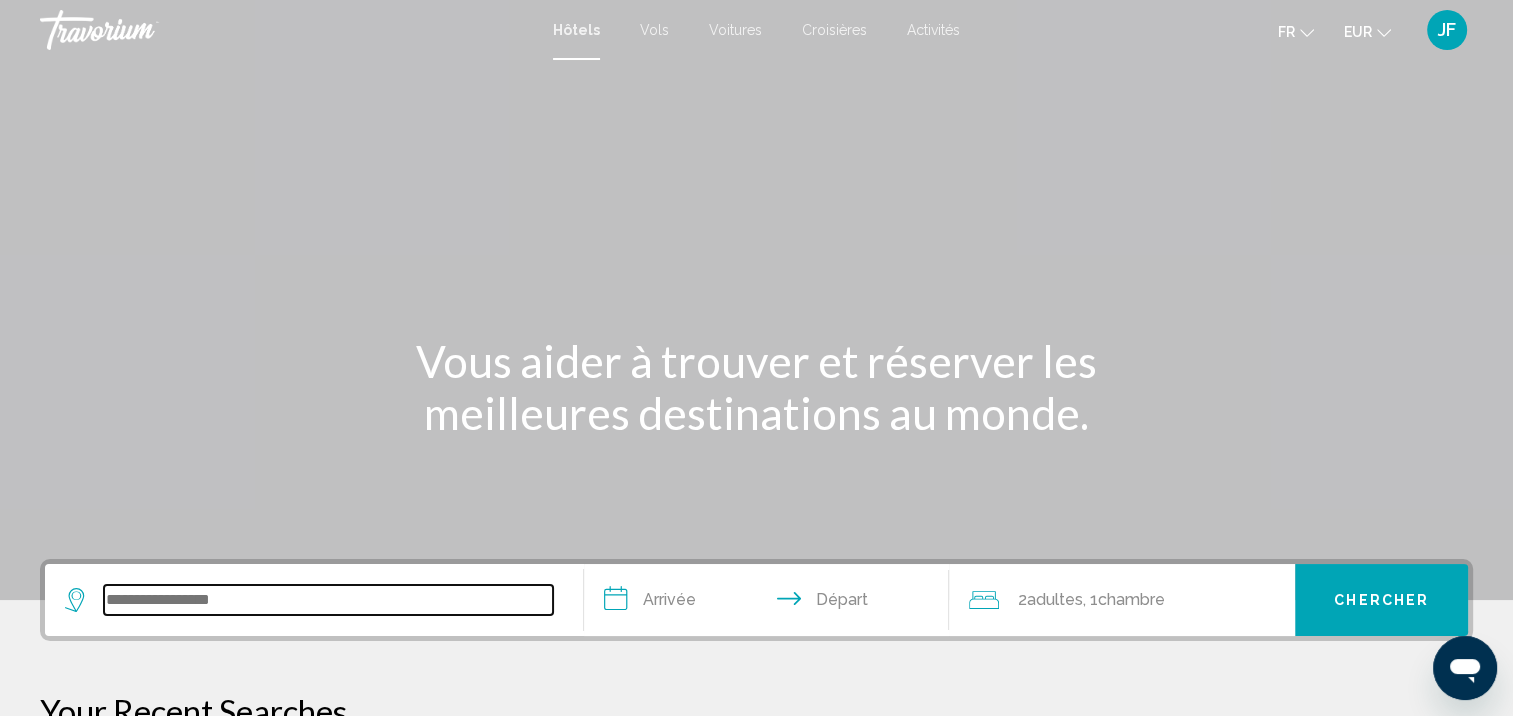 click at bounding box center [328, 600] 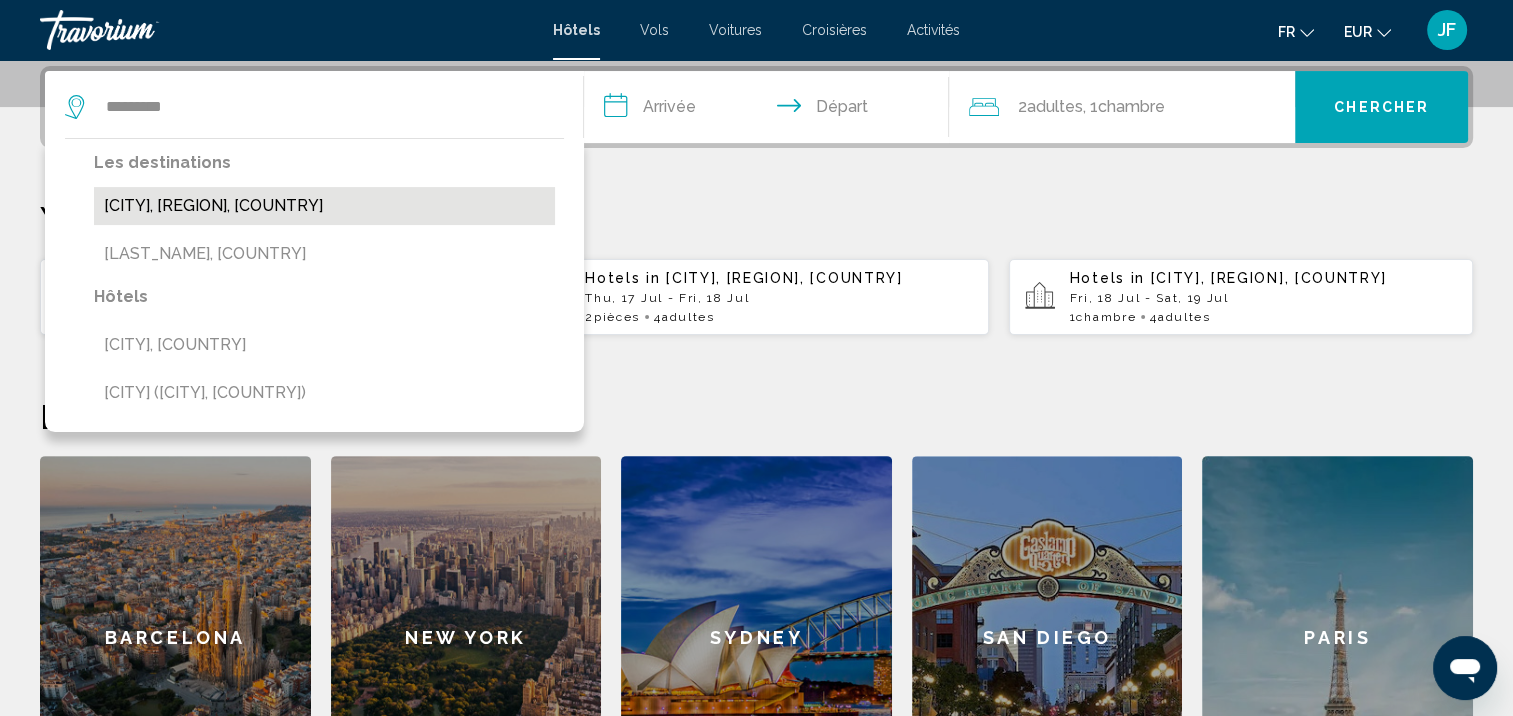 click on "[CITY], [REGION] Corsica, [COUNTRY]" at bounding box center [324, 206] 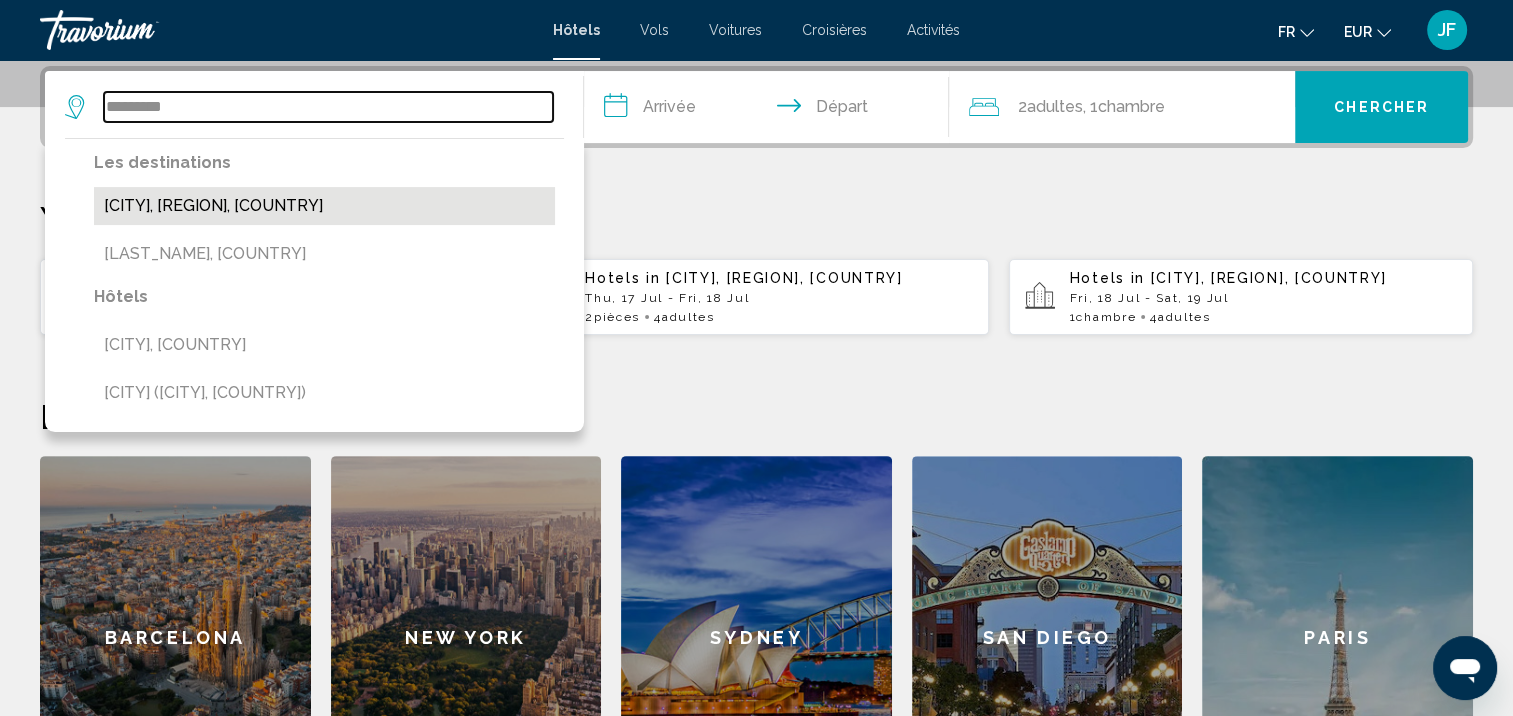 type on "**********" 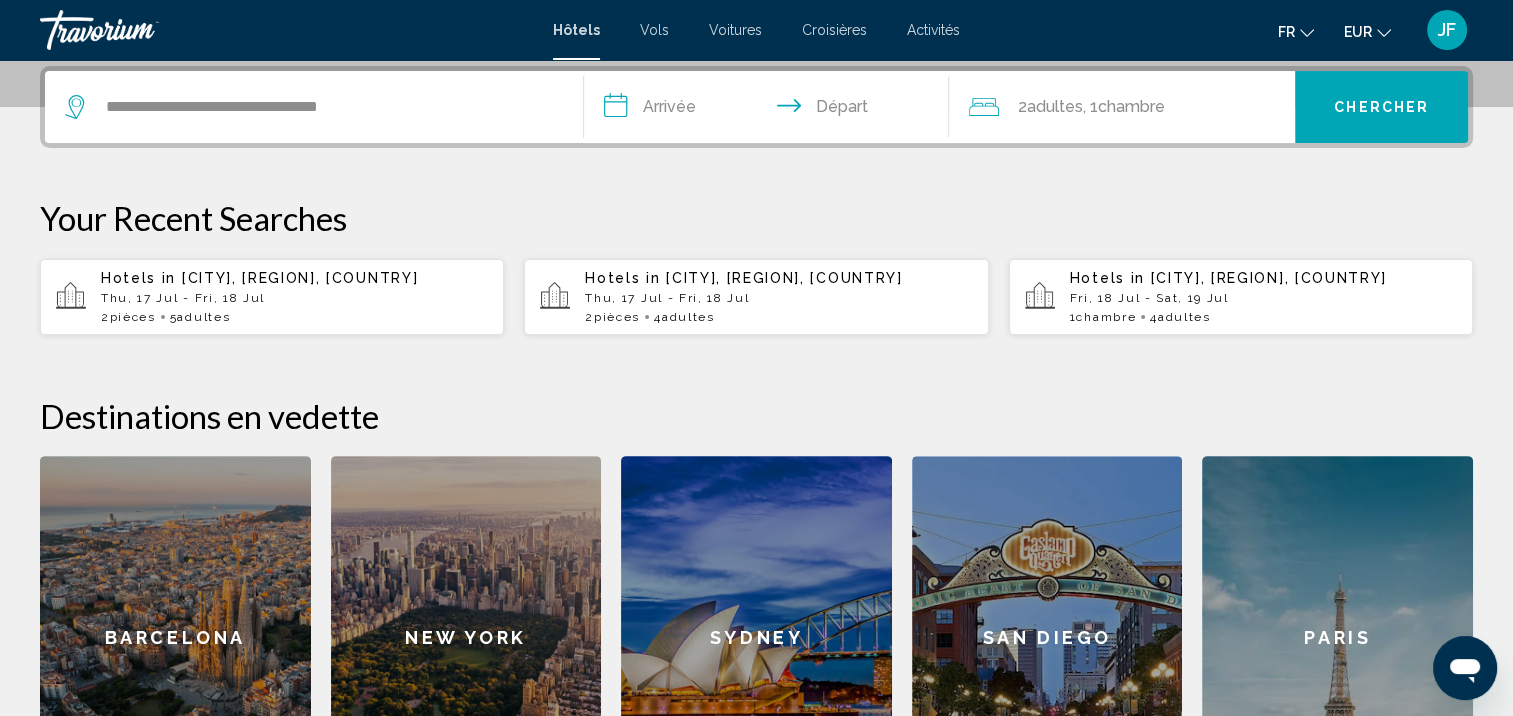 click on "**********" at bounding box center (771, 110) 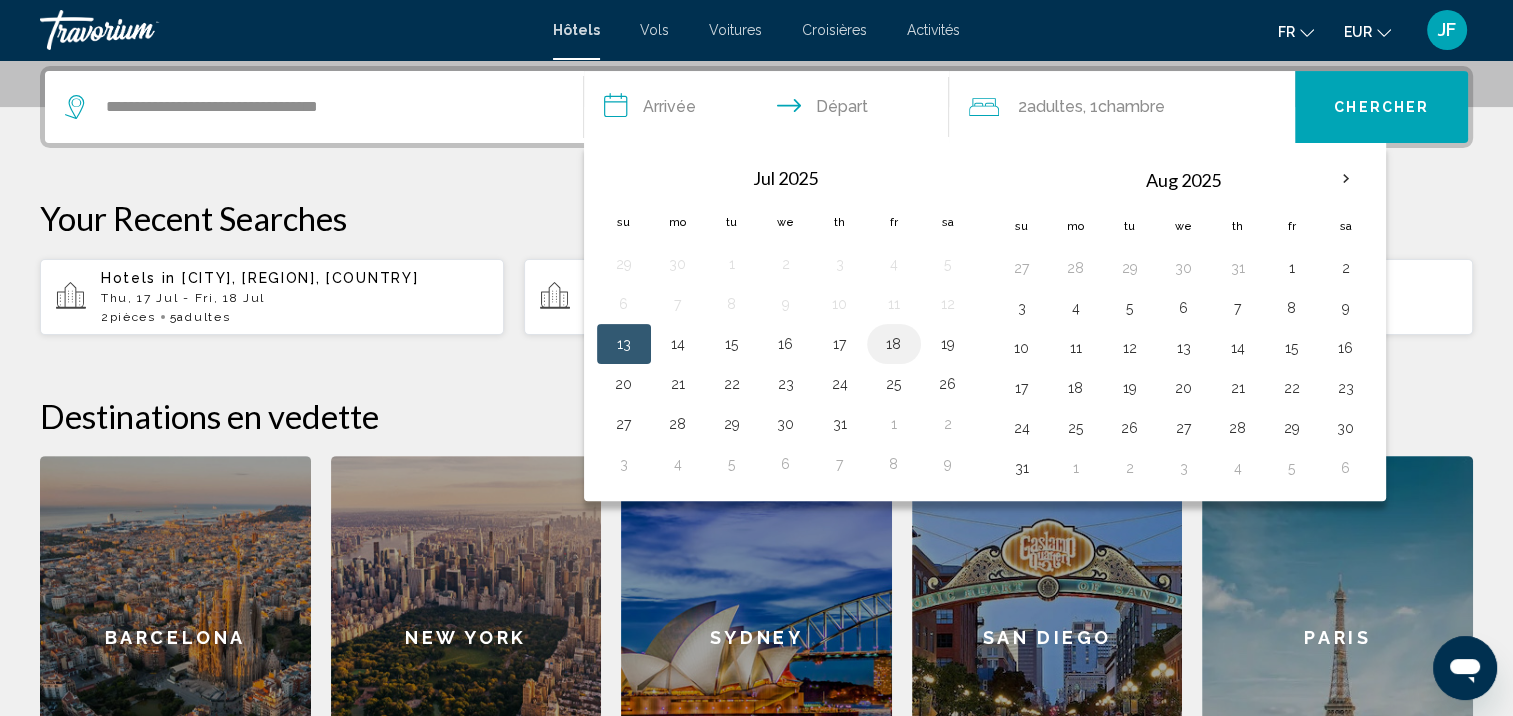 click on "18" at bounding box center [894, 344] 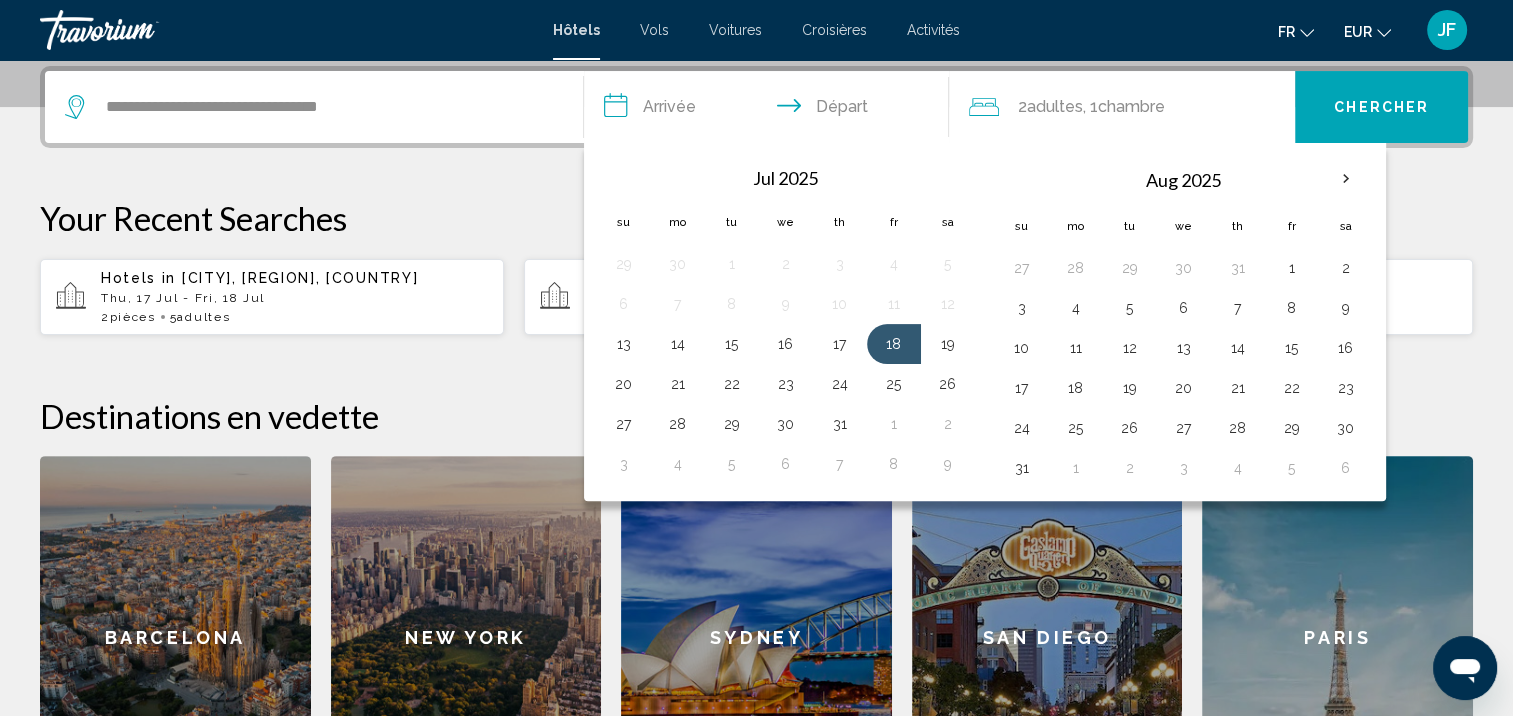 click on "**********" at bounding box center [771, 110] 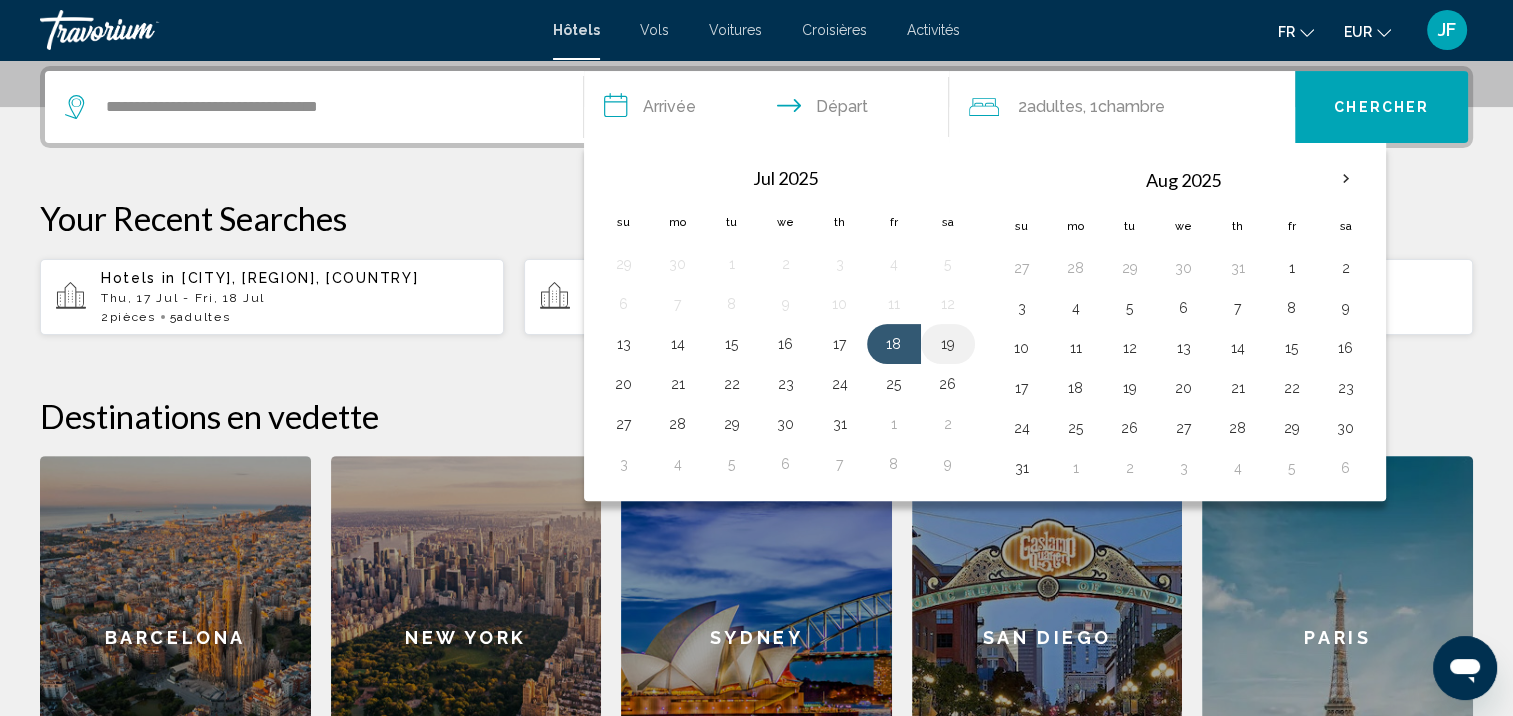 click on "19" at bounding box center (948, 344) 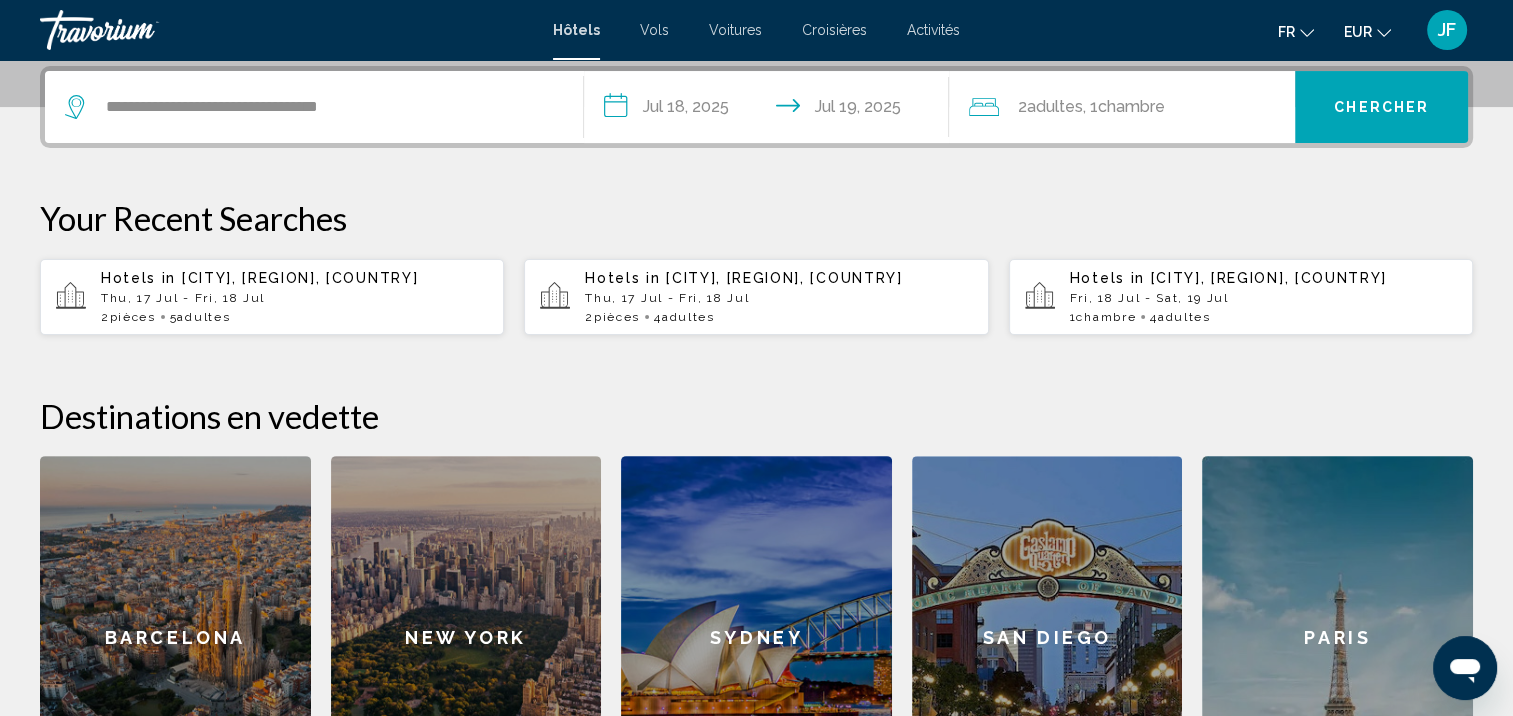 click on "Chambre" 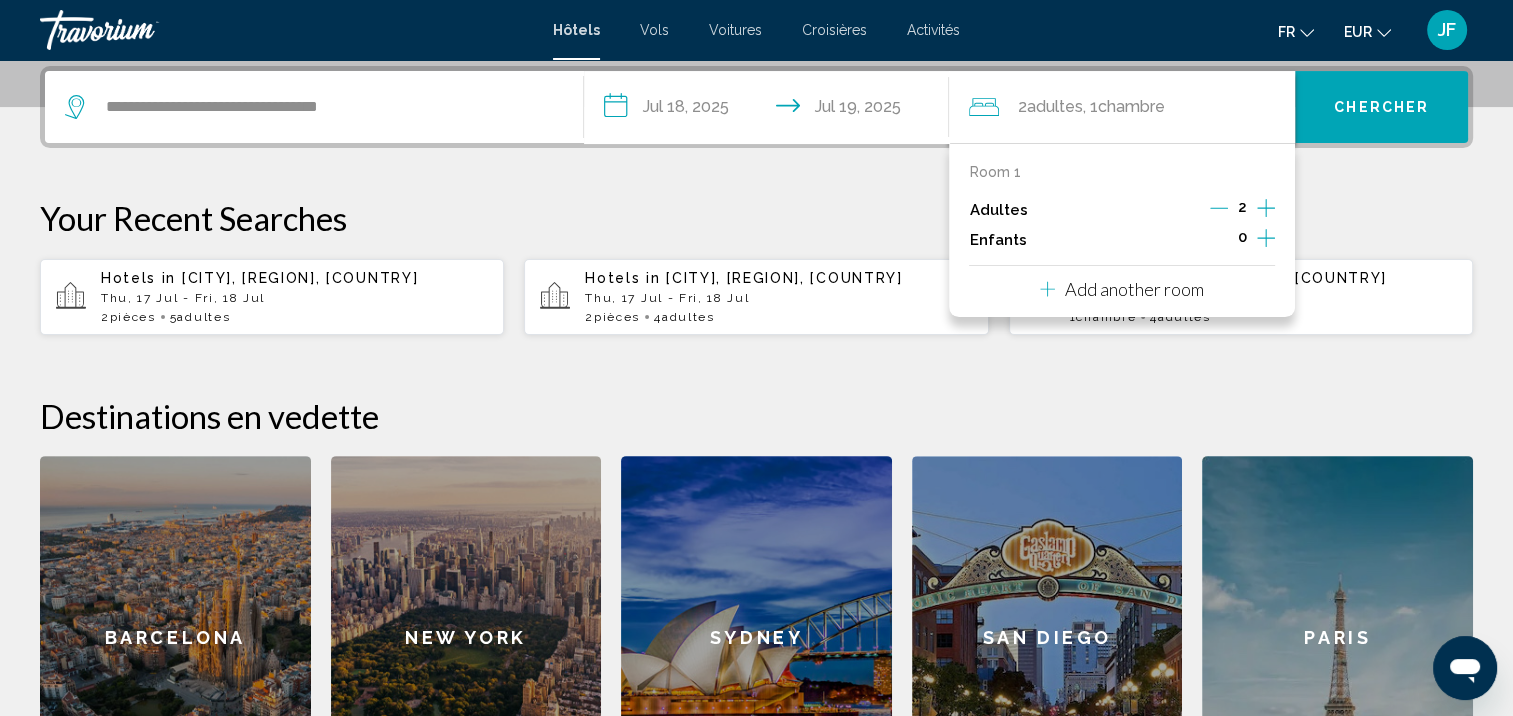 click 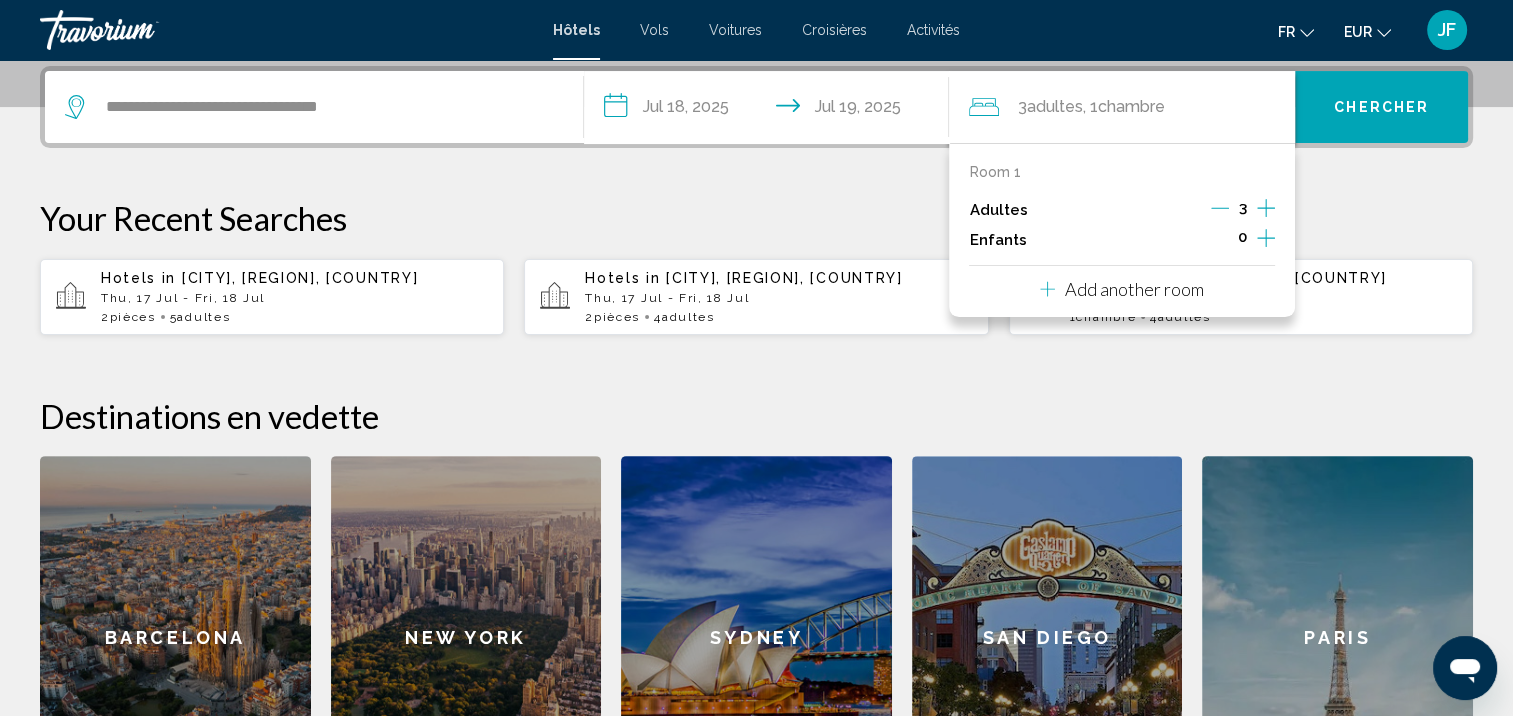 click 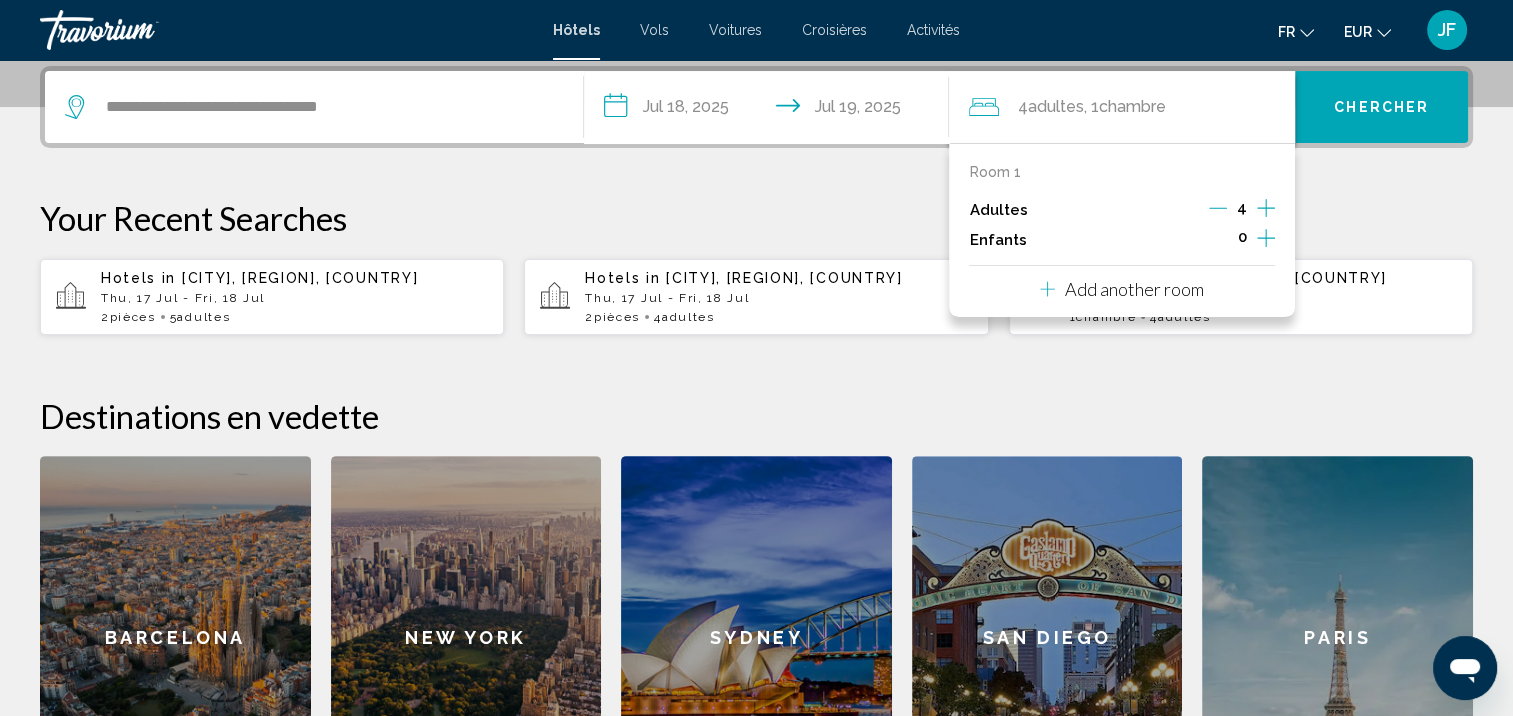 click on "Chercher" at bounding box center [1381, 108] 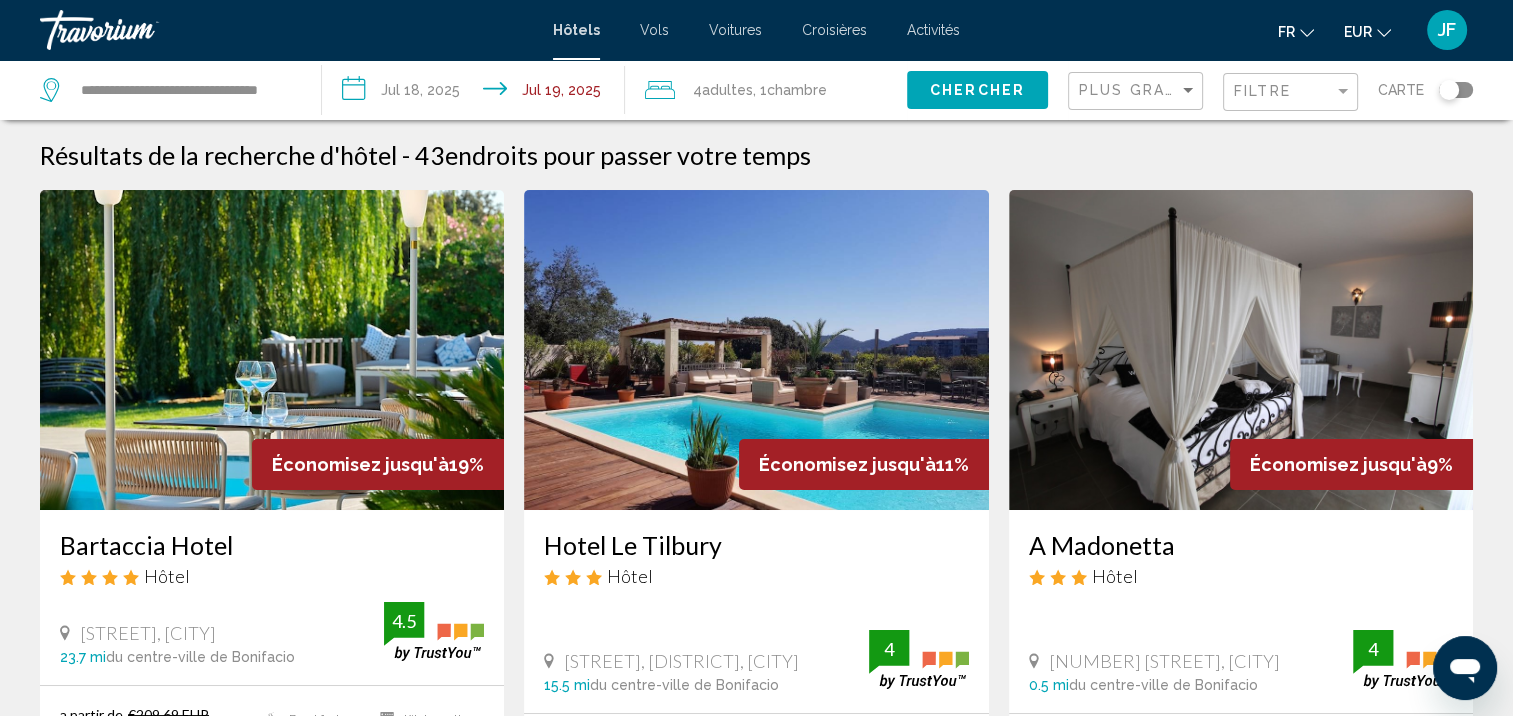scroll, scrollTop: 200, scrollLeft: 0, axis: vertical 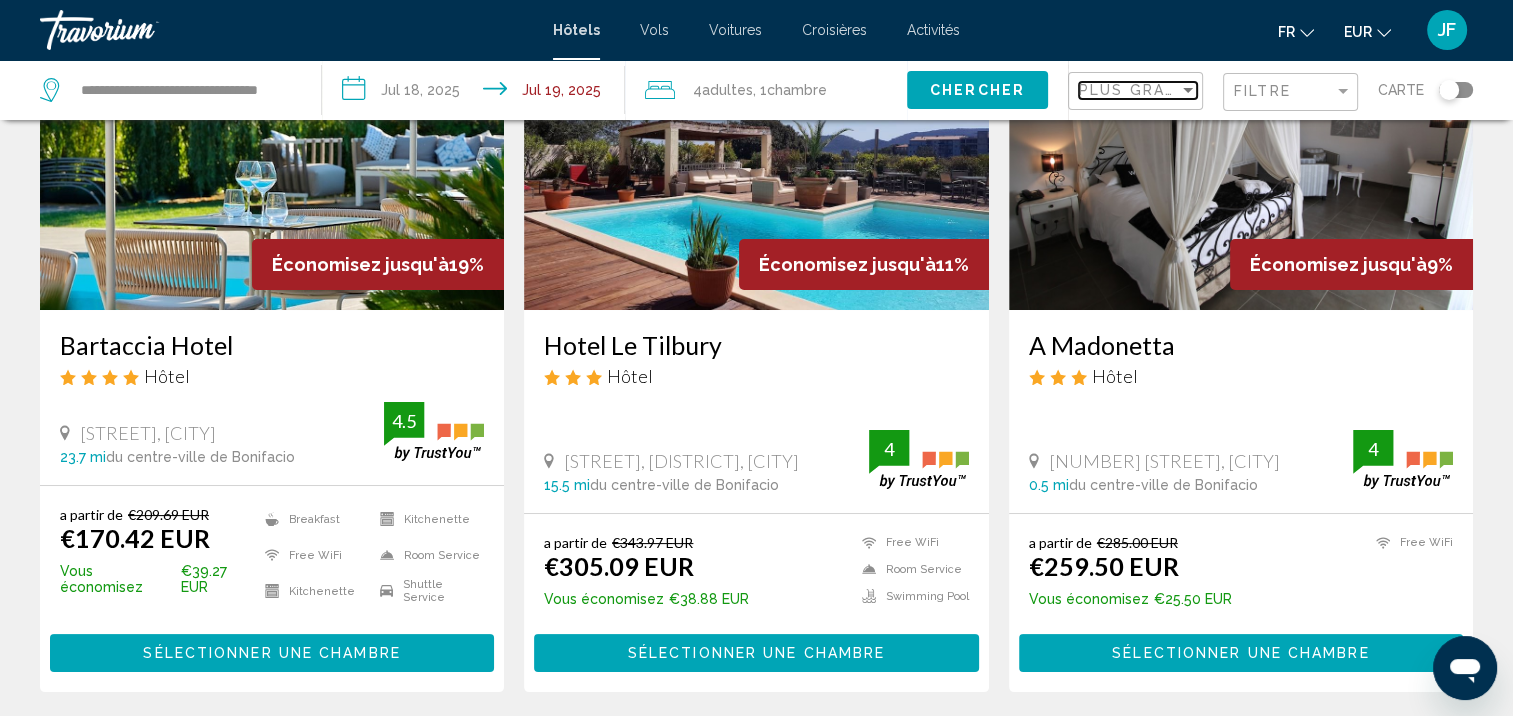 click at bounding box center [1188, 90] 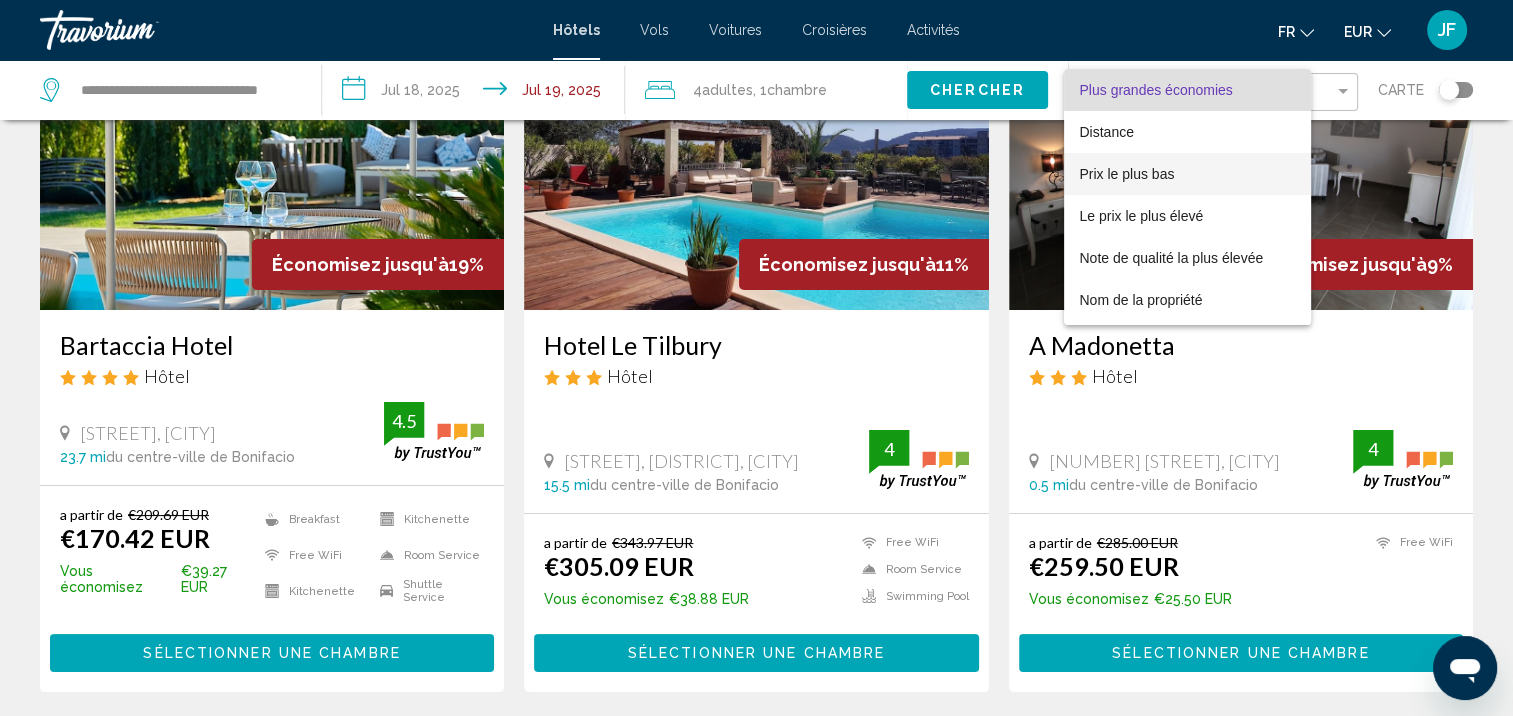 click on "Prix le plus bas" at bounding box center (1127, 174) 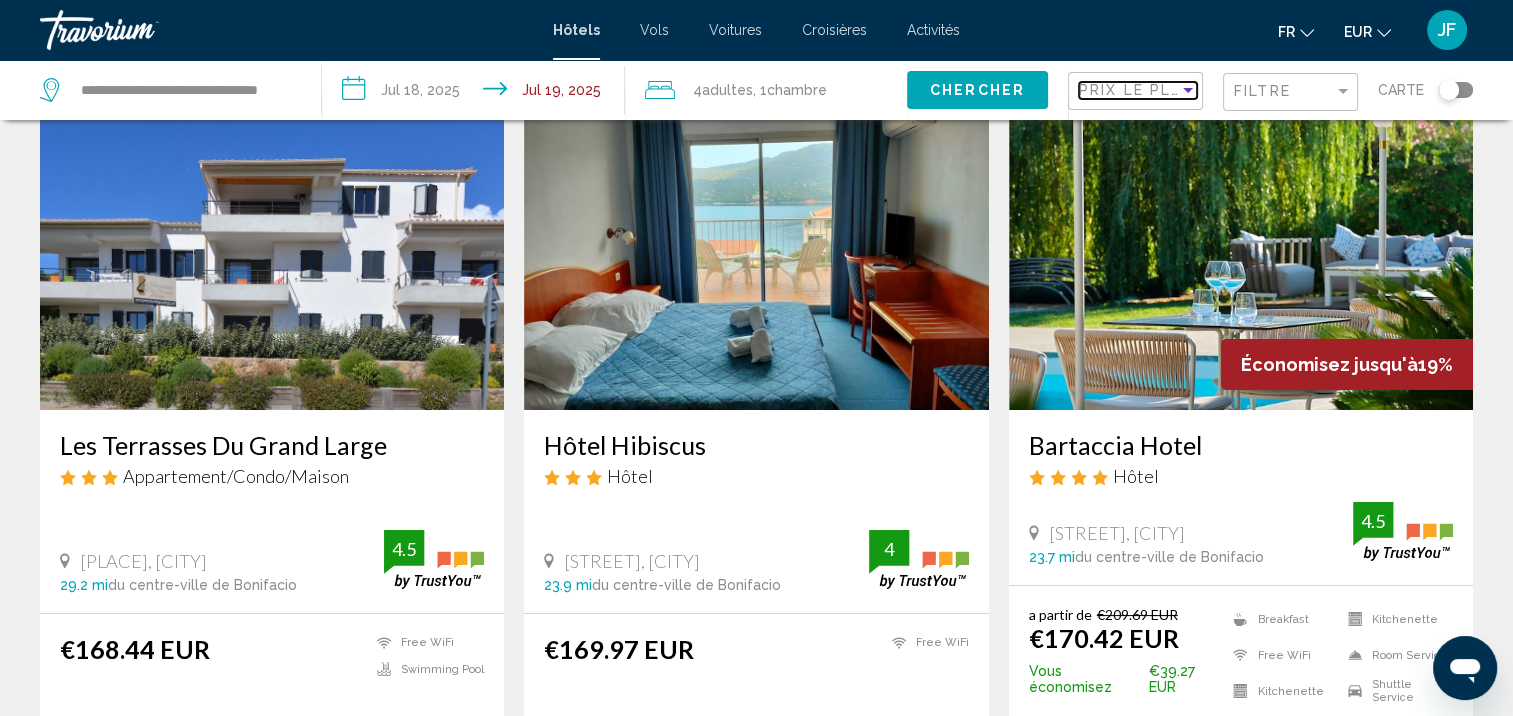 scroll, scrollTop: 200, scrollLeft: 0, axis: vertical 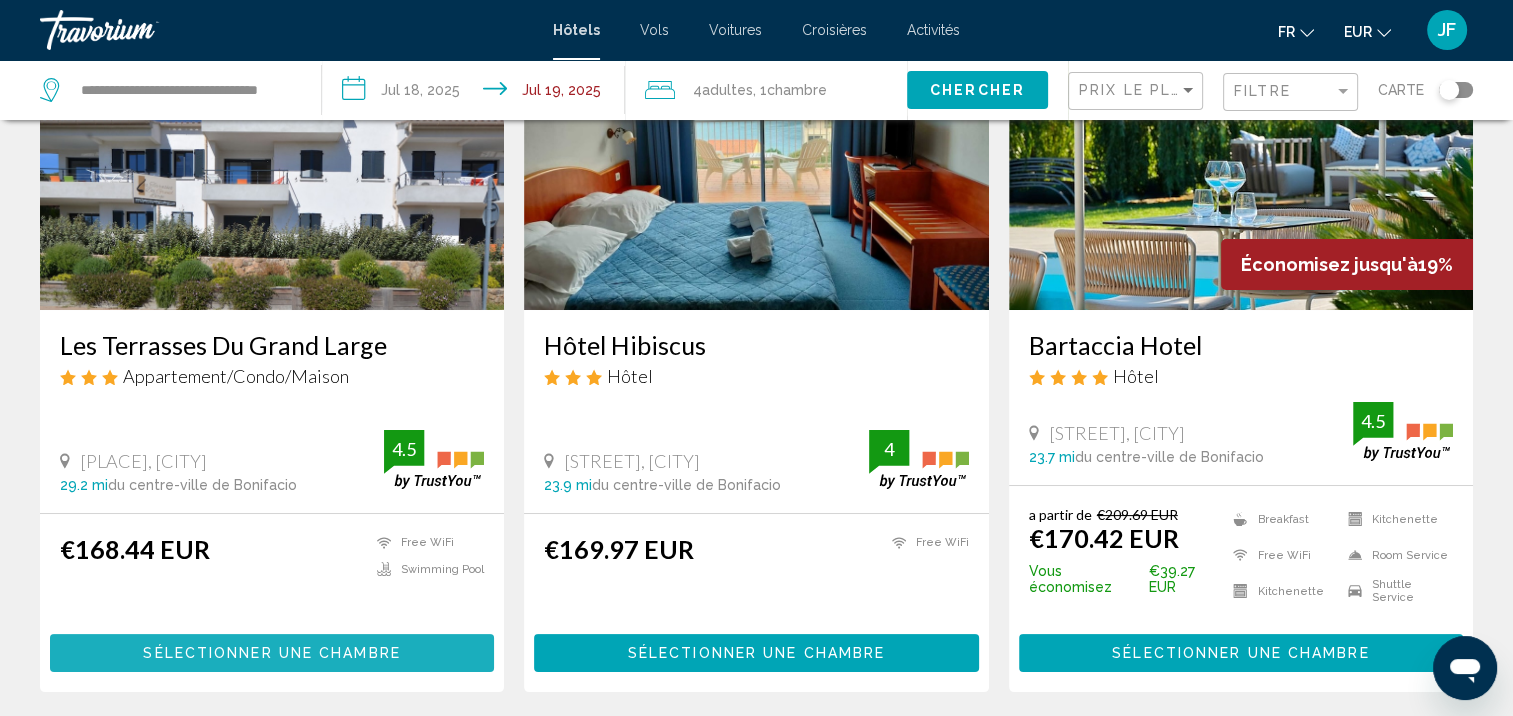 click on "Sélectionner une chambre" at bounding box center (271, 654) 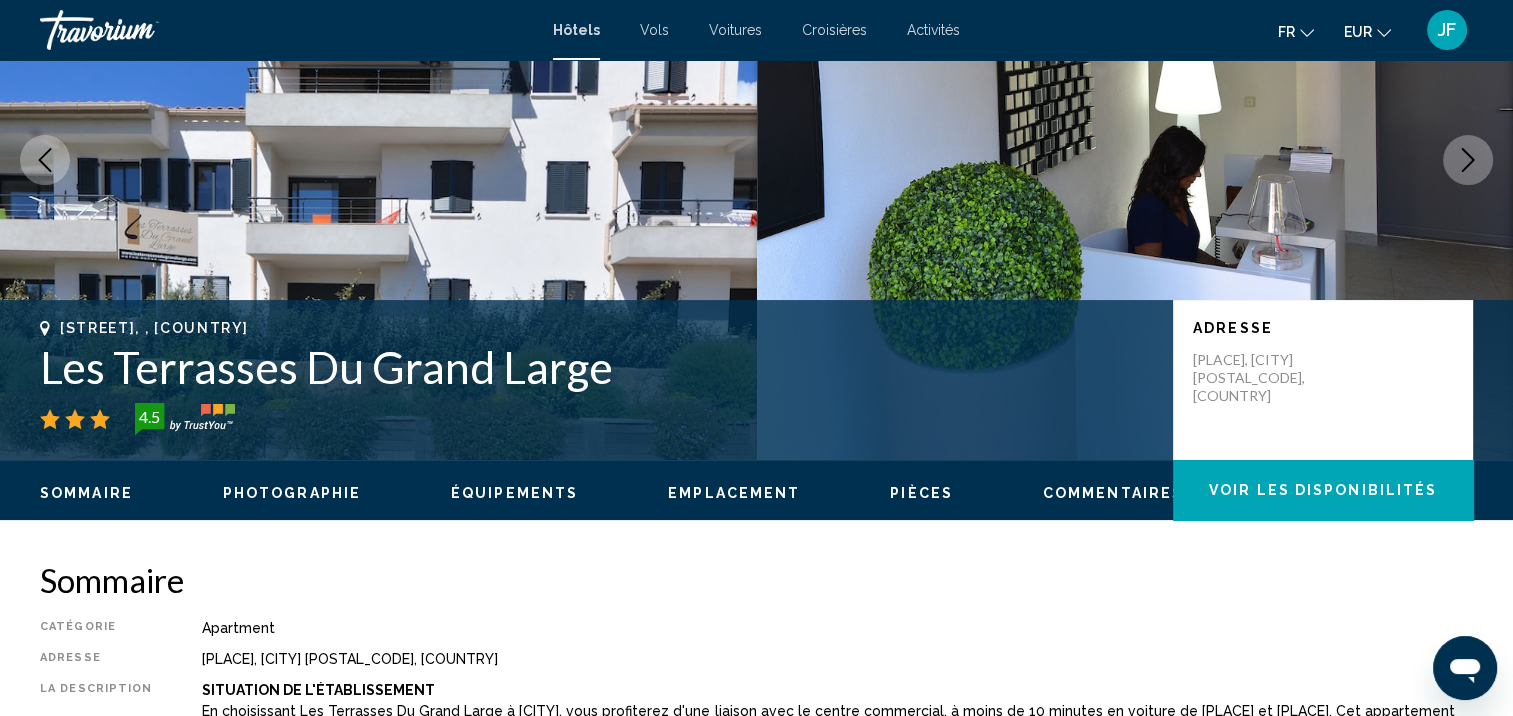 scroll, scrollTop: 1, scrollLeft: 0, axis: vertical 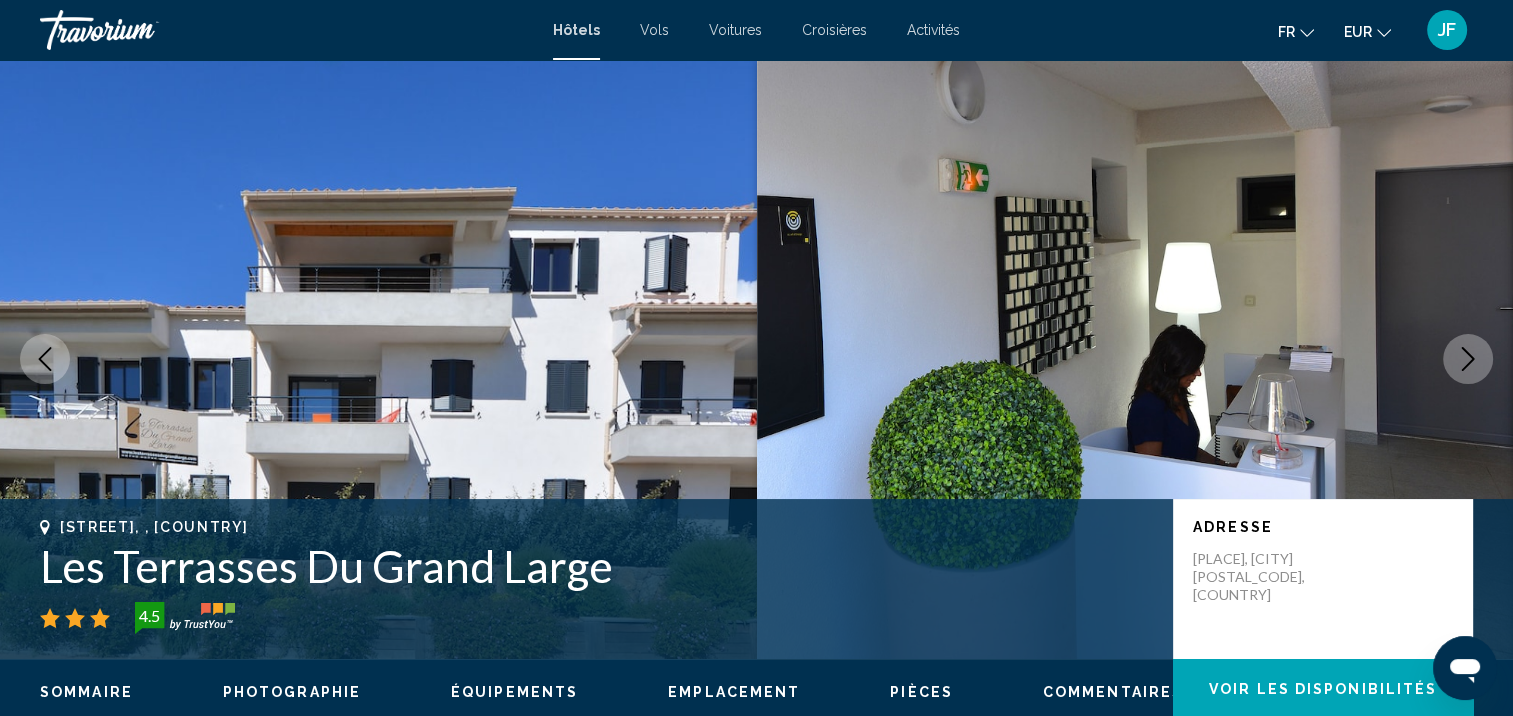 click at bounding box center [1468, 359] 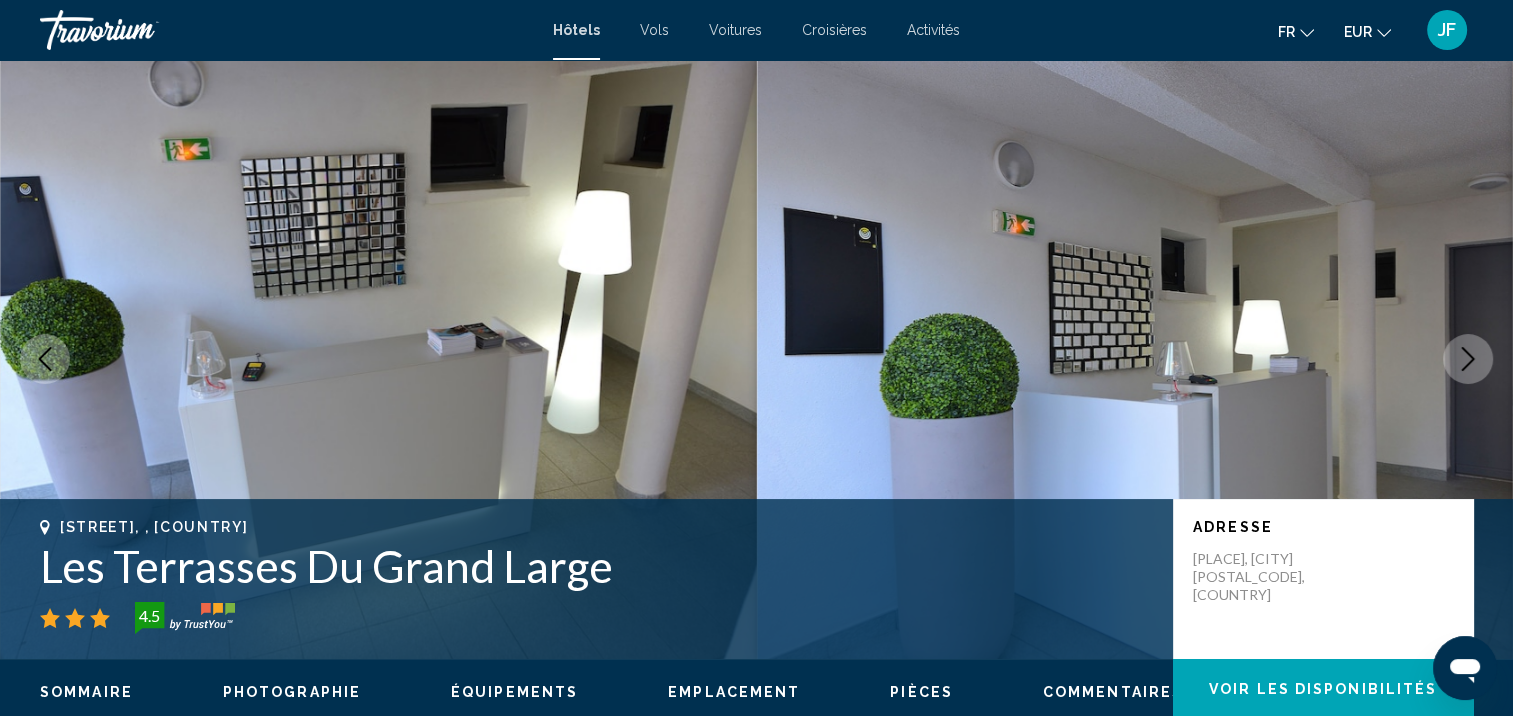 click at bounding box center [1468, 359] 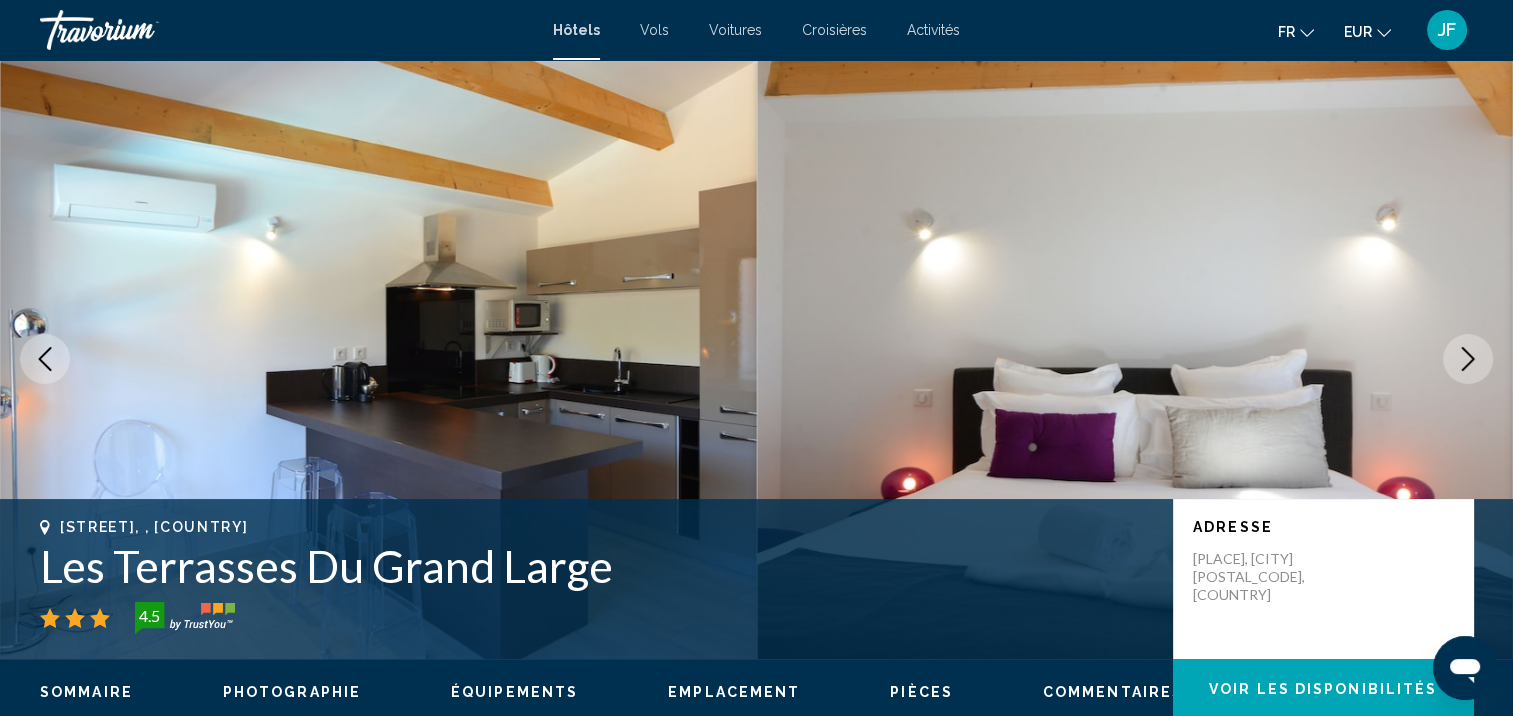 click at bounding box center (1468, 359) 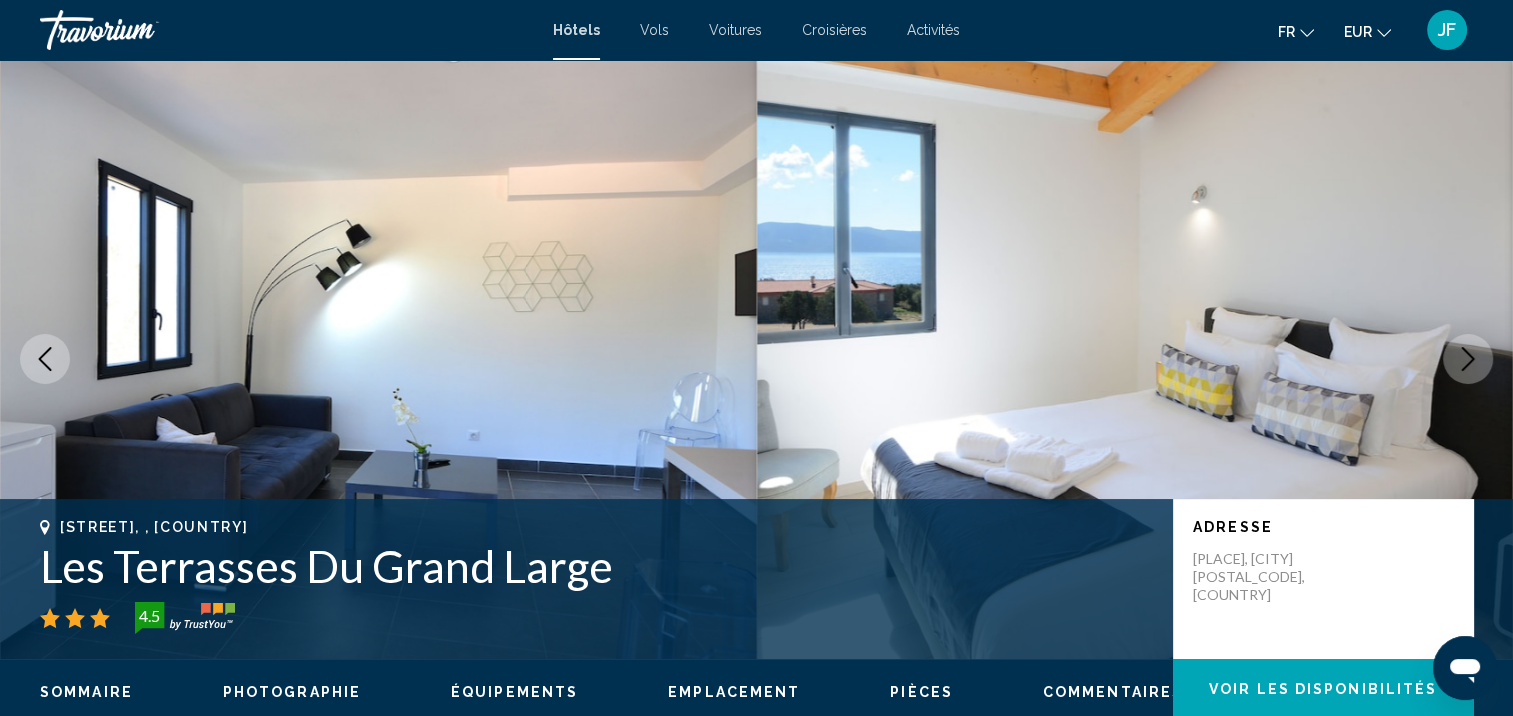 click 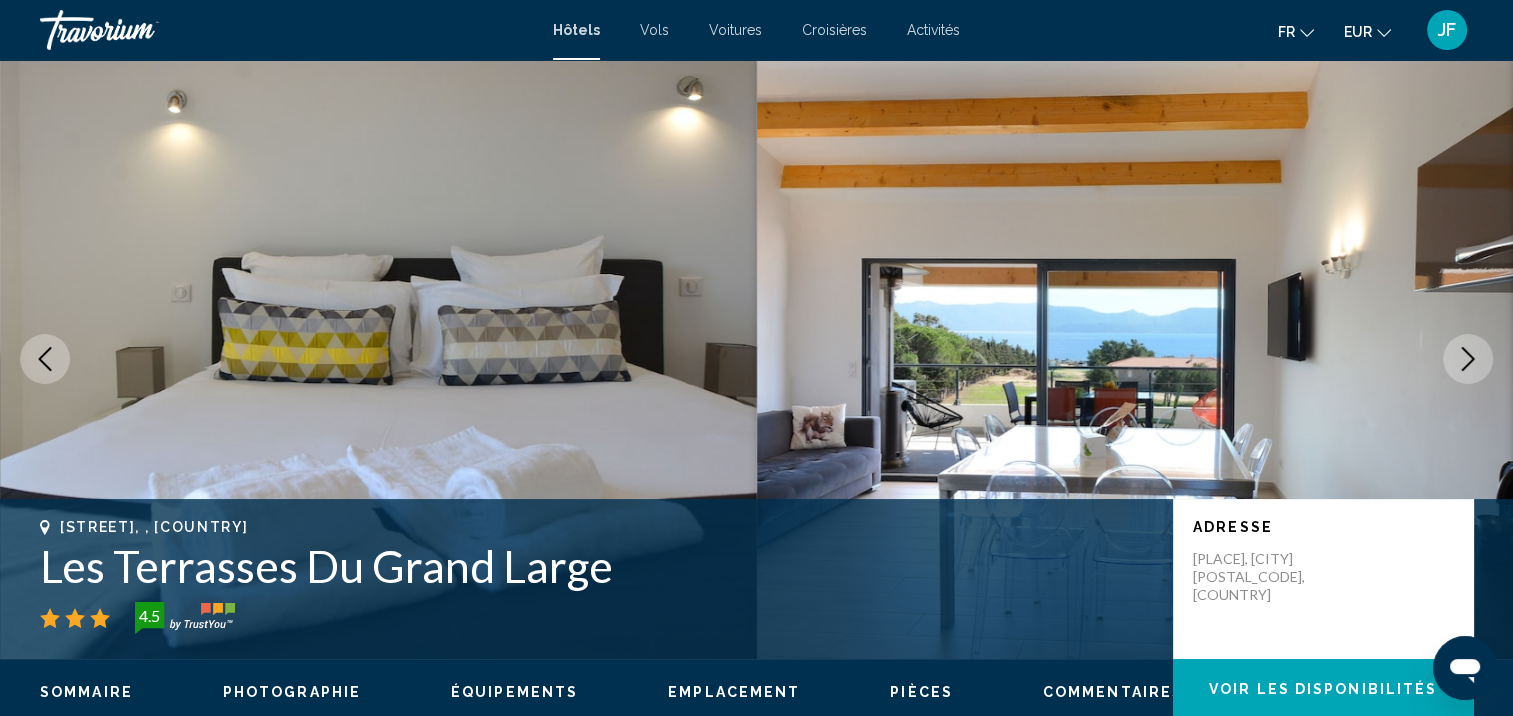 click 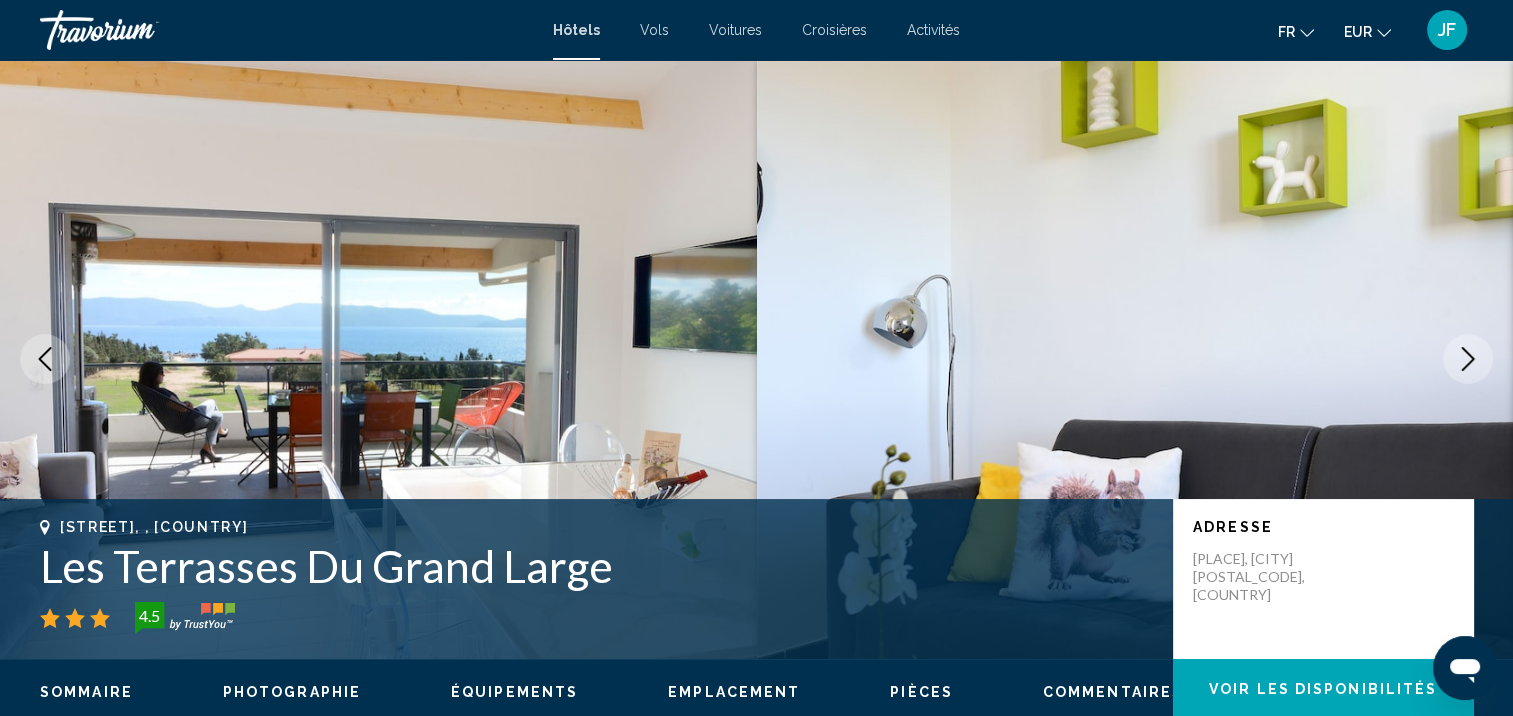 click 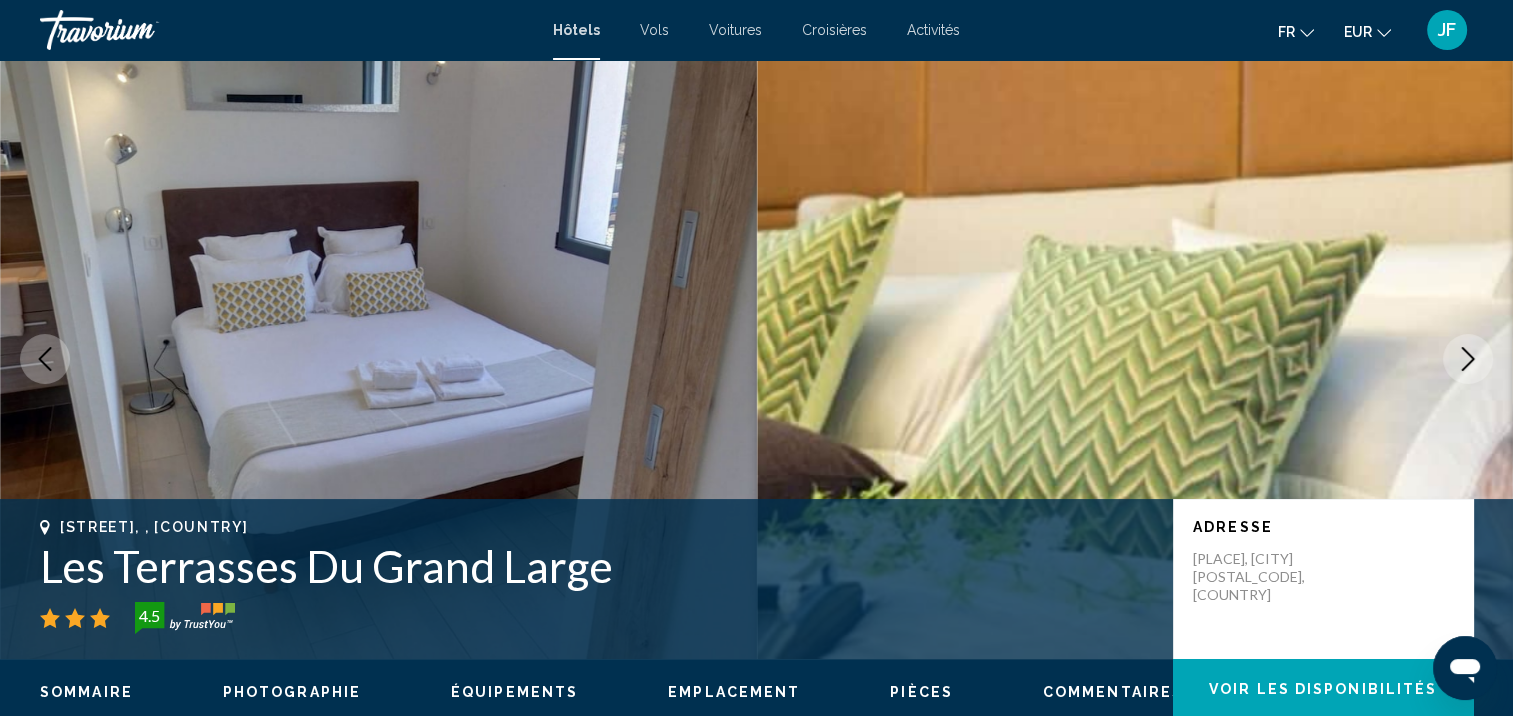 click 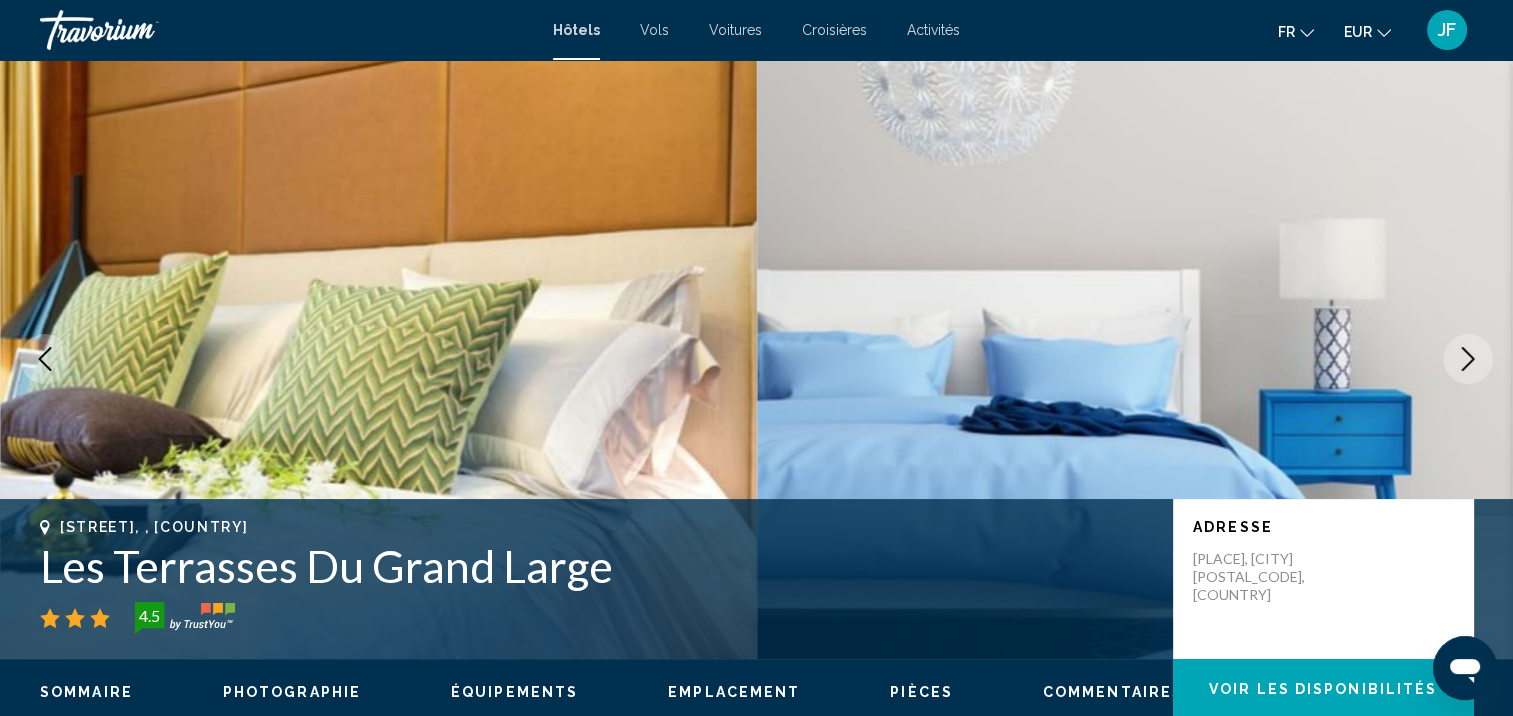 click 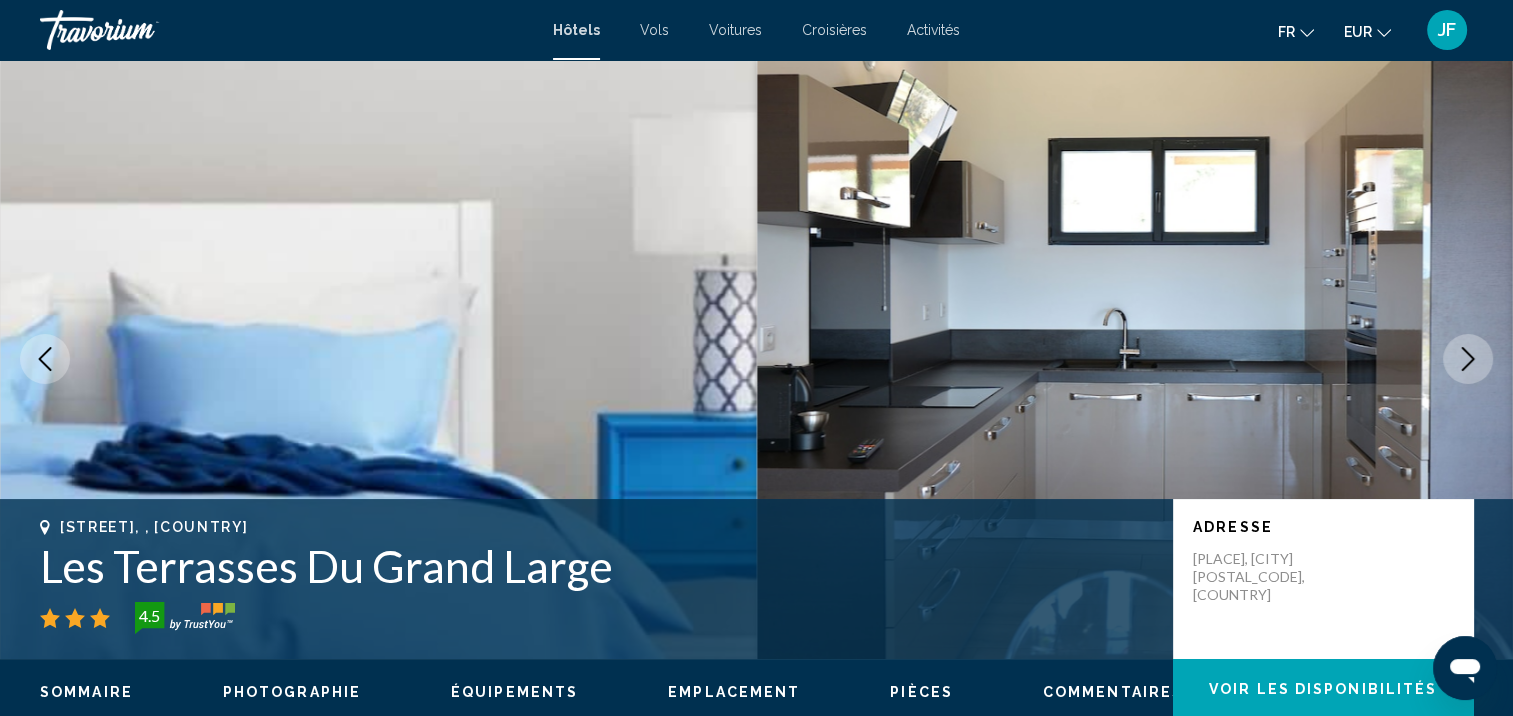 click 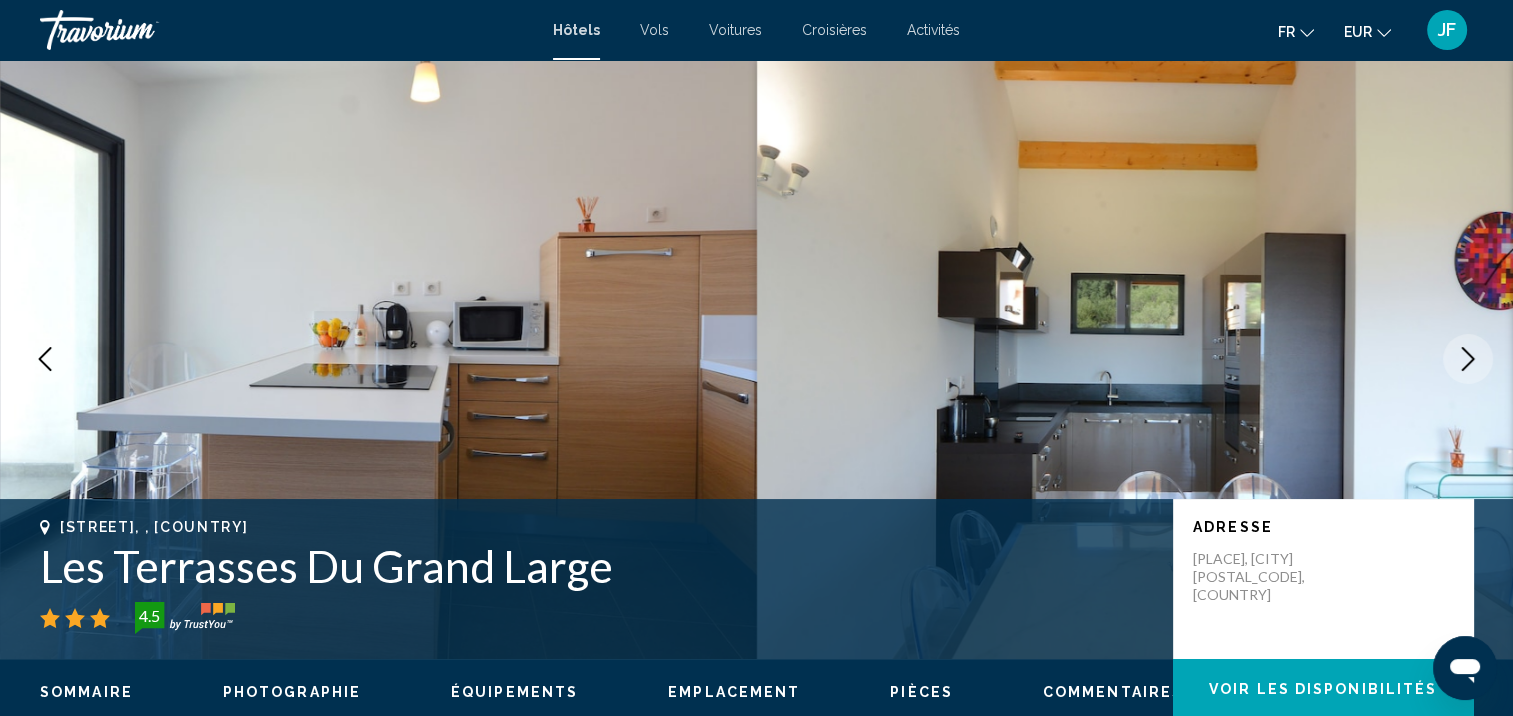 click 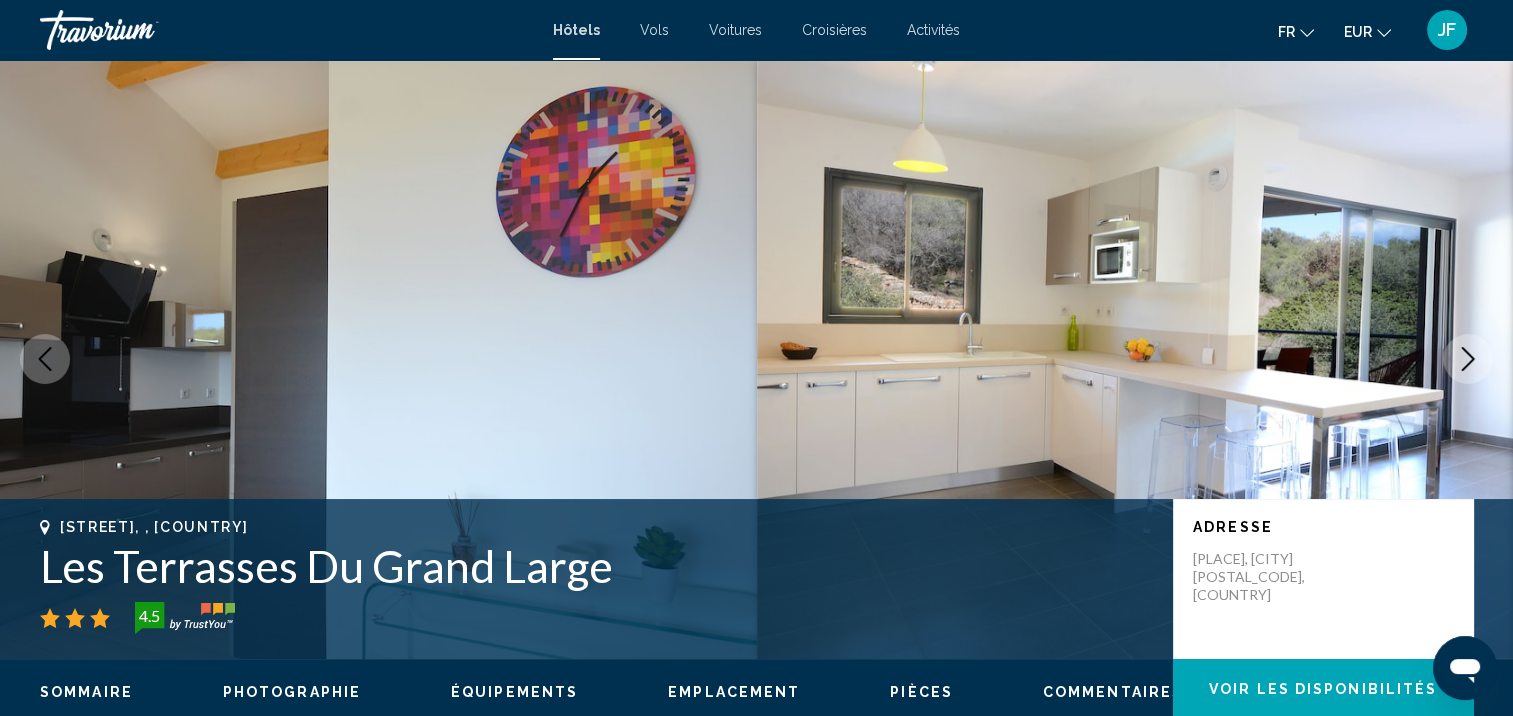 click 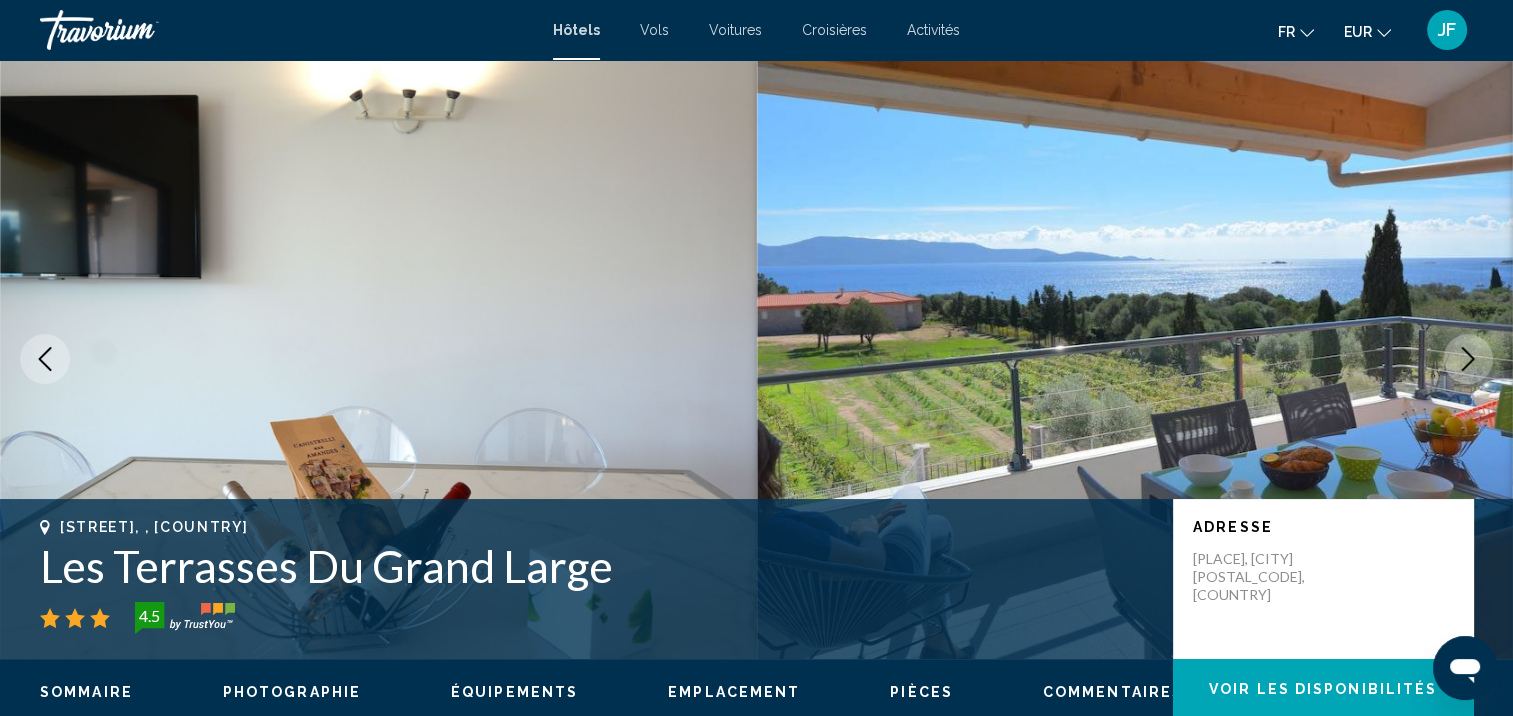 click 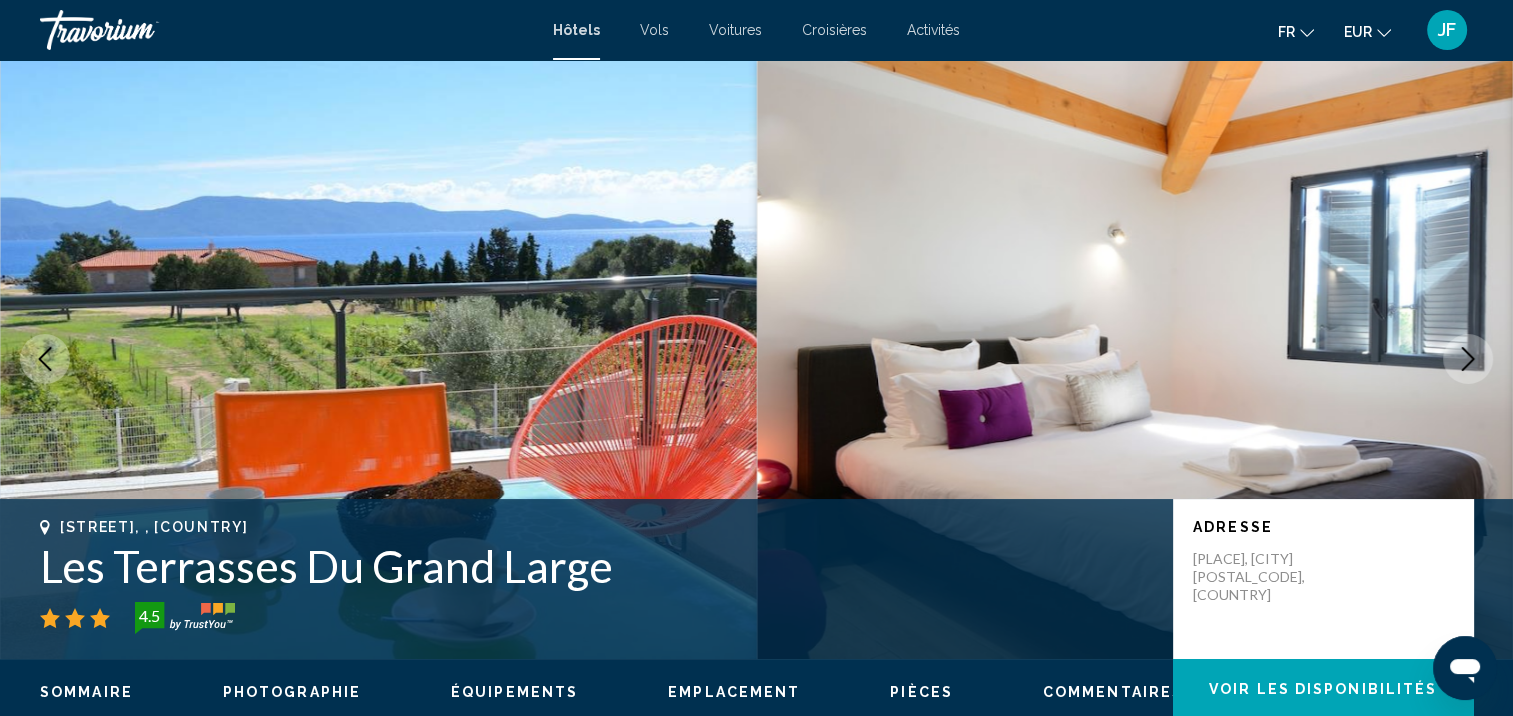 click 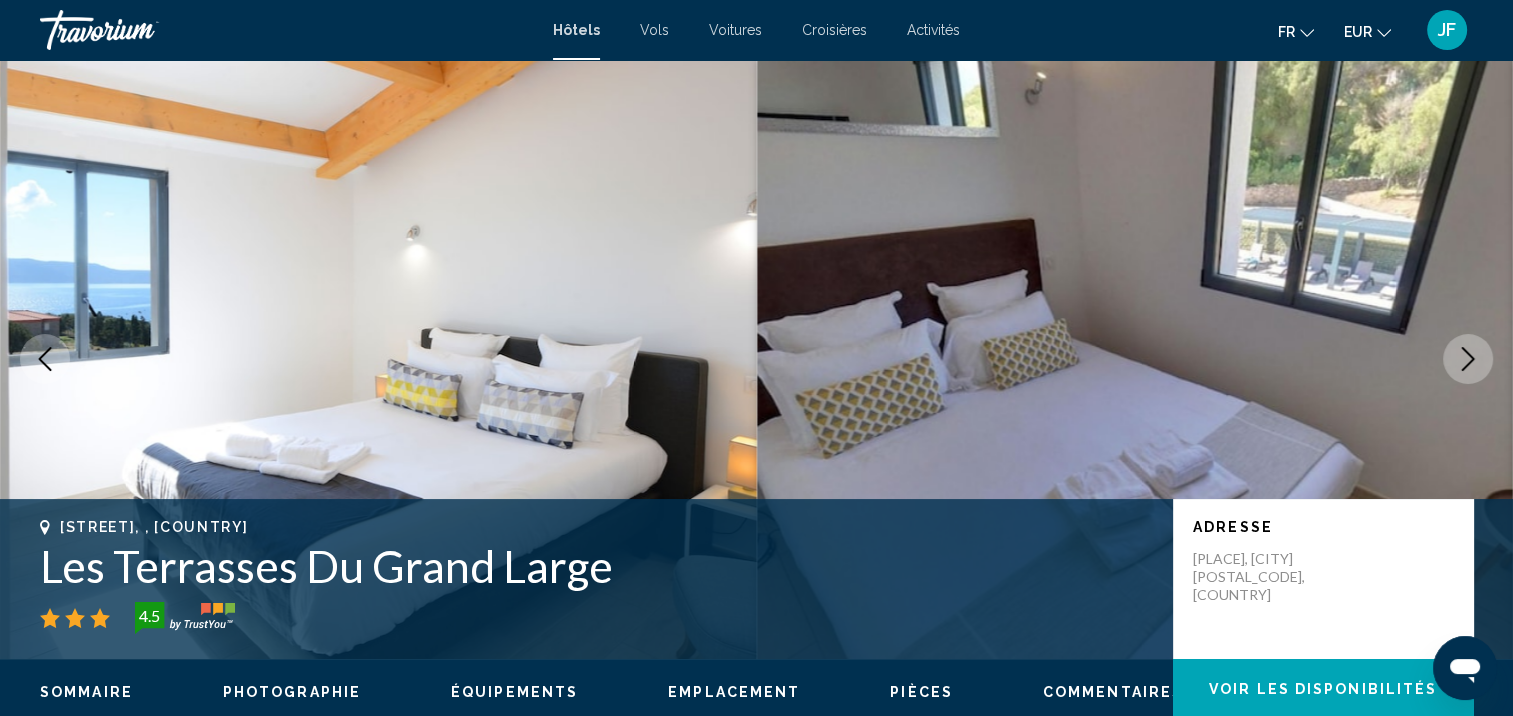 click 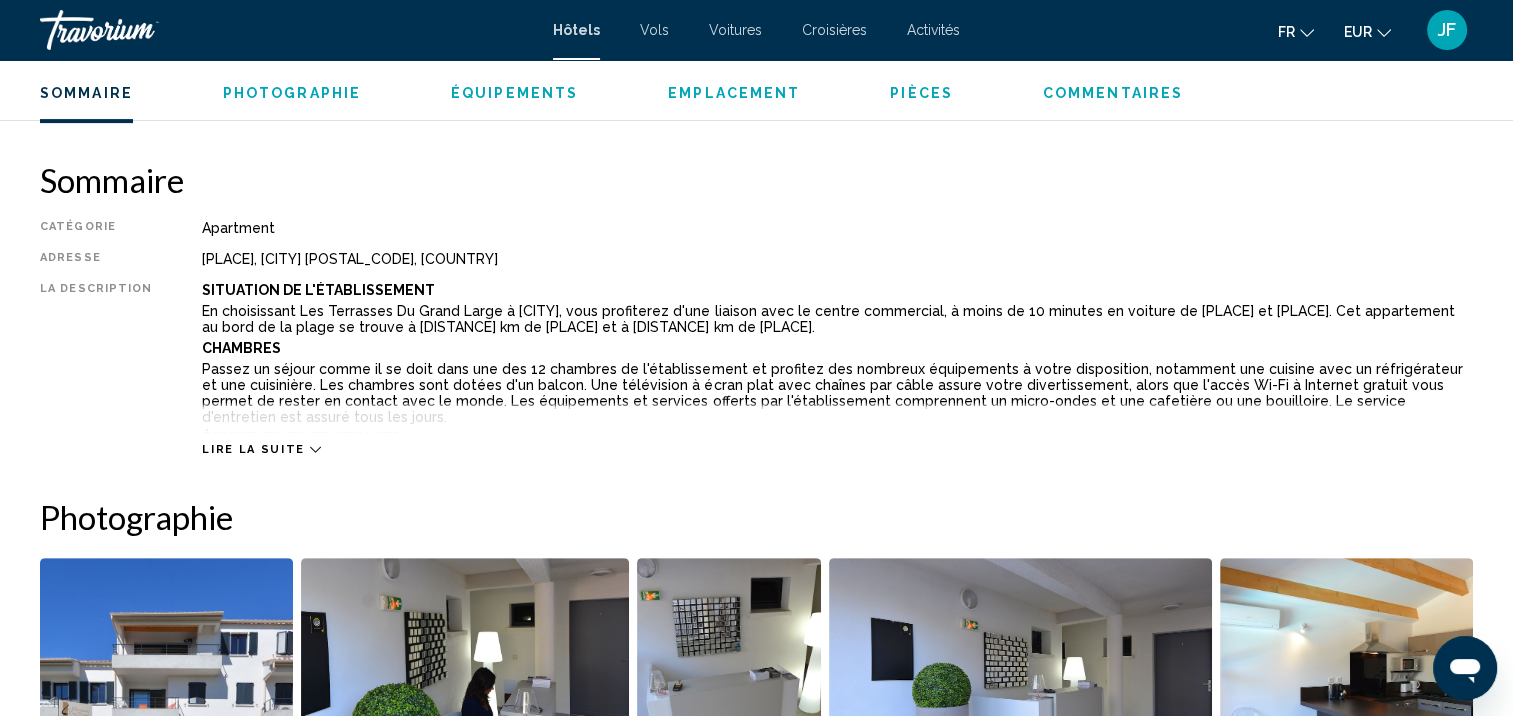 scroll, scrollTop: 701, scrollLeft: 0, axis: vertical 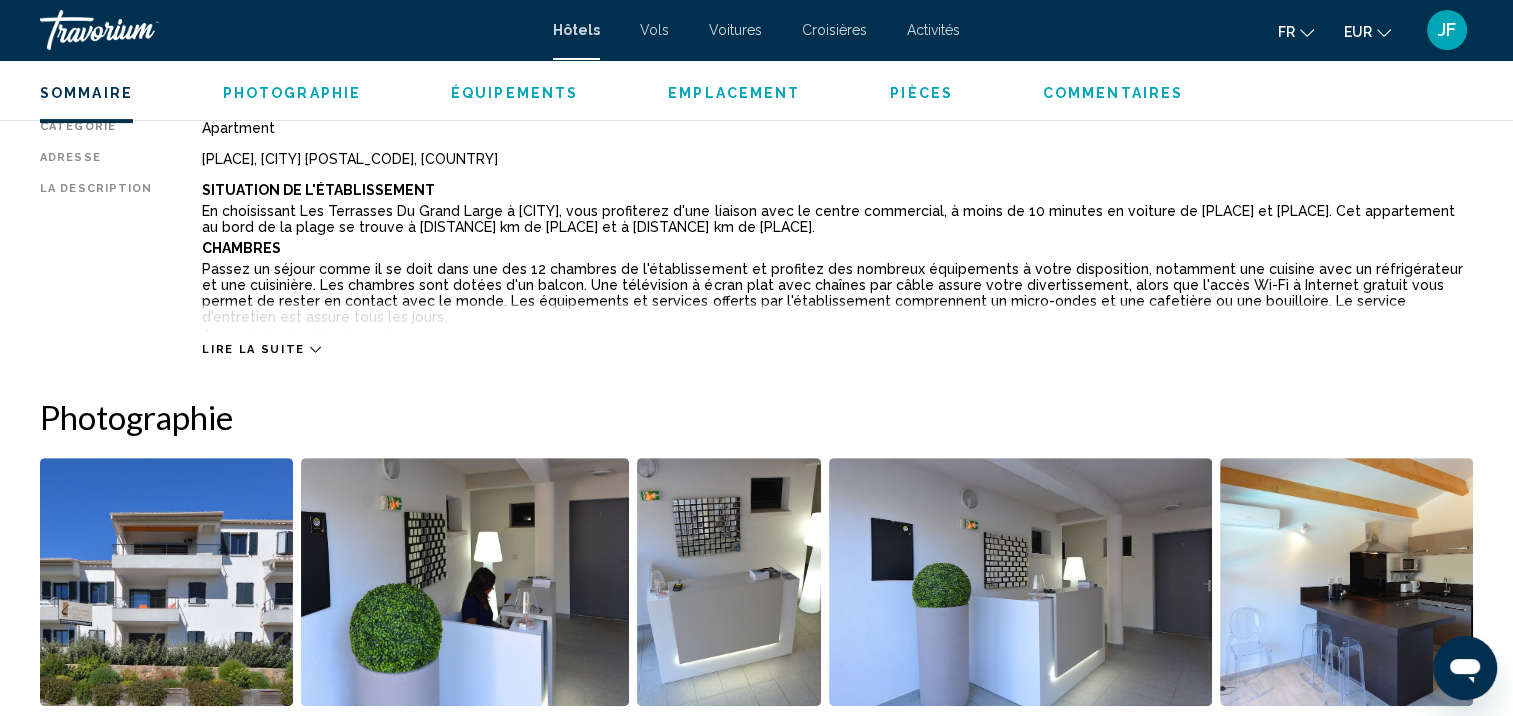 click on "Lire la suite" at bounding box center [253, 349] 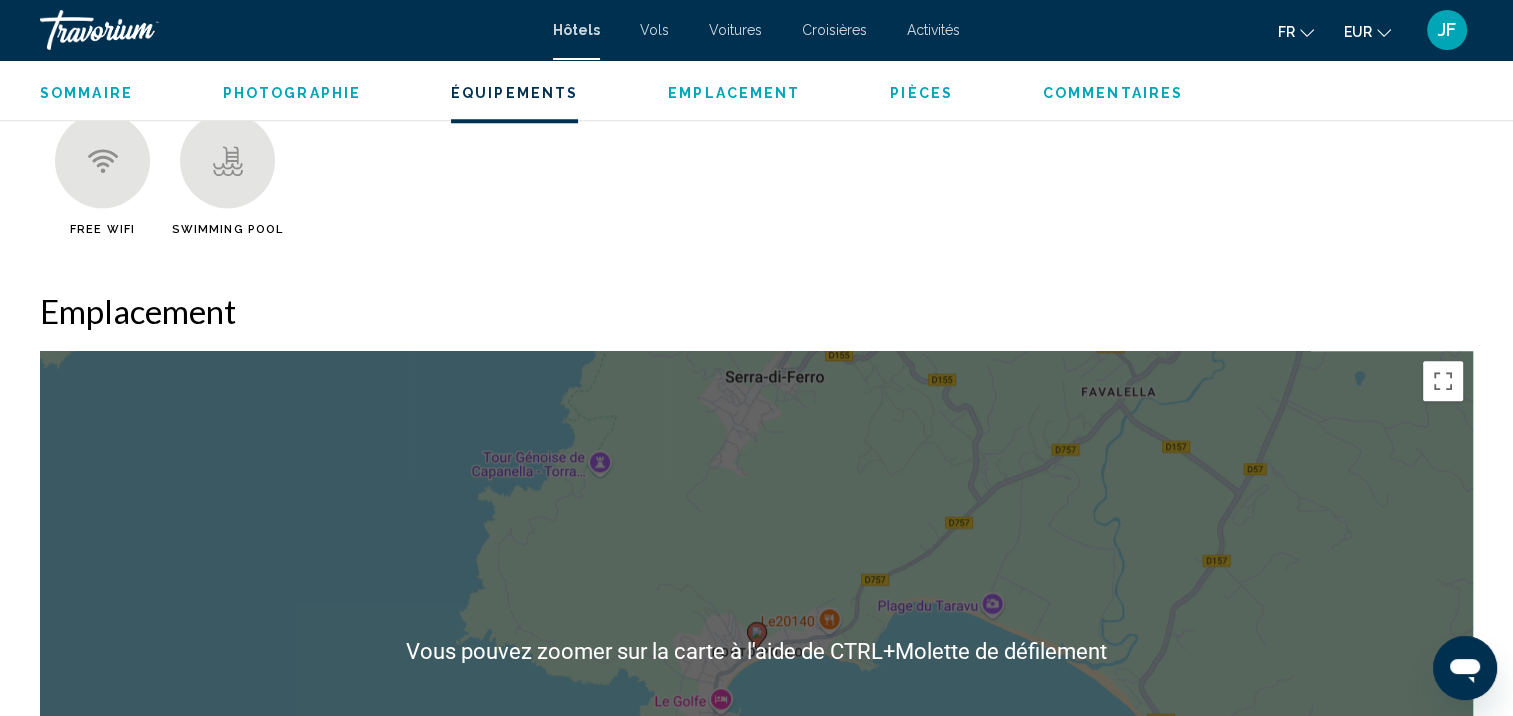 scroll, scrollTop: 1901, scrollLeft: 0, axis: vertical 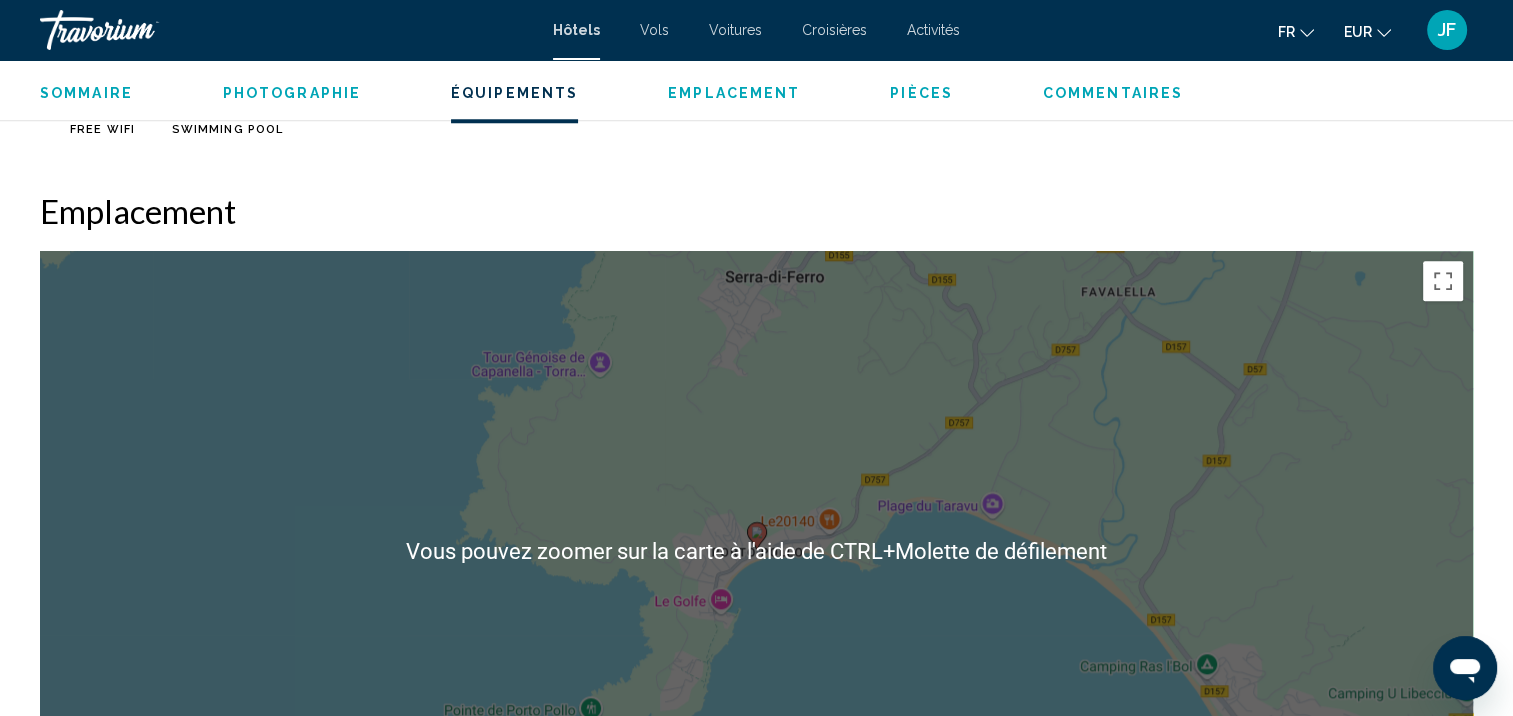 click on "Pour activer le glissement avec le clavier, appuyez sur Alt+Entrée. Une fois ce mode activé, utilisez les touches fléchées pour déplacer le repère. Pour valider le déplacement, appuyez sur Entrée. Pour annuler, appuyez sur Échap." at bounding box center (756, 551) 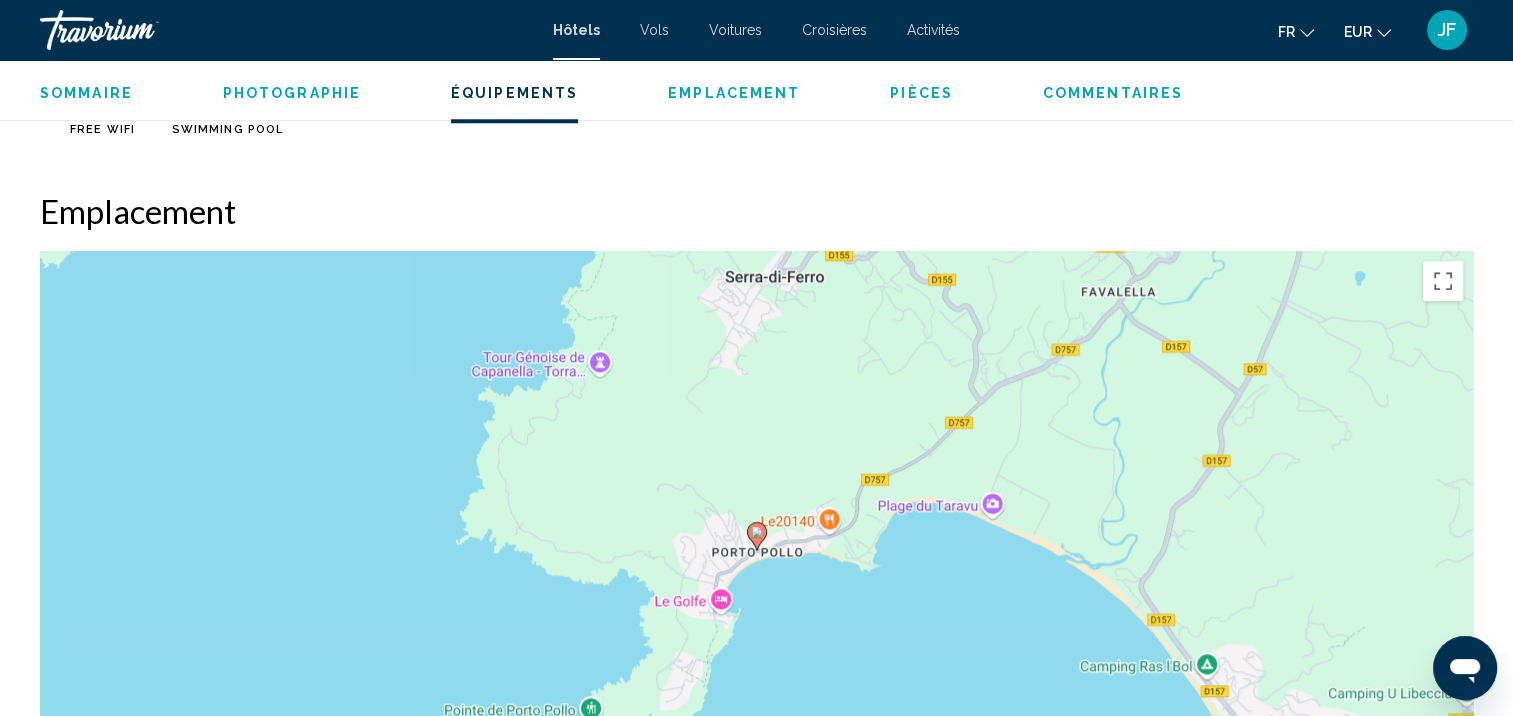click 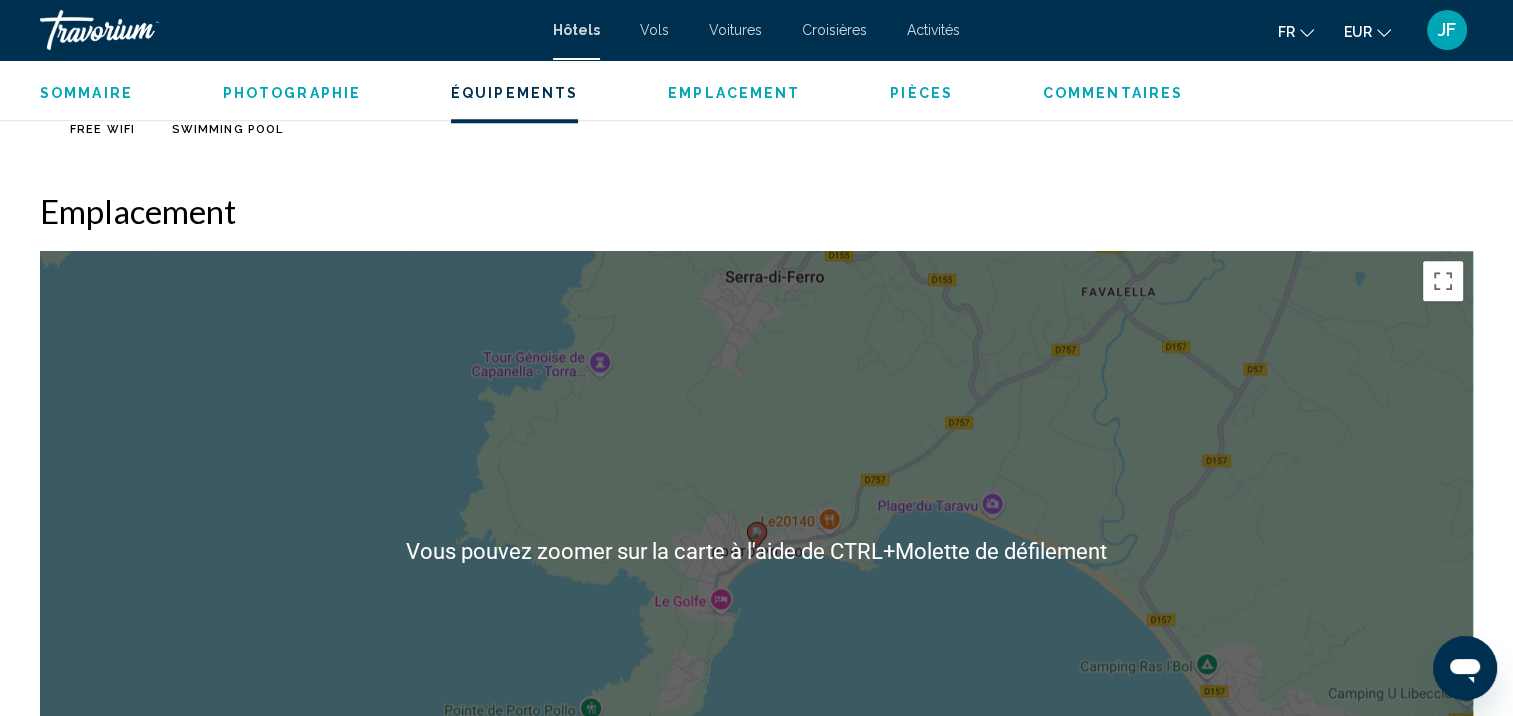 scroll, scrollTop: 2101, scrollLeft: 0, axis: vertical 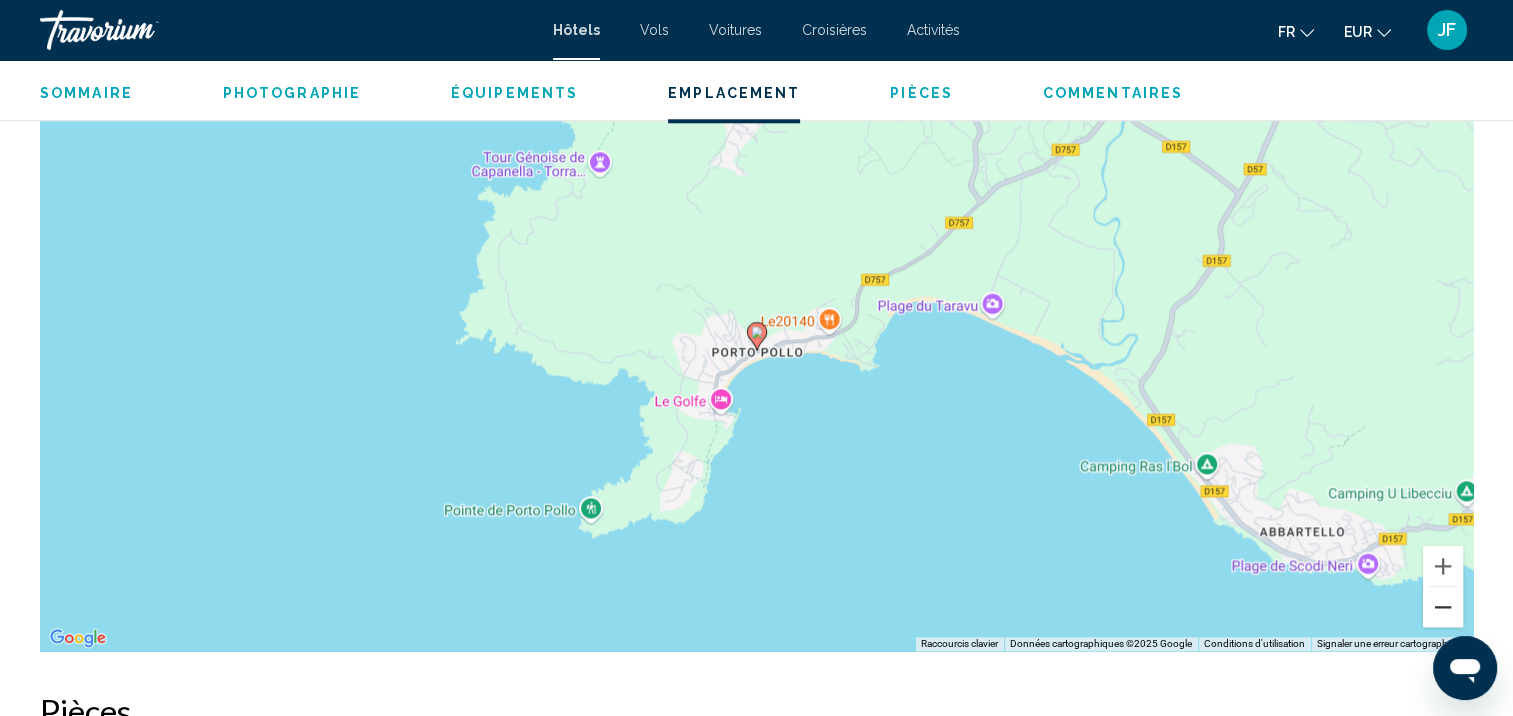 click at bounding box center (1443, 607) 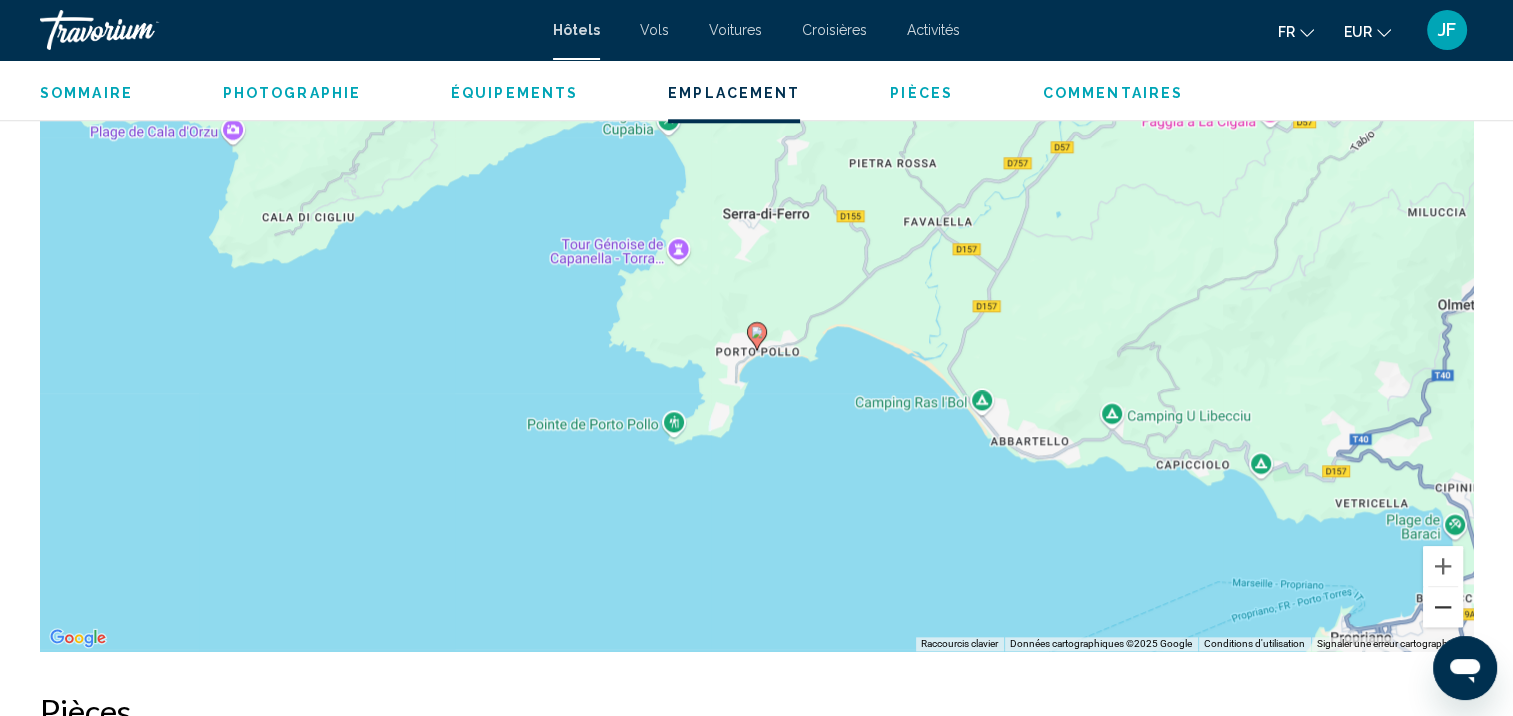 click at bounding box center (1443, 607) 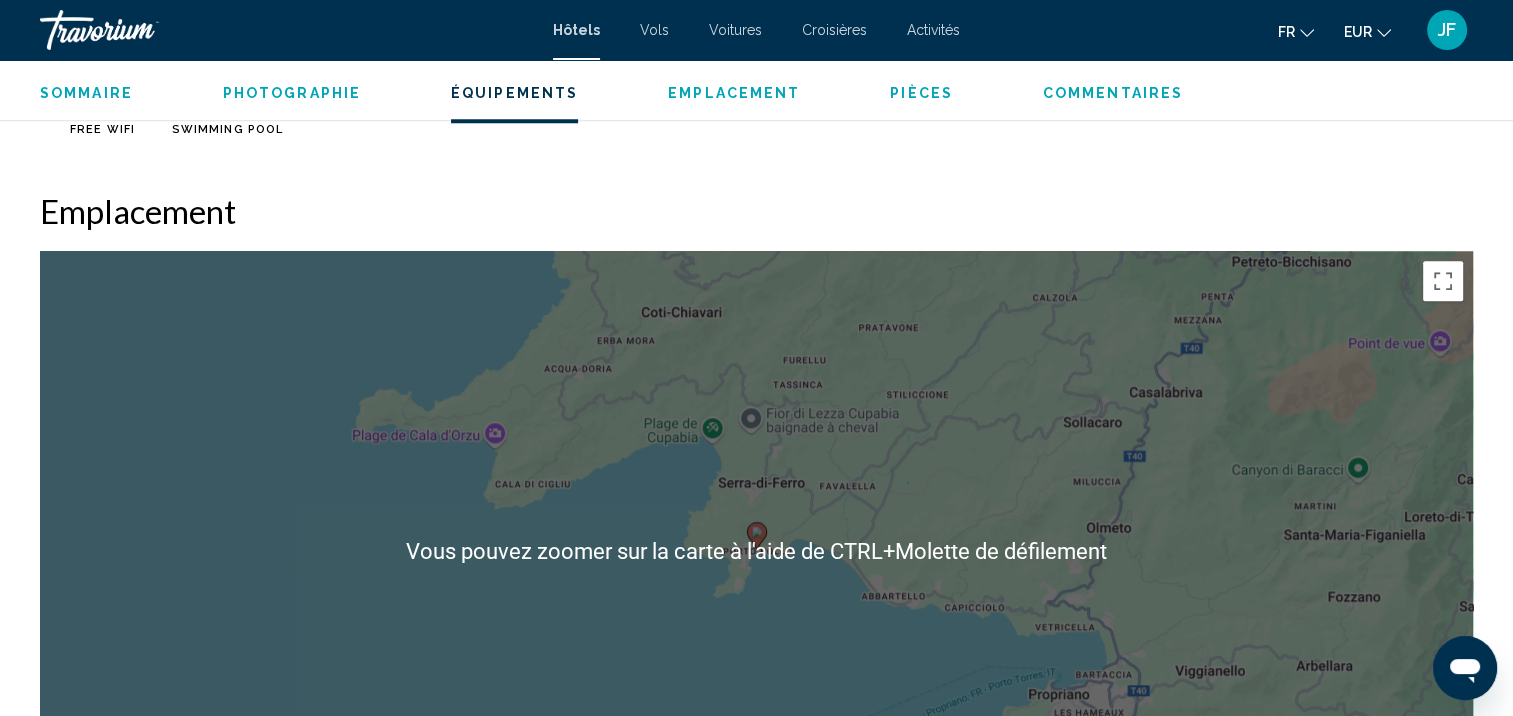 scroll, scrollTop: 2101, scrollLeft: 0, axis: vertical 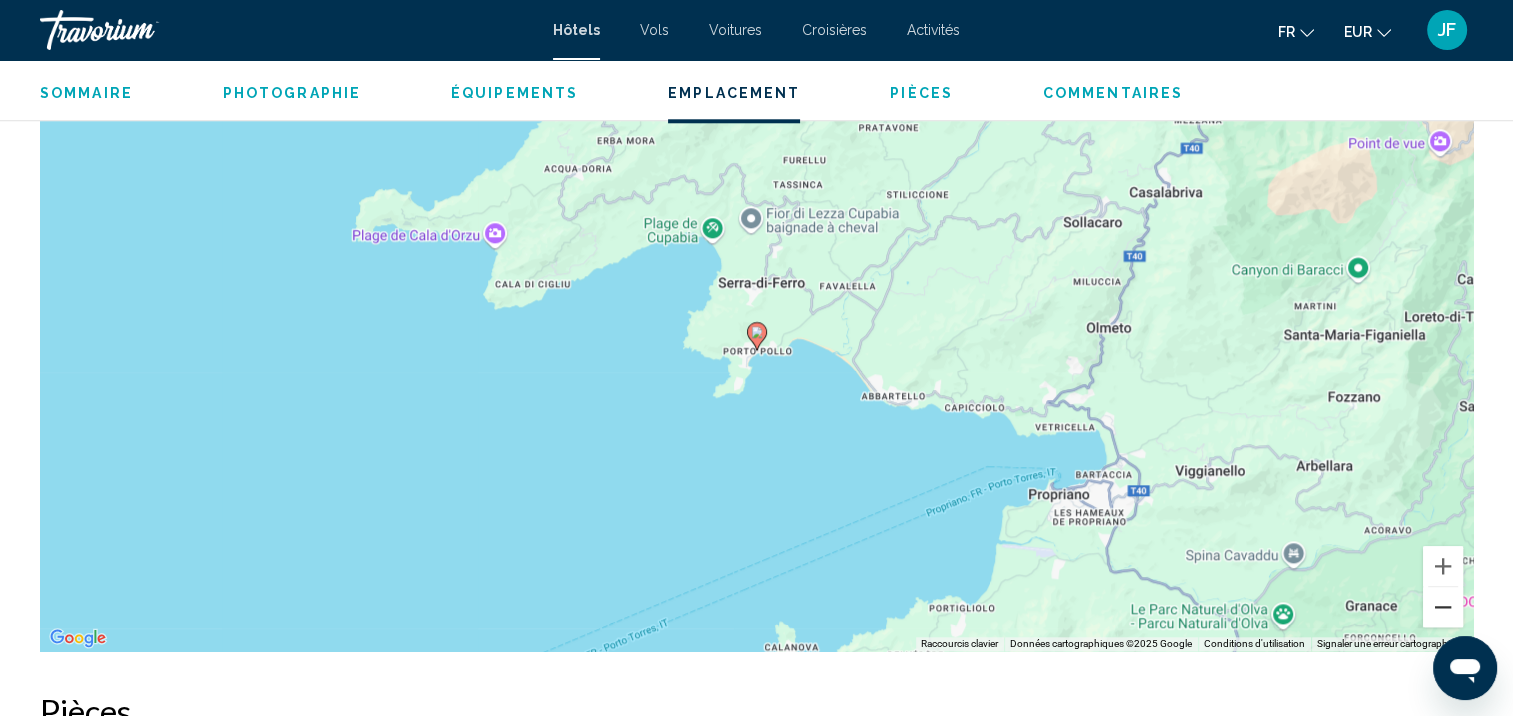 click at bounding box center [1443, 607] 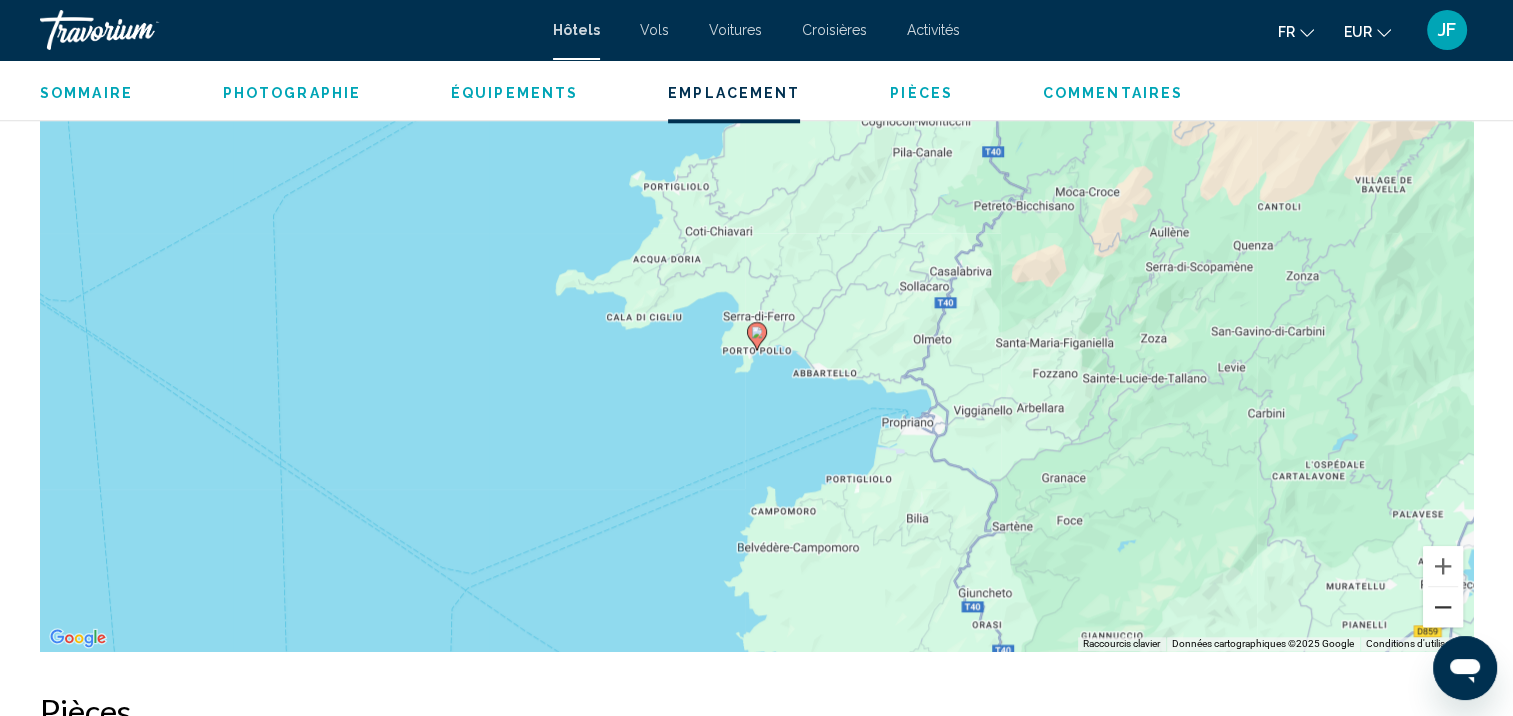 click at bounding box center (1443, 607) 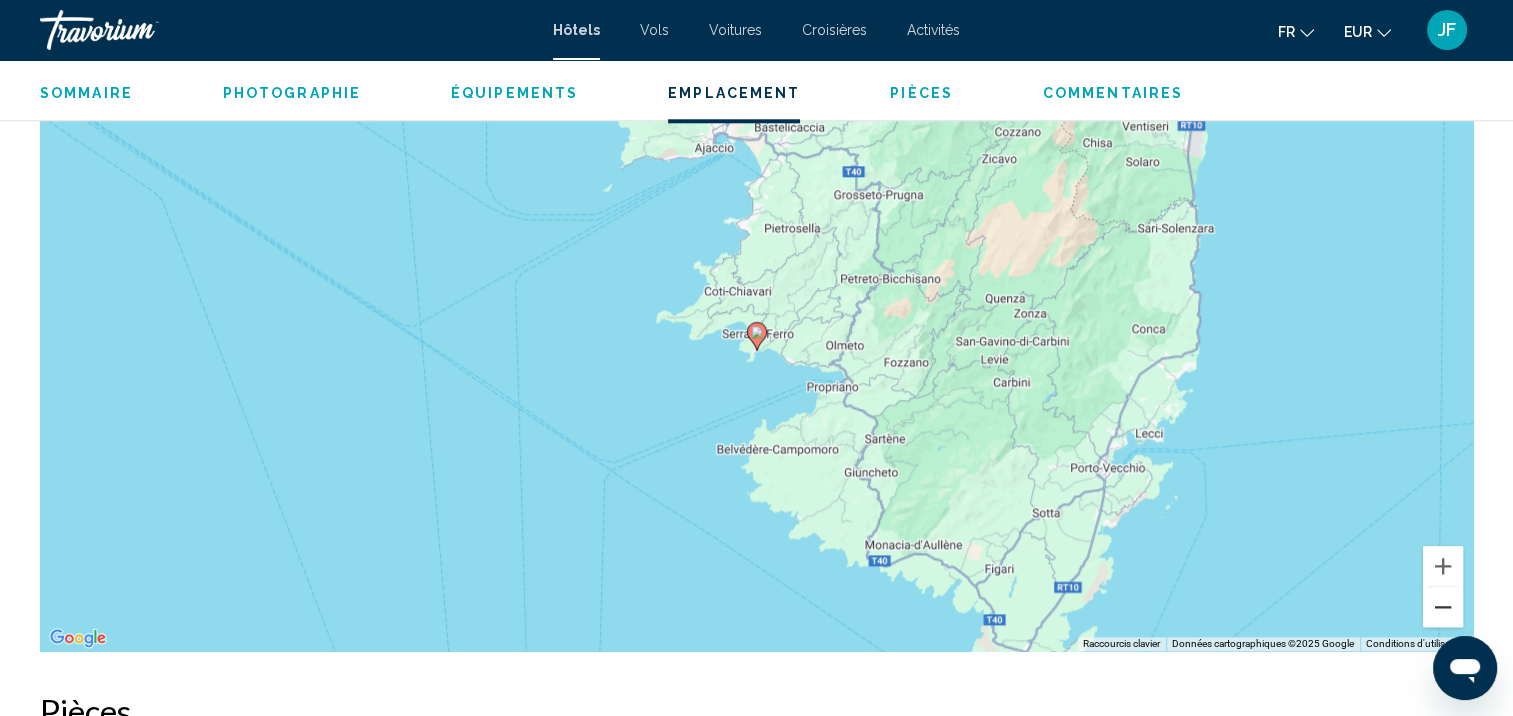 click at bounding box center (1443, 607) 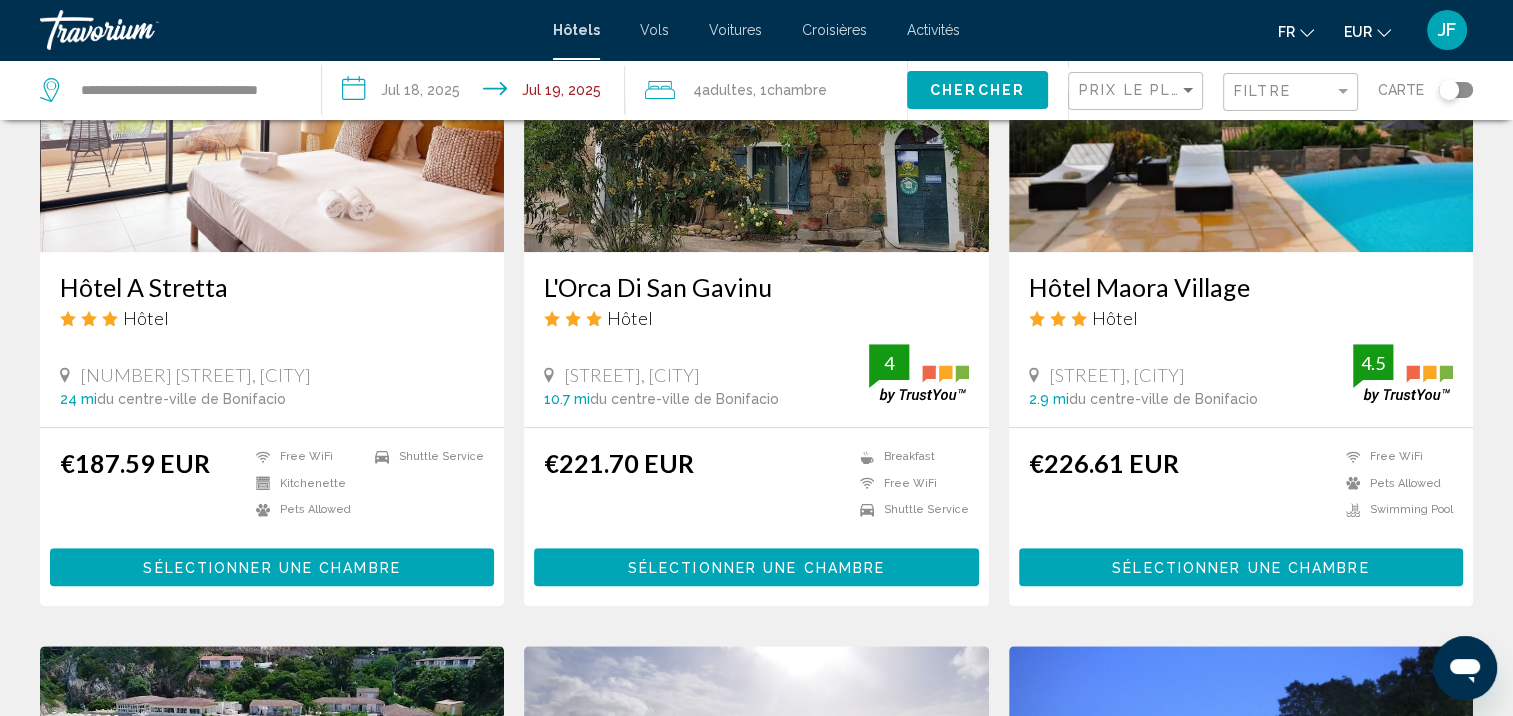 scroll, scrollTop: 900, scrollLeft: 0, axis: vertical 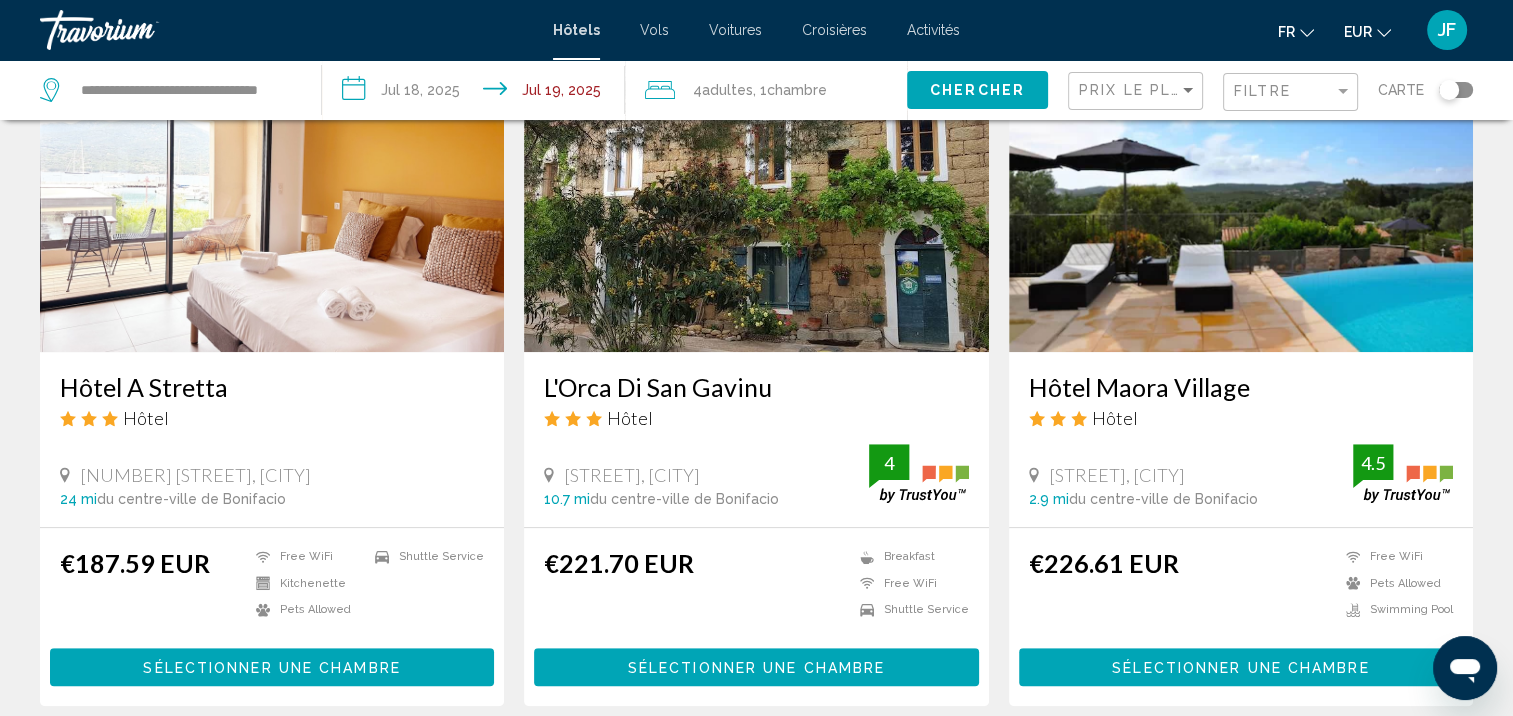 click on "Sélectionner une chambre" at bounding box center (756, 668) 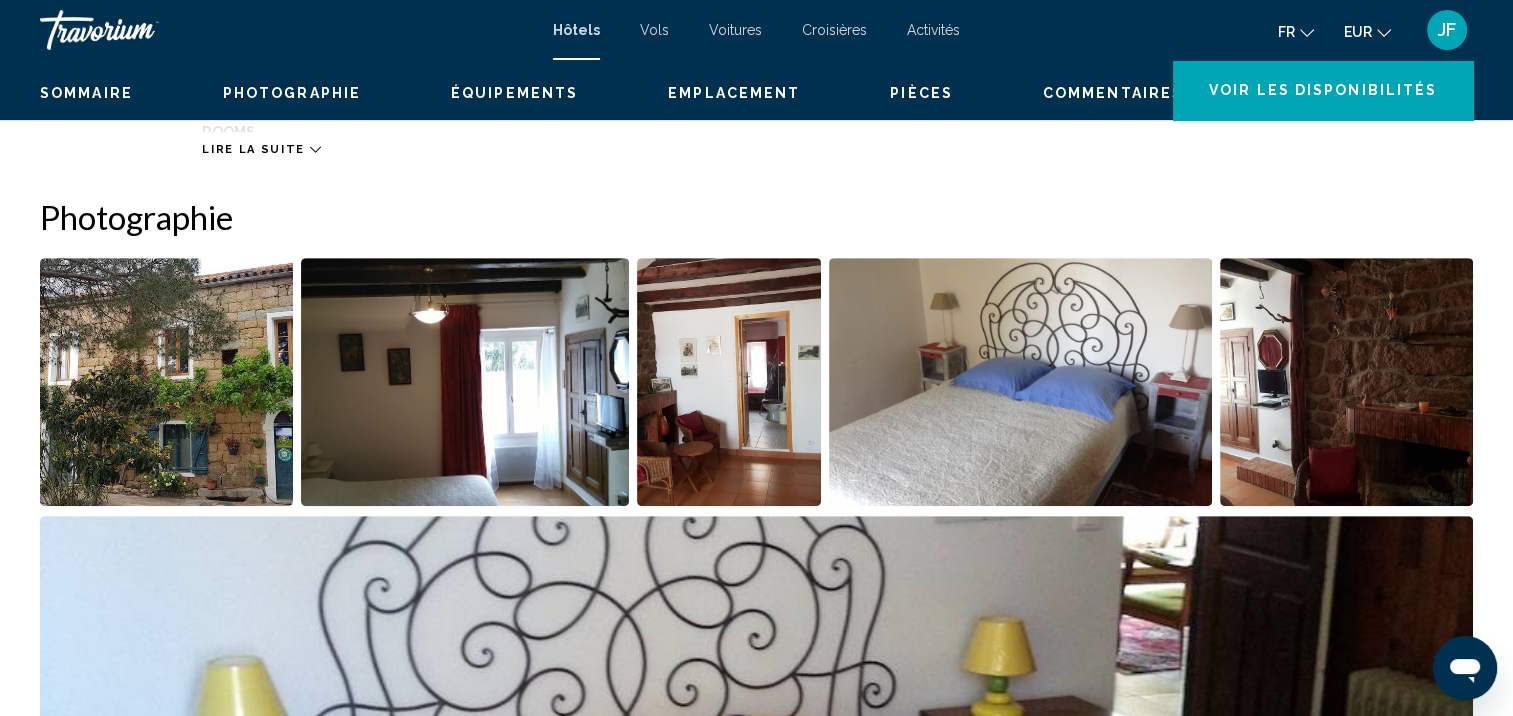 scroll, scrollTop: 1, scrollLeft: 0, axis: vertical 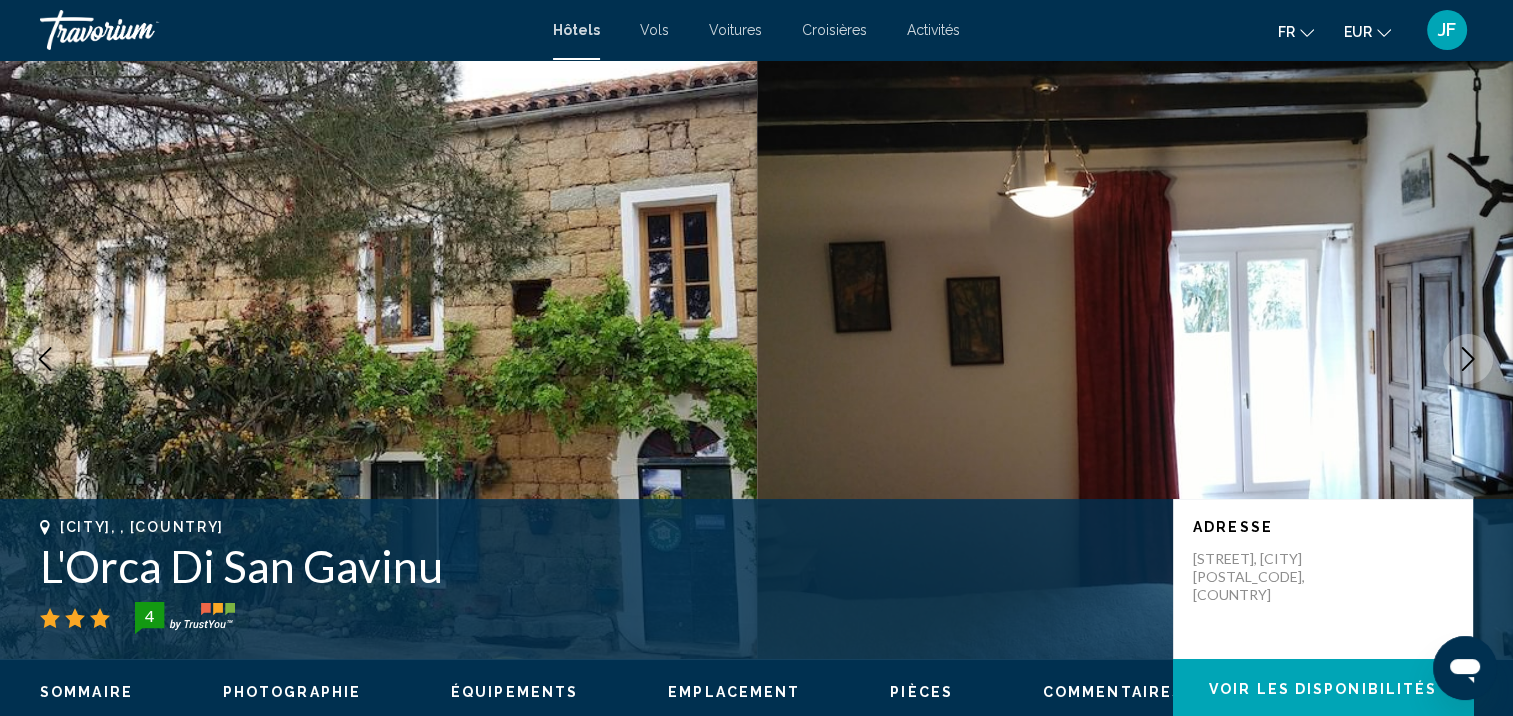 click 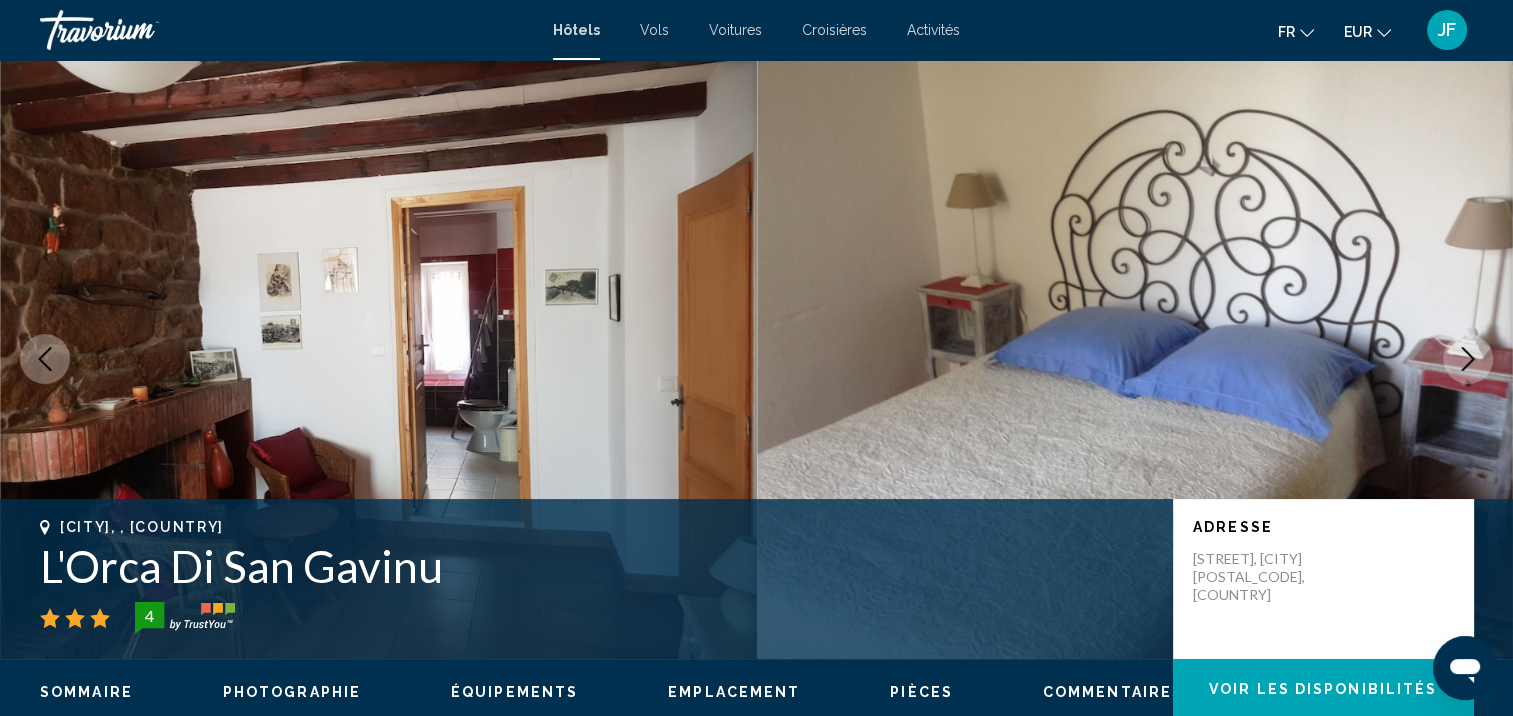 click 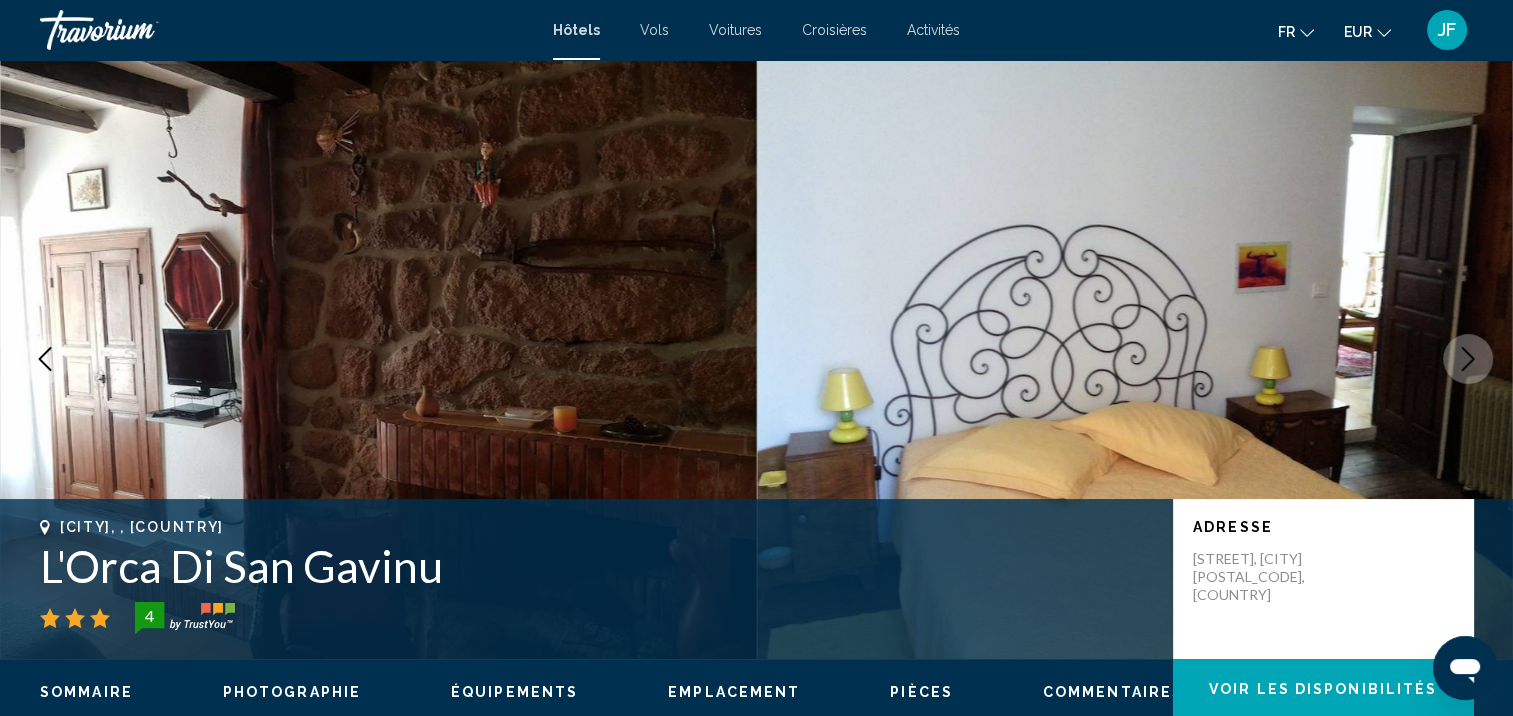 click 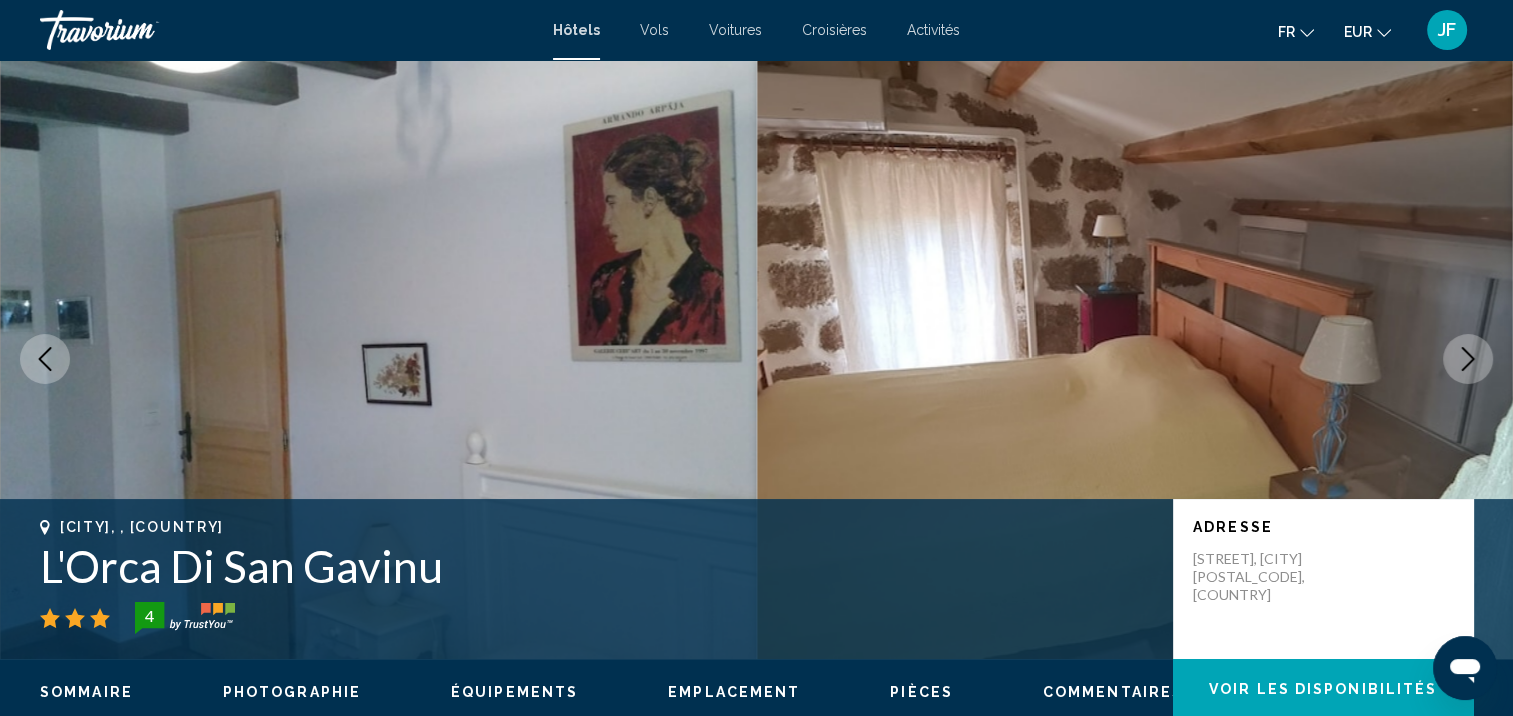 click 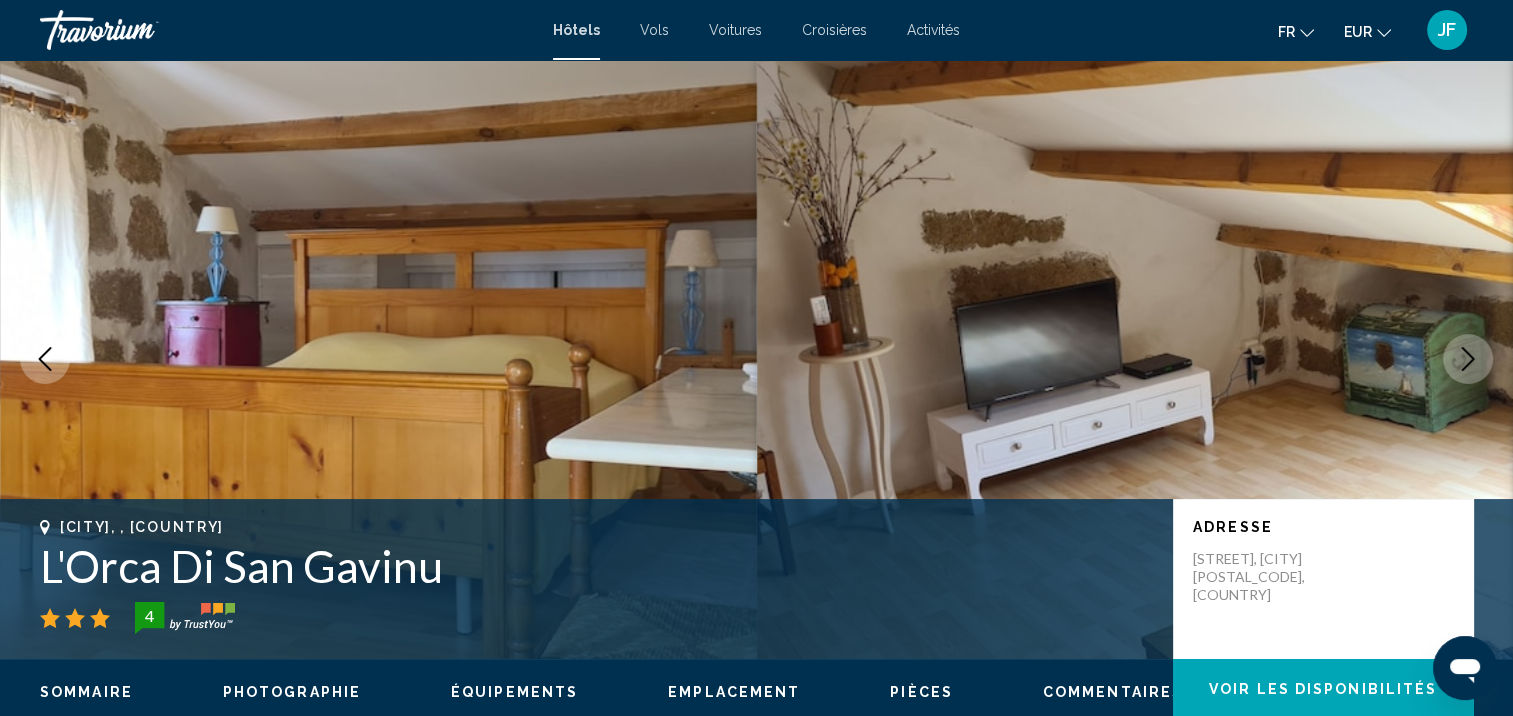 click 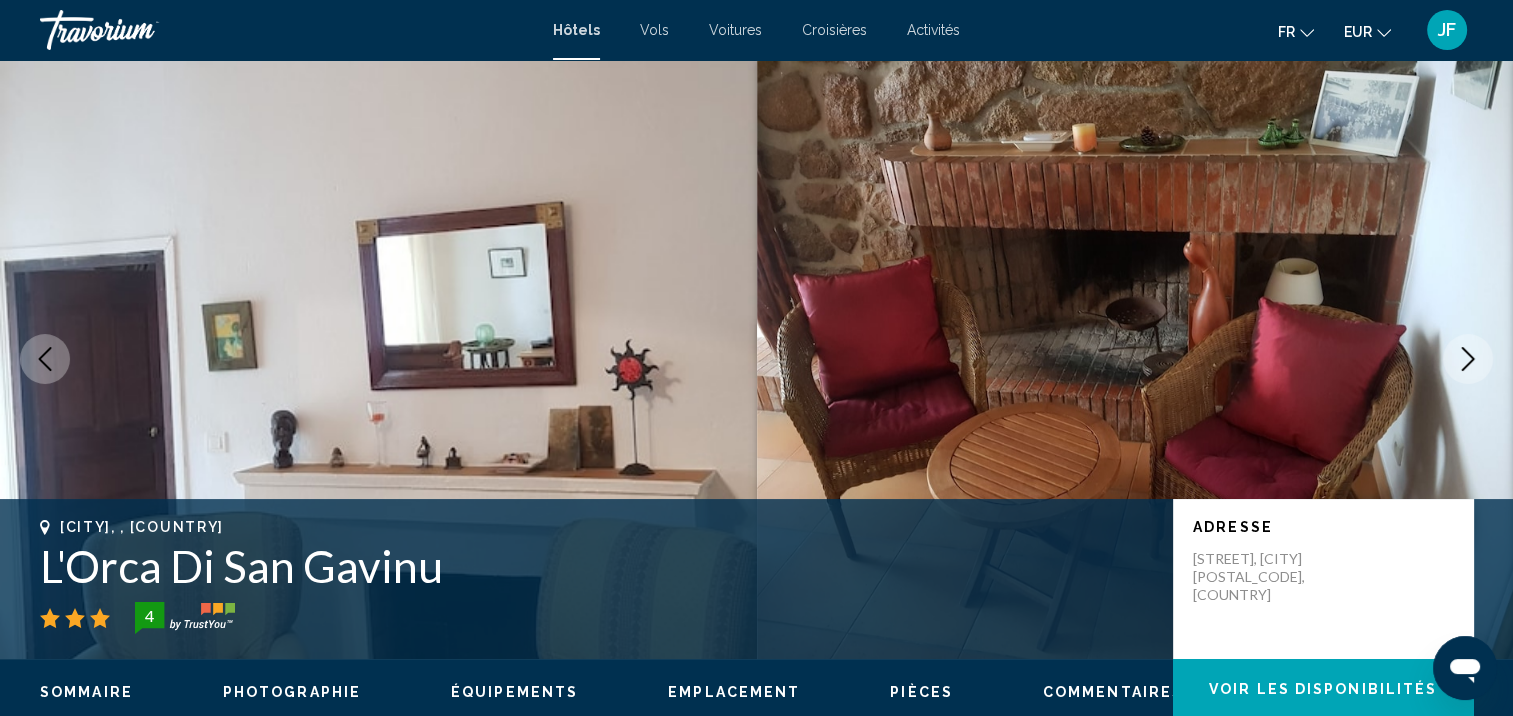 click 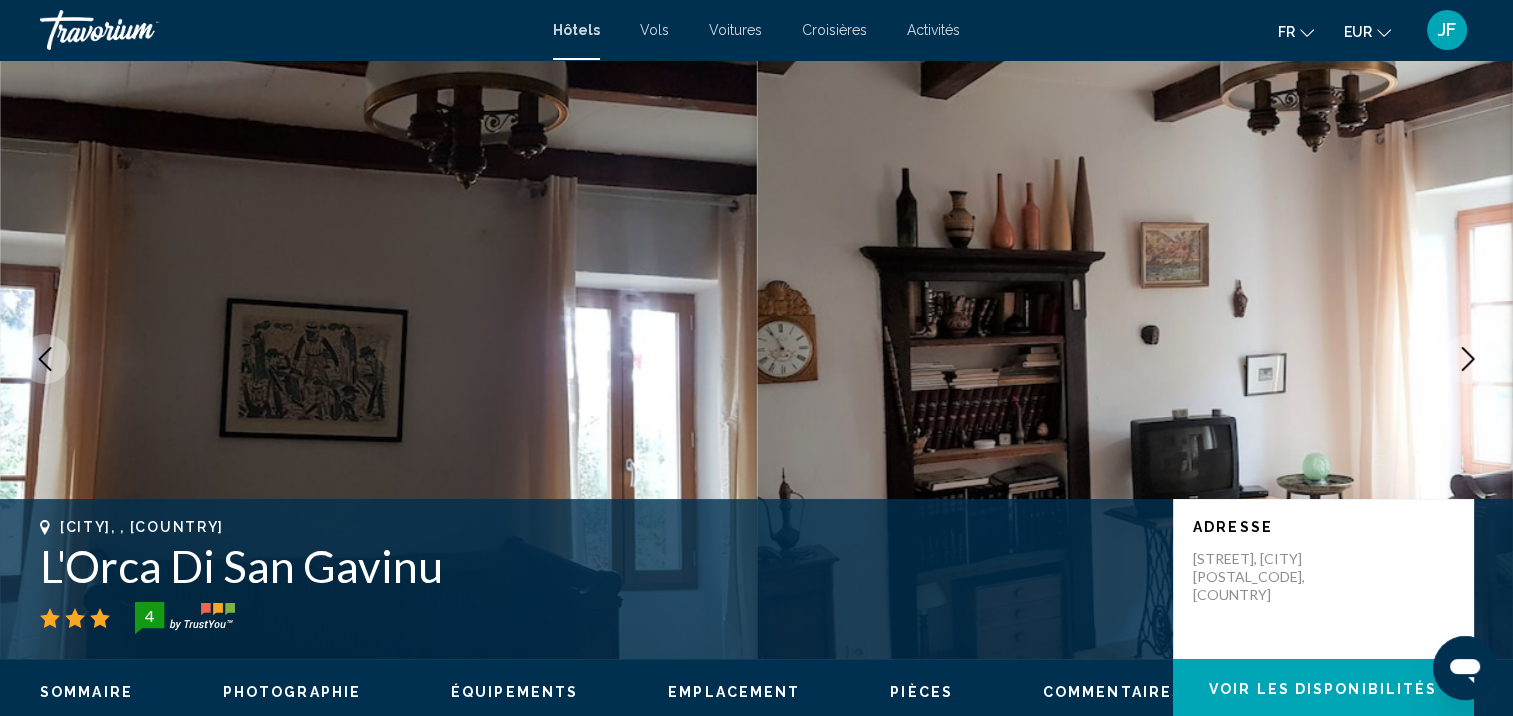 click 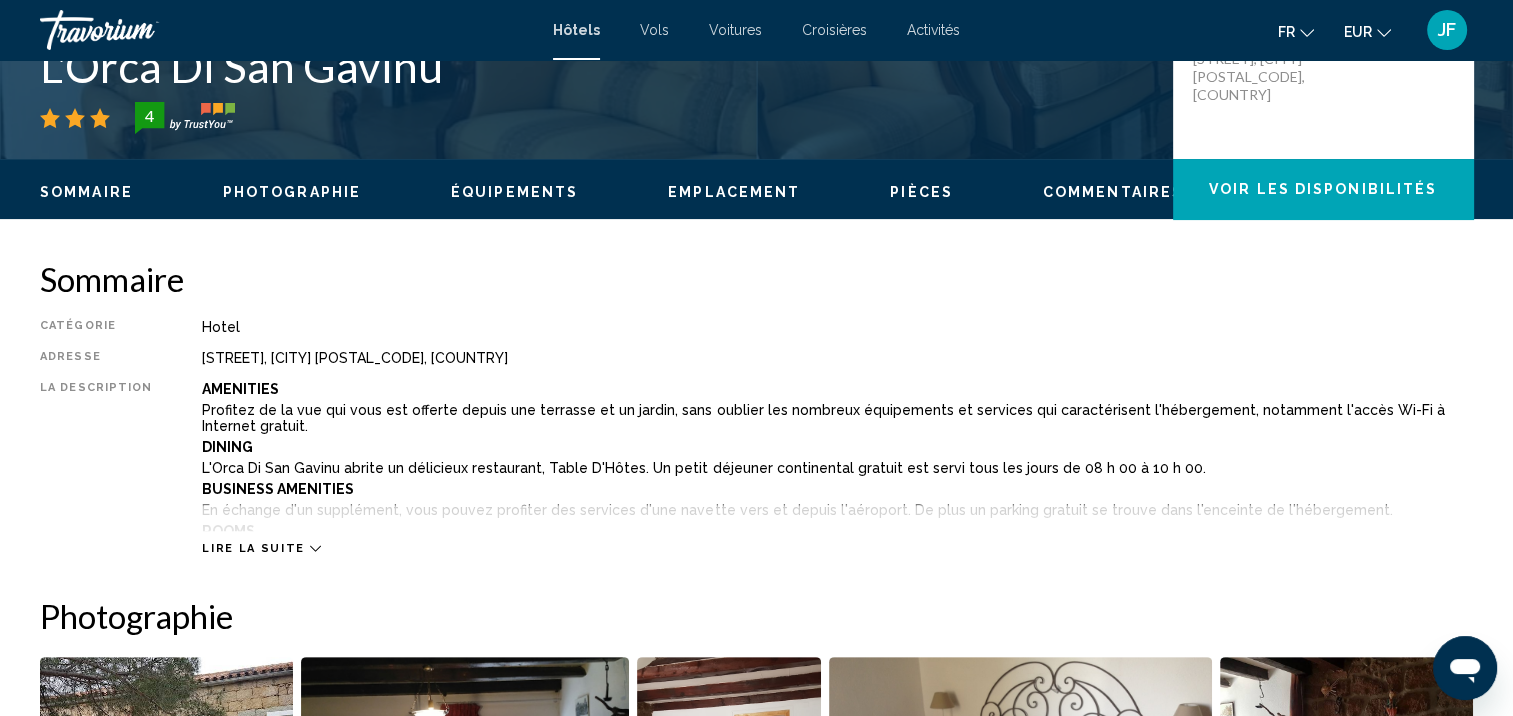 scroll, scrollTop: 601, scrollLeft: 0, axis: vertical 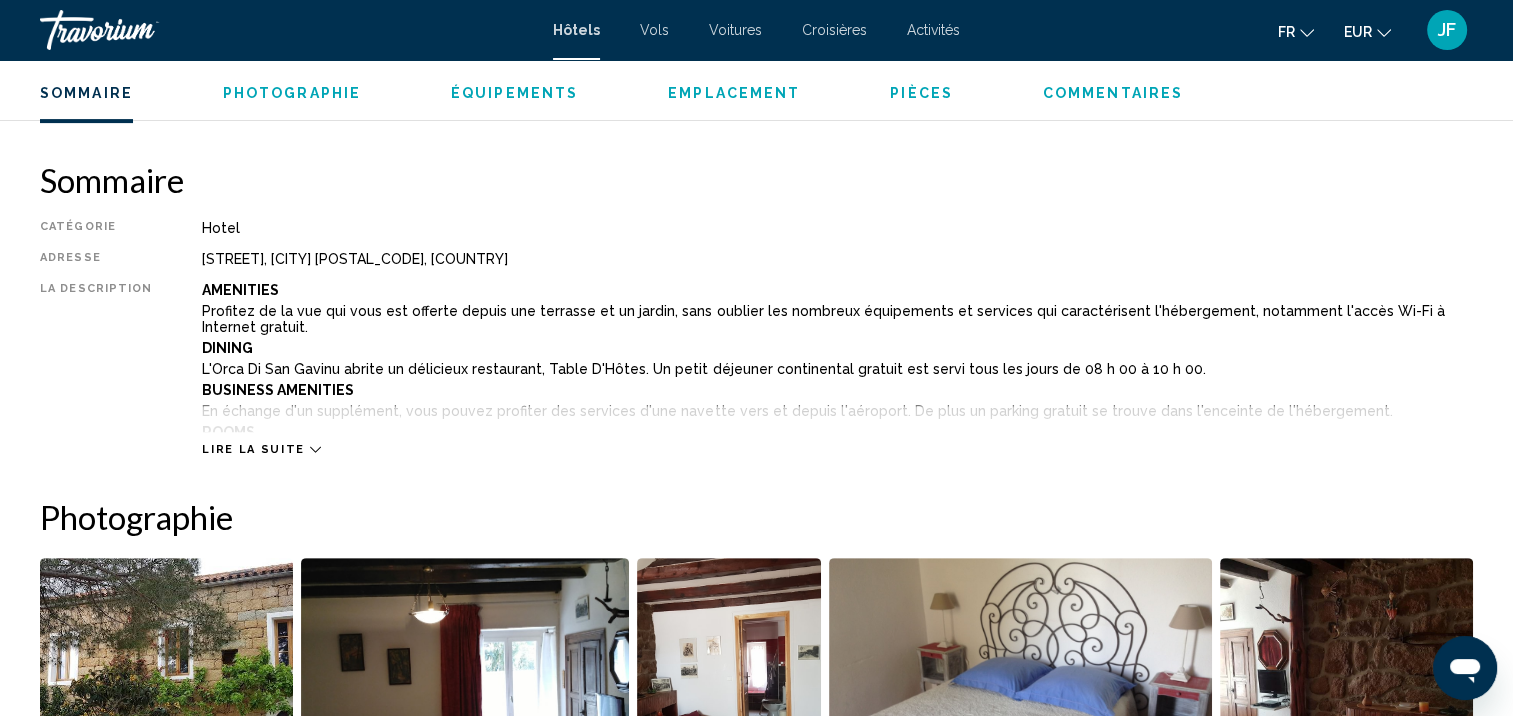 click on "Lire la suite" at bounding box center (253, 449) 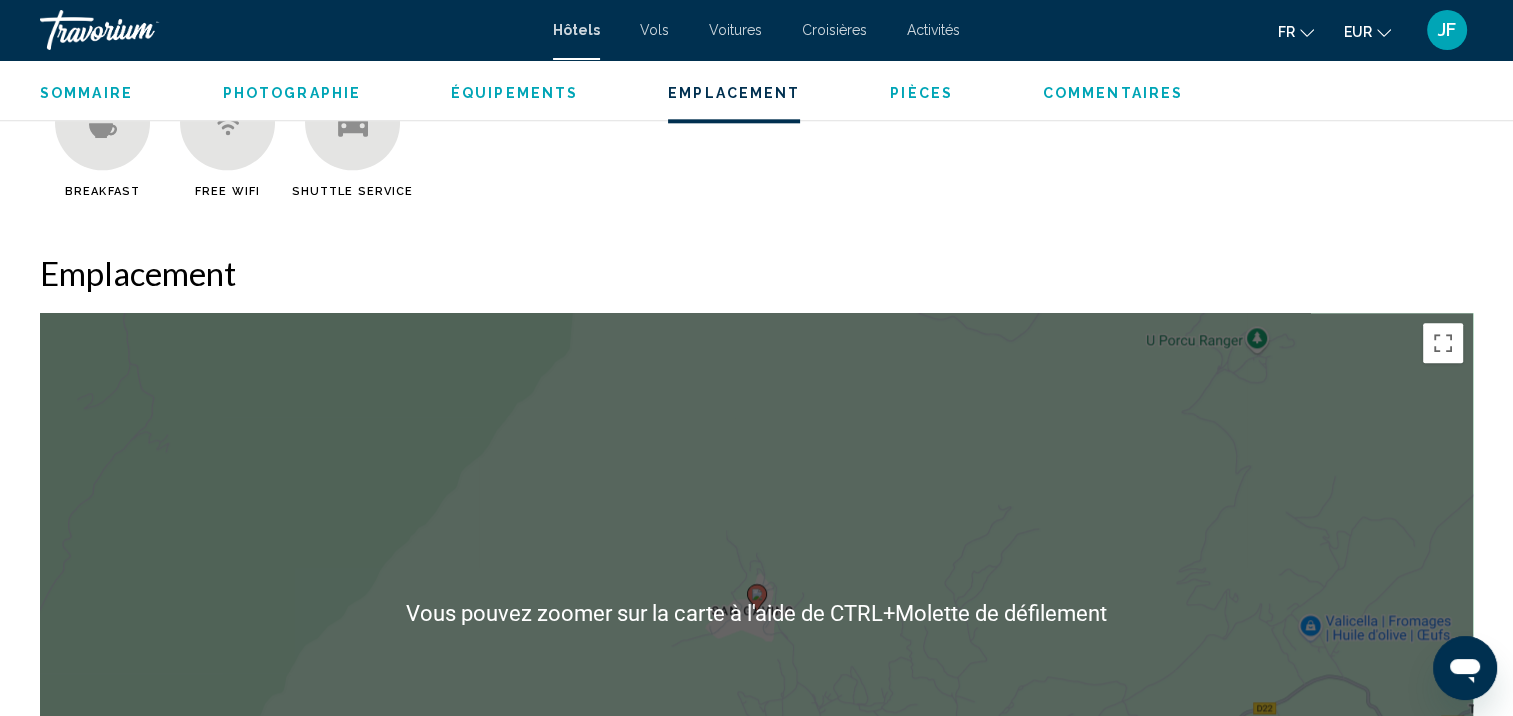 scroll, scrollTop: 2701, scrollLeft: 0, axis: vertical 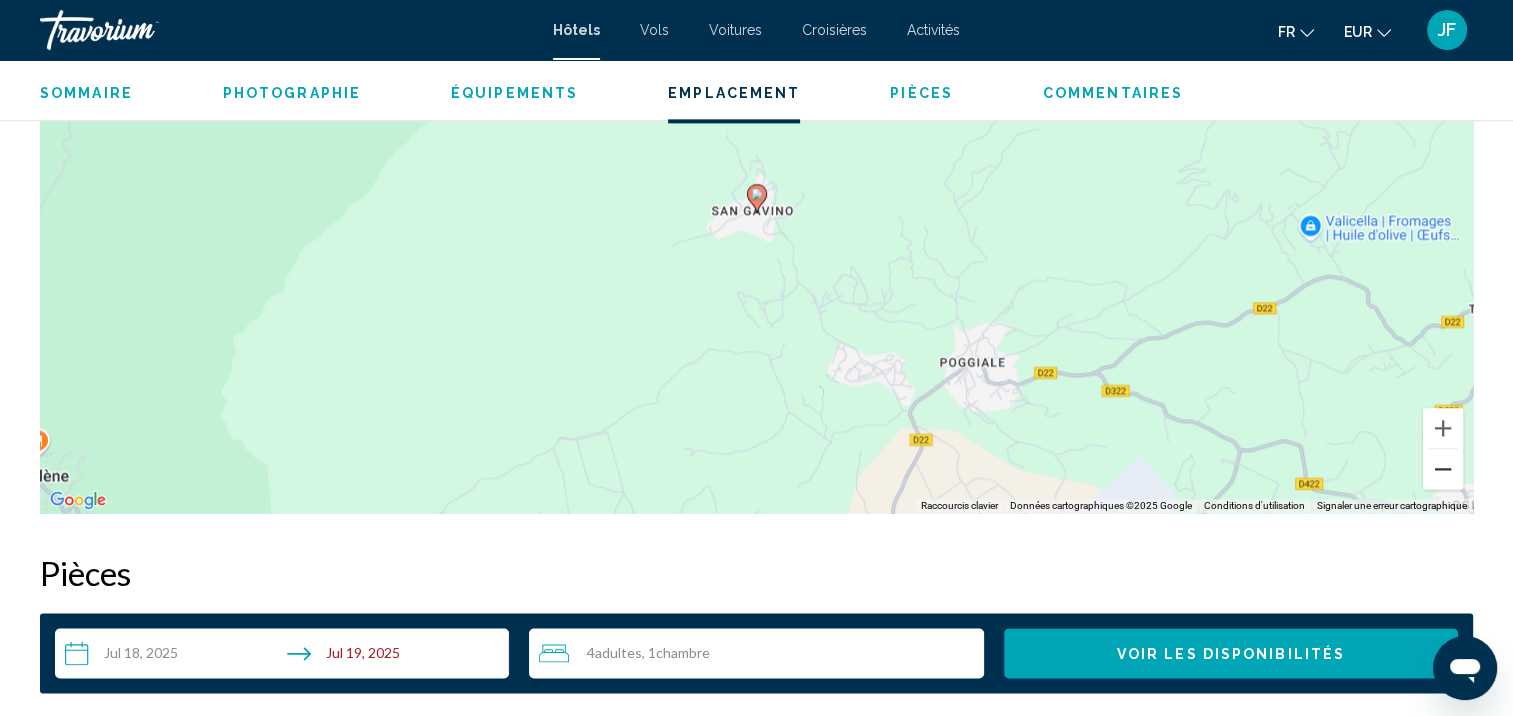 click at bounding box center (1443, 469) 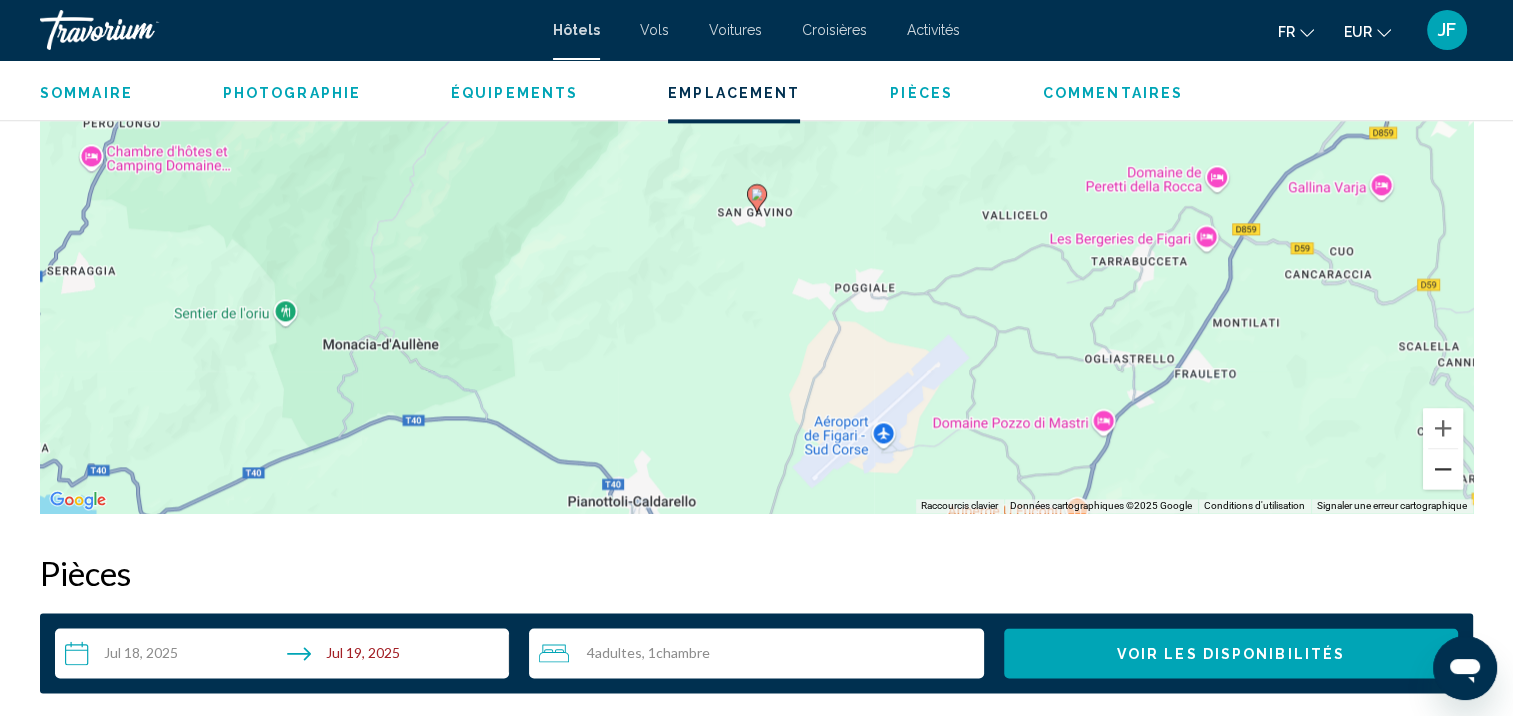 click at bounding box center (1443, 469) 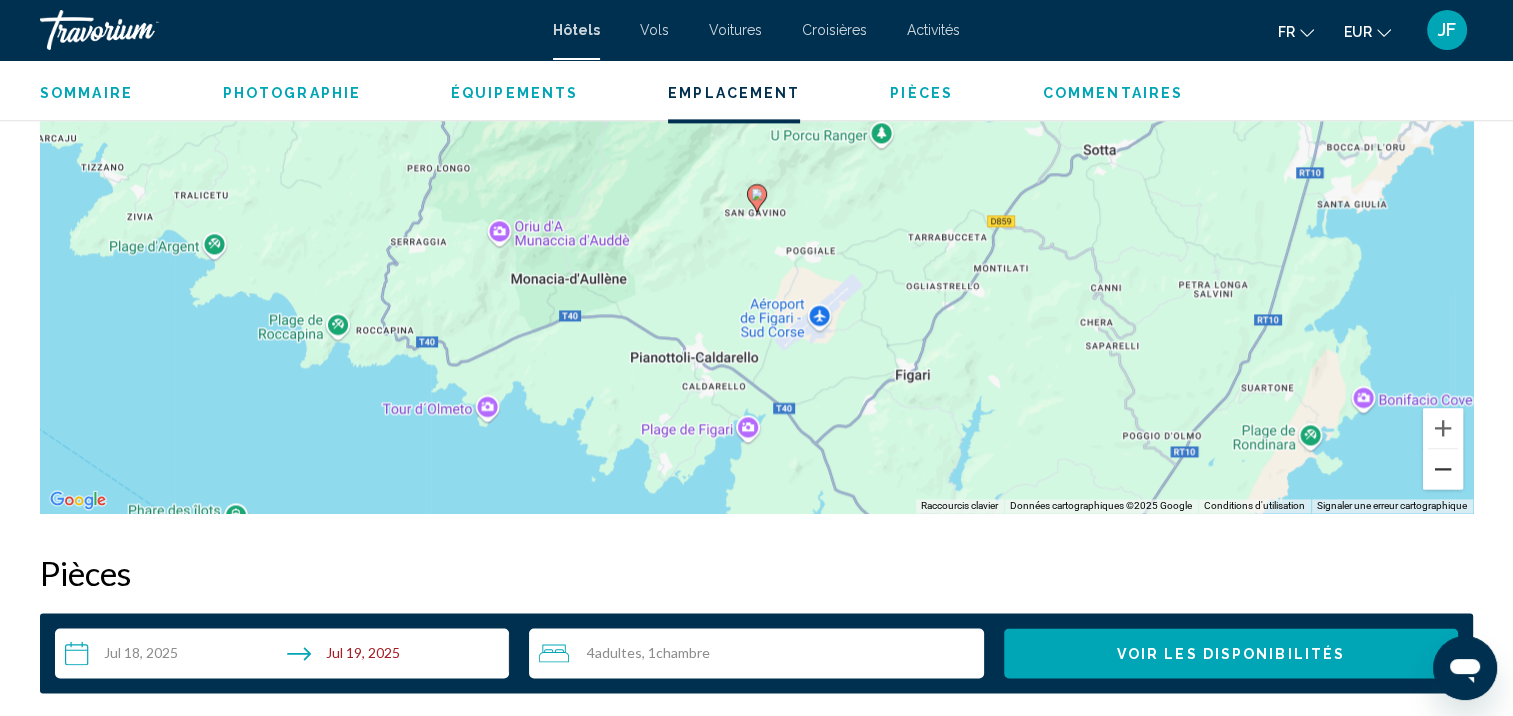 click at bounding box center (1443, 469) 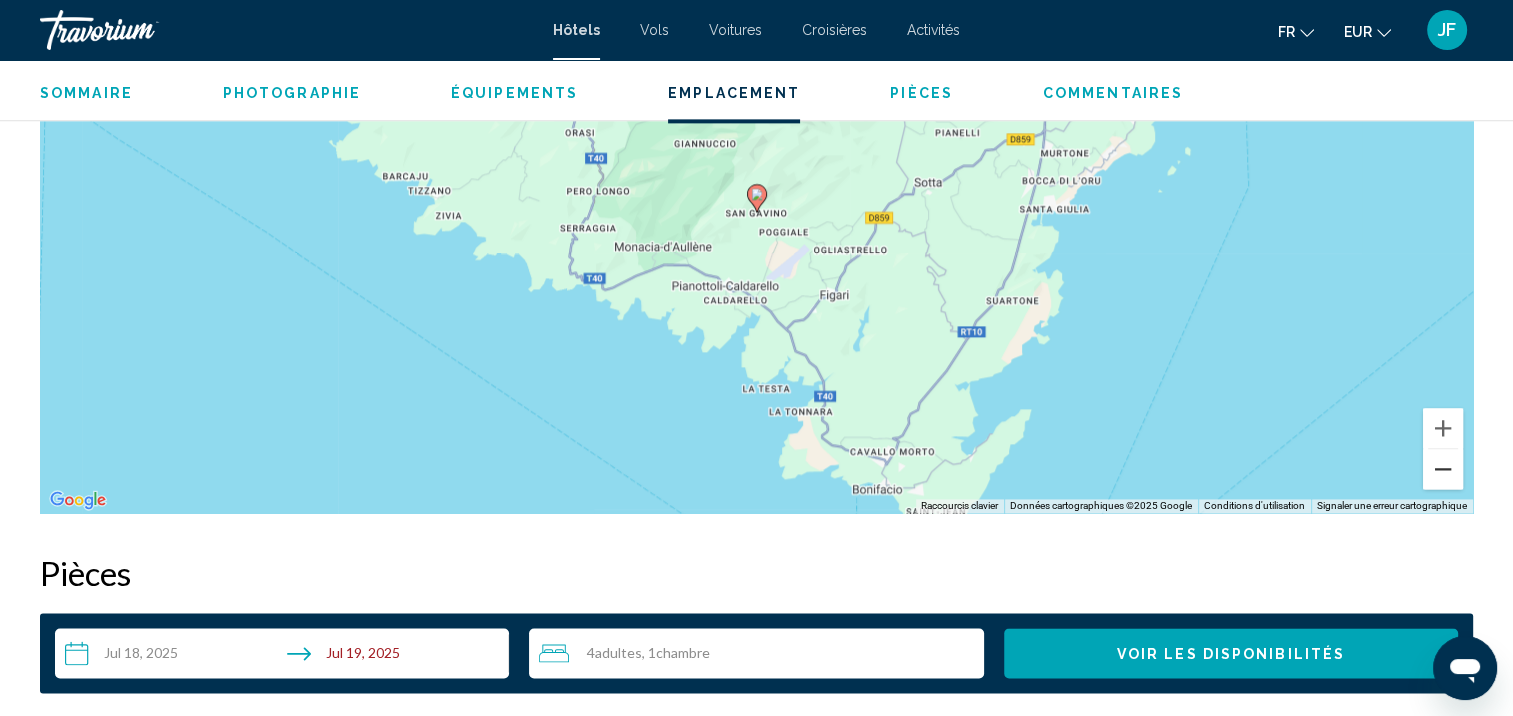 click at bounding box center (1443, 469) 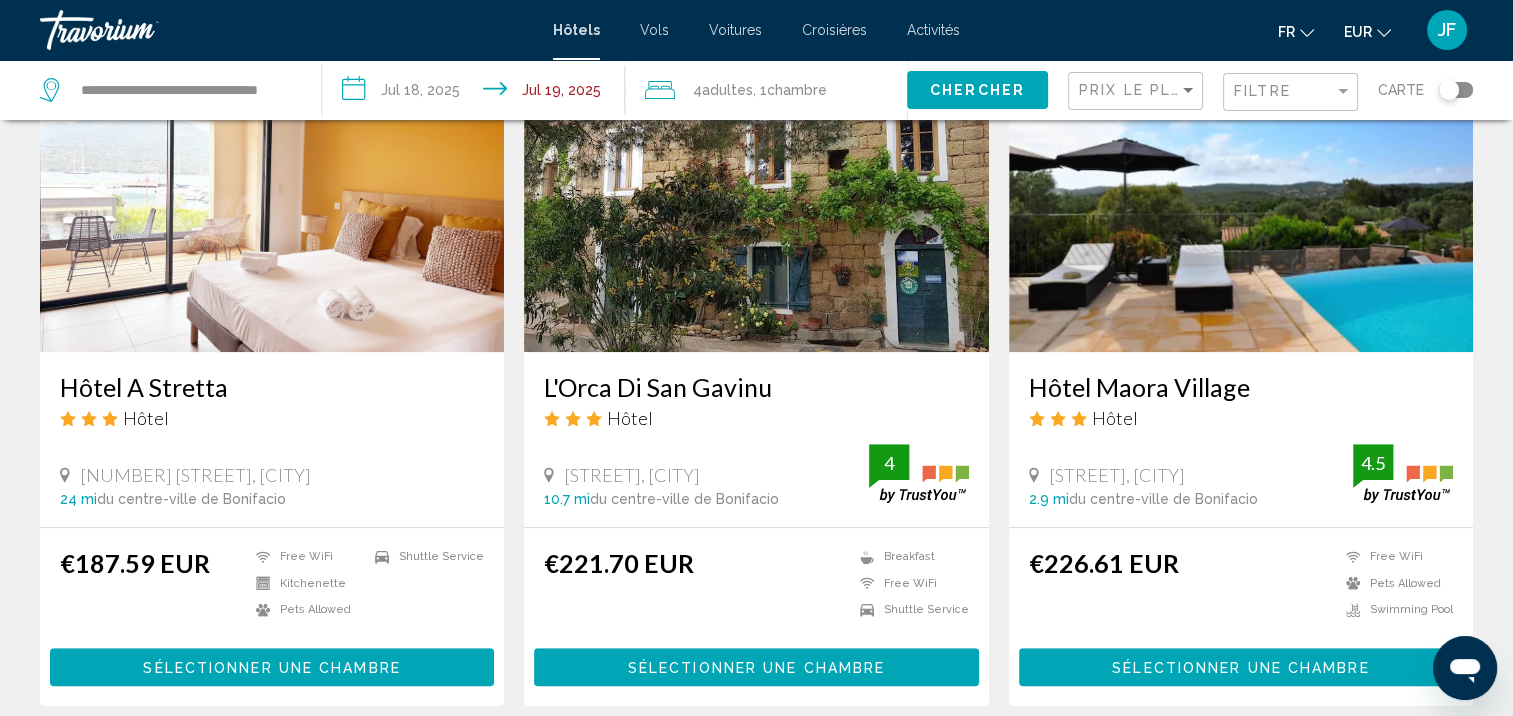 scroll, scrollTop: 1500, scrollLeft: 0, axis: vertical 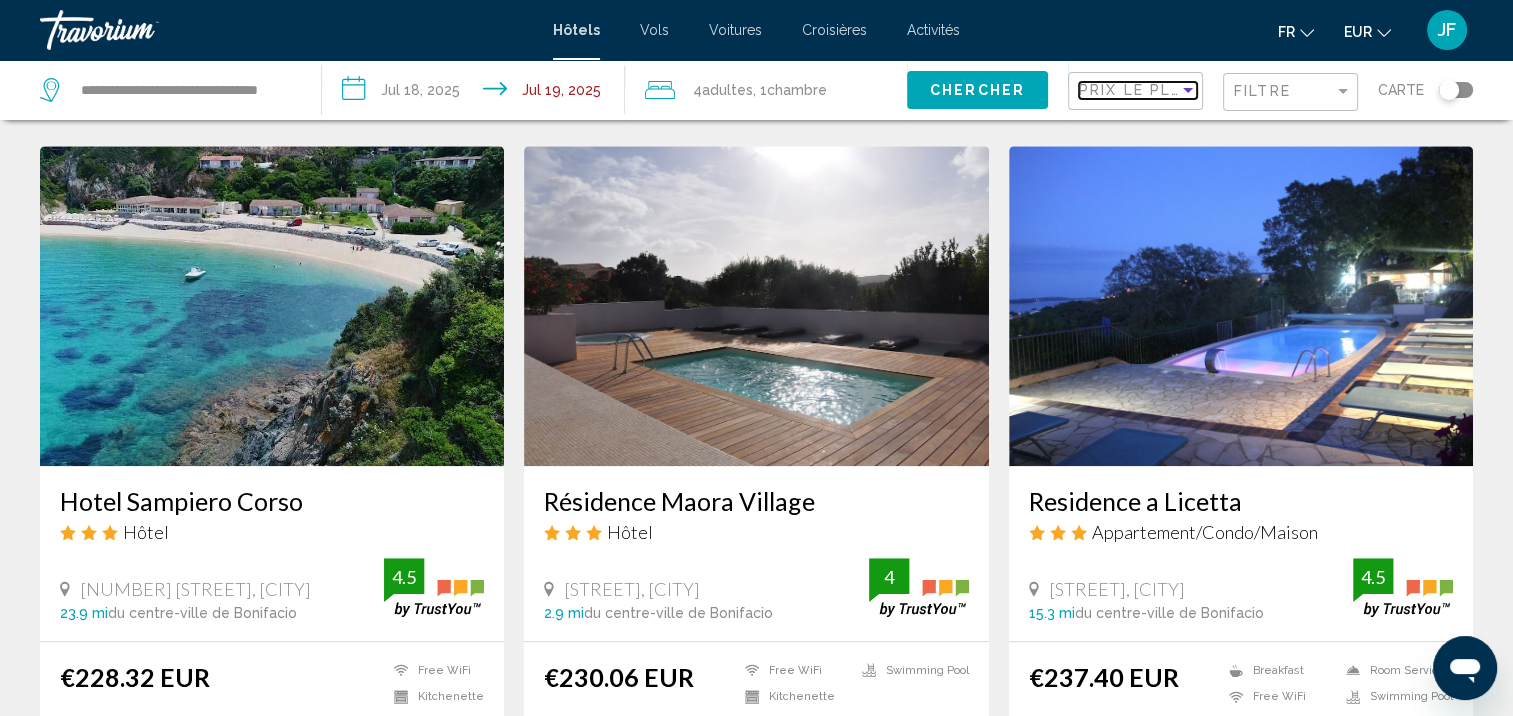 click at bounding box center (1188, 90) 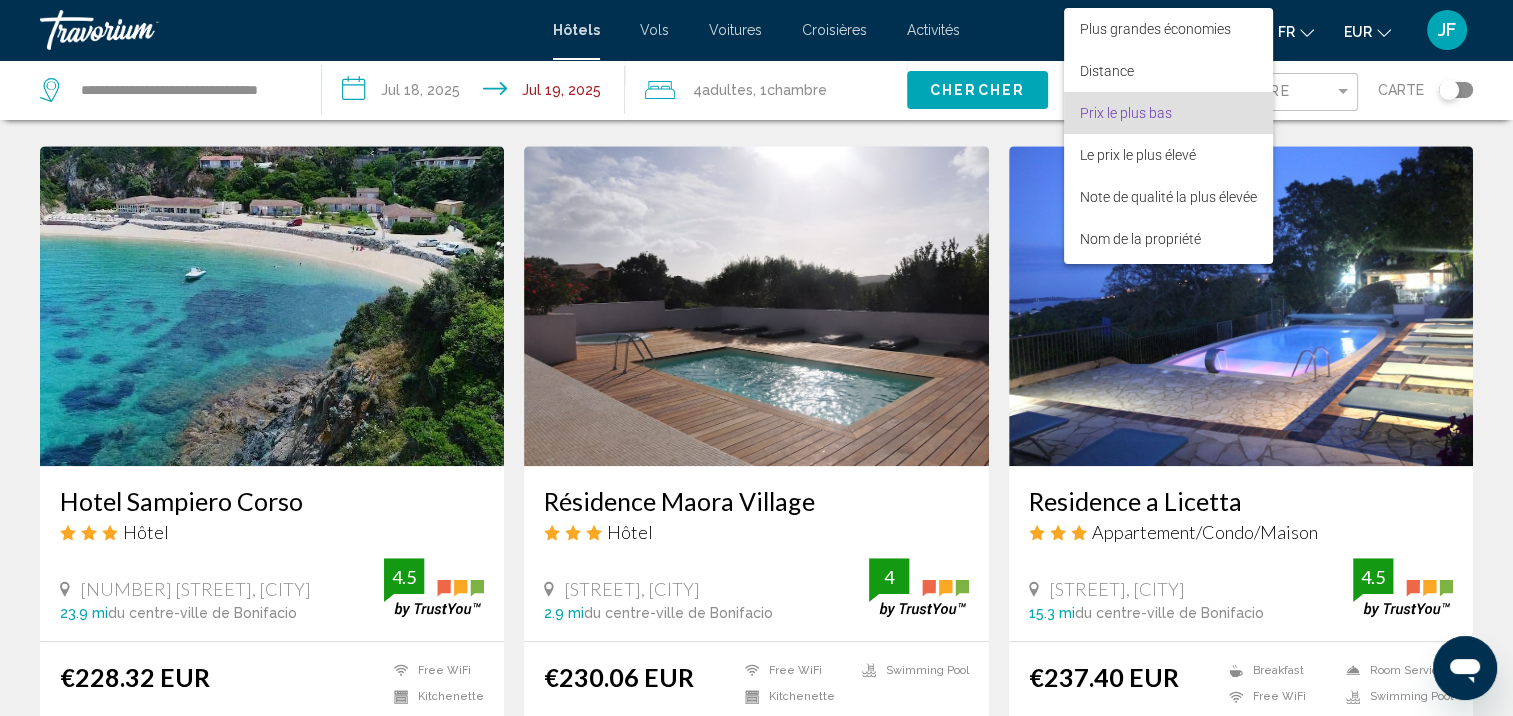 scroll, scrollTop: 23, scrollLeft: 0, axis: vertical 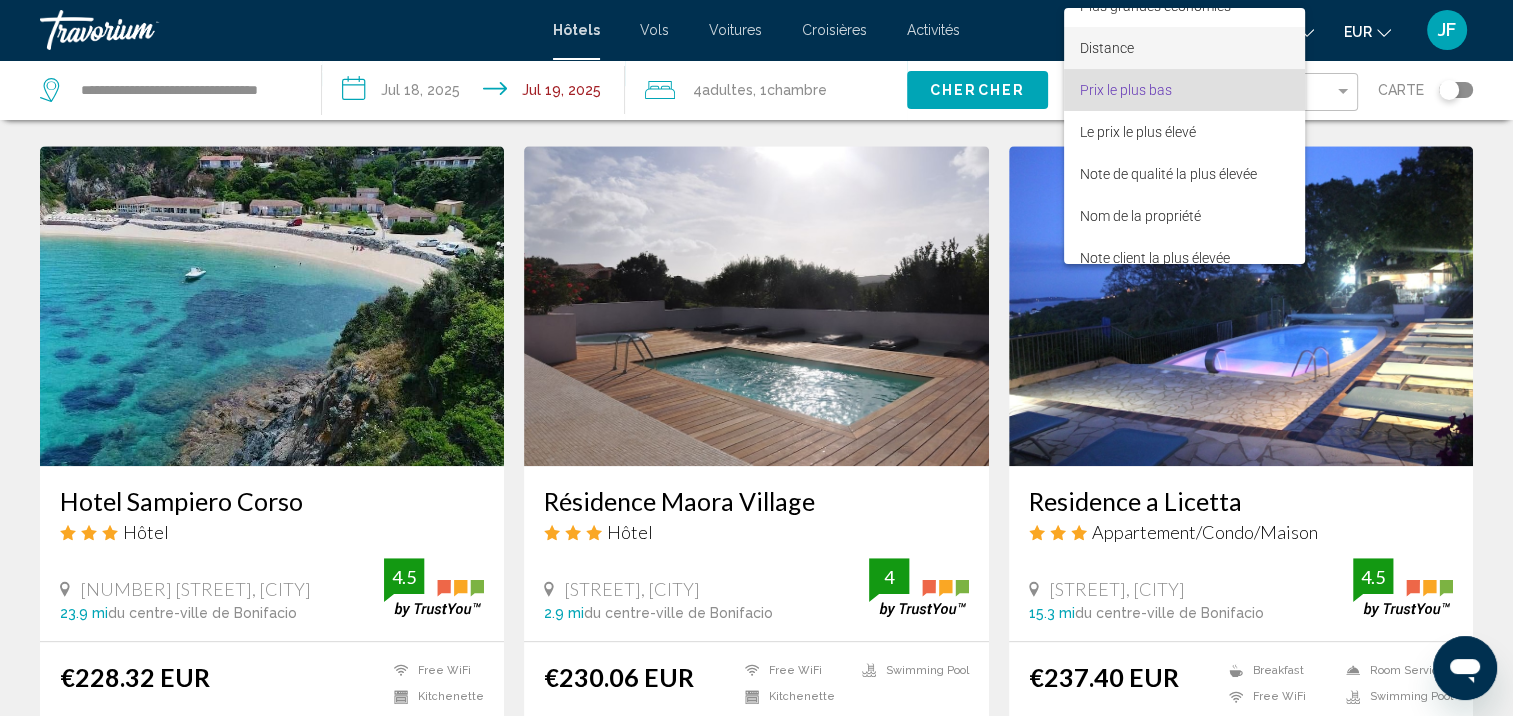 click on "Distance" at bounding box center (1184, 48) 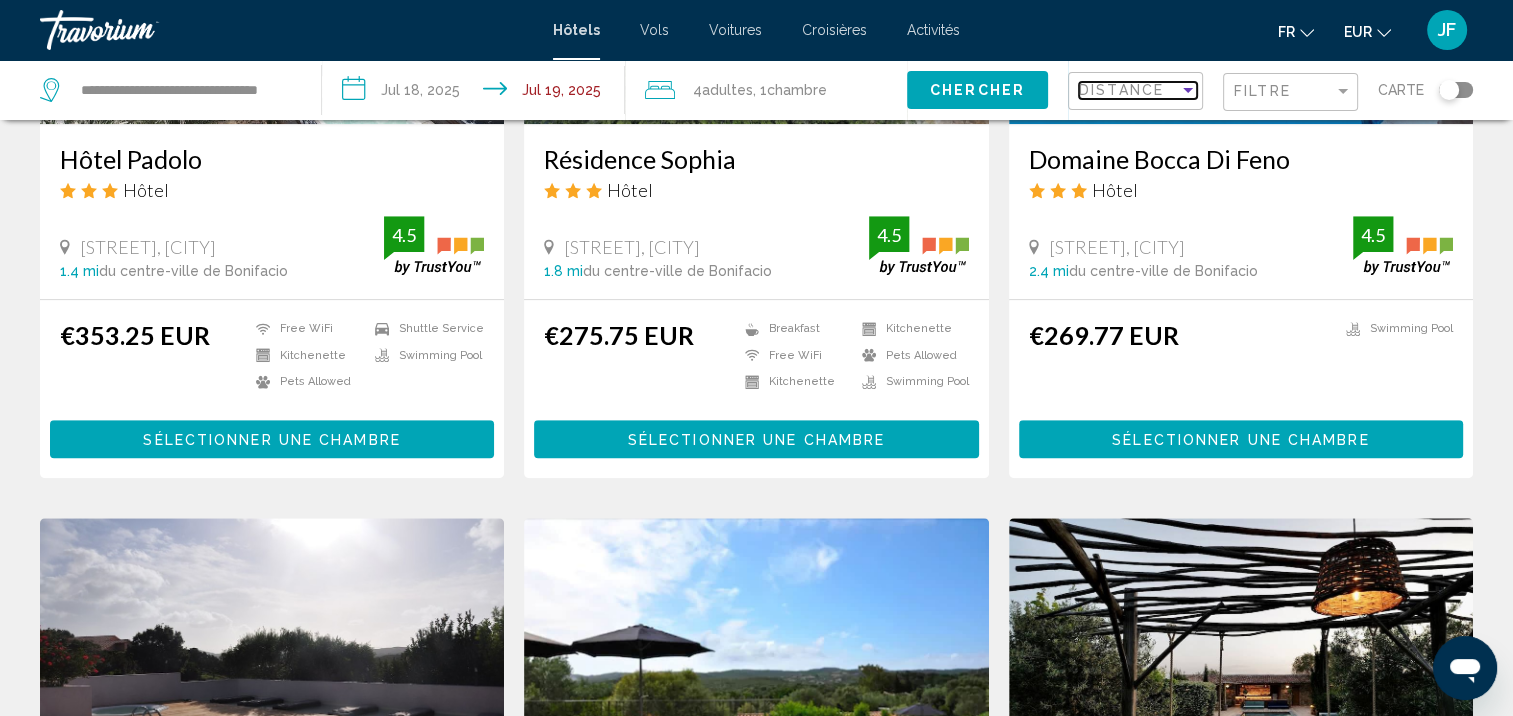 scroll, scrollTop: 1600, scrollLeft: 0, axis: vertical 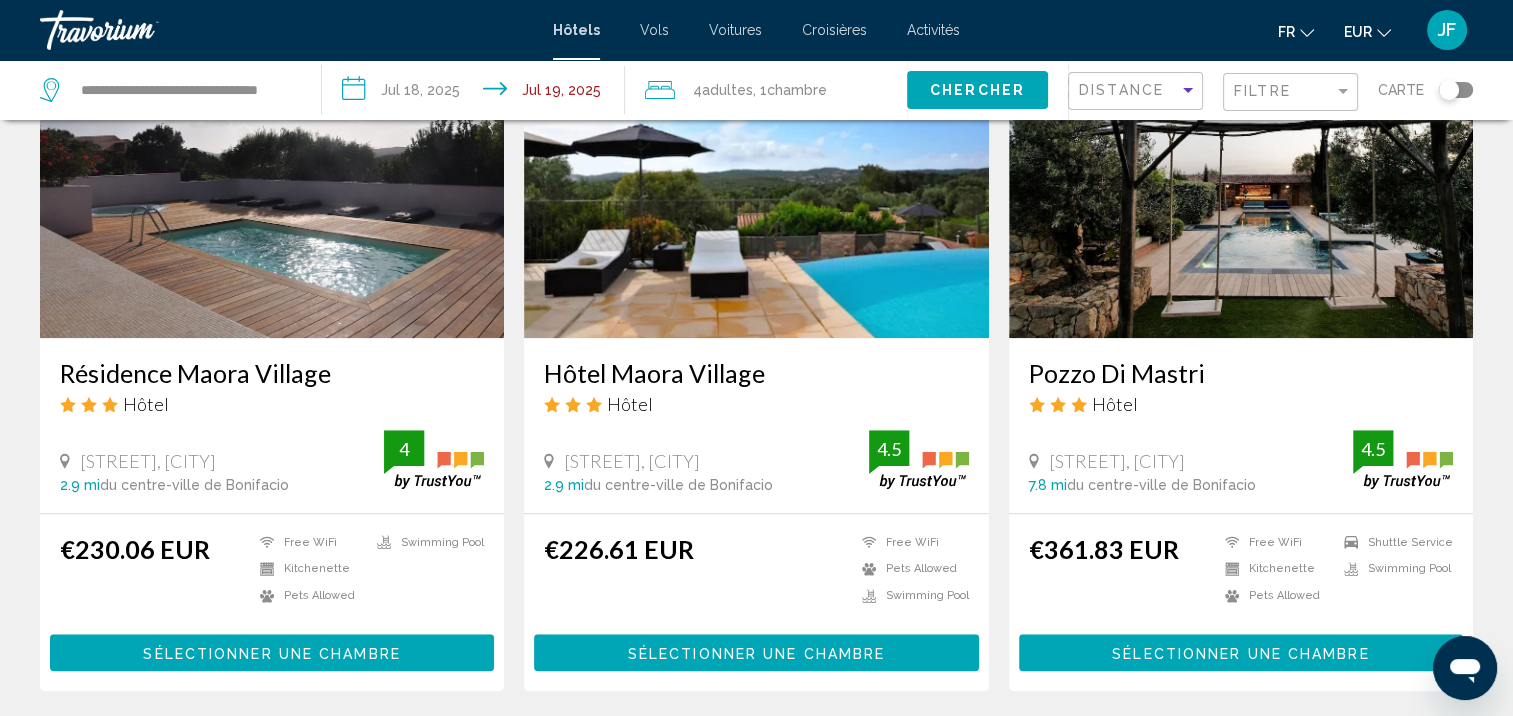 click on "Sélectionner une chambre" at bounding box center [271, 653] 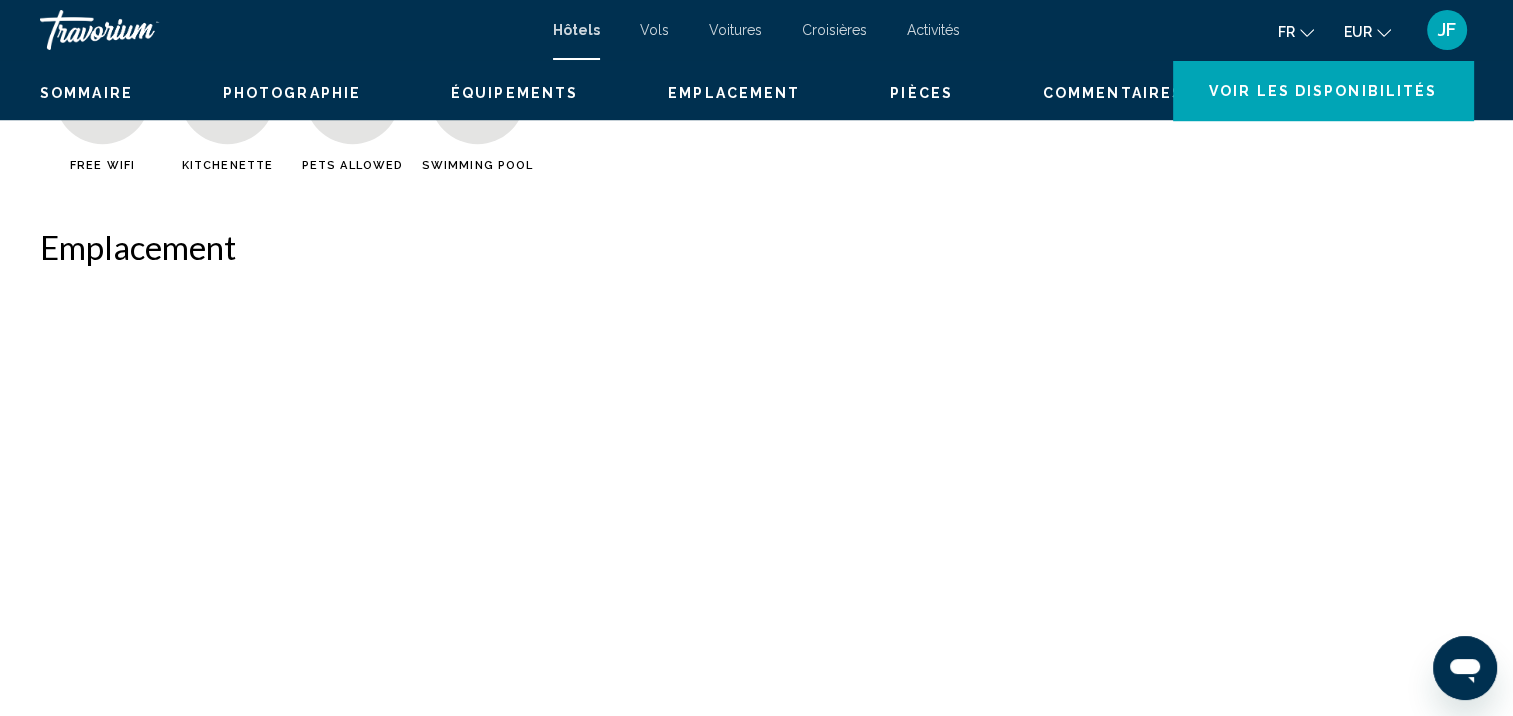 scroll, scrollTop: 2, scrollLeft: 0, axis: vertical 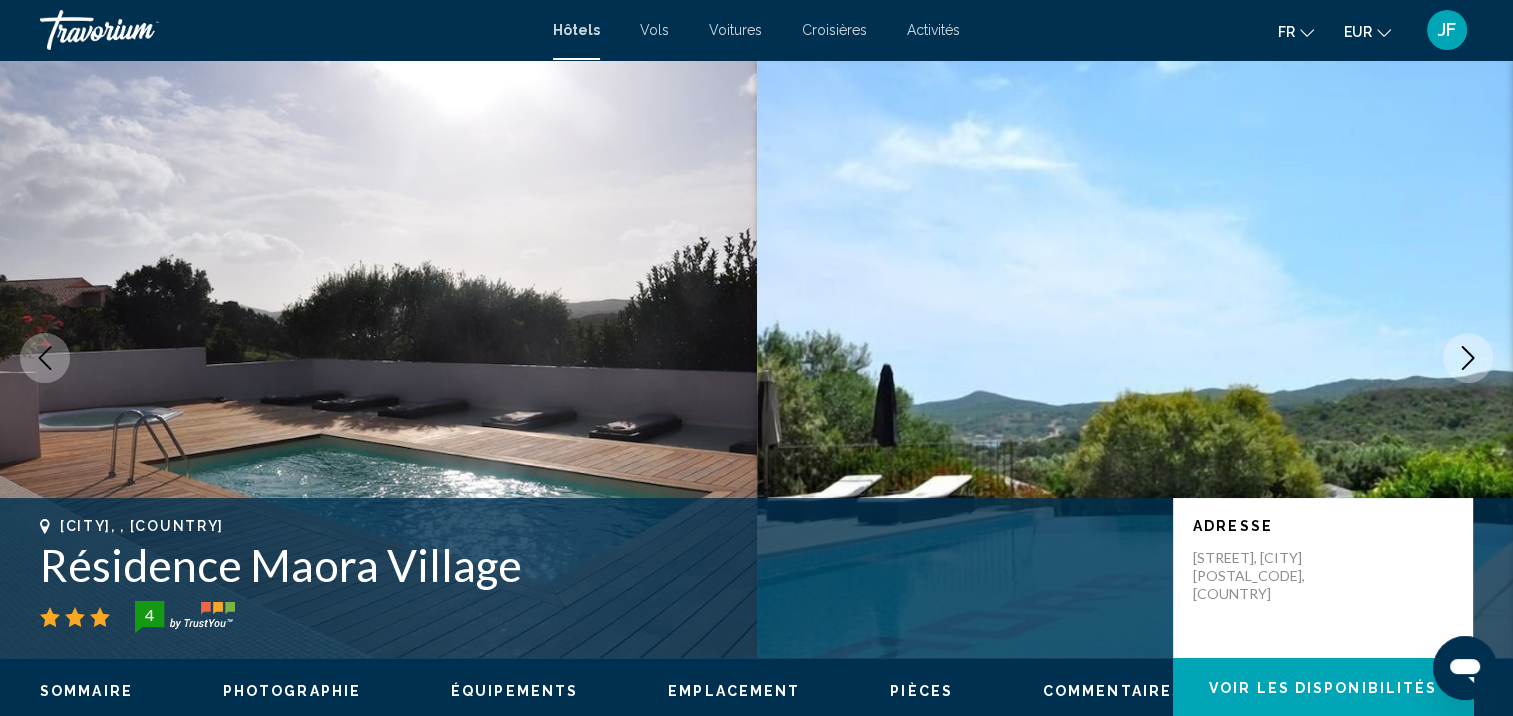click 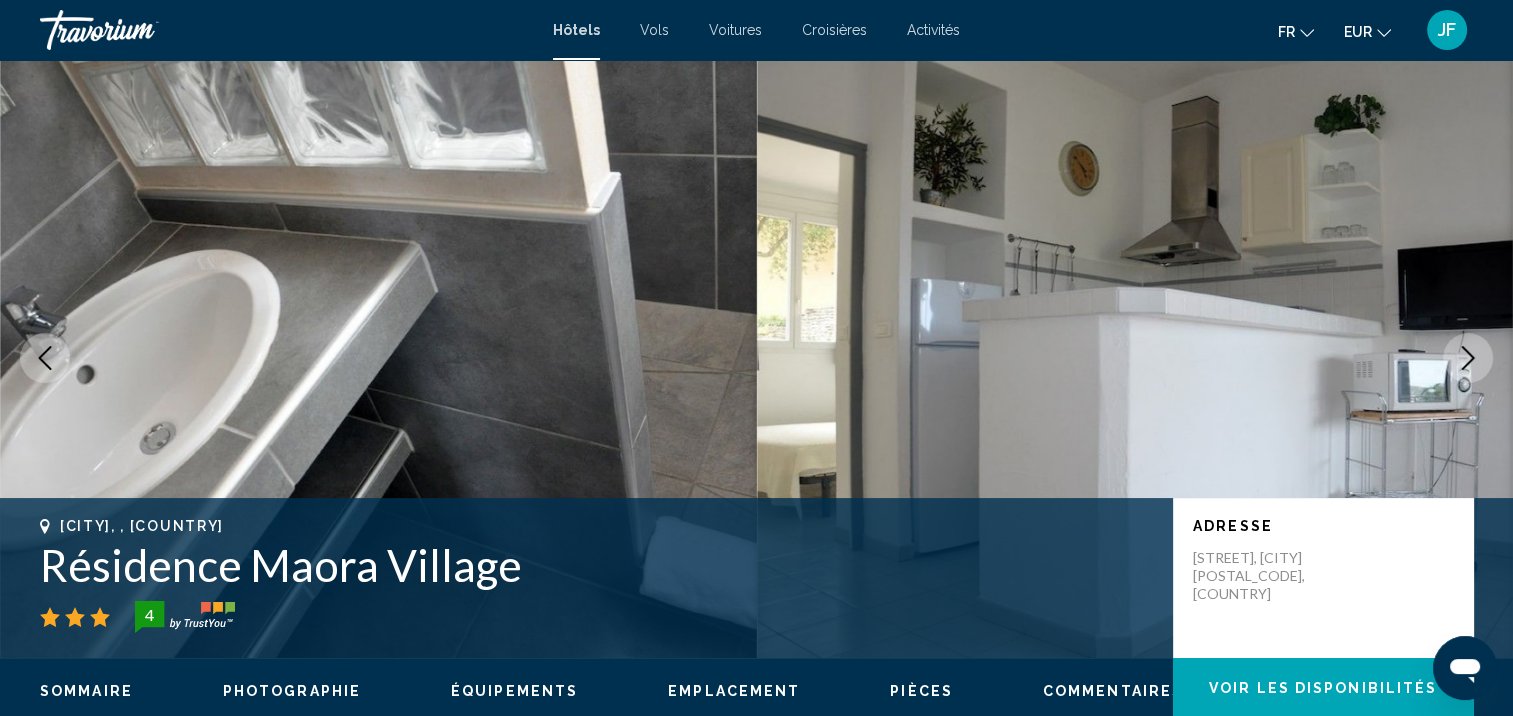 click 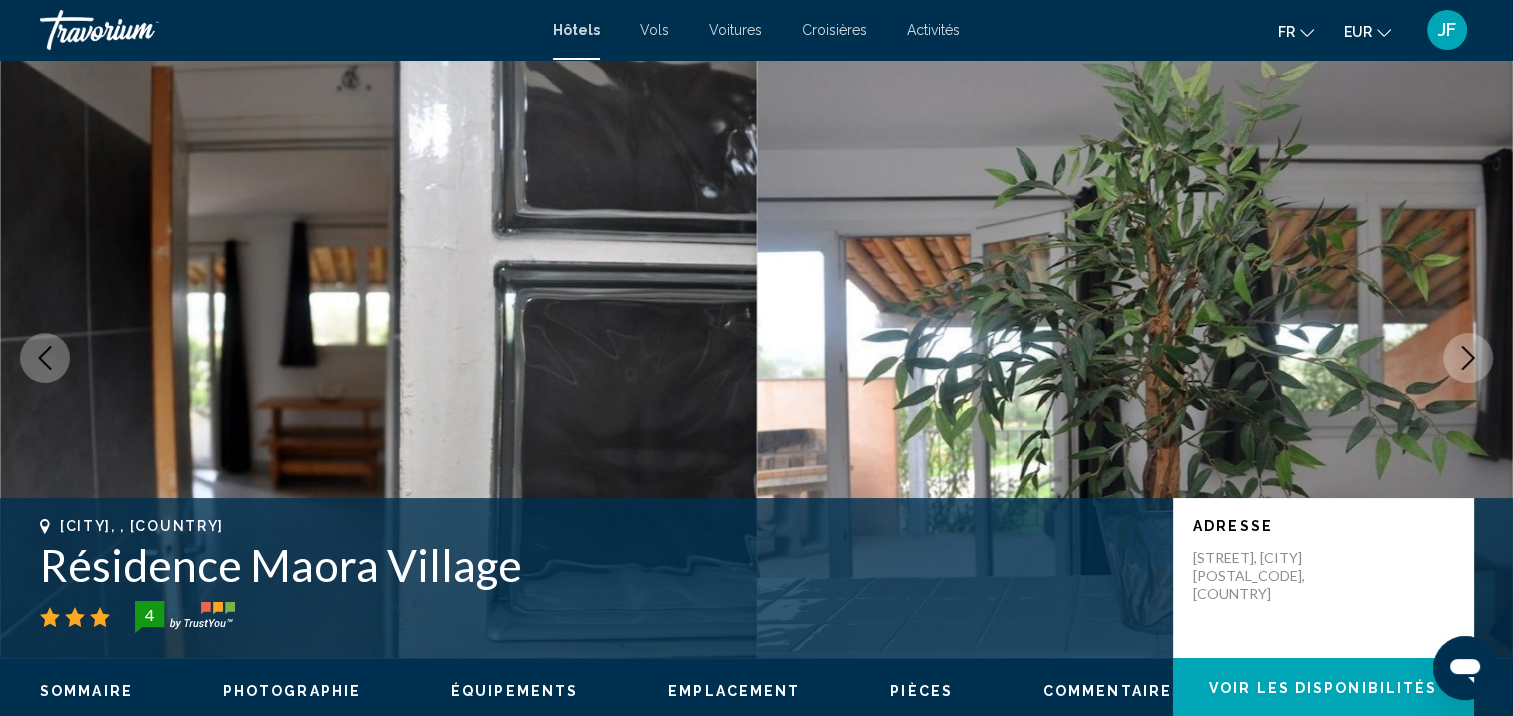 click 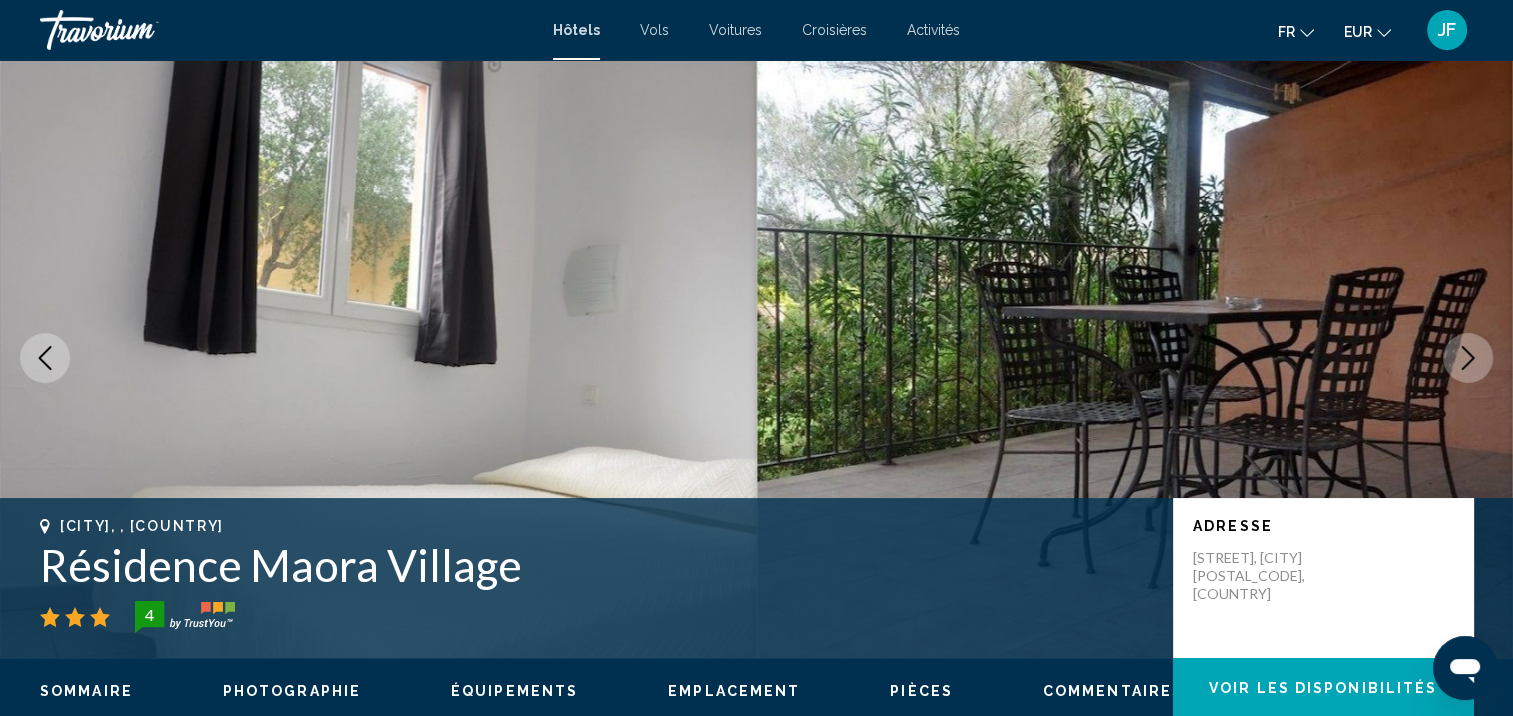 click 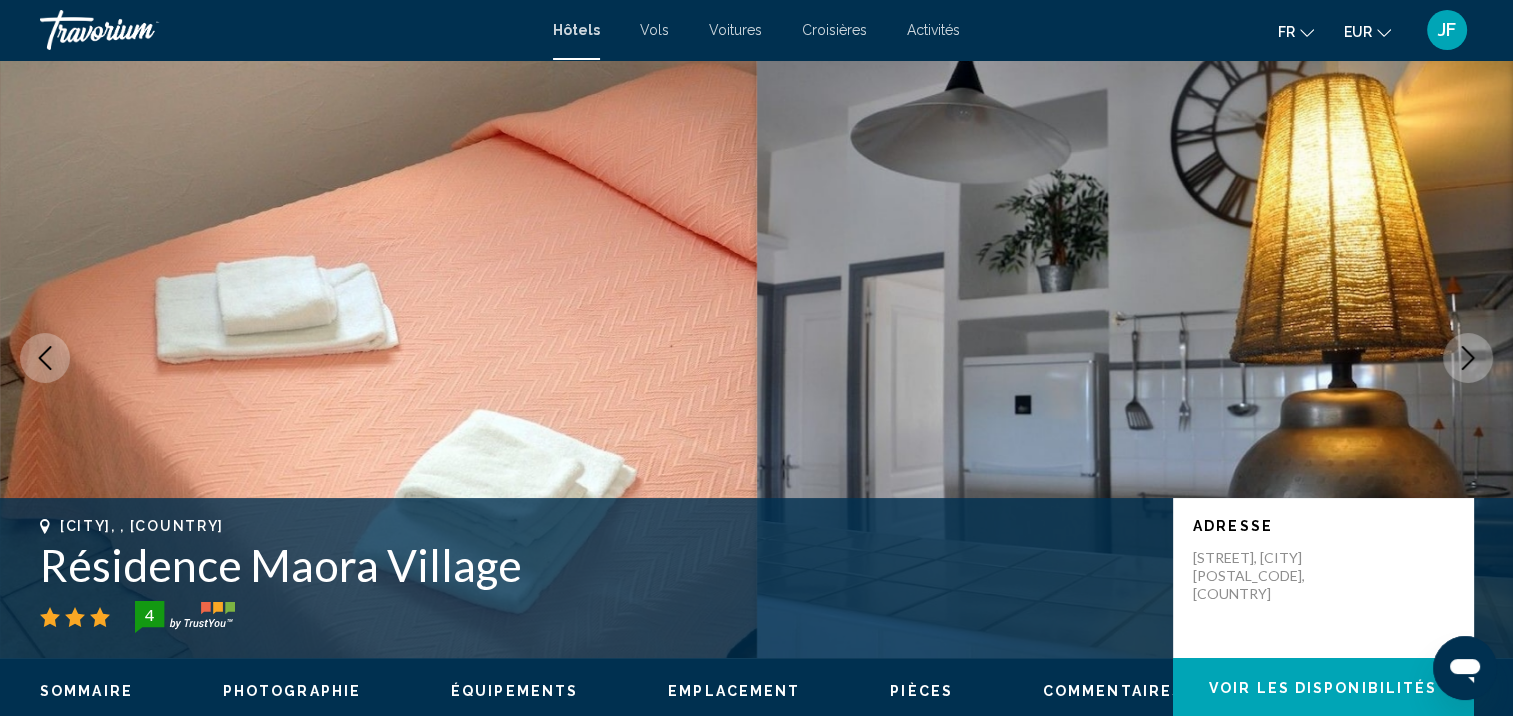 click 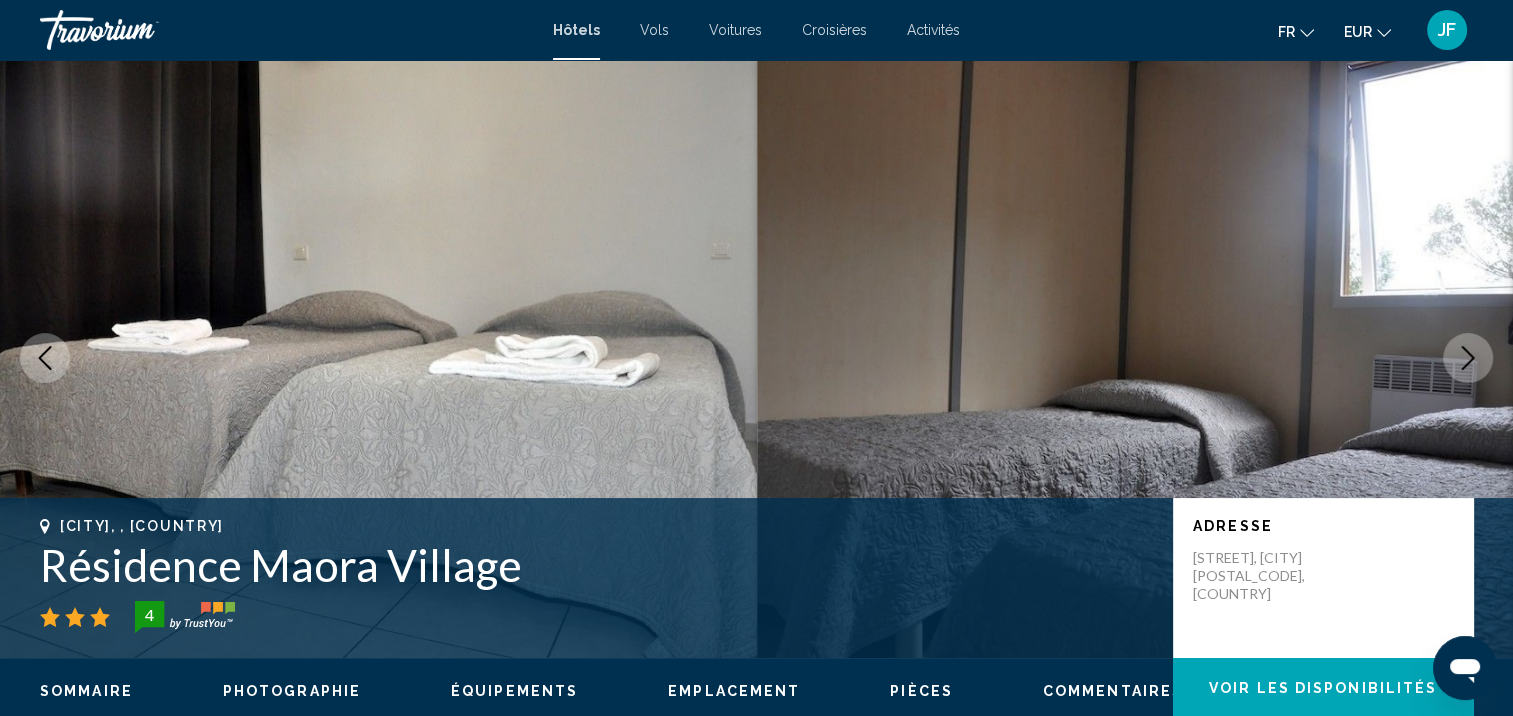 click 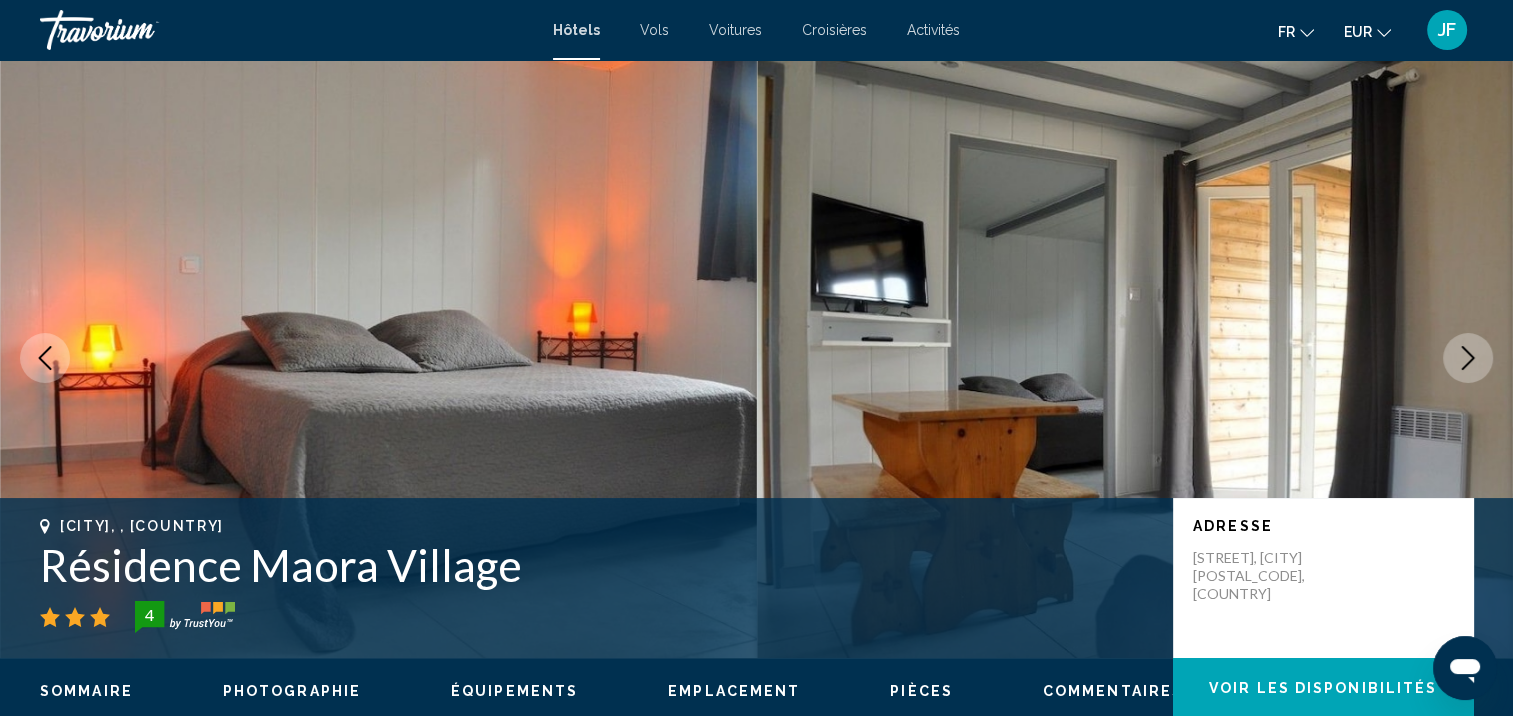 click 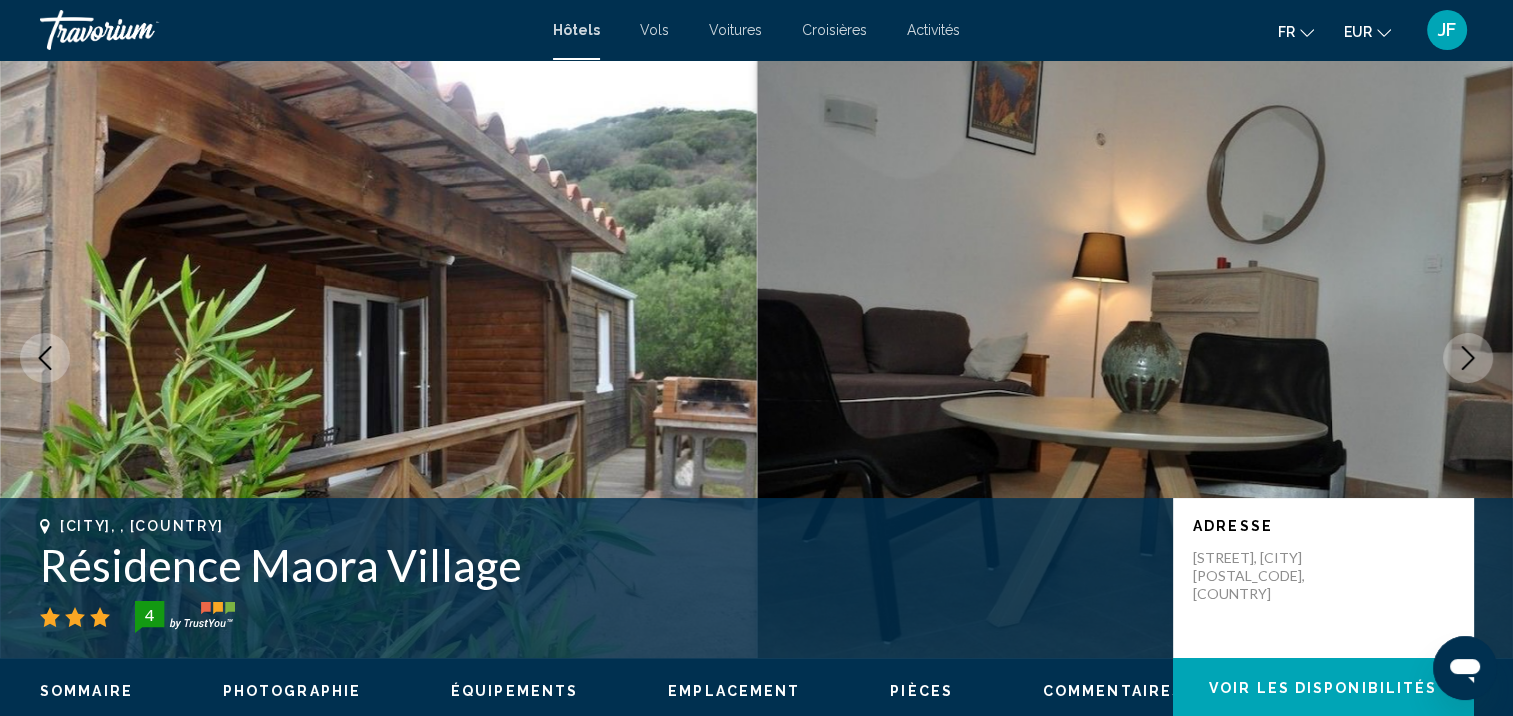 click 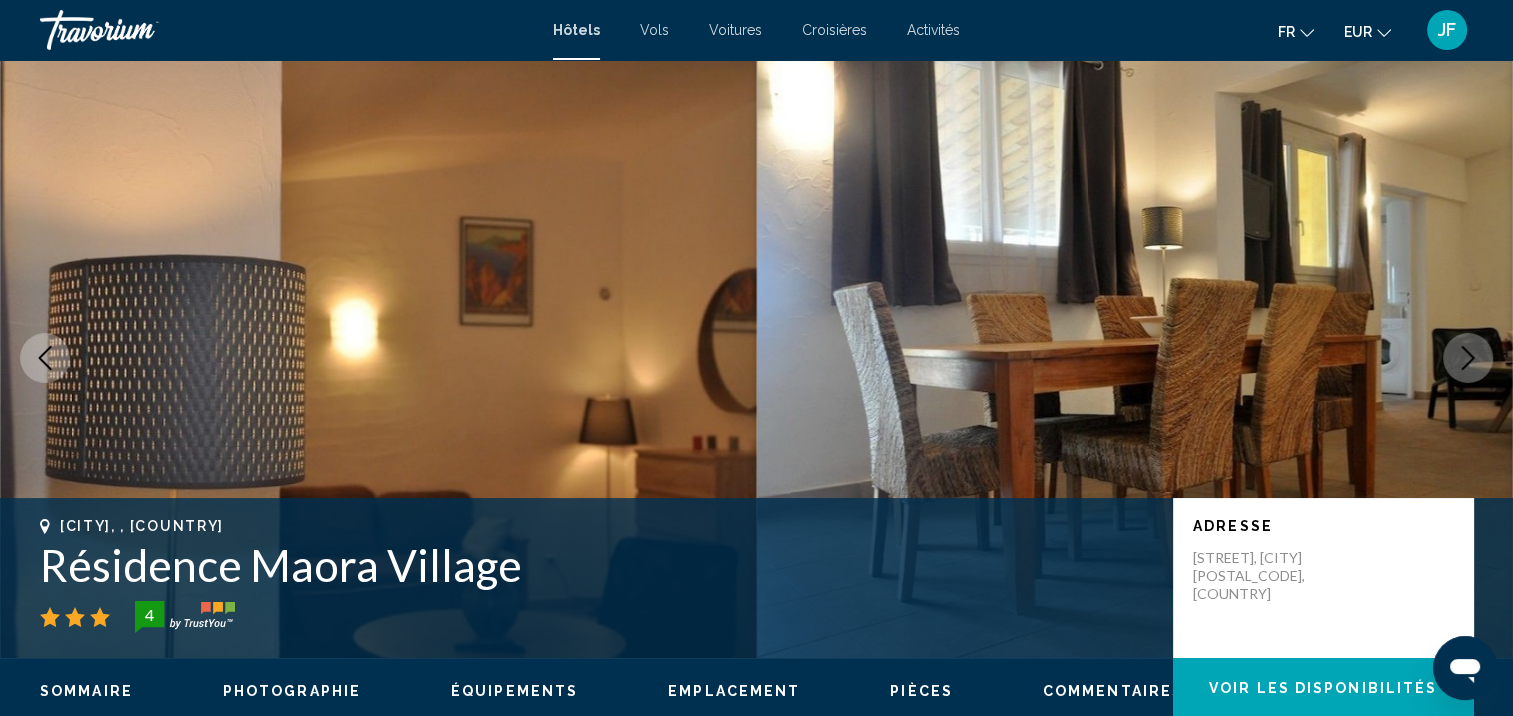 click 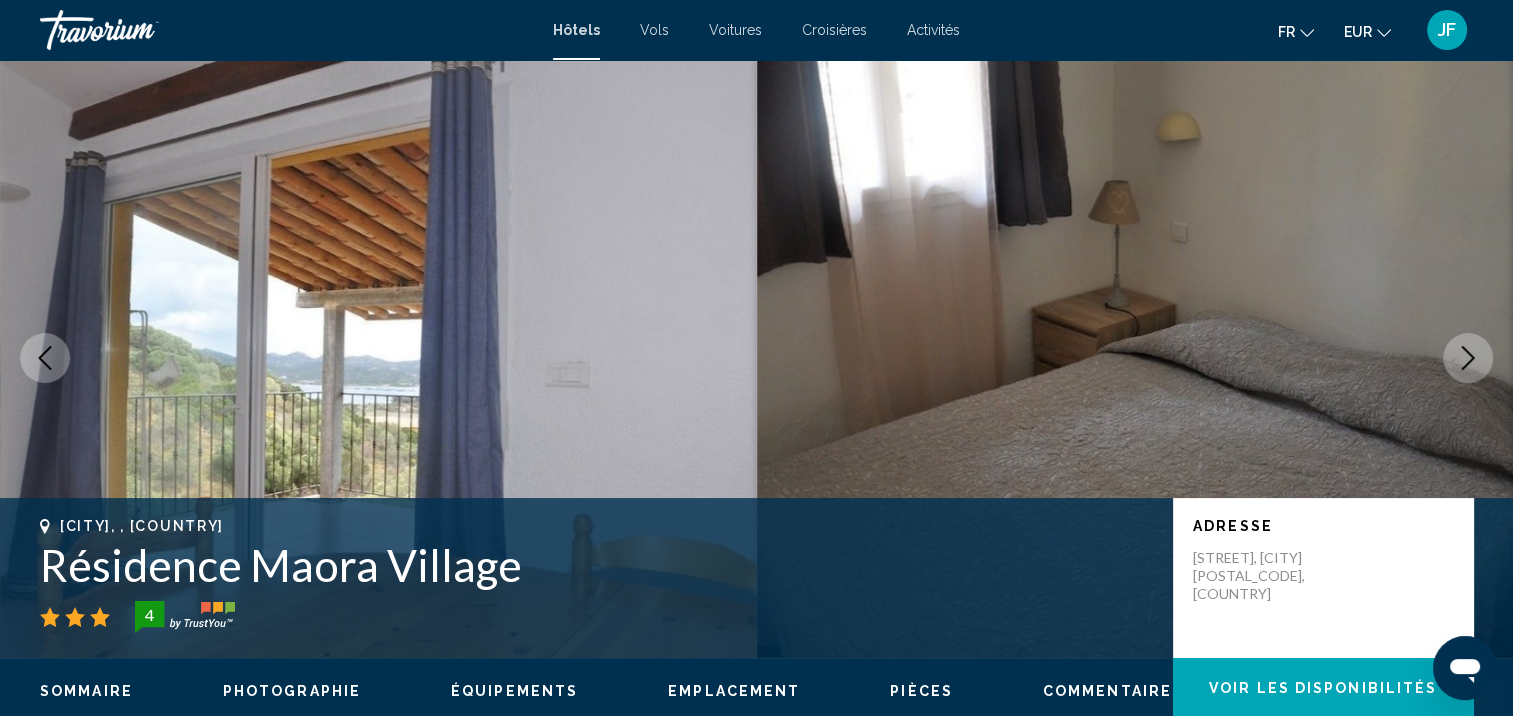 click 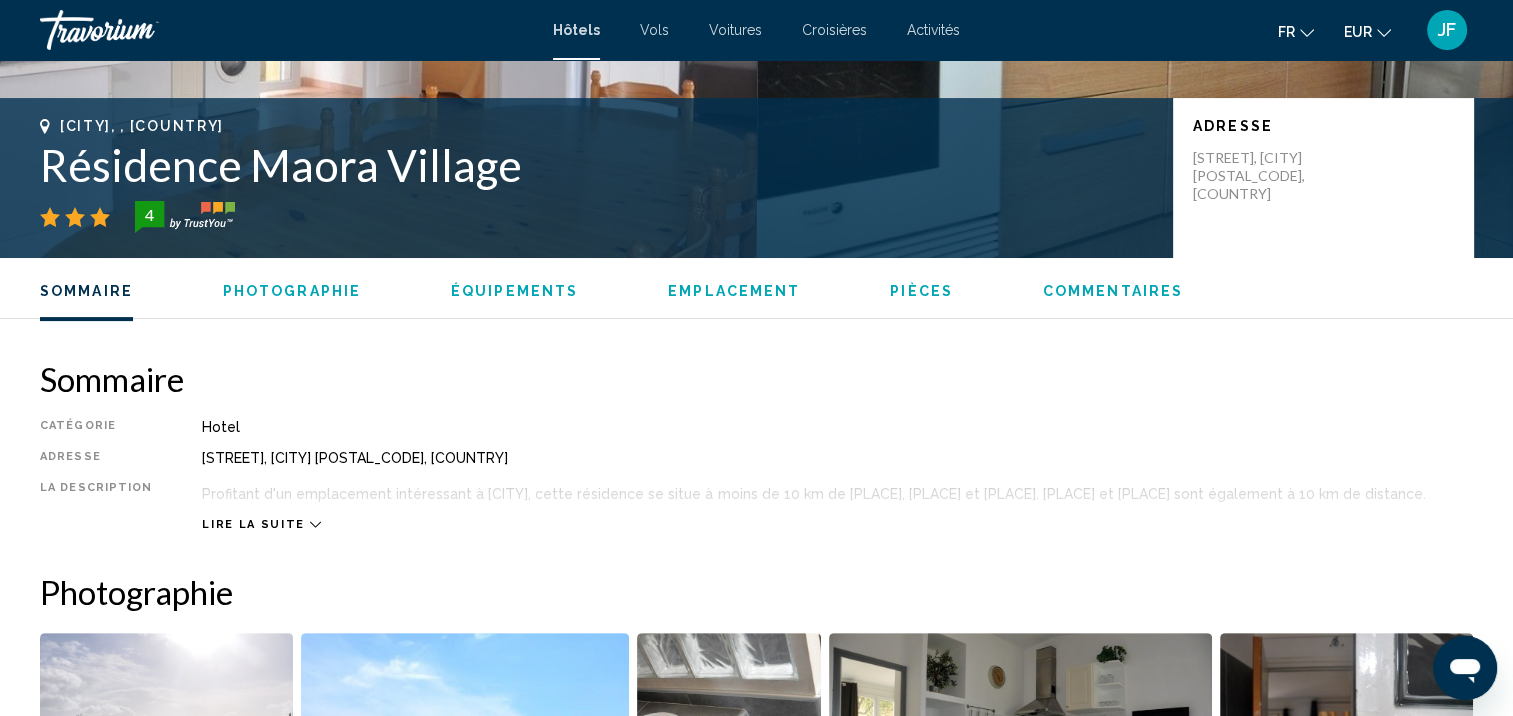 scroll, scrollTop: 702, scrollLeft: 0, axis: vertical 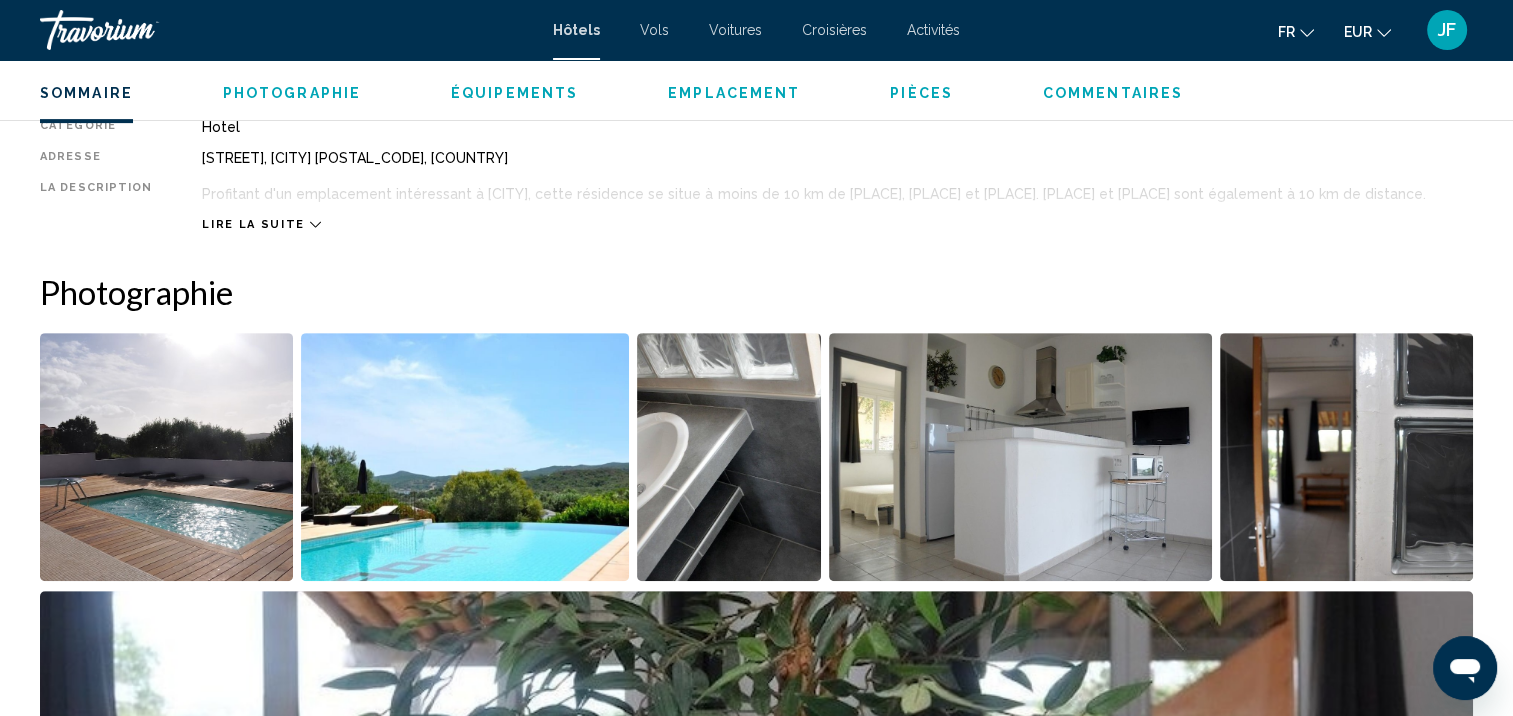 click 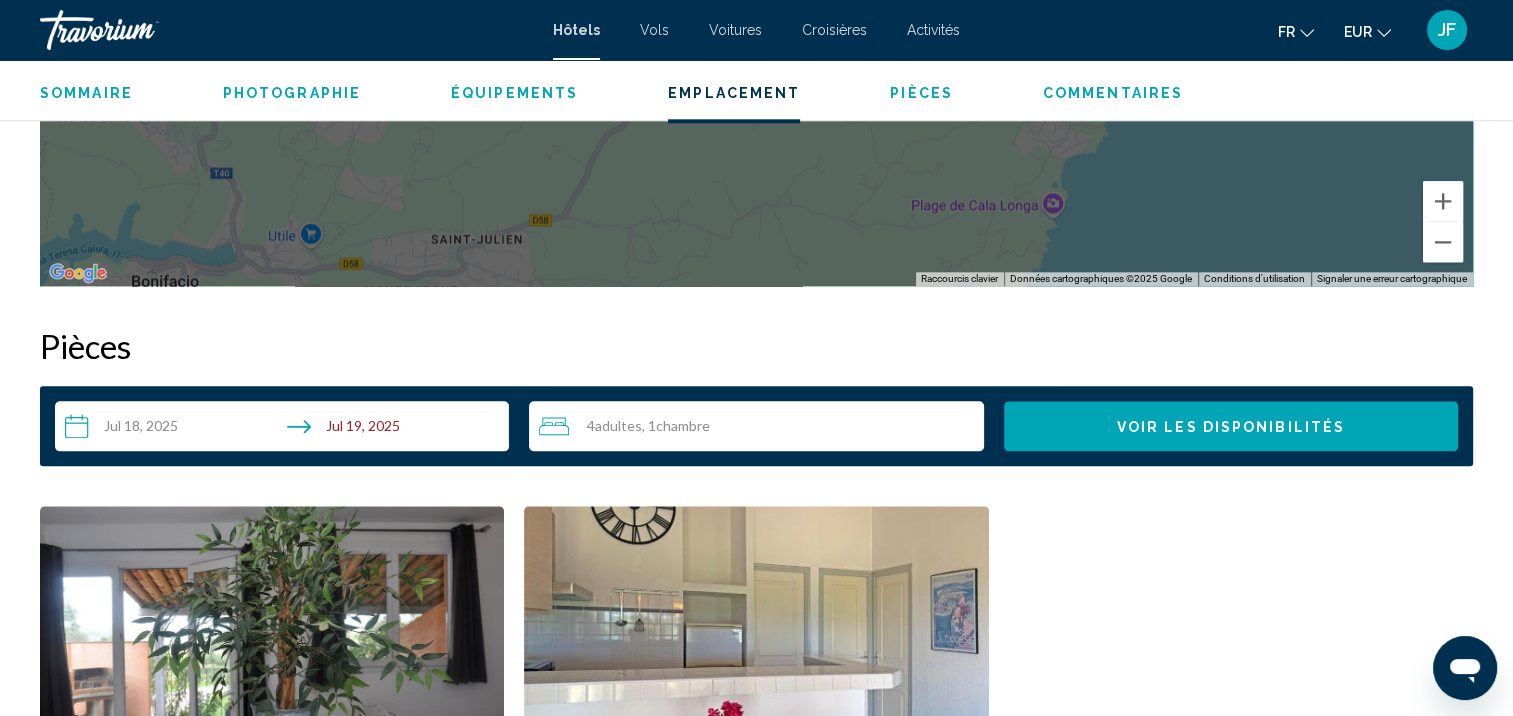 scroll, scrollTop: 1902, scrollLeft: 0, axis: vertical 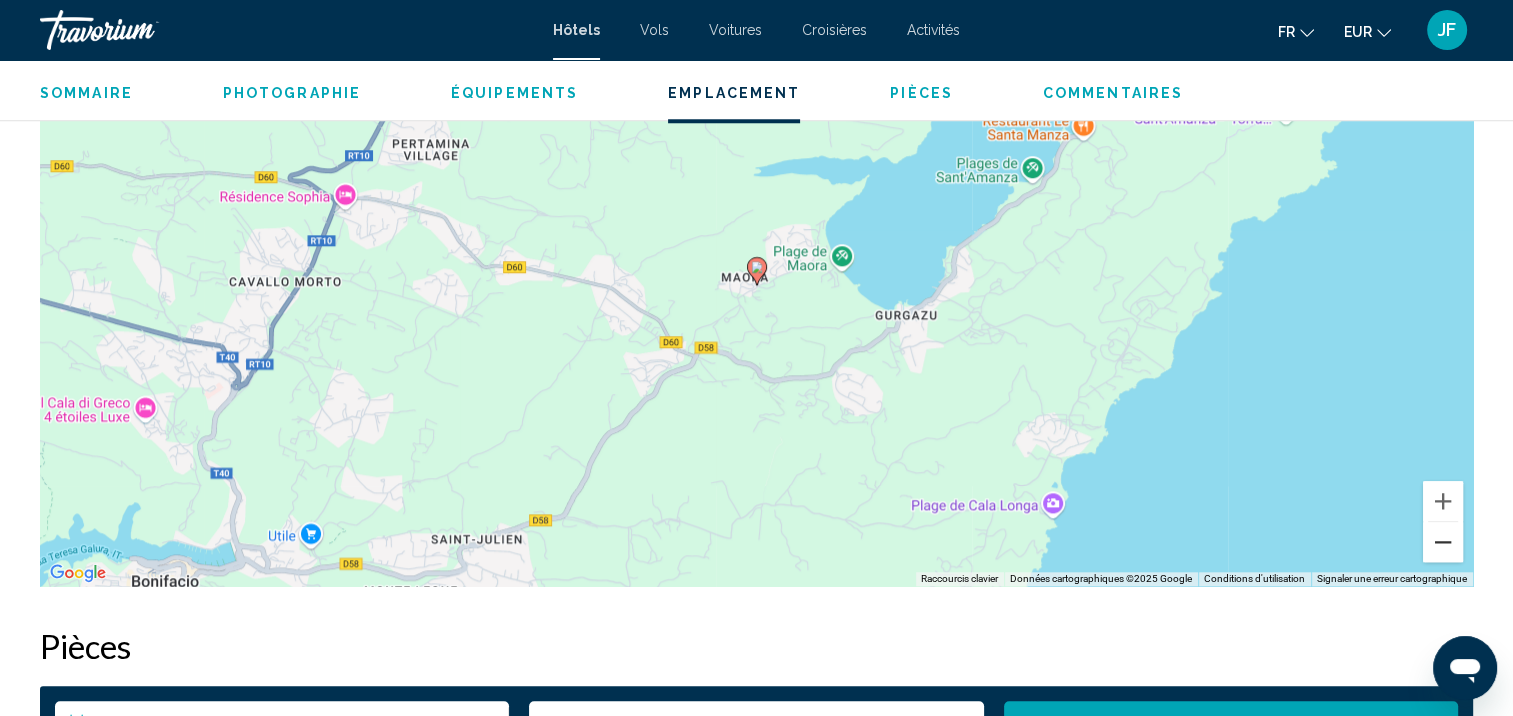click at bounding box center (1443, 542) 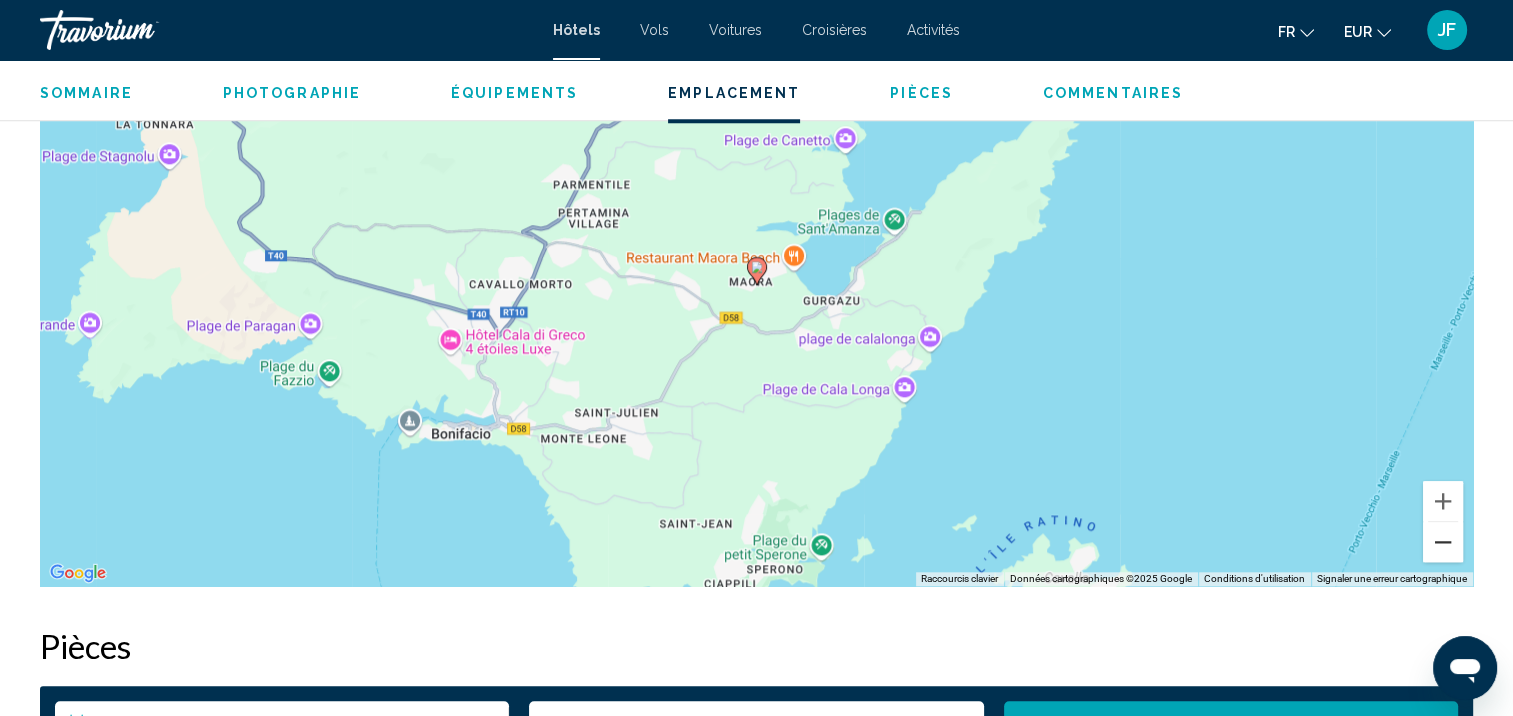 click at bounding box center (1443, 542) 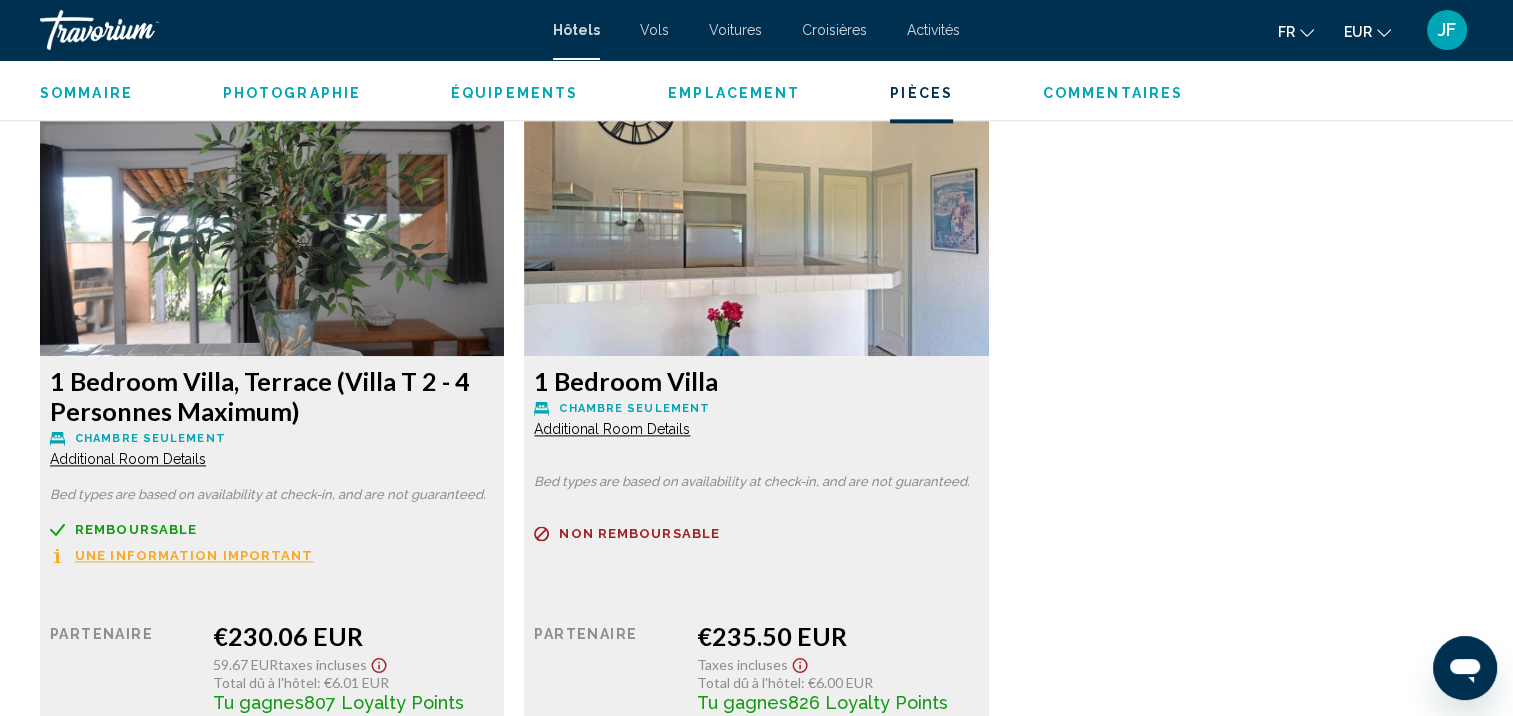 scroll, scrollTop: 2702, scrollLeft: 0, axis: vertical 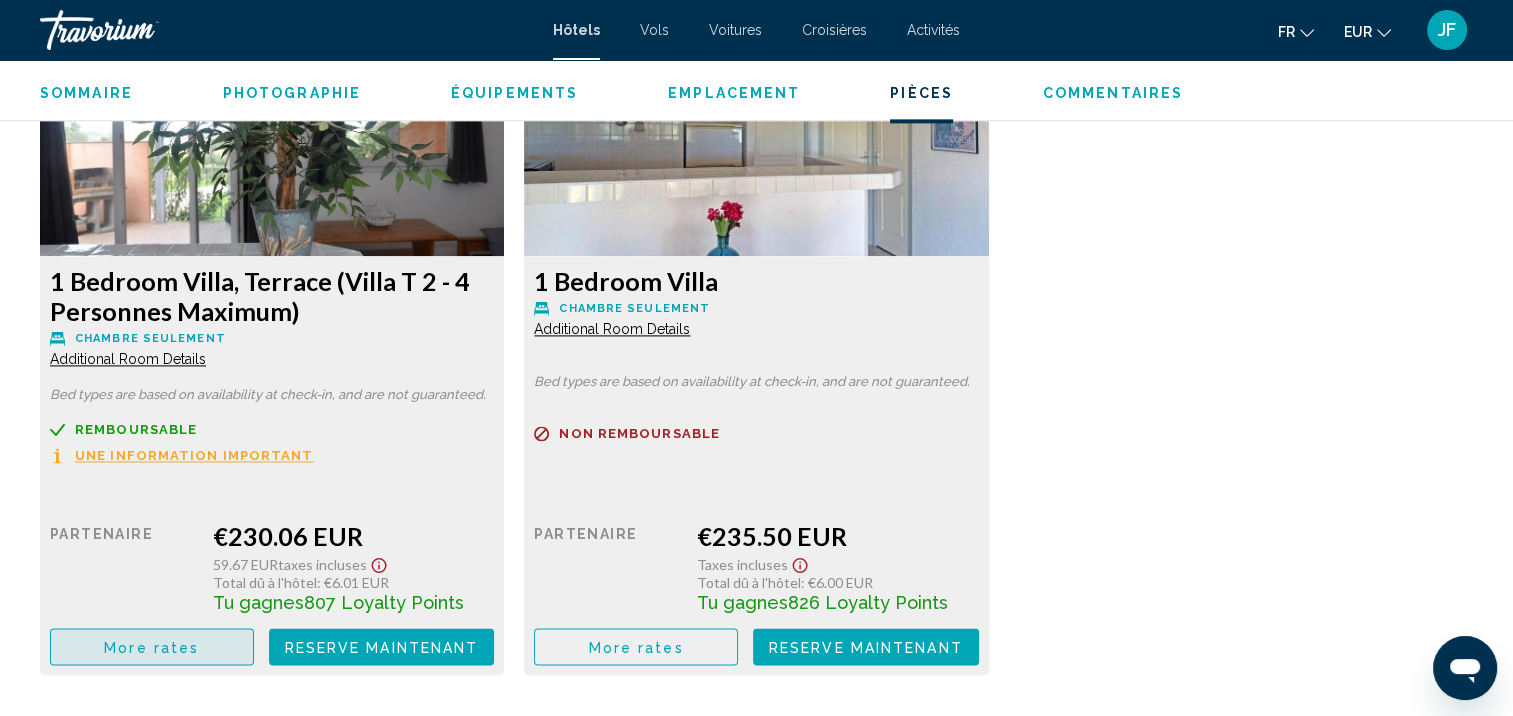 click on "More rates" at bounding box center [151, 647] 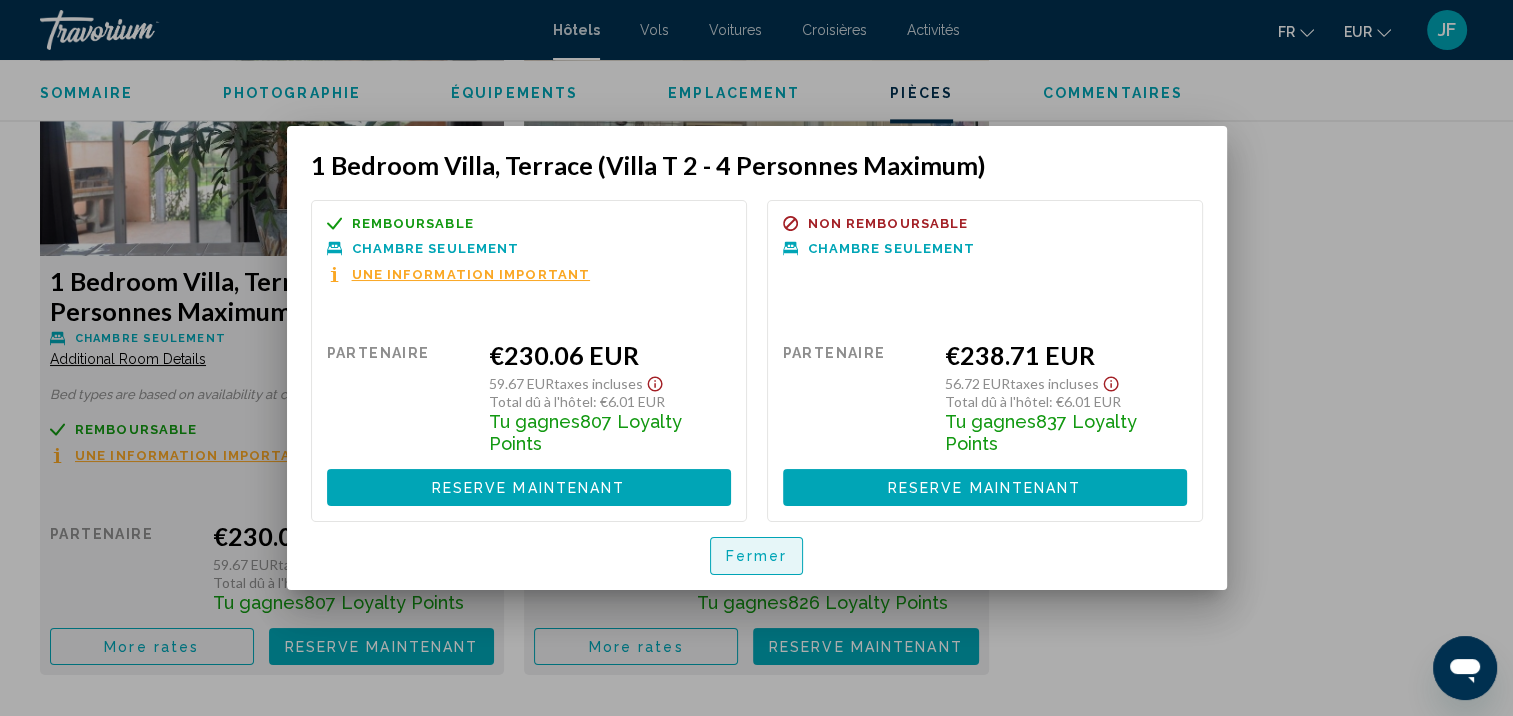 click on "Fermer" at bounding box center [757, 557] 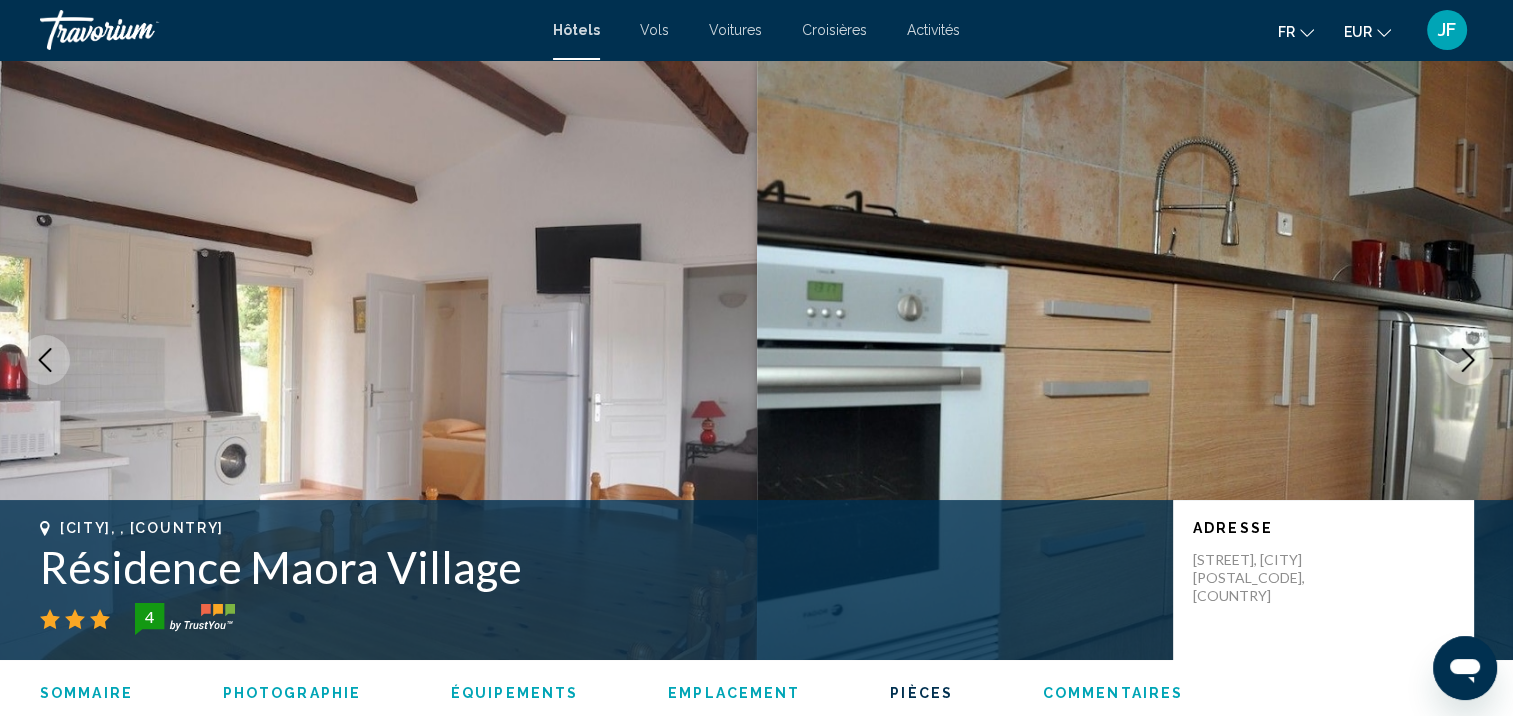 scroll, scrollTop: 2702, scrollLeft: 0, axis: vertical 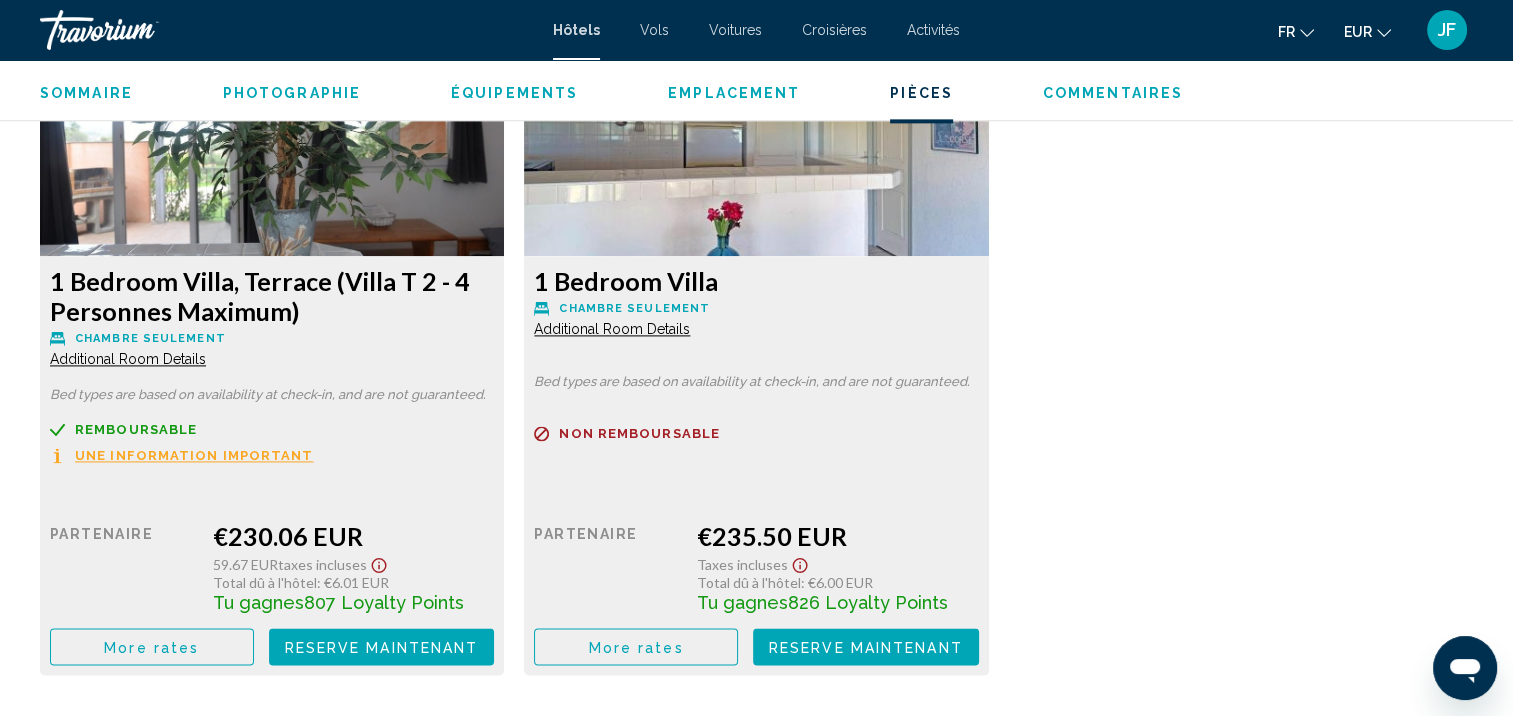 click on "Additional Room Details" at bounding box center (128, 359) 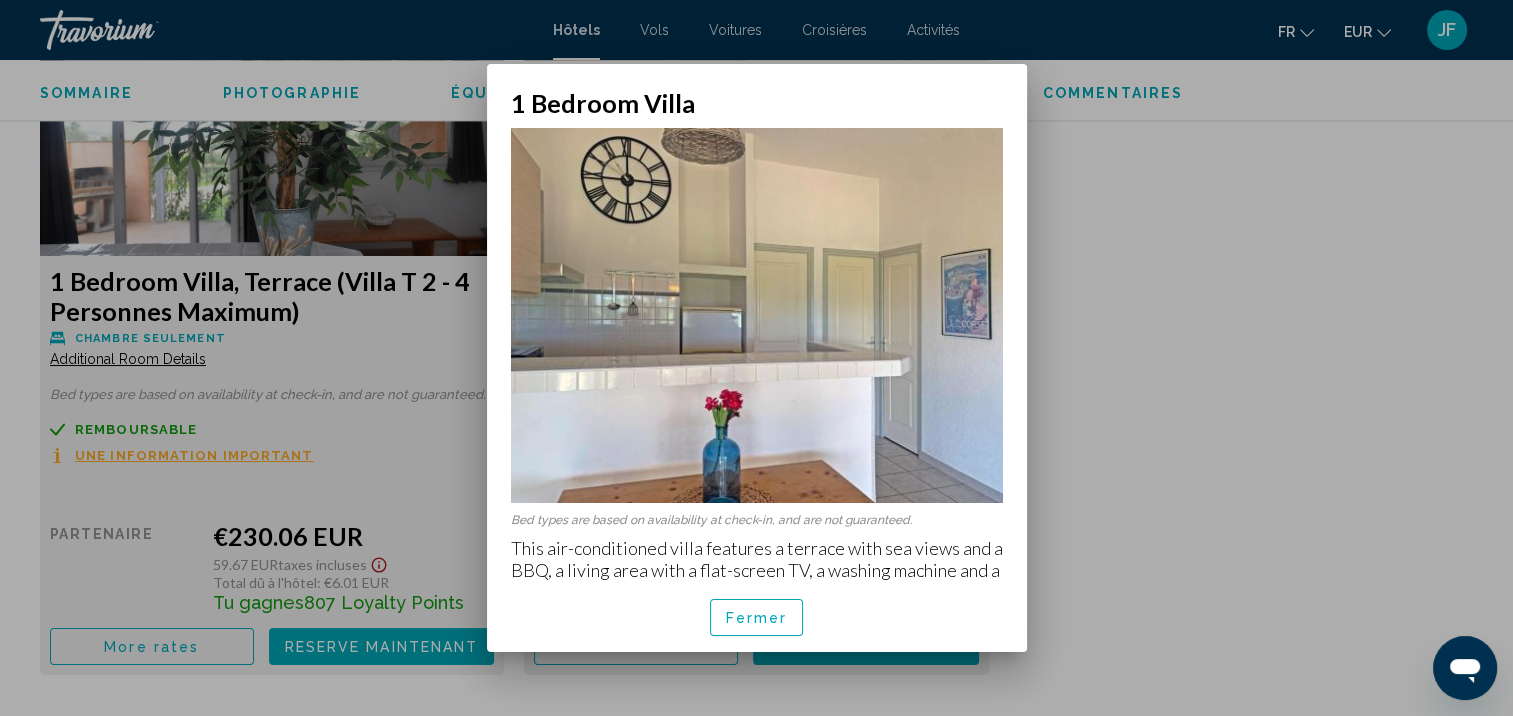 scroll, scrollTop: 0, scrollLeft: 0, axis: both 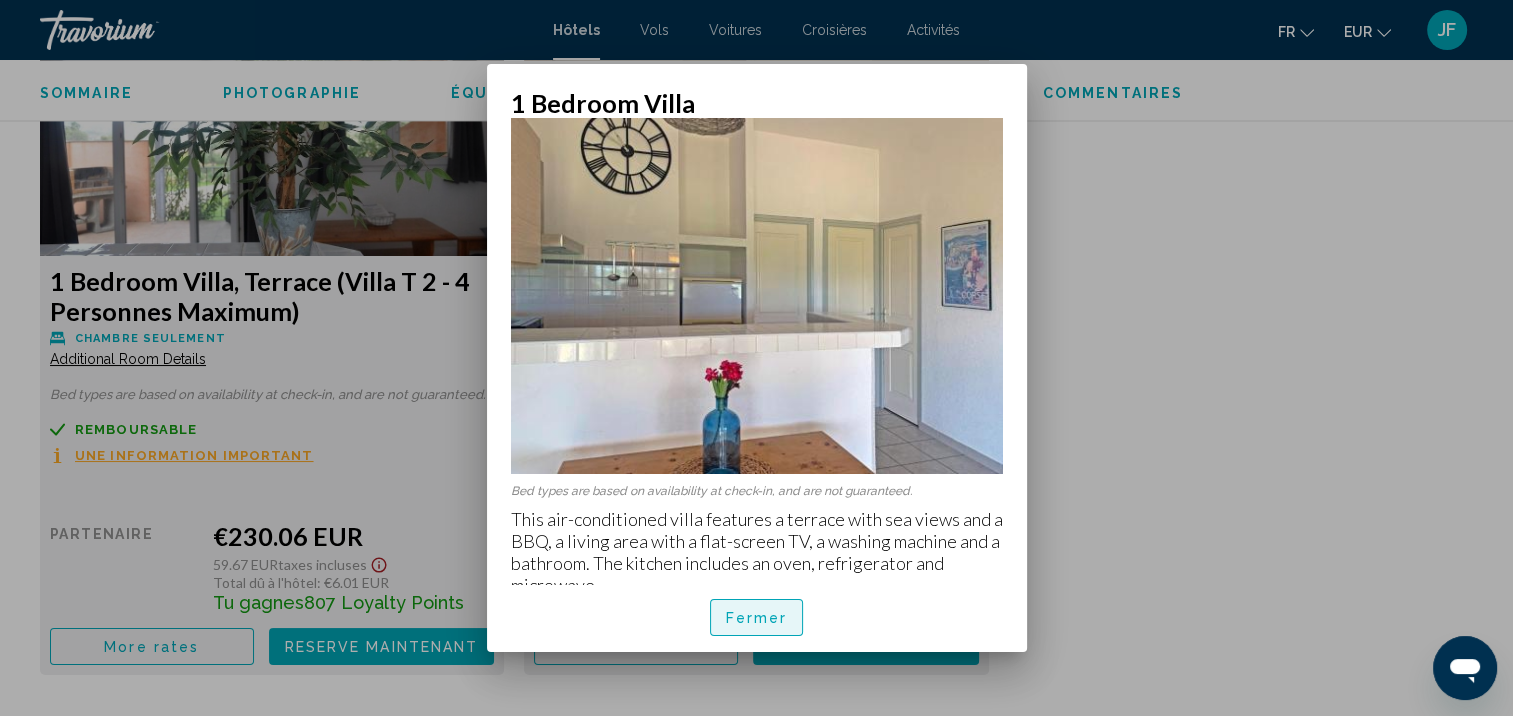 click on "Fermer" at bounding box center (757, 618) 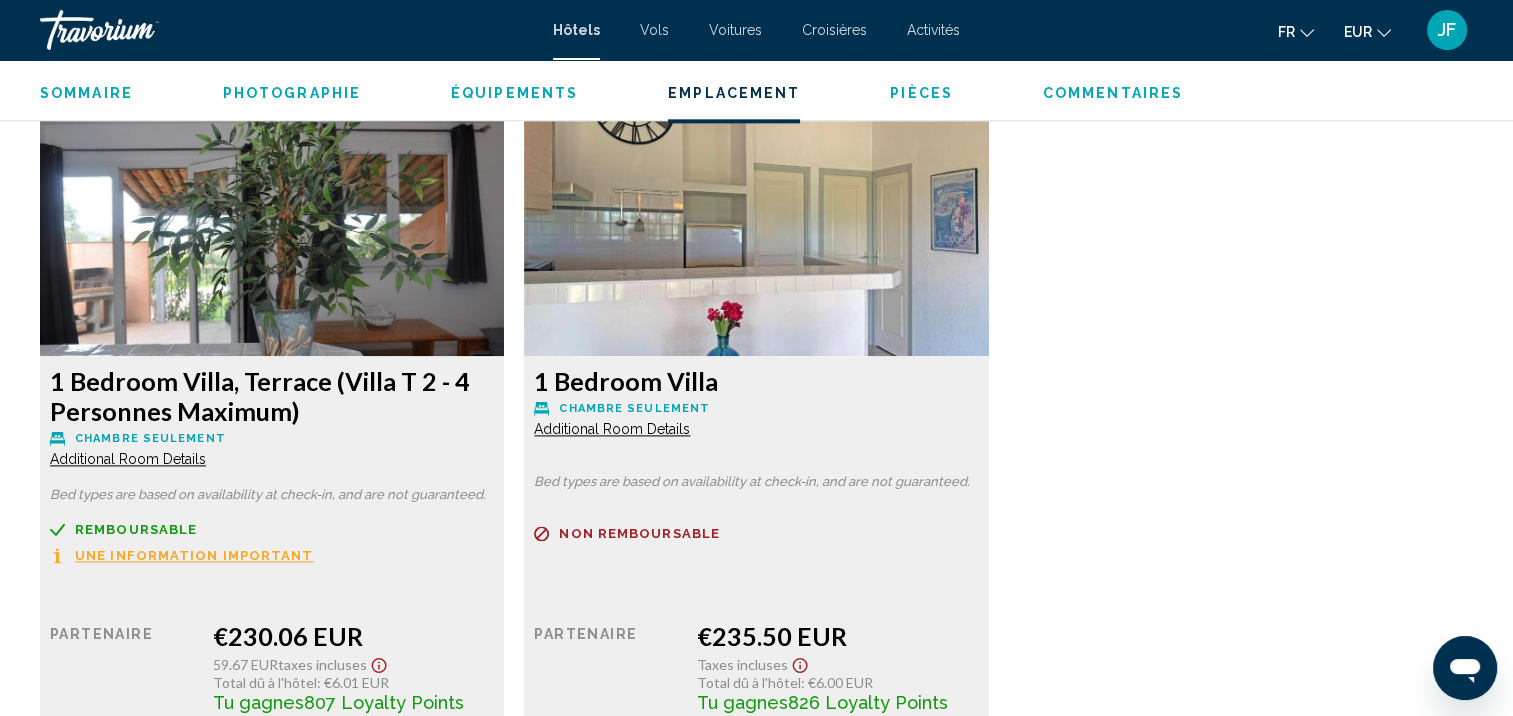 scroll, scrollTop: 2002, scrollLeft: 0, axis: vertical 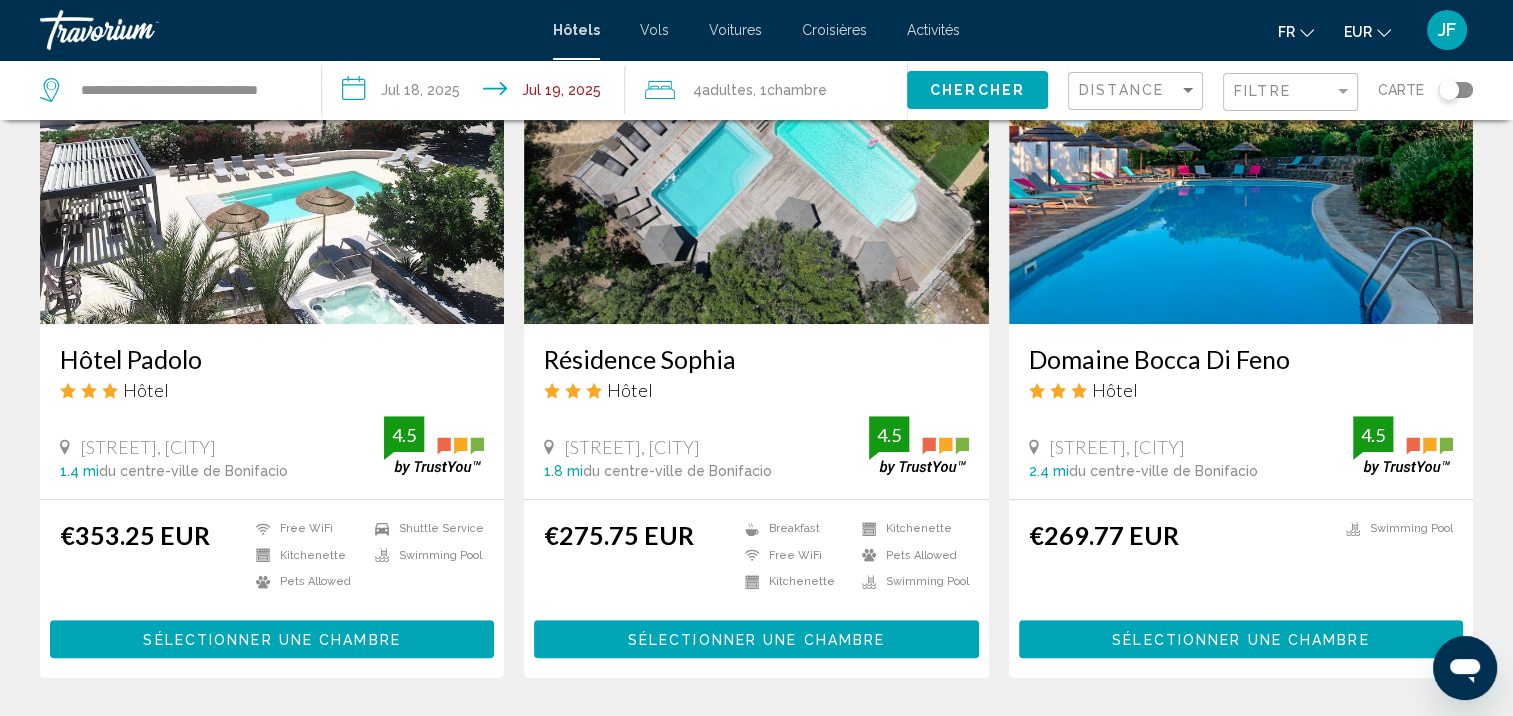click on "Sélectionner une chambre" at bounding box center (1240, 640) 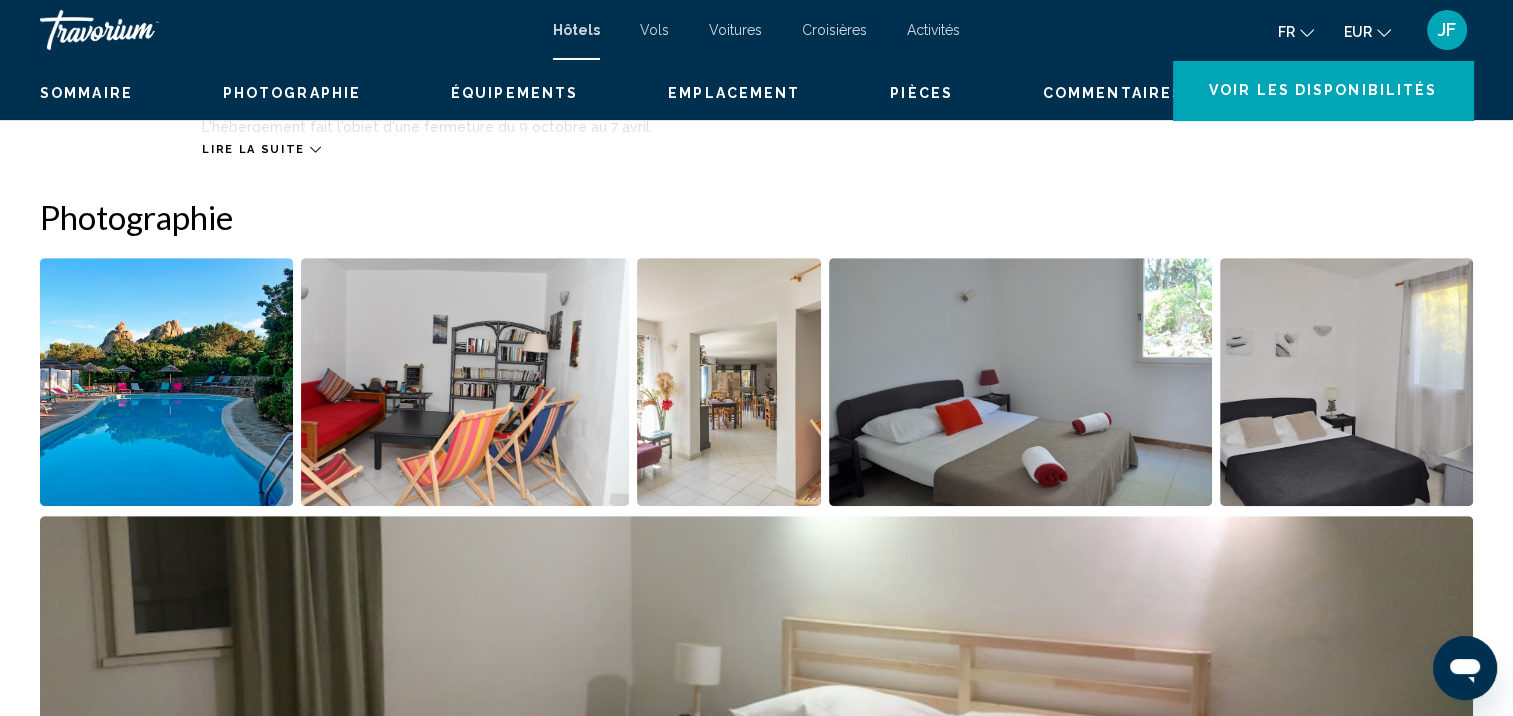 scroll, scrollTop: 2, scrollLeft: 0, axis: vertical 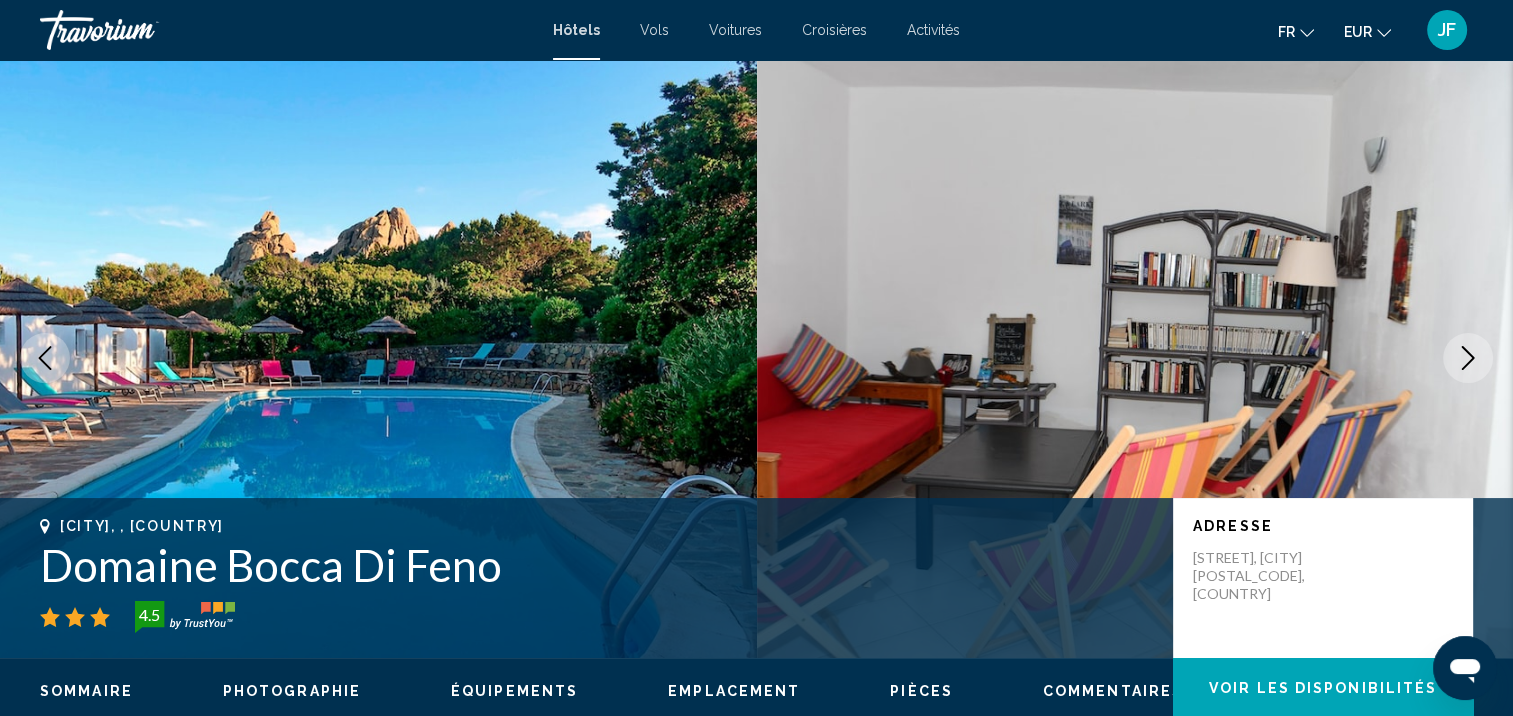 click 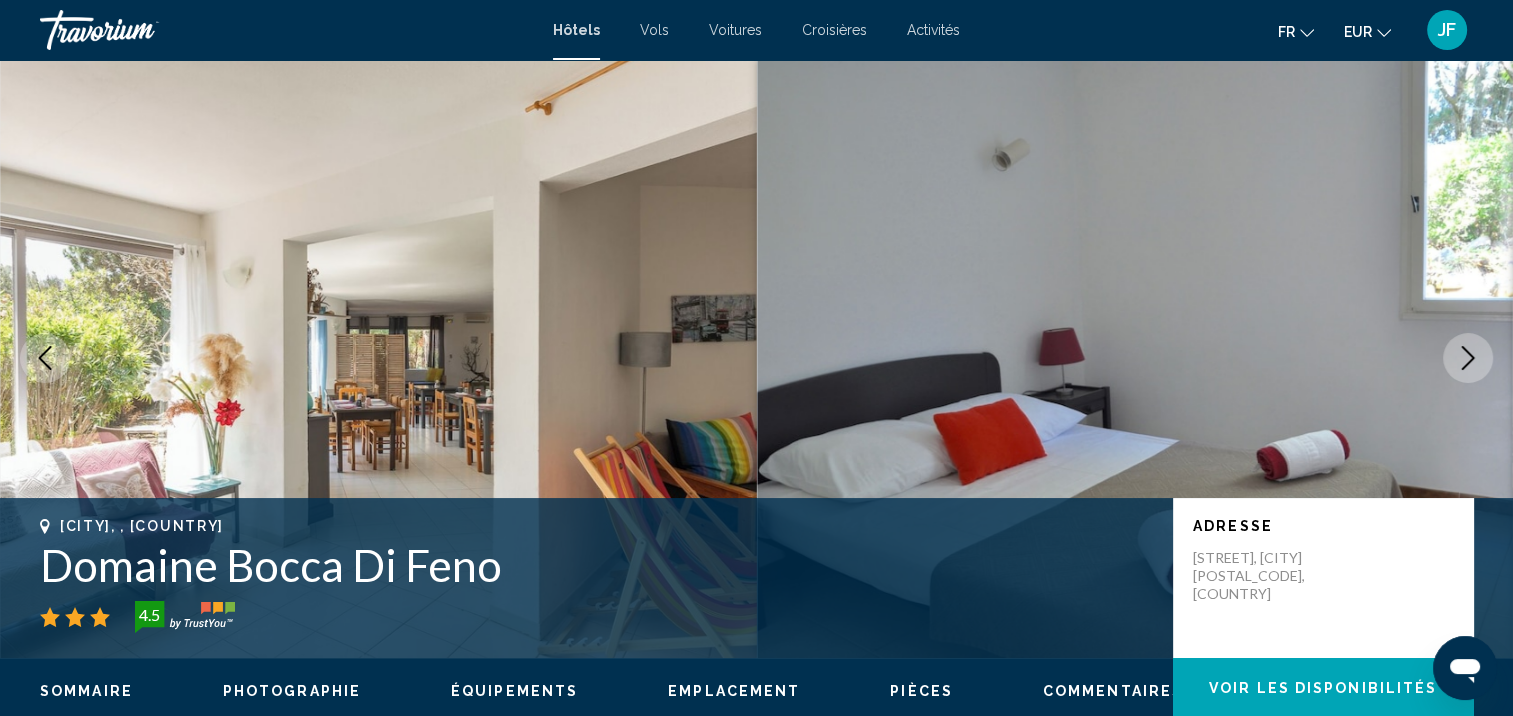 click 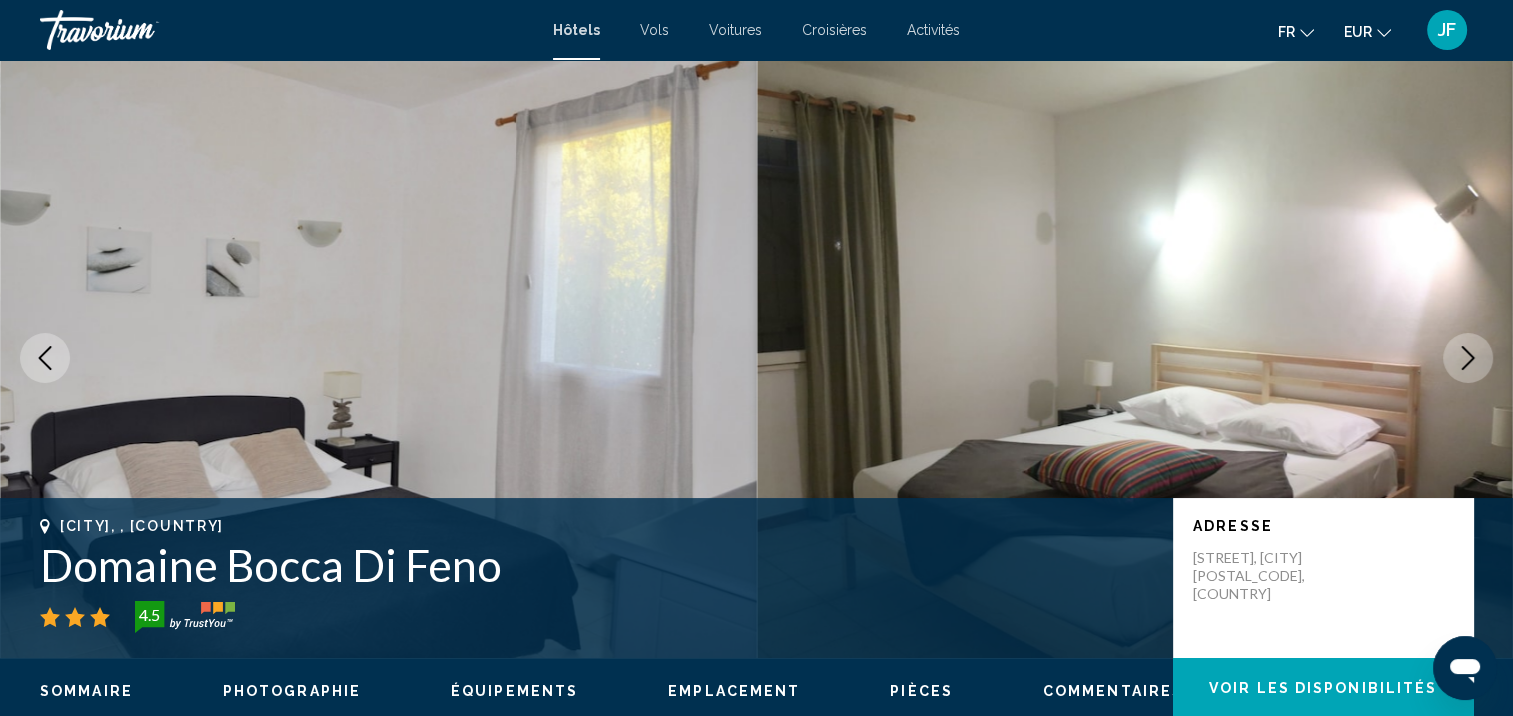 click 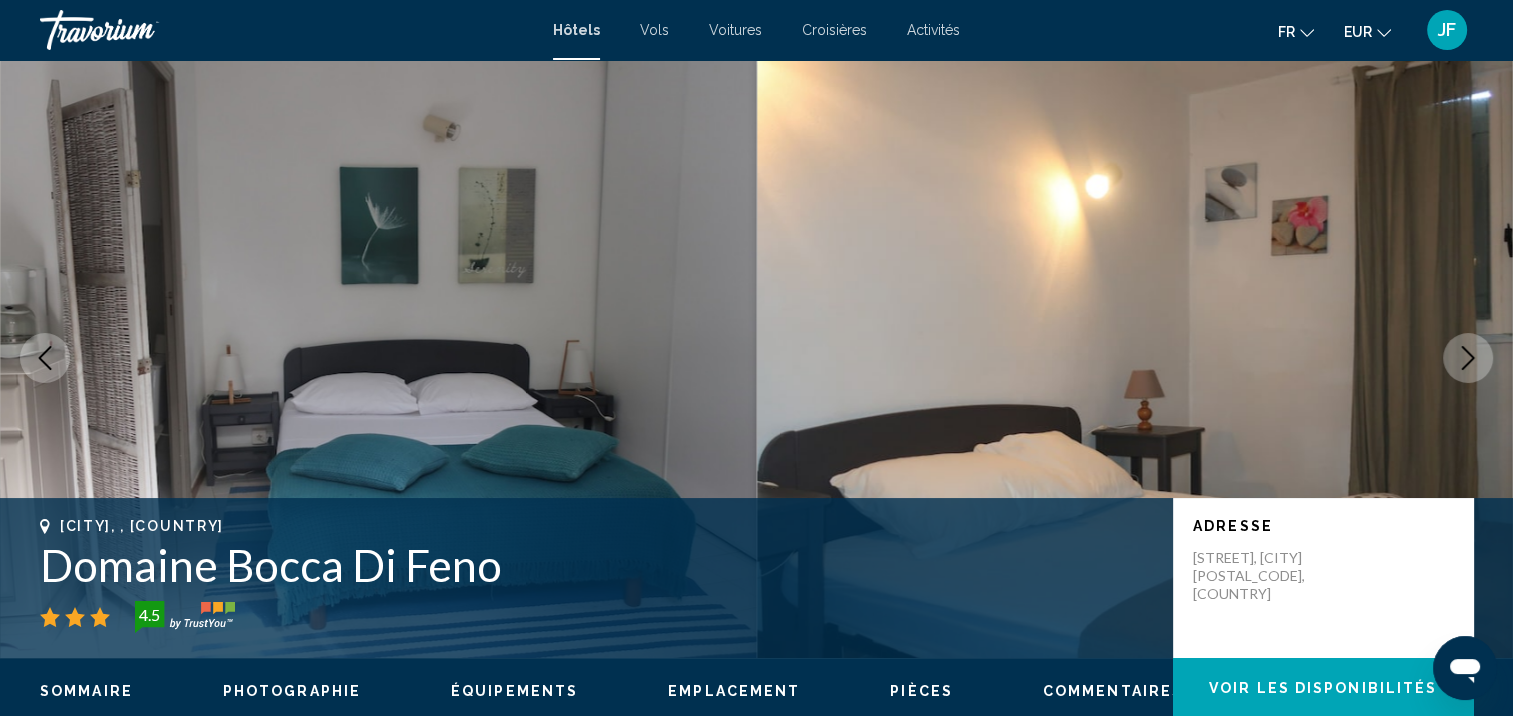 click 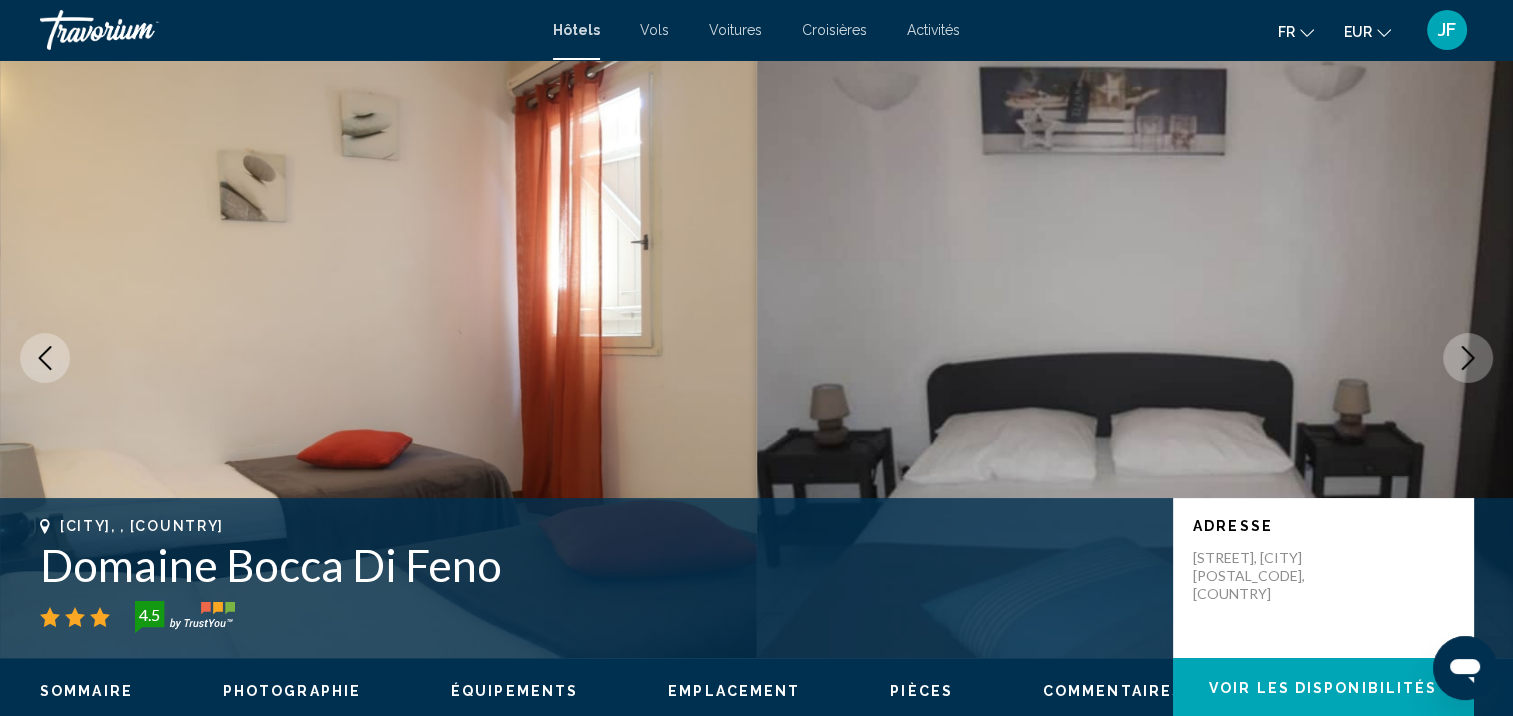 click 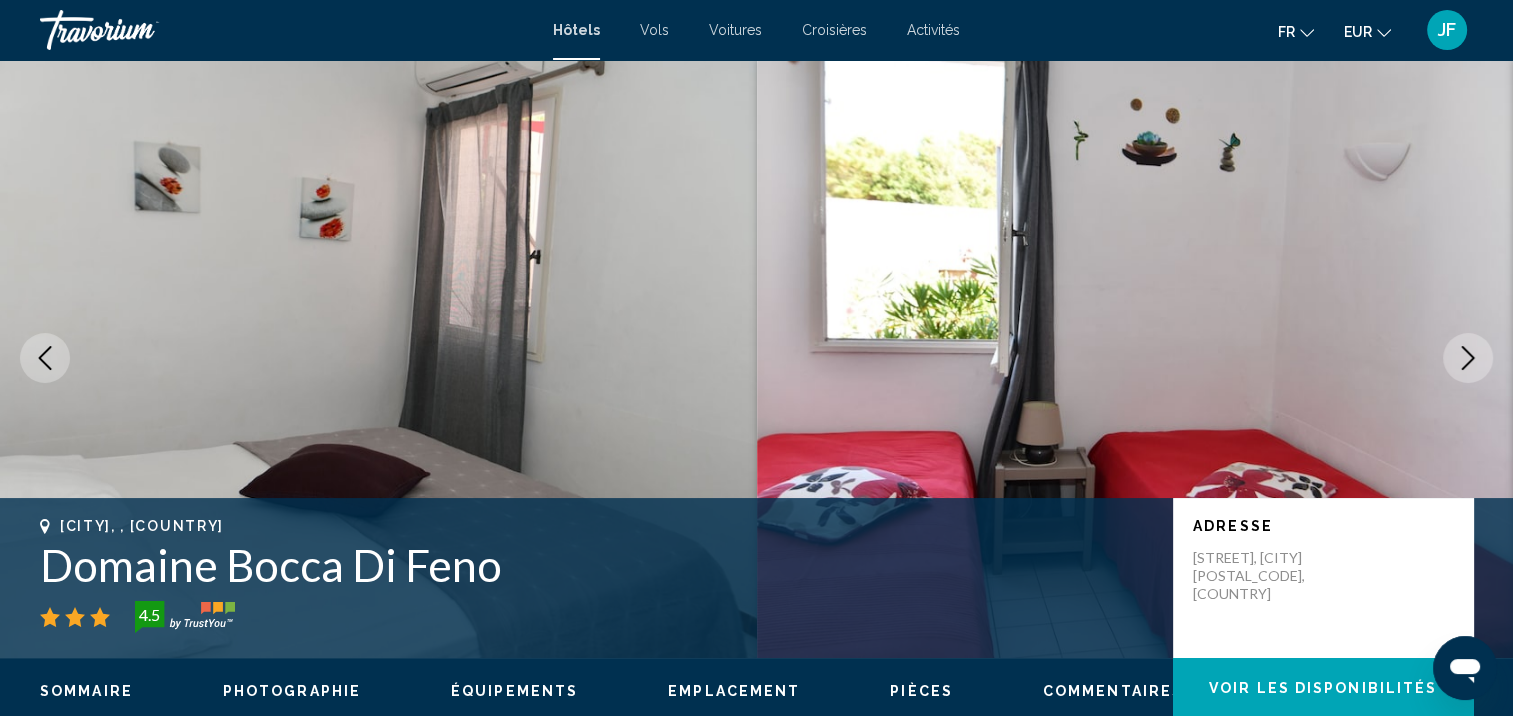 click 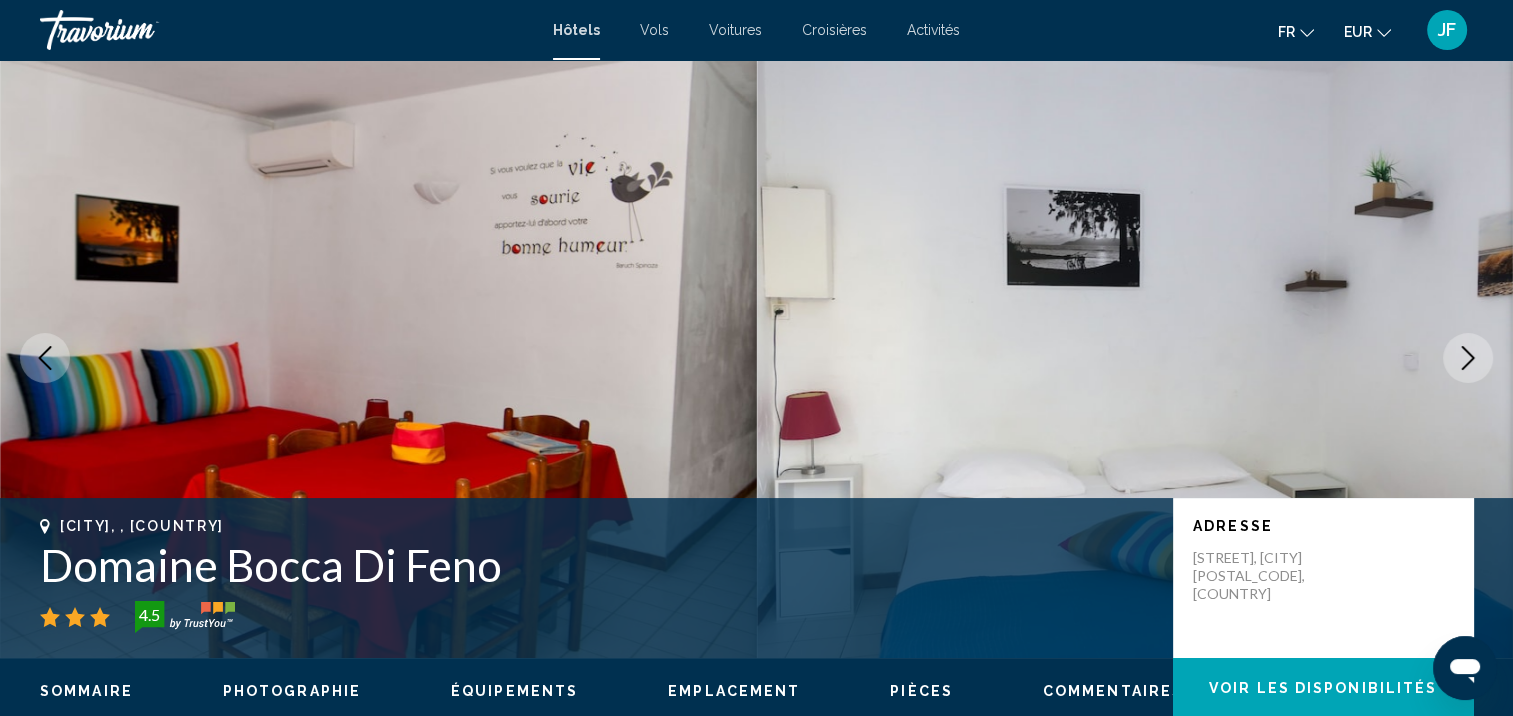 click 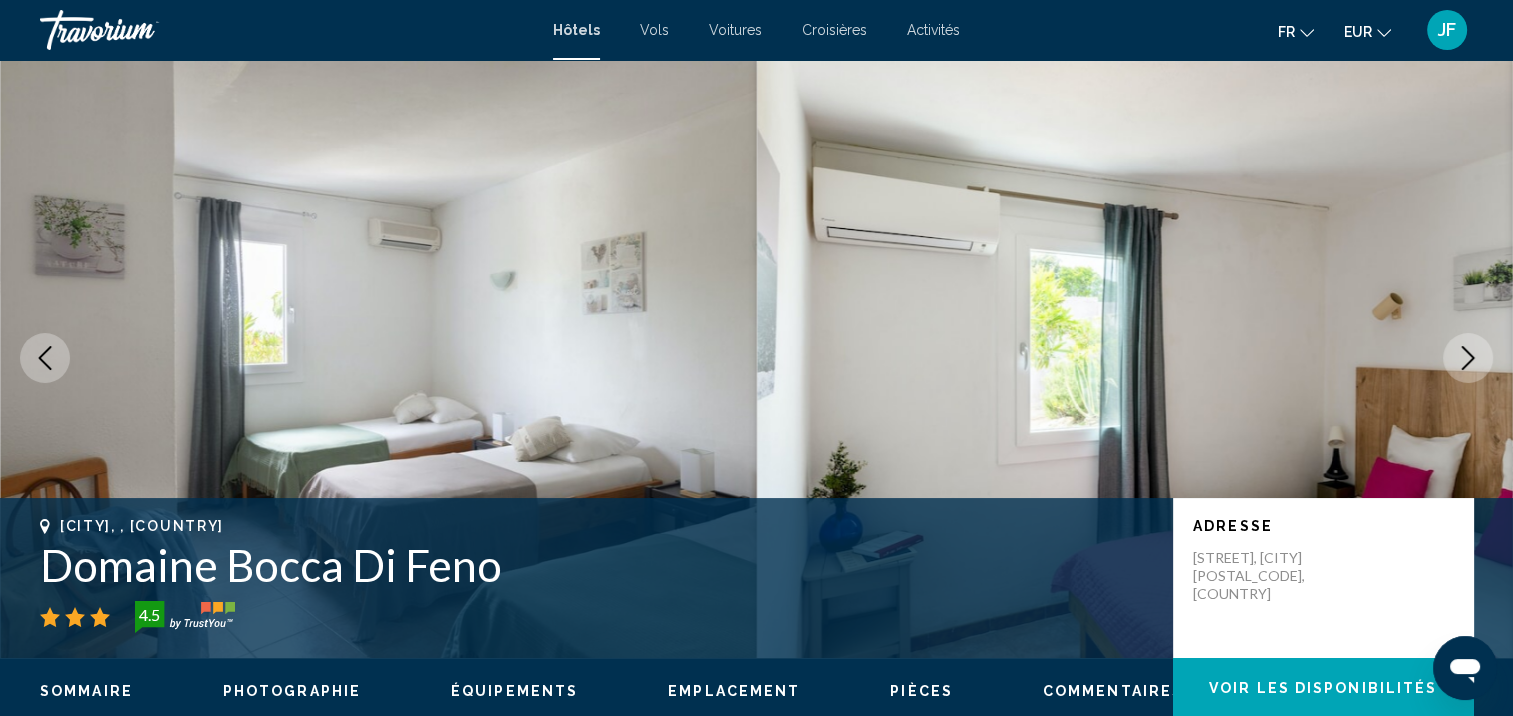 click 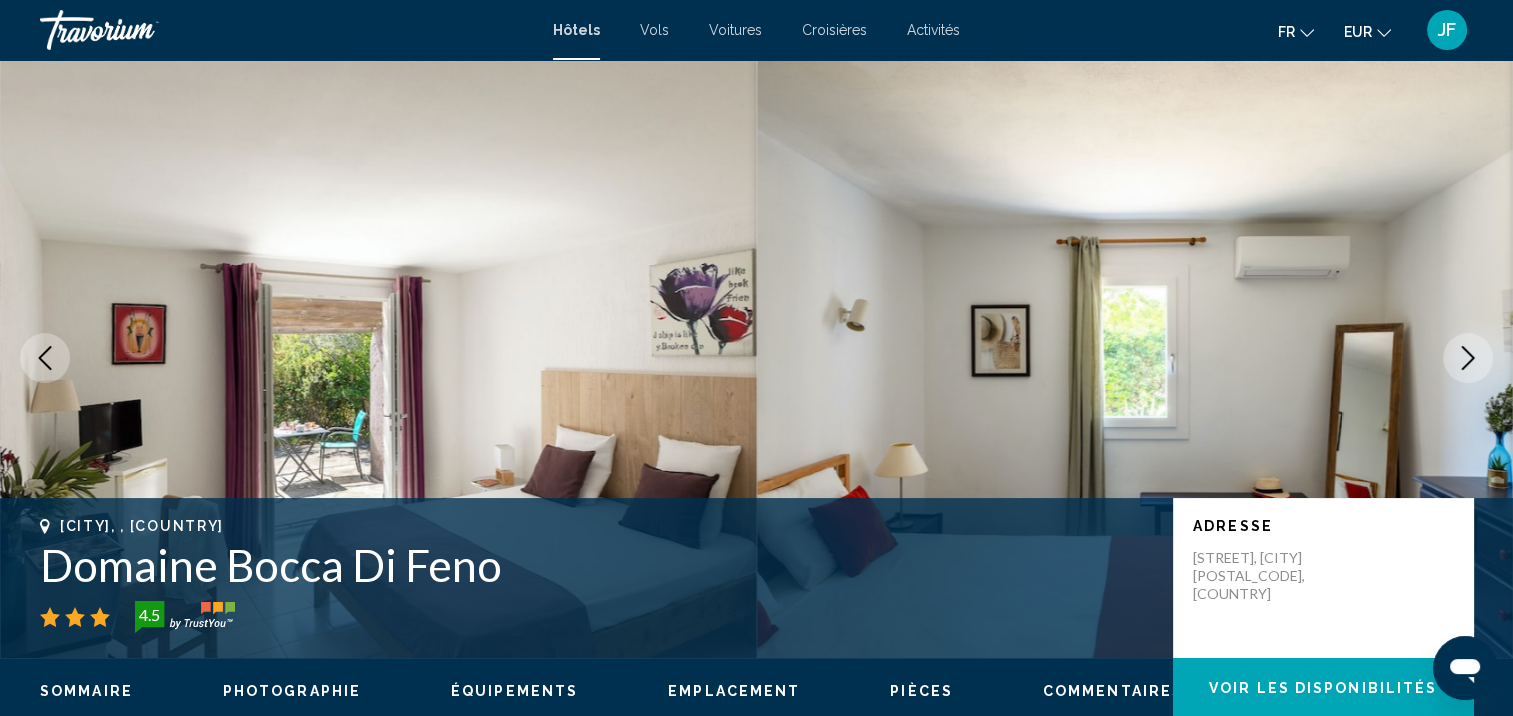 click 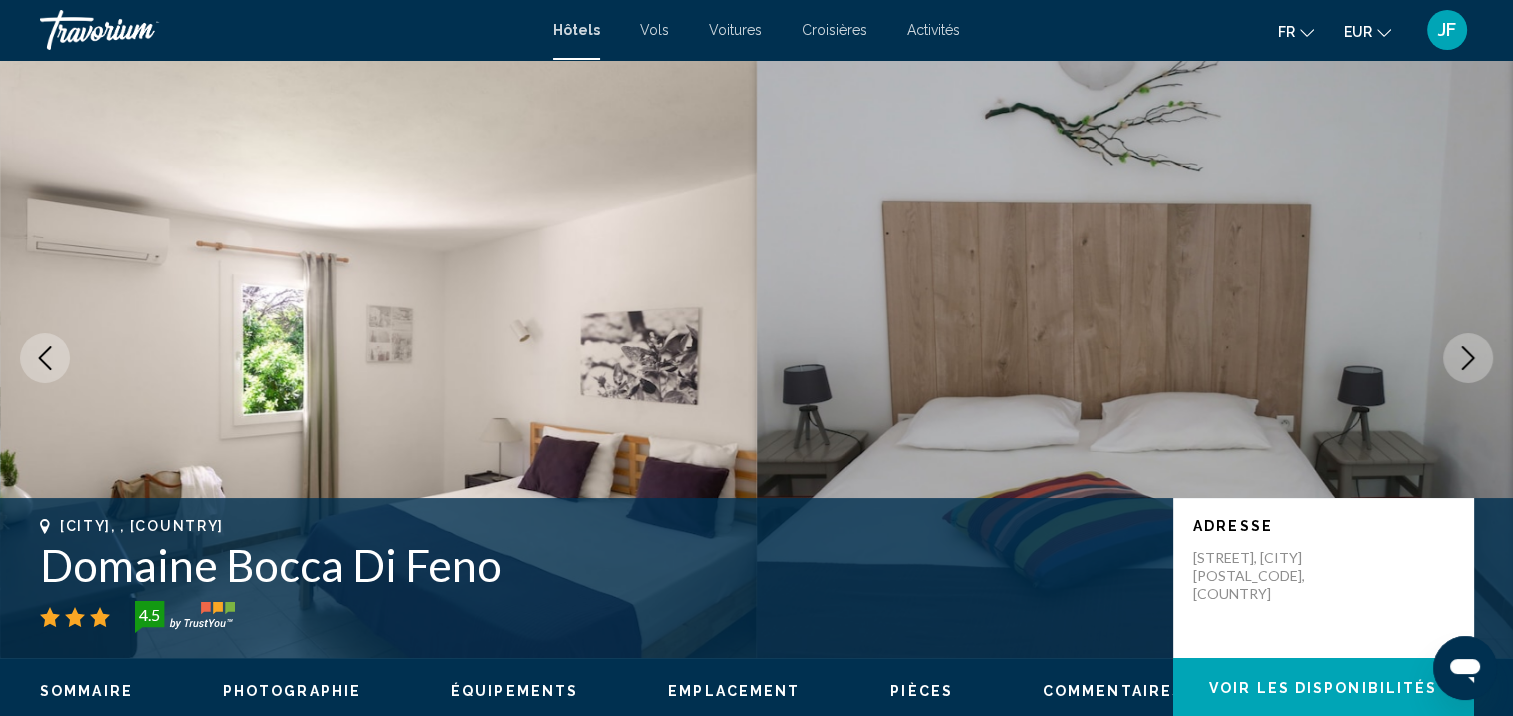 click 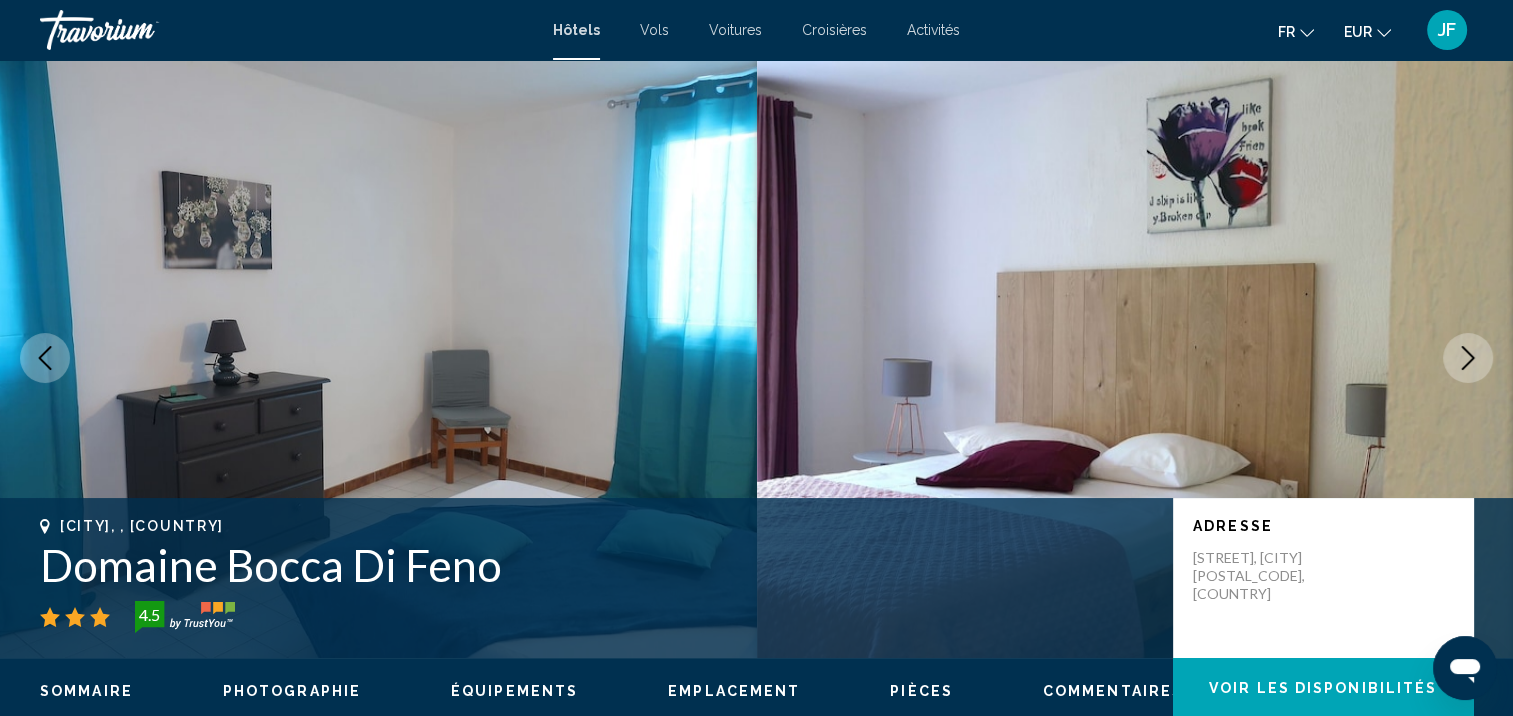 click 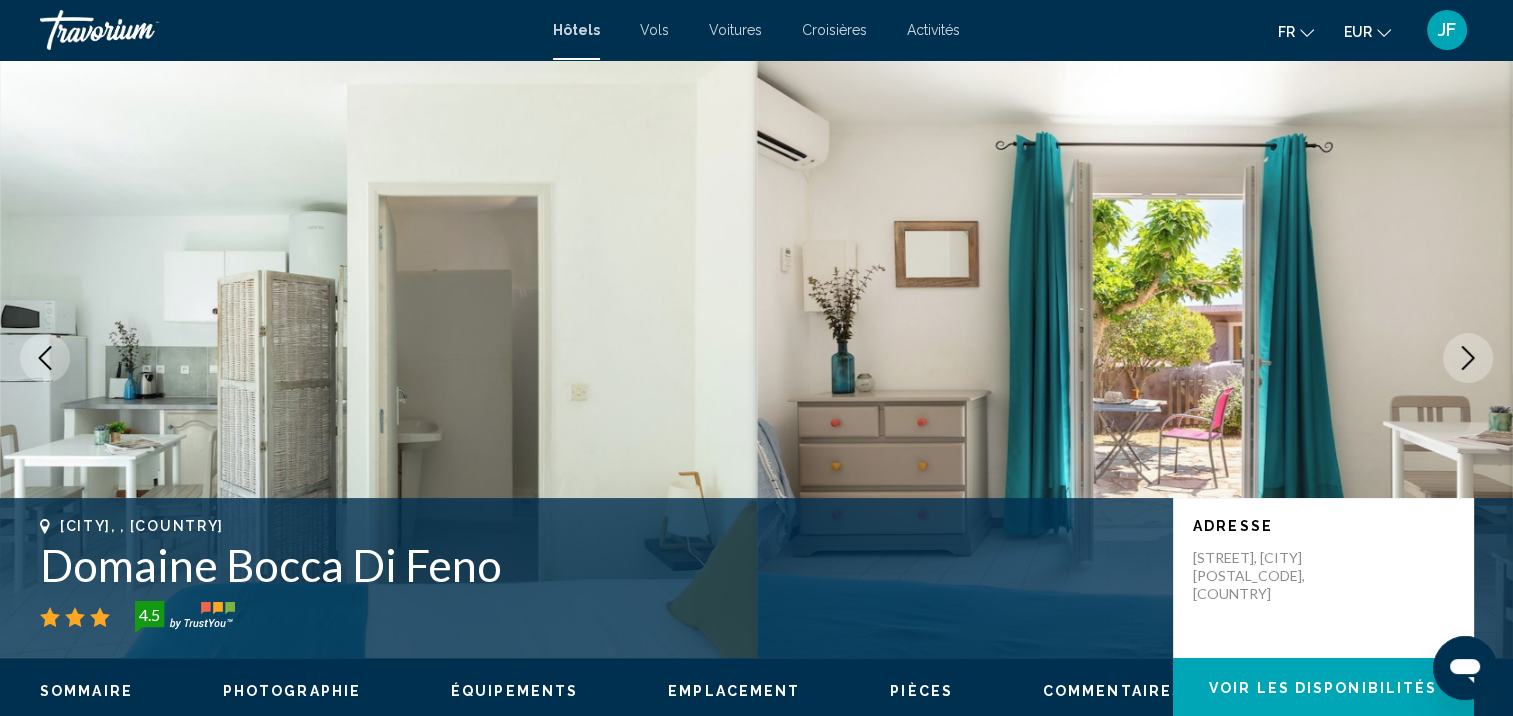 click 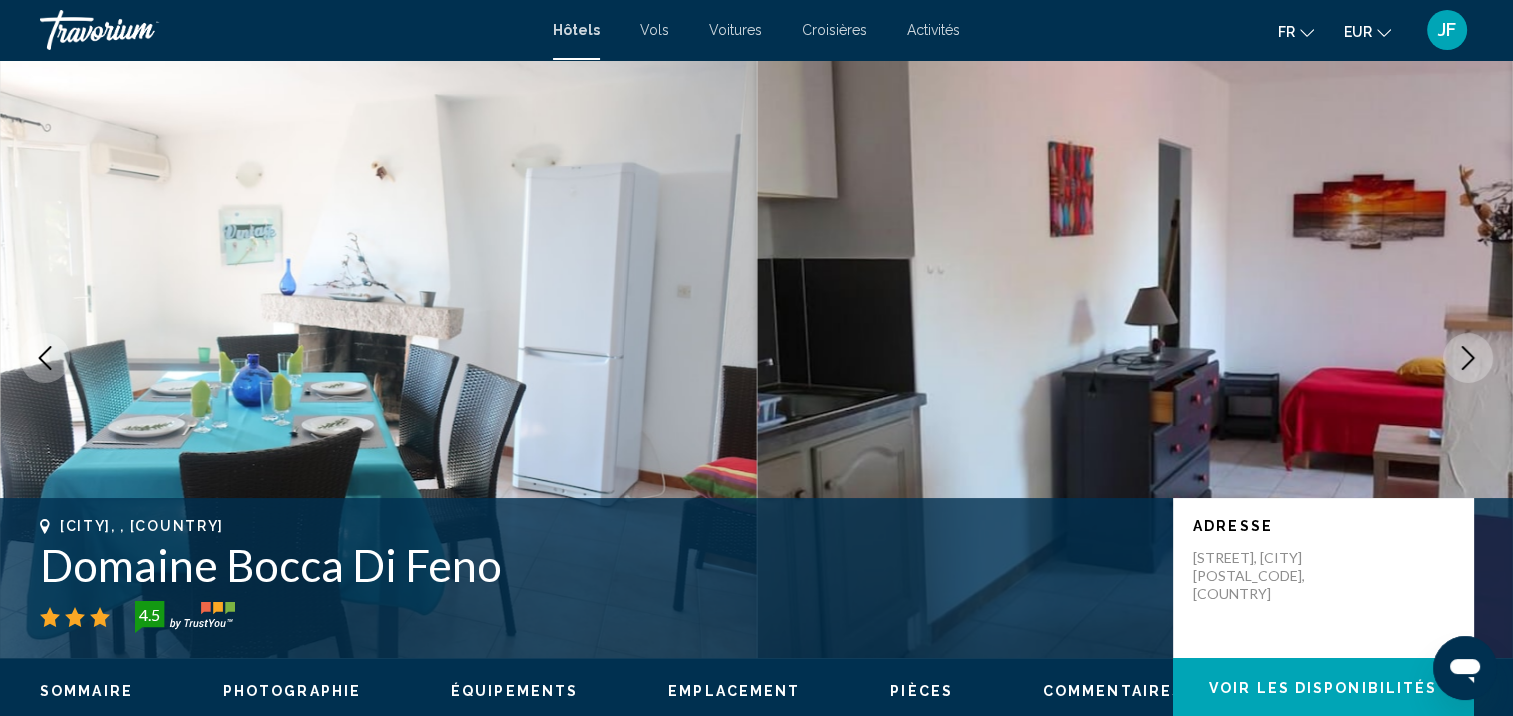 click 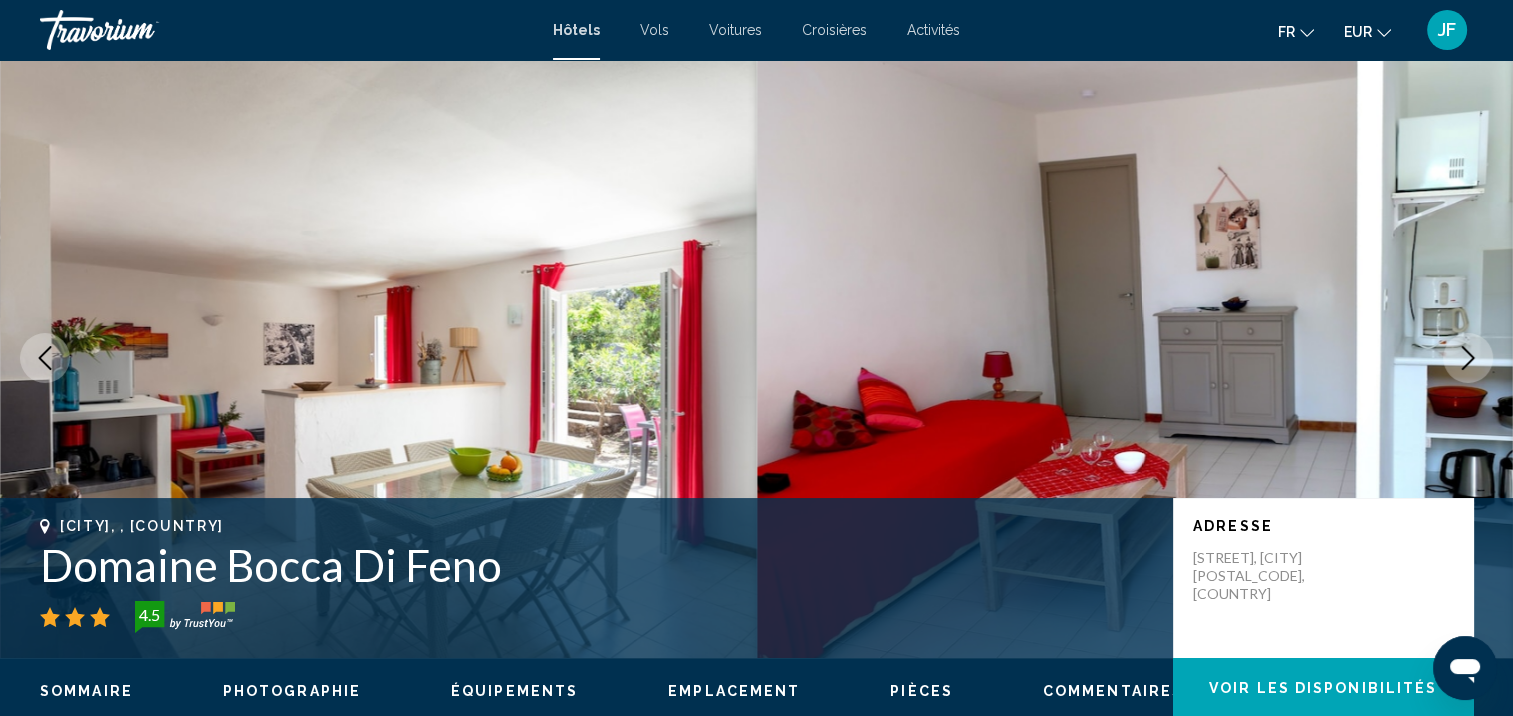 click 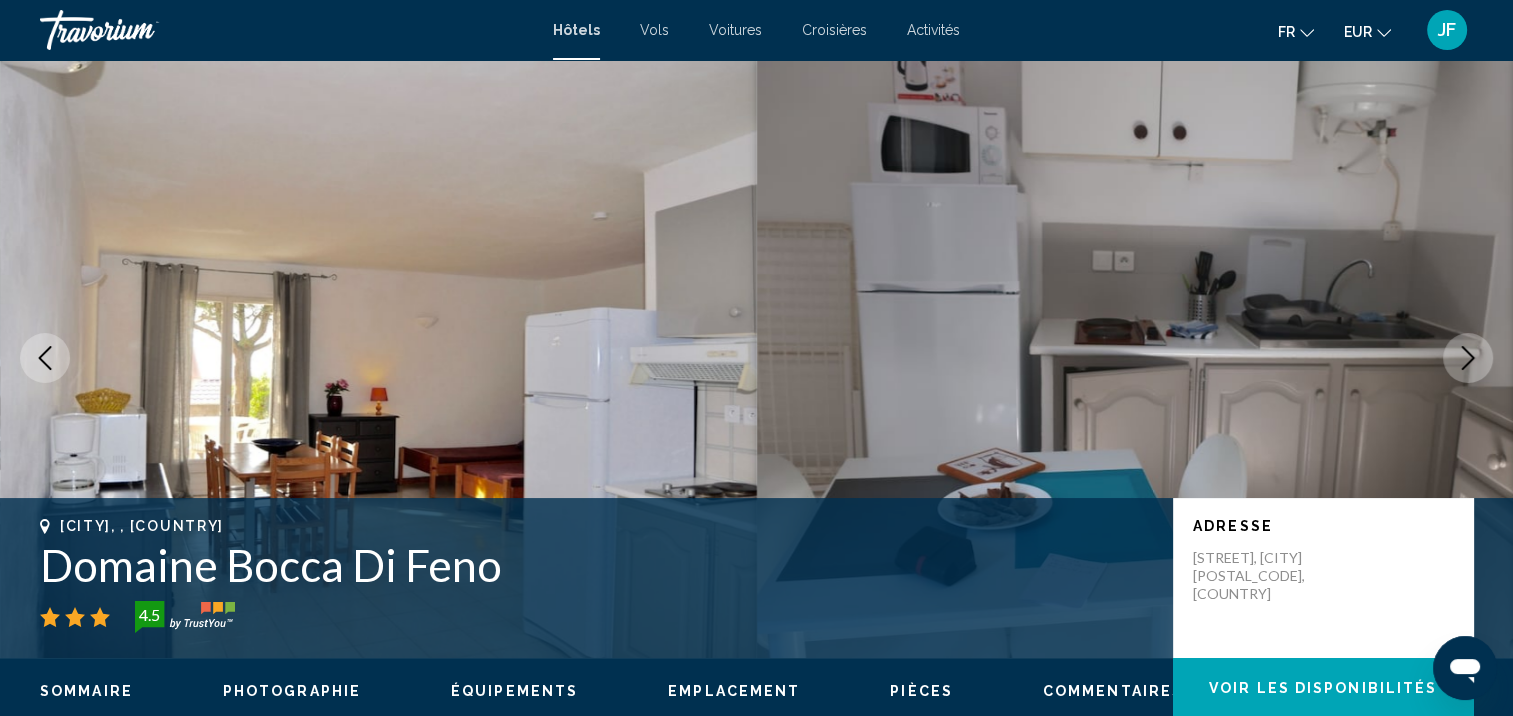 click 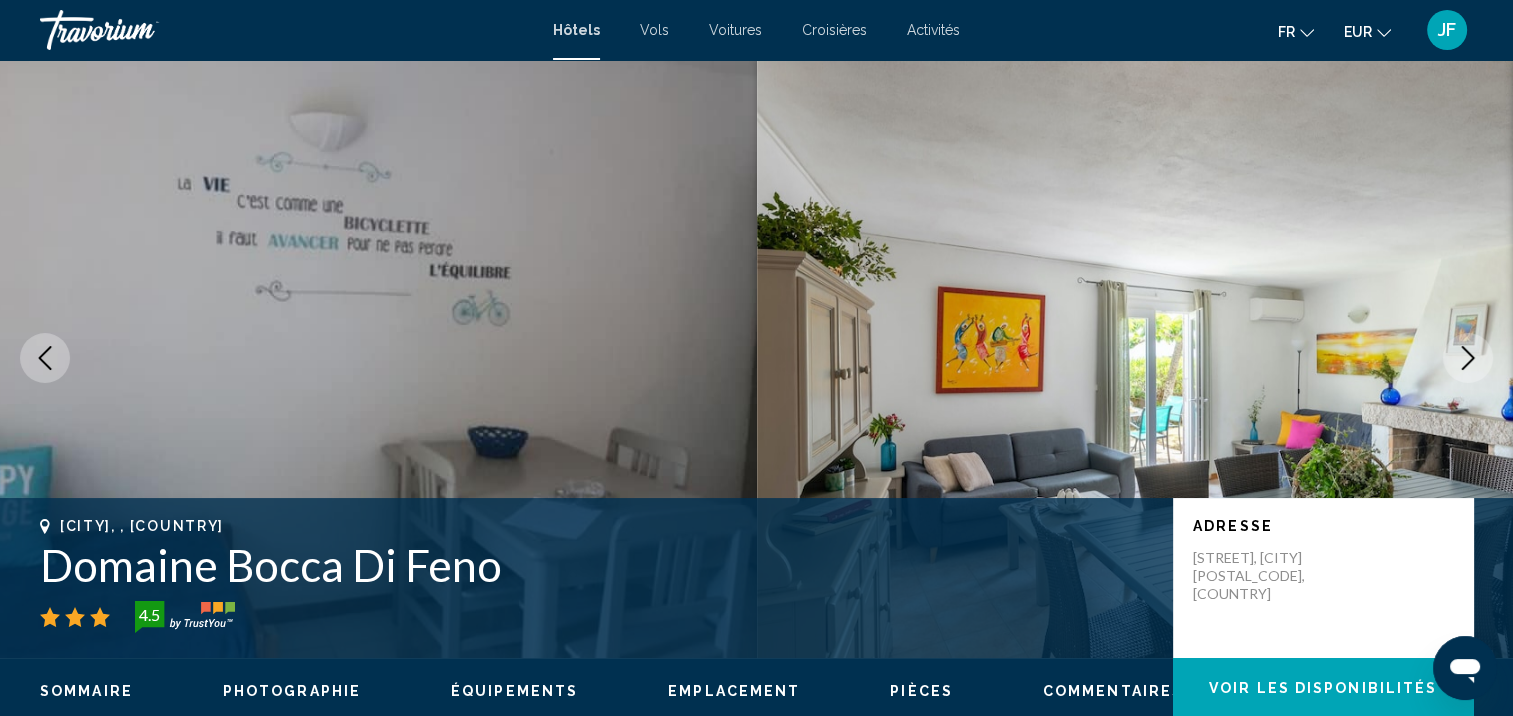 scroll, scrollTop: 502, scrollLeft: 0, axis: vertical 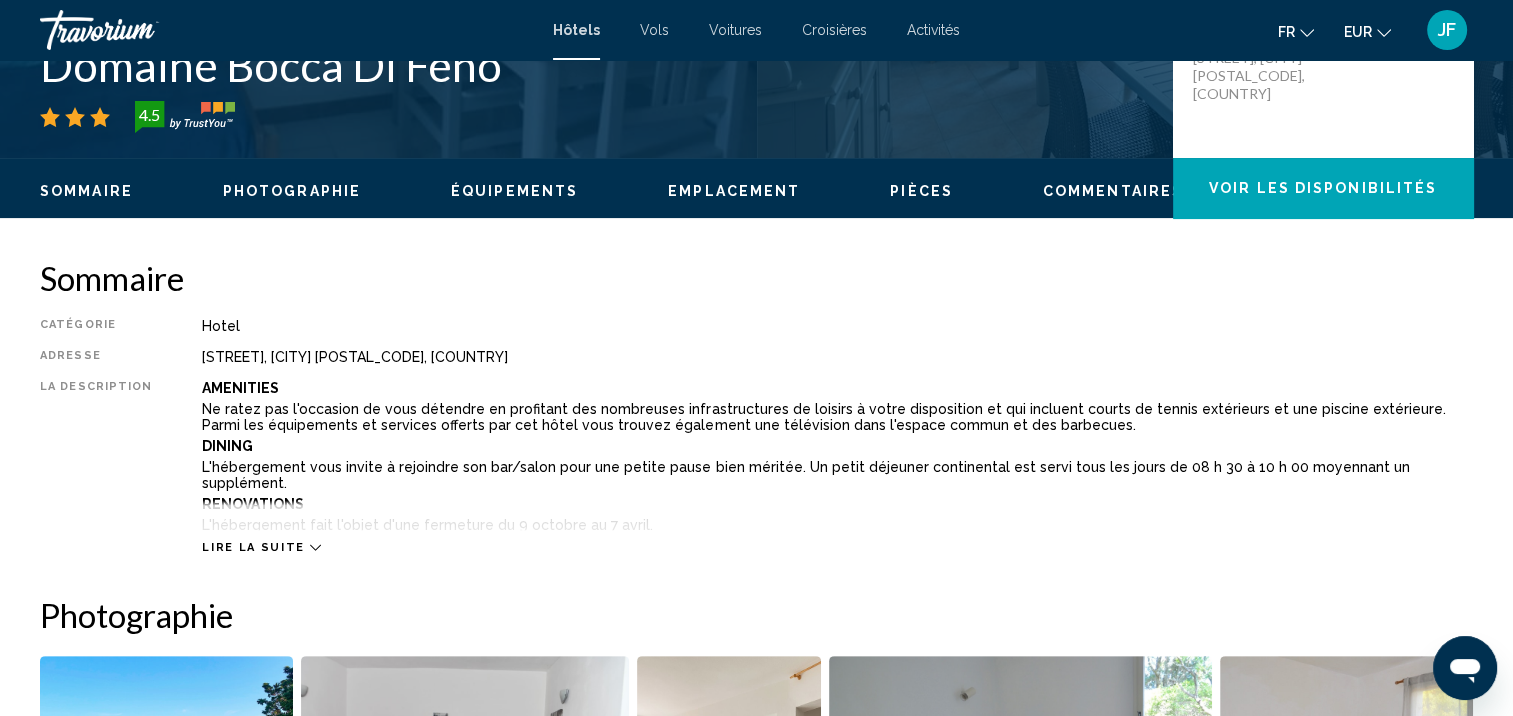 click 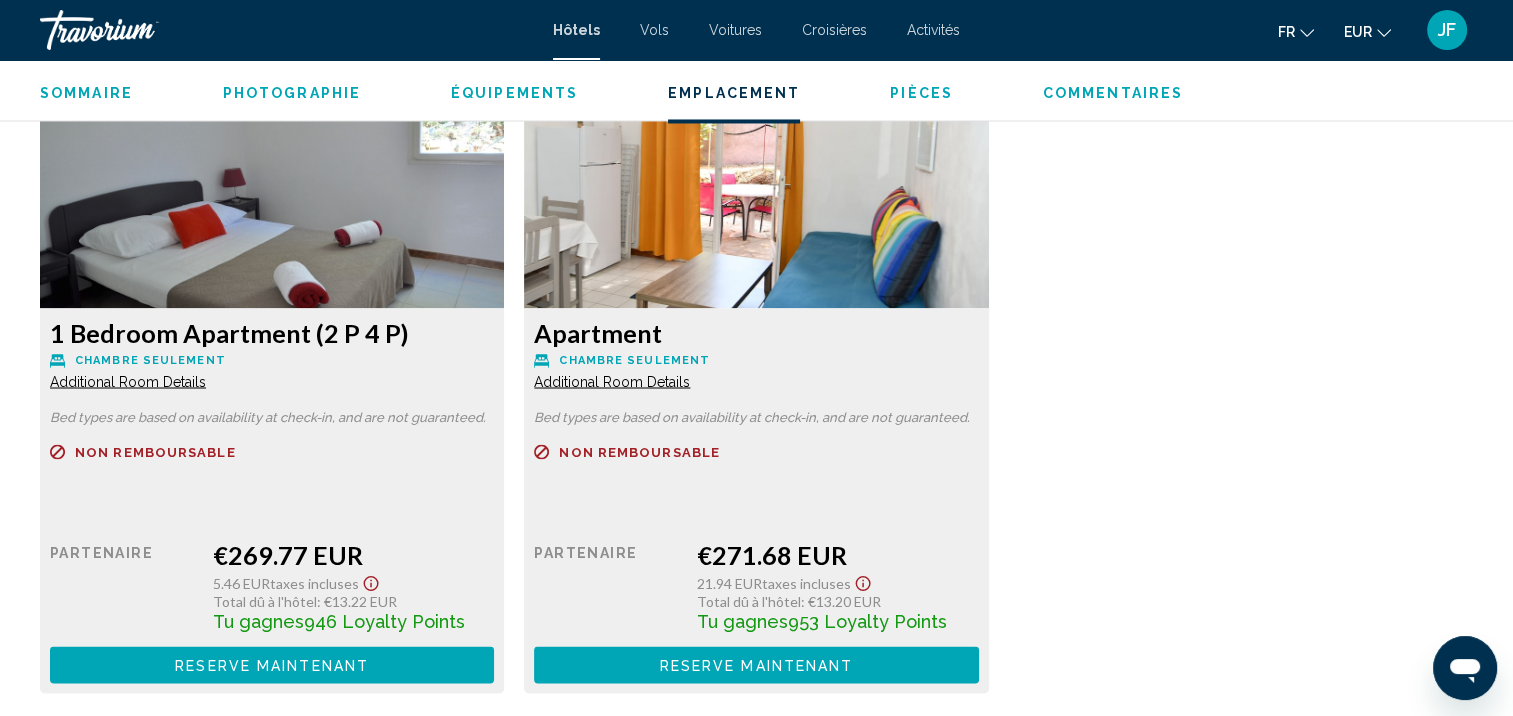 scroll, scrollTop: 2902, scrollLeft: 0, axis: vertical 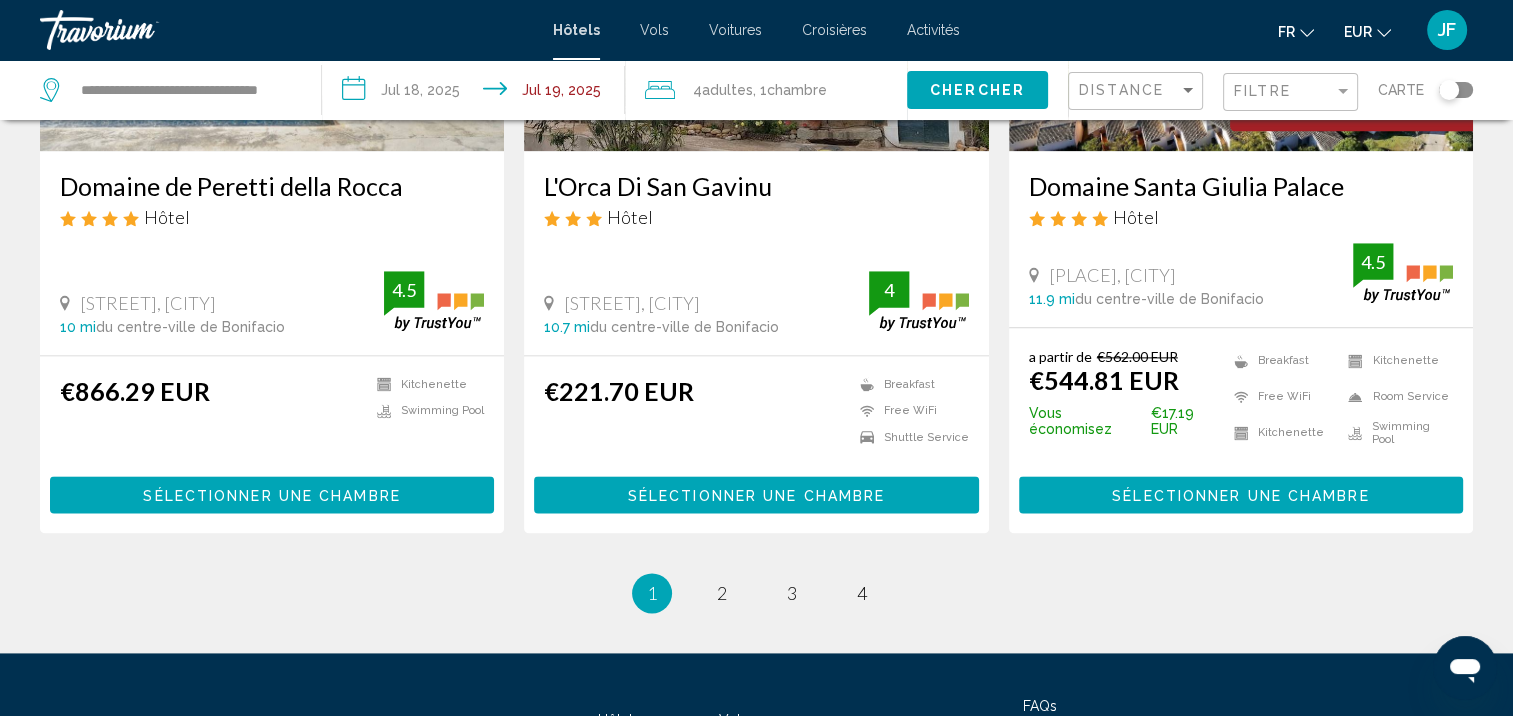 click on "page  2" at bounding box center [722, 593] 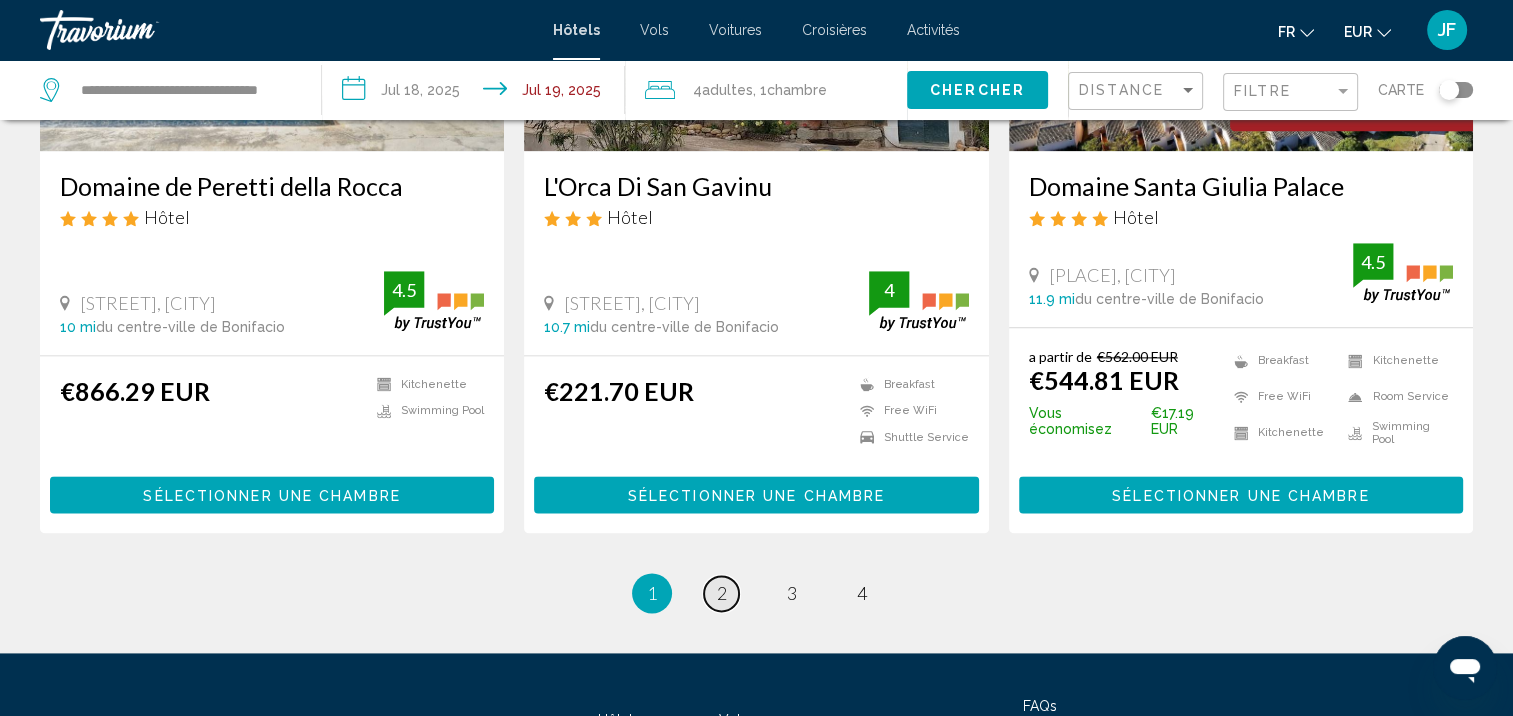 click on "2" at bounding box center (722, 593) 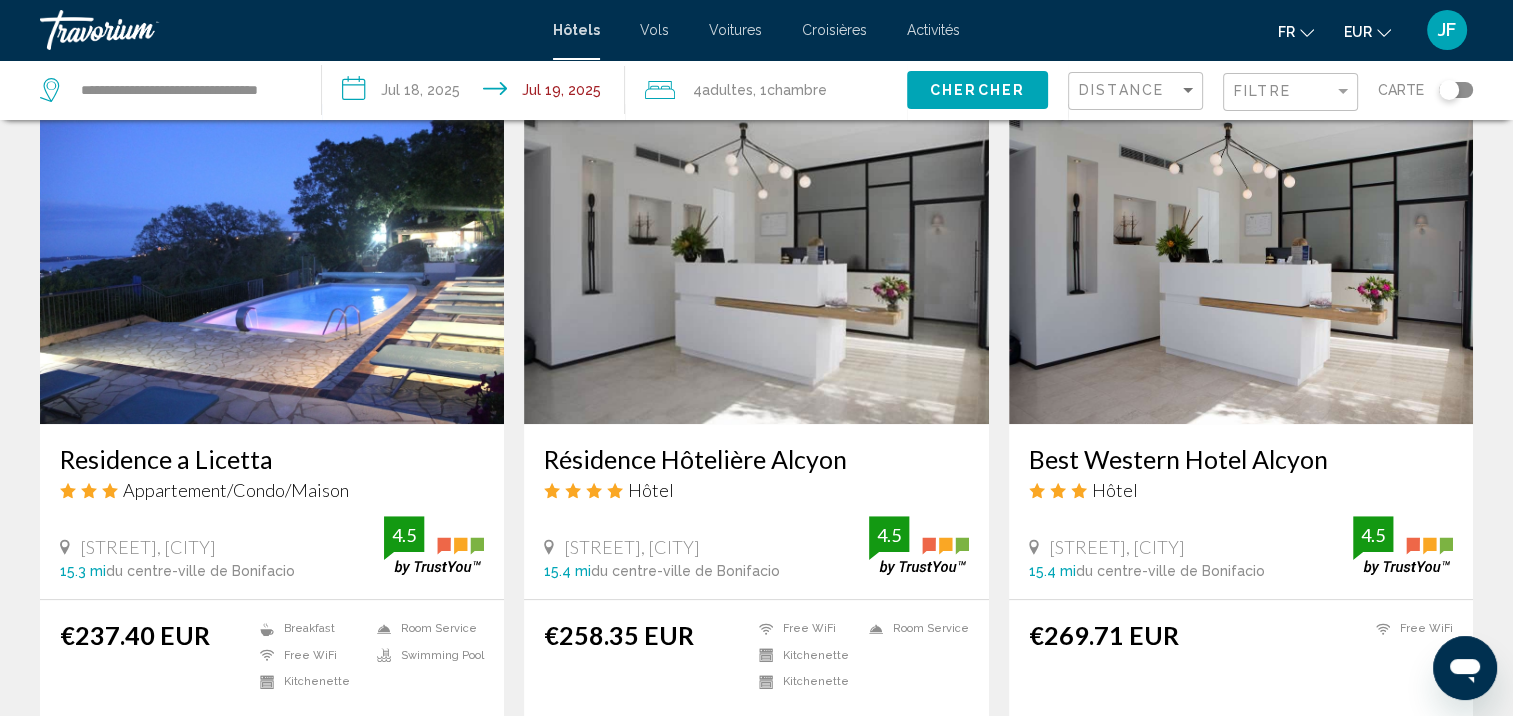 scroll, scrollTop: 1000, scrollLeft: 0, axis: vertical 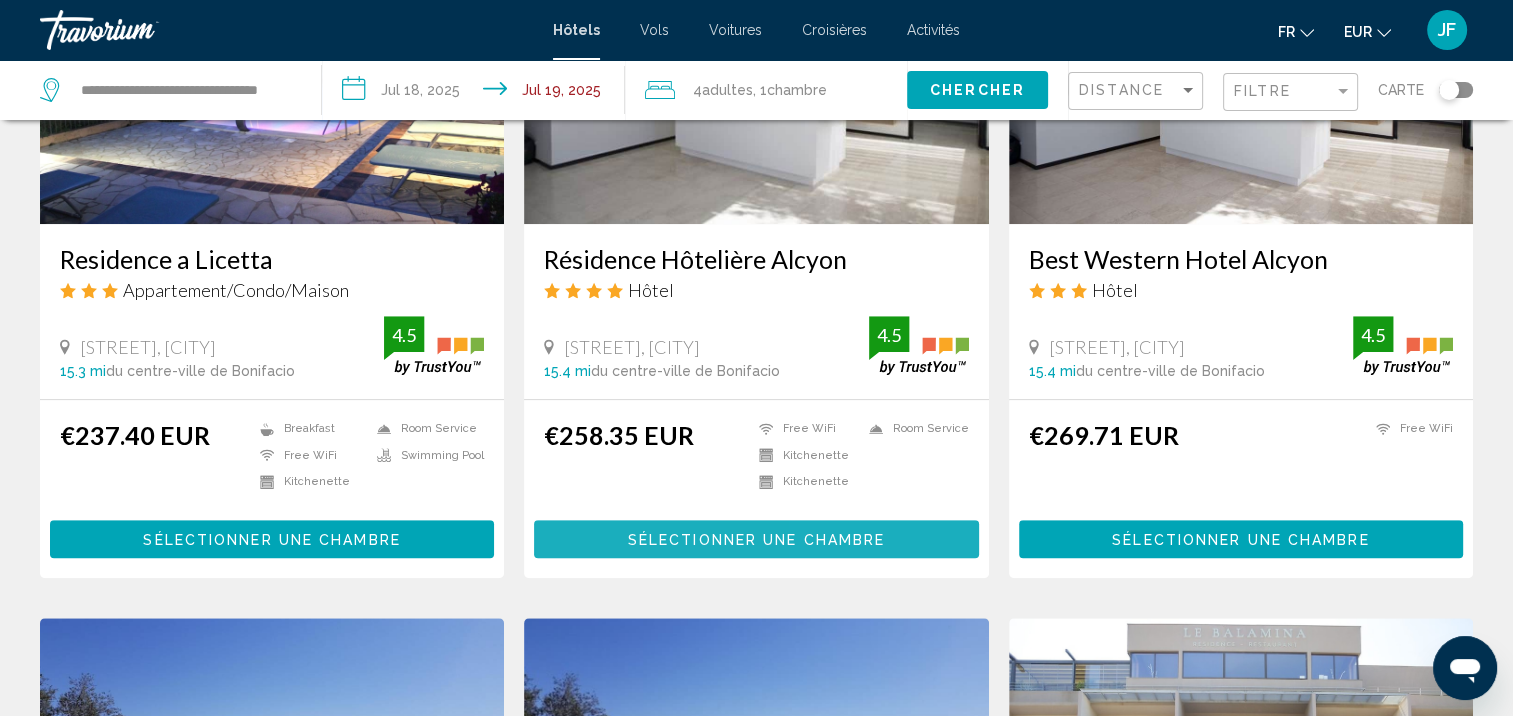 click on "Sélectionner une chambre" at bounding box center [756, 540] 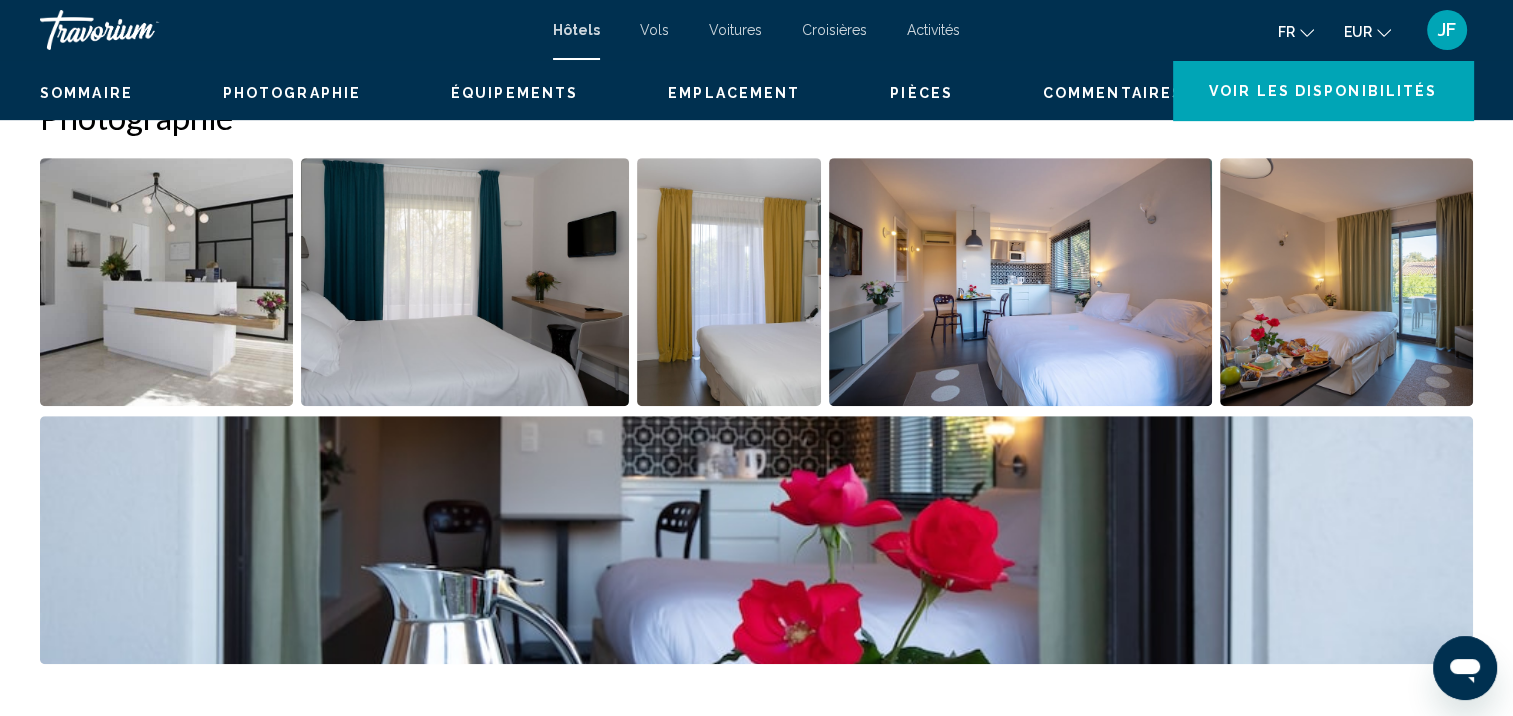 scroll, scrollTop: 2, scrollLeft: 0, axis: vertical 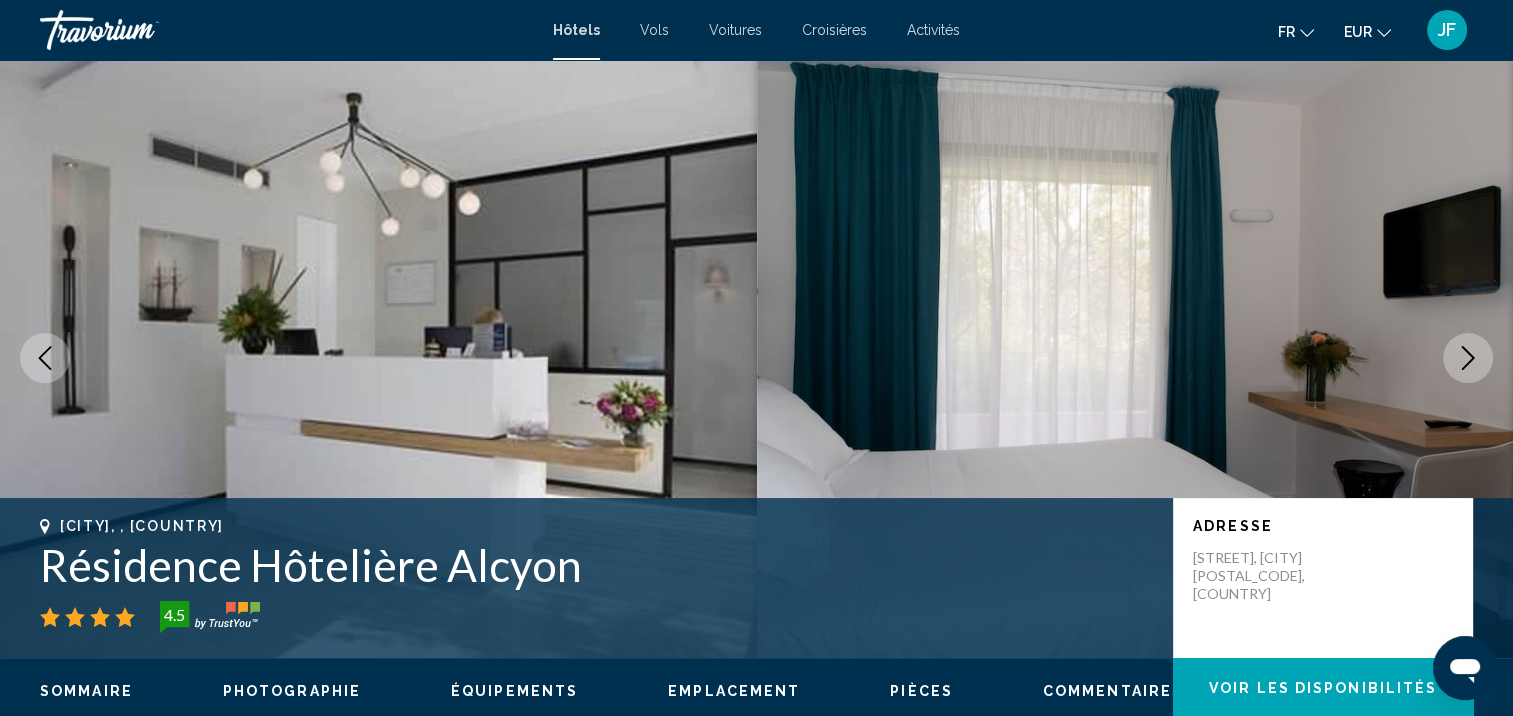 click at bounding box center [1468, 358] 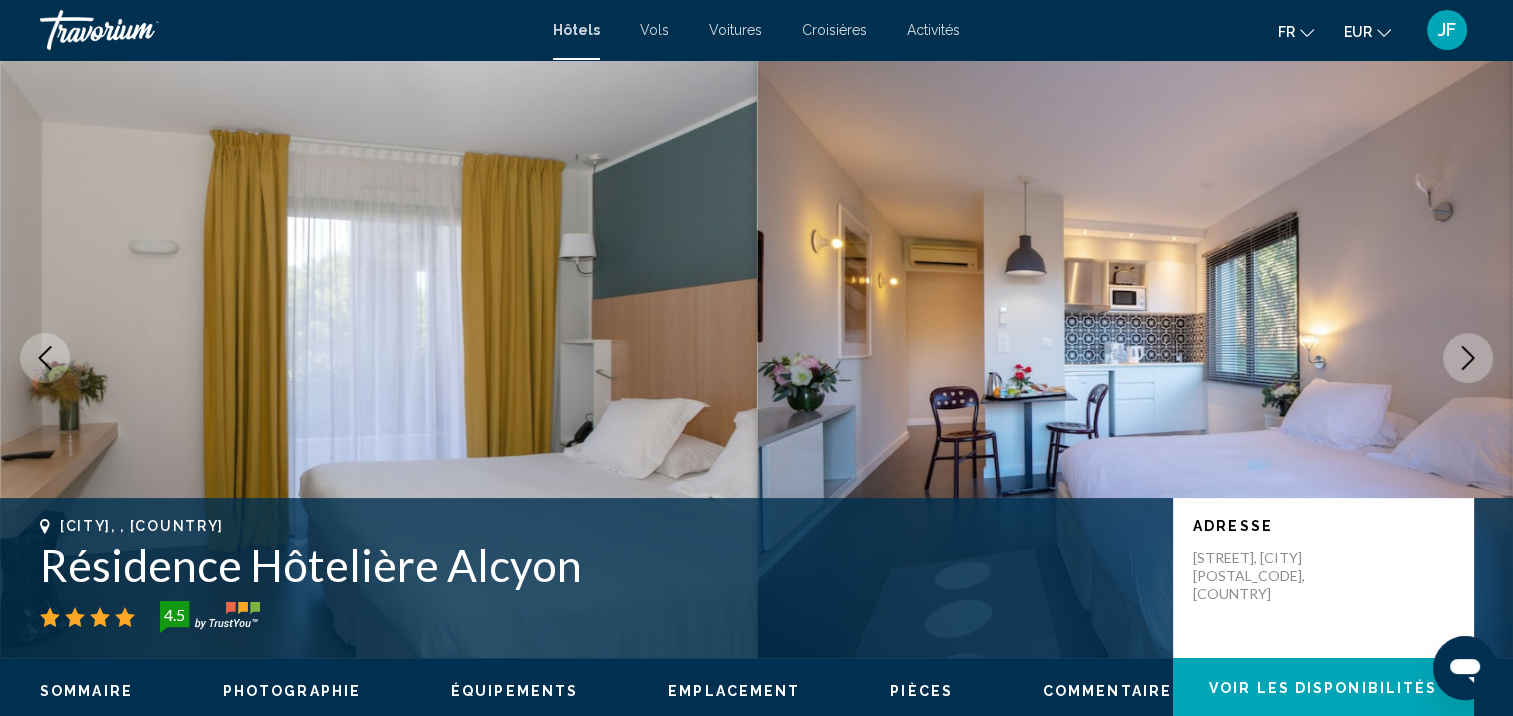 click at bounding box center [1468, 358] 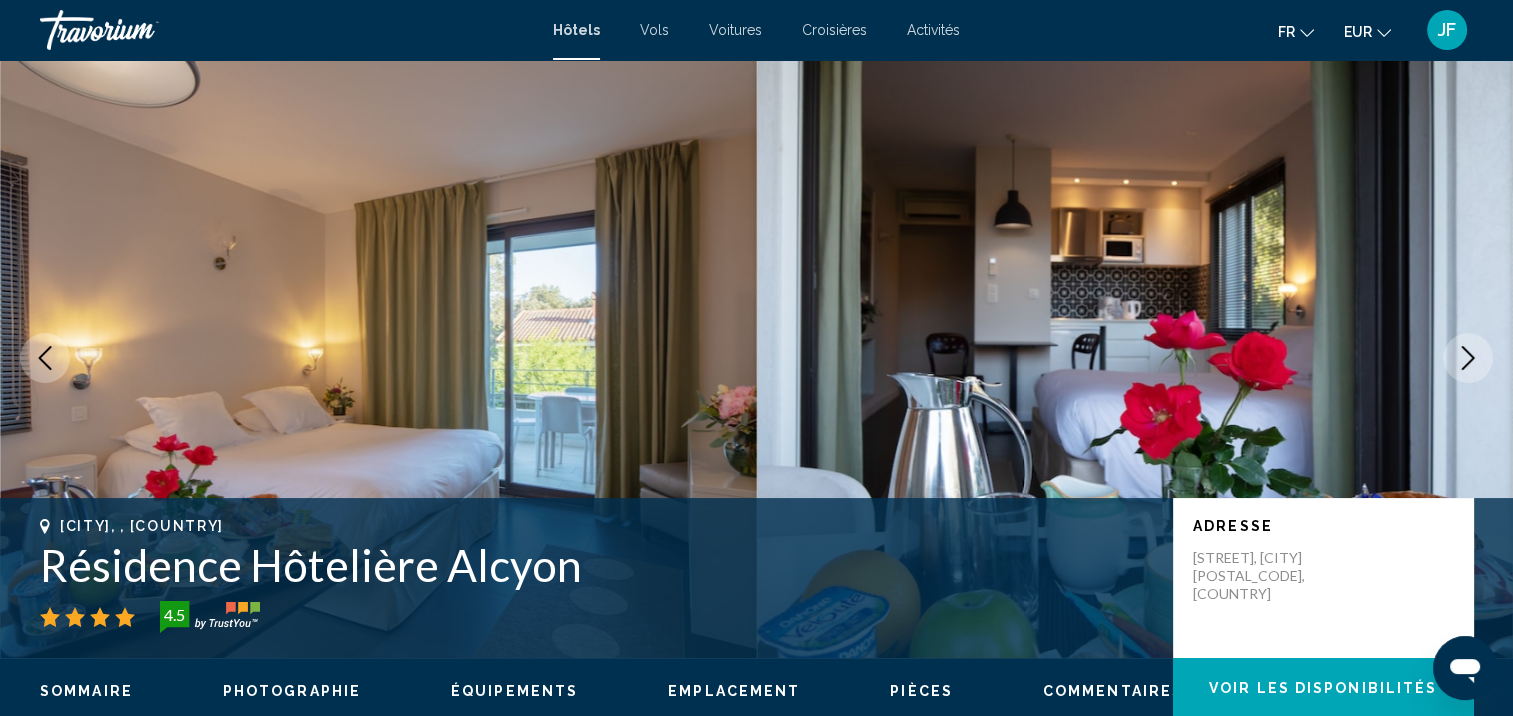 click at bounding box center (1468, 358) 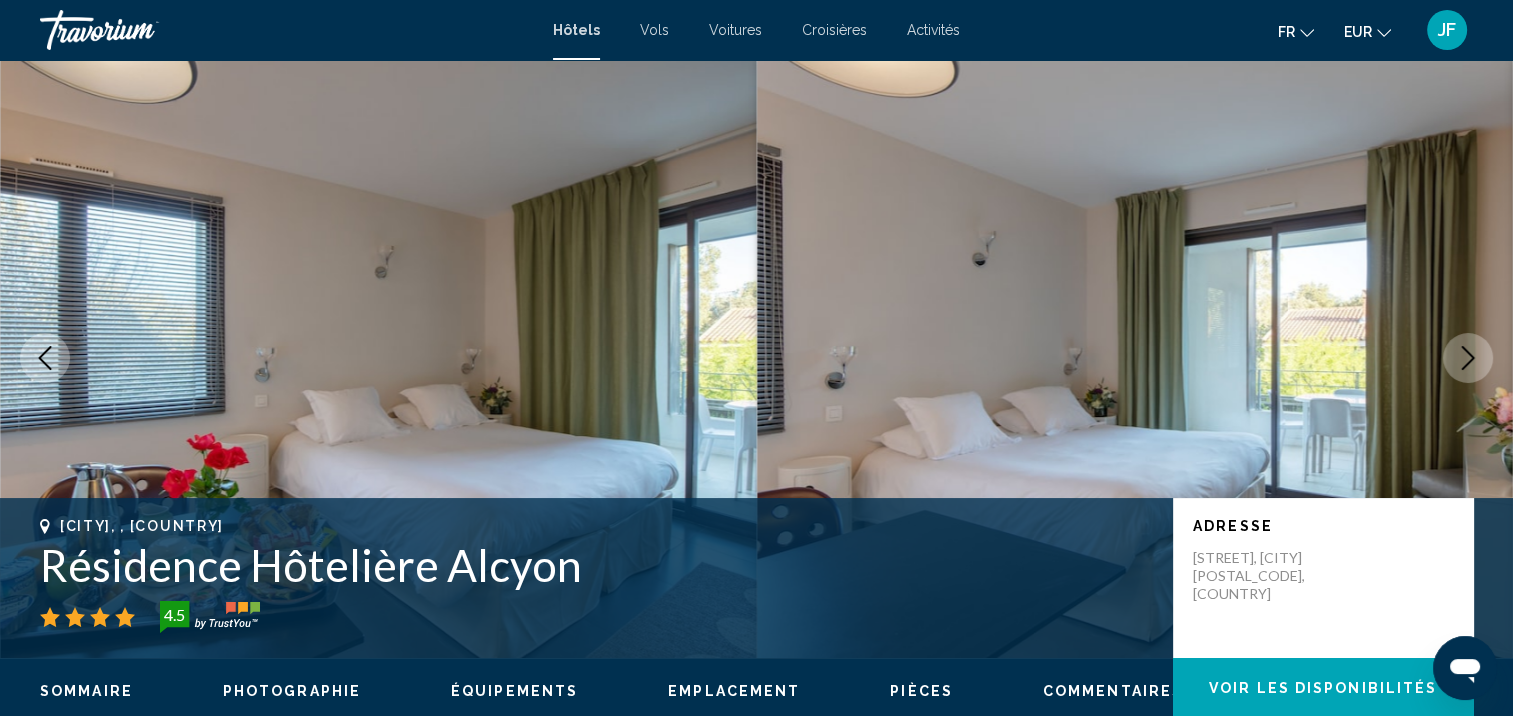 click at bounding box center (1468, 358) 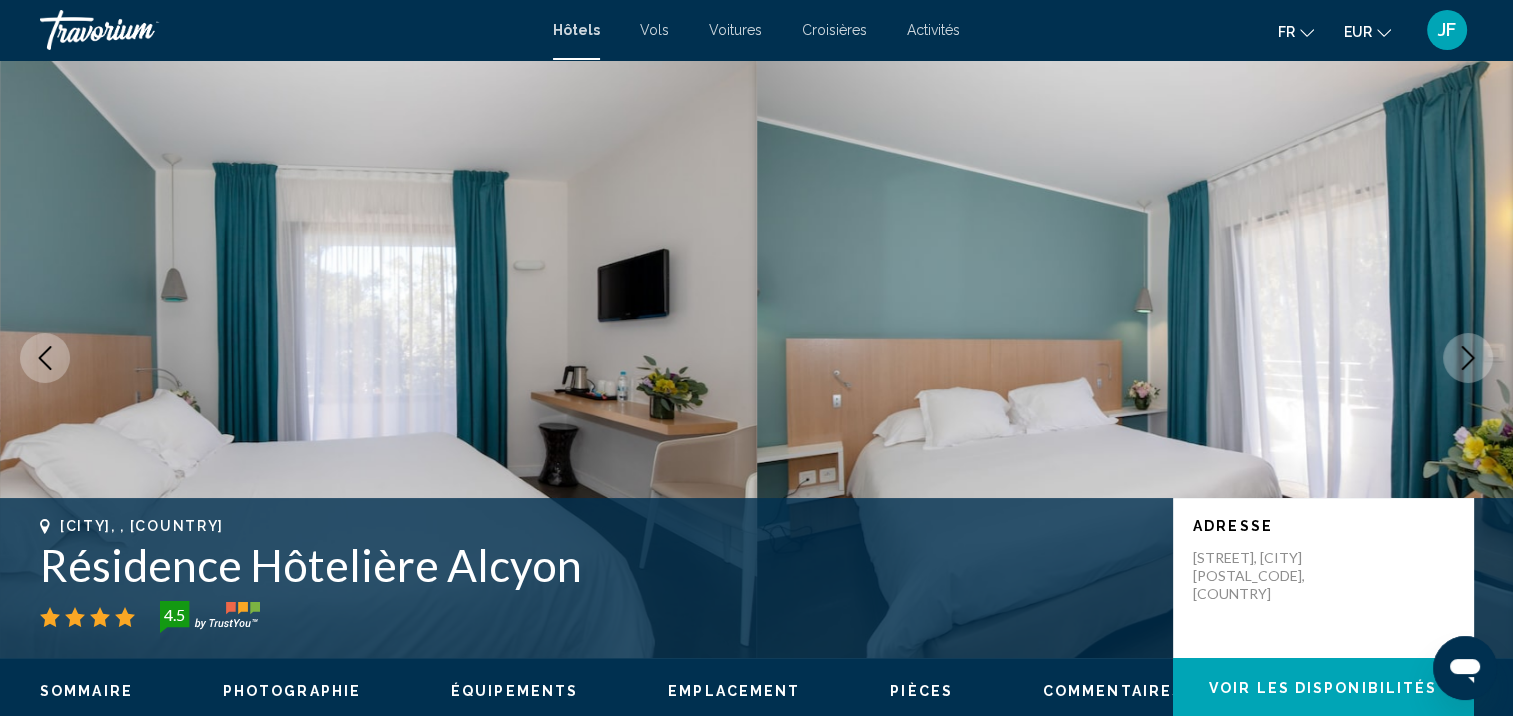 click at bounding box center [1468, 358] 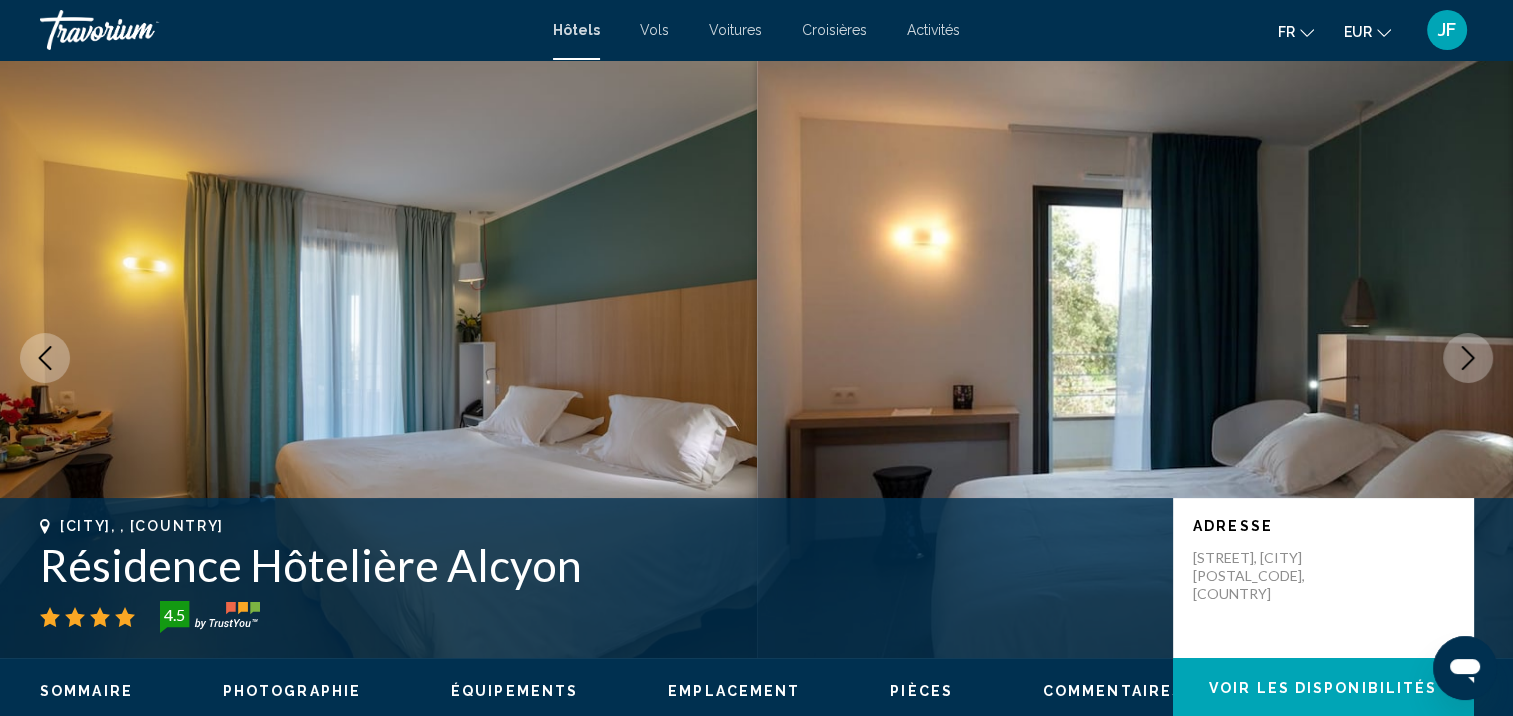 click at bounding box center [1468, 358] 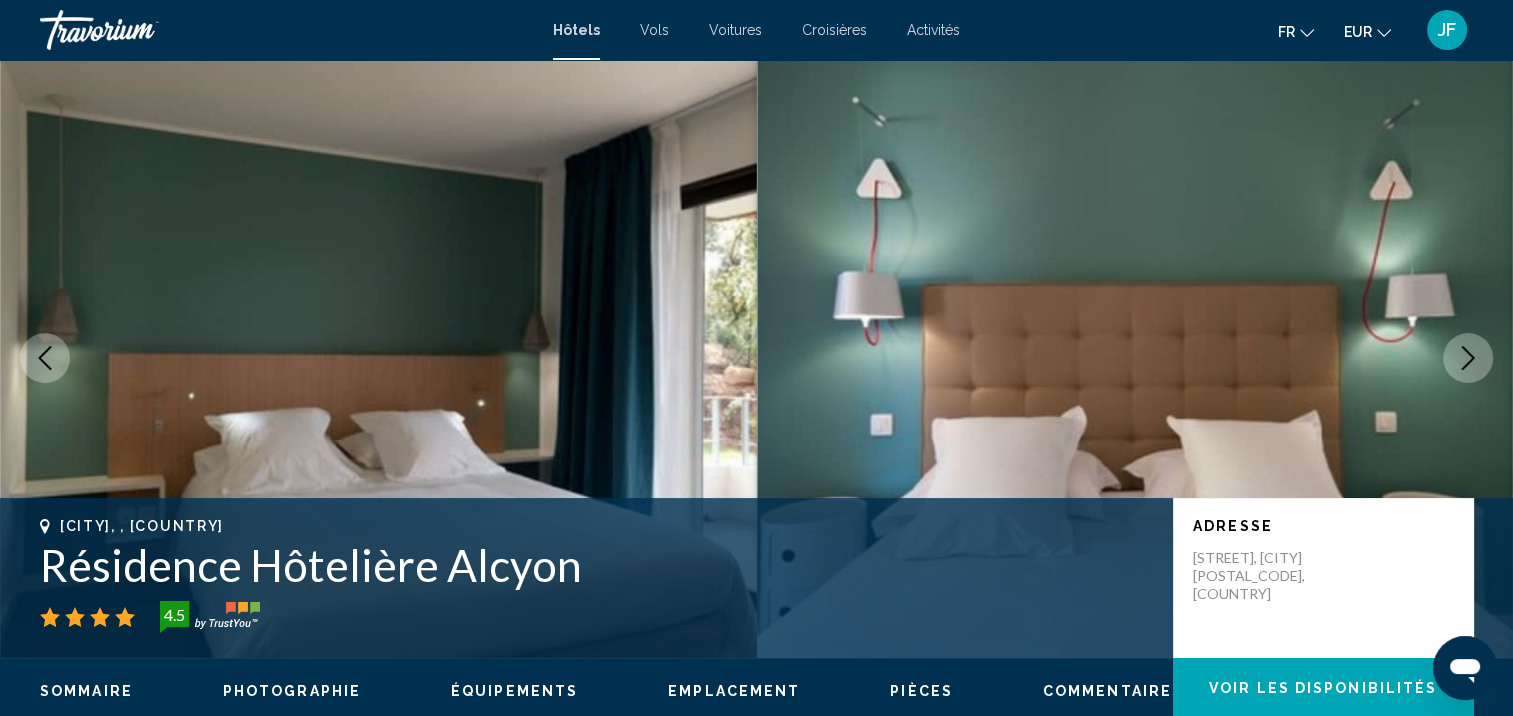 click at bounding box center (1468, 358) 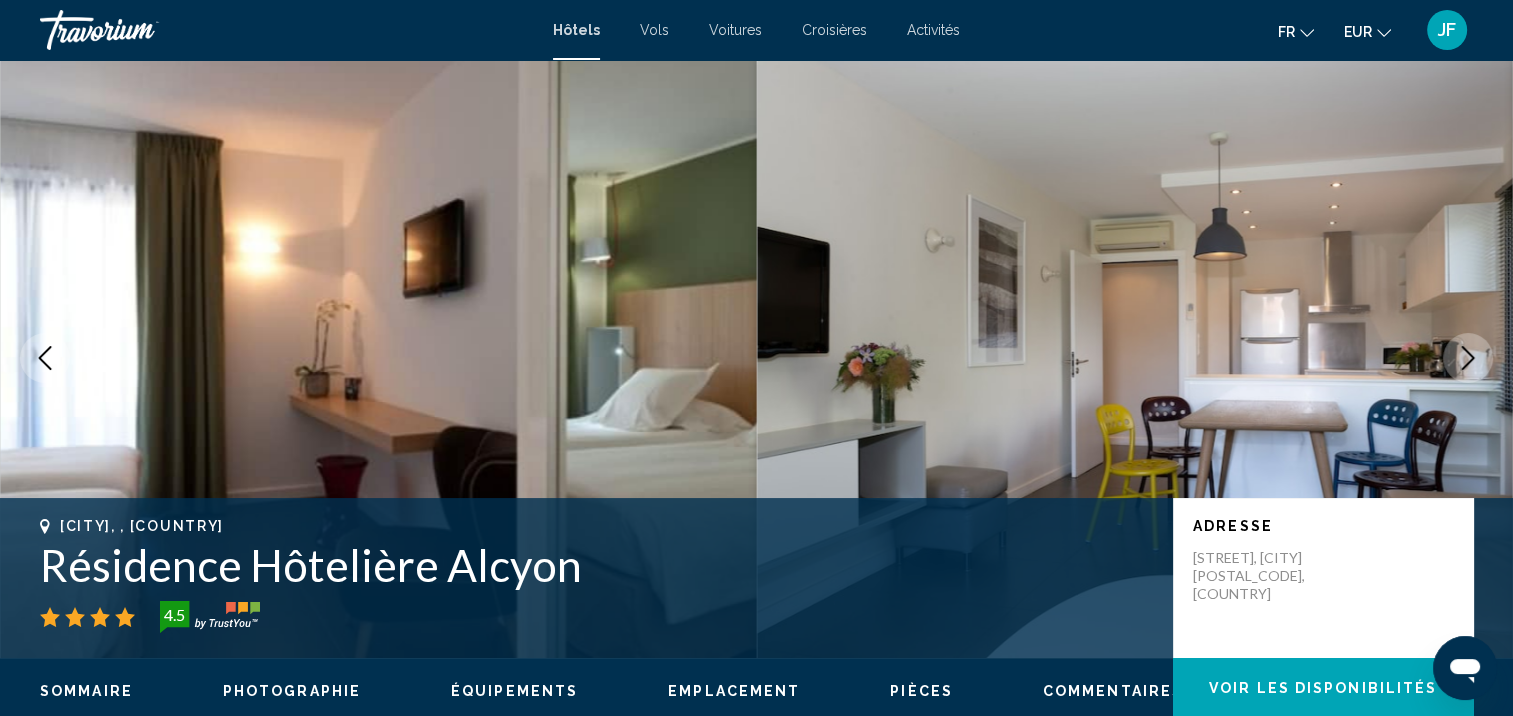 click at bounding box center (1468, 358) 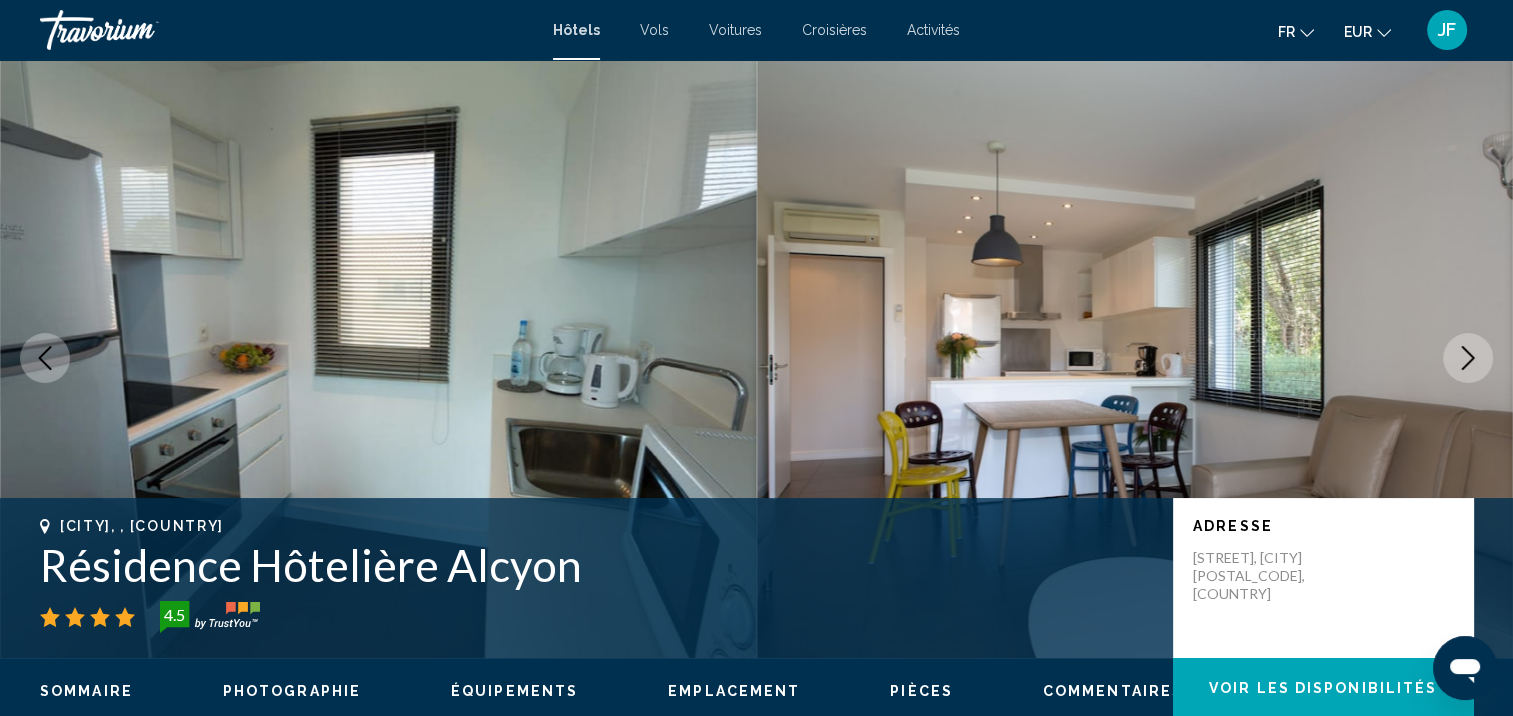 click at bounding box center (1468, 358) 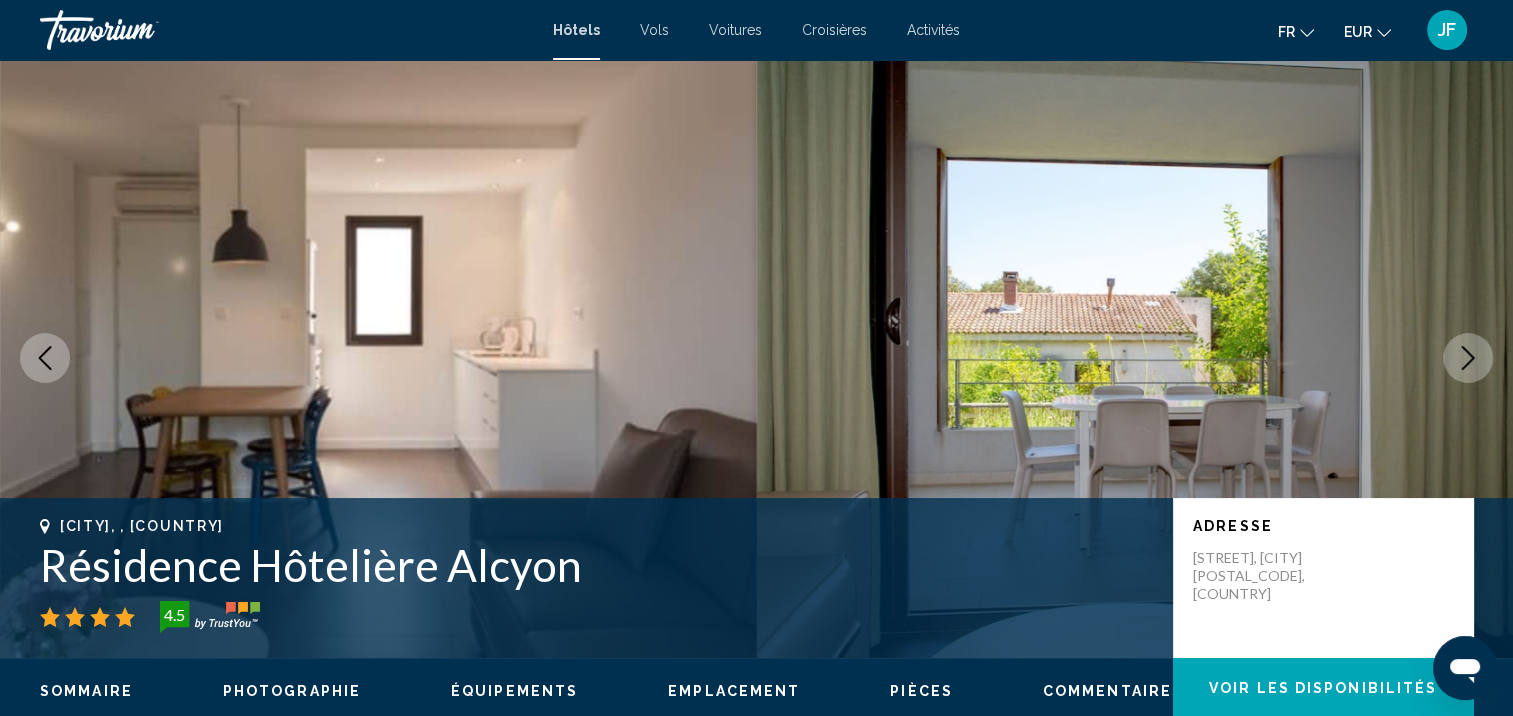 click at bounding box center [1468, 358] 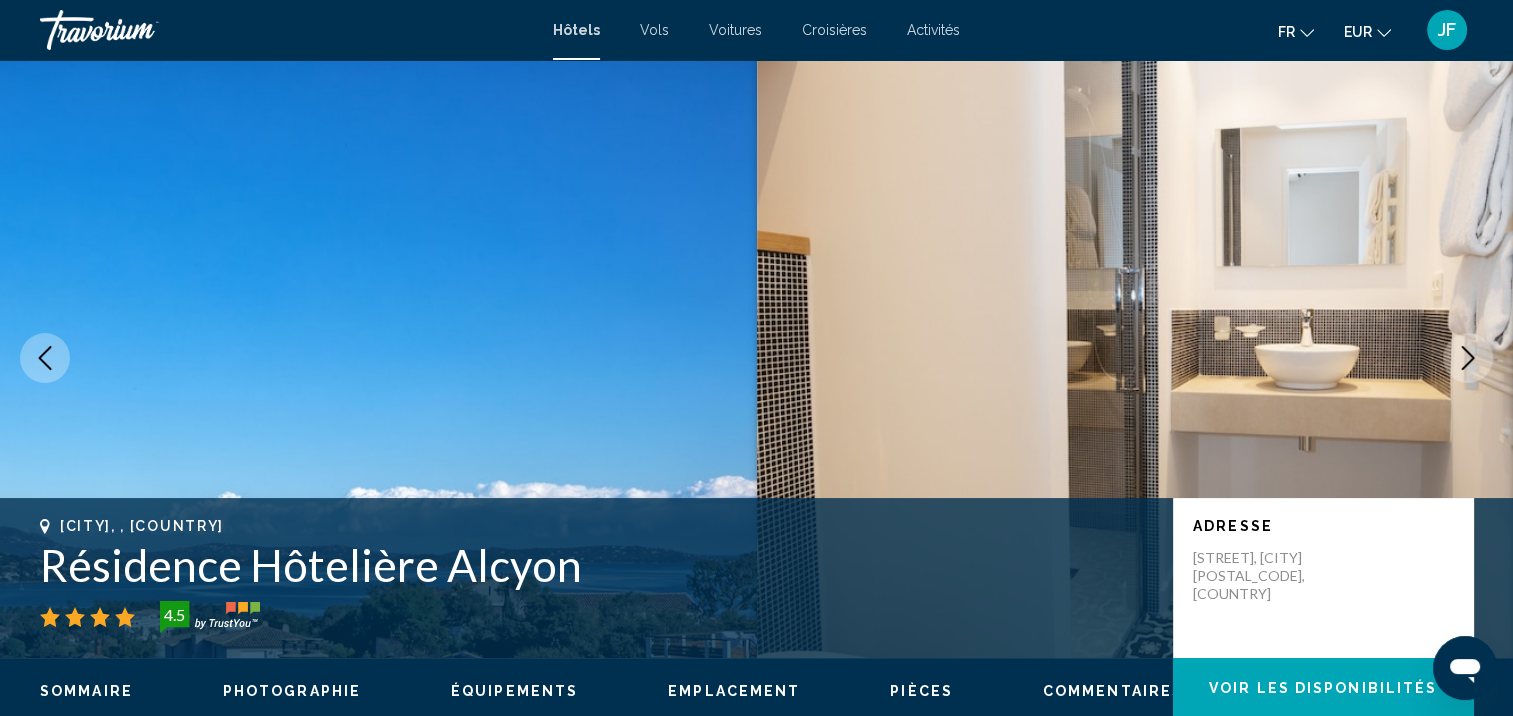 click at bounding box center [1468, 358] 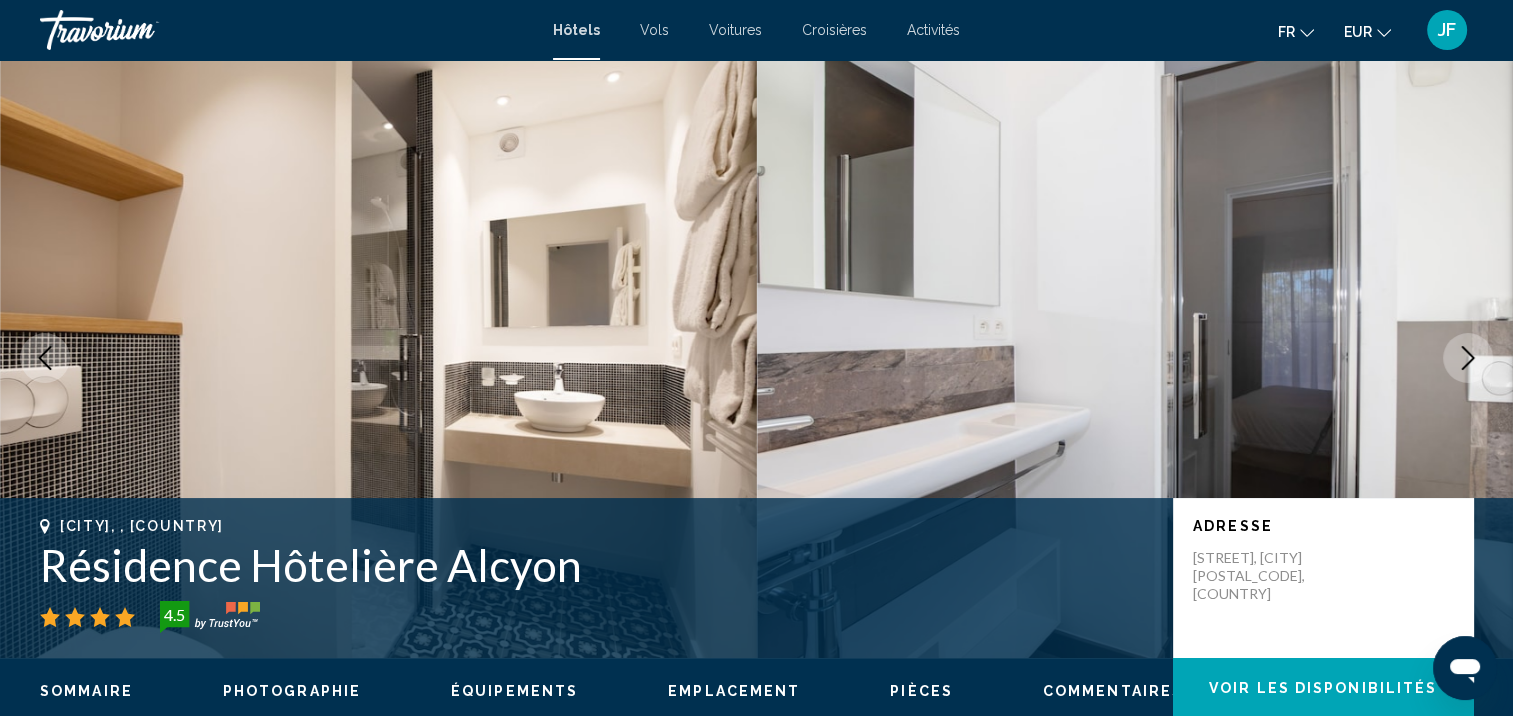 click at bounding box center (1468, 358) 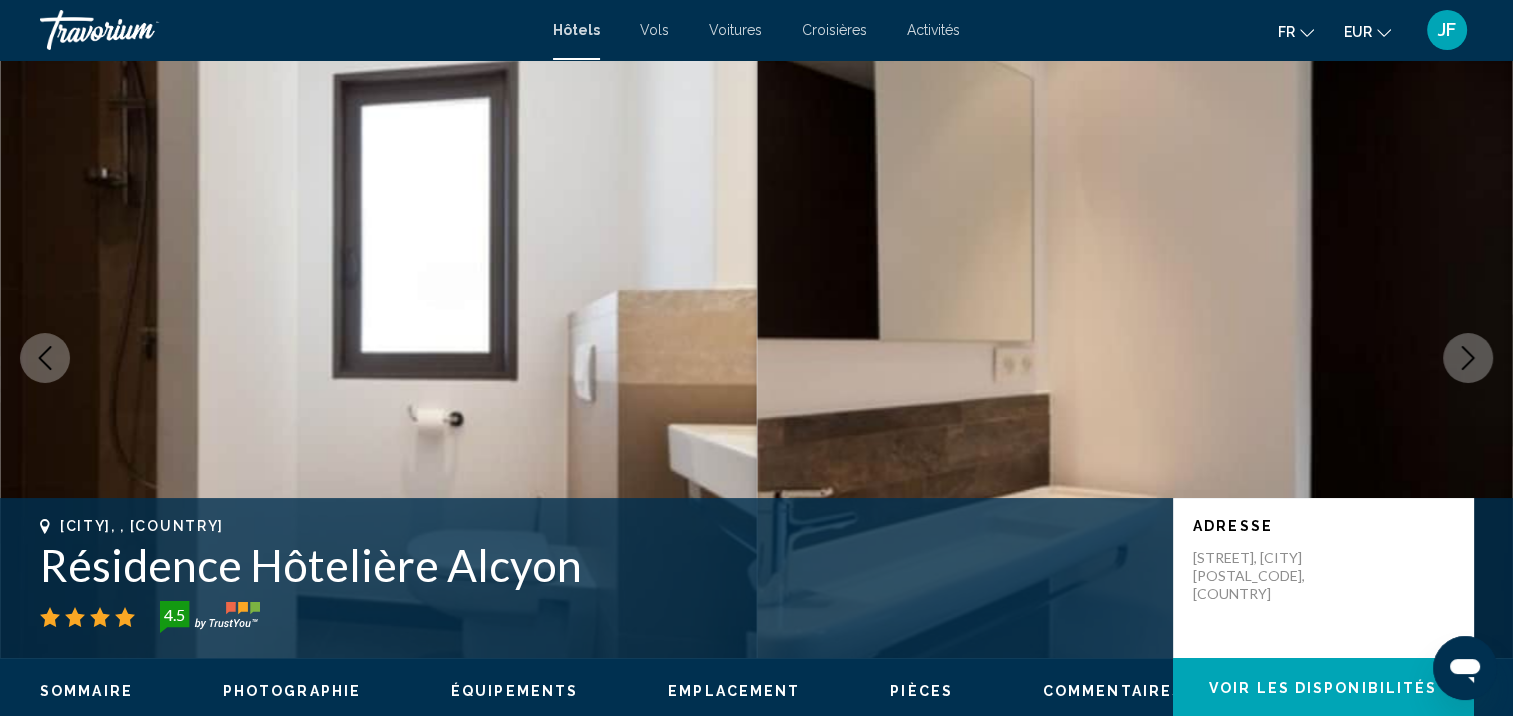 click at bounding box center (1468, 358) 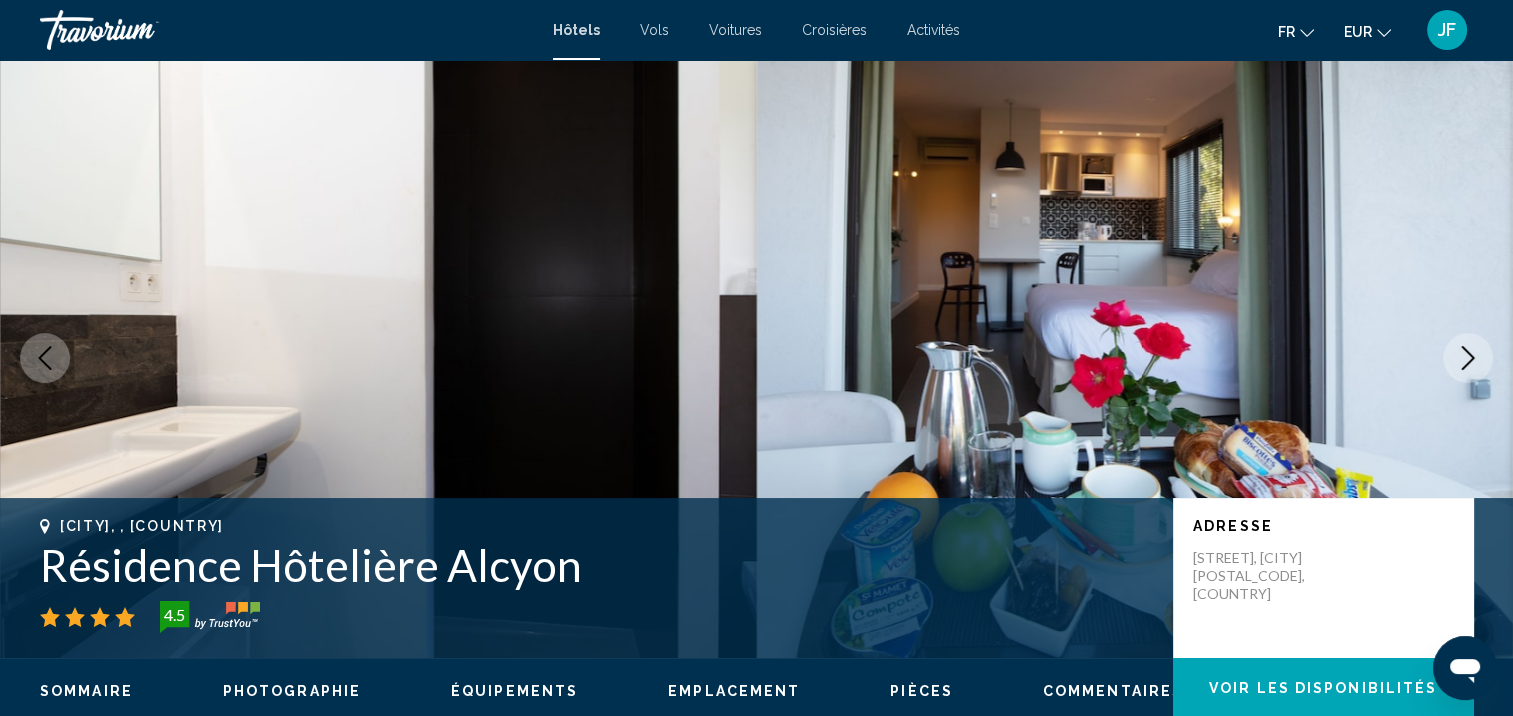 click at bounding box center (1468, 358) 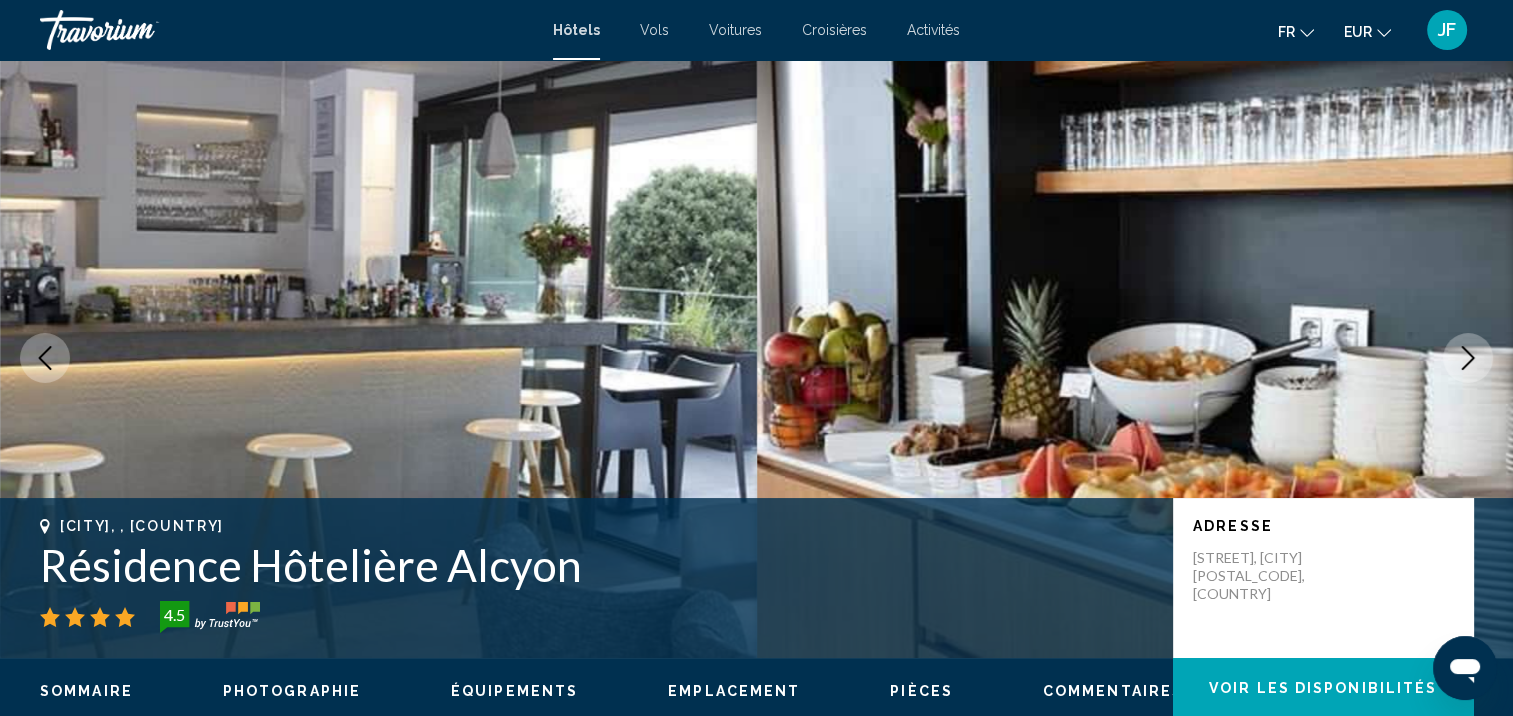 click at bounding box center (1468, 358) 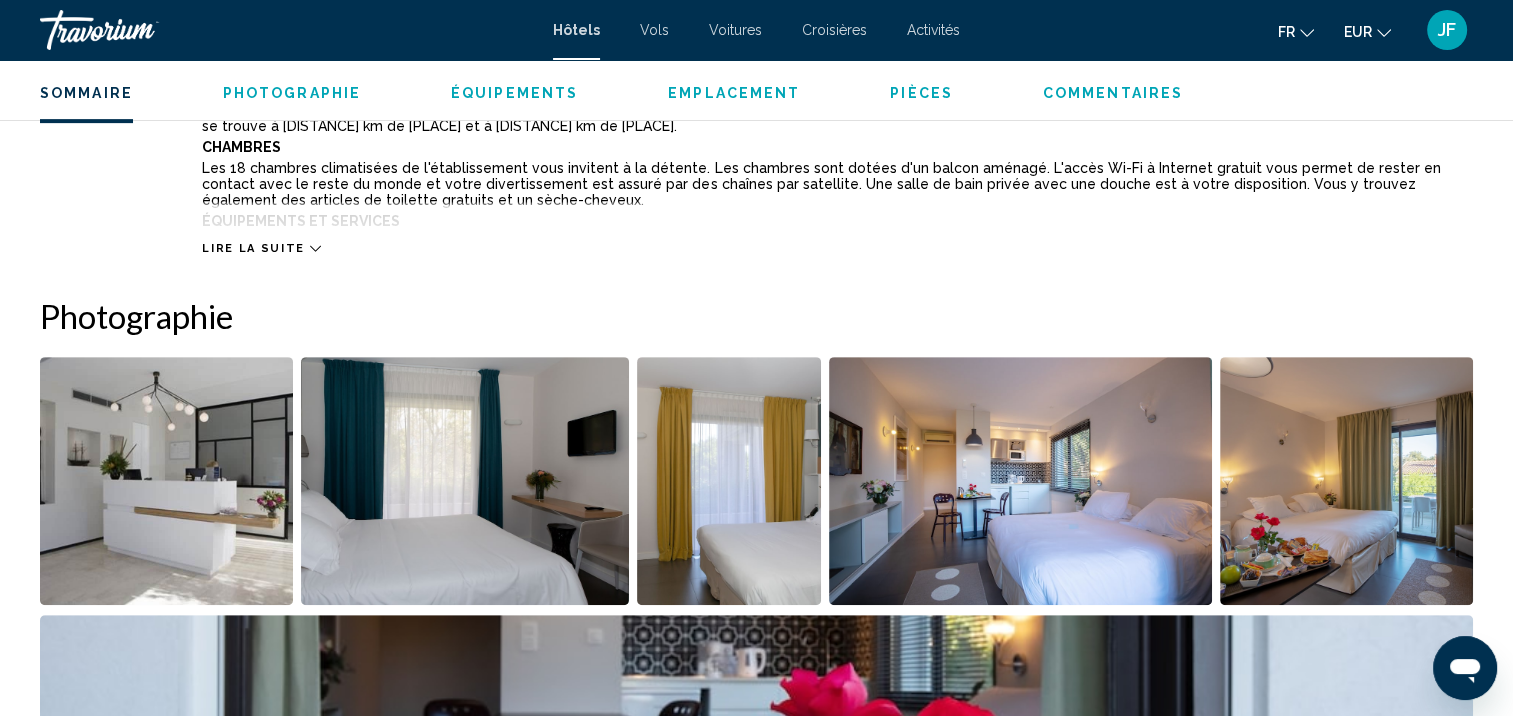 scroll, scrollTop: 602, scrollLeft: 0, axis: vertical 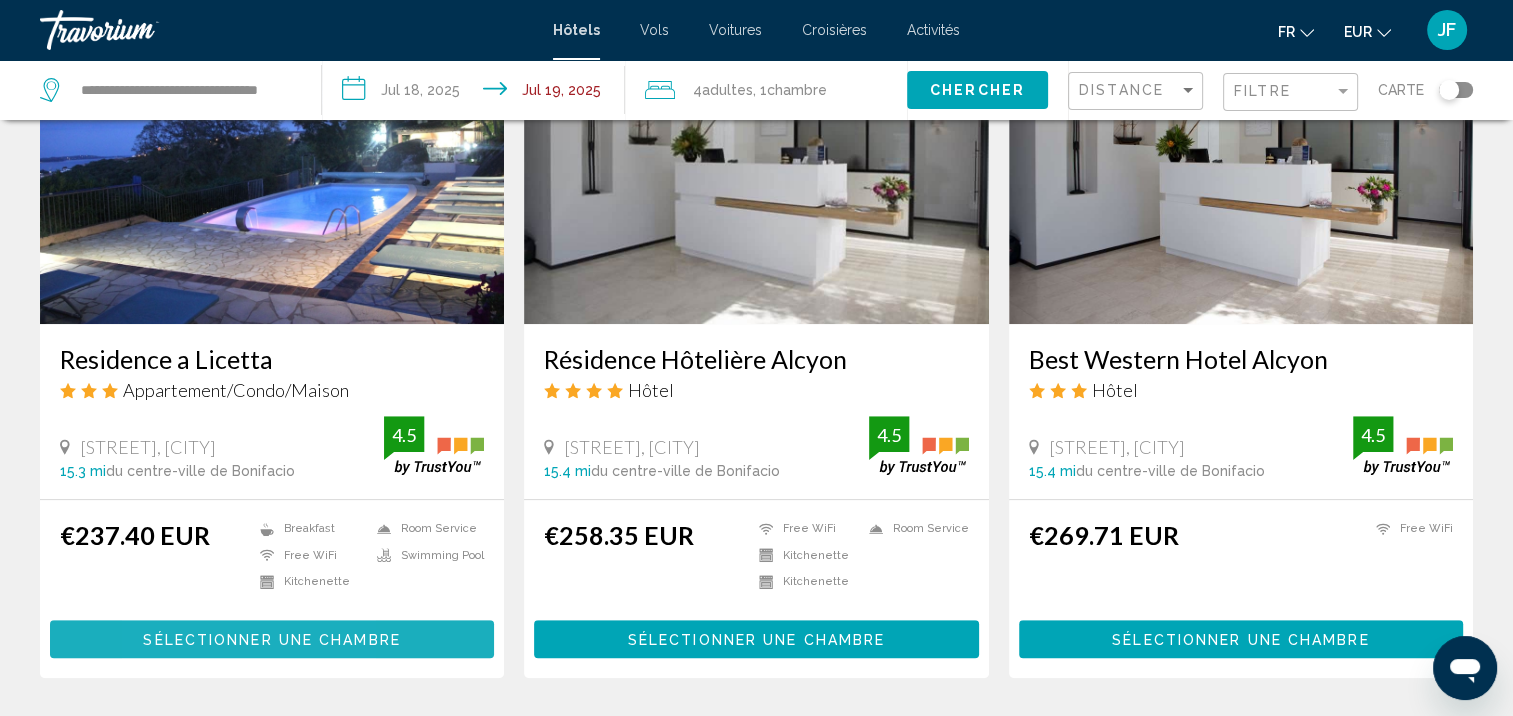 click on "Sélectionner une chambre" at bounding box center (271, 640) 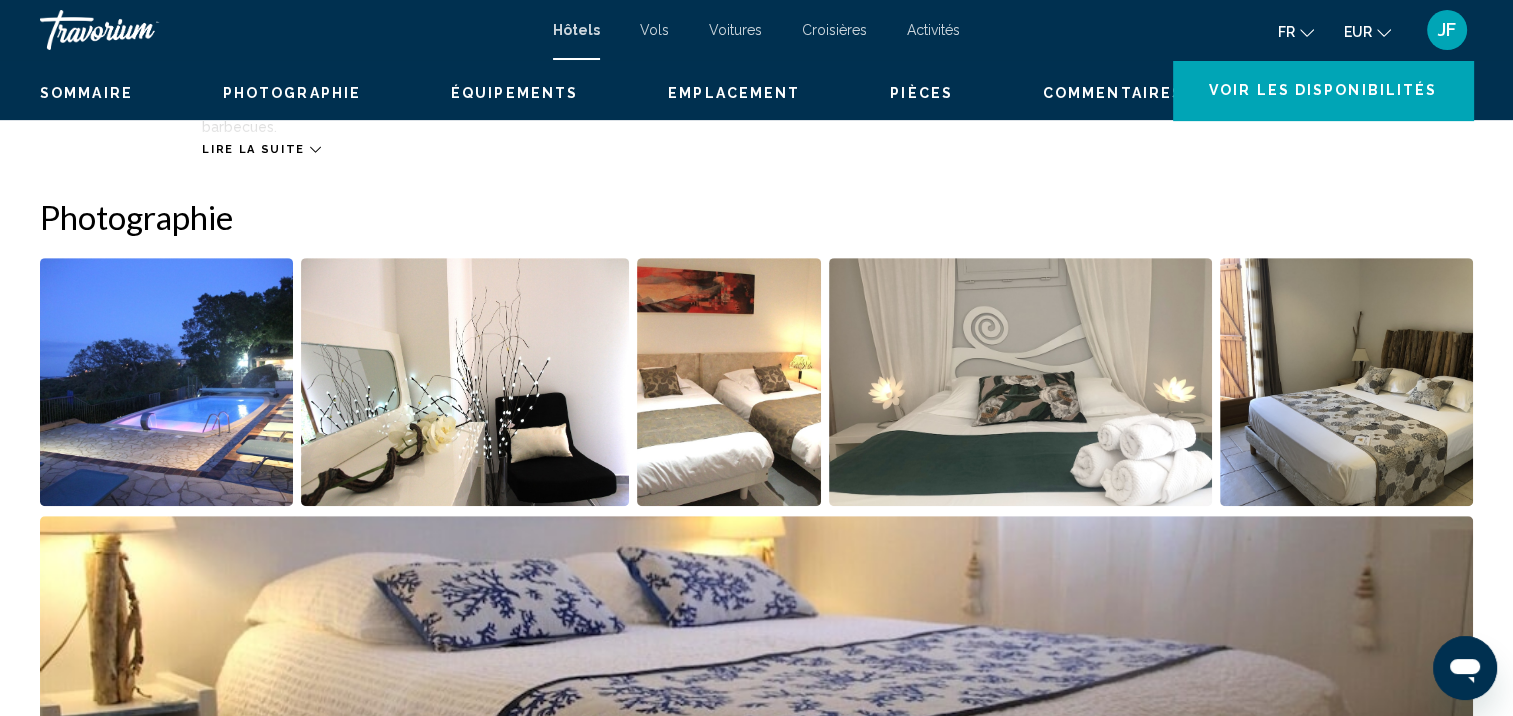 scroll, scrollTop: 2, scrollLeft: 0, axis: vertical 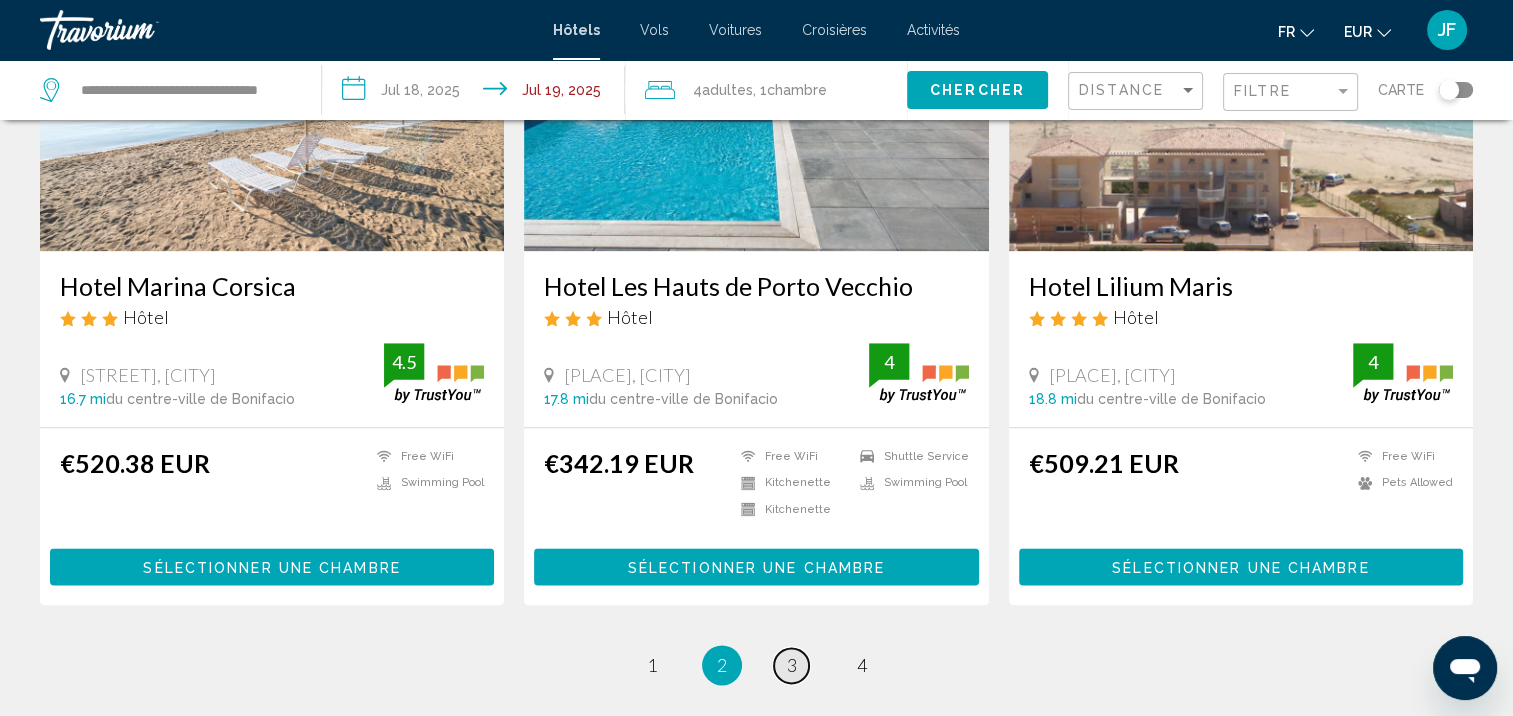 click on "3" at bounding box center (792, 665) 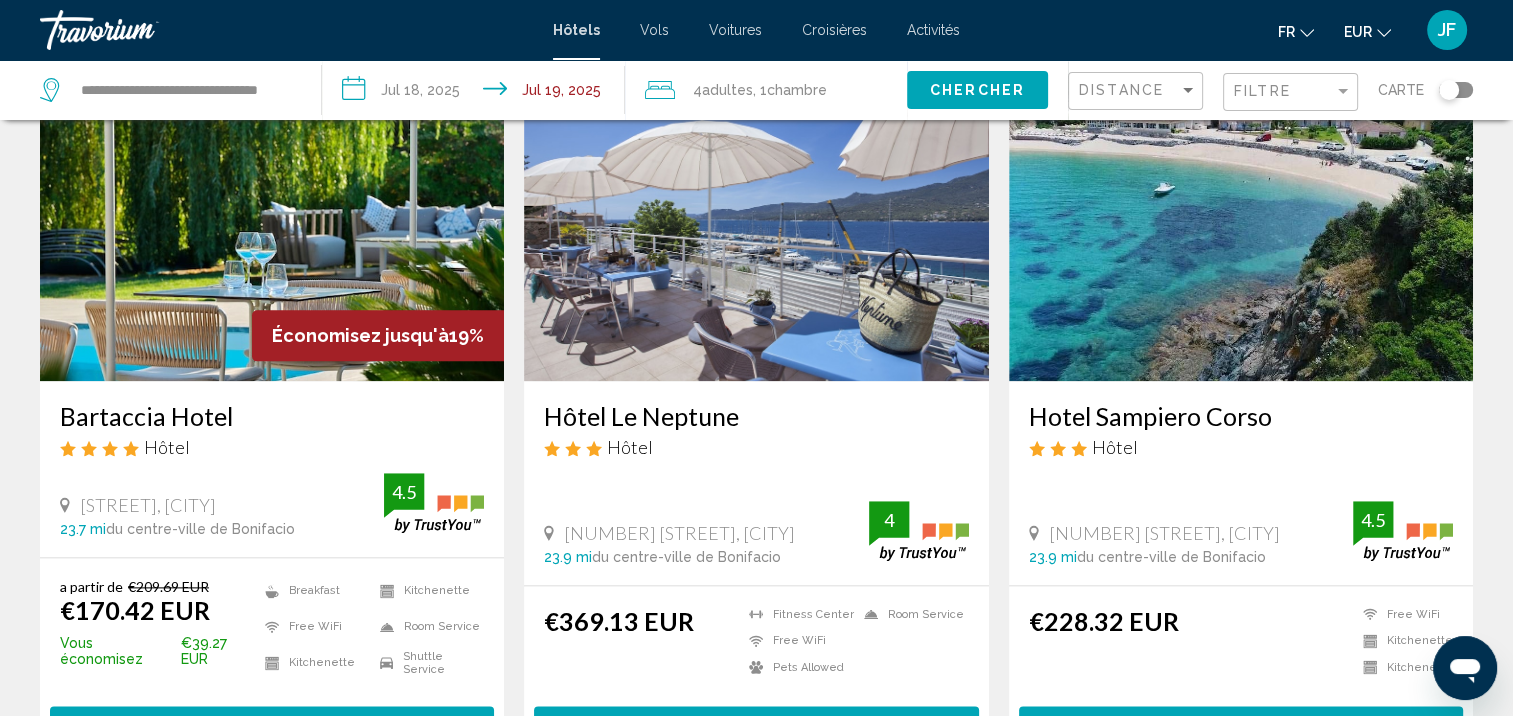 scroll, scrollTop: 2684, scrollLeft: 0, axis: vertical 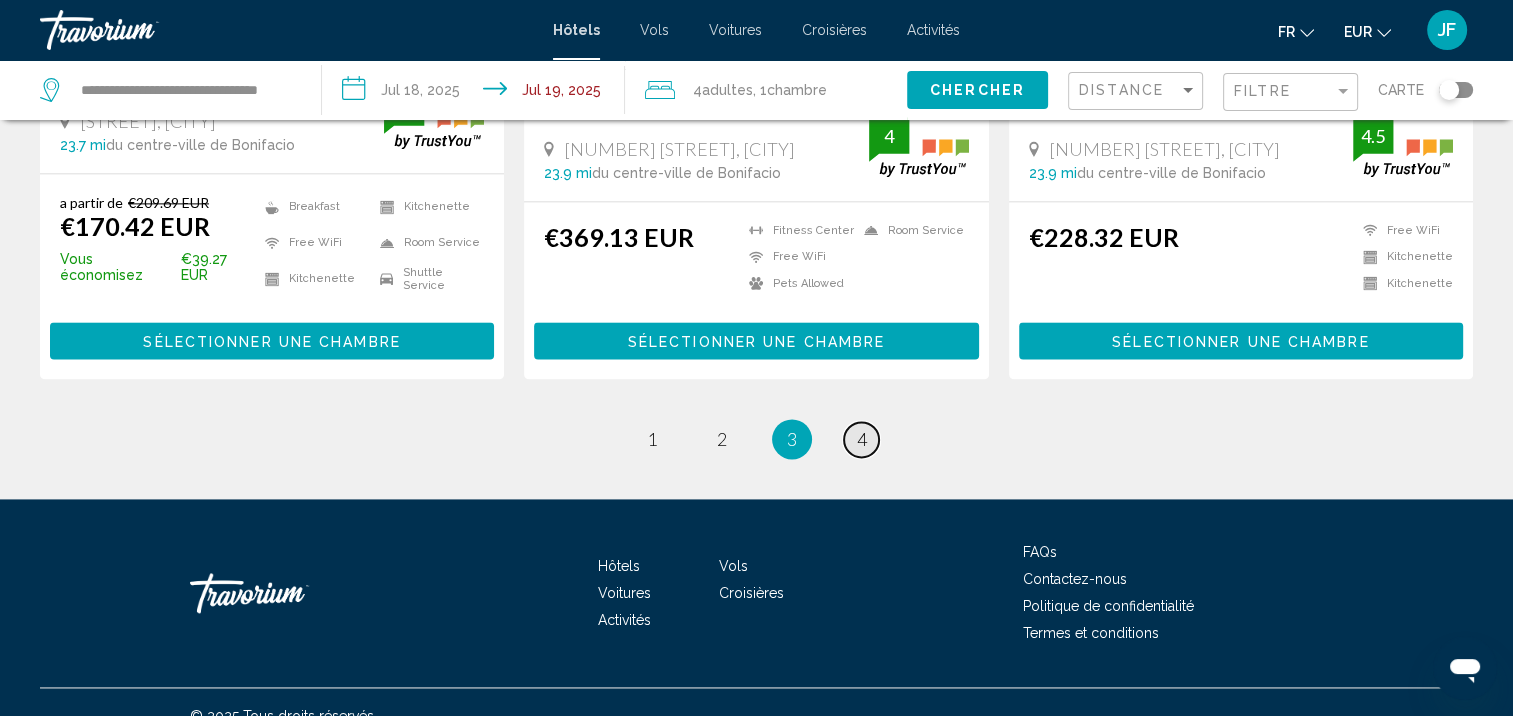 click on "page  4" at bounding box center (861, 439) 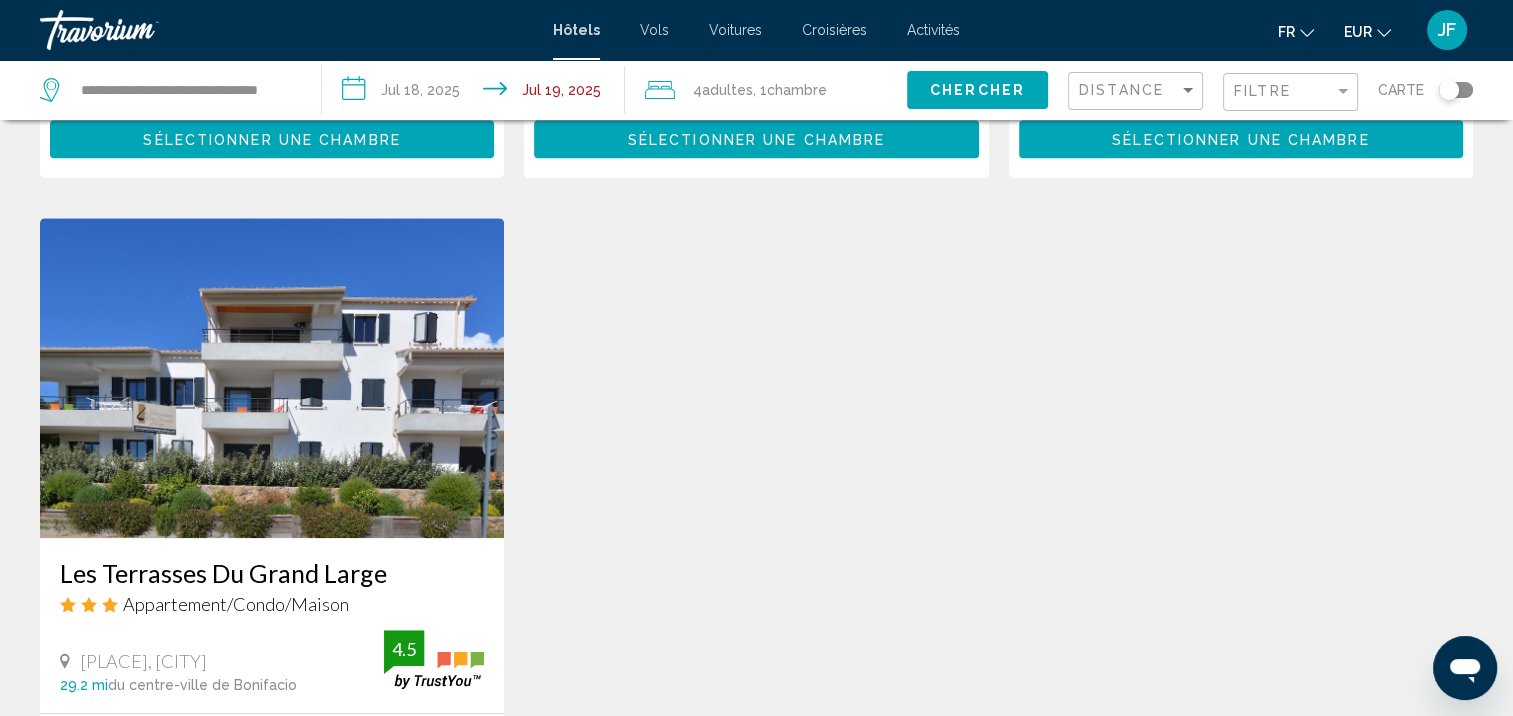 scroll, scrollTop: 1940, scrollLeft: 0, axis: vertical 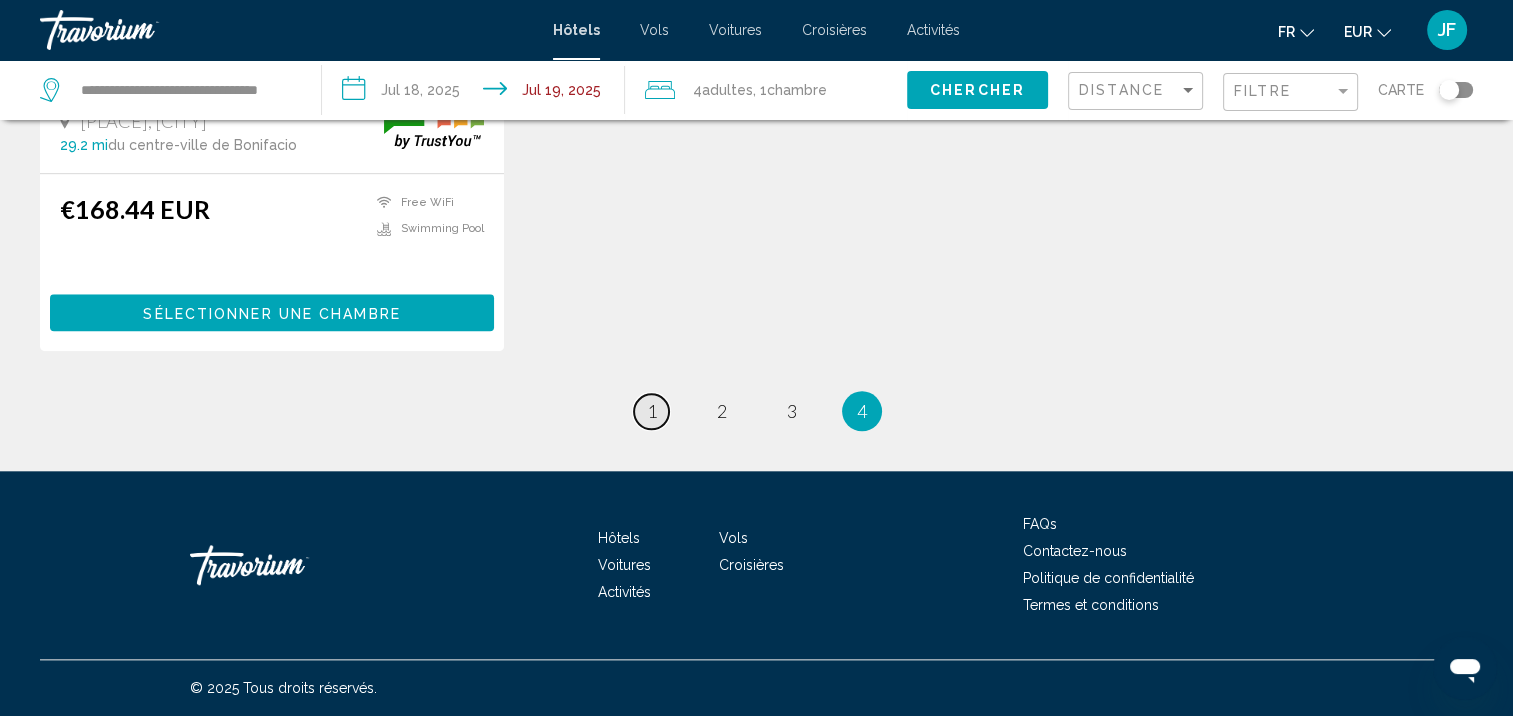 click on "1" at bounding box center (652, 411) 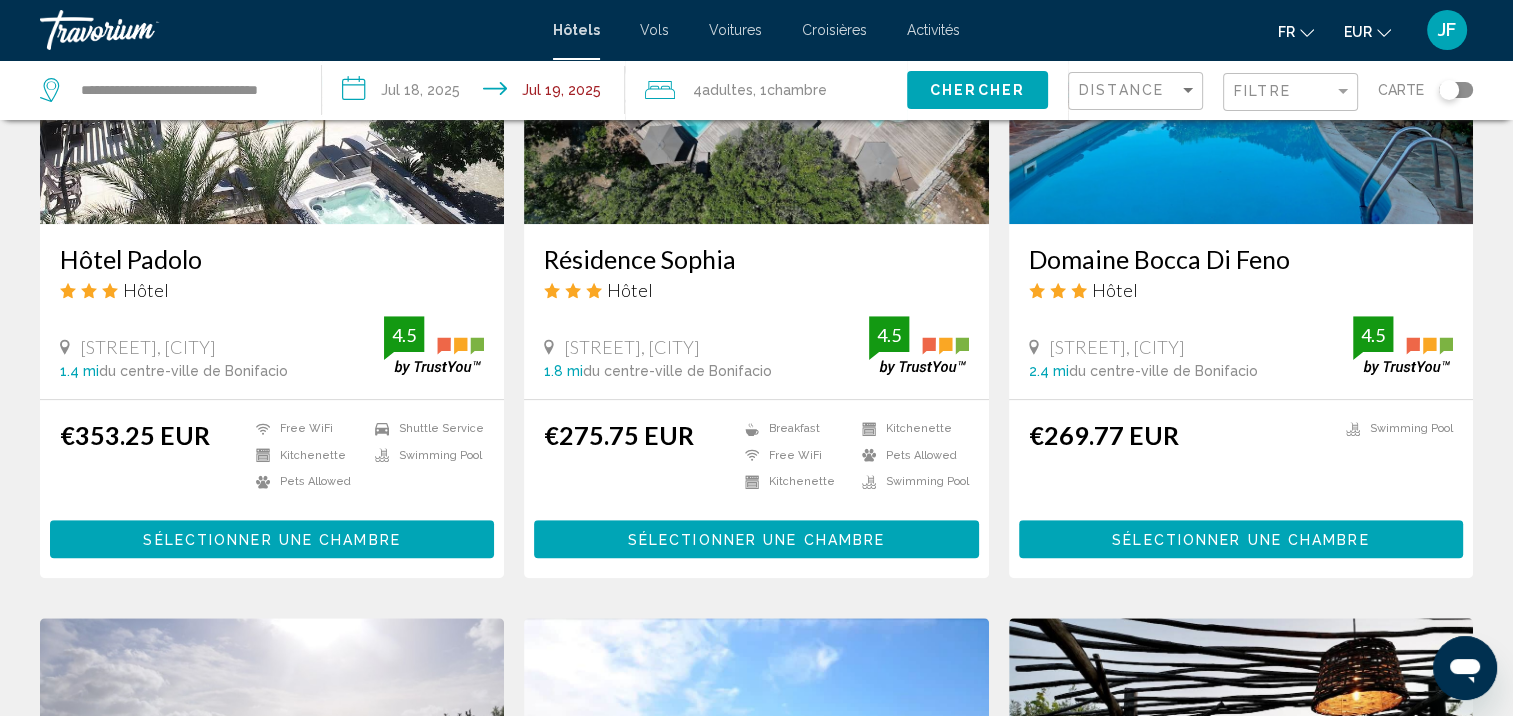 scroll, scrollTop: 1100, scrollLeft: 0, axis: vertical 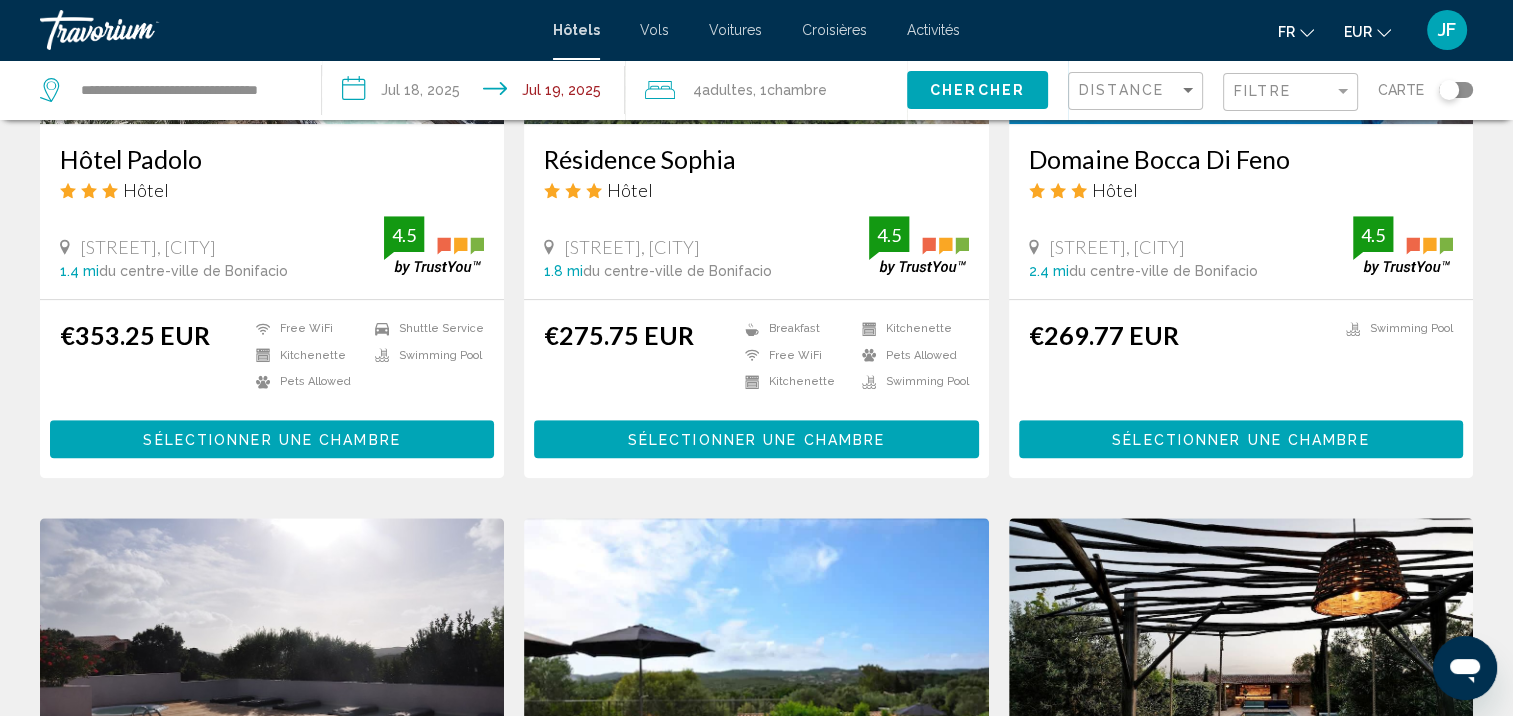 click on "Sélectionner une chambre" at bounding box center [756, 440] 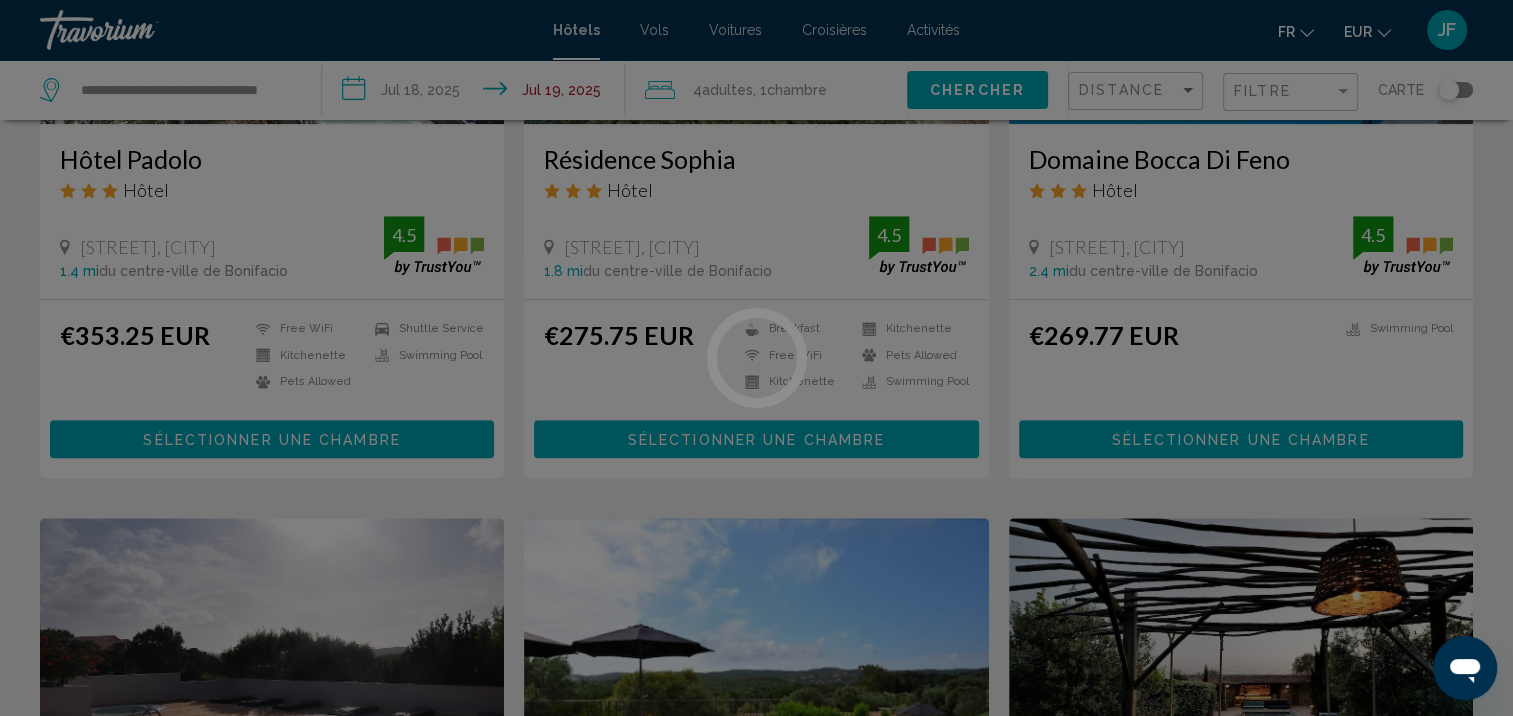 scroll, scrollTop: 2, scrollLeft: 0, axis: vertical 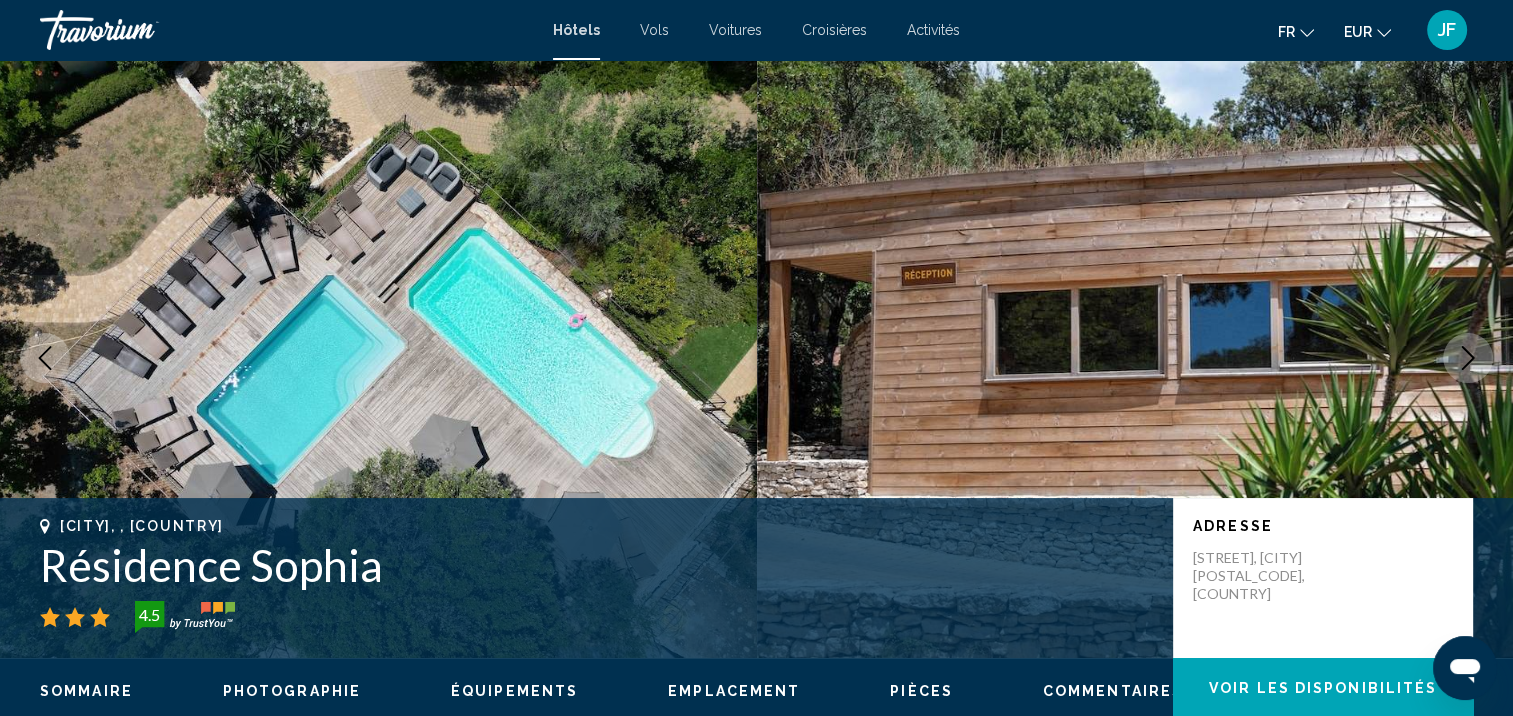 click 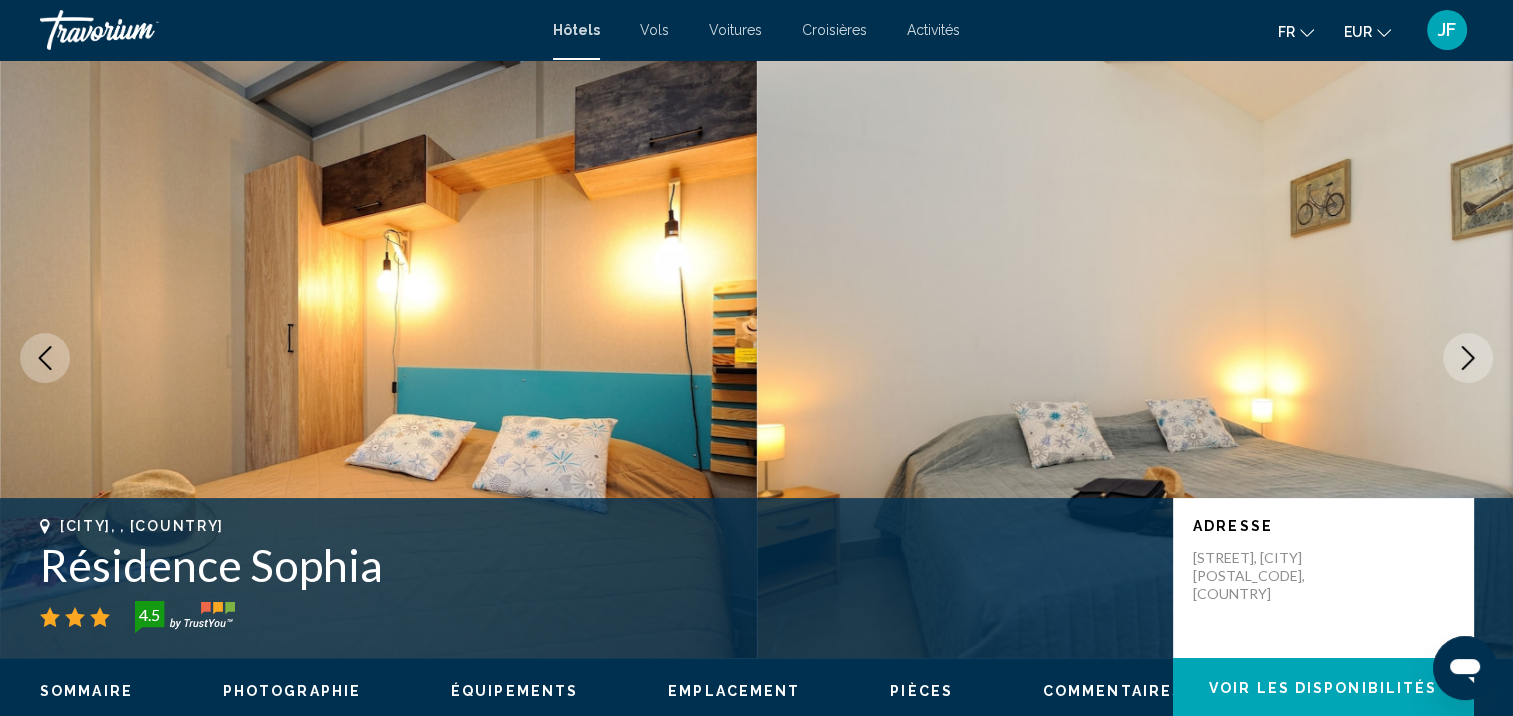 click 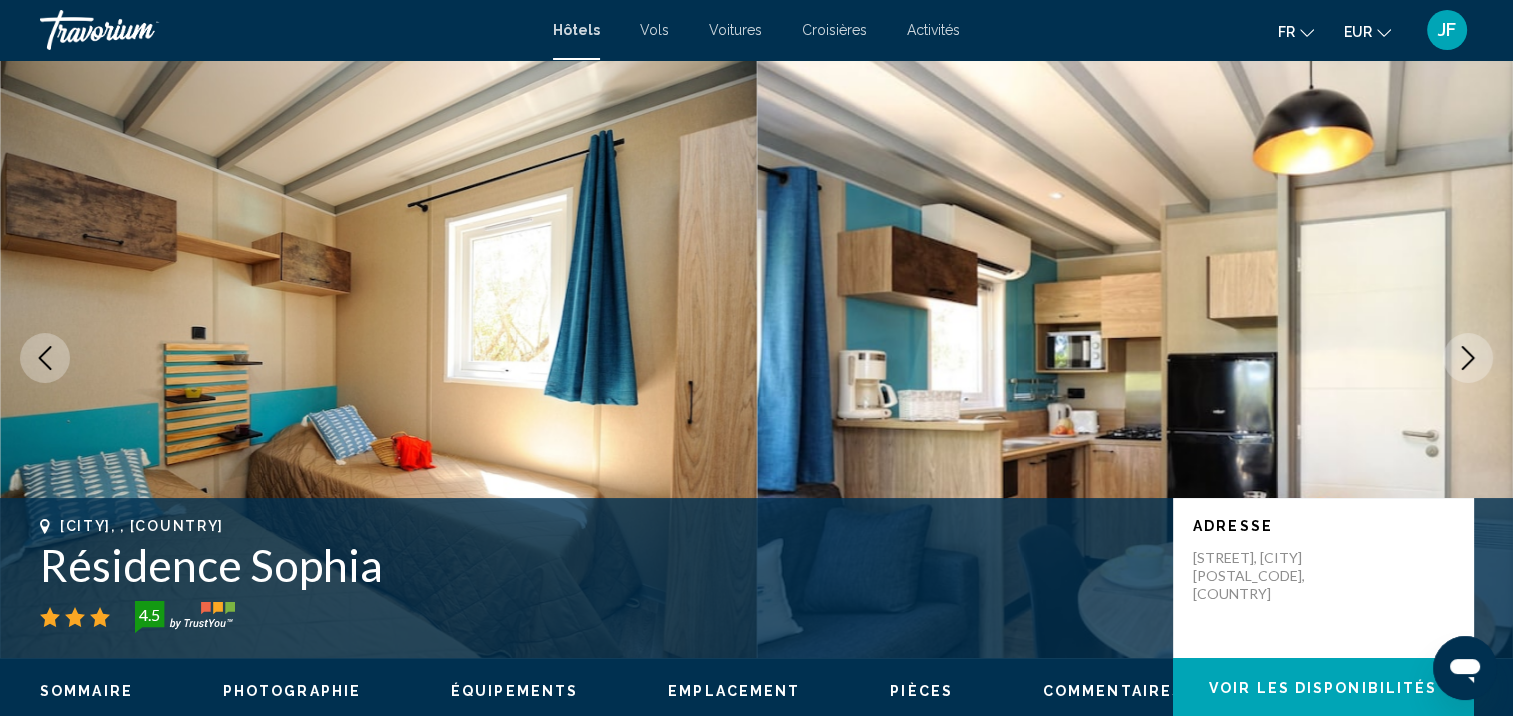 click 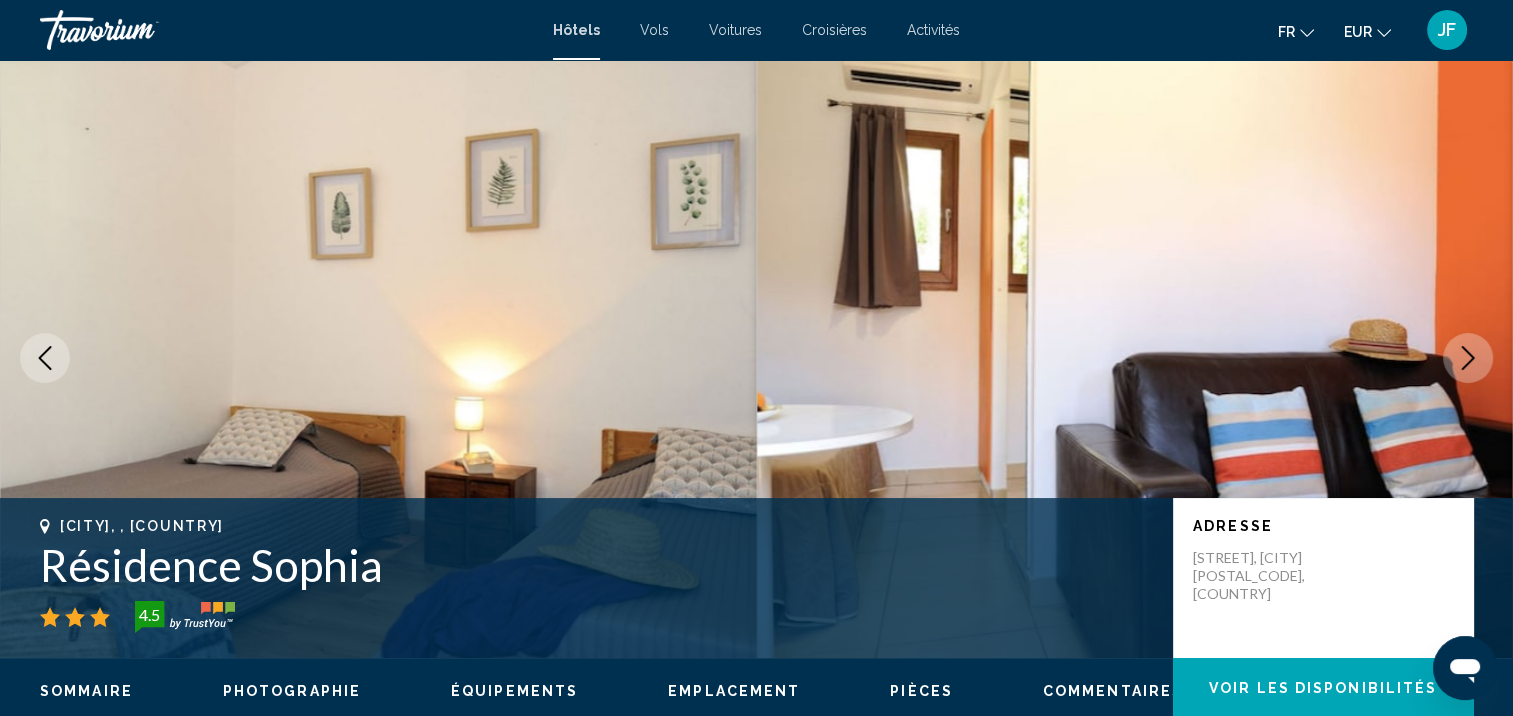 click 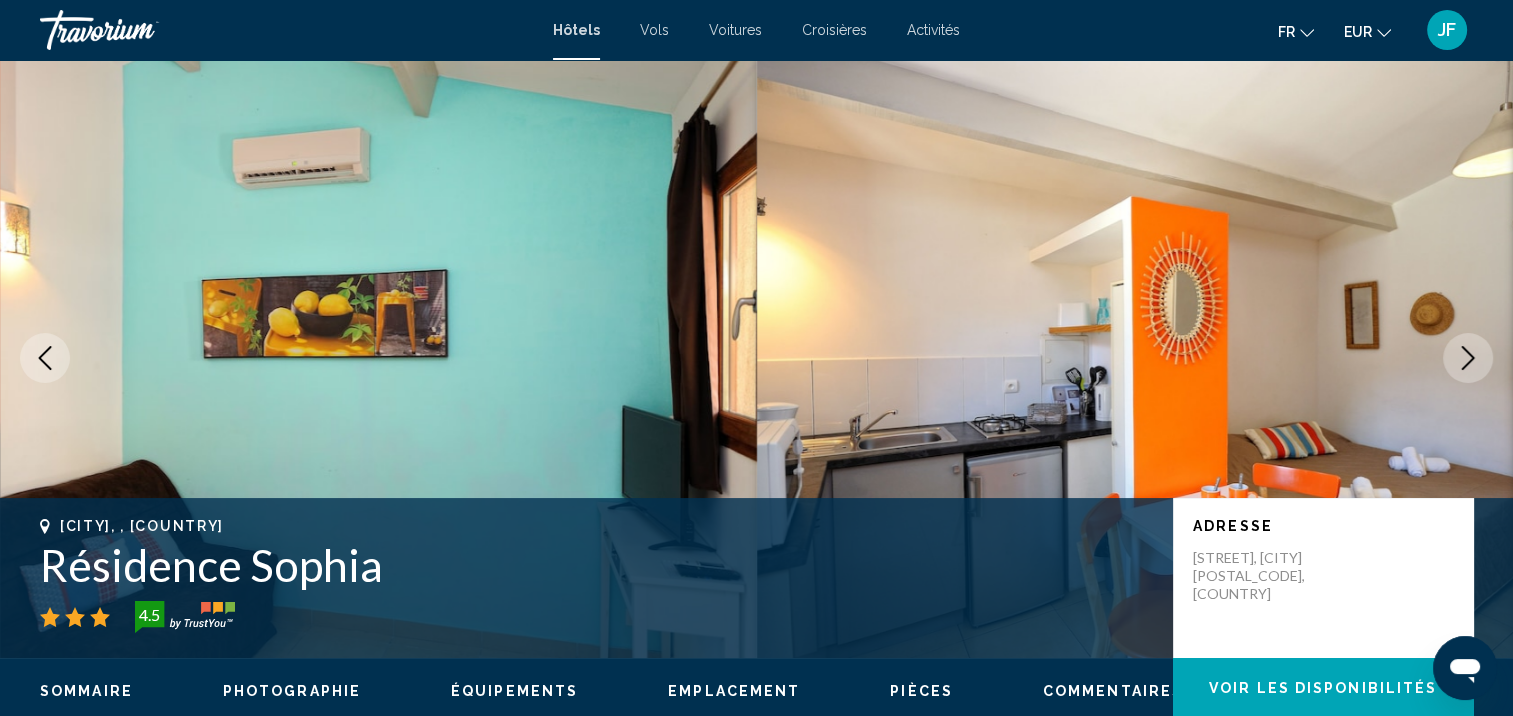 click 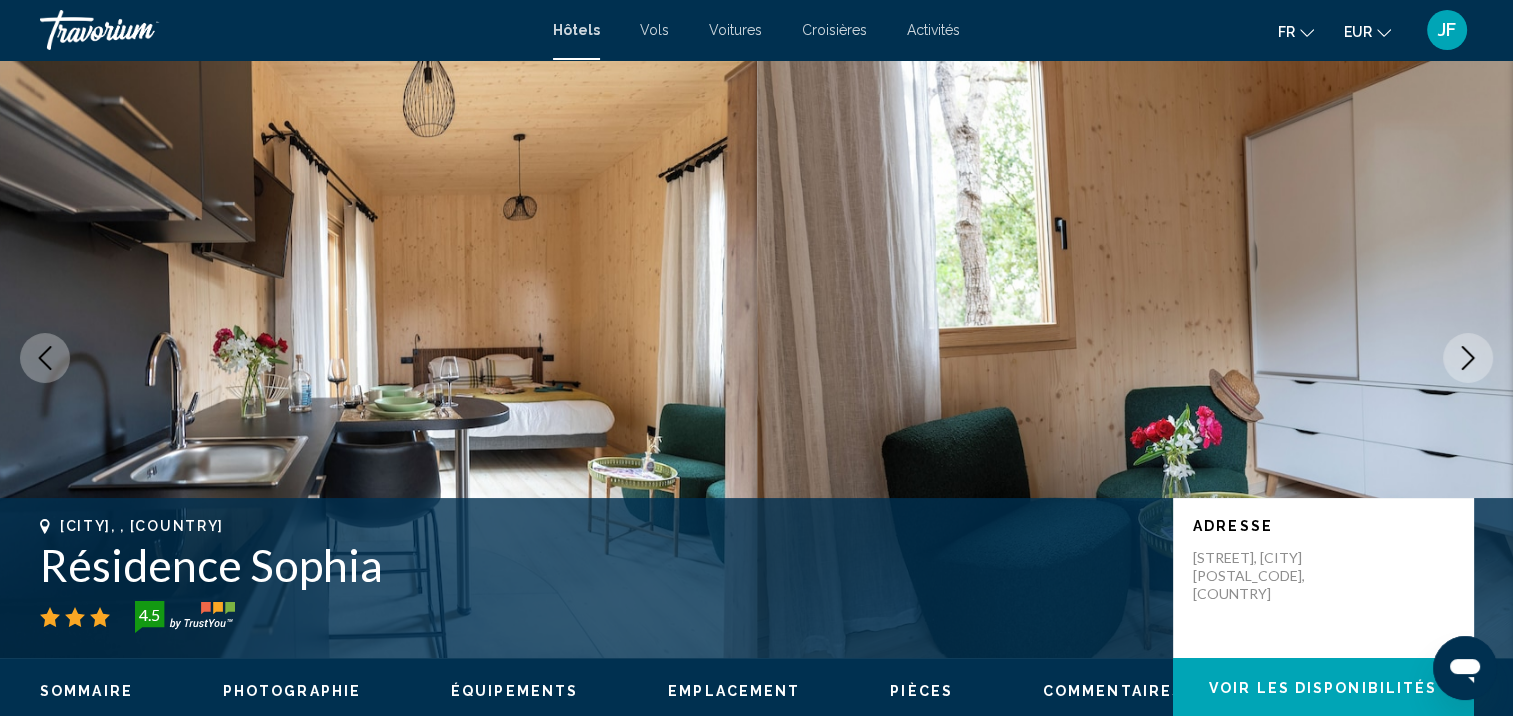 click 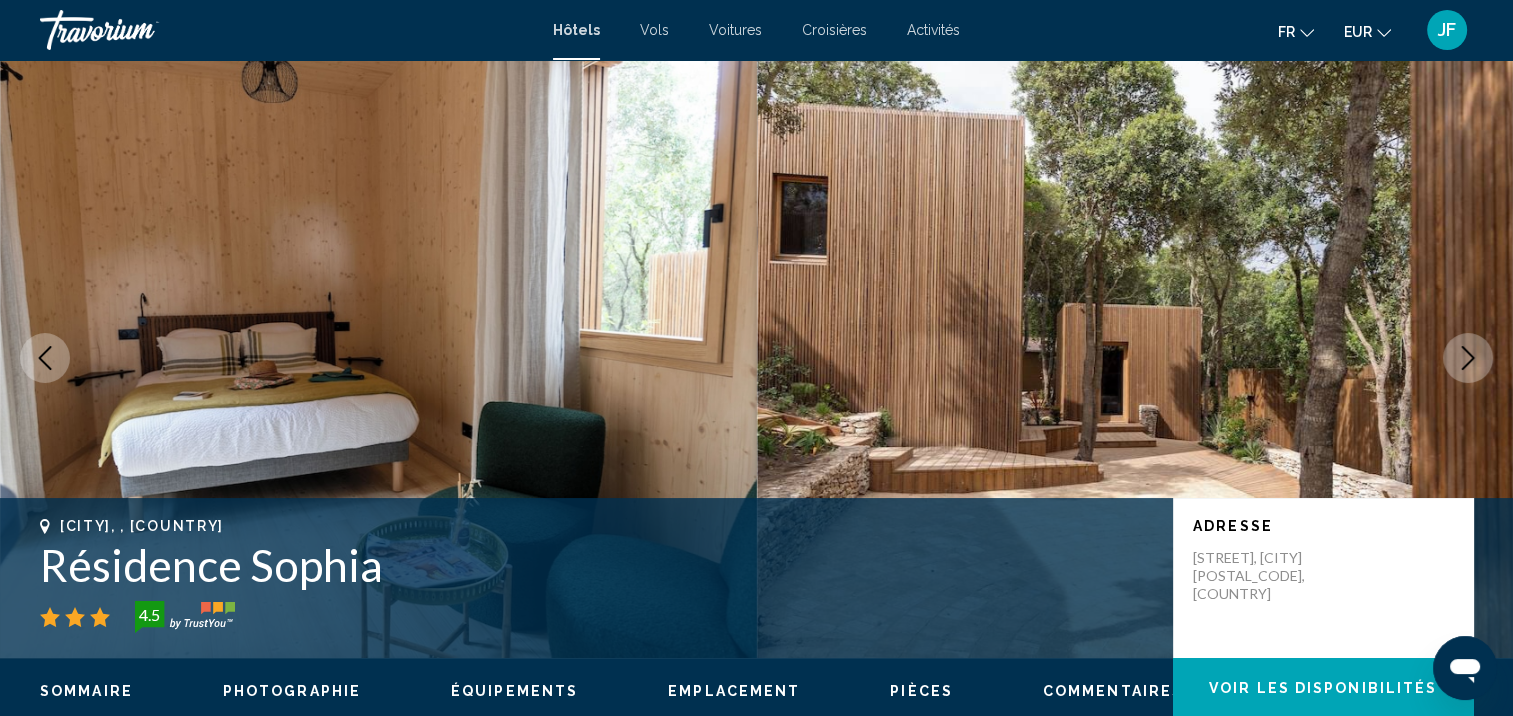 click 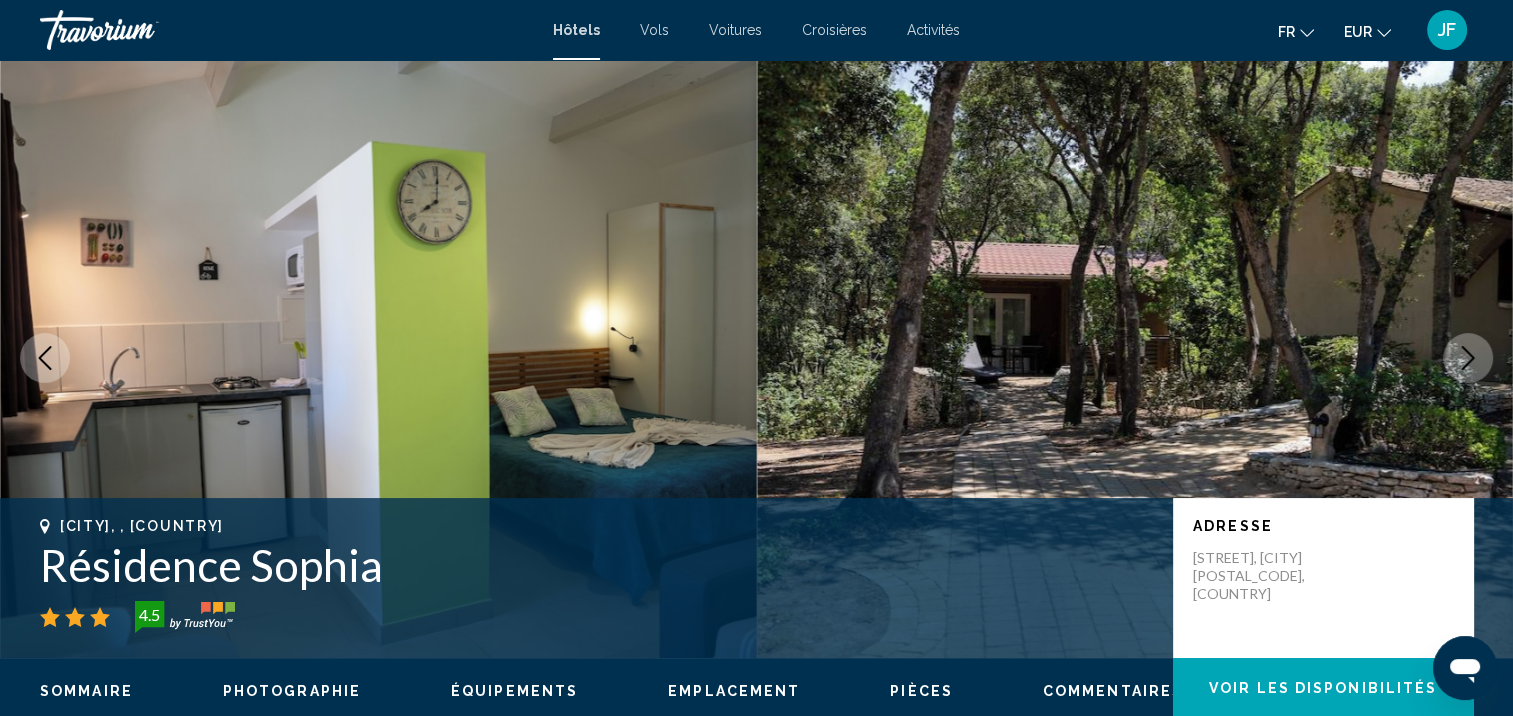 click 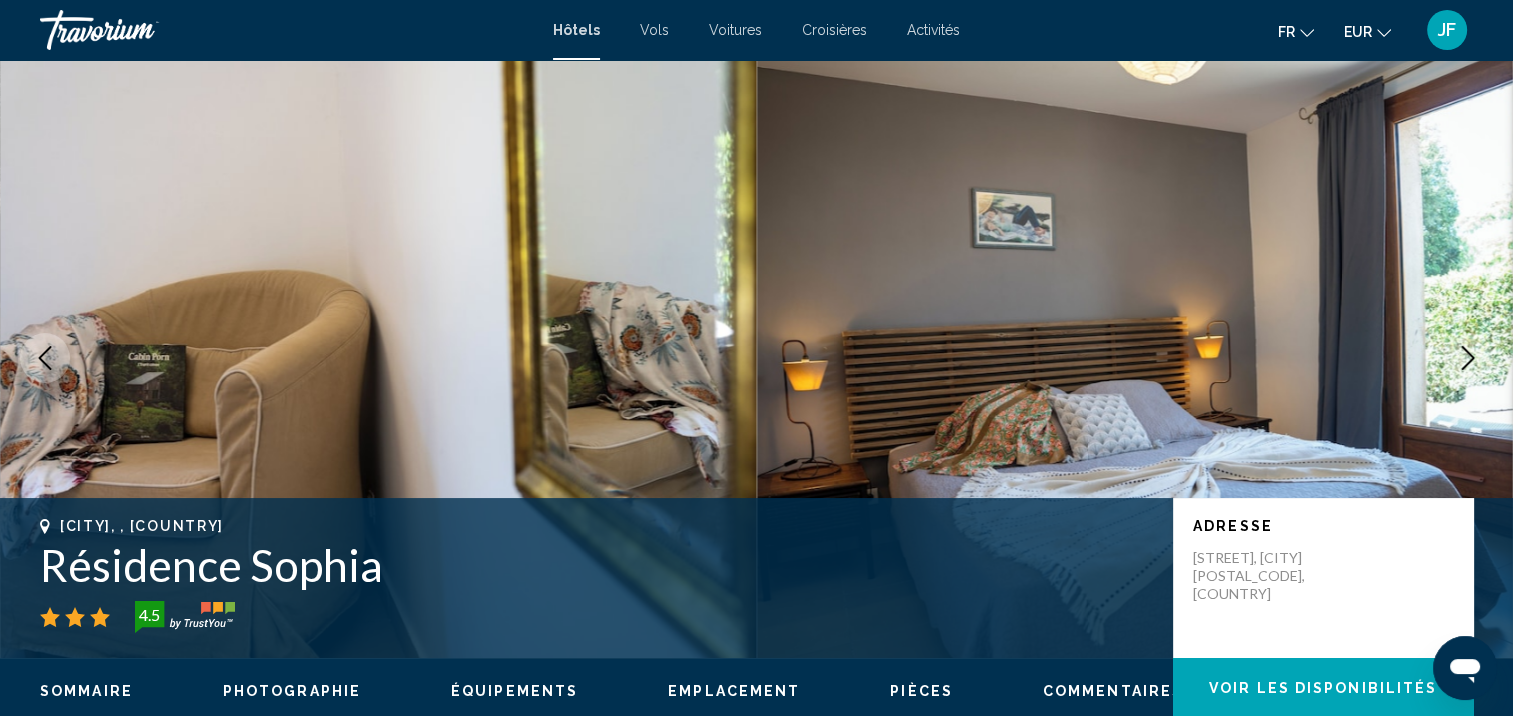 click 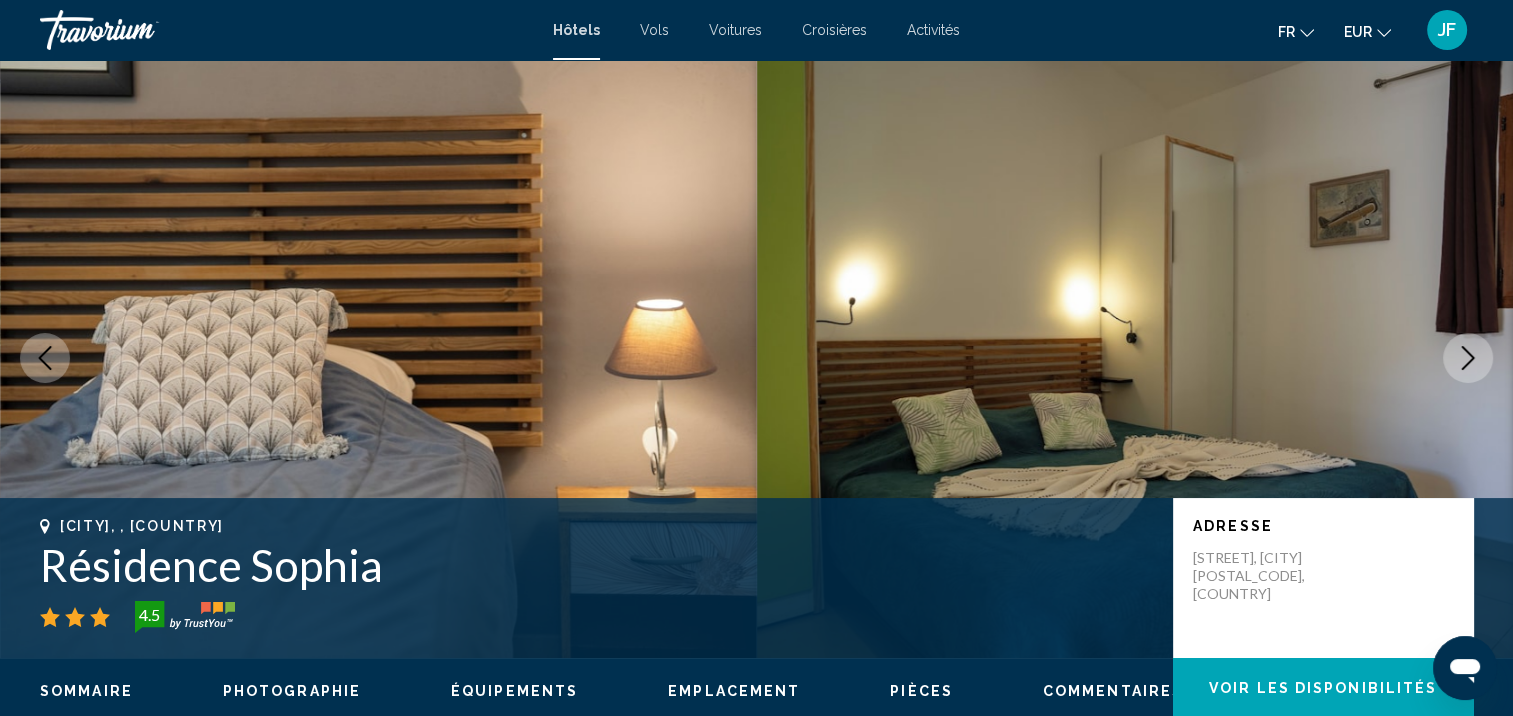 click 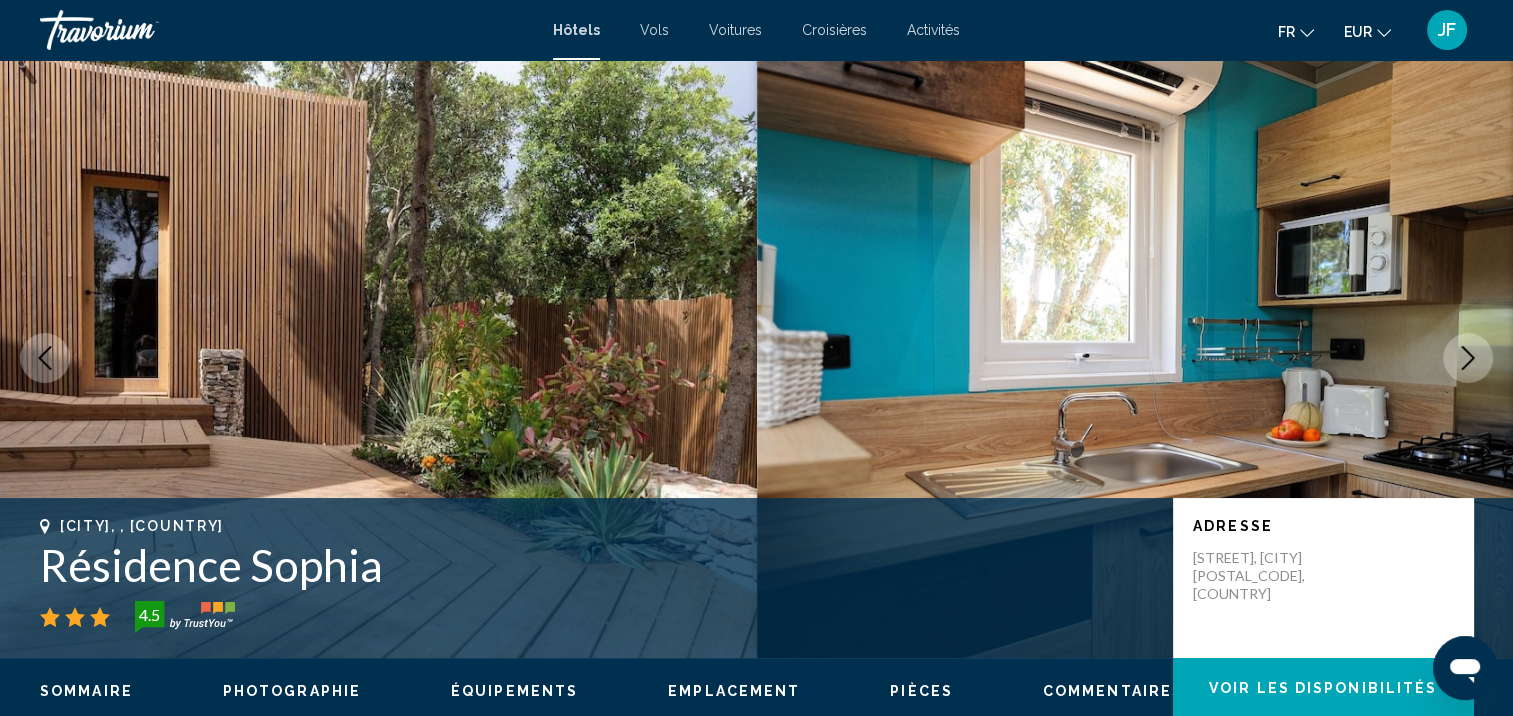click 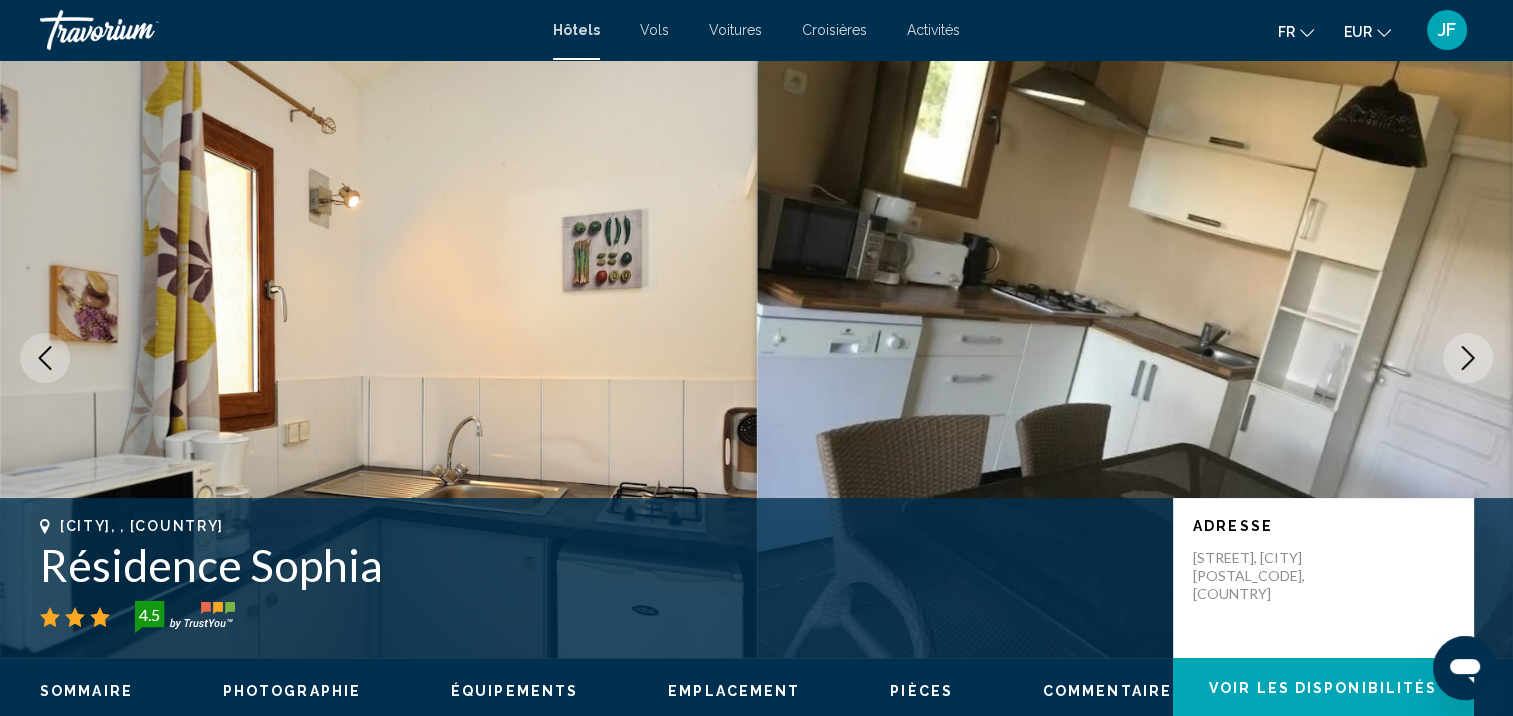 click 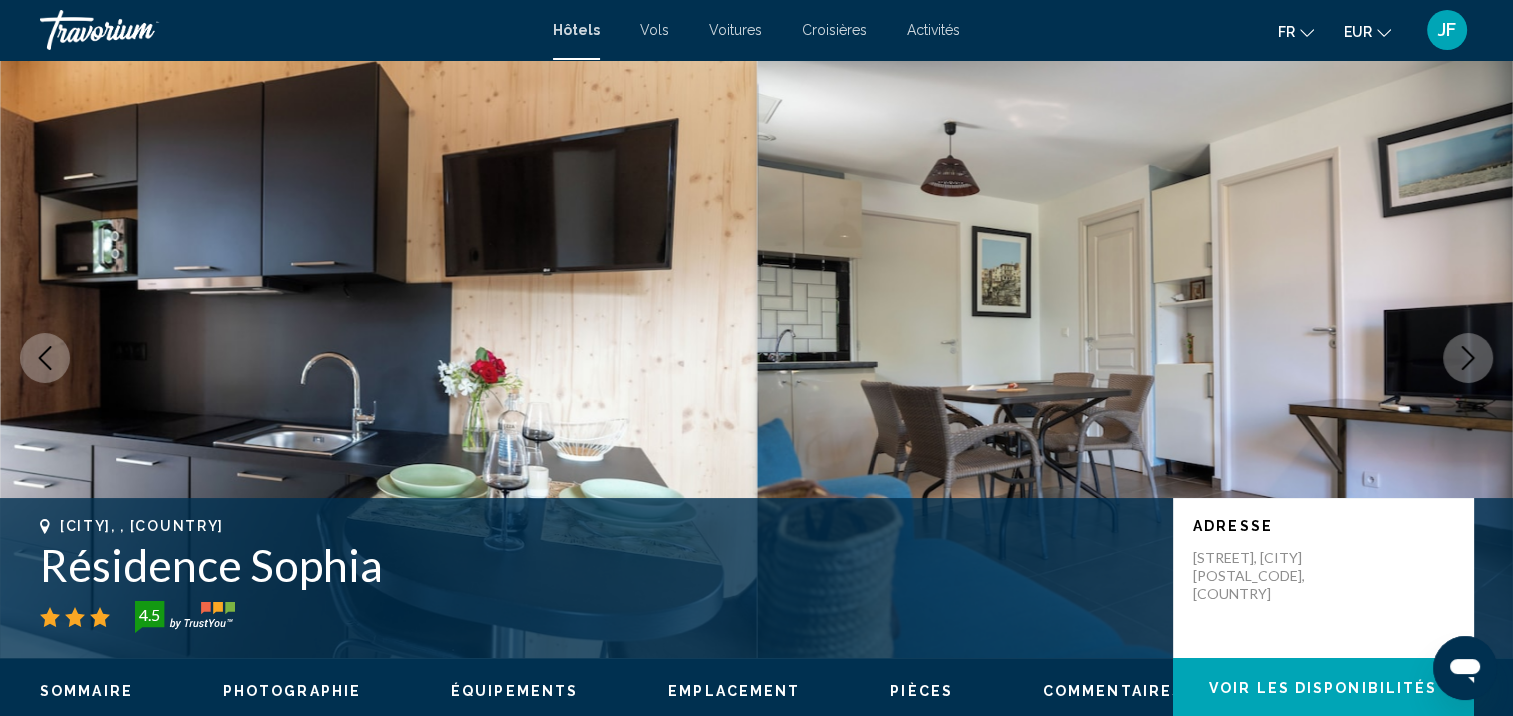 click 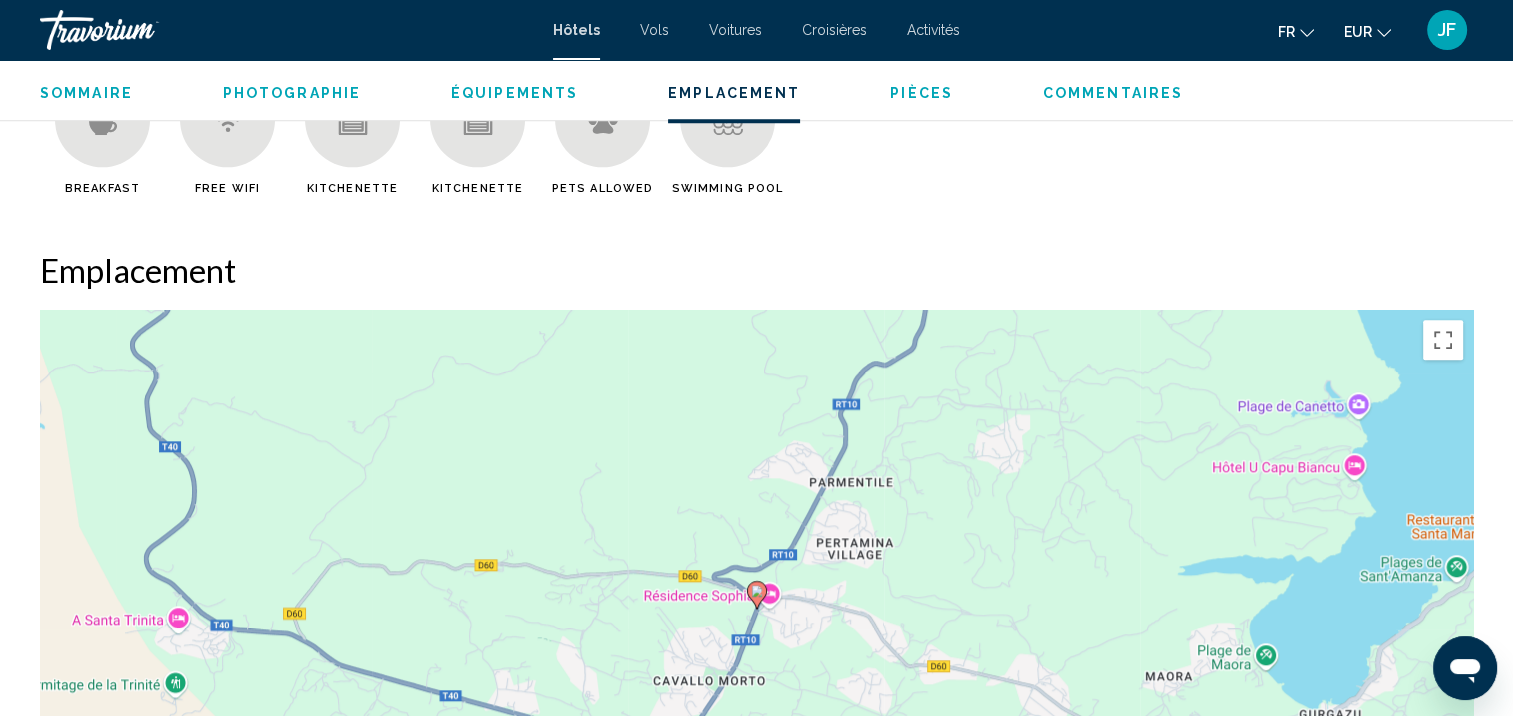 scroll, scrollTop: 2302, scrollLeft: 0, axis: vertical 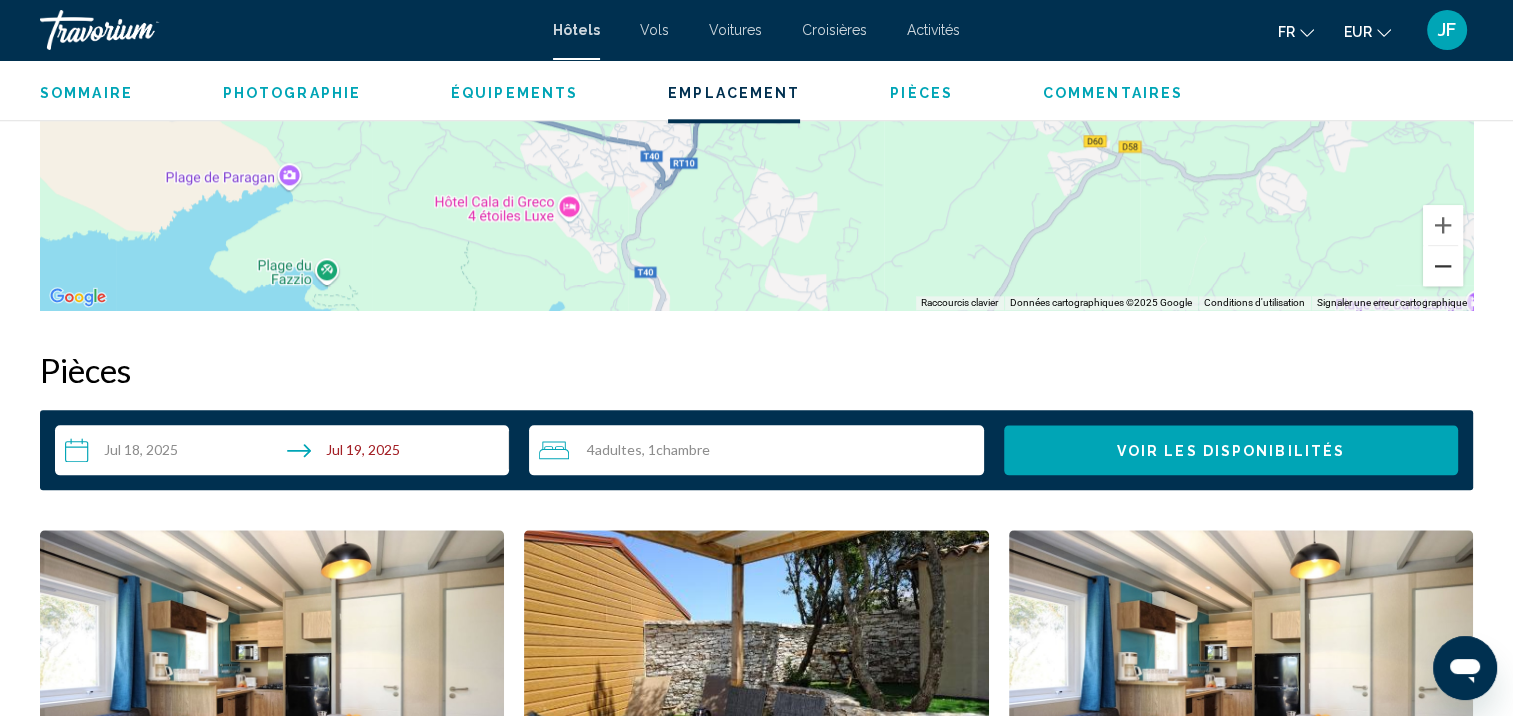 click at bounding box center (1443, 266) 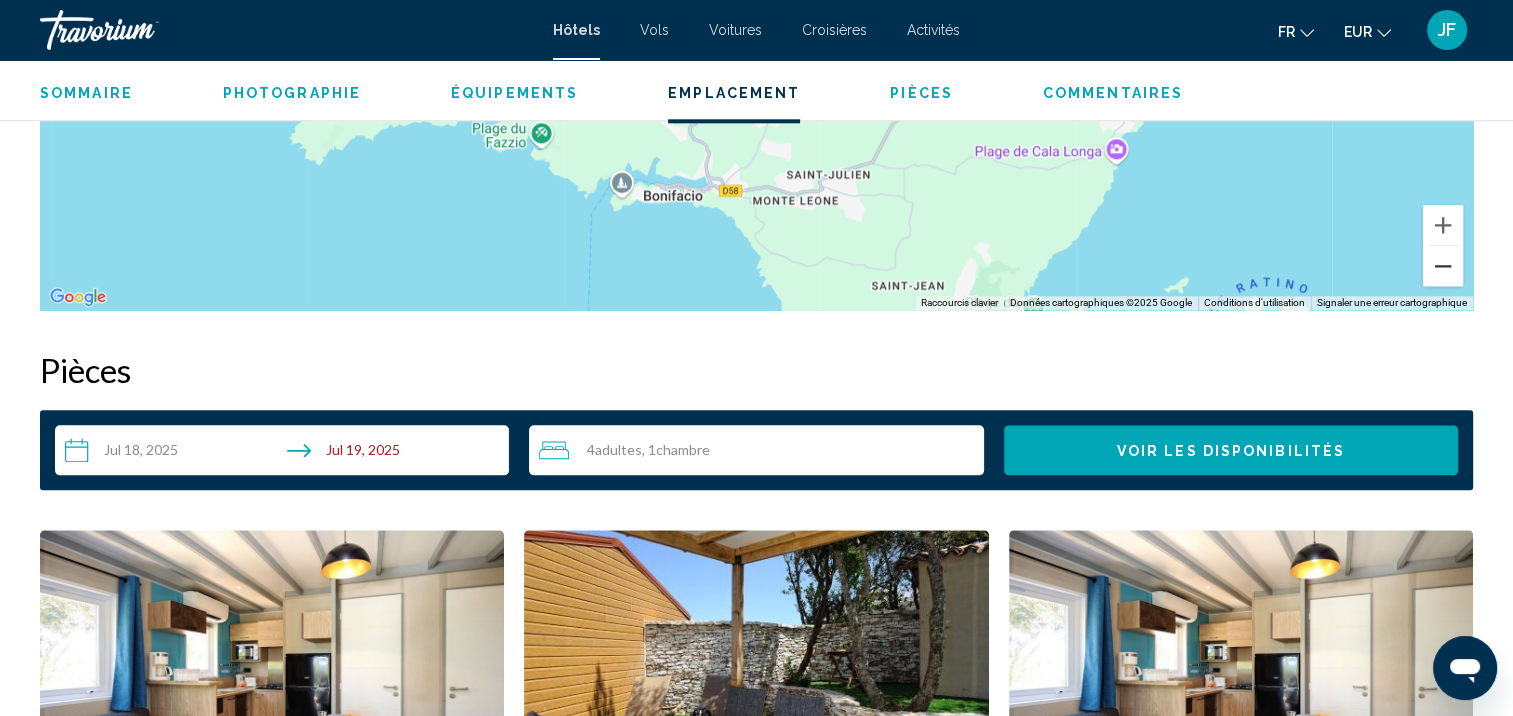 click at bounding box center [1443, 266] 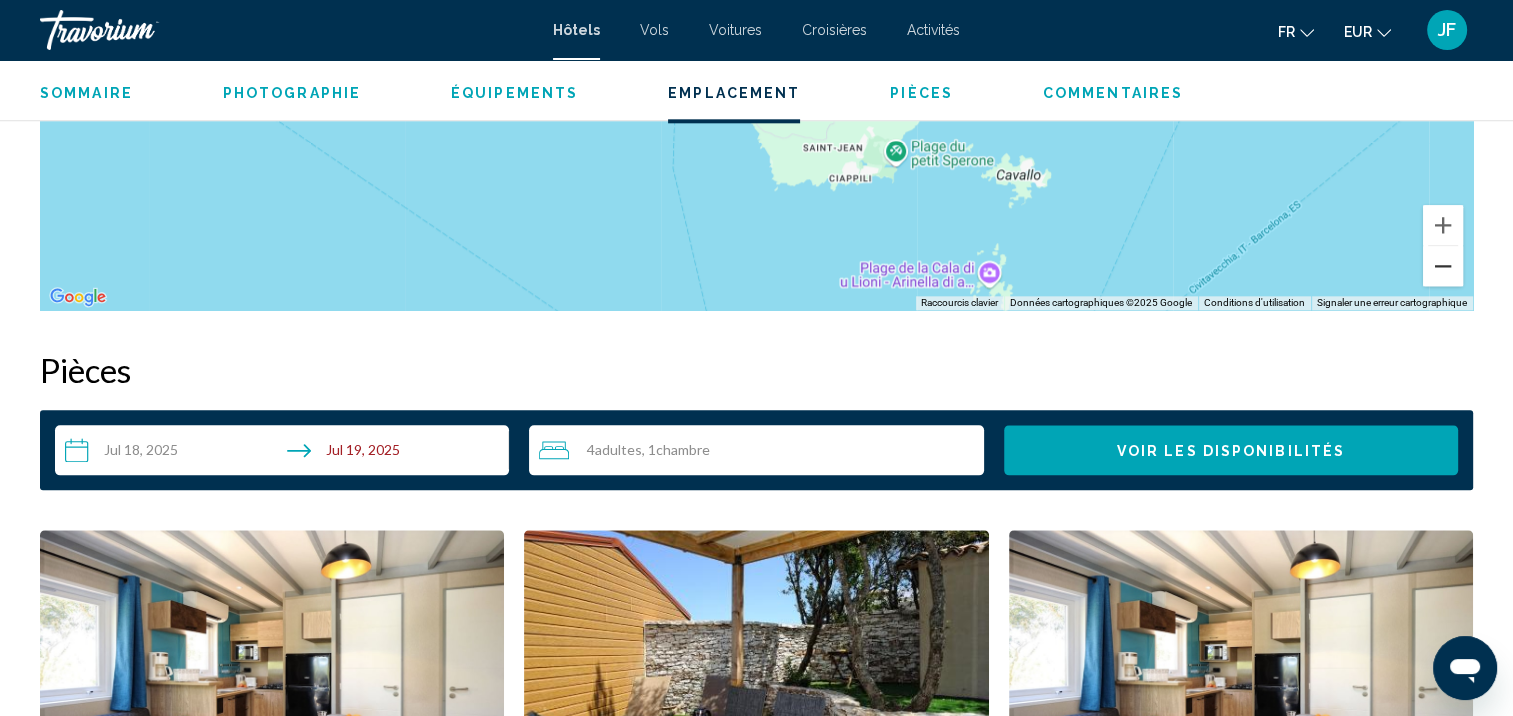 scroll, scrollTop: 2102, scrollLeft: 0, axis: vertical 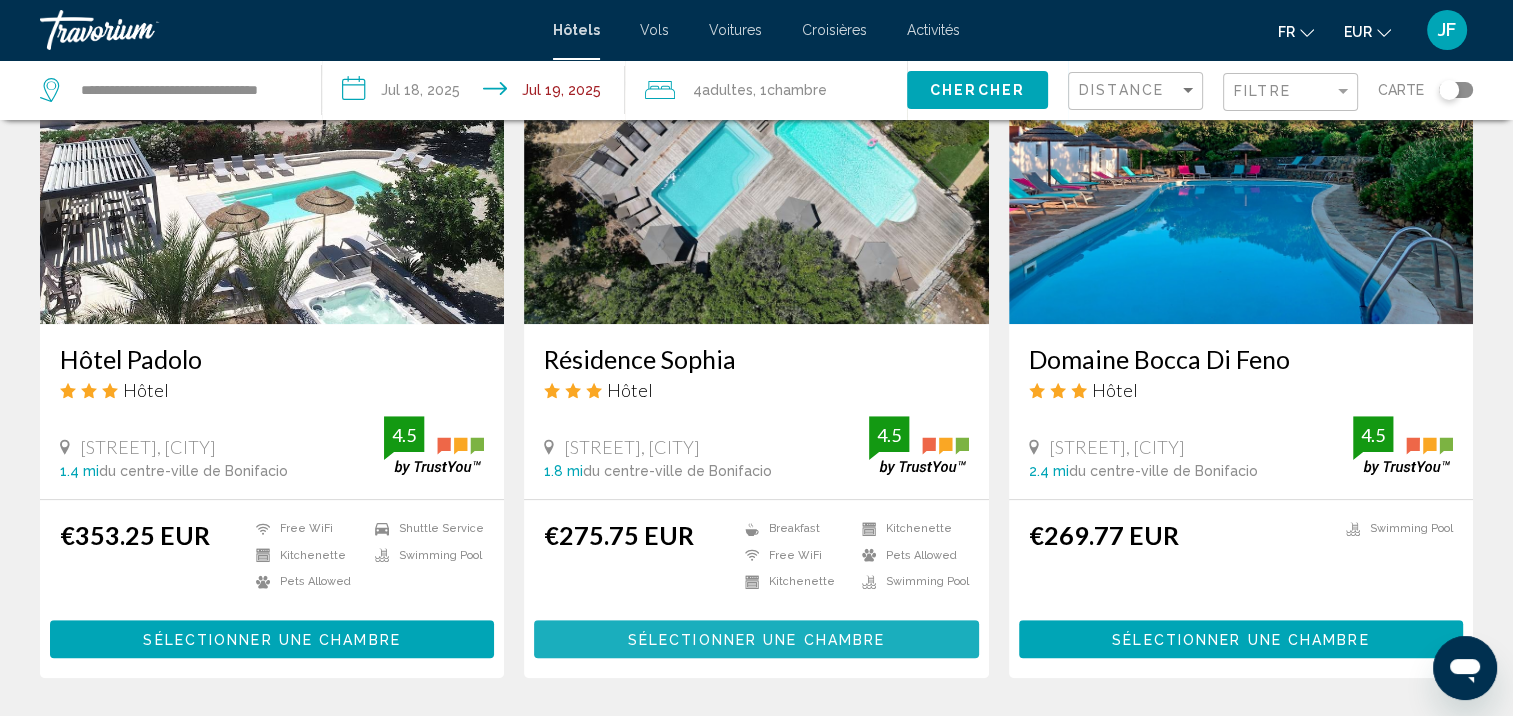 click on "Sélectionner une chambre" at bounding box center (756, 638) 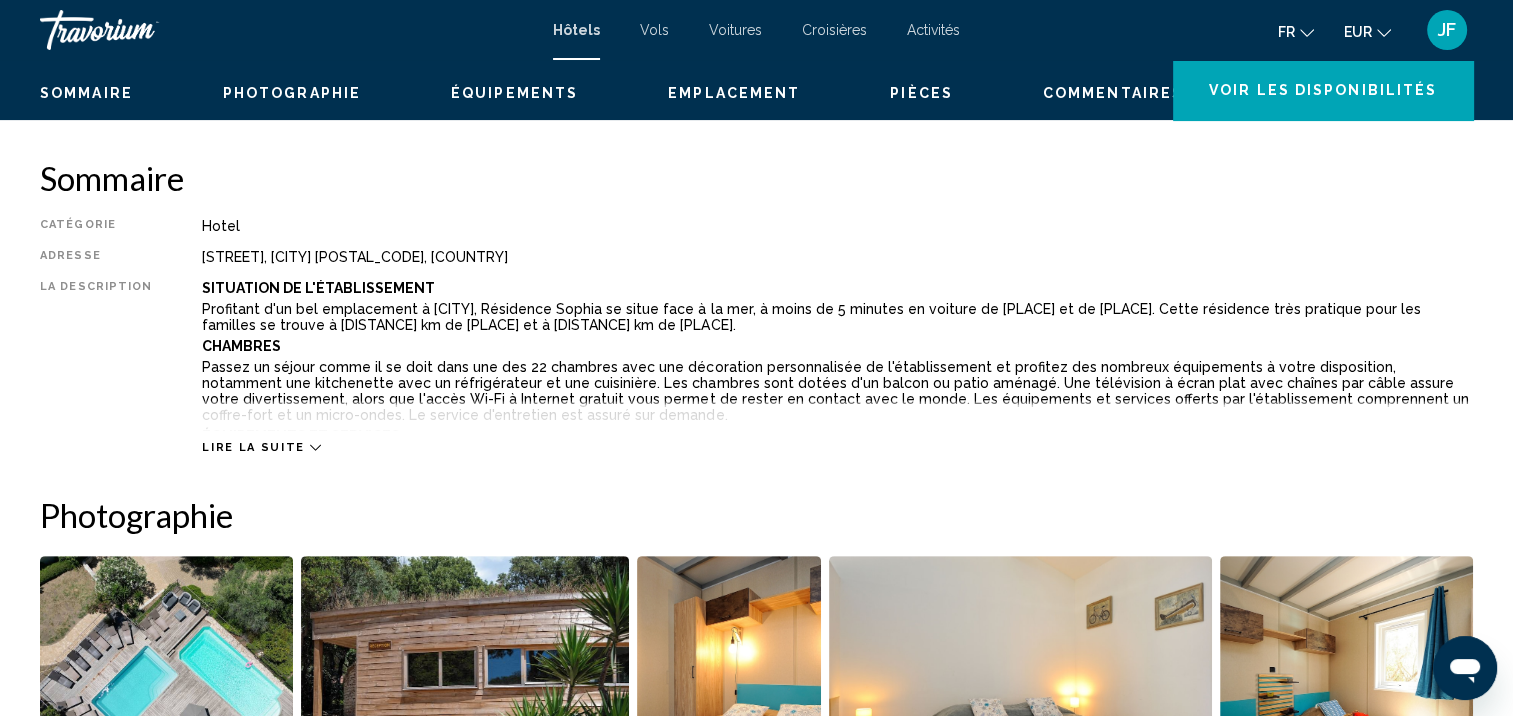 scroll, scrollTop: 802, scrollLeft: 0, axis: vertical 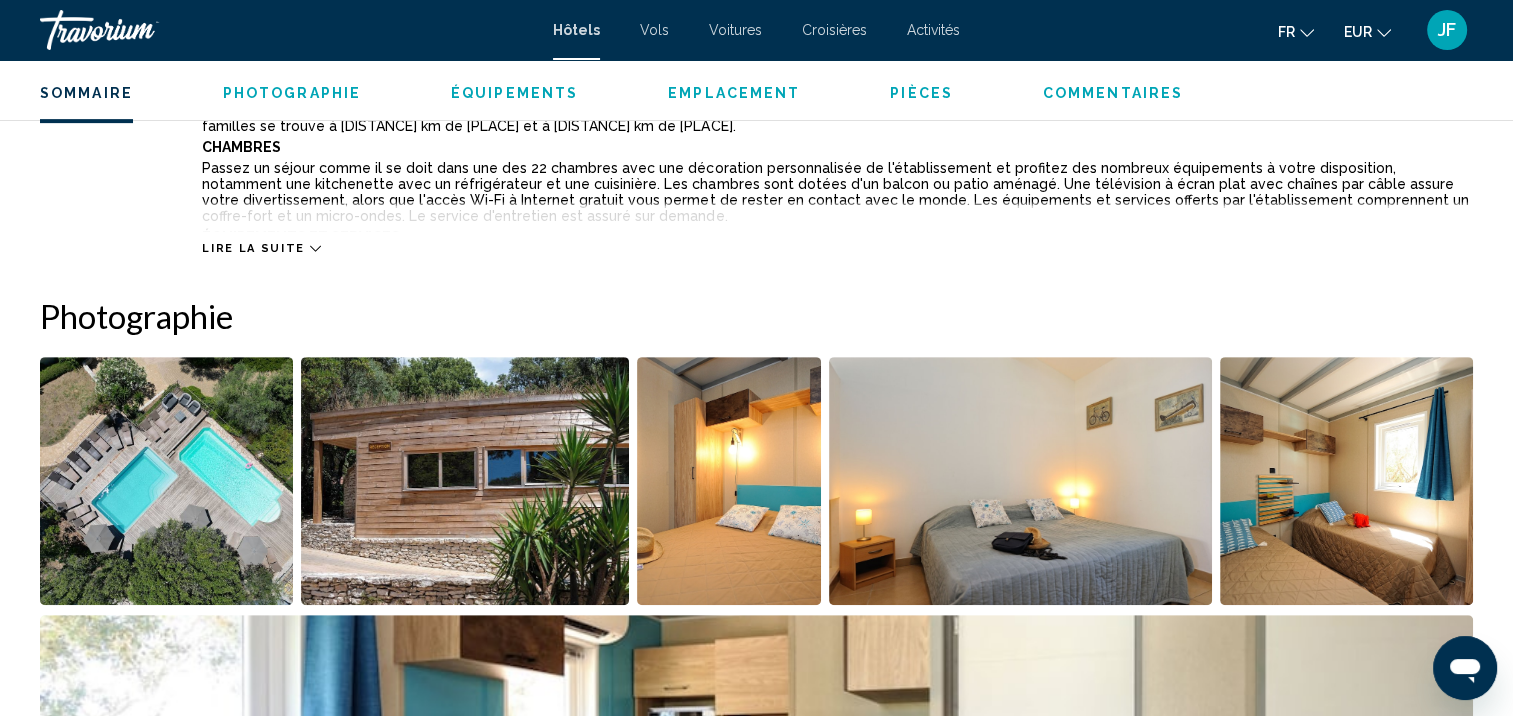 click on "Lire la suite" at bounding box center [261, 248] 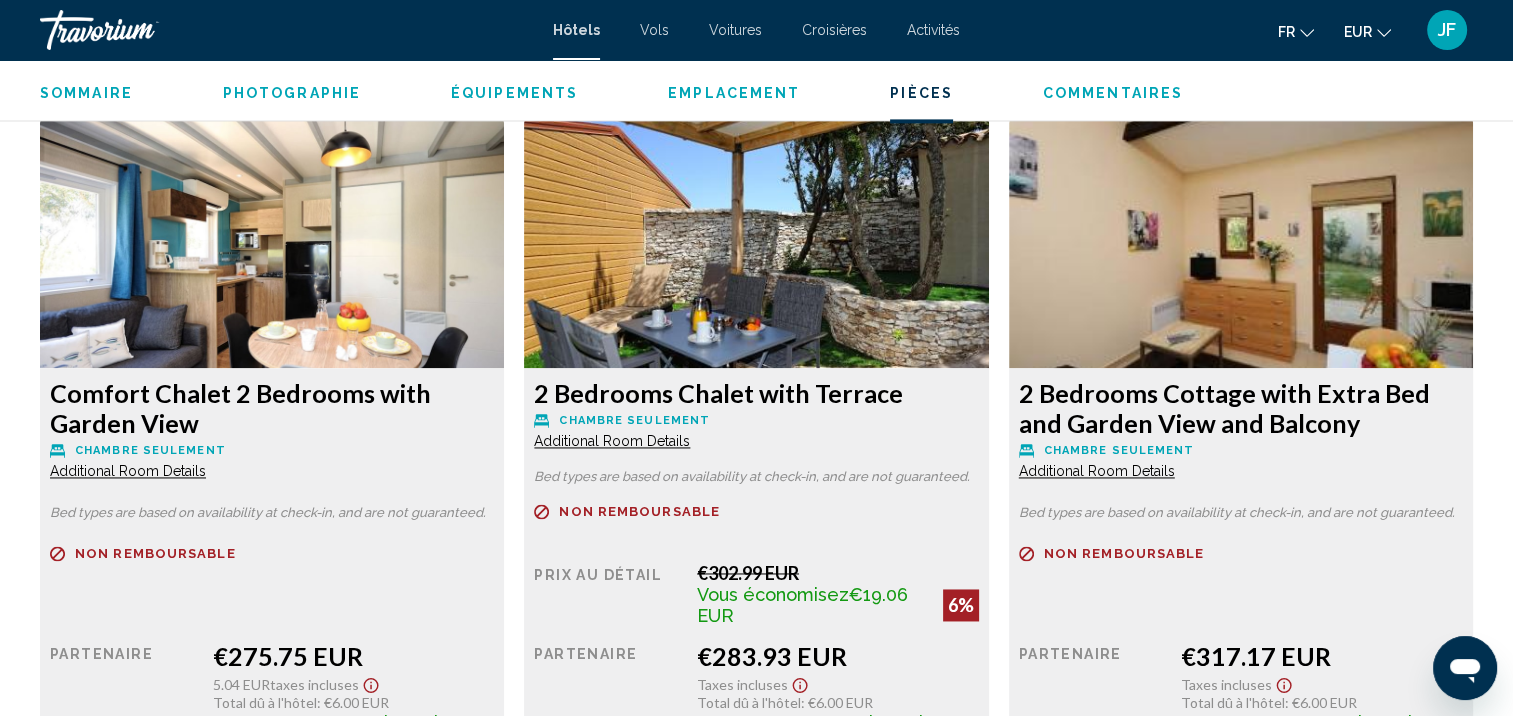 scroll, scrollTop: 3102, scrollLeft: 0, axis: vertical 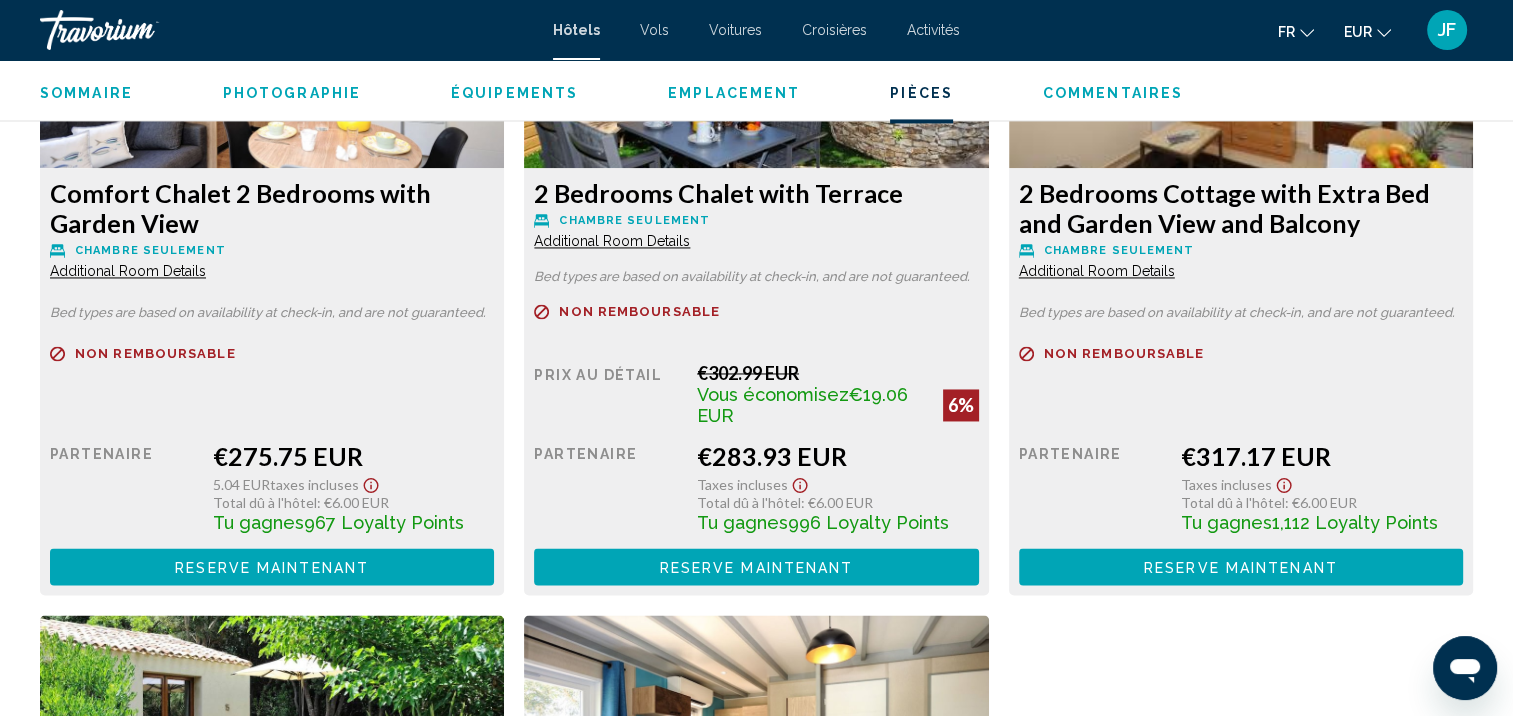 click on "Additional Room Details" at bounding box center [128, 271] 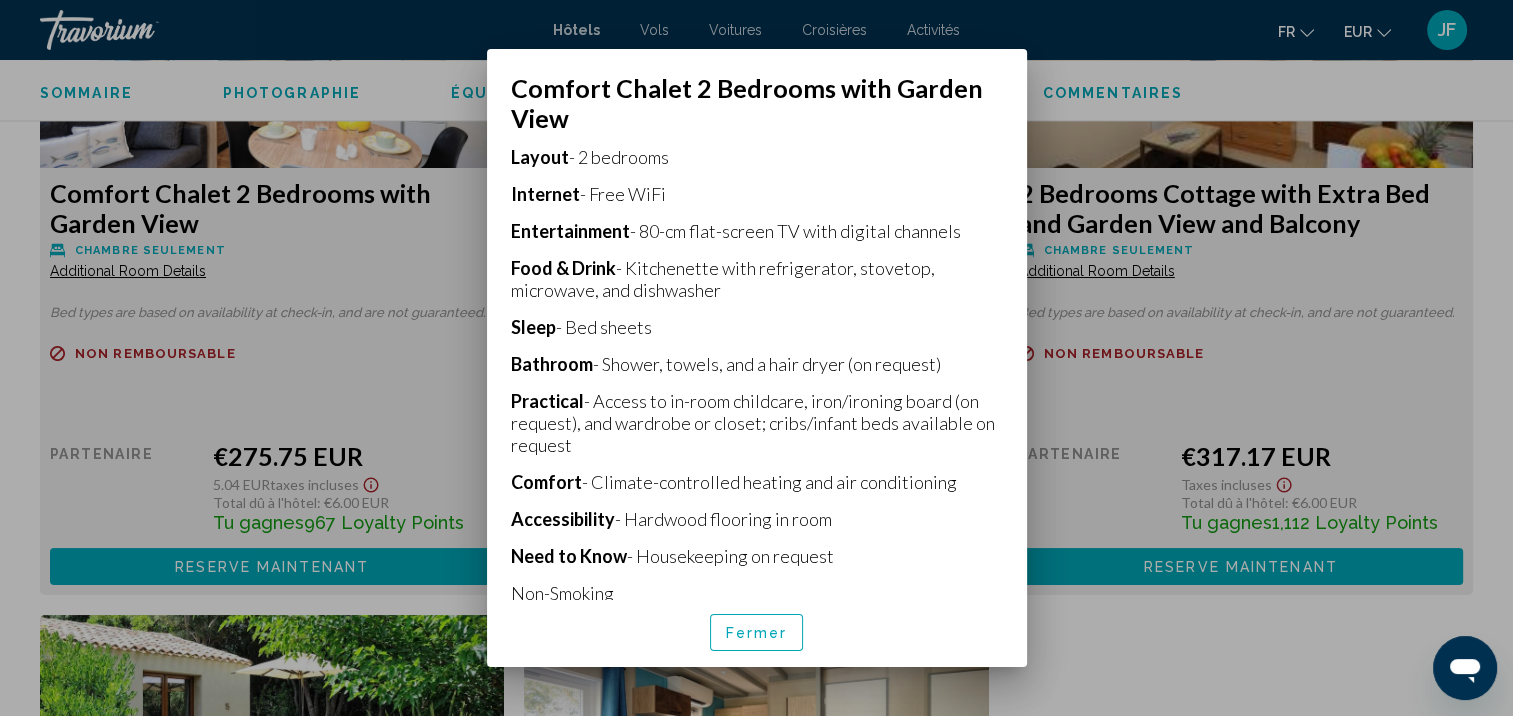 scroll, scrollTop: 412, scrollLeft: 0, axis: vertical 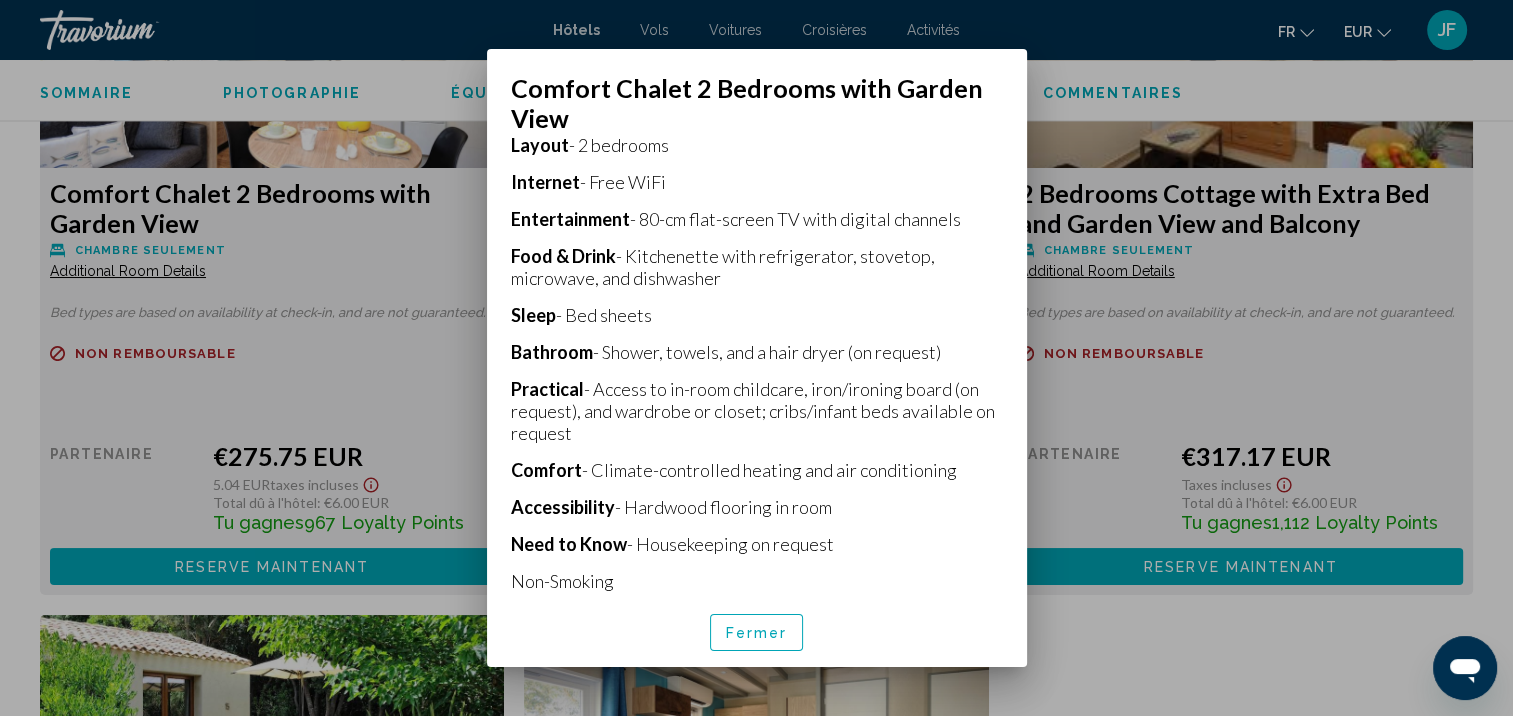 click on "Fermer" at bounding box center (757, 632) 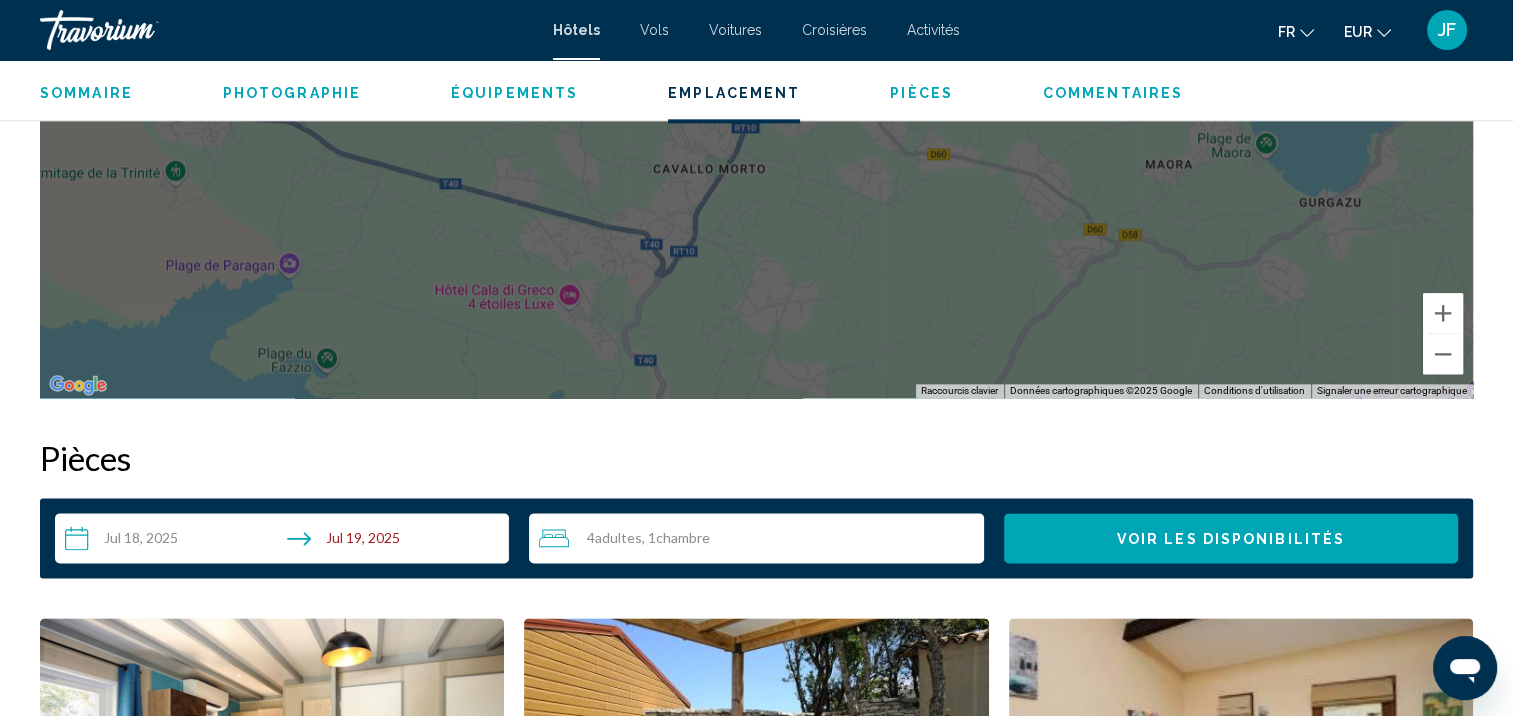 scroll, scrollTop: 2502, scrollLeft: 0, axis: vertical 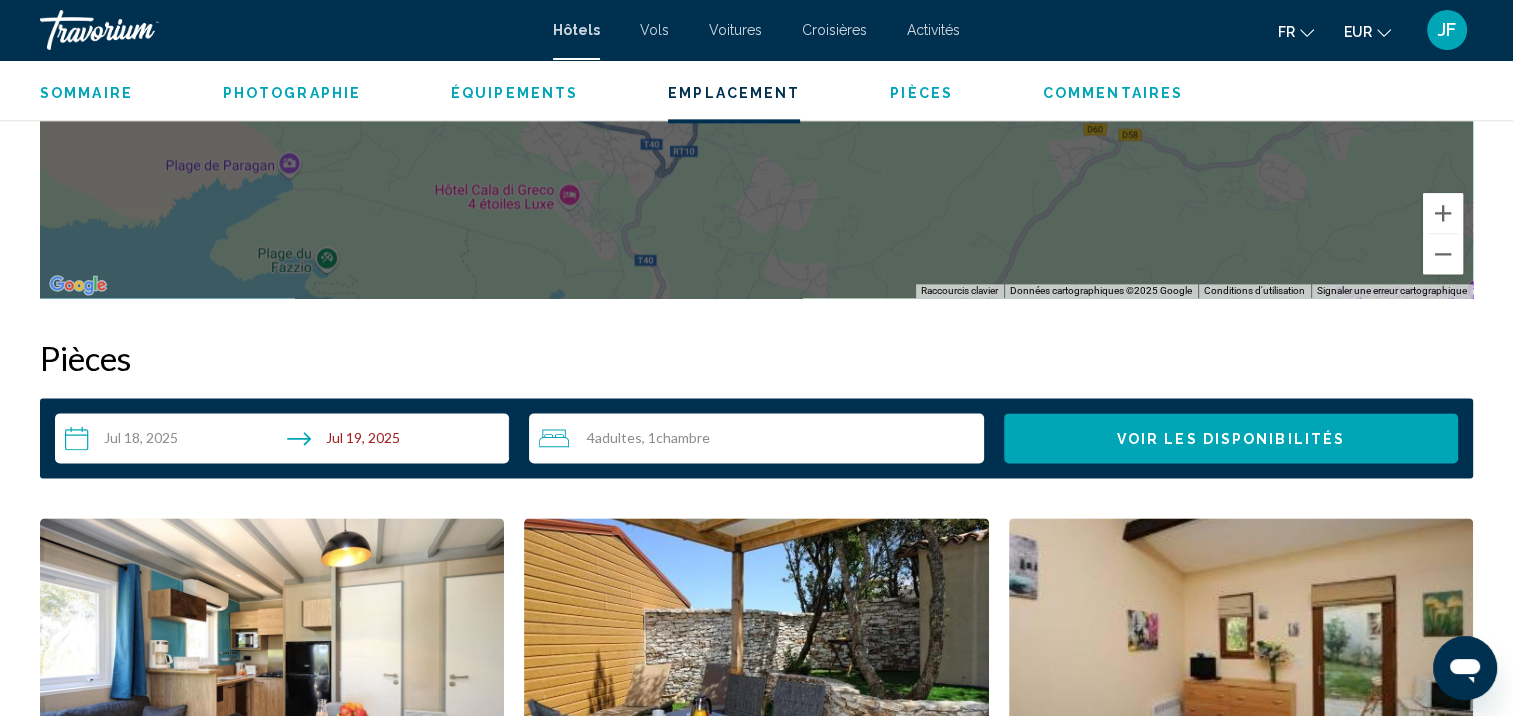 click on "**********" at bounding box center (286, 441) 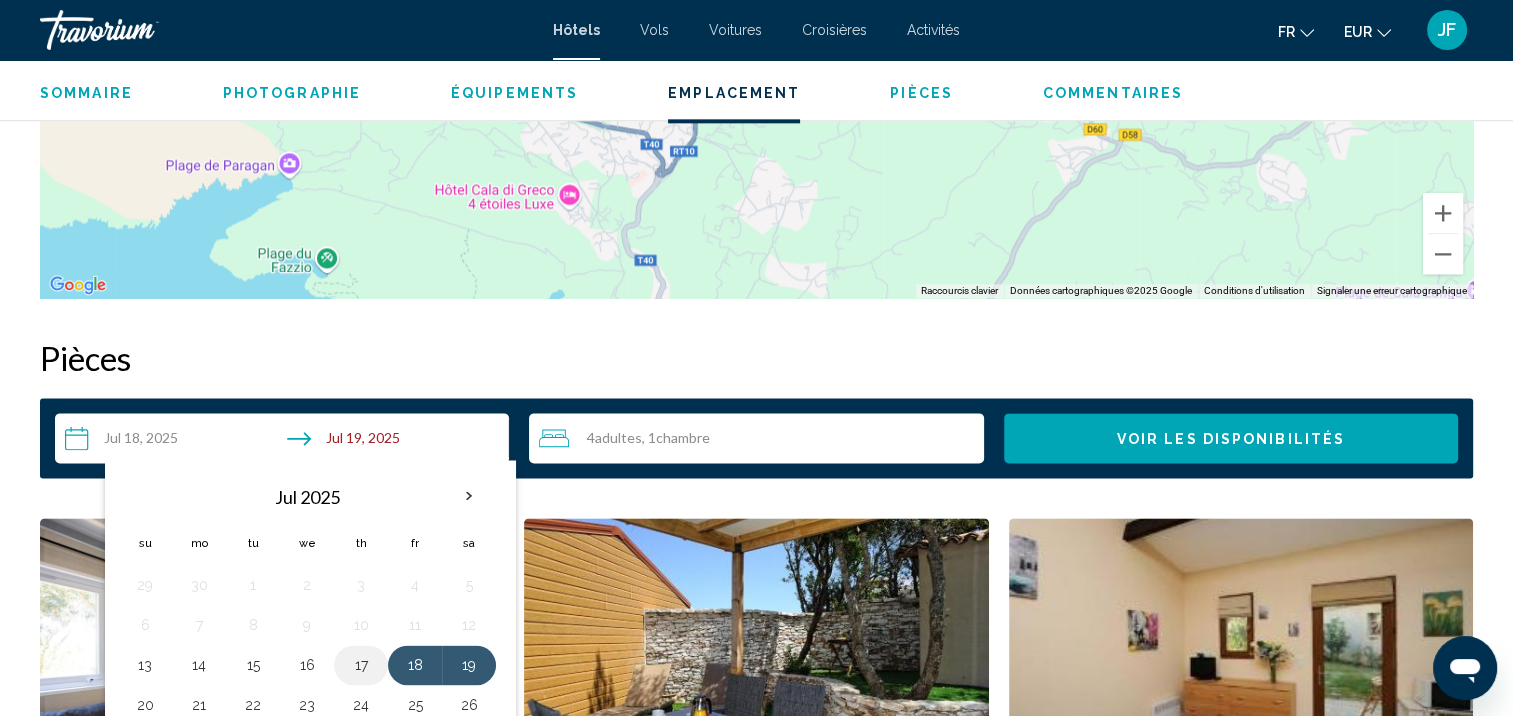 click on "17" at bounding box center (361, 665) 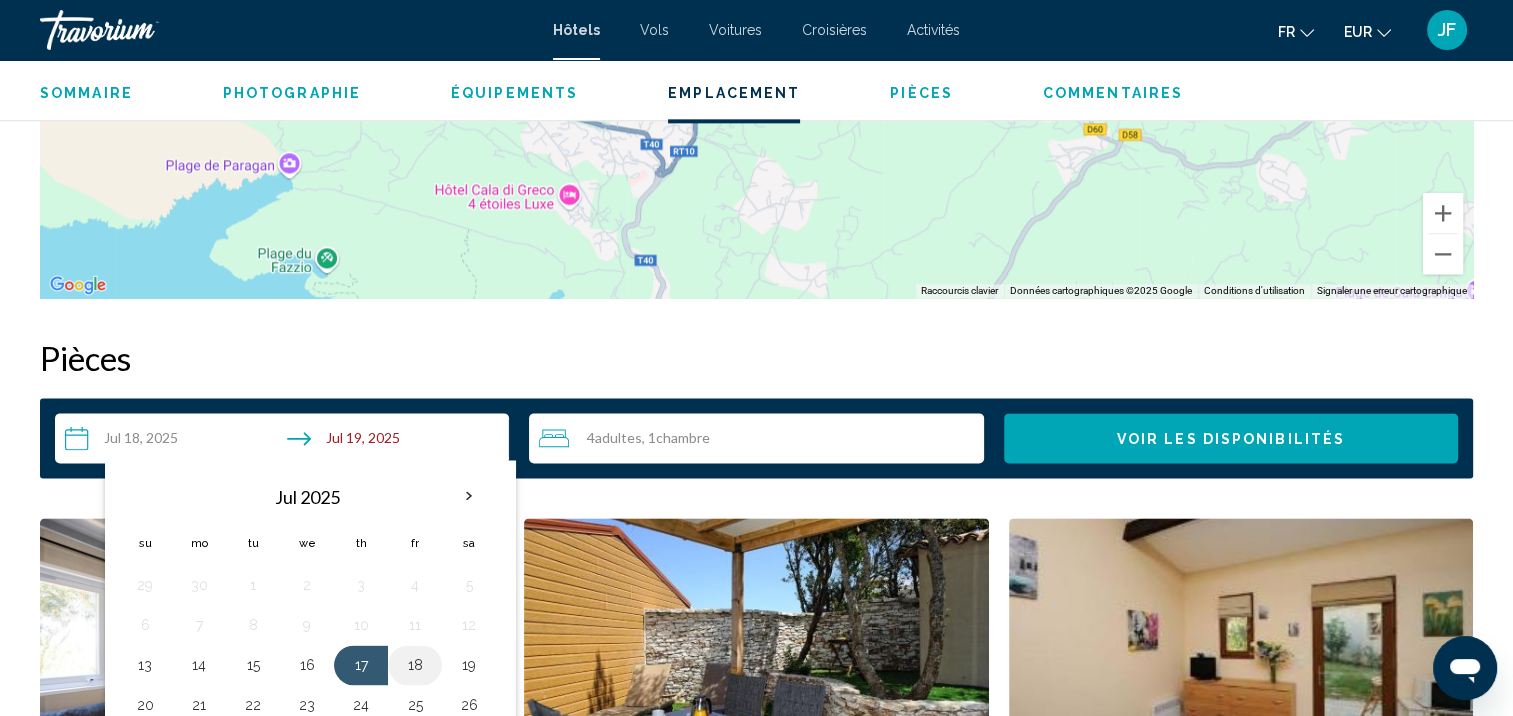 click on "18" at bounding box center (415, 665) 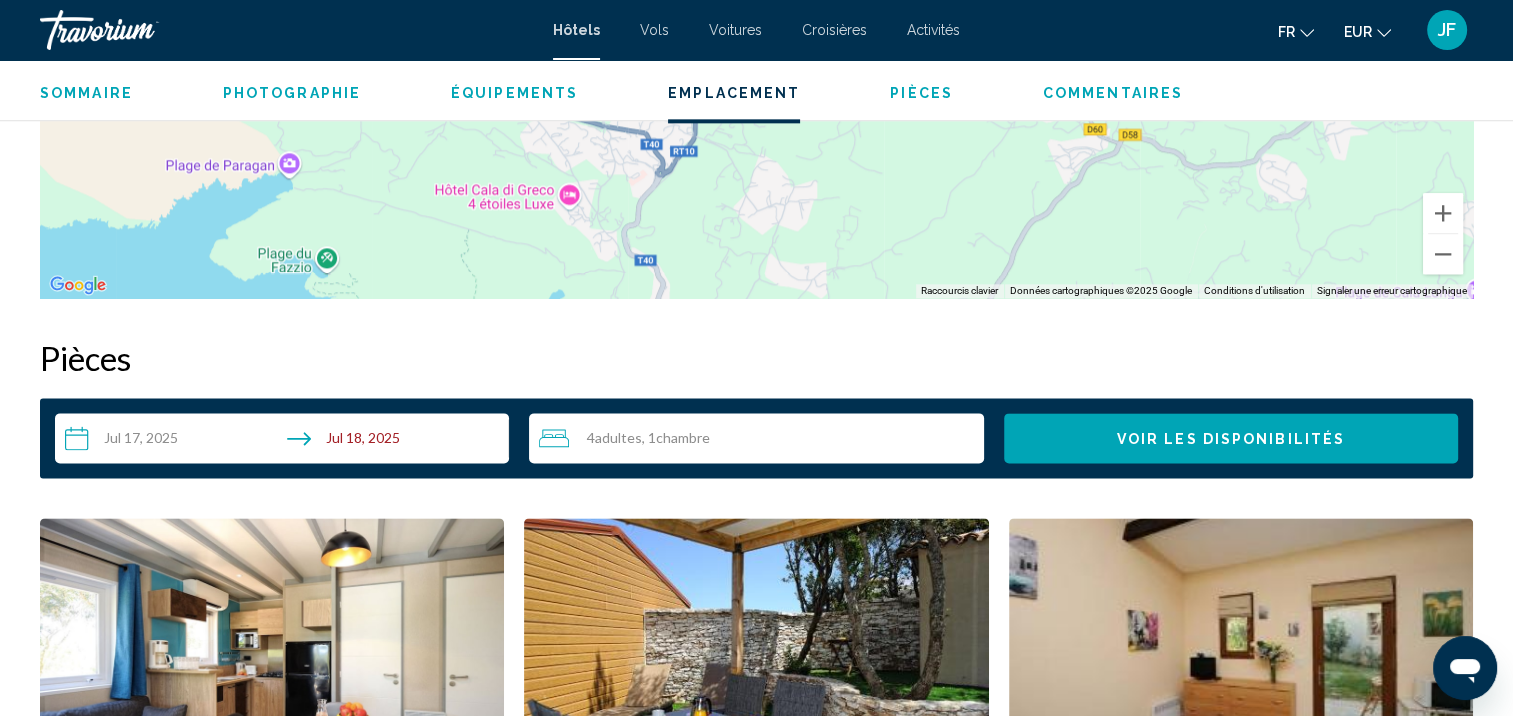 click on "Voir les disponibilités" at bounding box center [1231, 438] 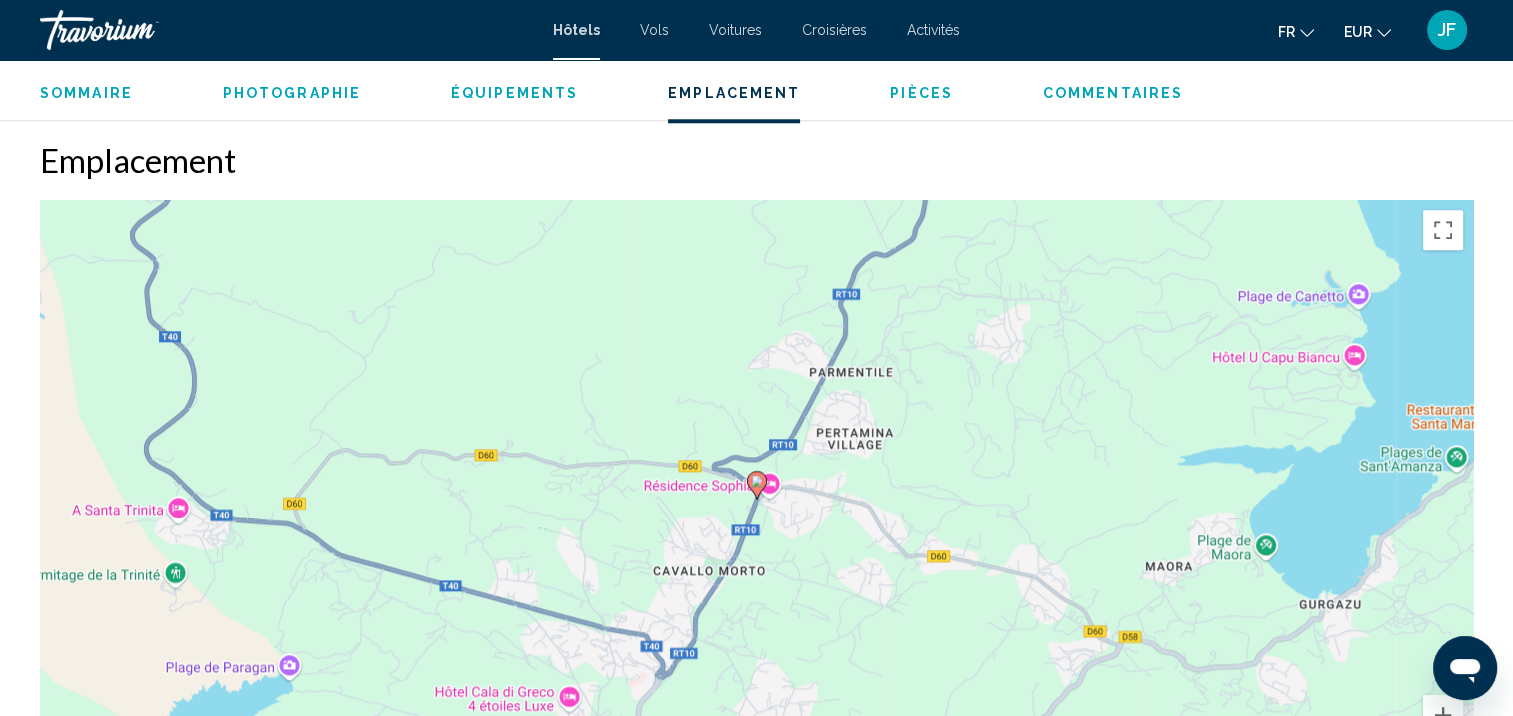 scroll, scrollTop: 2500, scrollLeft: 0, axis: vertical 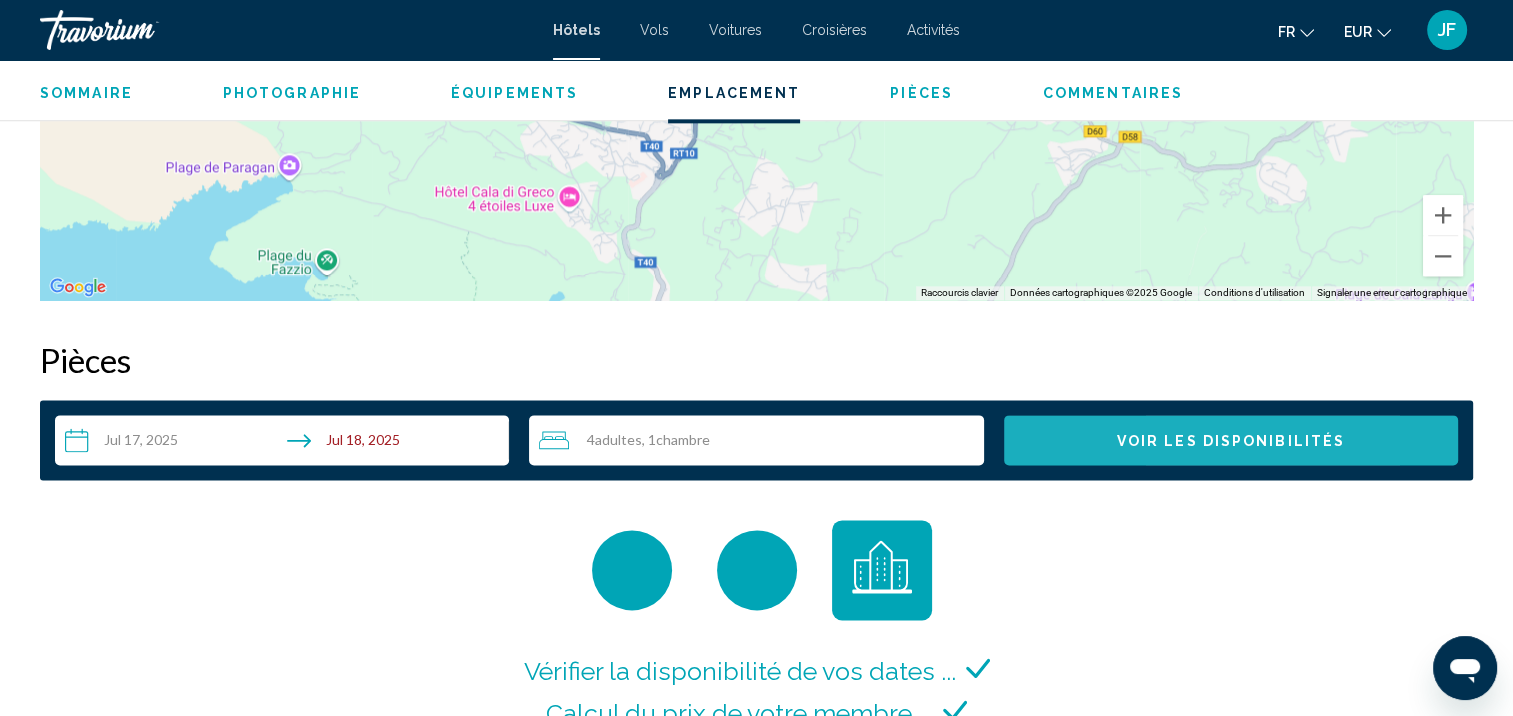 click on "Voir les disponibilités" at bounding box center [1231, 440] 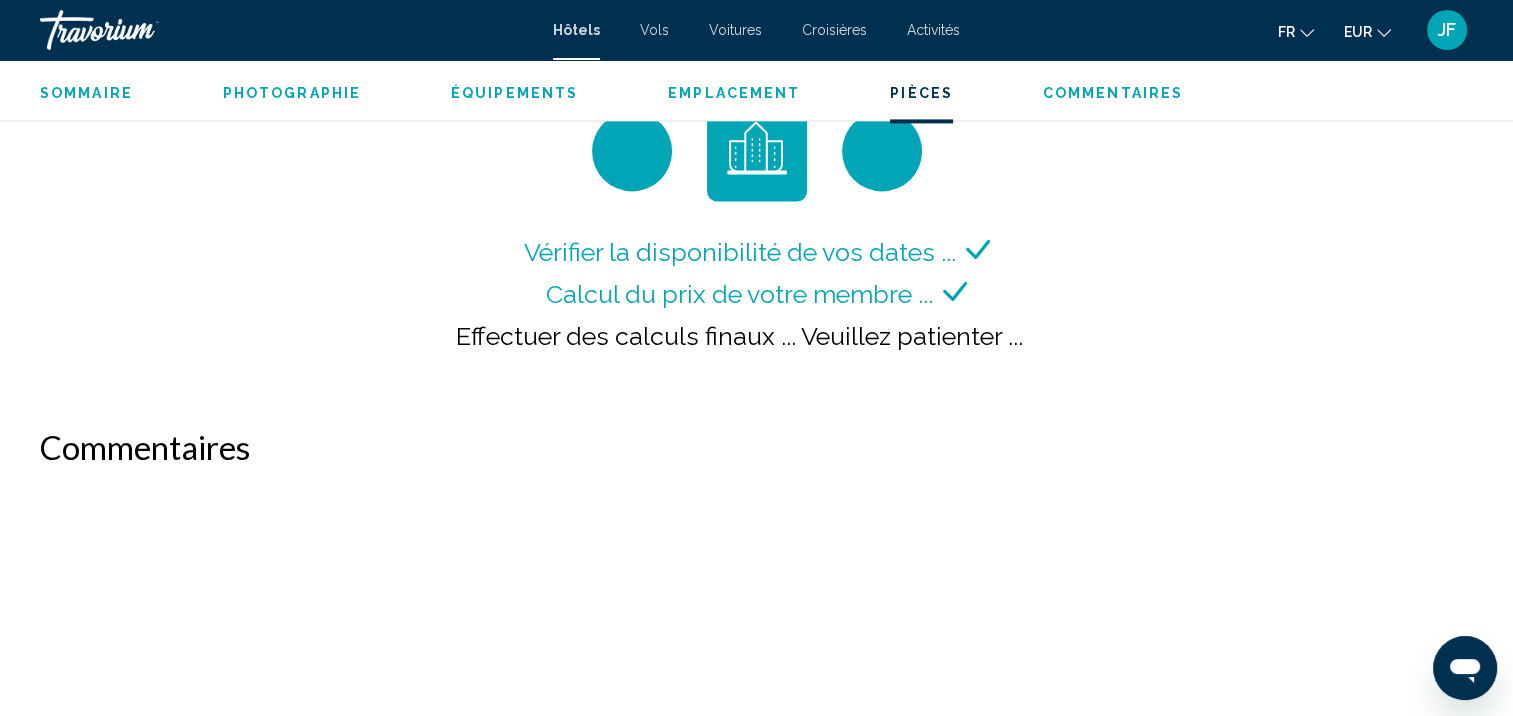 scroll, scrollTop: 2619, scrollLeft: 0, axis: vertical 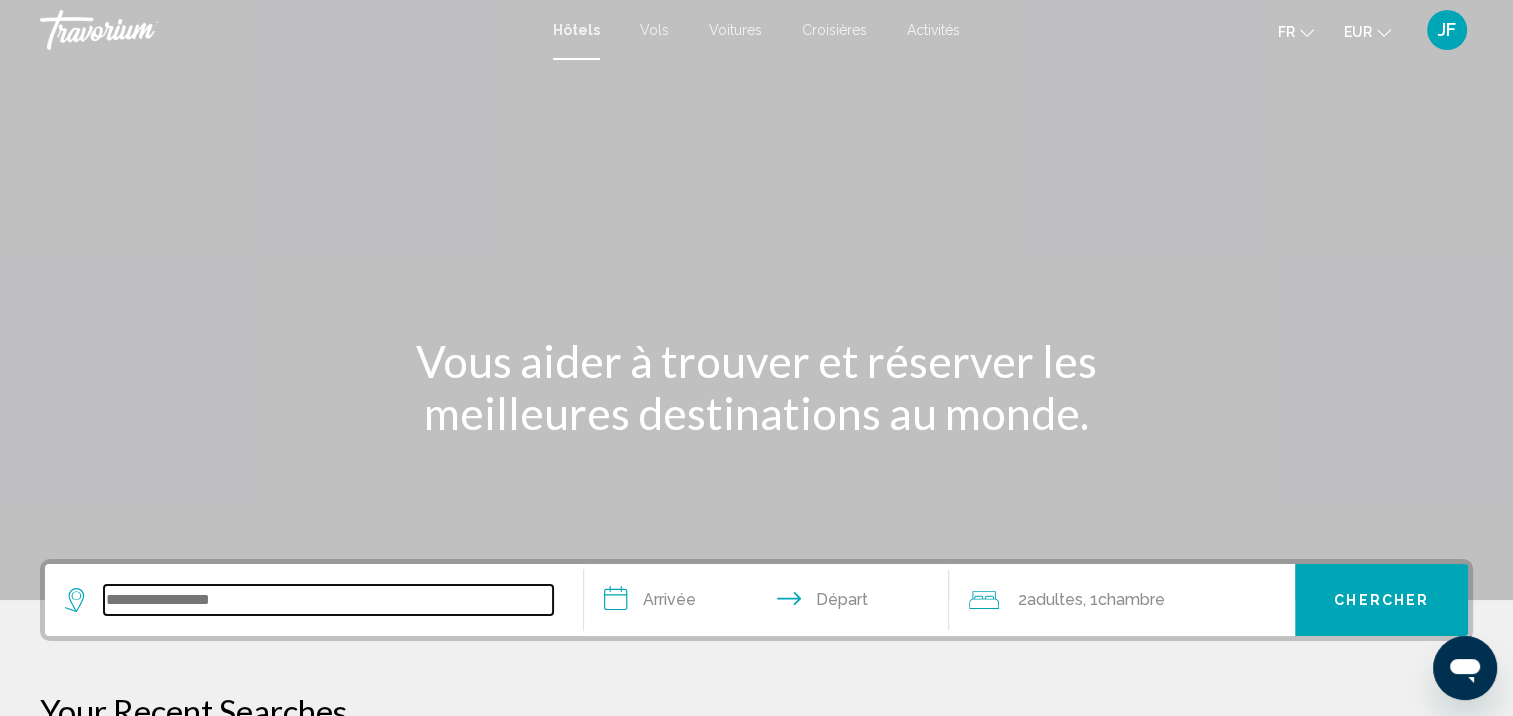 click at bounding box center (328, 600) 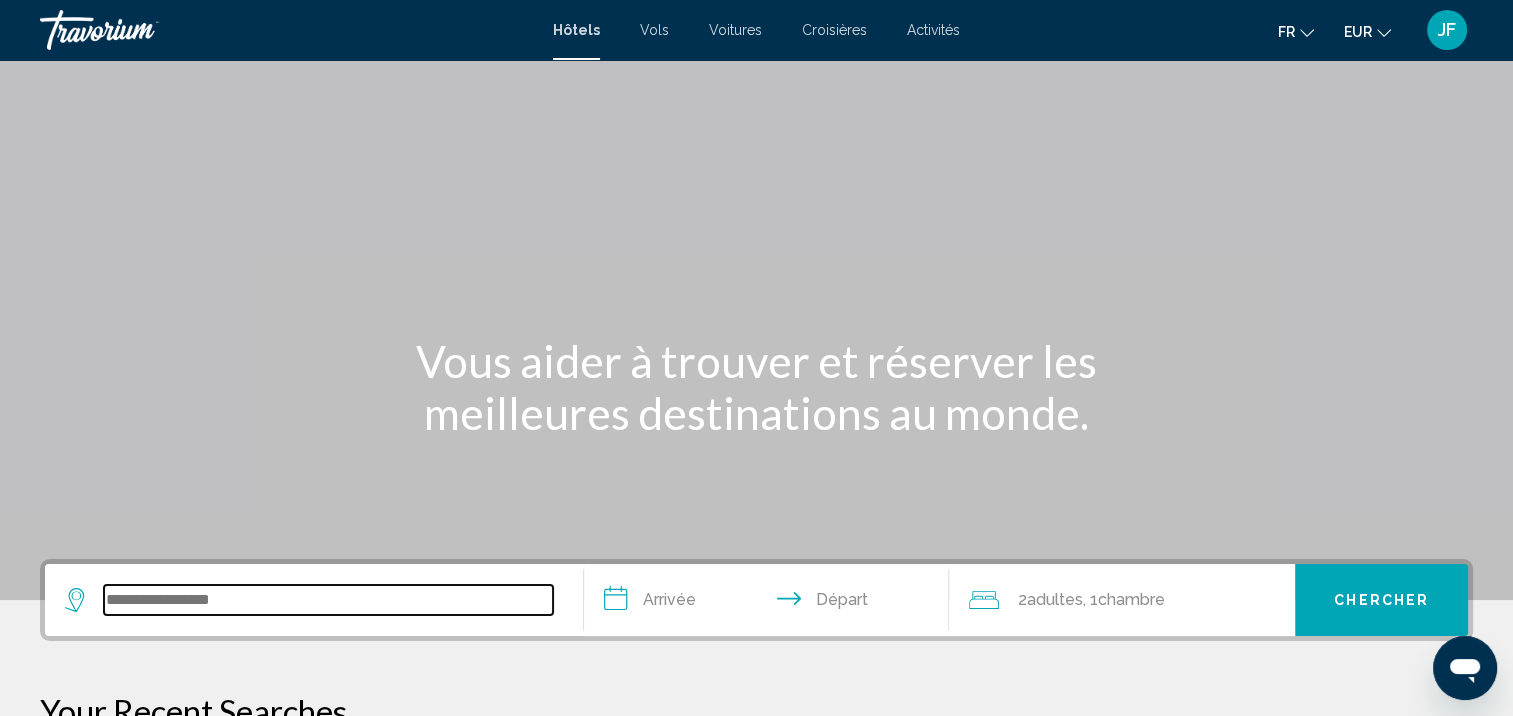 scroll, scrollTop: 493, scrollLeft: 0, axis: vertical 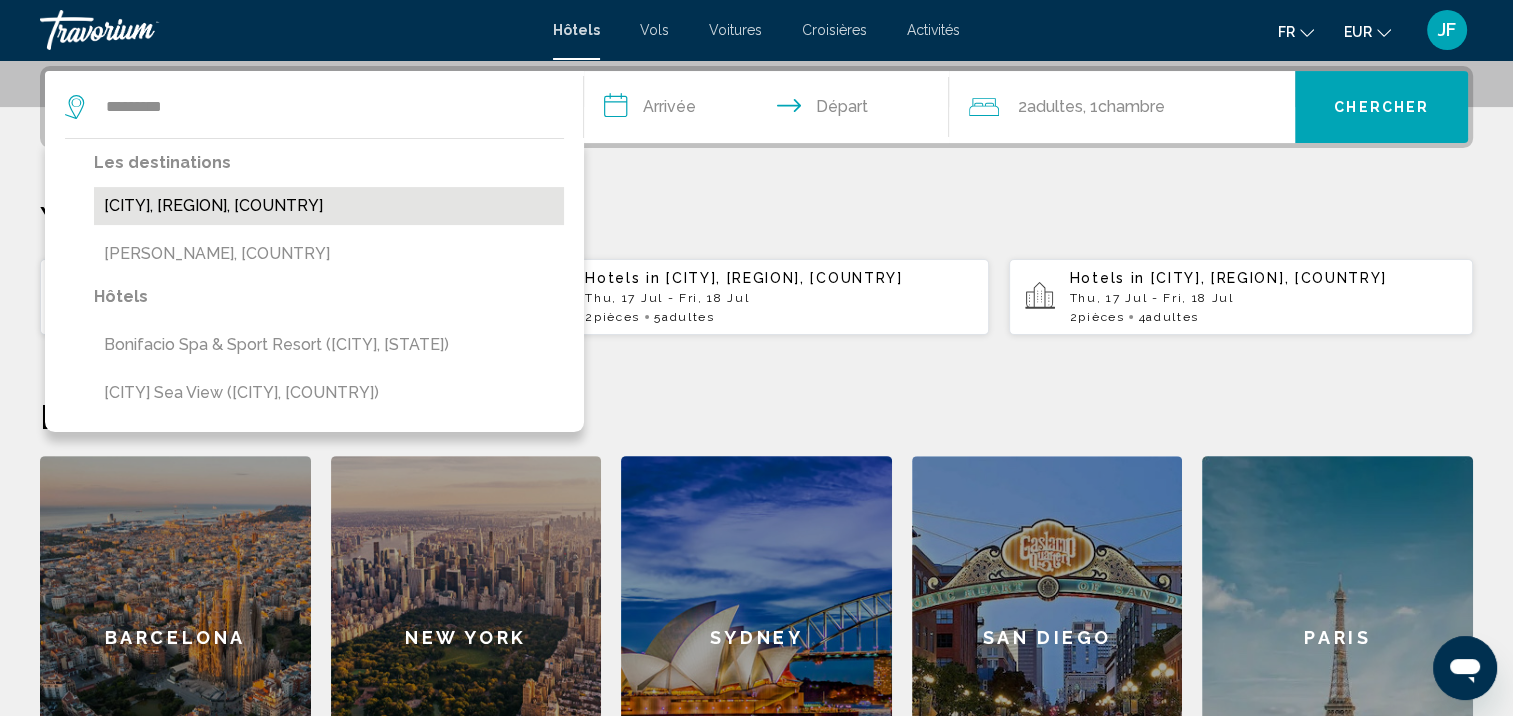 click on "[CITY], Southern Corsica, [COUNTRY]" at bounding box center (329, 206) 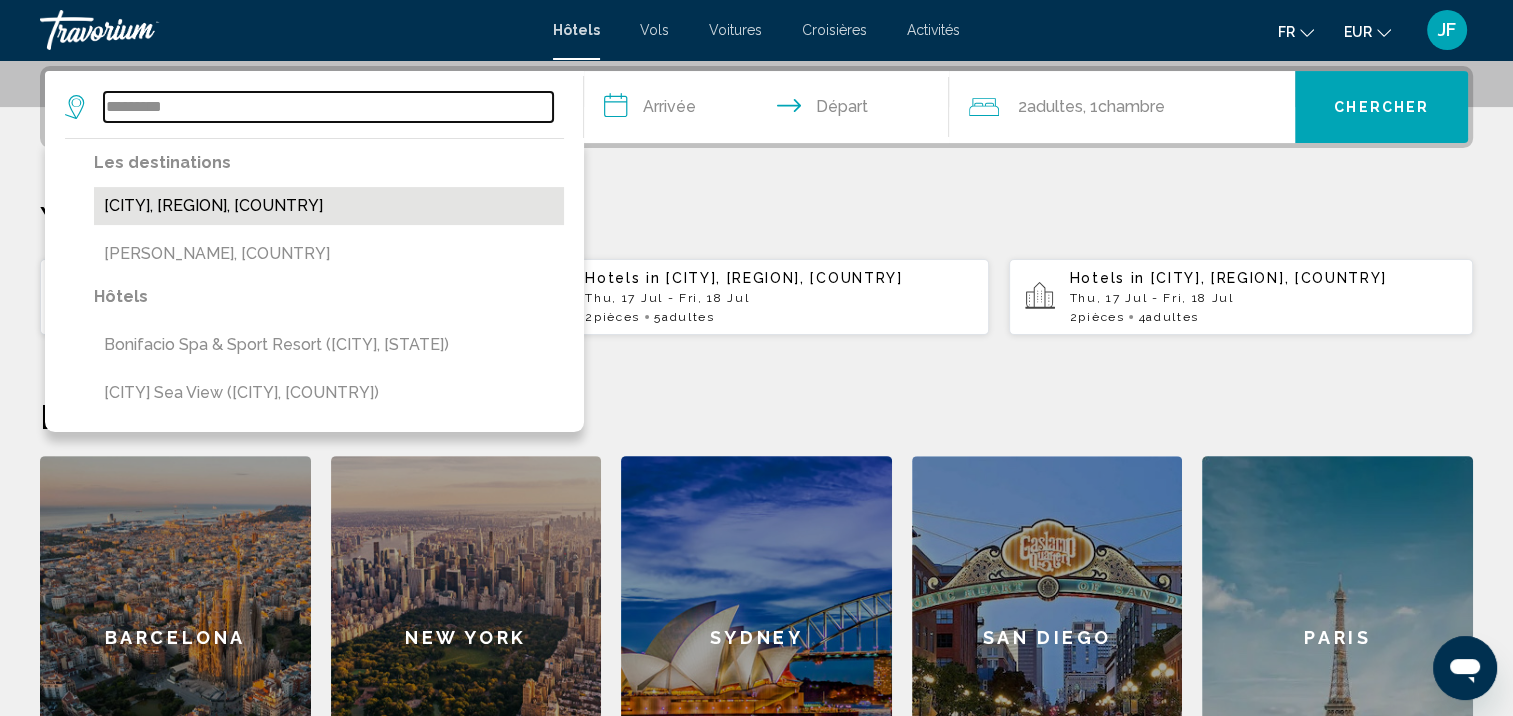 type on "**********" 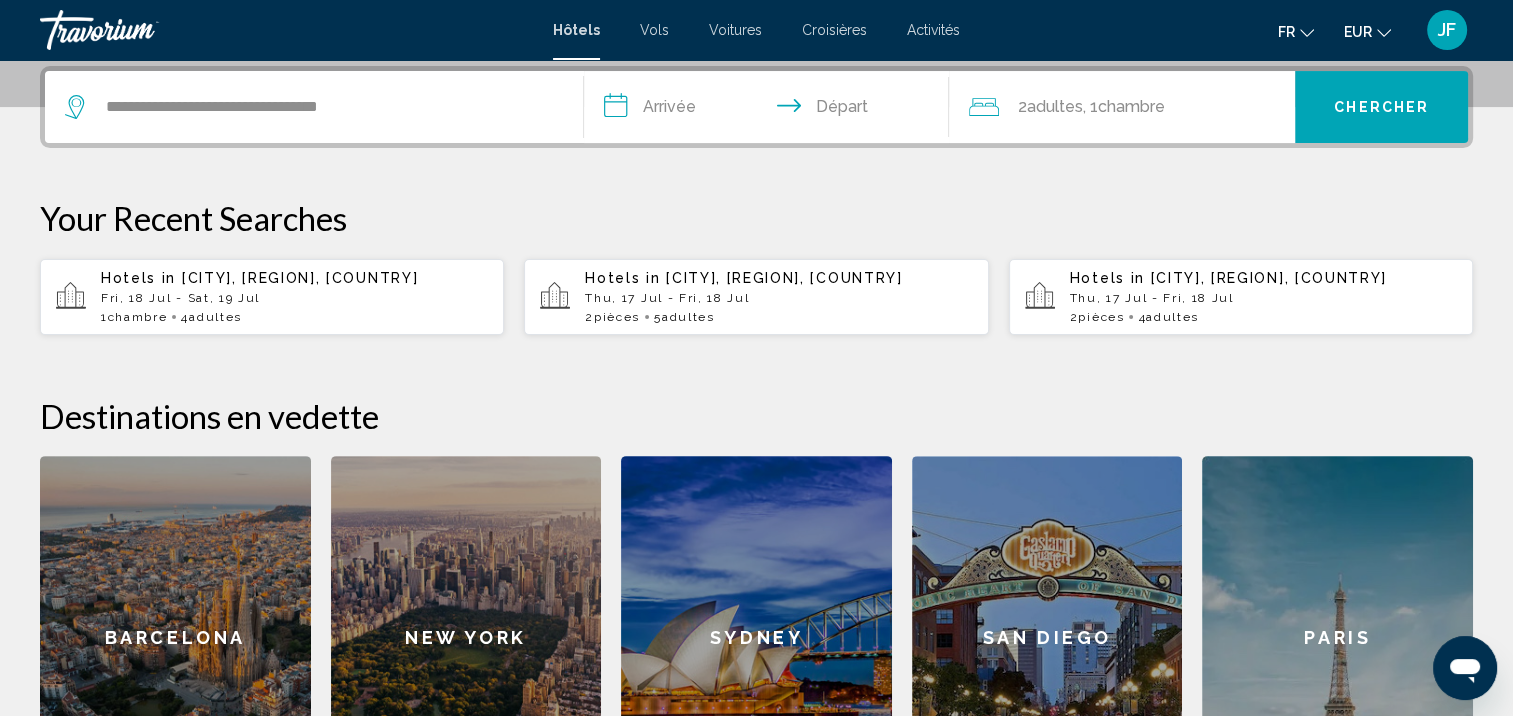 click on "**********" at bounding box center [771, 110] 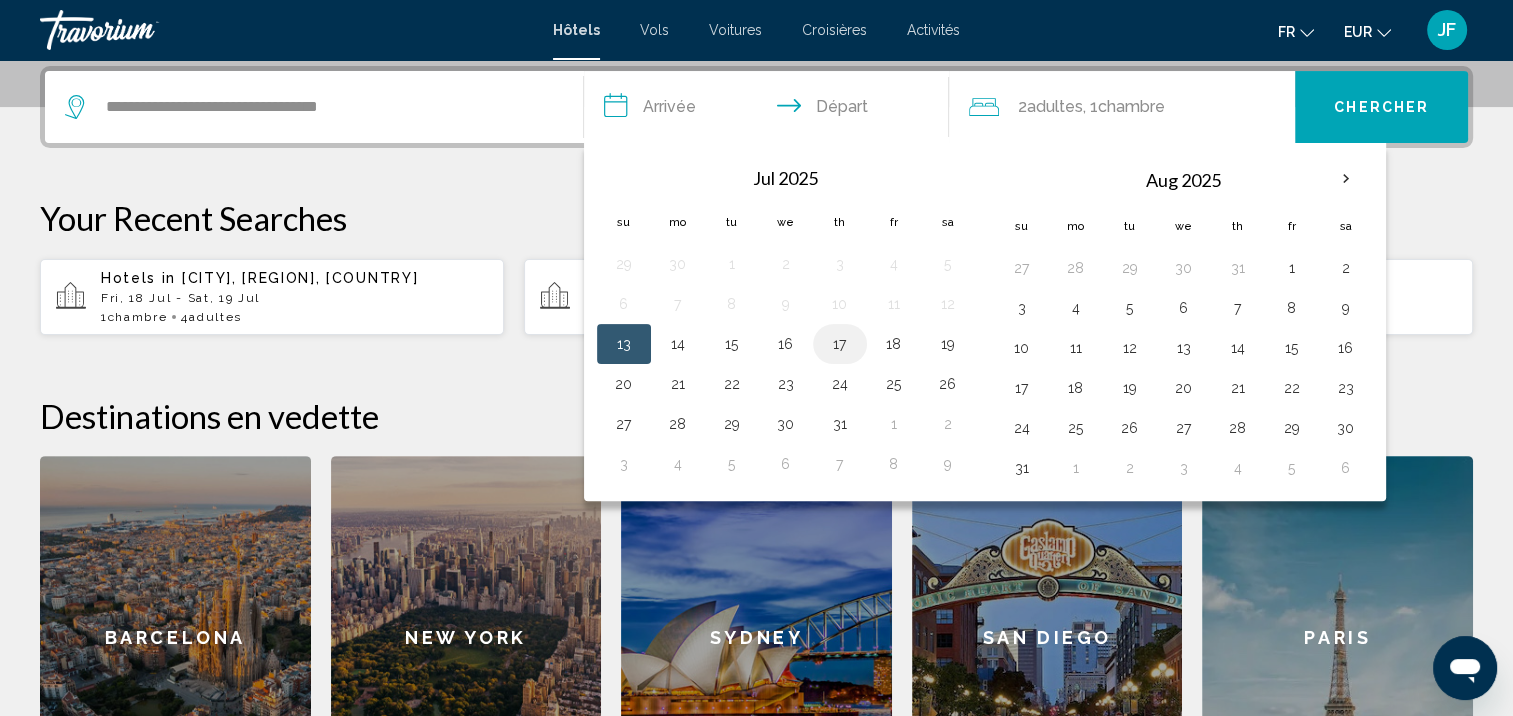 click on "17" at bounding box center (840, 344) 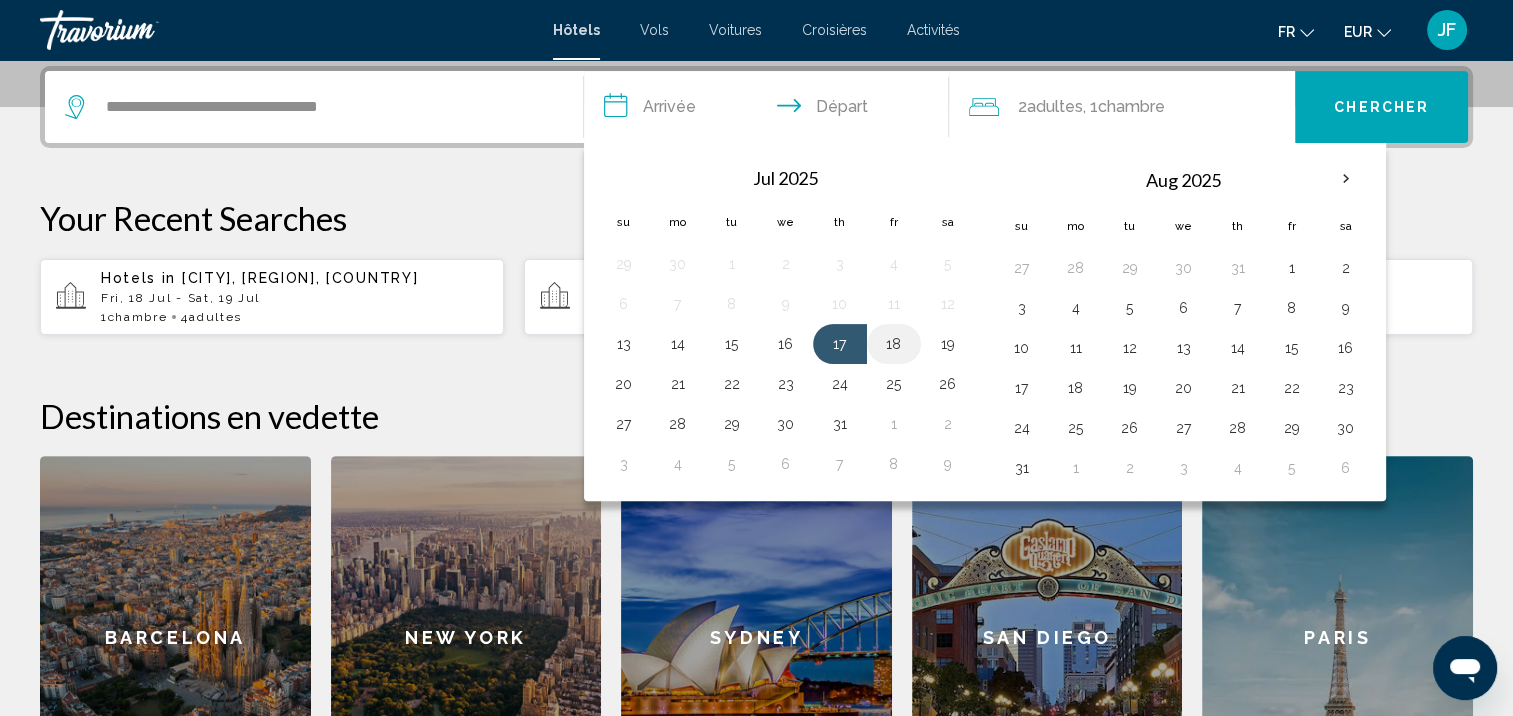 click on "18" at bounding box center (894, 344) 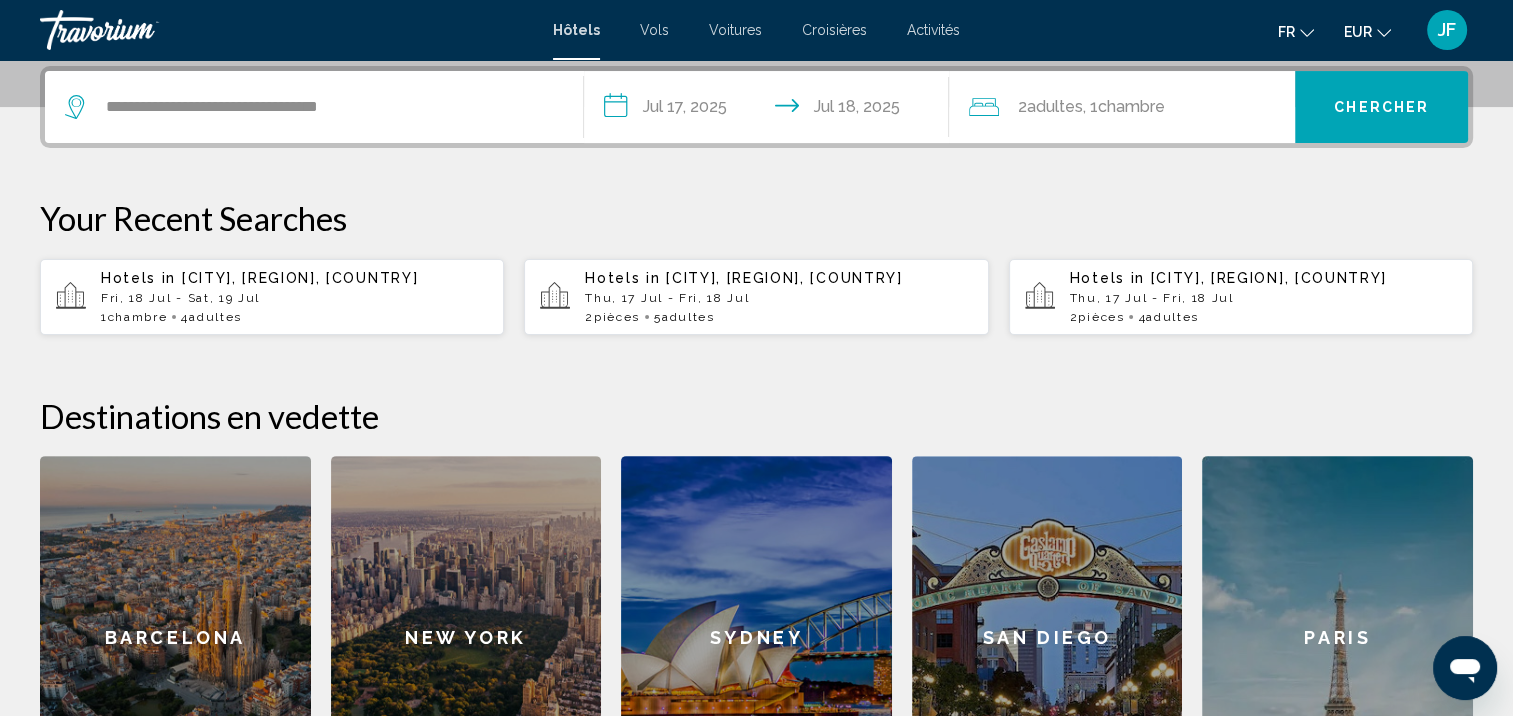 click on "Adultes" 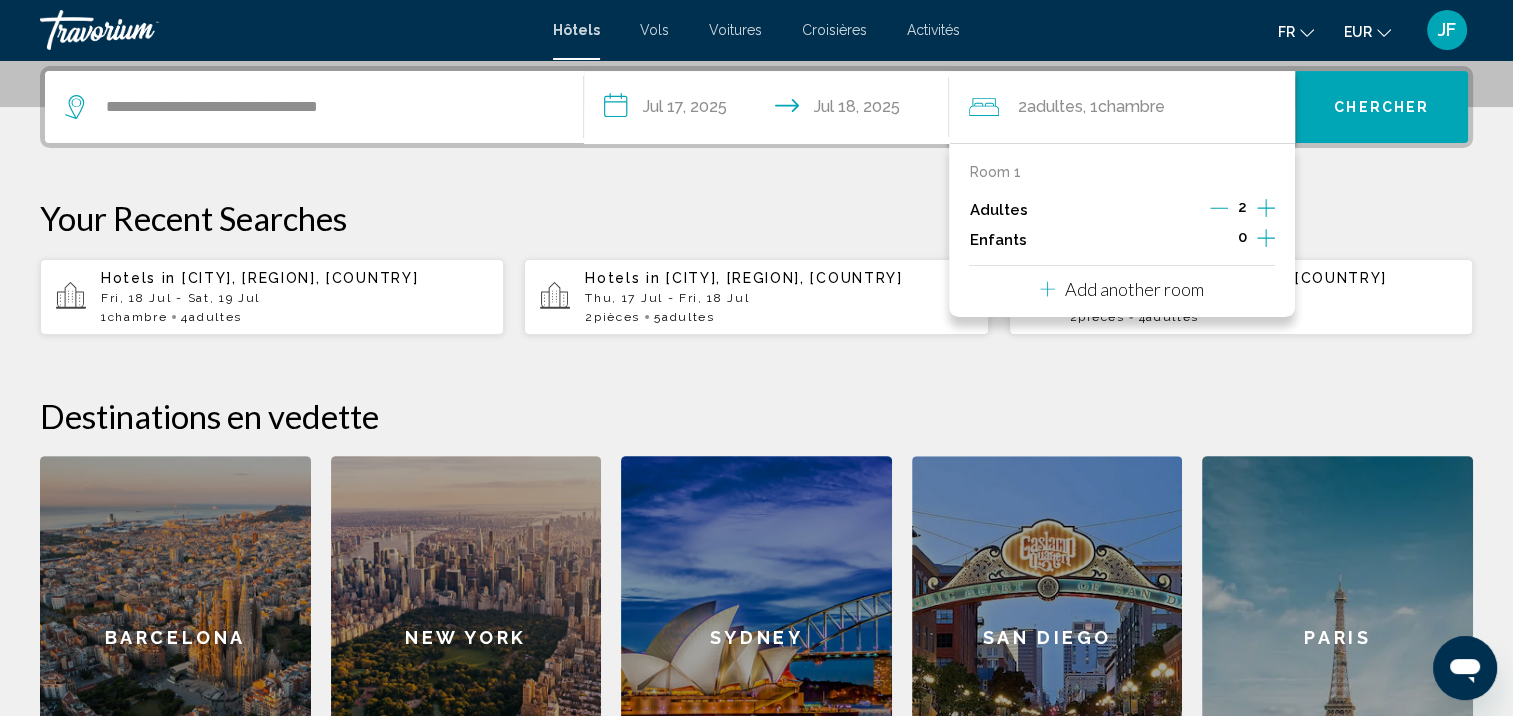 click 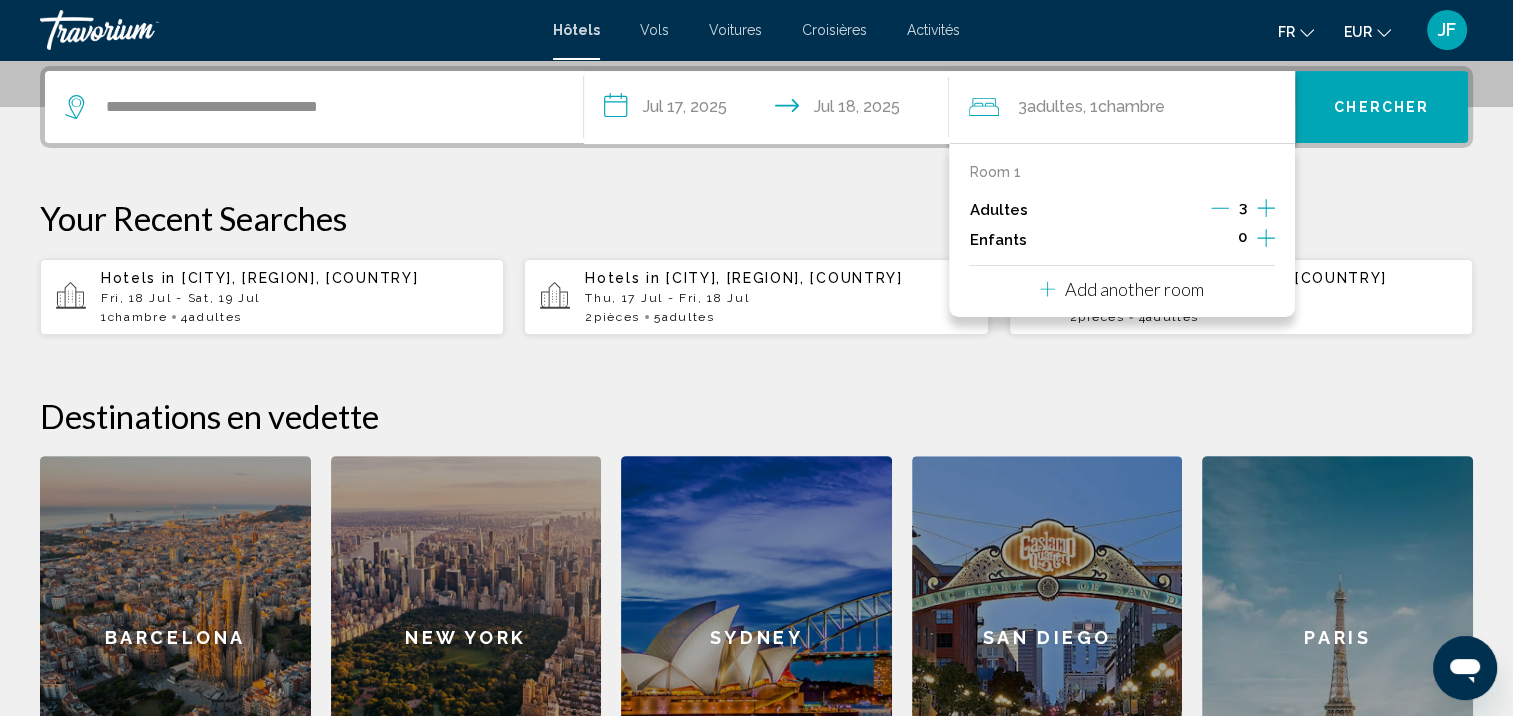 click 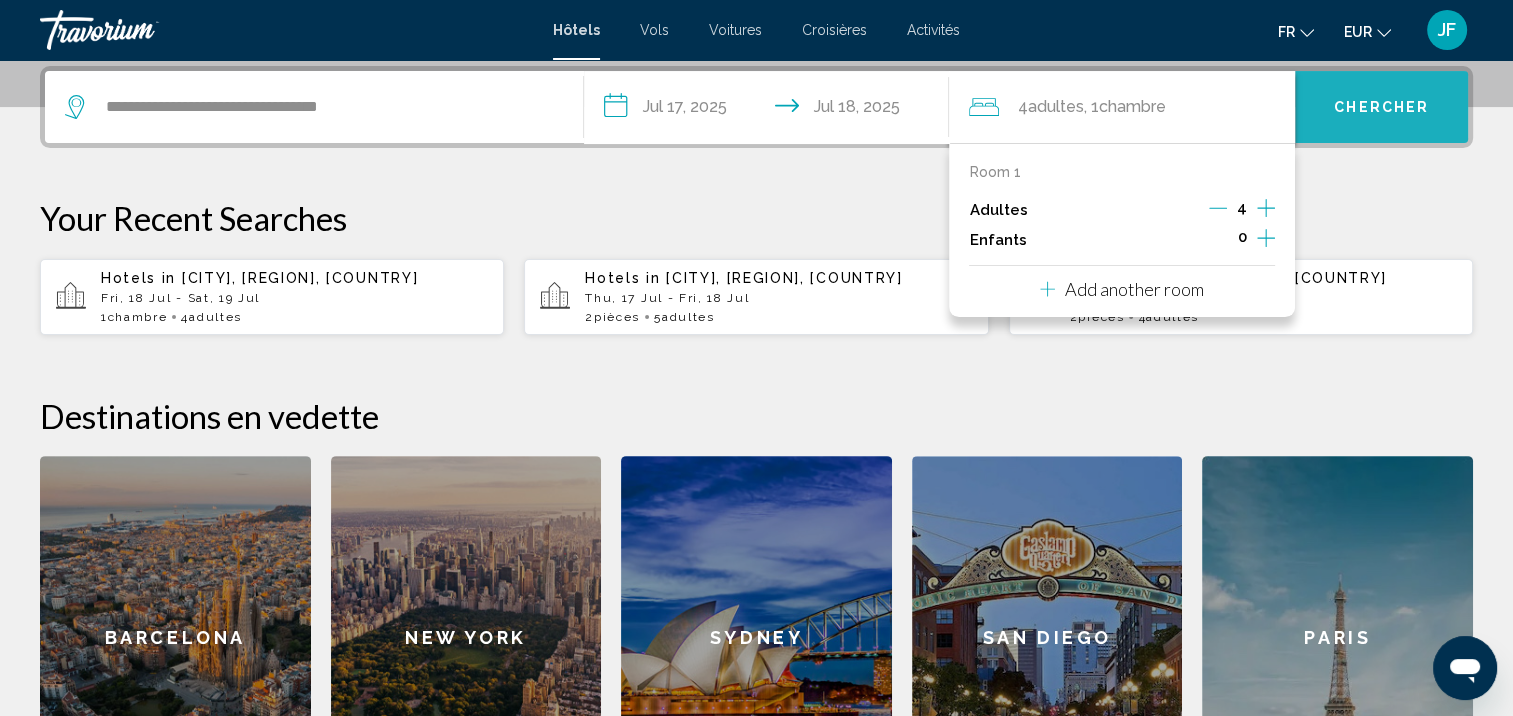 click on "Chercher" at bounding box center (1381, 108) 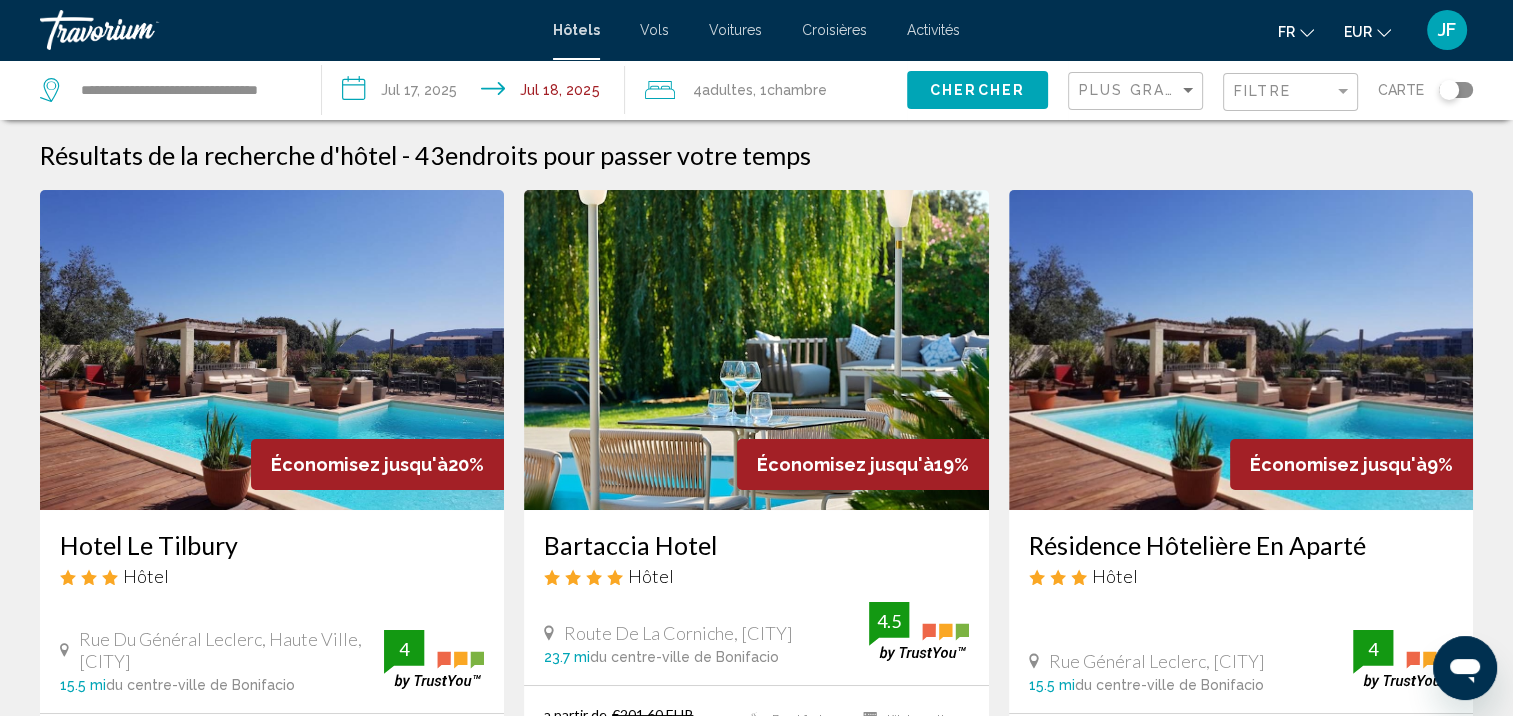scroll, scrollTop: 200, scrollLeft: 0, axis: vertical 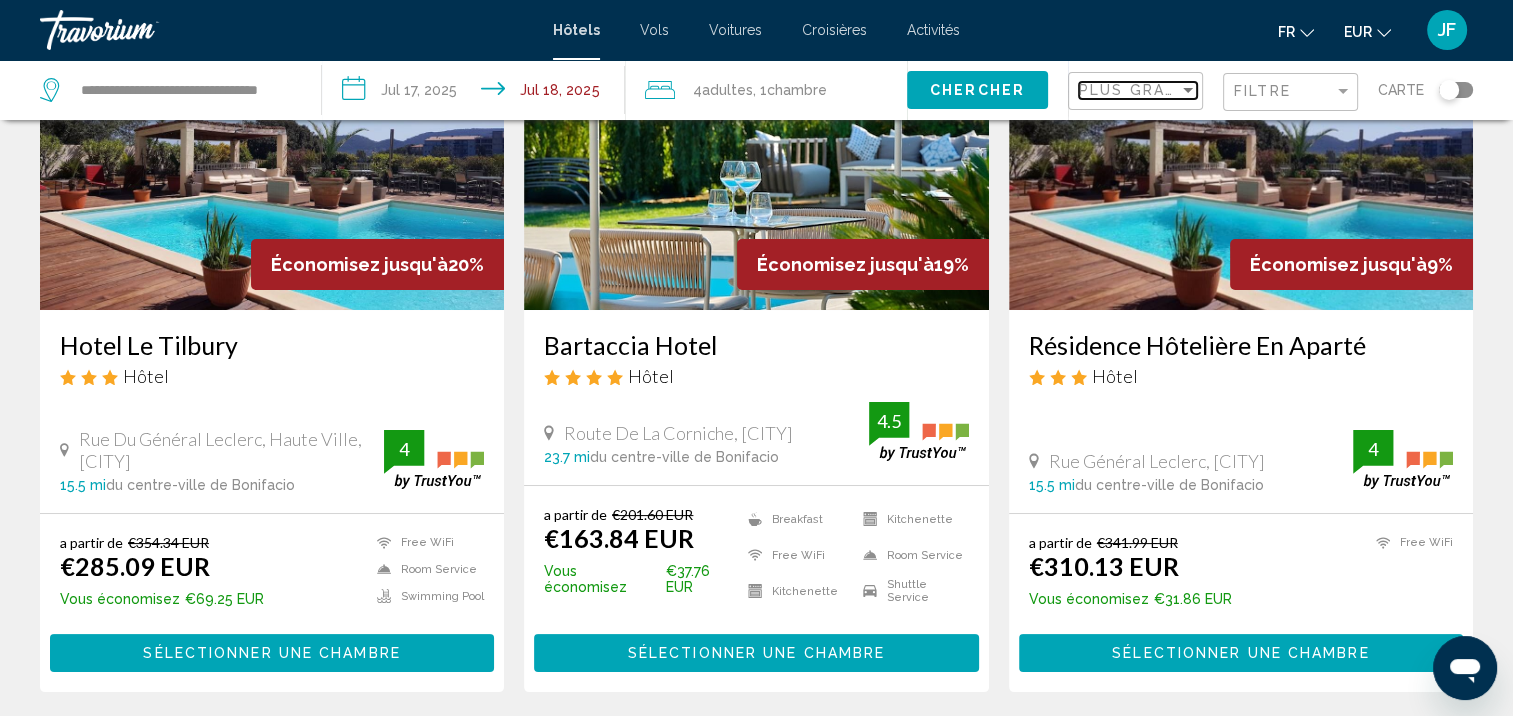 click at bounding box center [1188, 90] 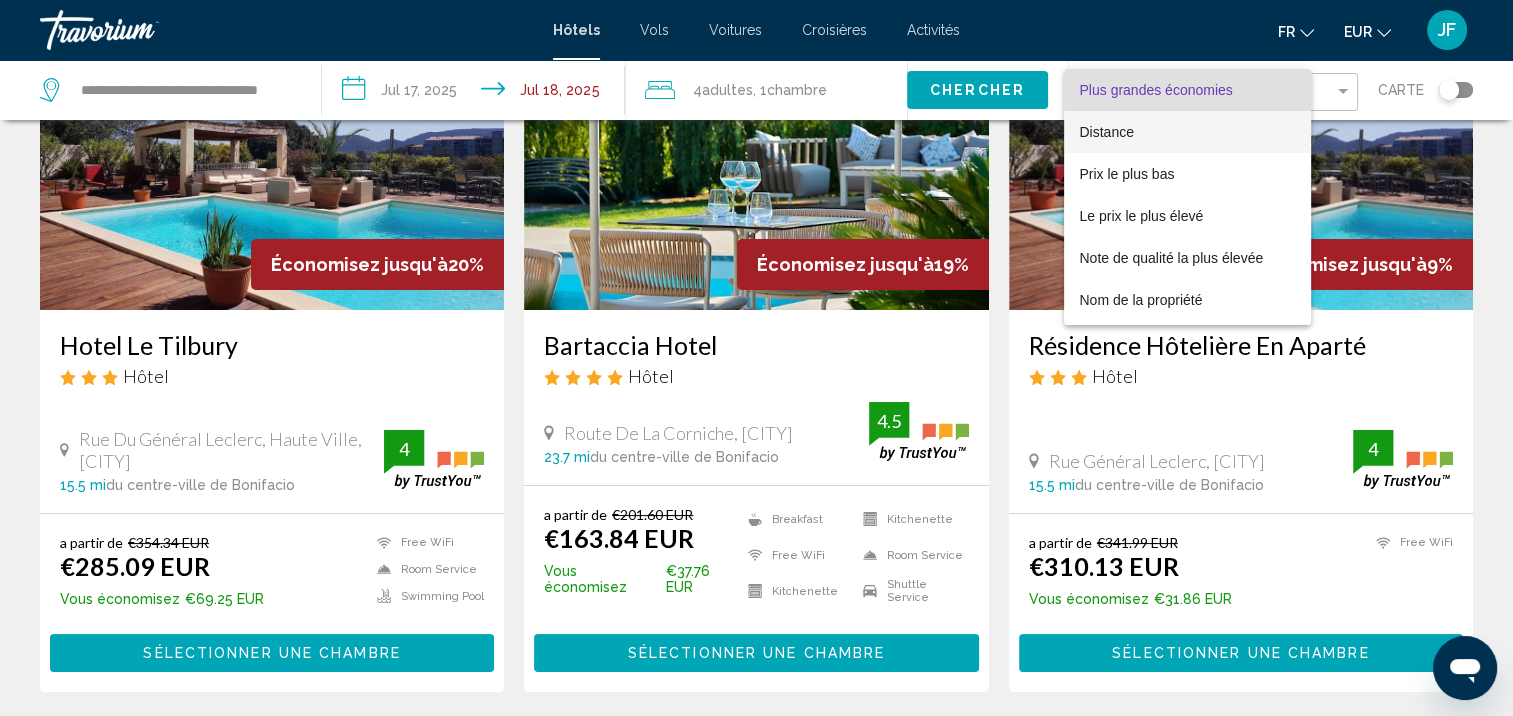 click on "Distance" at bounding box center [1188, 132] 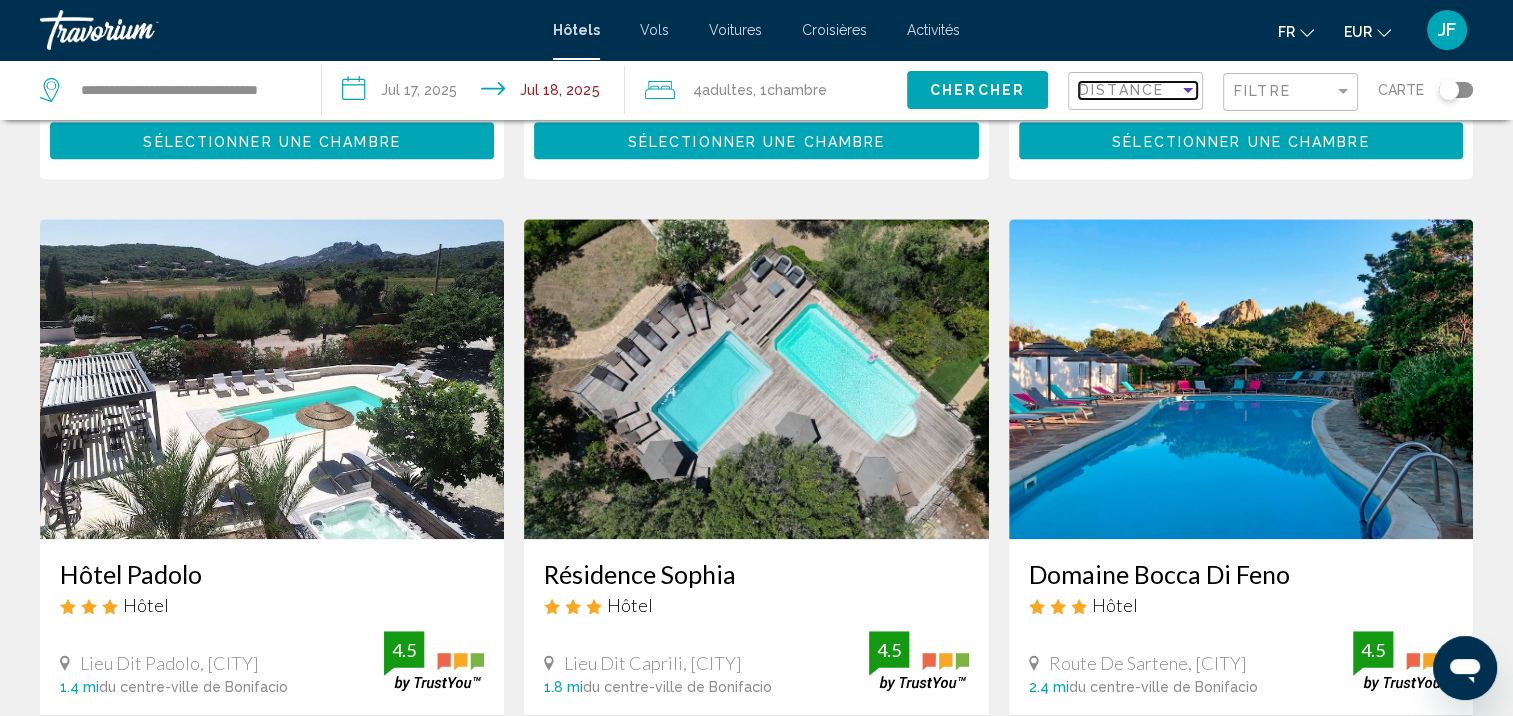 scroll, scrollTop: 1600, scrollLeft: 0, axis: vertical 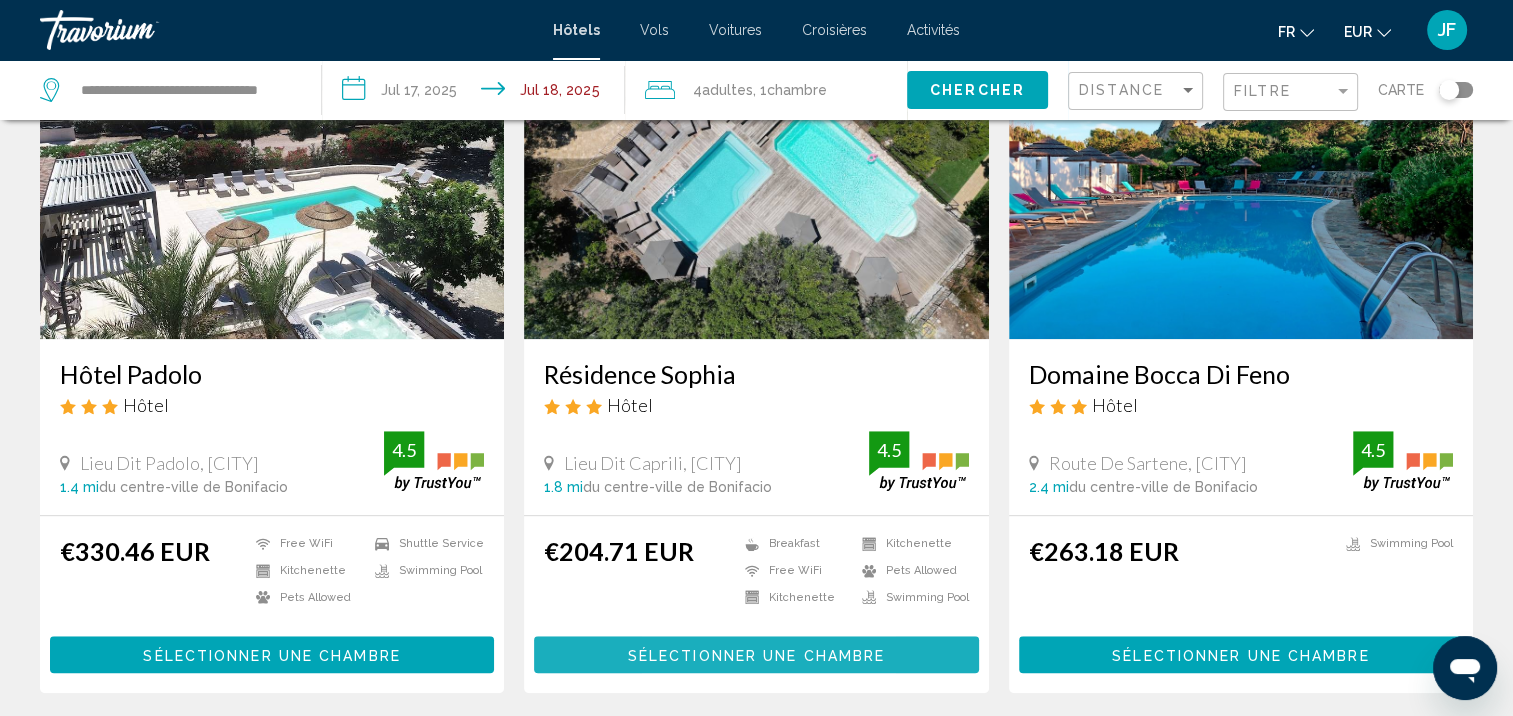 click on "Sélectionner une chambre" at bounding box center [756, 655] 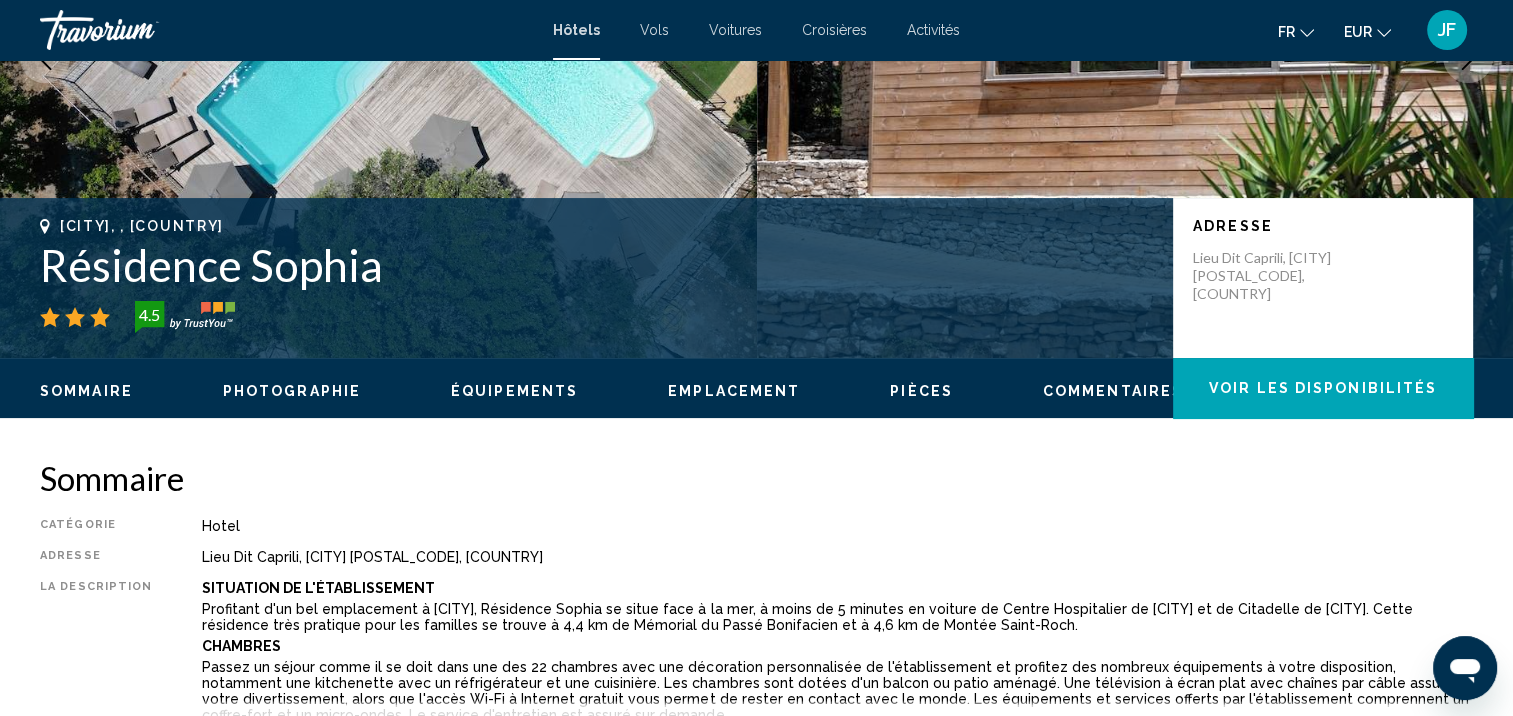 scroll, scrollTop: 602, scrollLeft: 0, axis: vertical 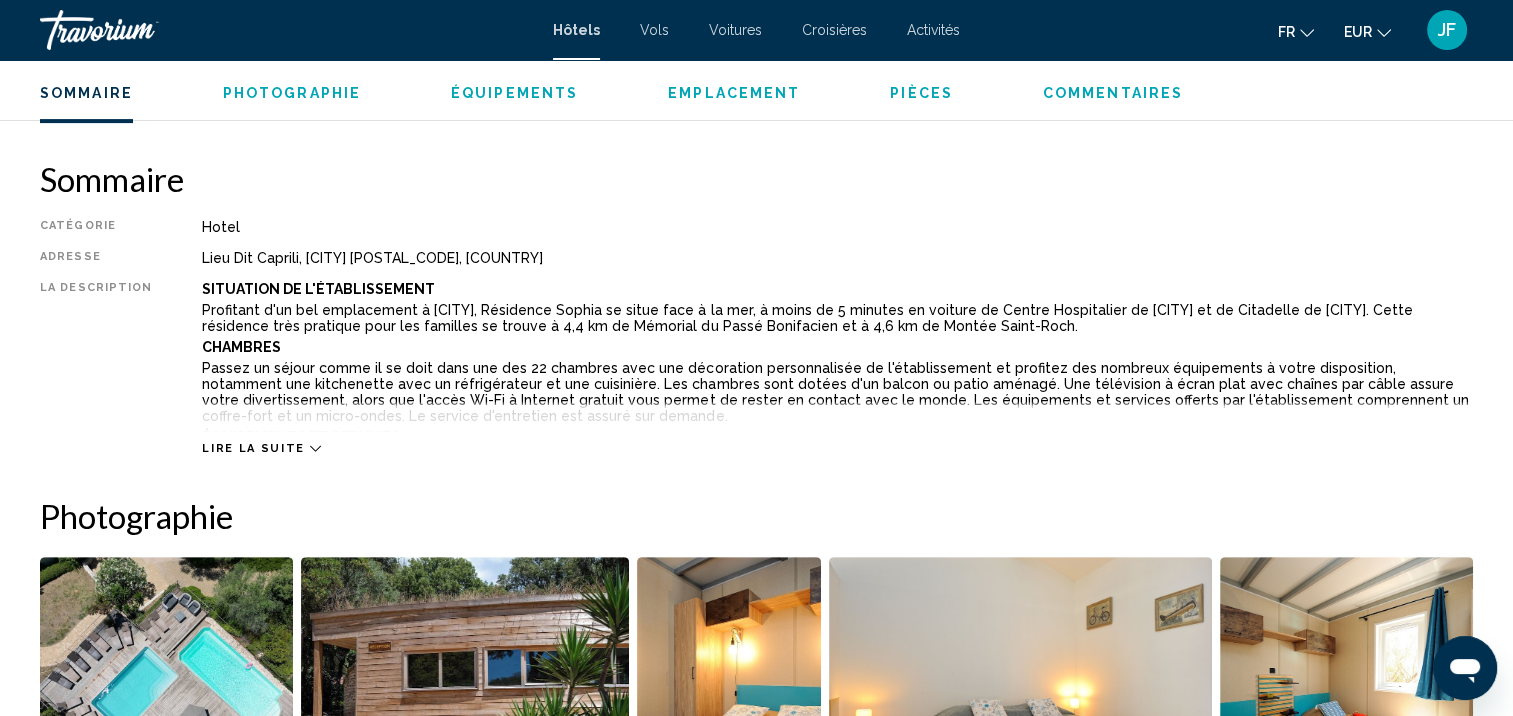 click 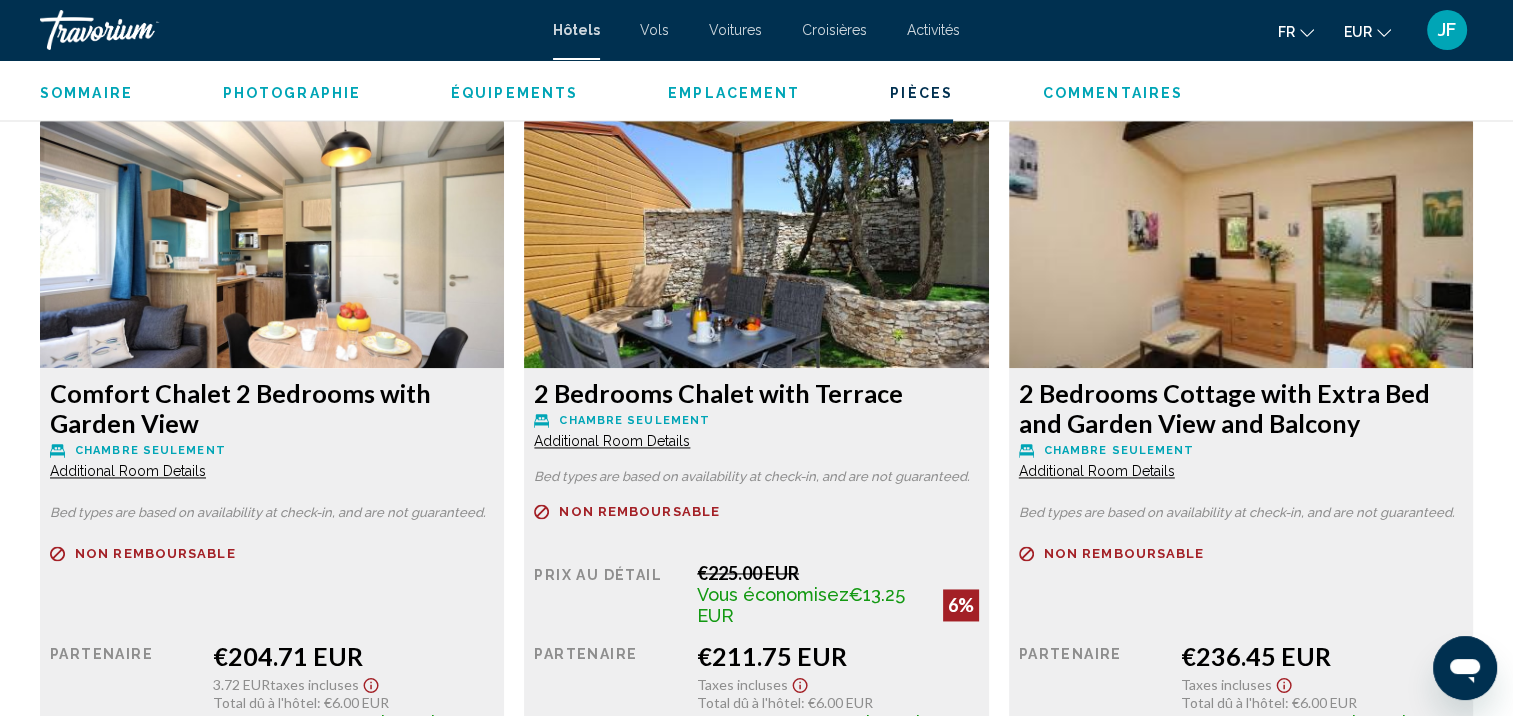 scroll, scrollTop: 3302, scrollLeft: 0, axis: vertical 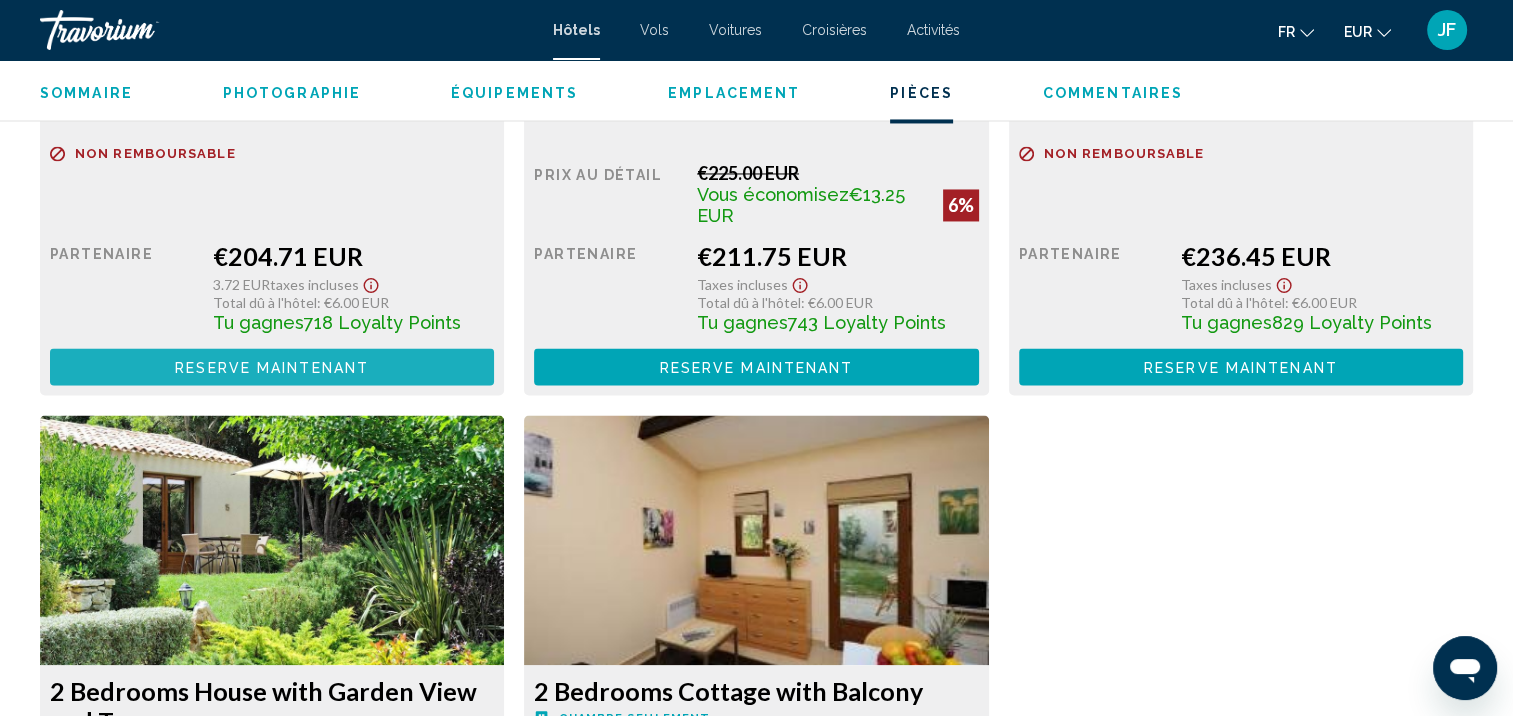 click on "Reserve maintenant" at bounding box center (272, 367) 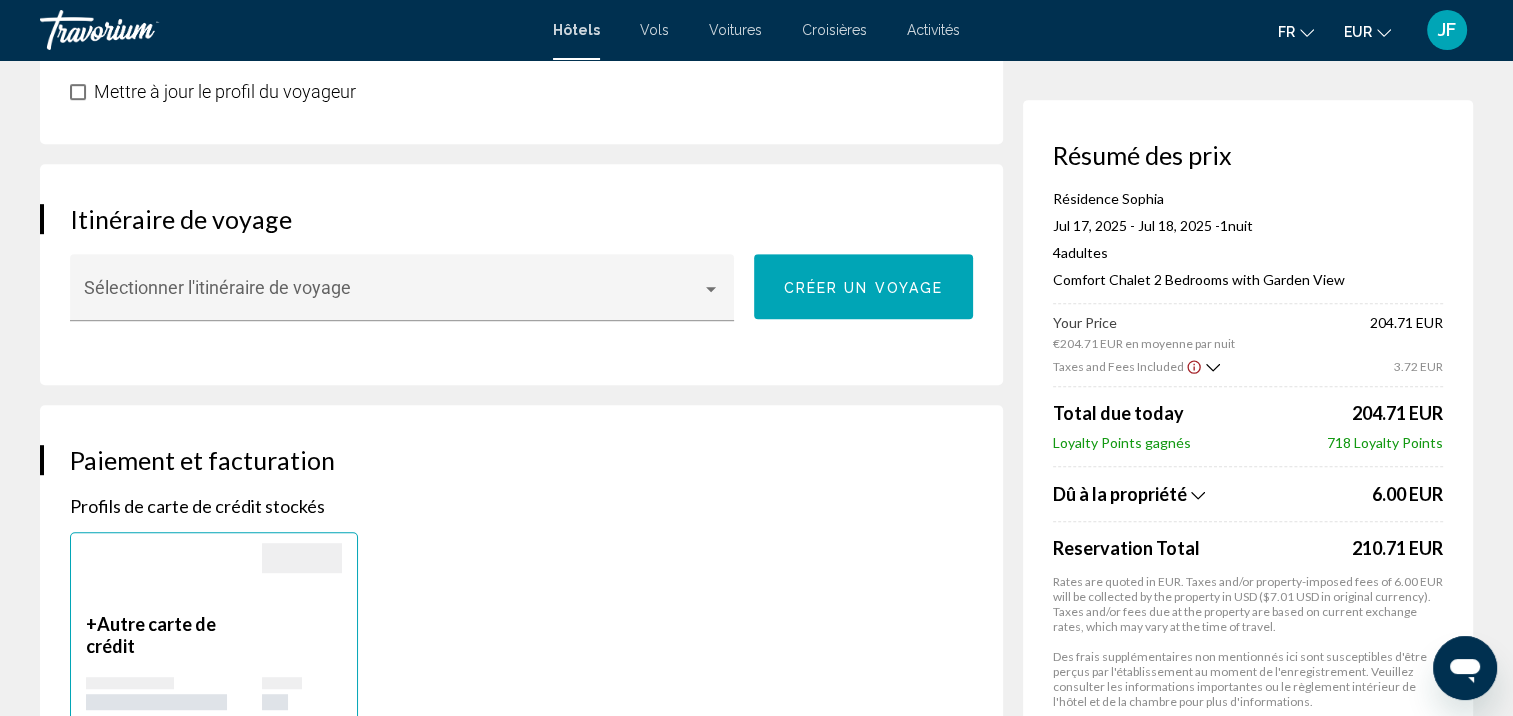 scroll, scrollTop: 1200, scrollLeft: 0, axis: vertical 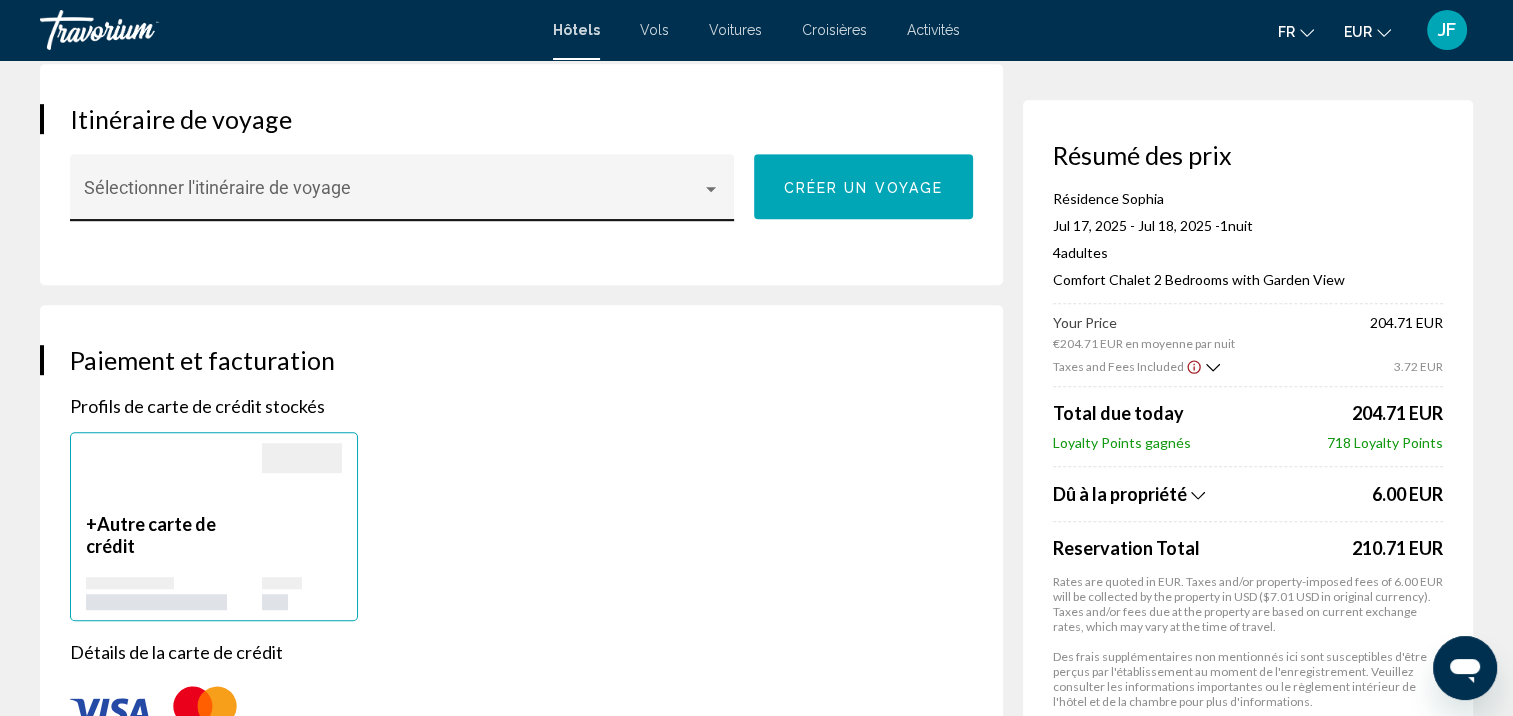 click on "Sélectionner l'itinéraire de voyage" at bounding box center [402, 194] 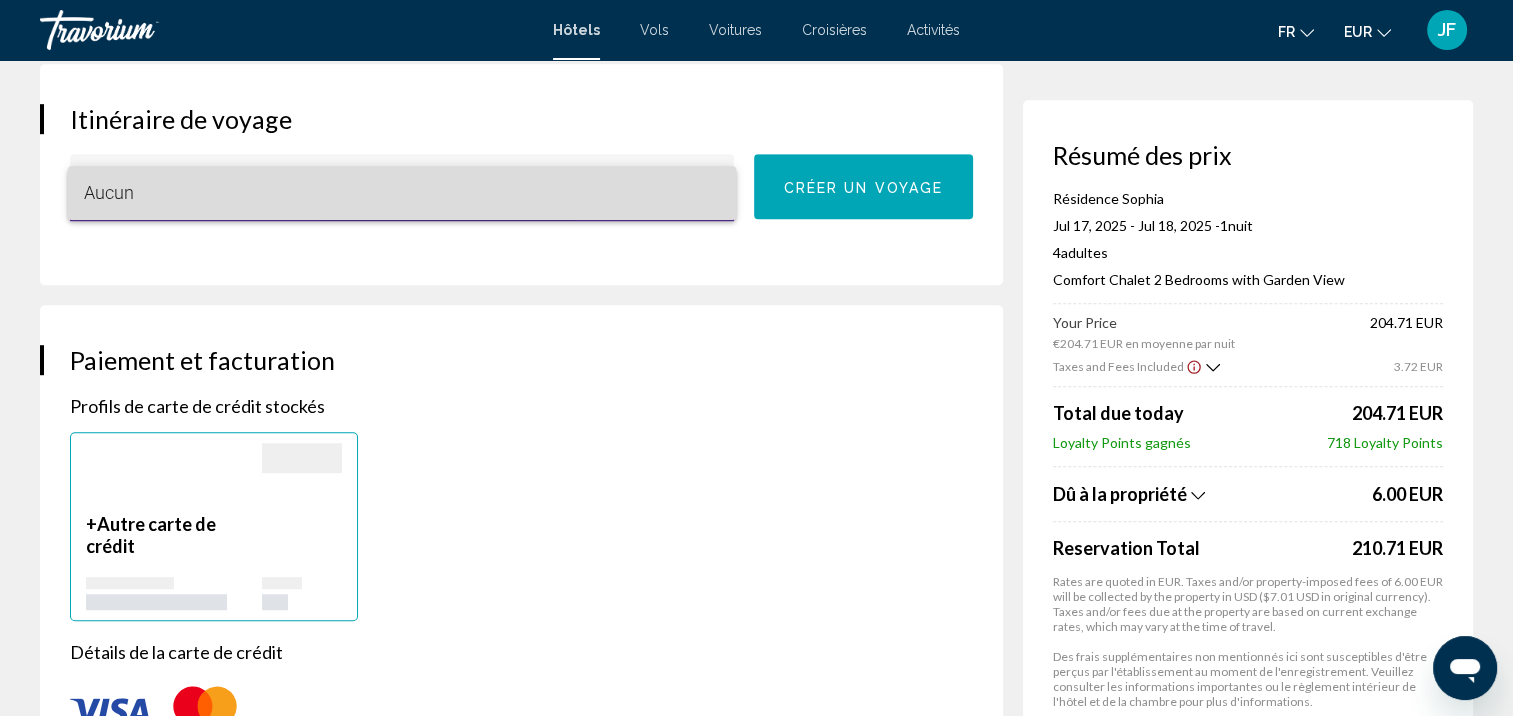 click on "Aucun" at bounding box center [402, 193] 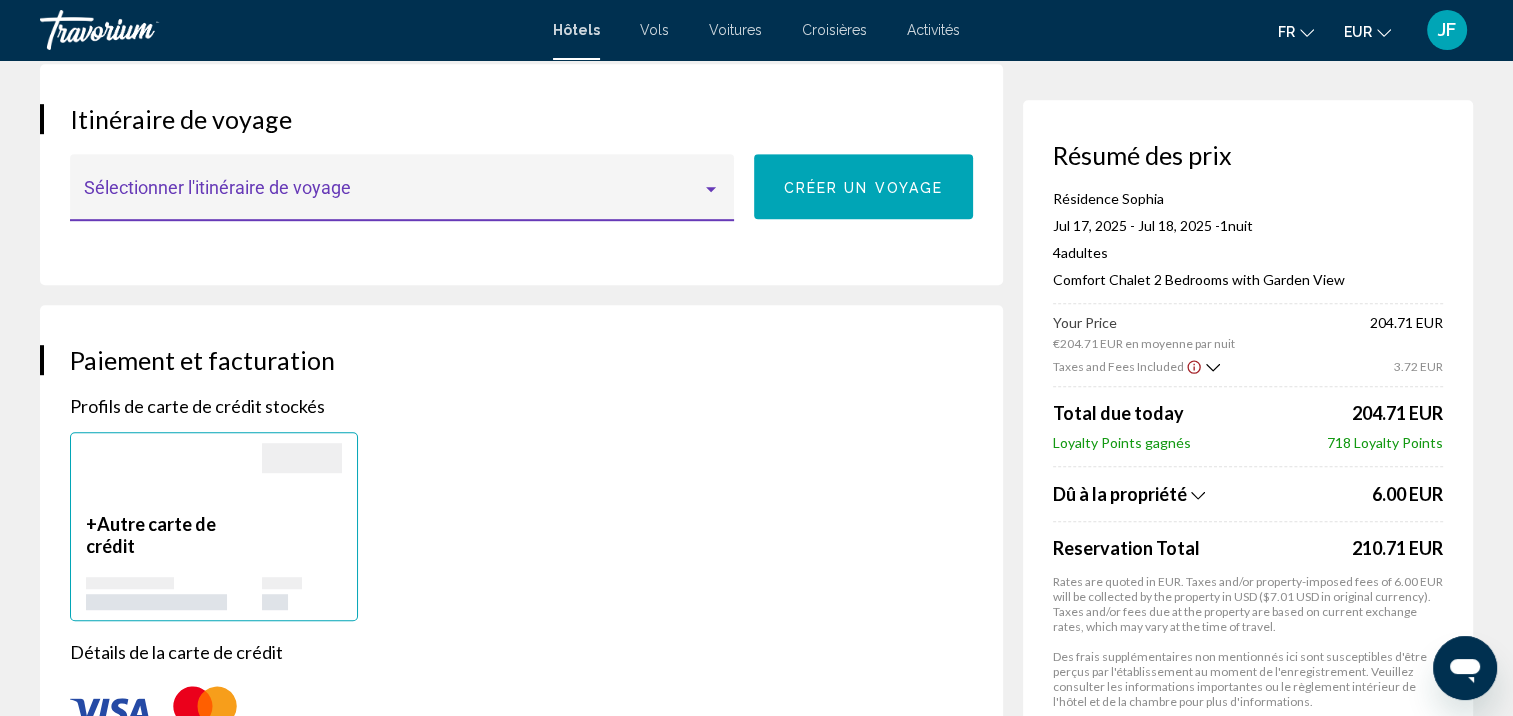 click on "+  Autre carte de crédit" at bounding box center [521, 526] 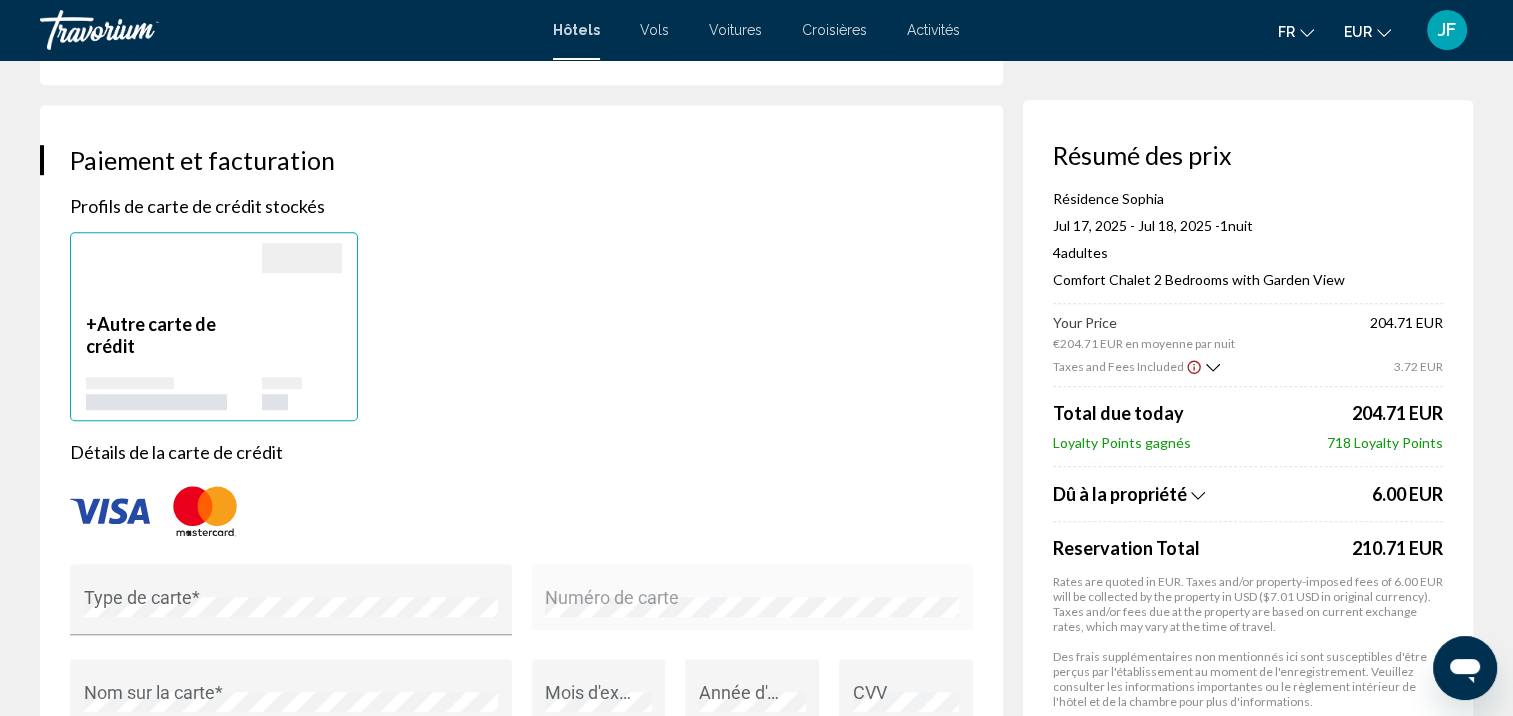 scroll, scrollTop: 1500, scrollLeft: 0, axis: vertical 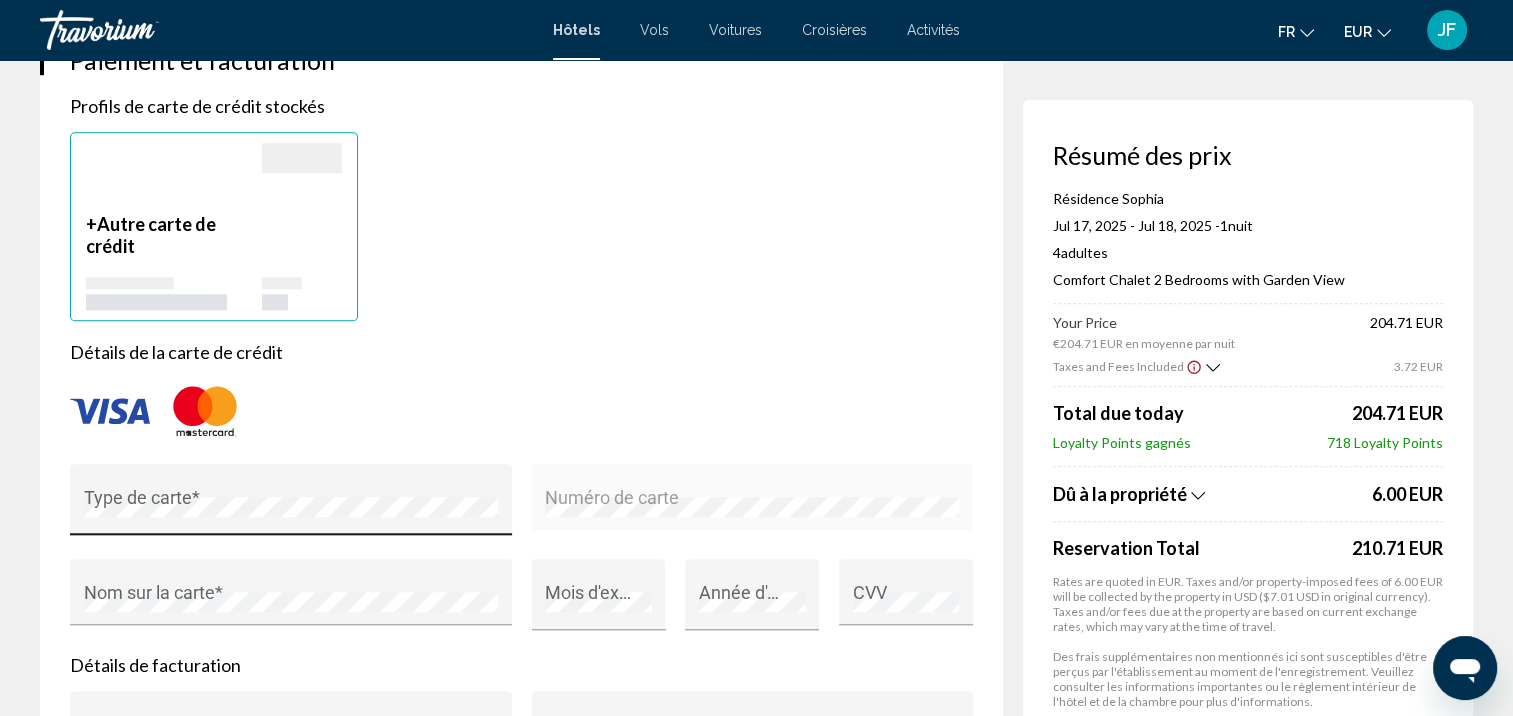 click on "Type de carte  *" at bounding box center [291, 506] 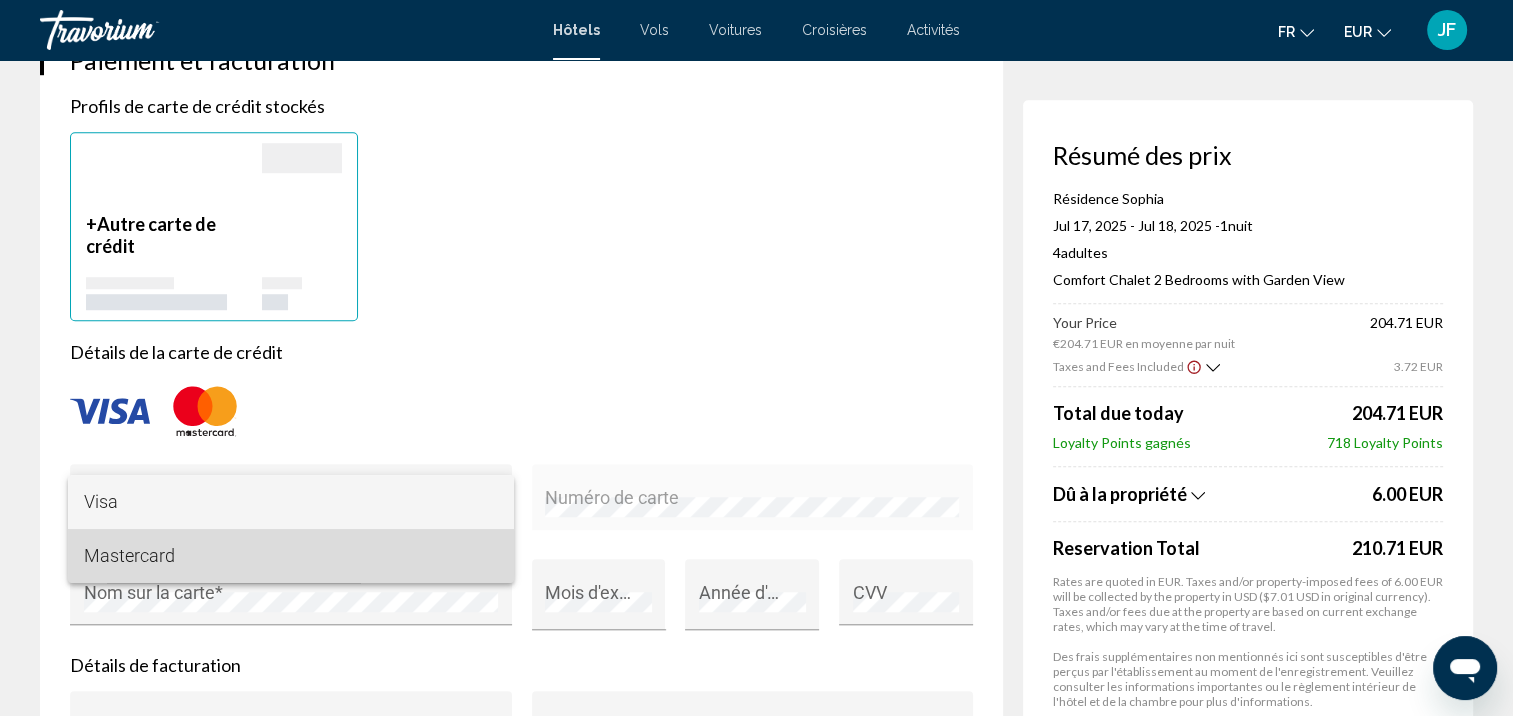 click on "Mastercard" at bounding box center [291, 556] 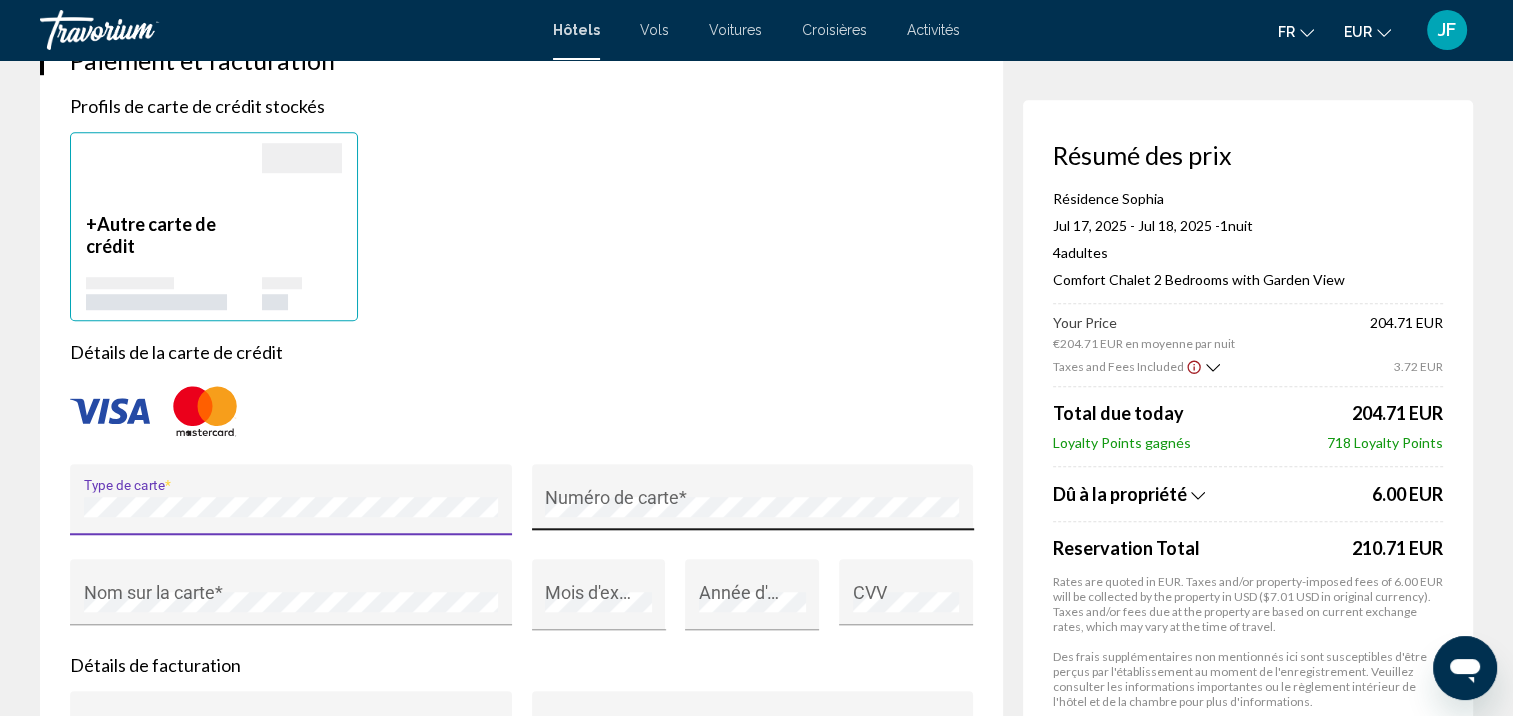 click on "Numéro de carte  *" at bounding box center [752, 503] 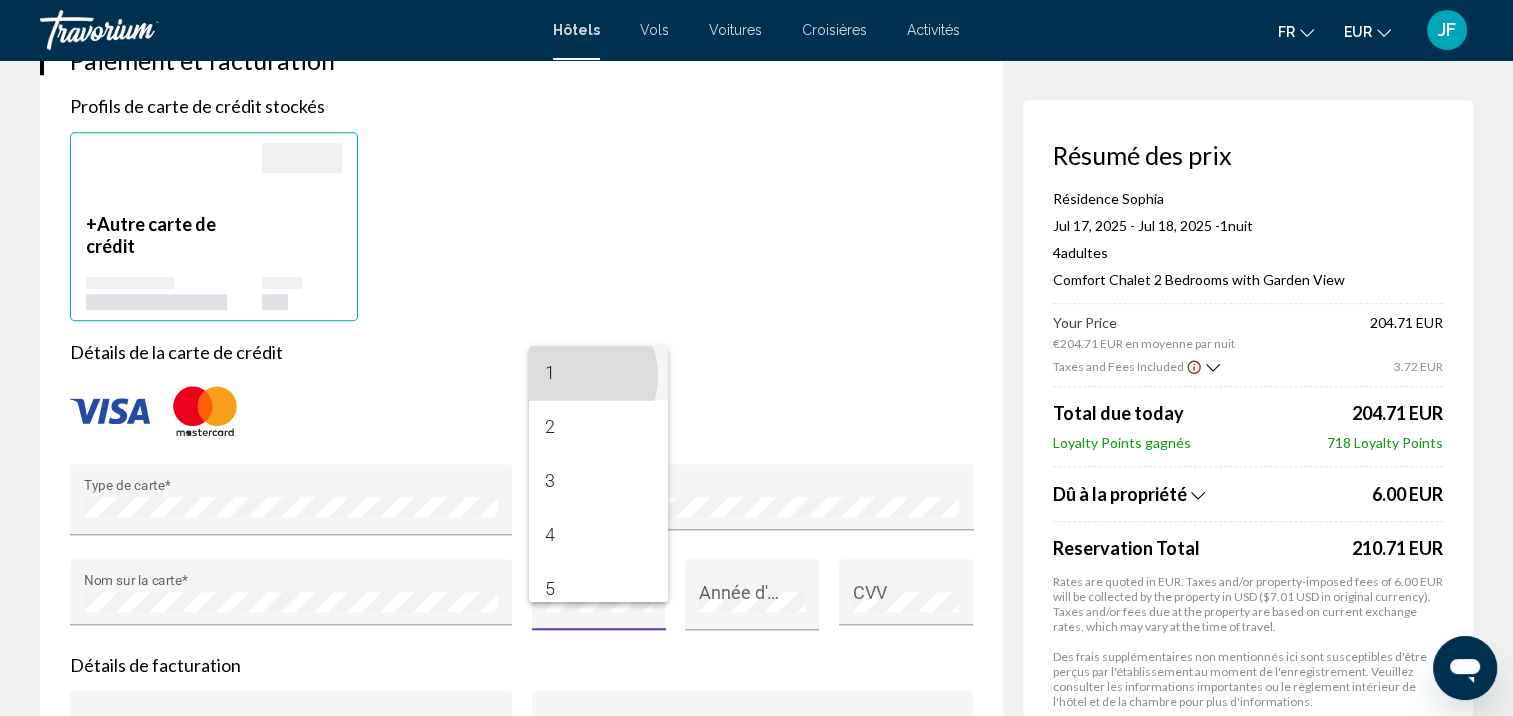 click on "1" at bounding box center [598, 373] 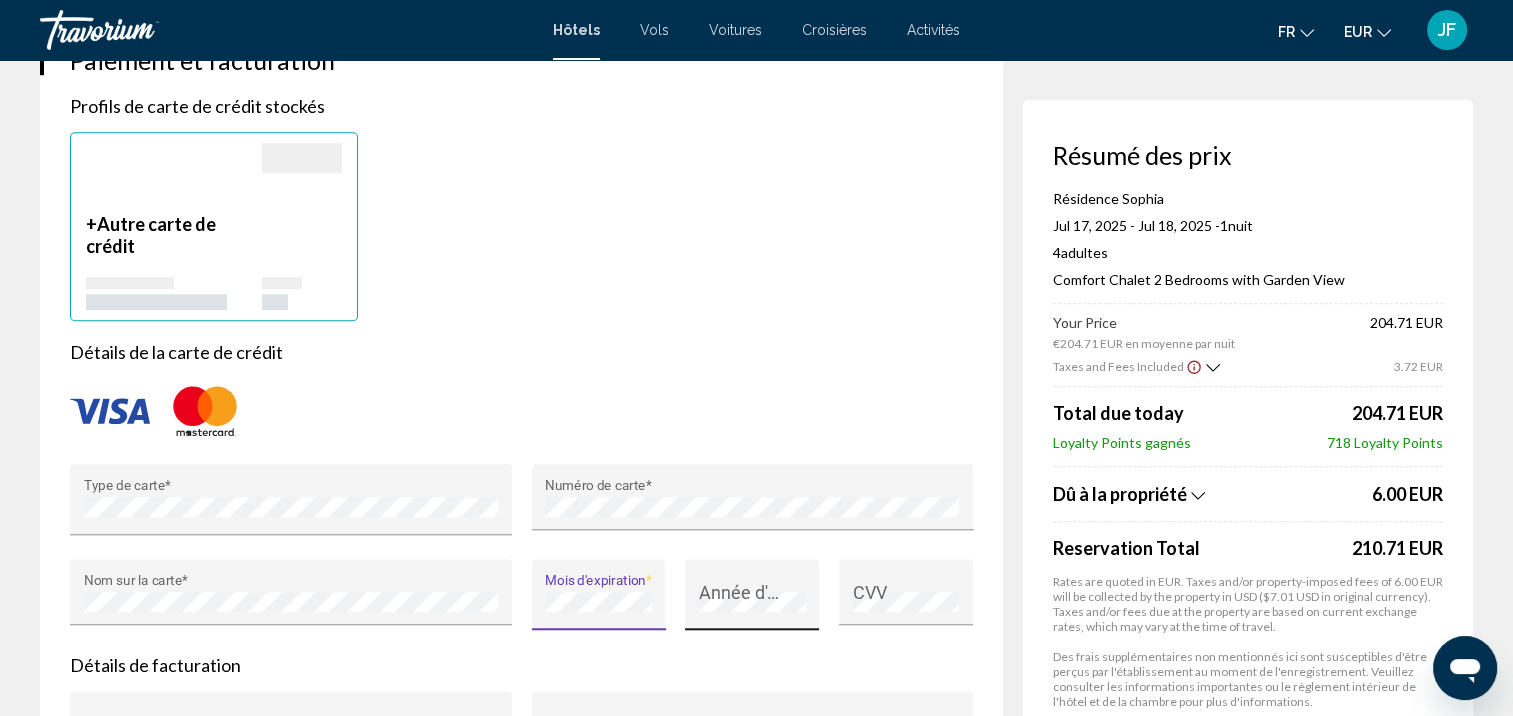 click on "Année d'expiration  *" at bounding box center (752, 601) 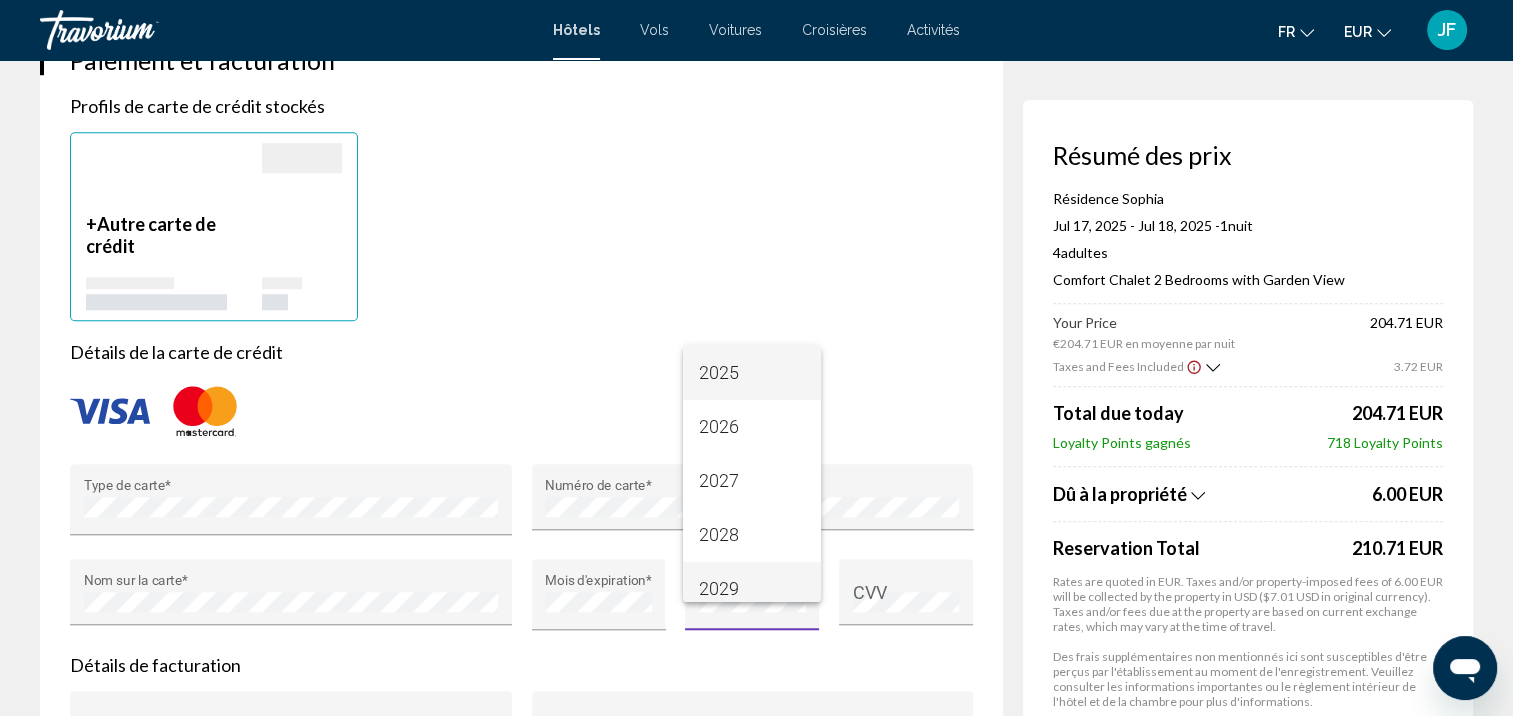 scroll, scrollTop: 100, scrollLeft: 0, axis: vertical 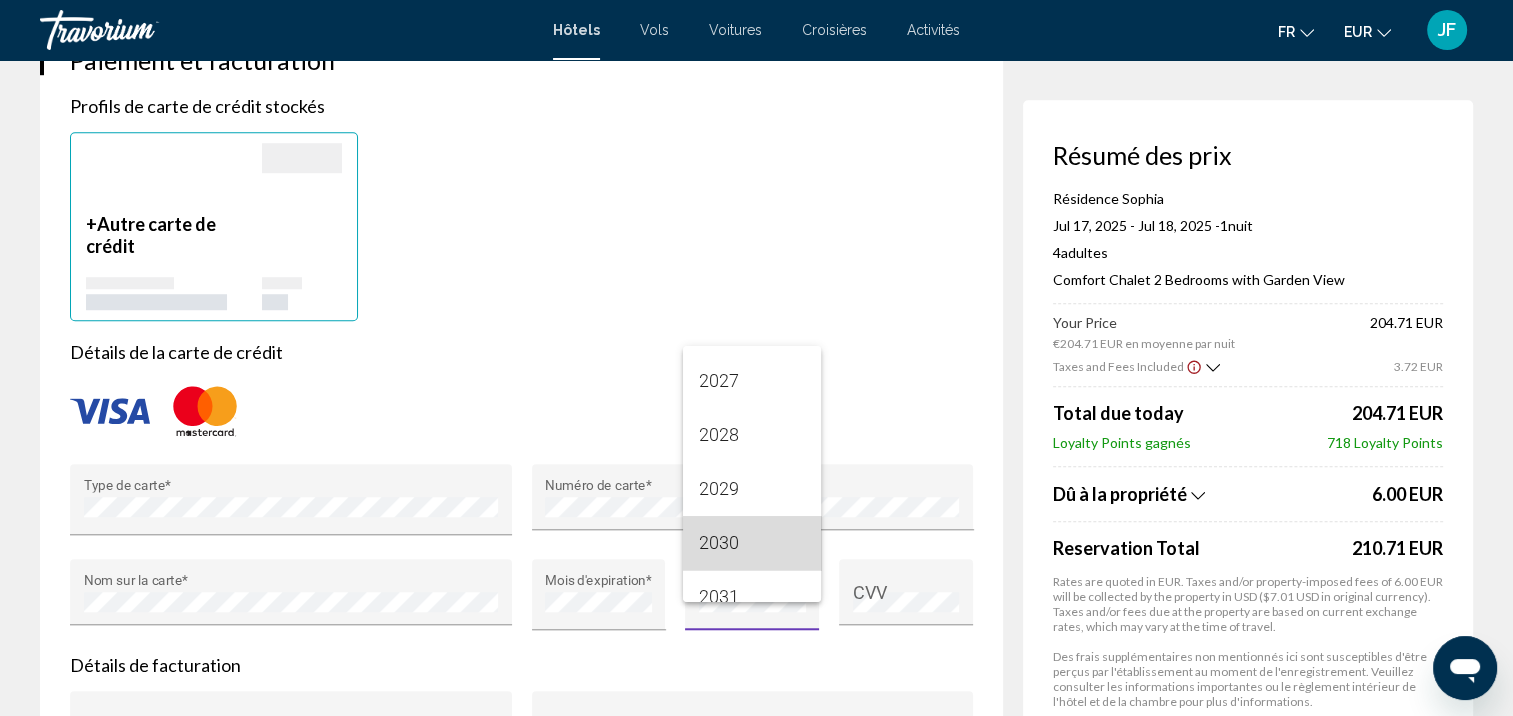 click on "2030" at bounding box center (752, 543) 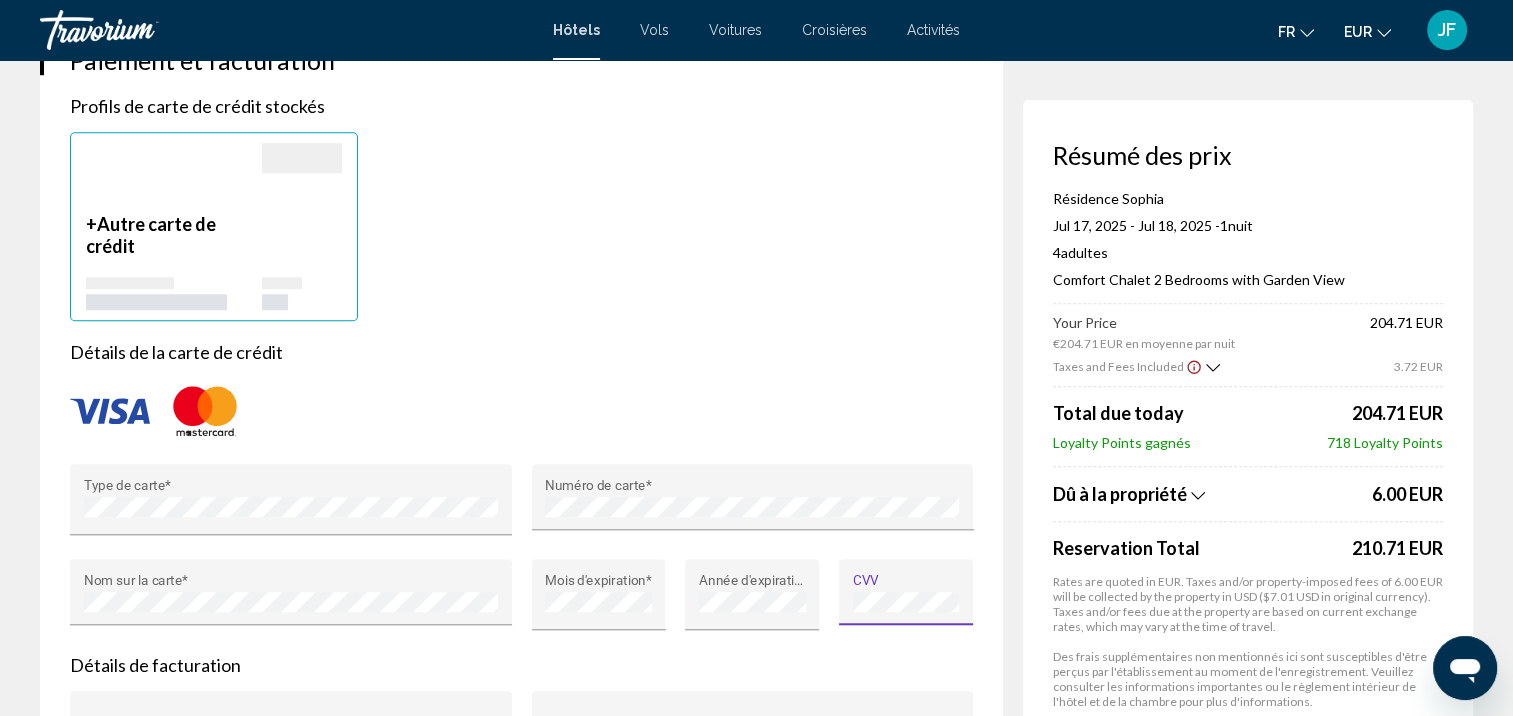 scroll, scrollTop: 0, scrollLeft: 0, axis: both 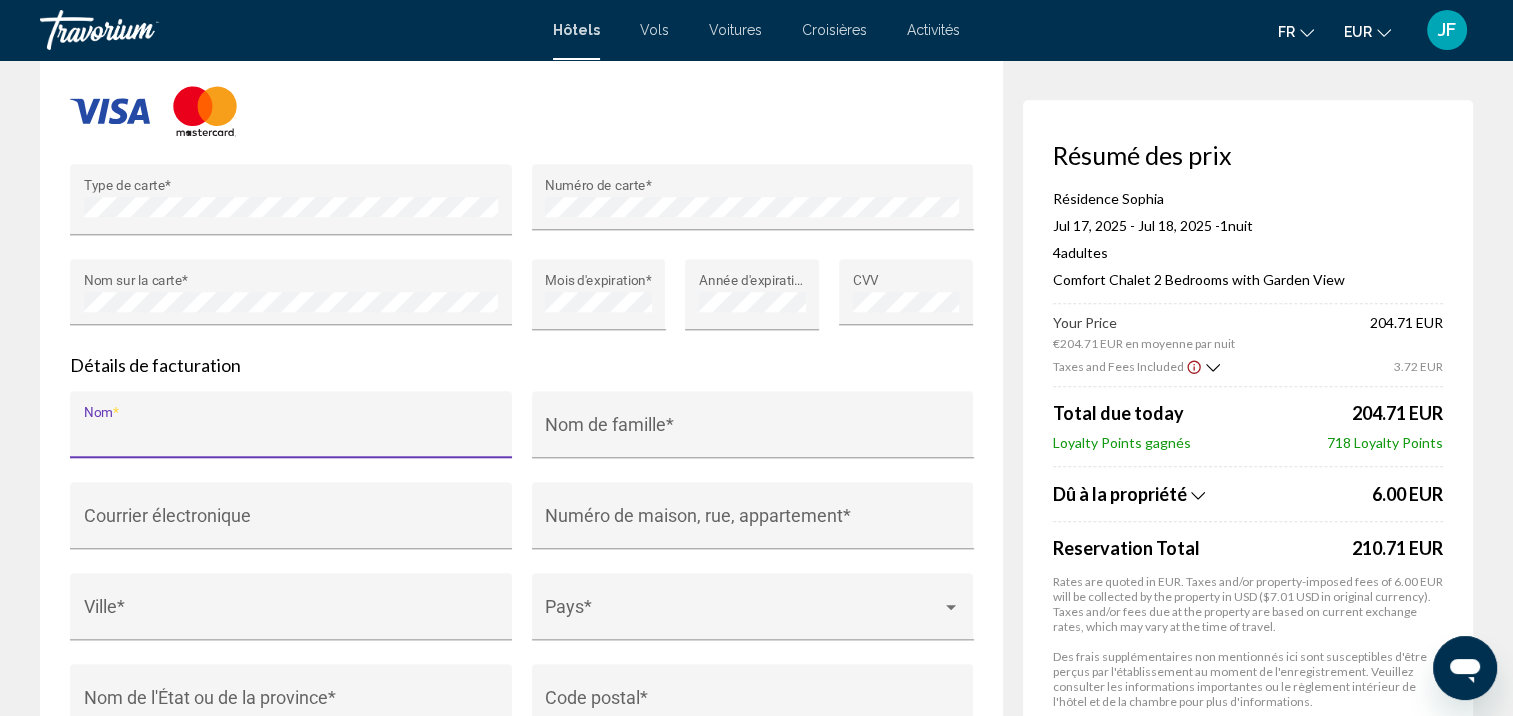 click on "Nom  *" at bounding box center (291, 434) 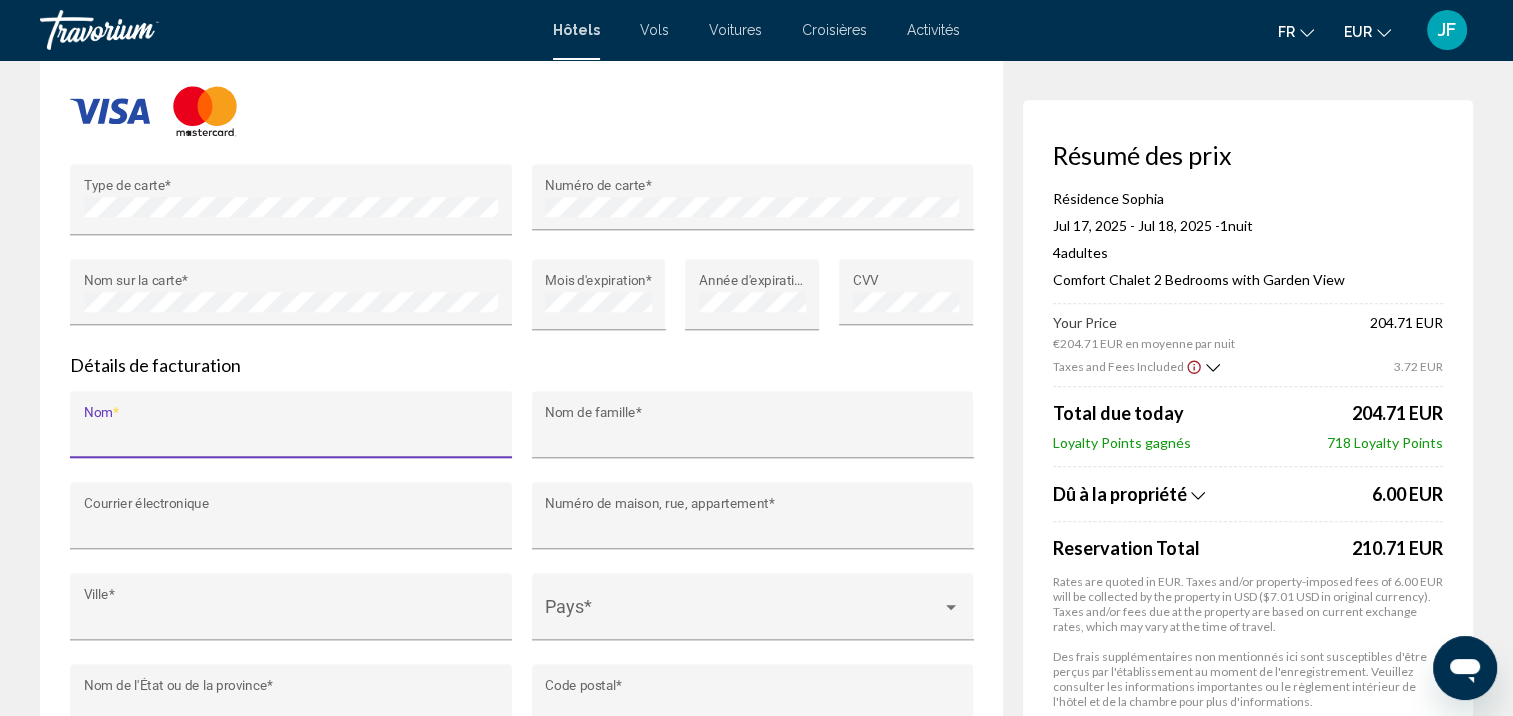type on "**********" 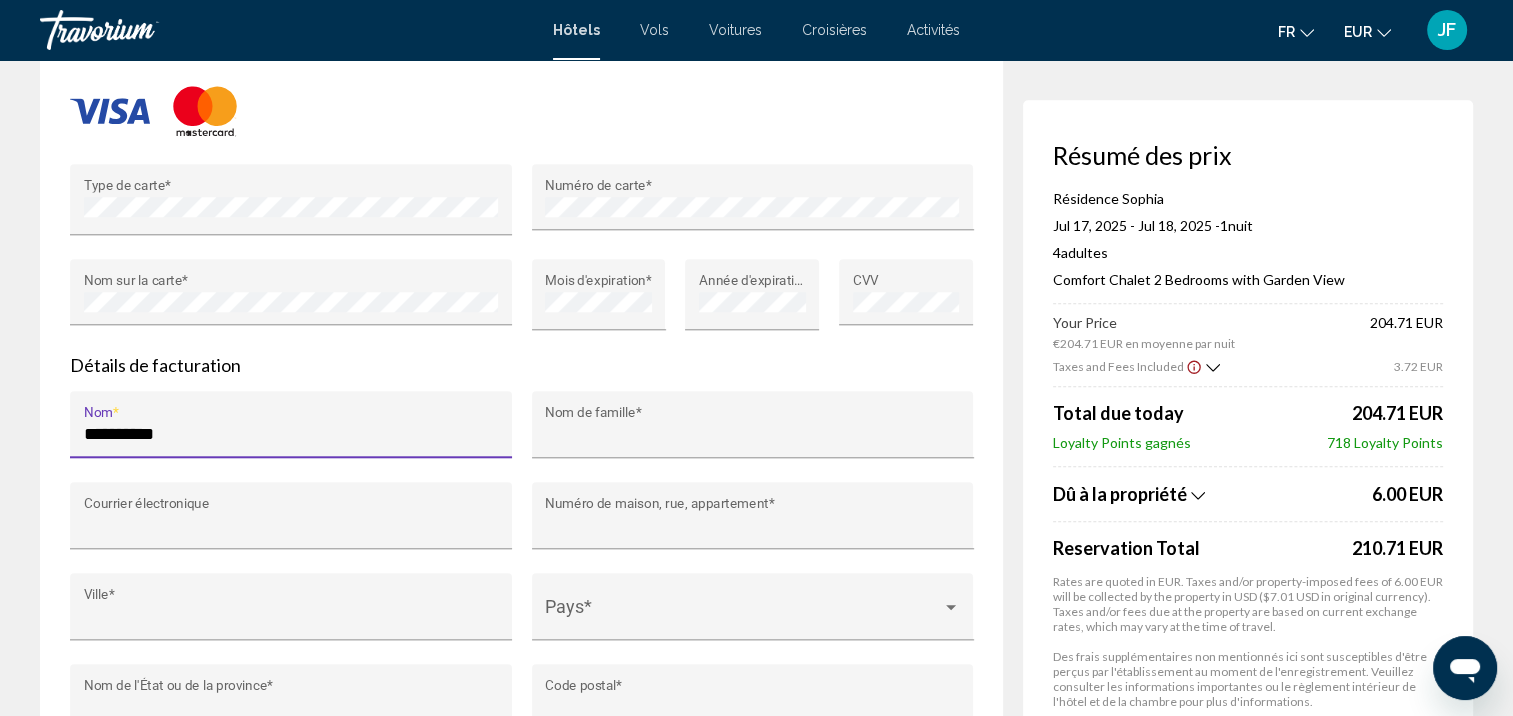 type on "*******" 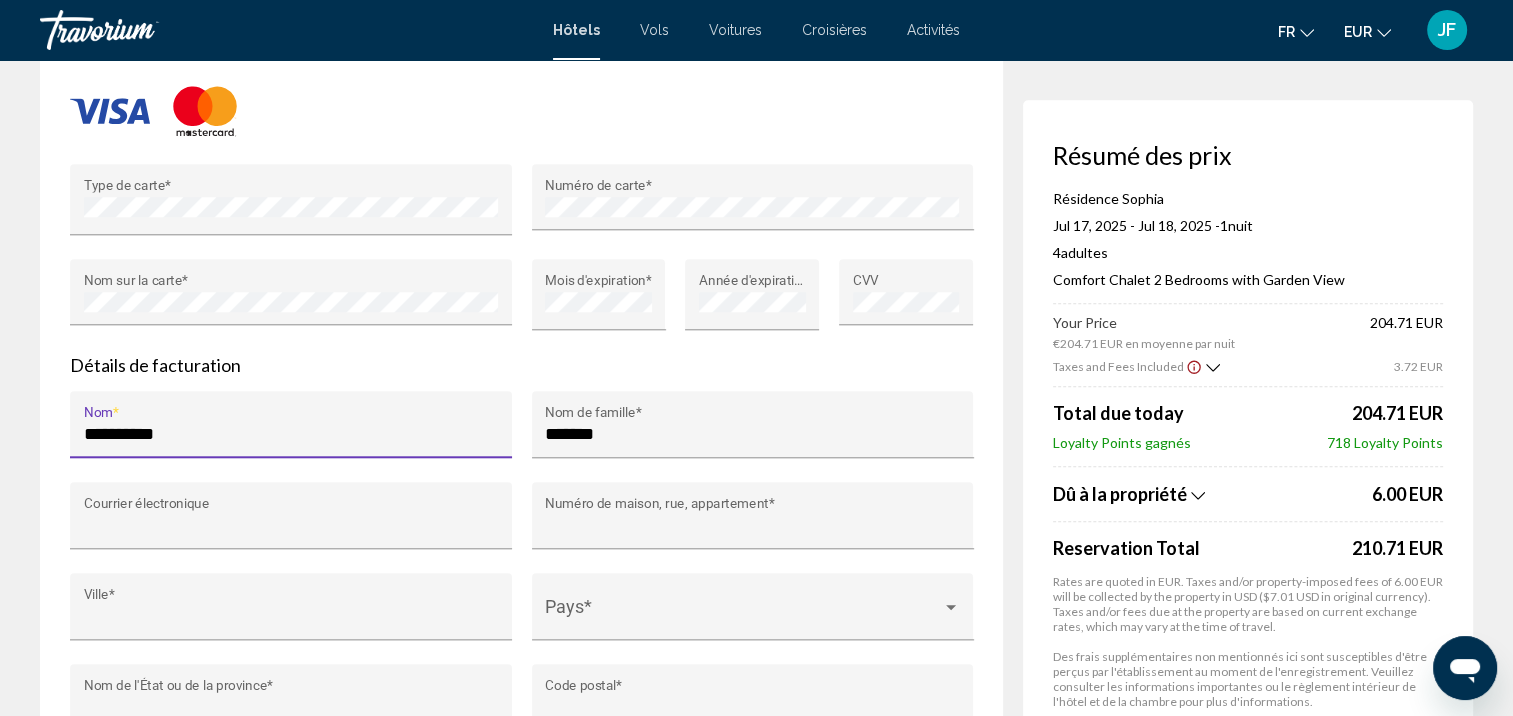 type on "**********" 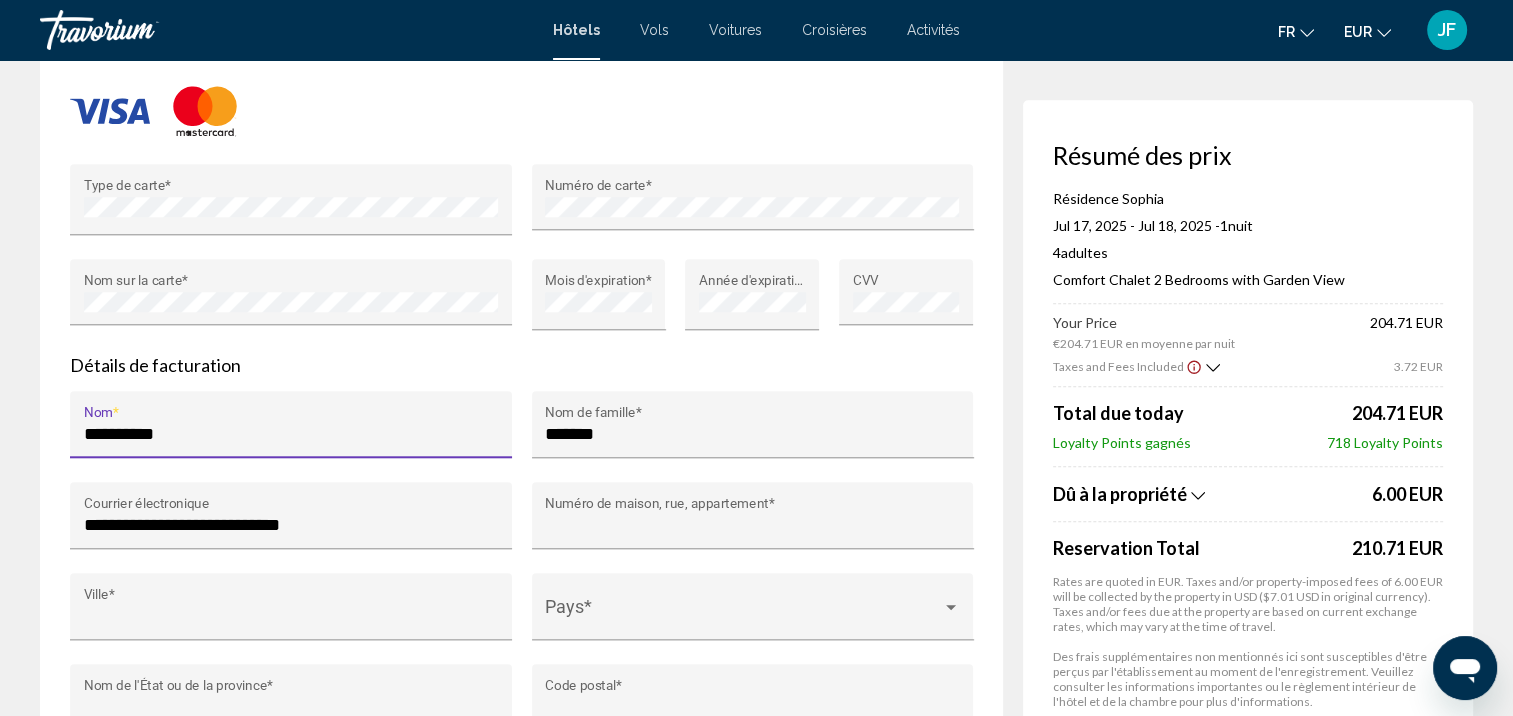 type on "**********" 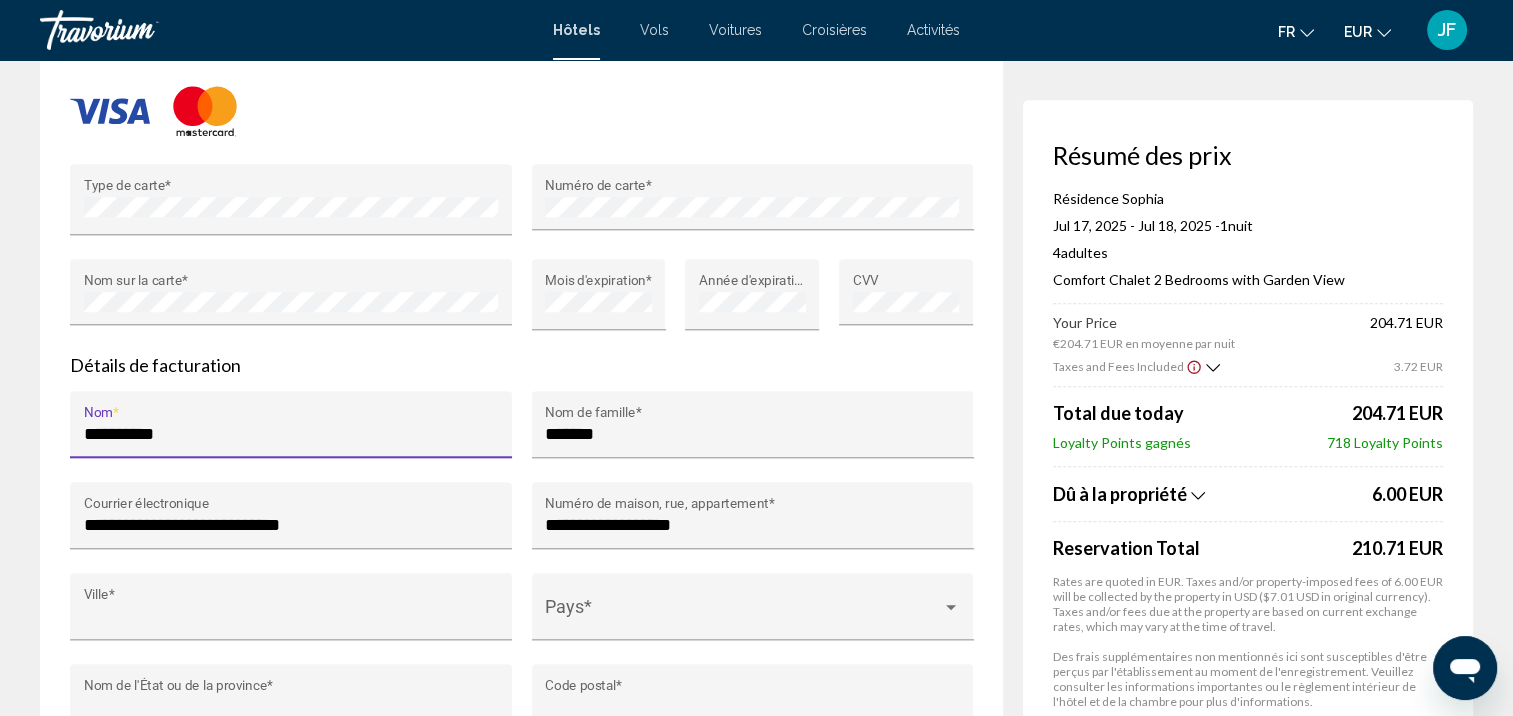 type on "******" 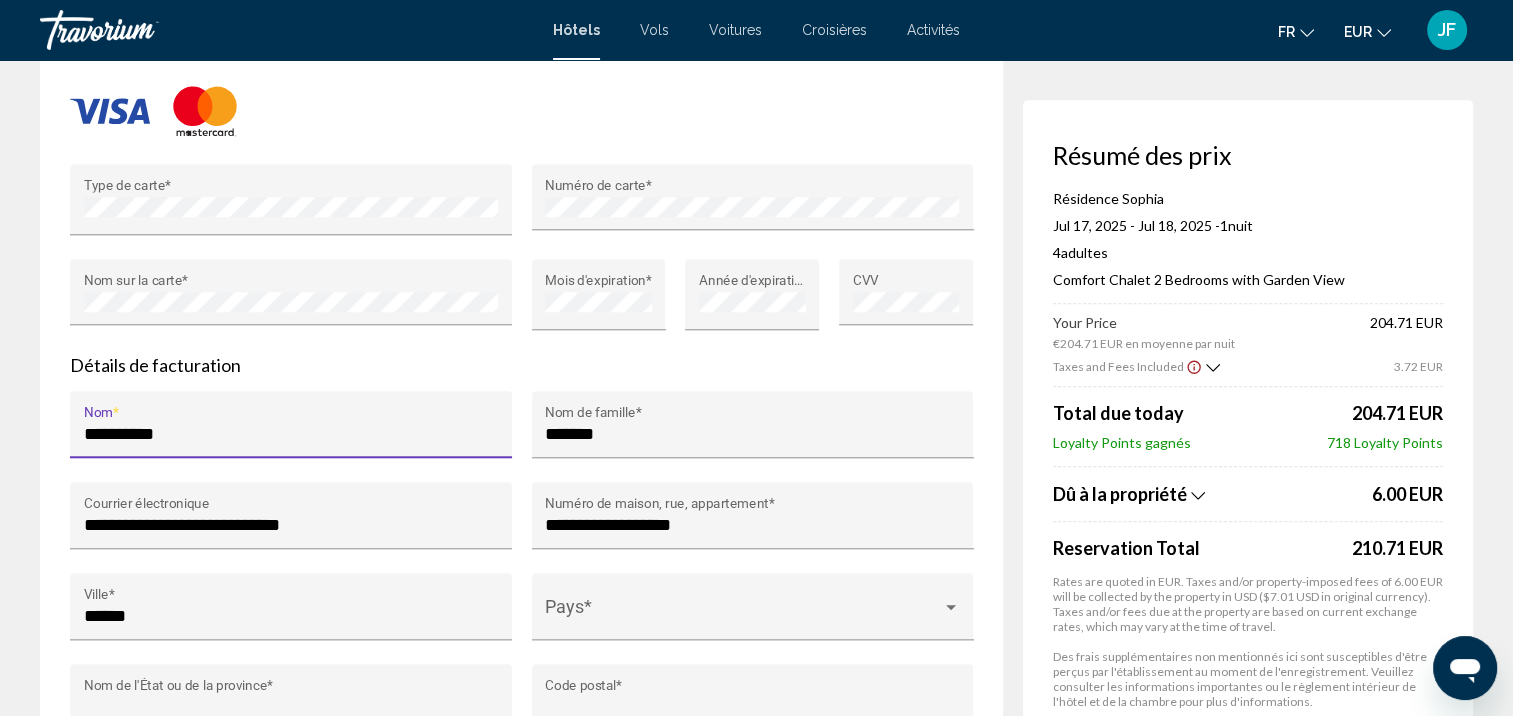 type on "*******" 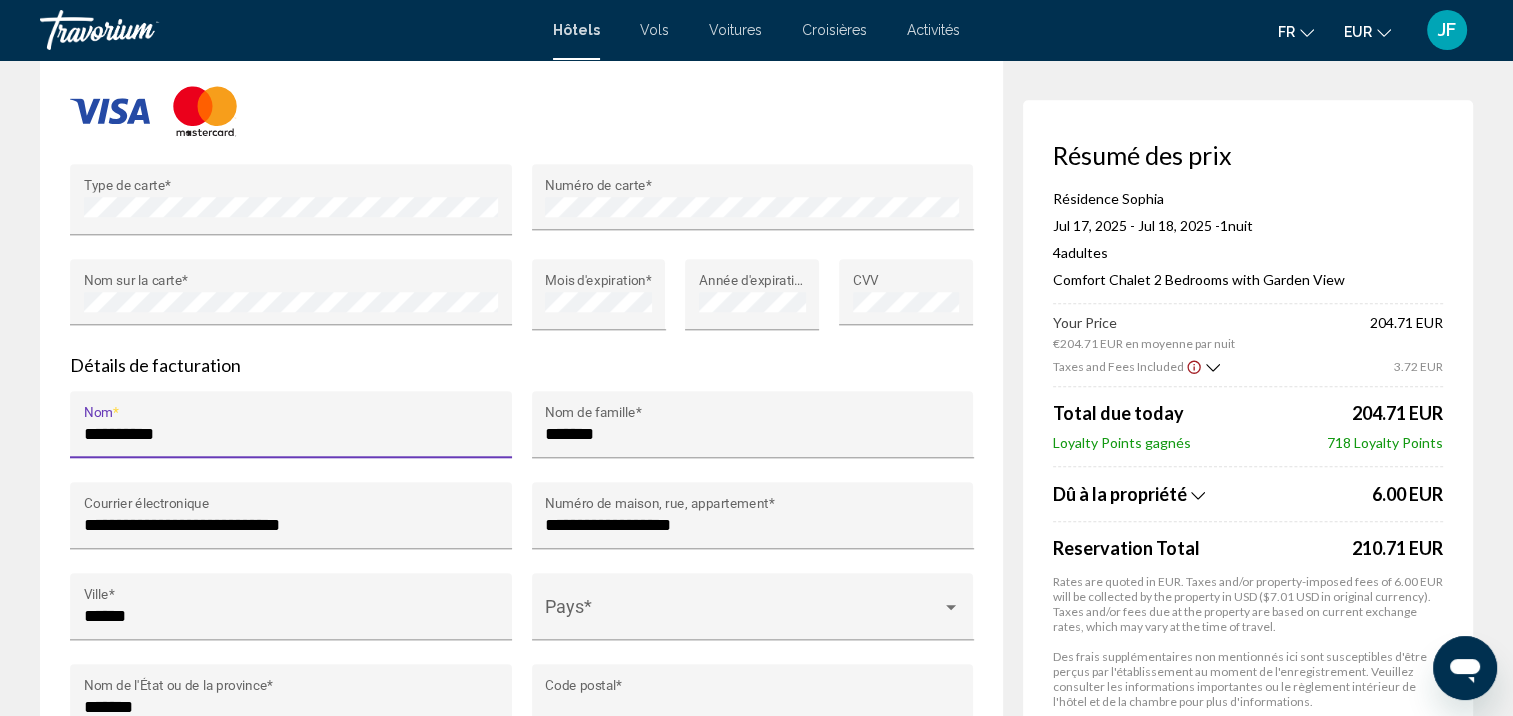 type on "****" 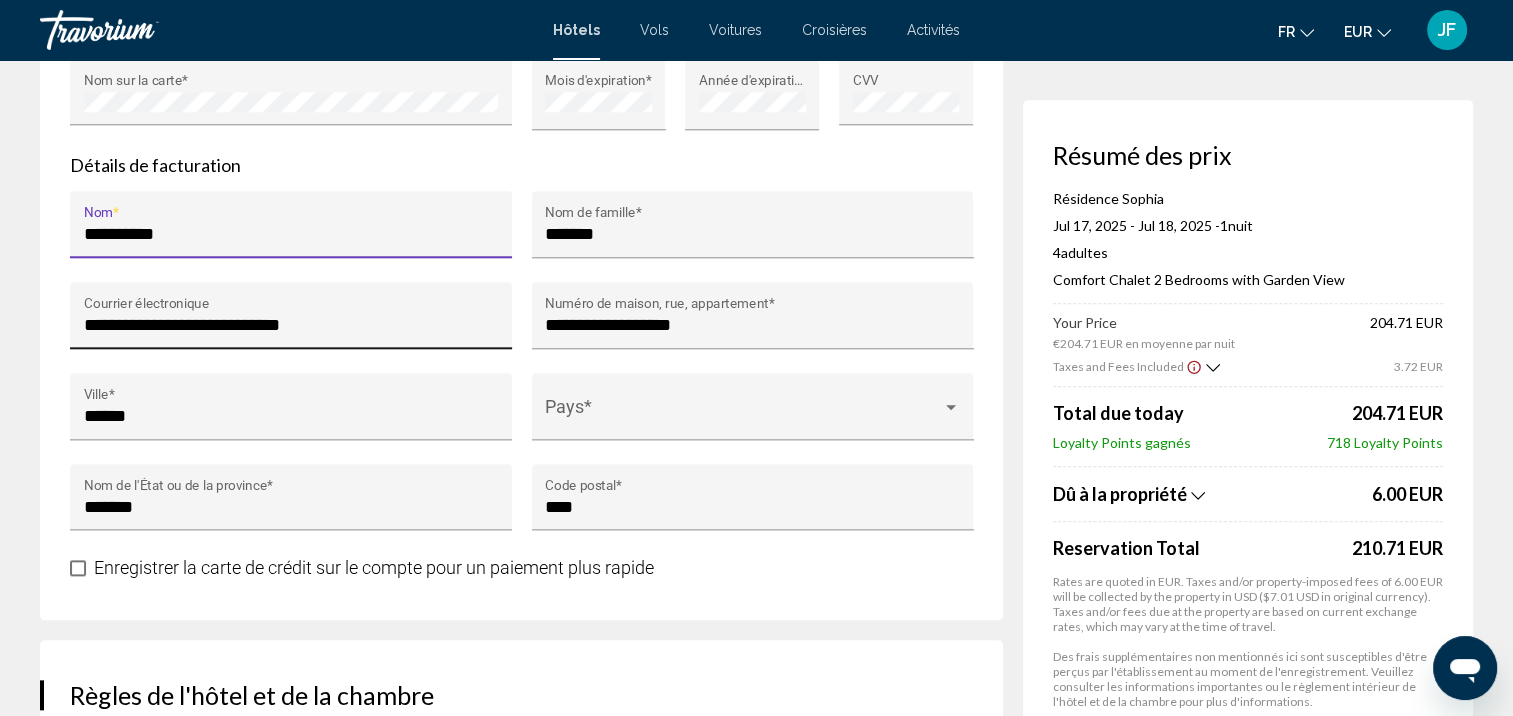 scroll, scrollTop: 2100, scrollLeft: 0, axis: vertical 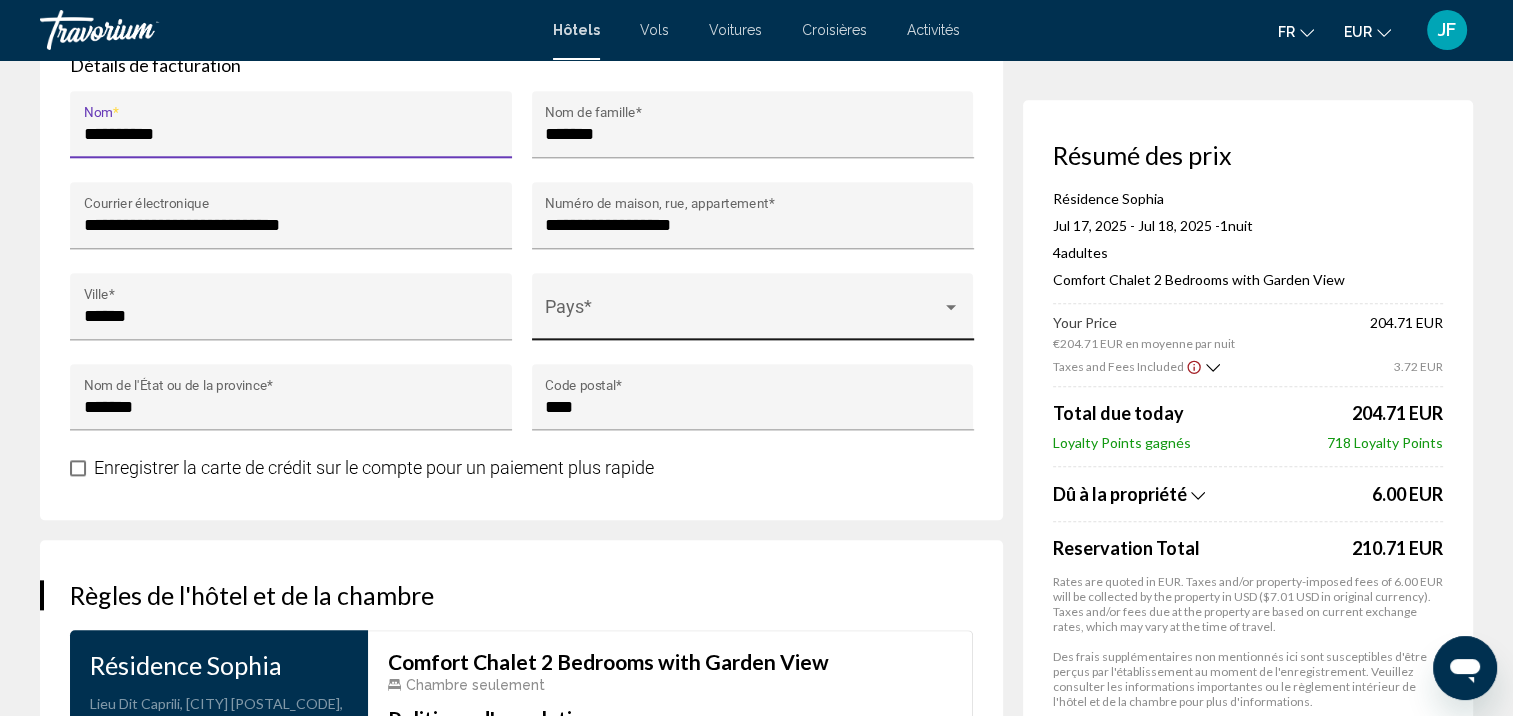 click at bounding box center (743, 316) 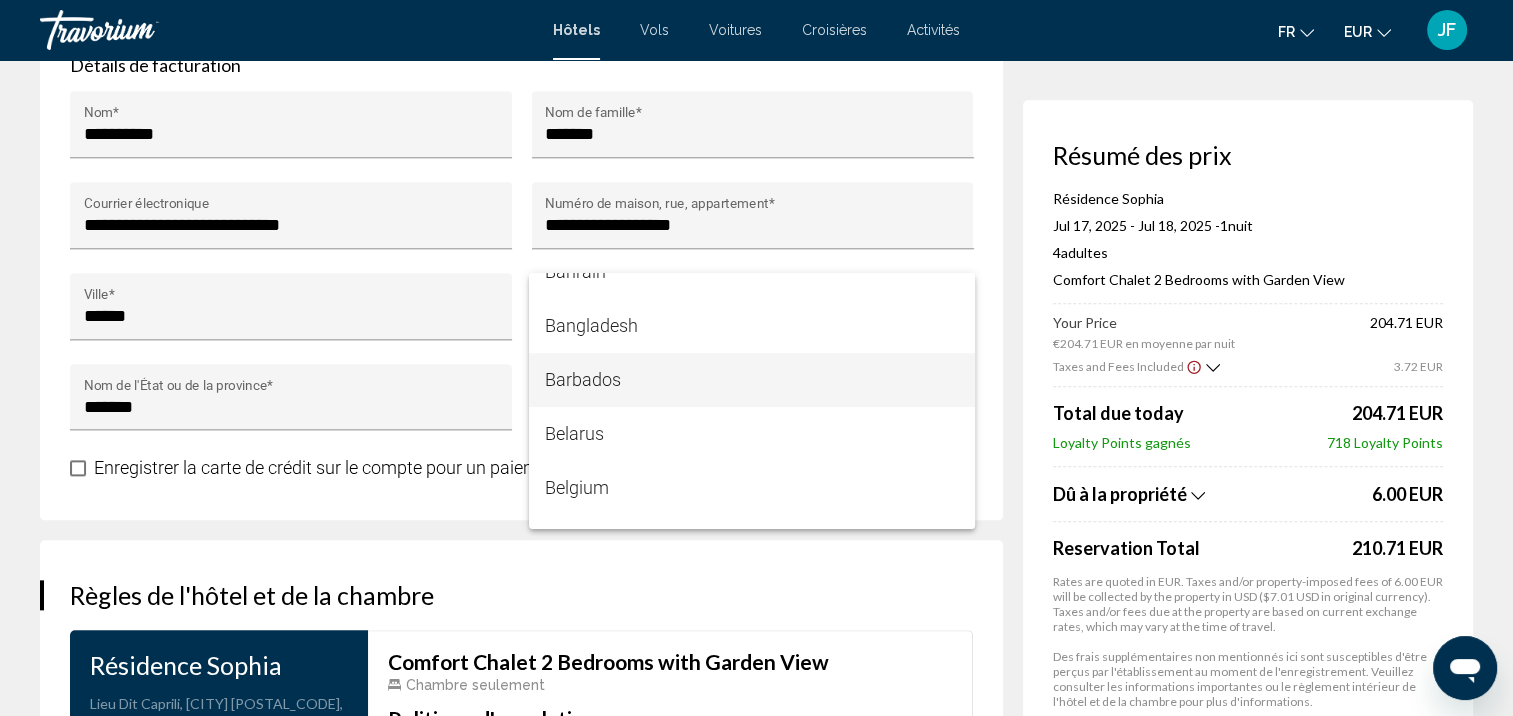 scroll, scrollTop: 1100, scrollLeft: 0, axis: vertical 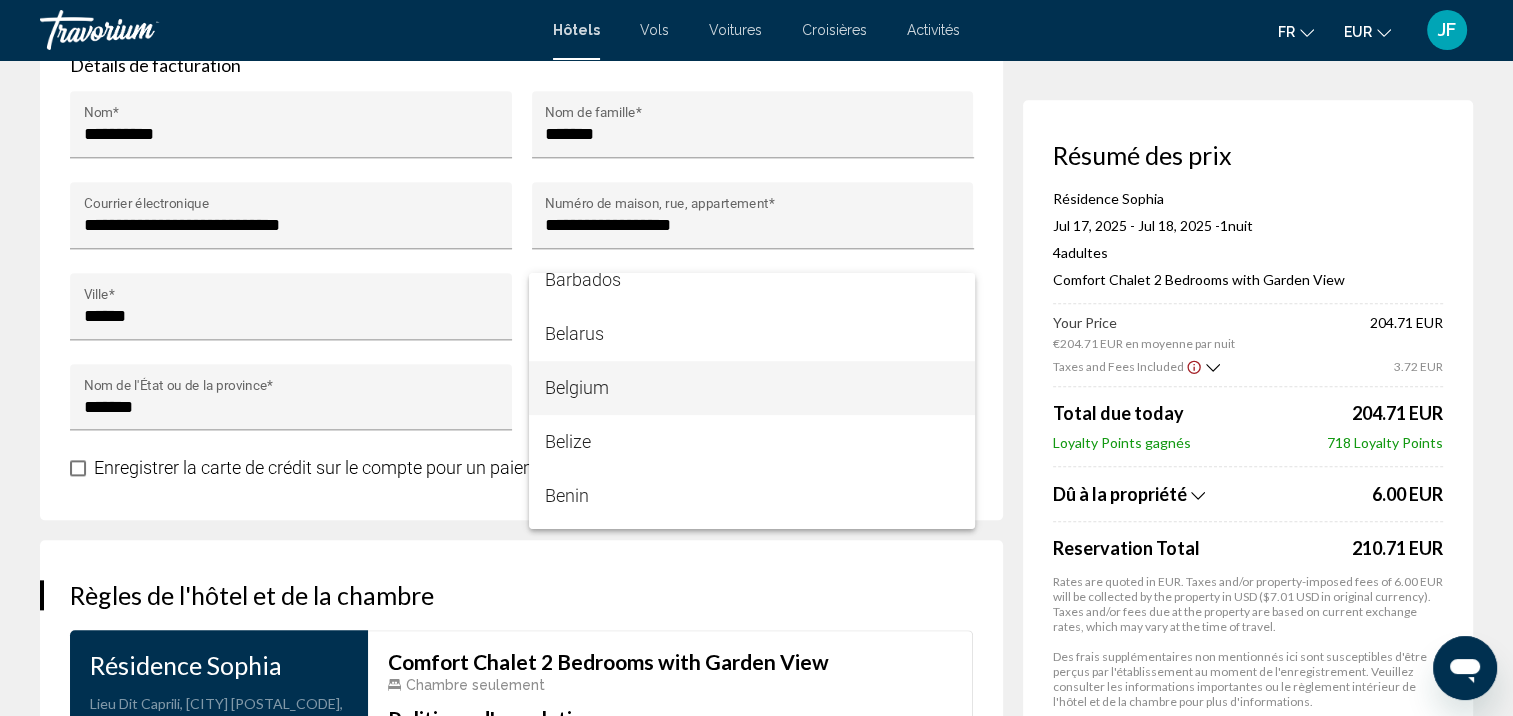 click on "Belgium" at bounding box center (752, 388) 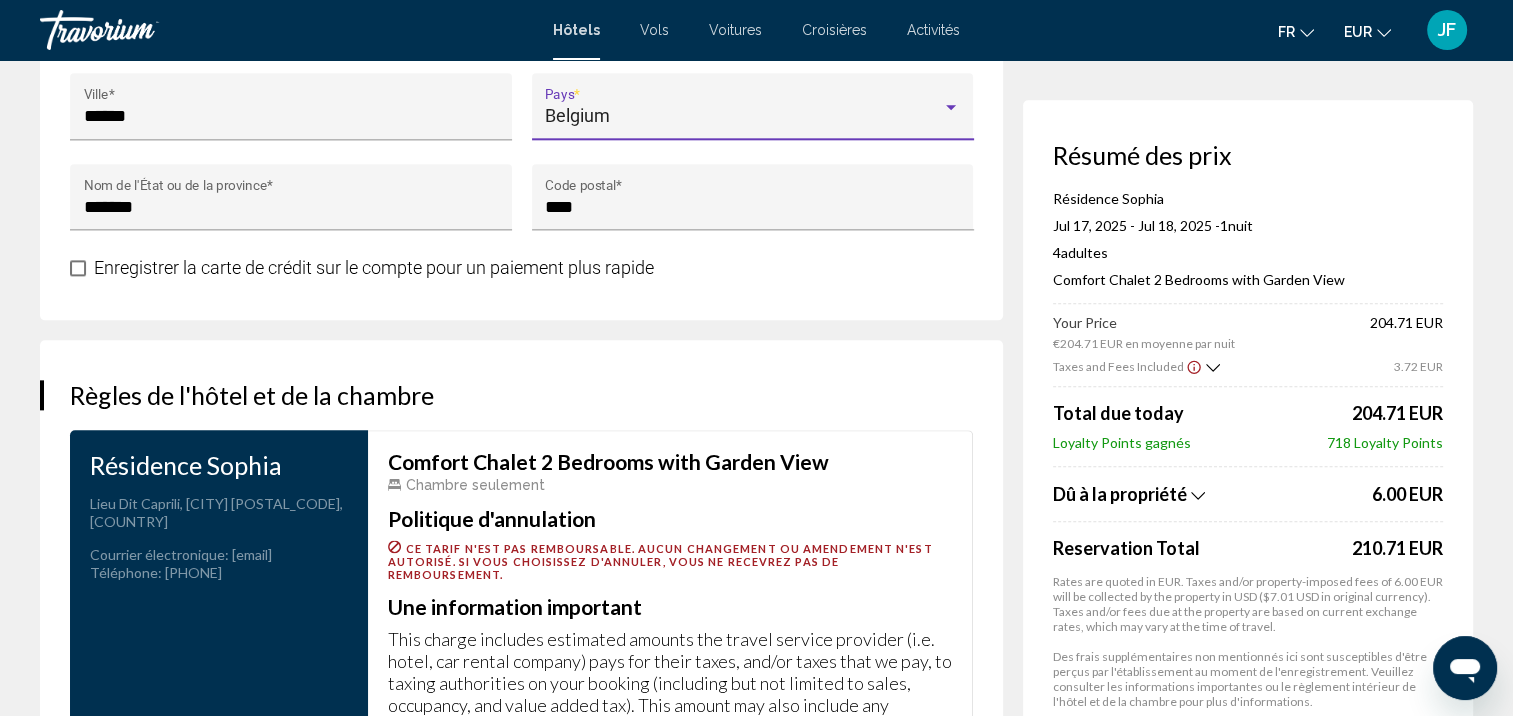 scroll, scrollTop: 2500, scrollLeft: 0, axis: vertical 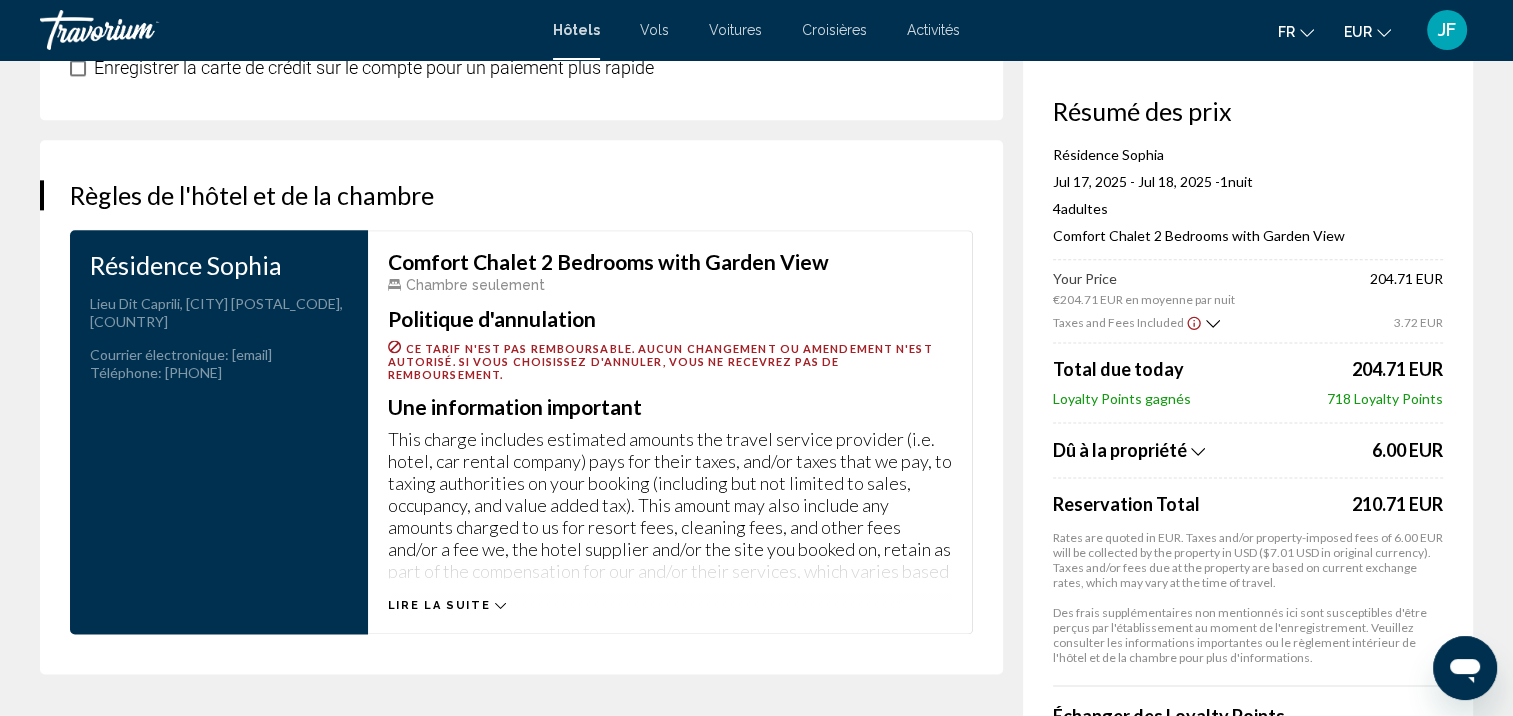 click 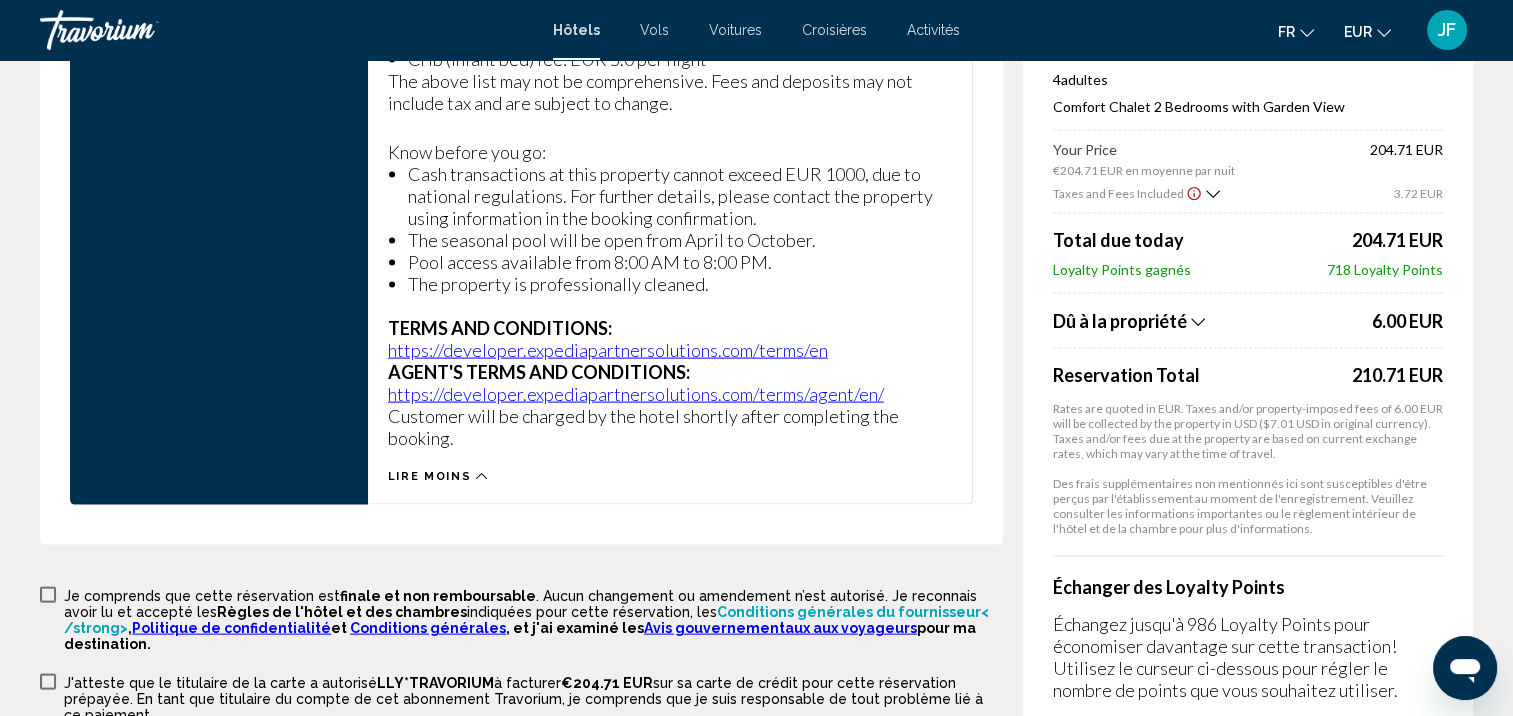 scroll, scrollTop: 4373, scrollLeft: 0, axis: vertical 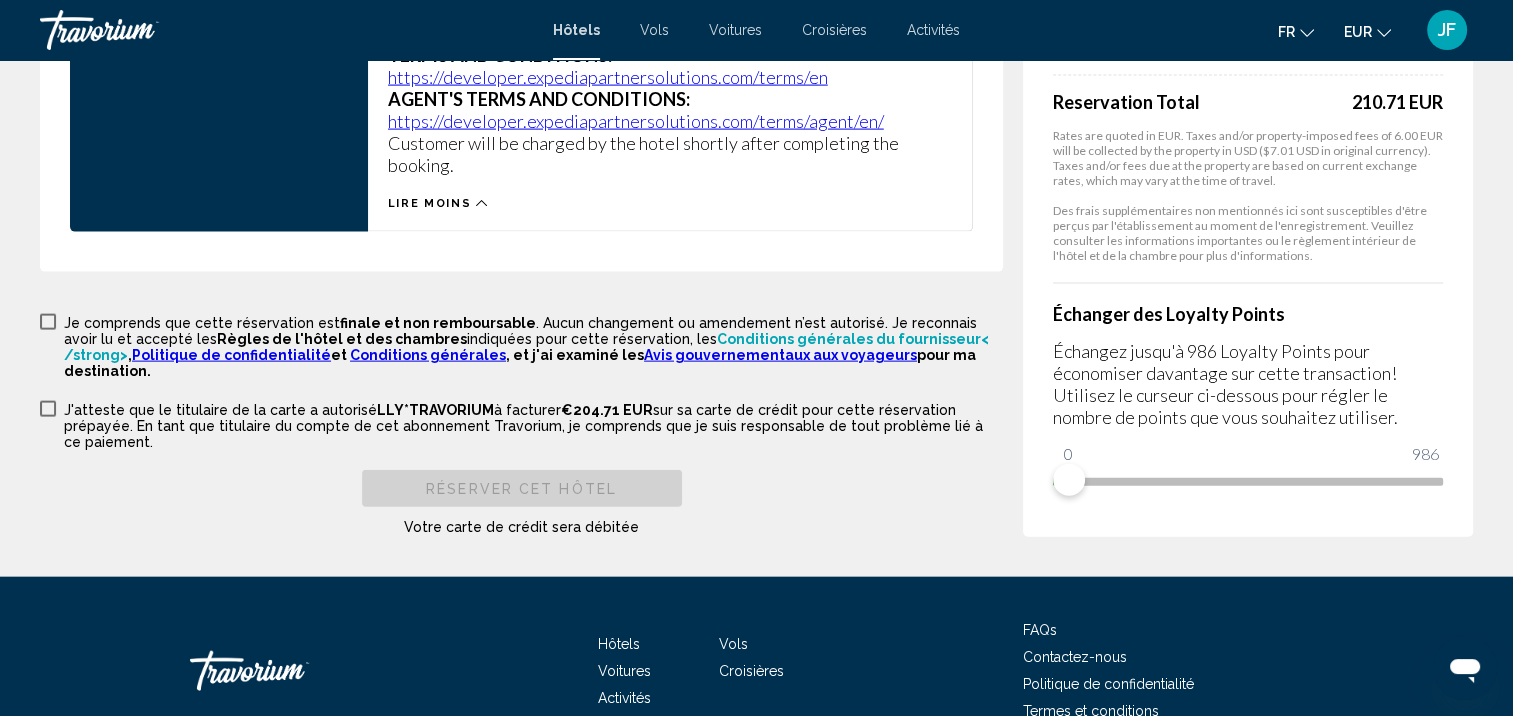 click at bounding box center (48, 322) 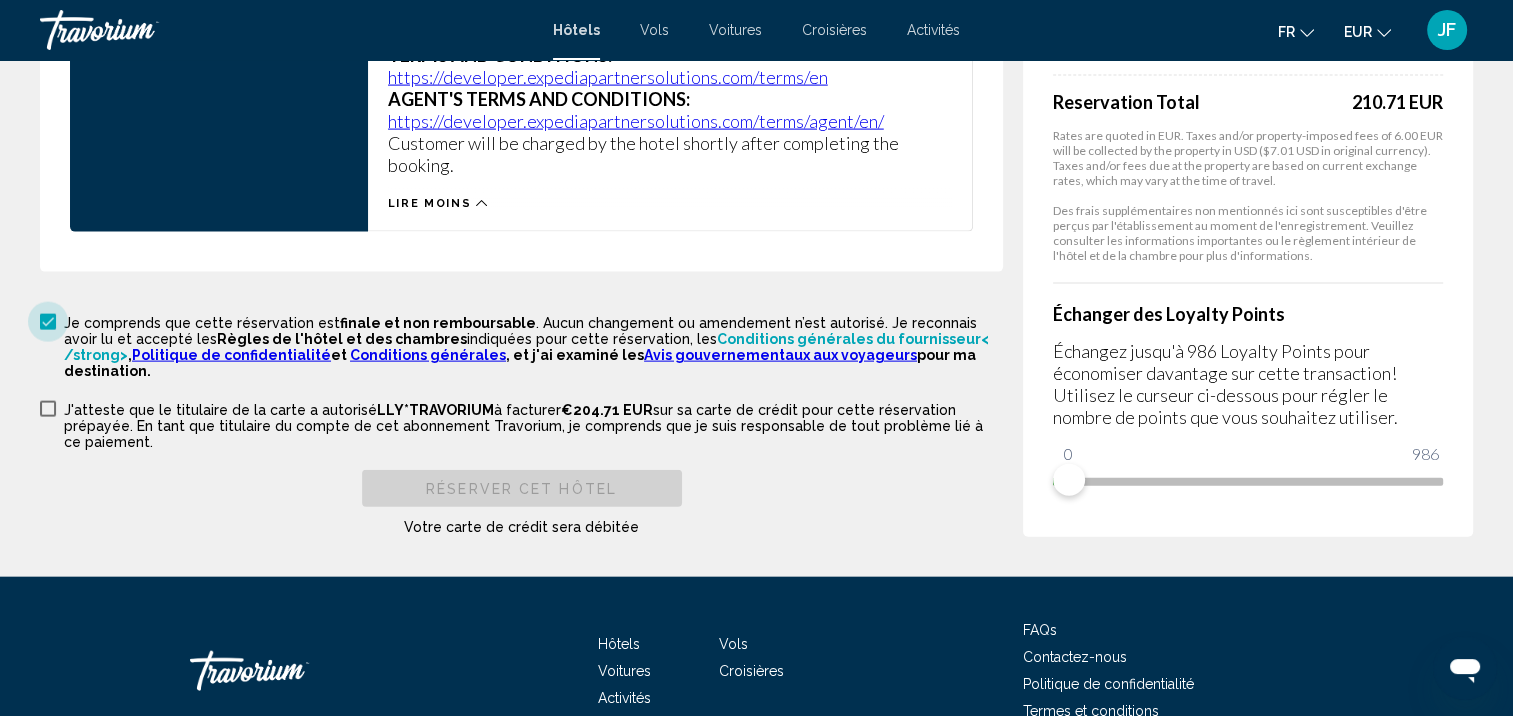click at bounding box center [48, 322] 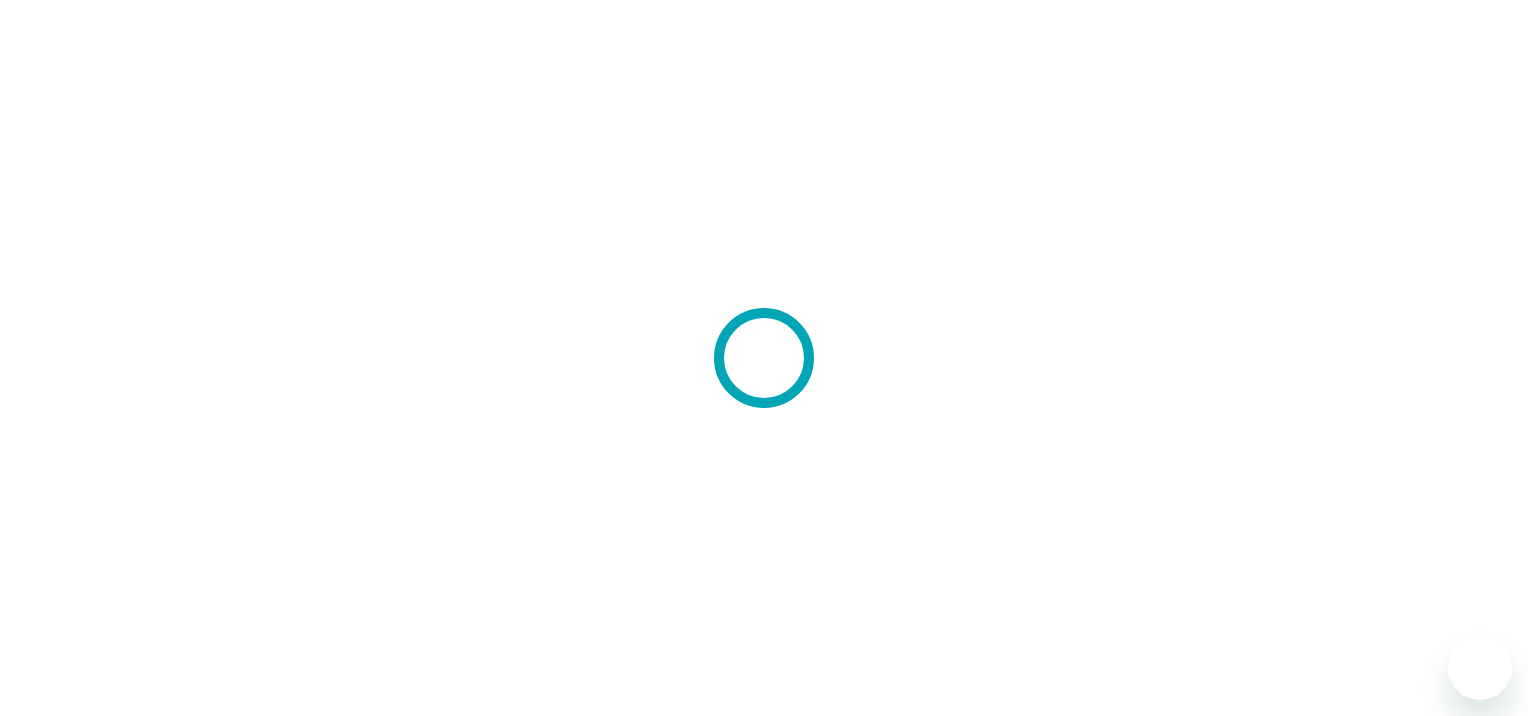 scroll, scrollTop: 0, scrollLeft: 0, axis: both 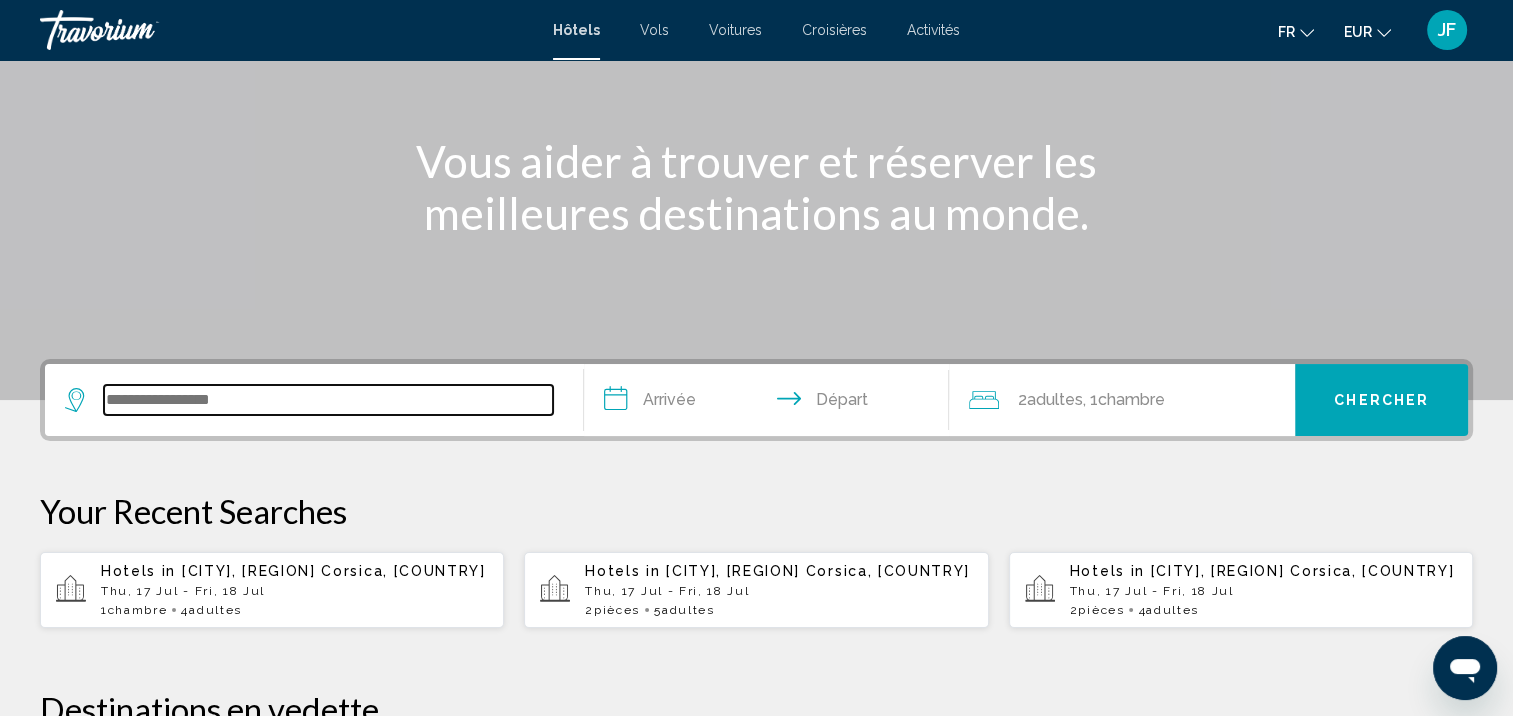 click at bounding box center (328, 400) 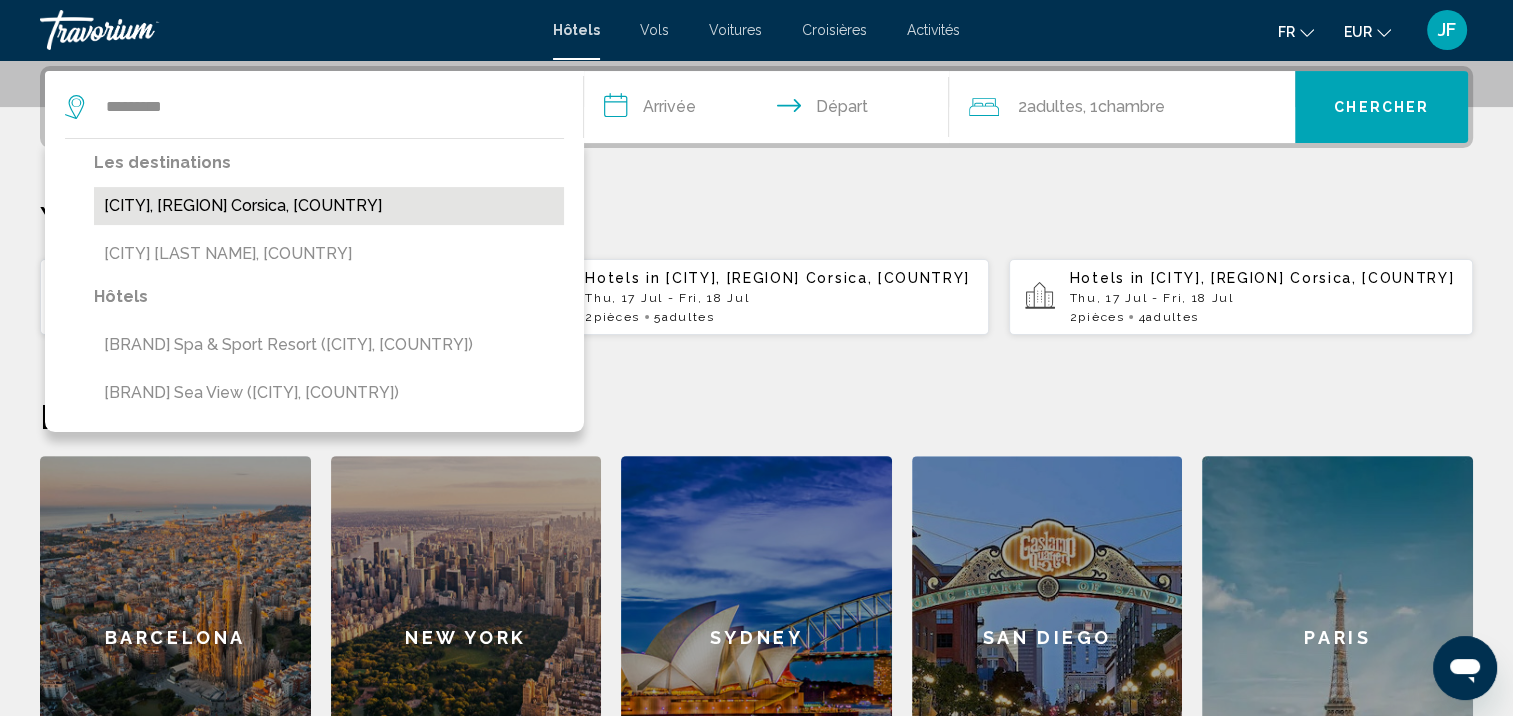 click on "[CITY], [REGION] Corsica, [COUNTRY]" at bounding box center [329, 206] 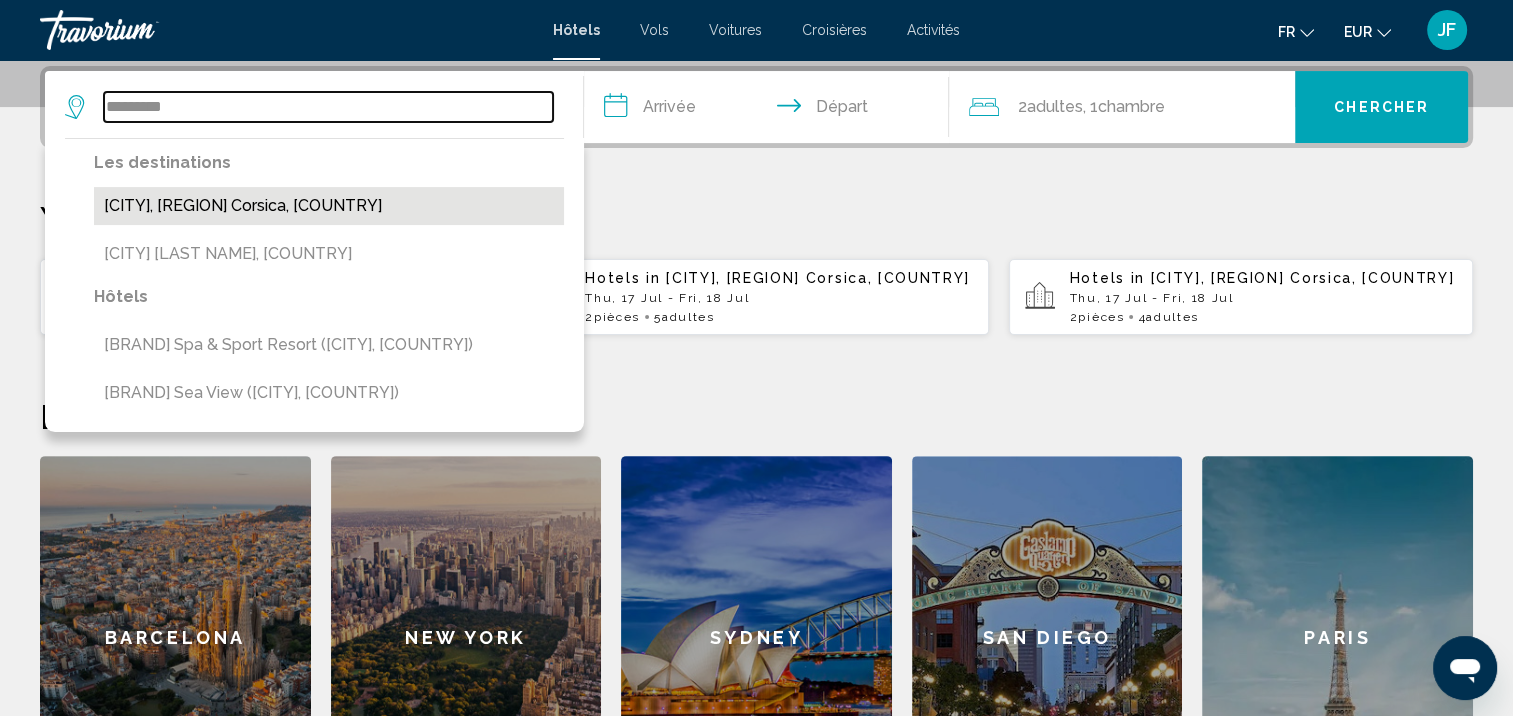 type on "**********" 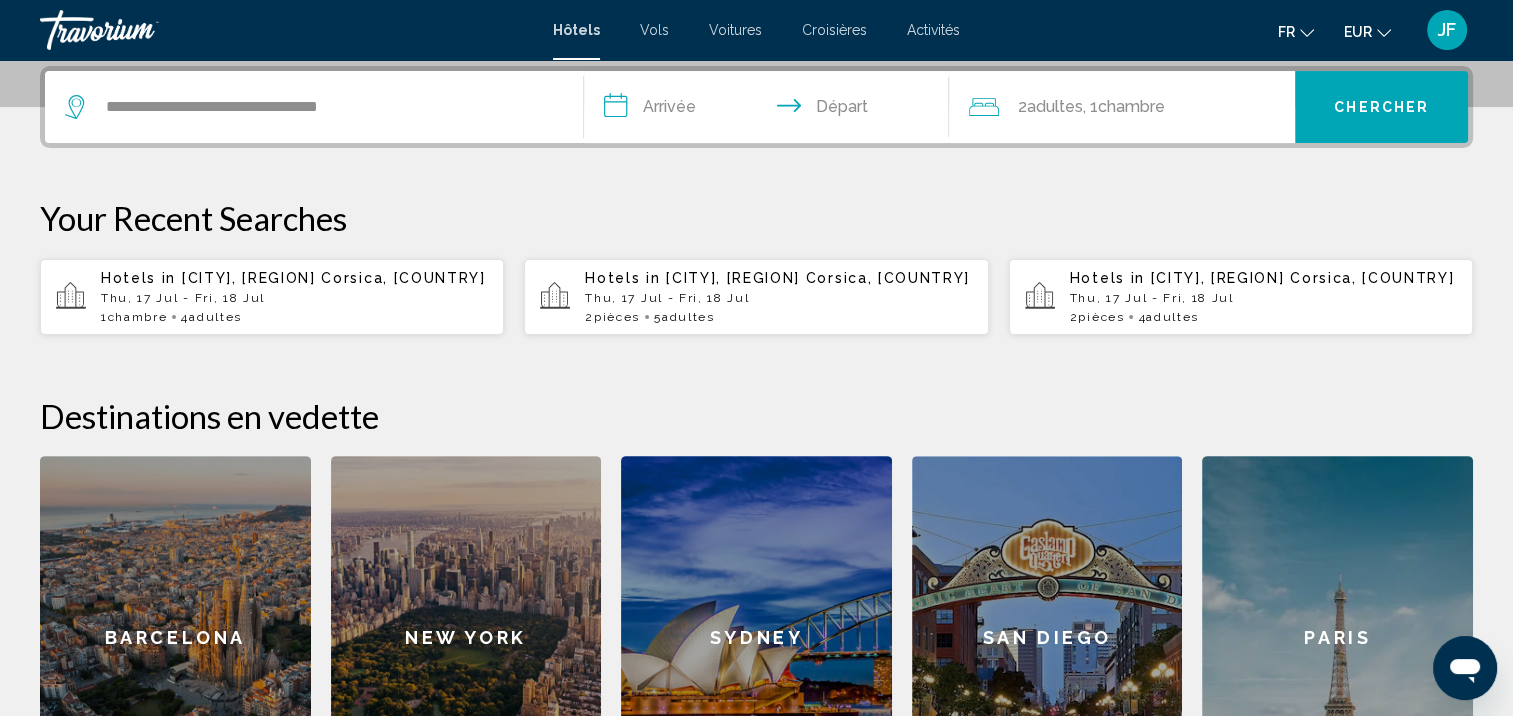 click on "**********" at bounding box center [771, 110] 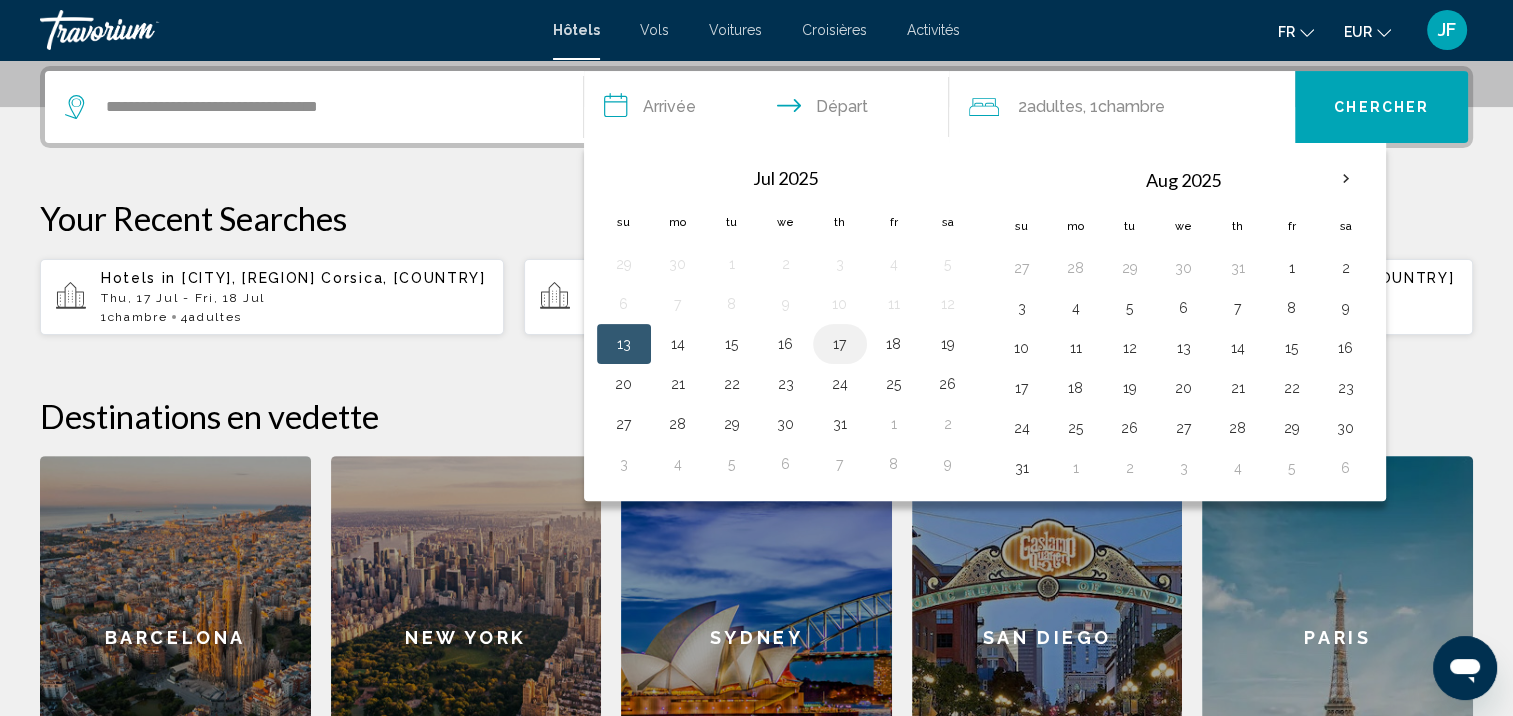 click on "17" at bounding box center (840, 344) 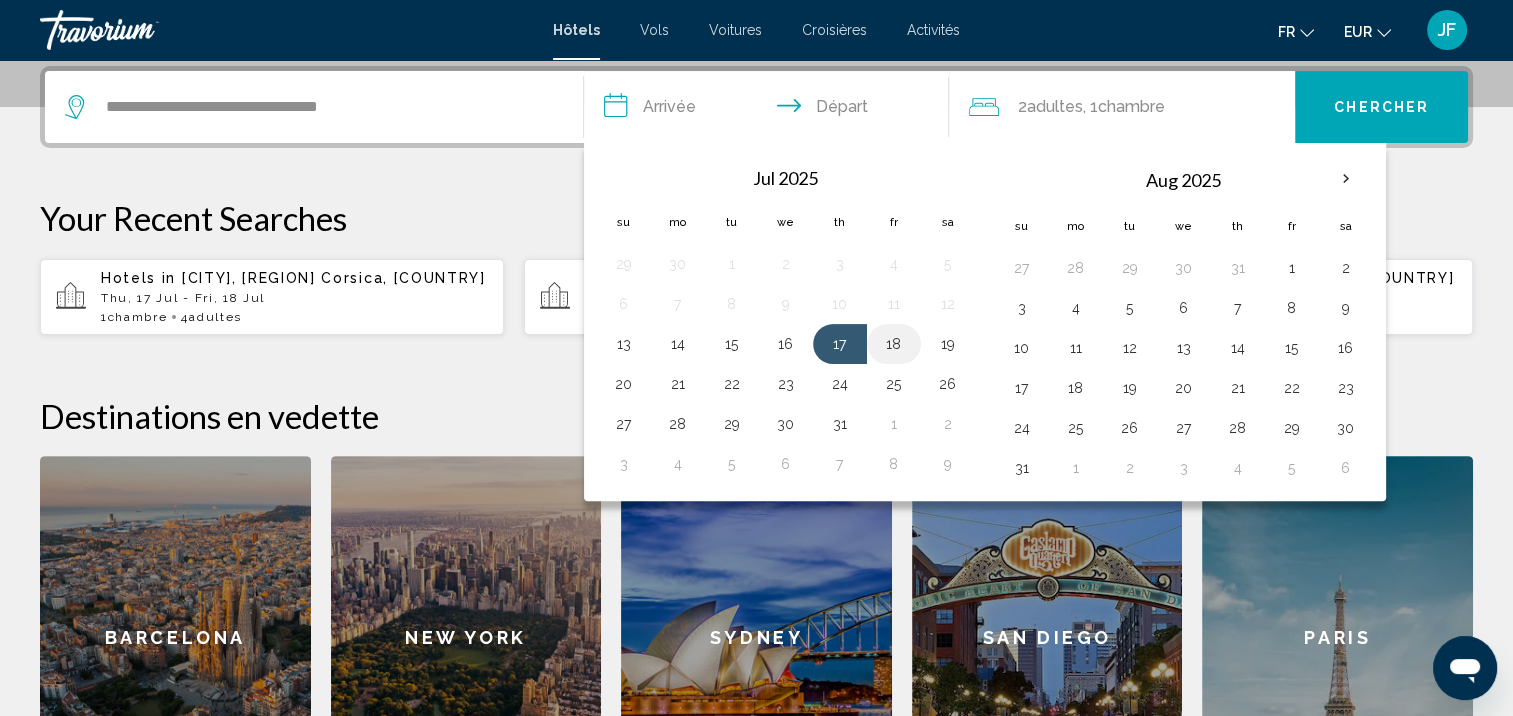 click on "18" at bounding box center (894, 344) 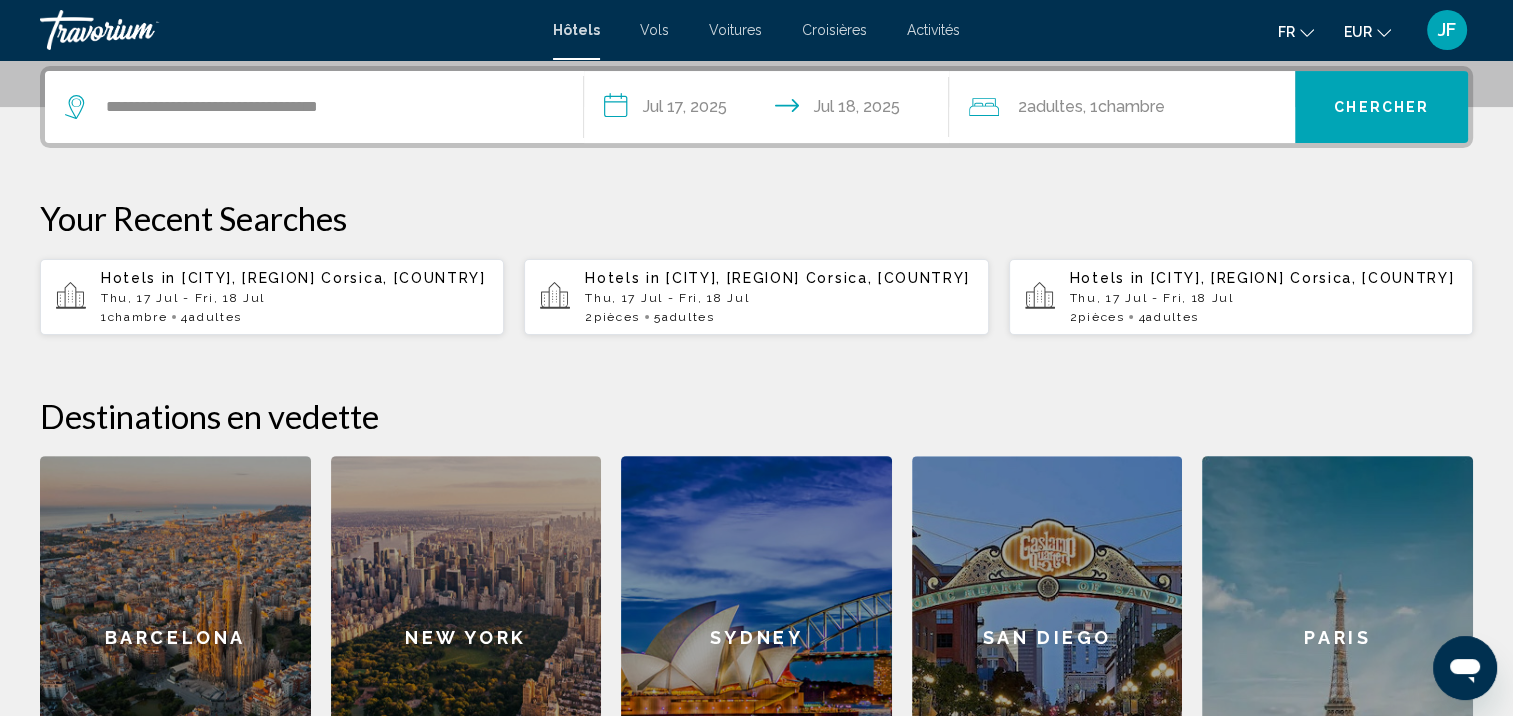 drag, startPoint x: 1073, startPoint y: 92, endPoint x: 1088, endPoint y: 108, distance: 21.931713 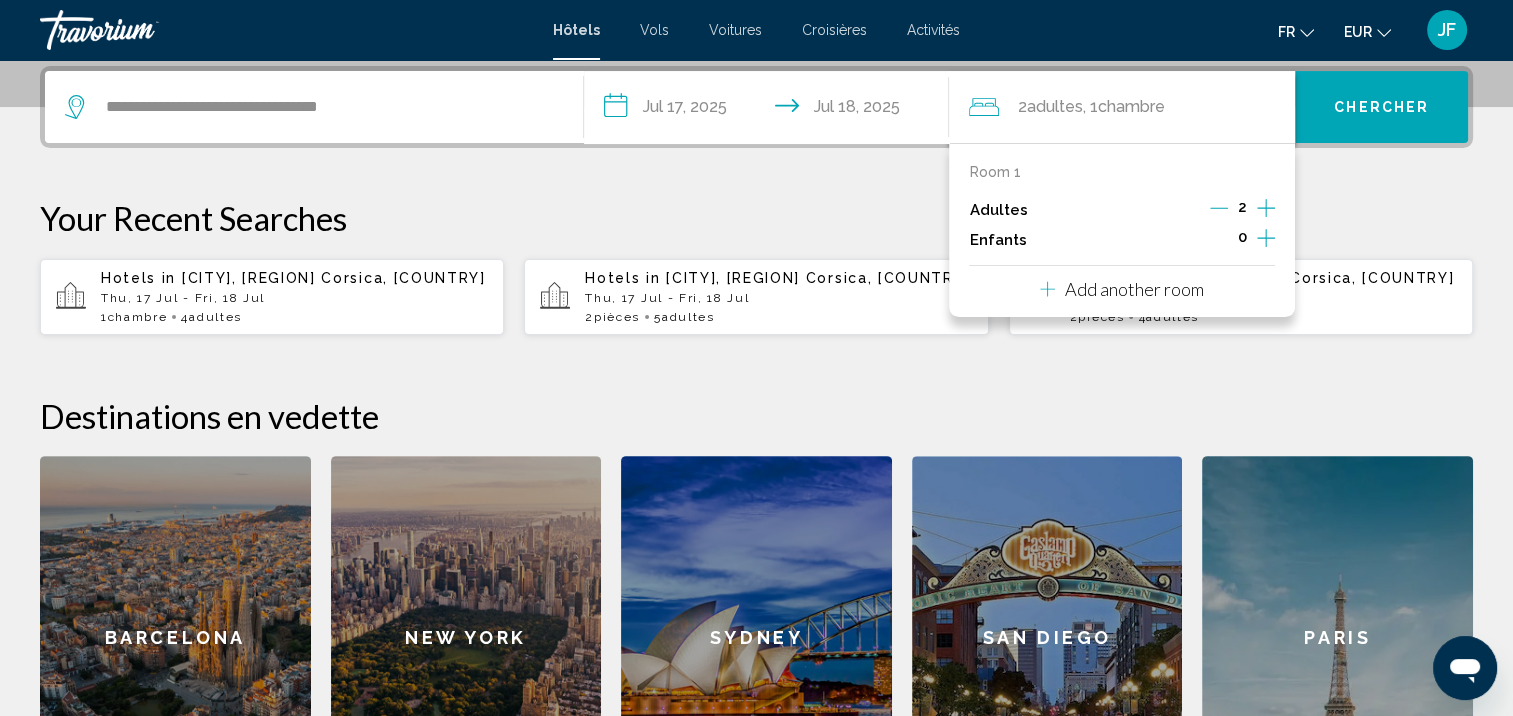 click on "Add another room" at bounding box center [1134, 289] 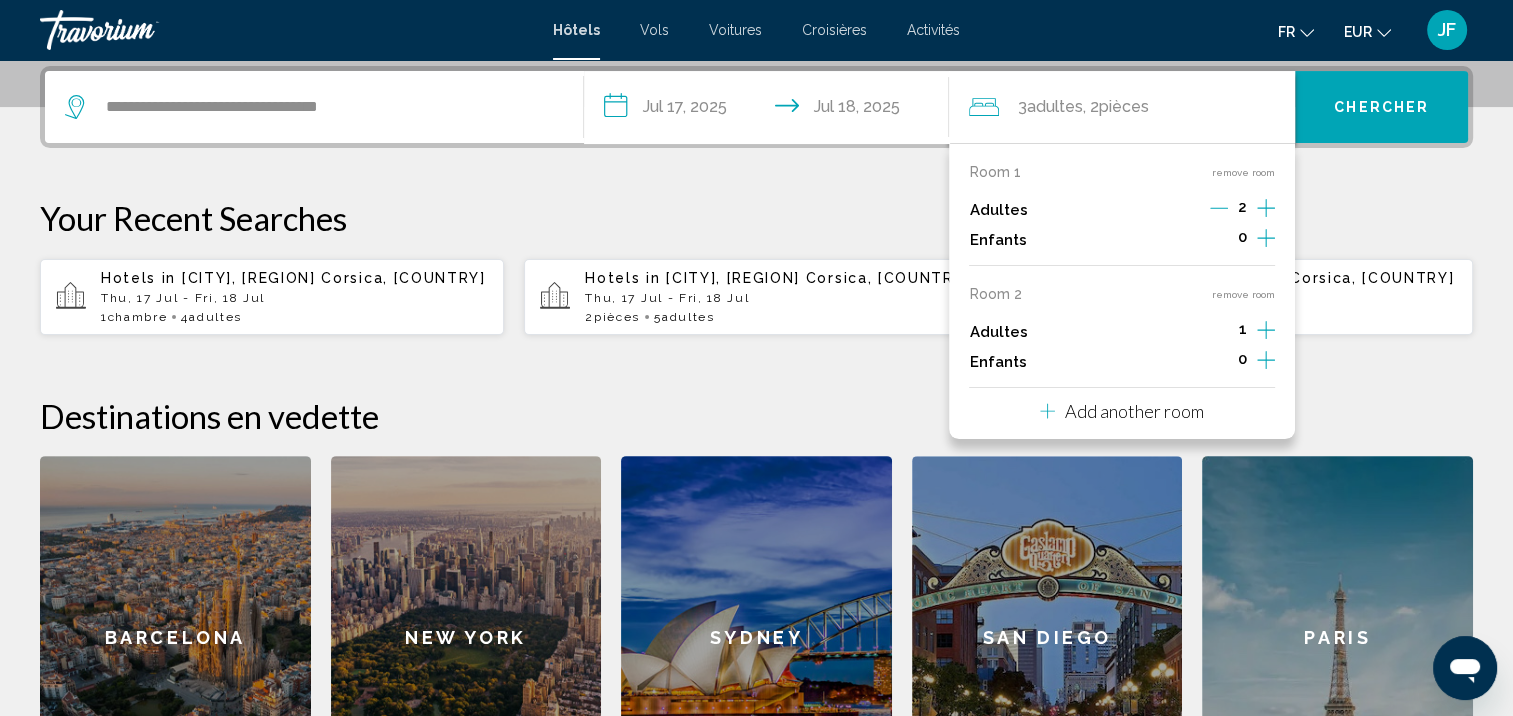 click 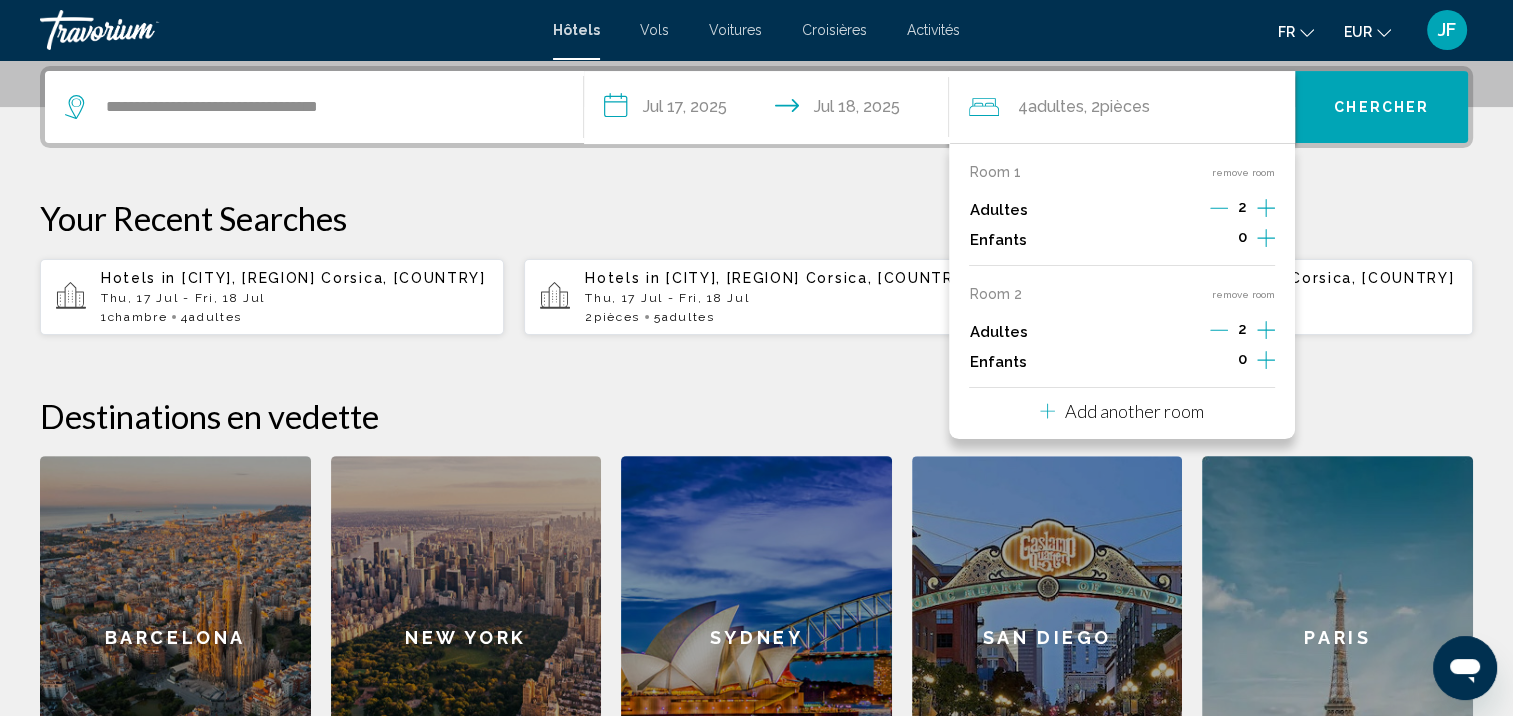 click on "Chercher" at bounding box center [1381, 107] 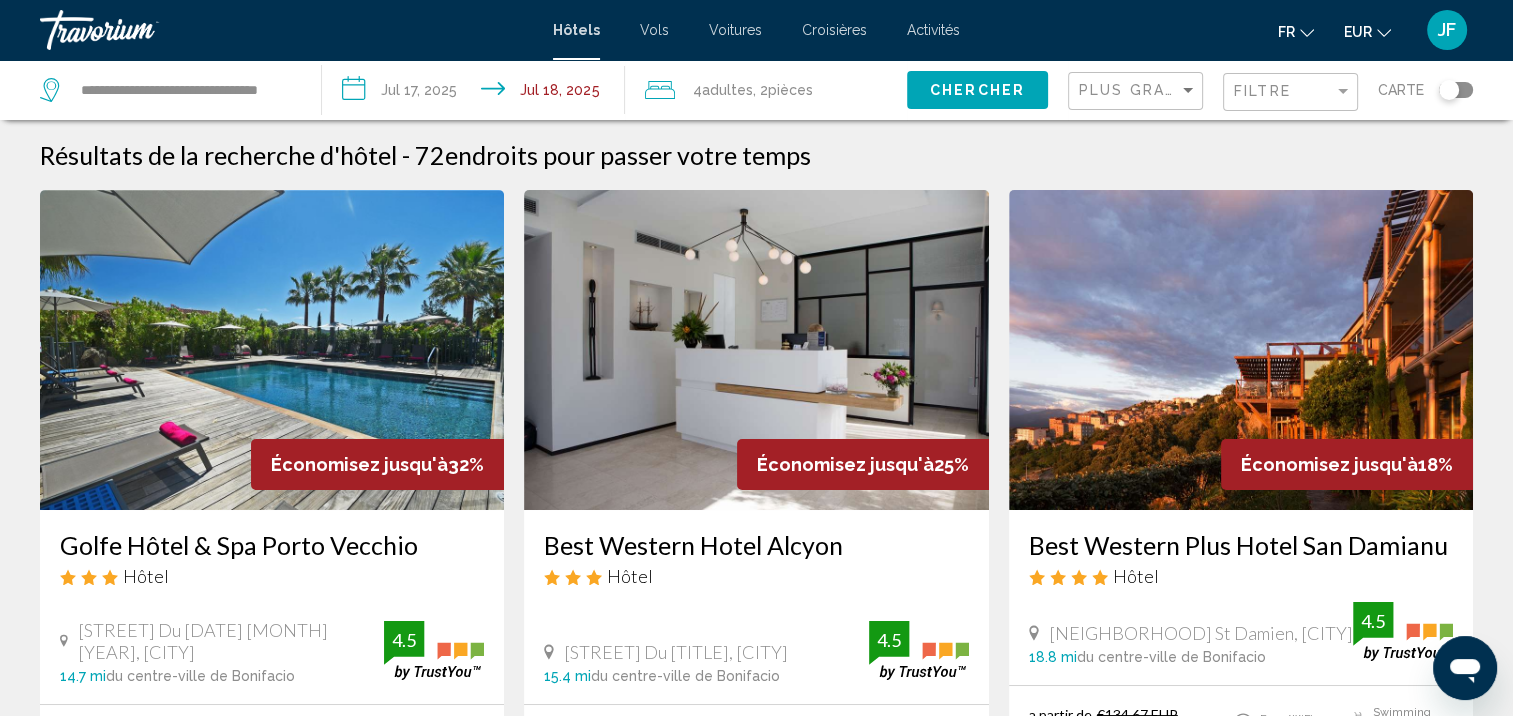 scroll, scrollTop: 200, scrollLeft: 0, axis: vertical 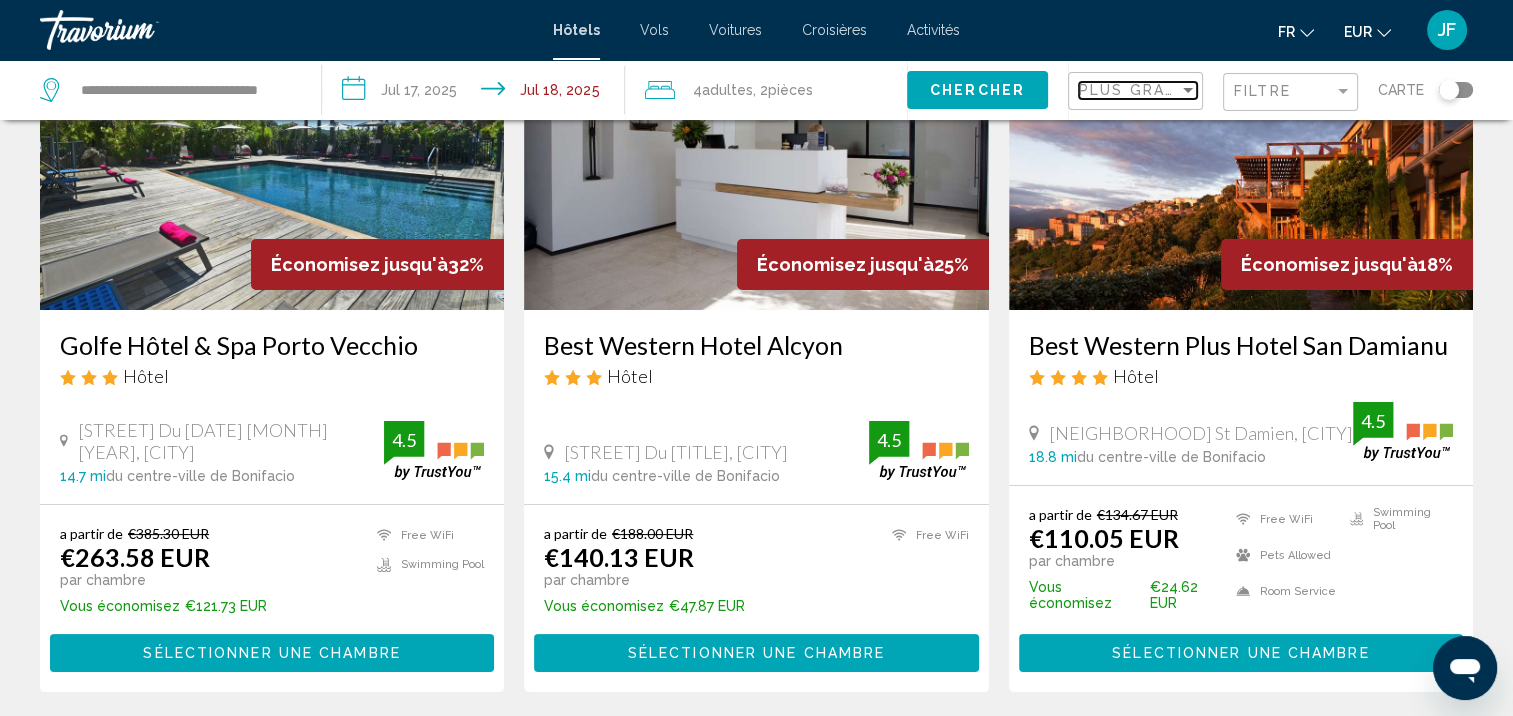 click at bounding box center [1188, 90] 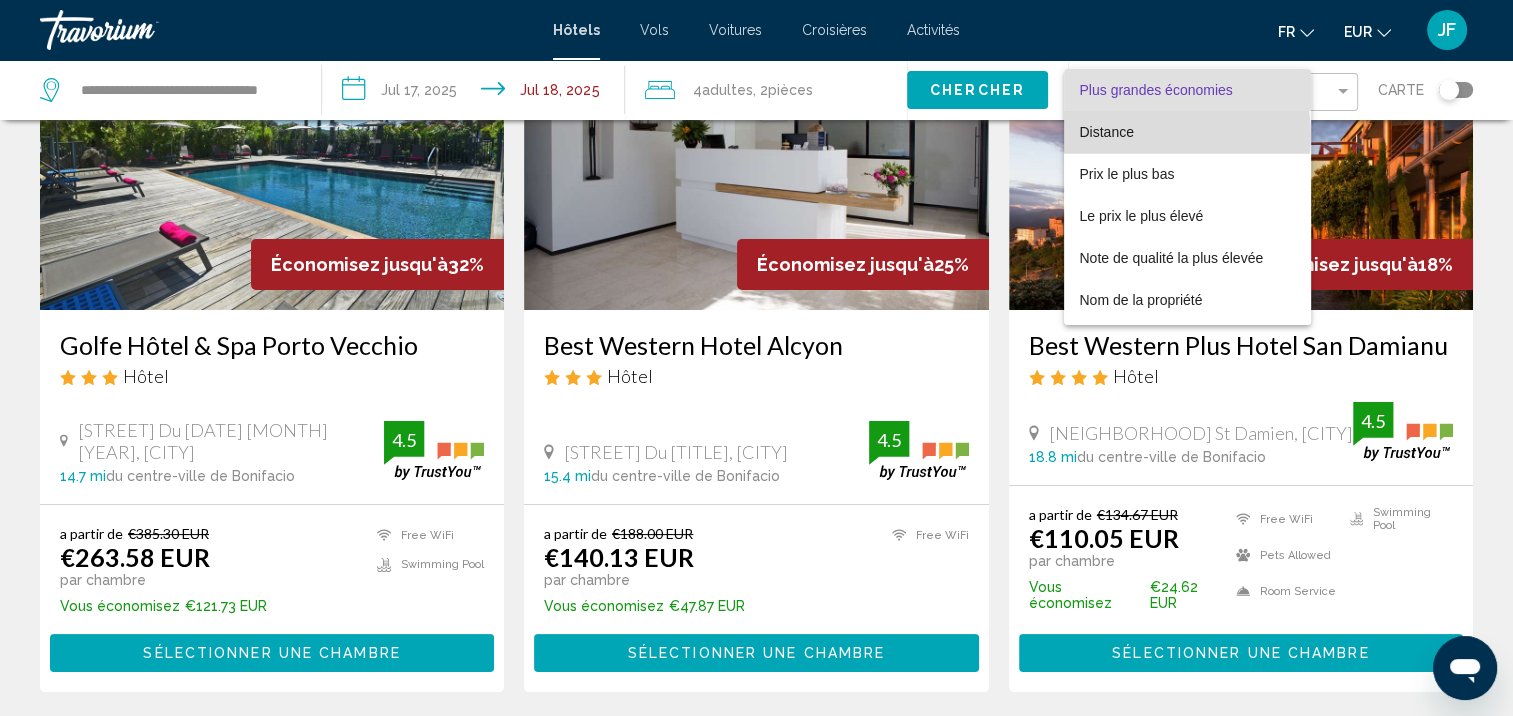 click on "Distance" at bounding box center (1188, 132) 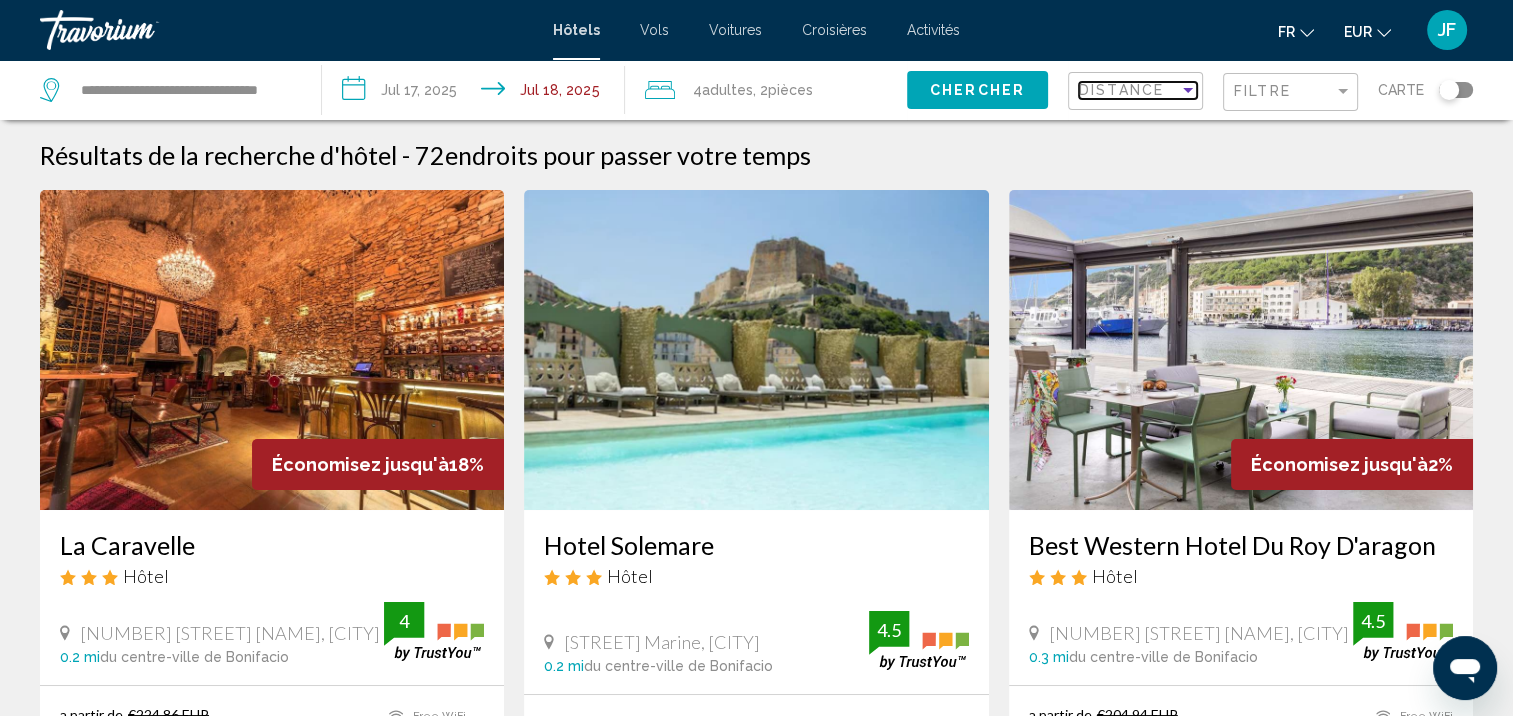 scroll, scrollTop: 200, scrollLeft: 0, axis: vertical 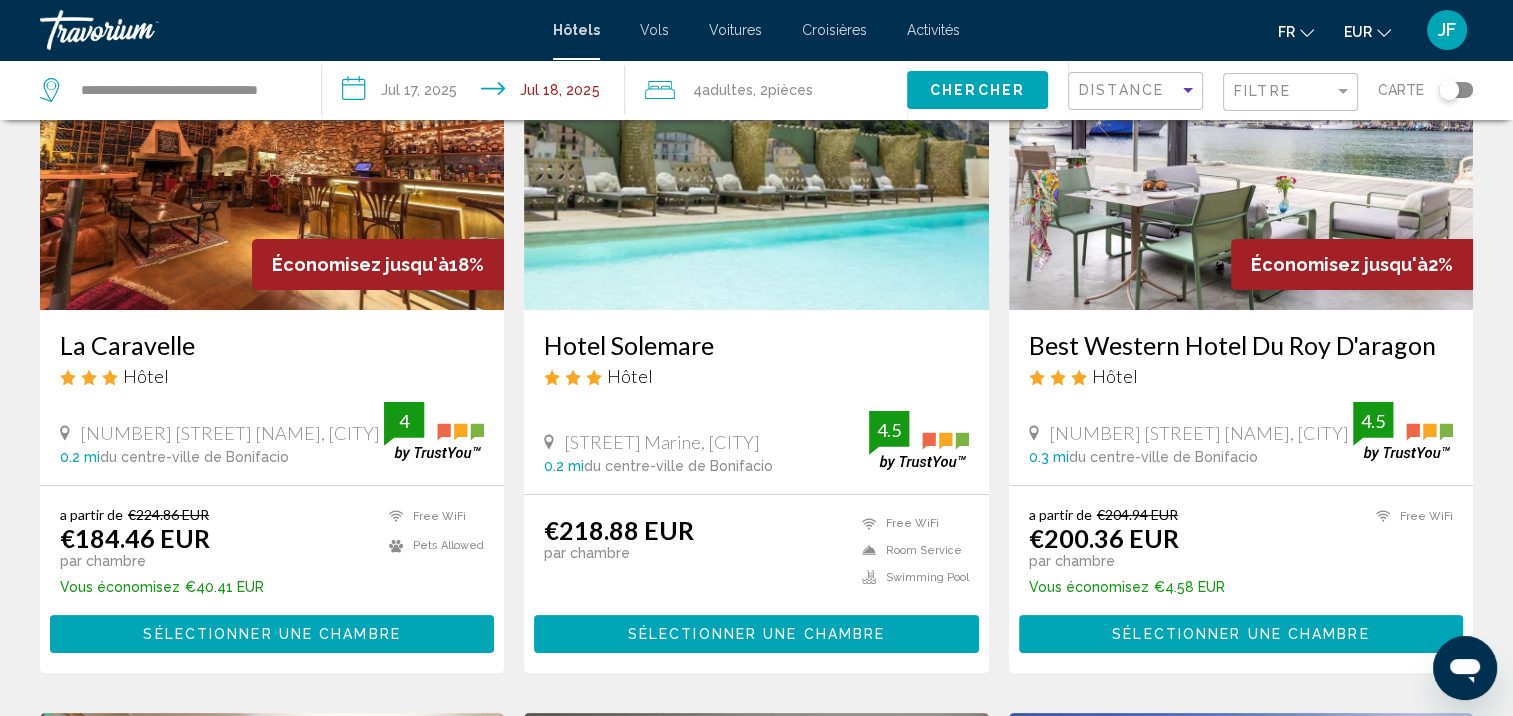 click on "Sélectionner une chambre" at bounding box center (271, 635) 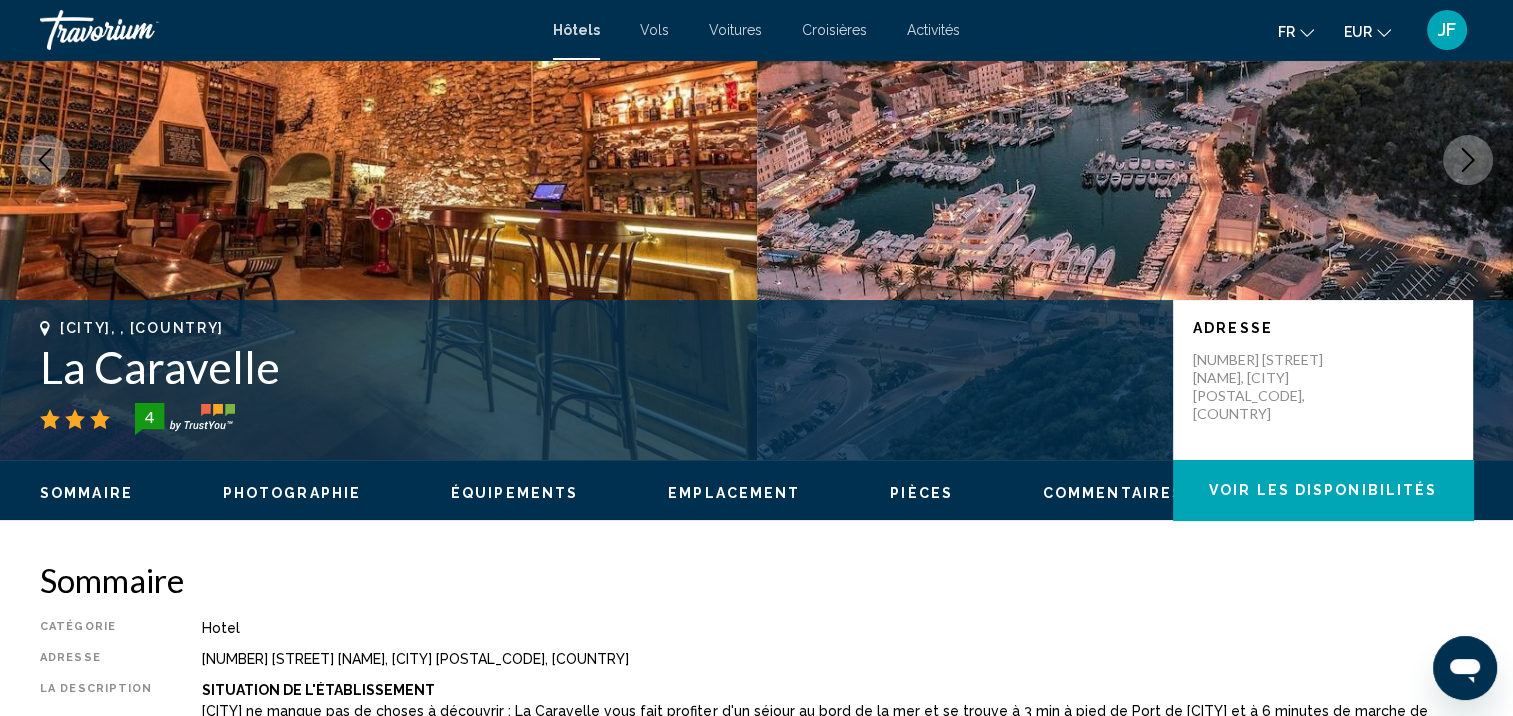 scroll, scrollTop: 2, scrollLeft: 0, axis: vertical 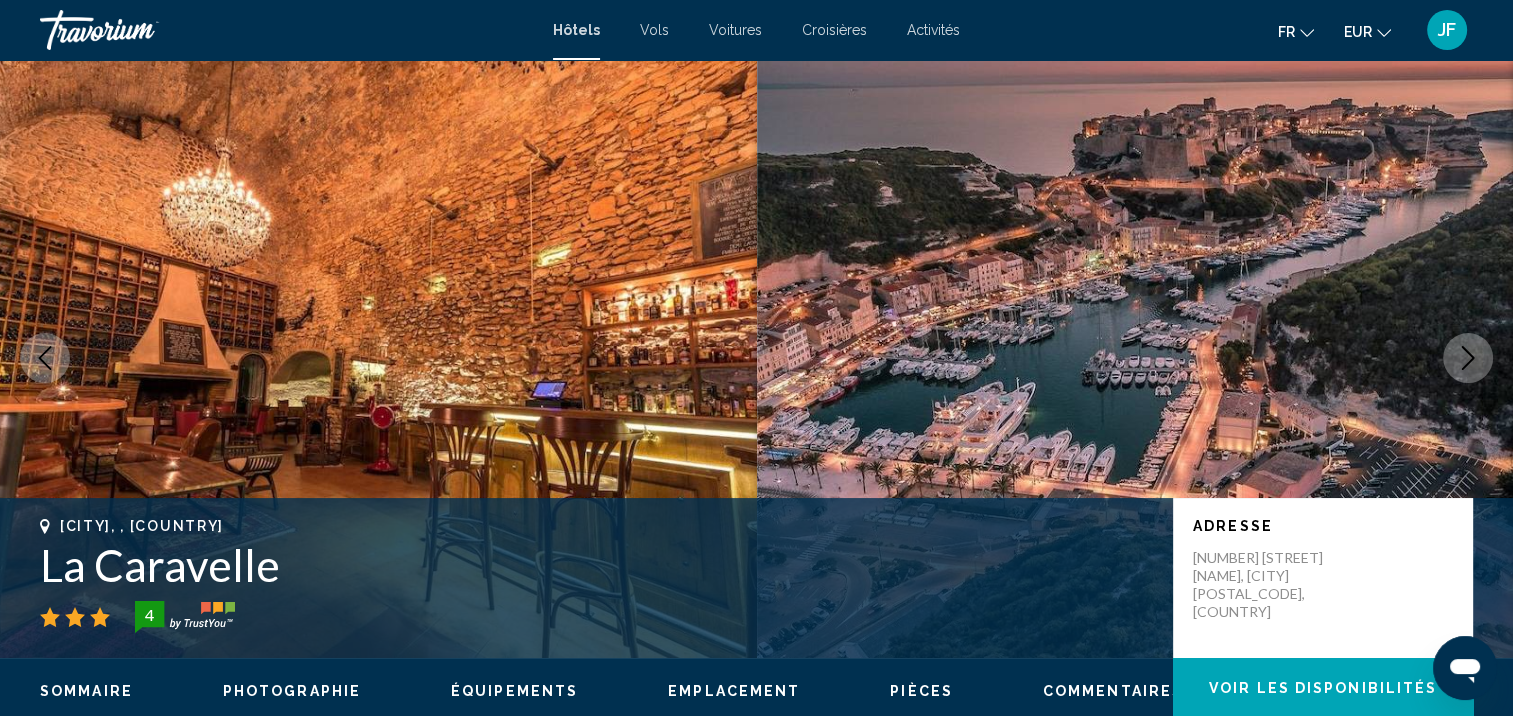 click at bounding box center (1468, 358) 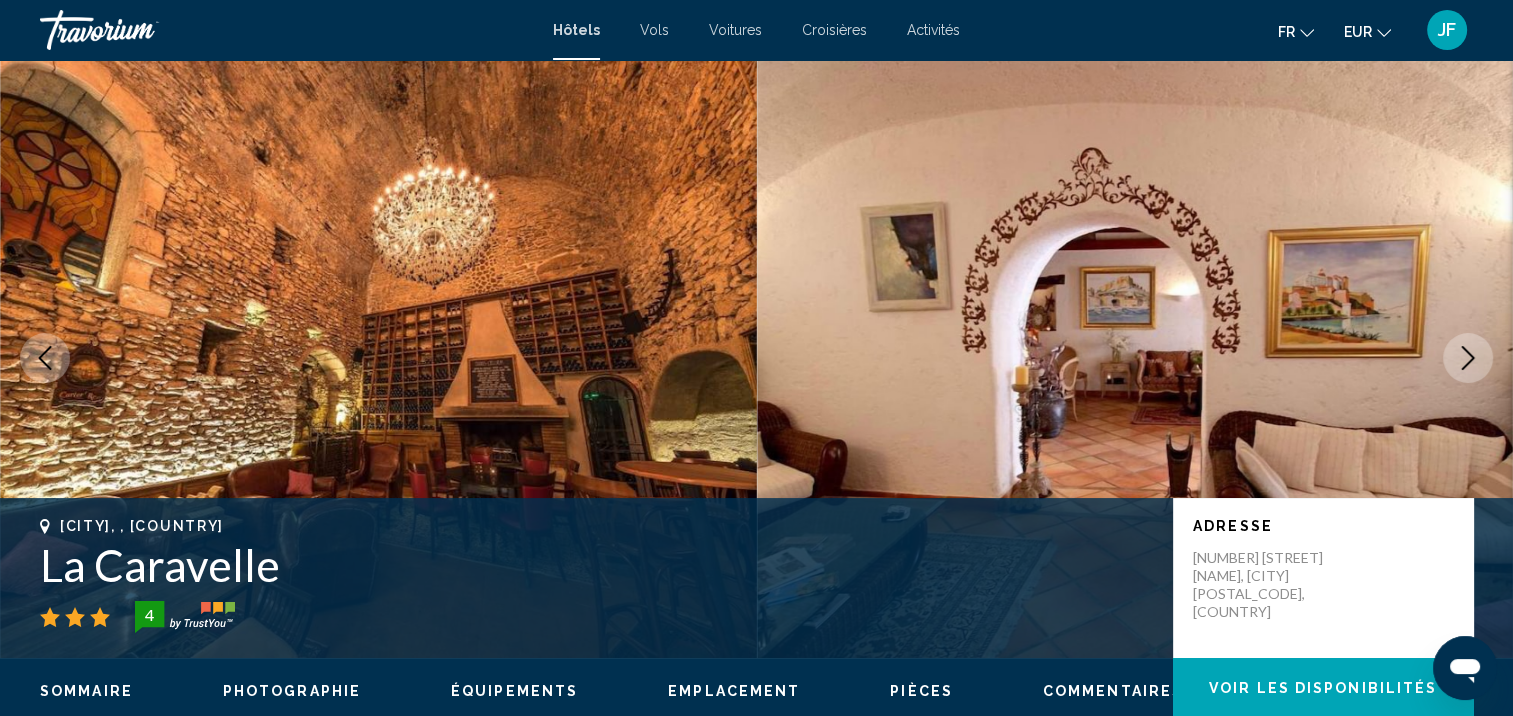 click at bounding box center [1468, 358] 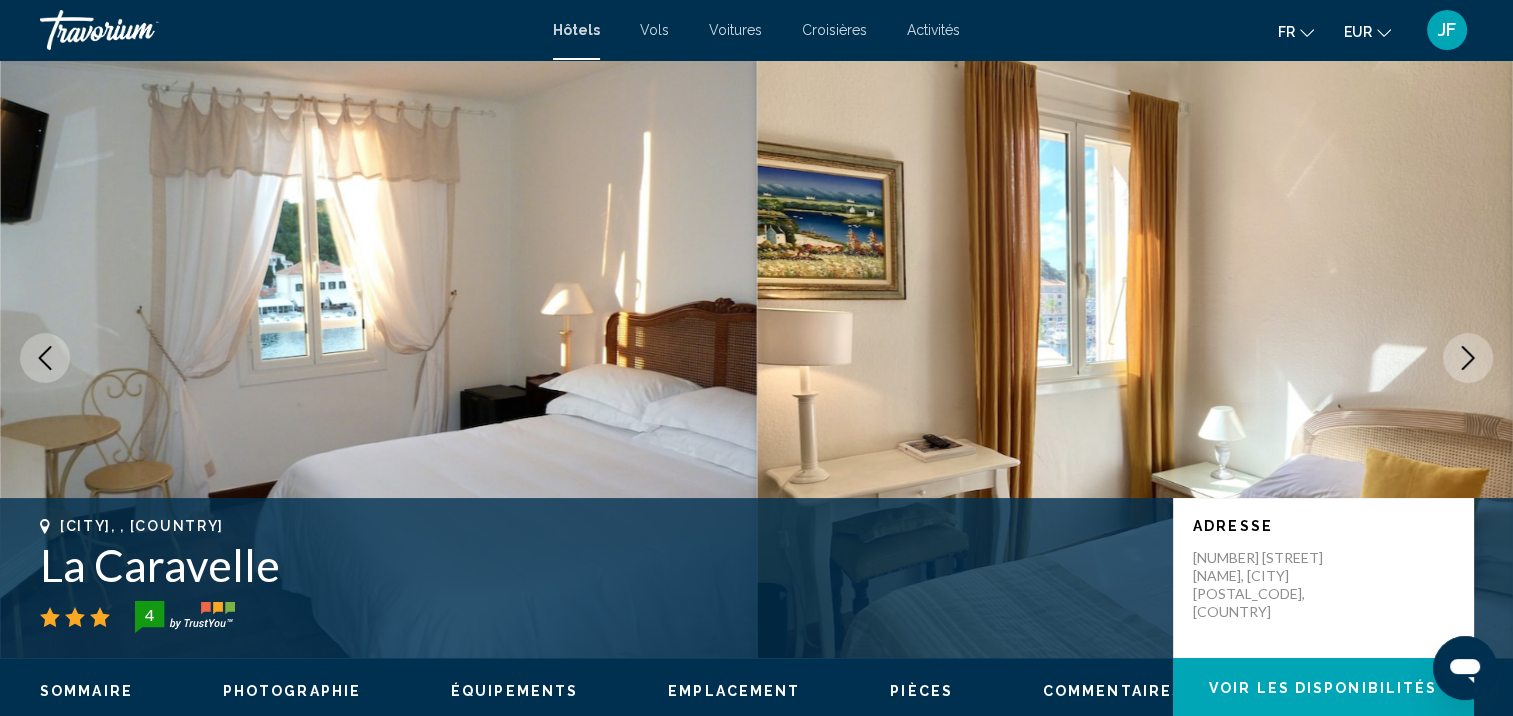 click at bounding box center (1468, 358) 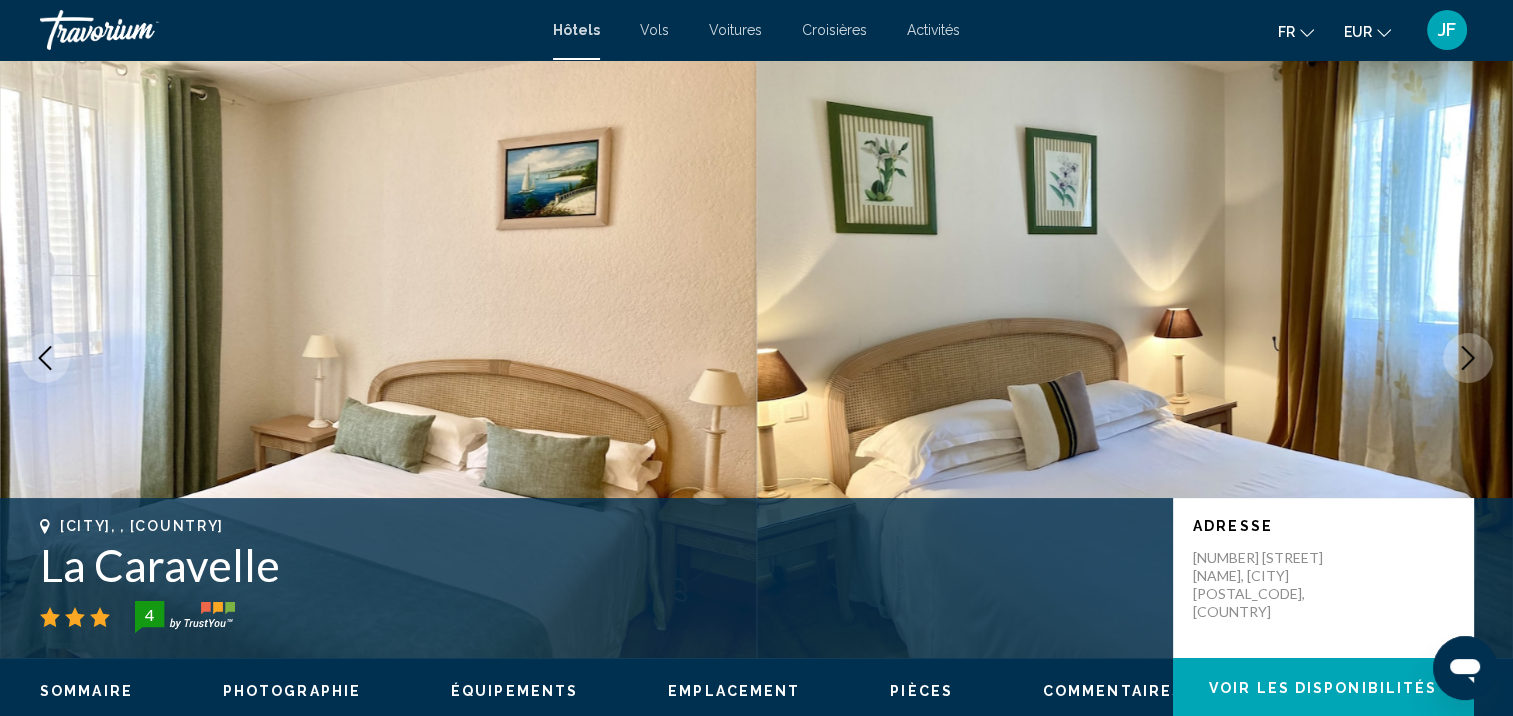 click at bounding box center [1468, 358] 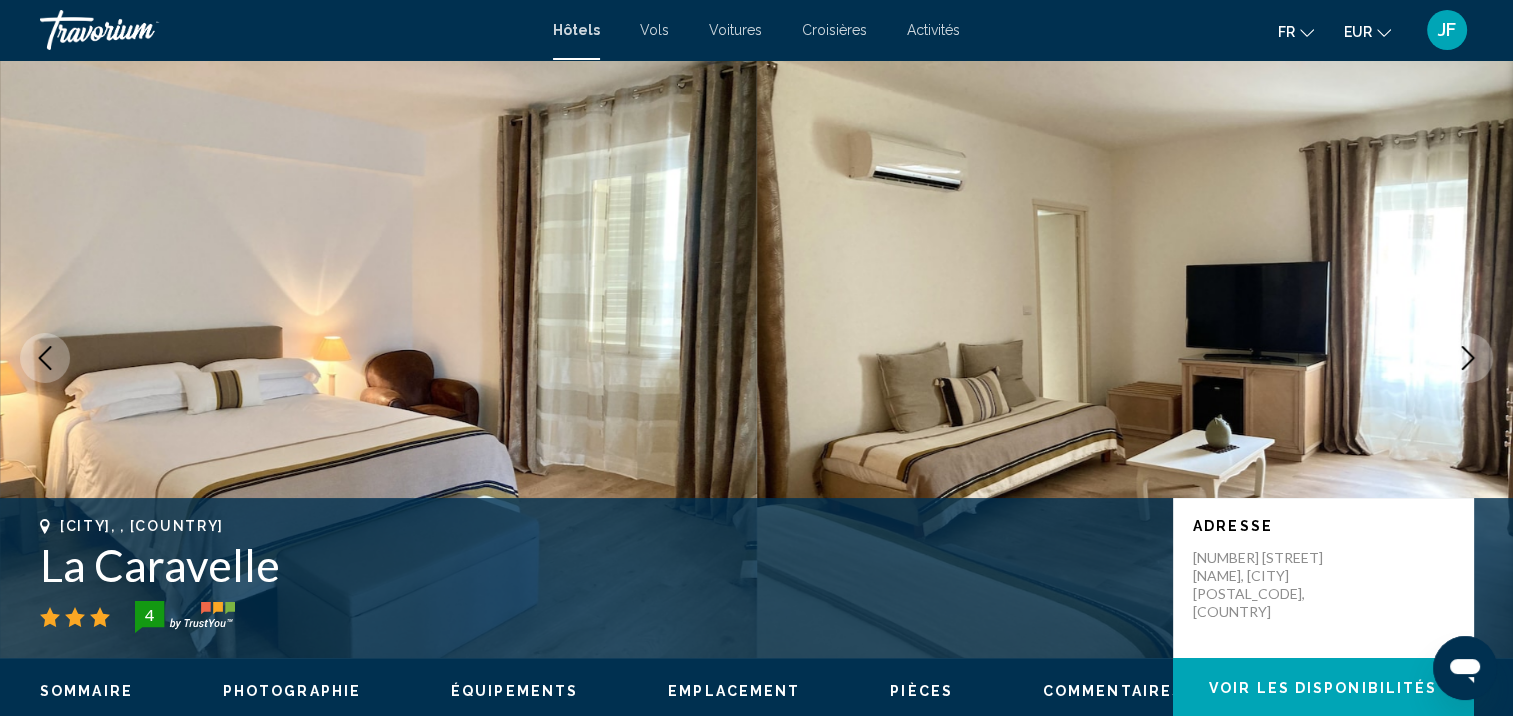 click at bounding box center (1468, 358) 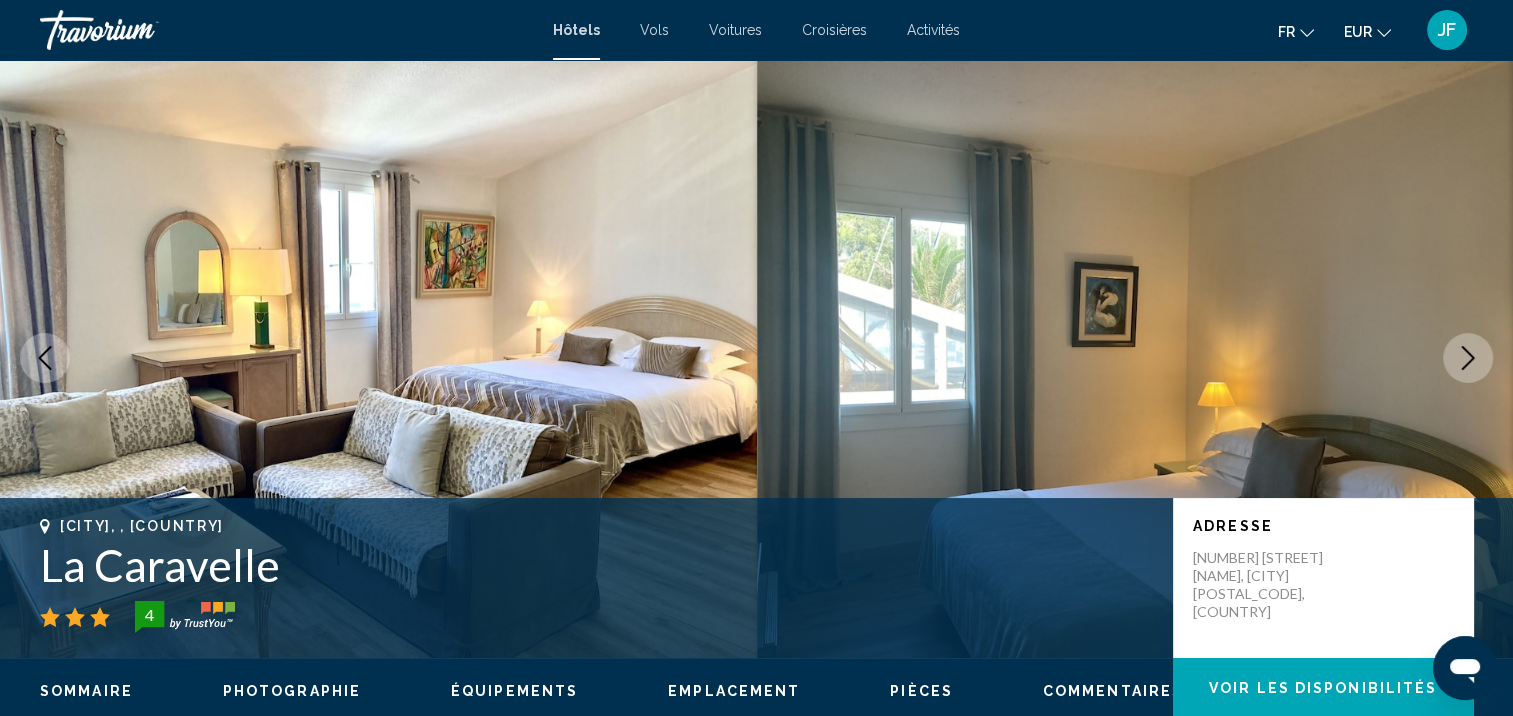 click at bounding box center [1468, 358] 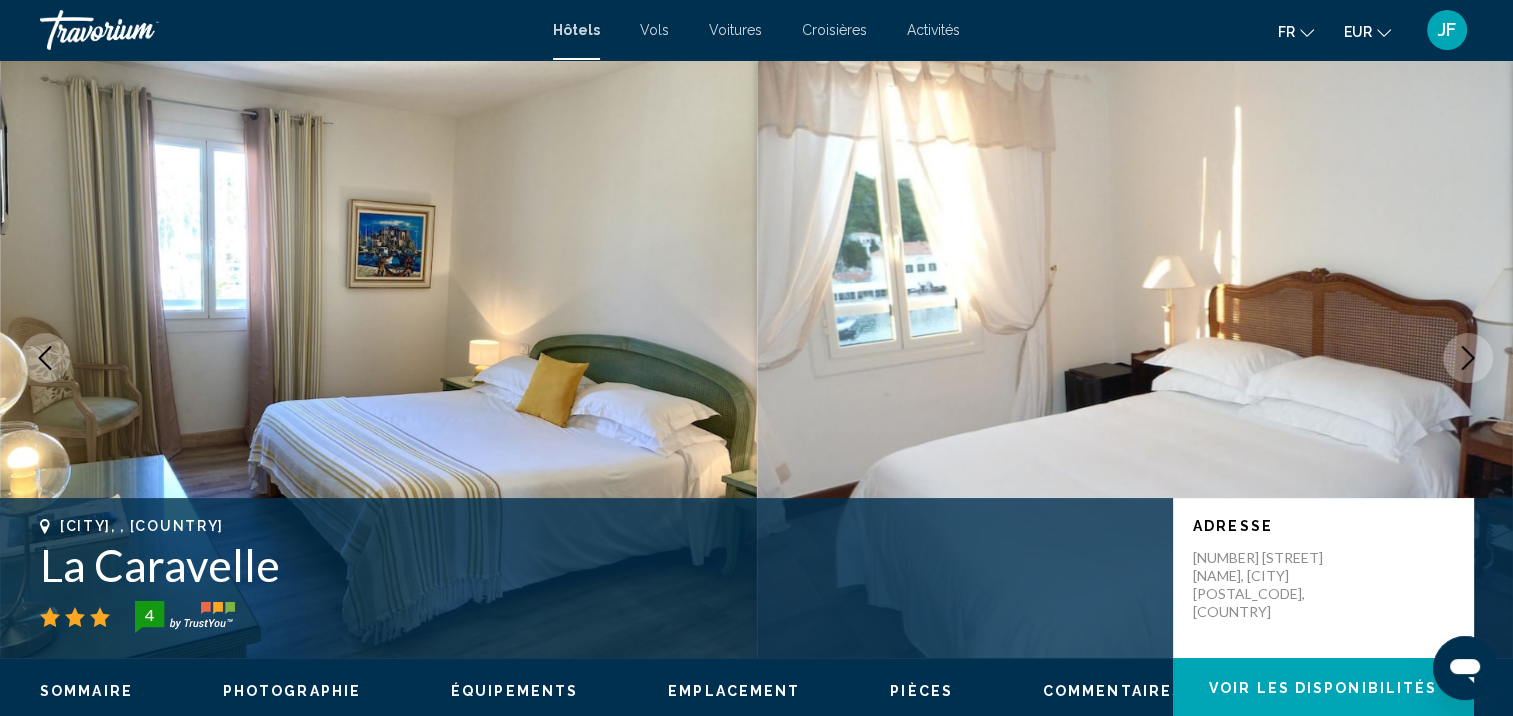 click at bounding box center (1468, 358) 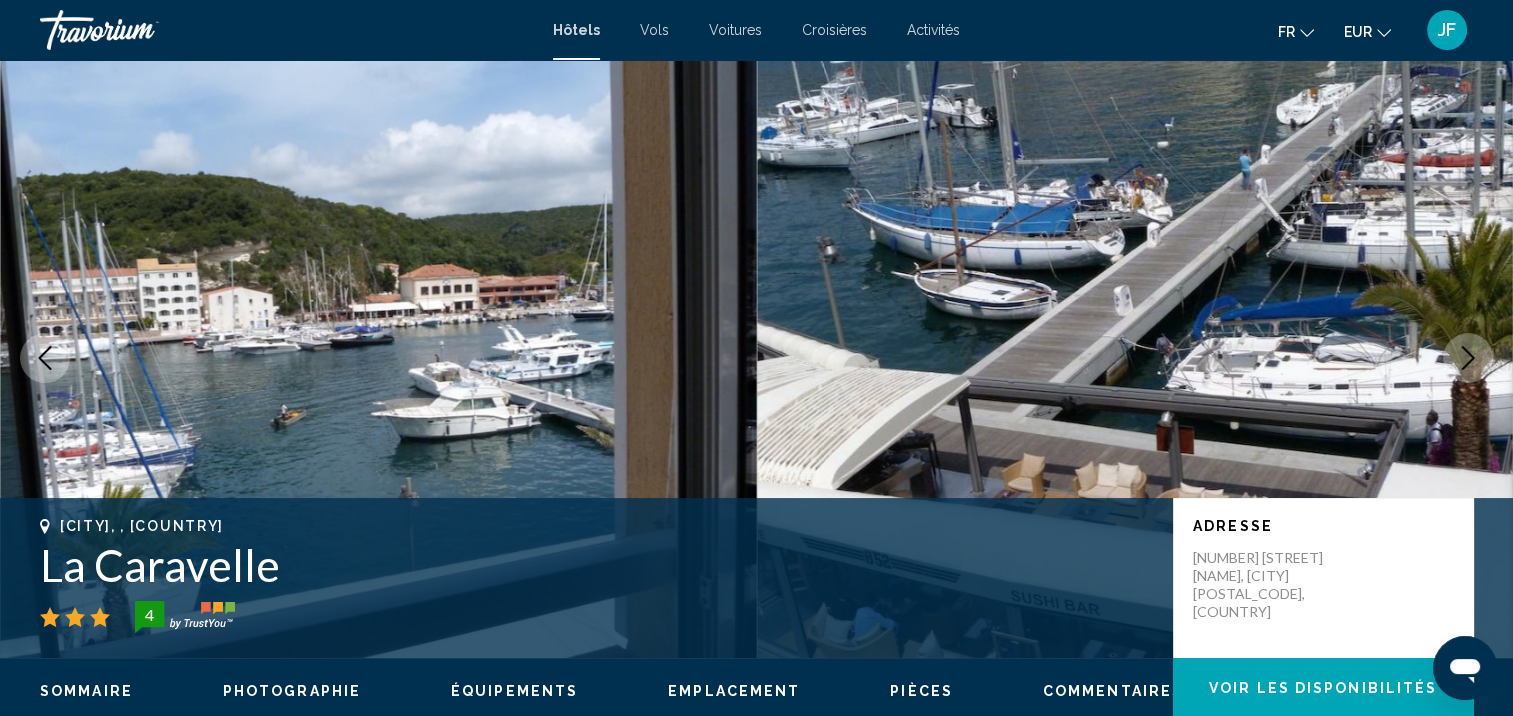 click at bounding box center [1468, 358] 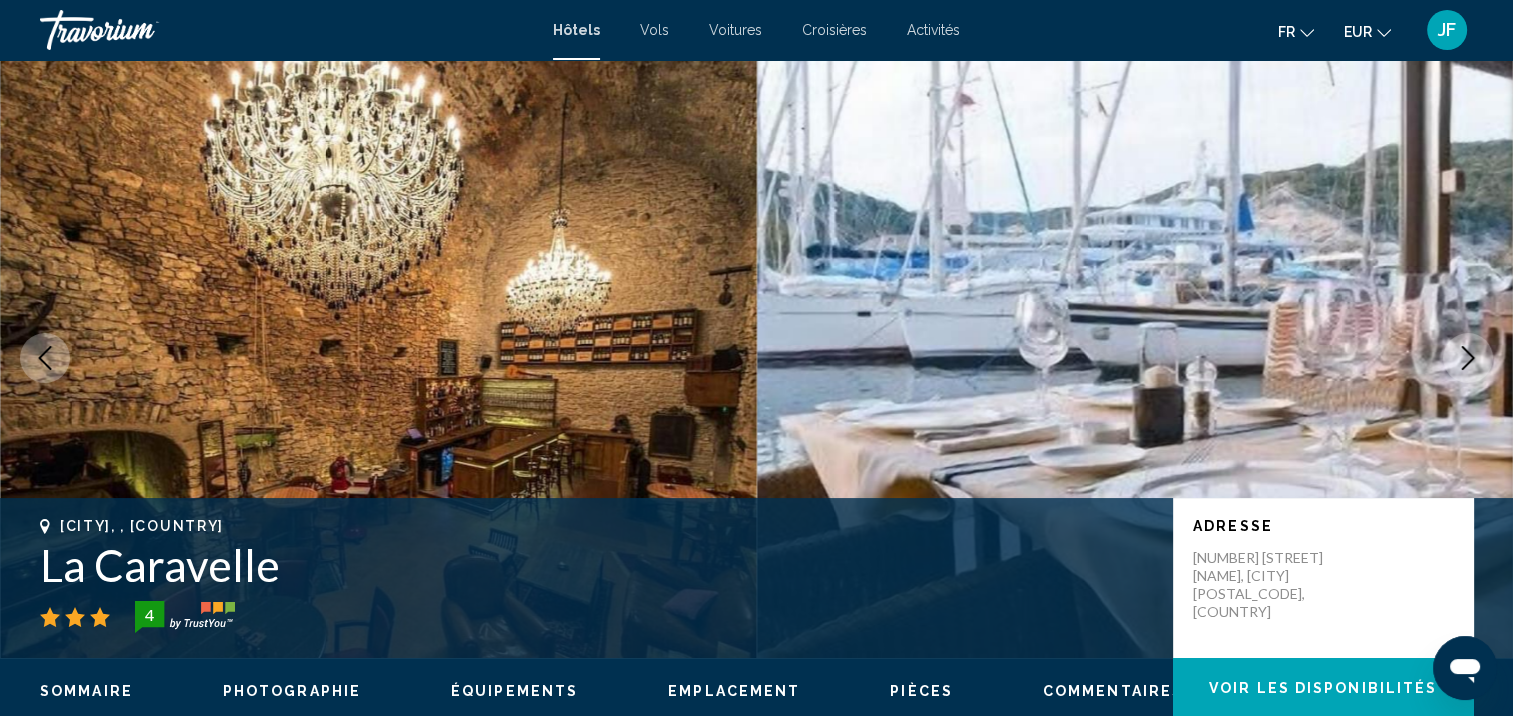 click at bounding box center [1468, 358] 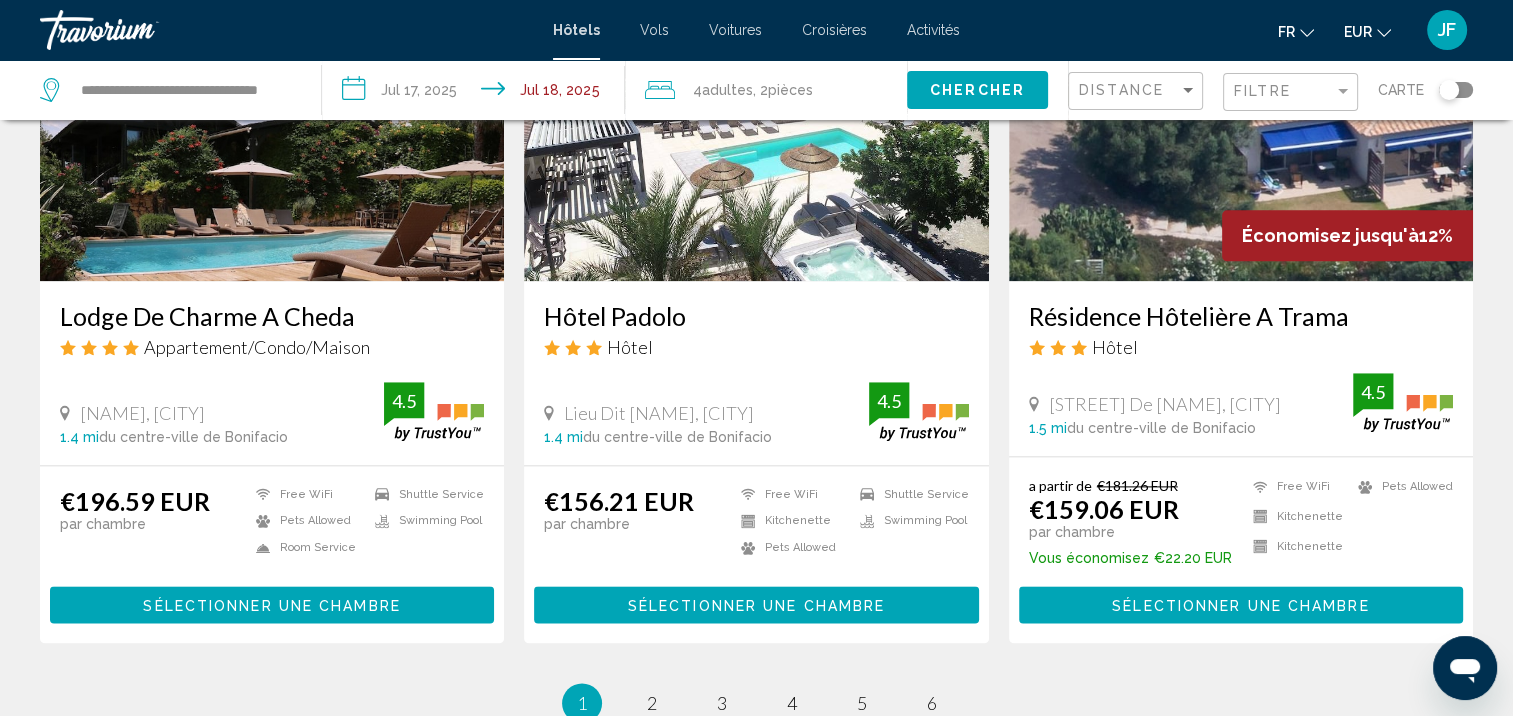 scroll, scrollTop: 2300, scrollLeft: 0, axis: vertical 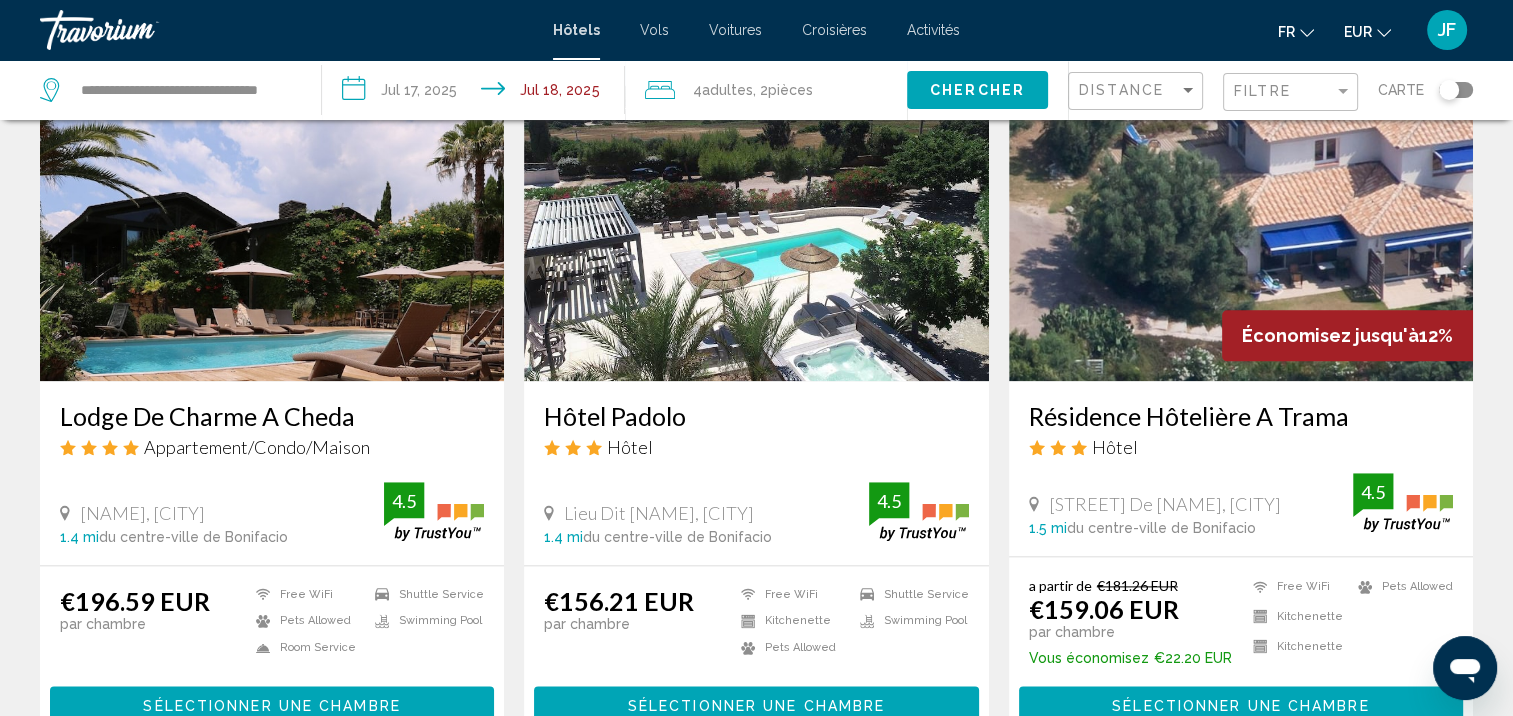 click on "Sélectionner une chambre" at bounding box center (1240, 705) 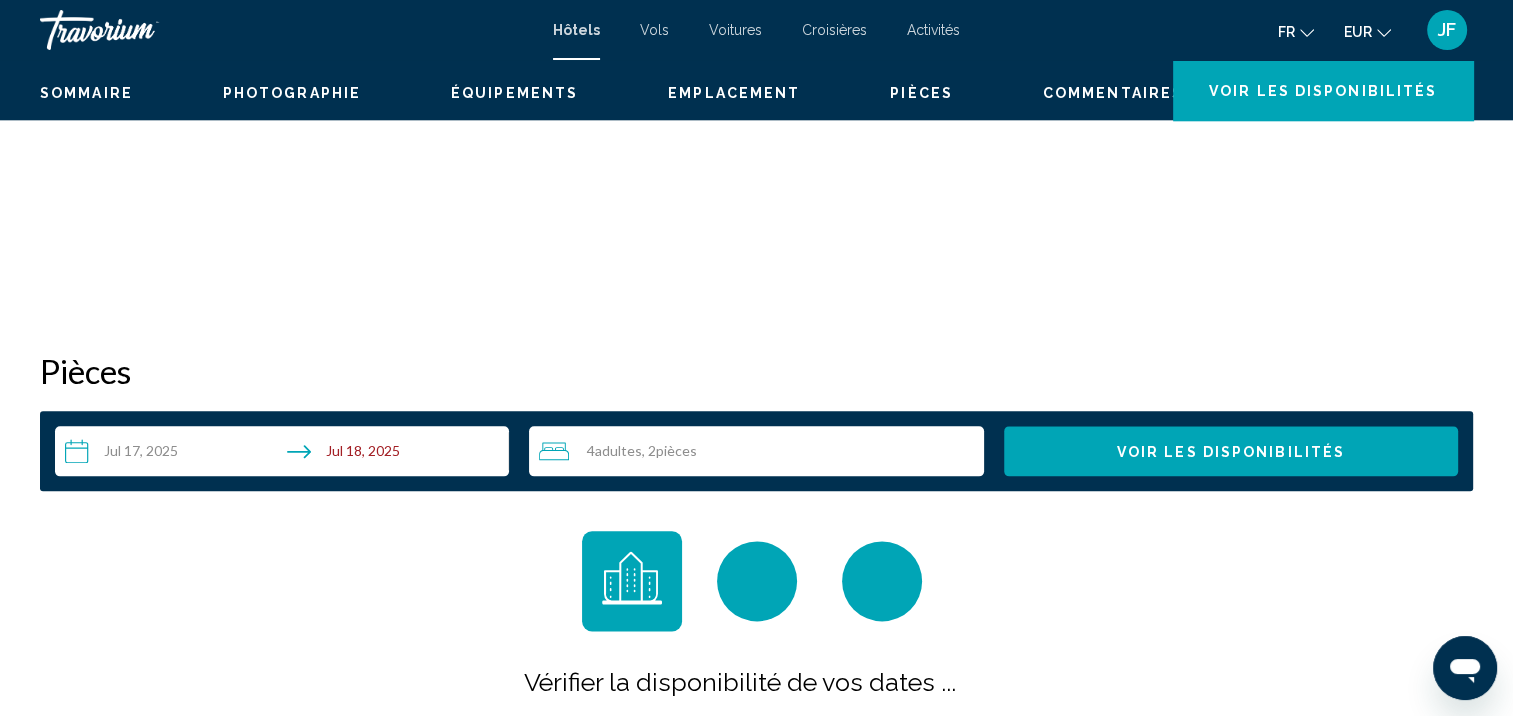 scroll, scrollTop: 2, scrollLeft: 0, axis: vertical 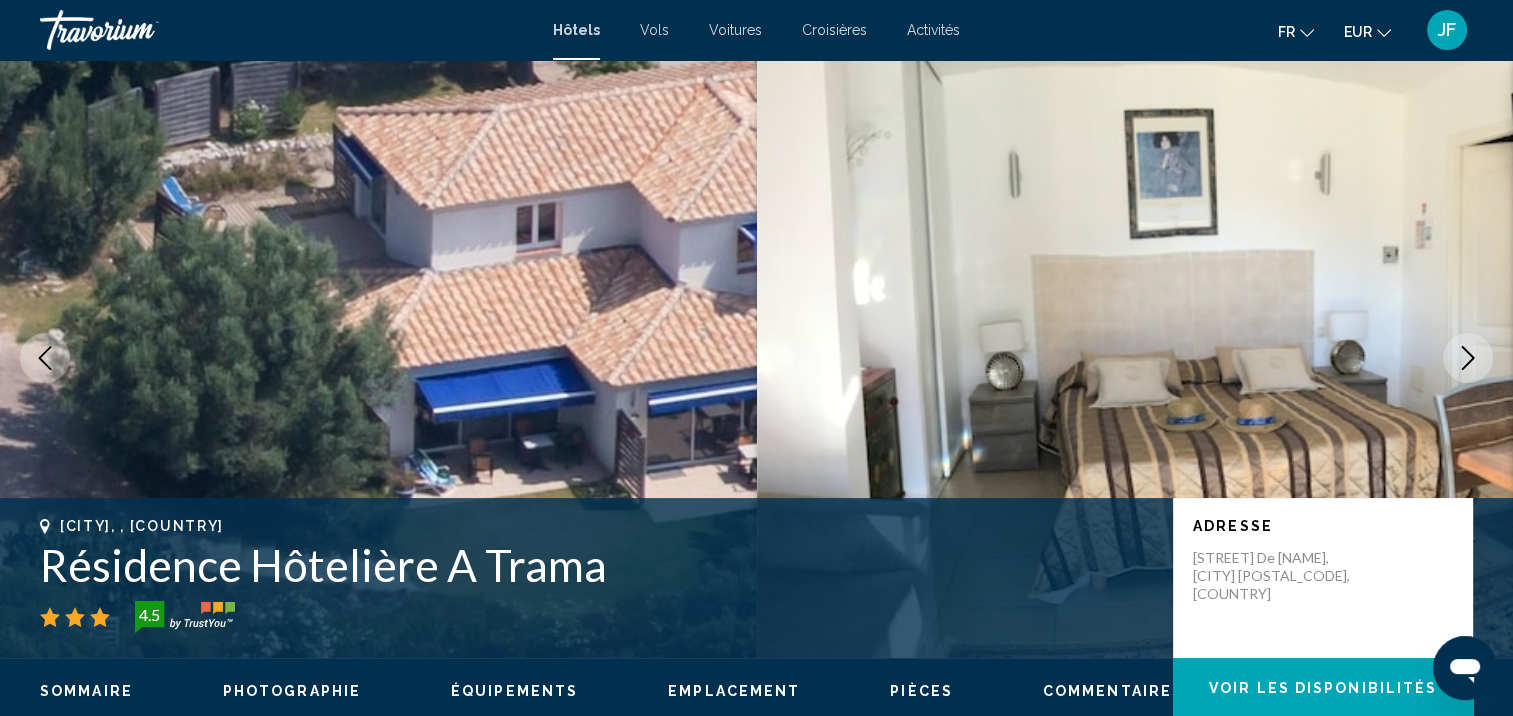 click 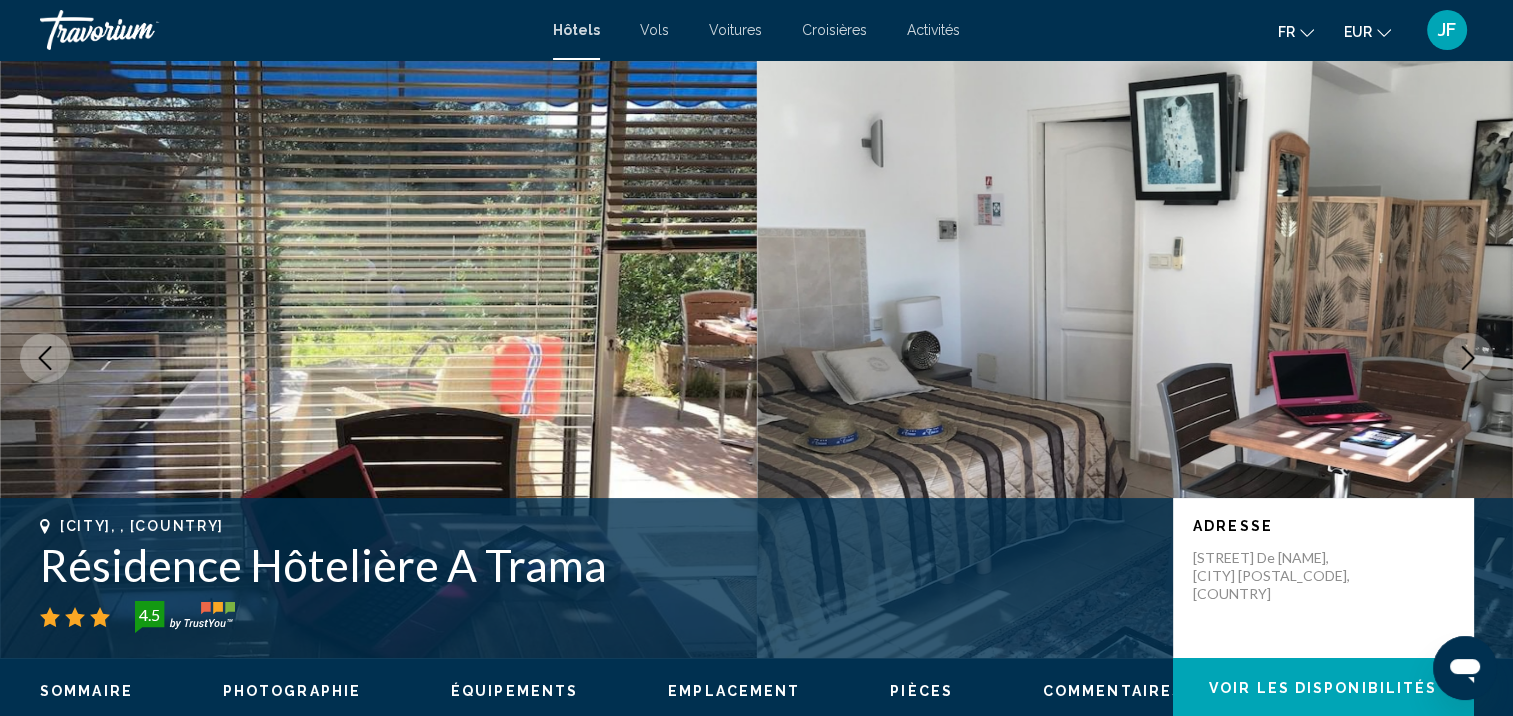 click 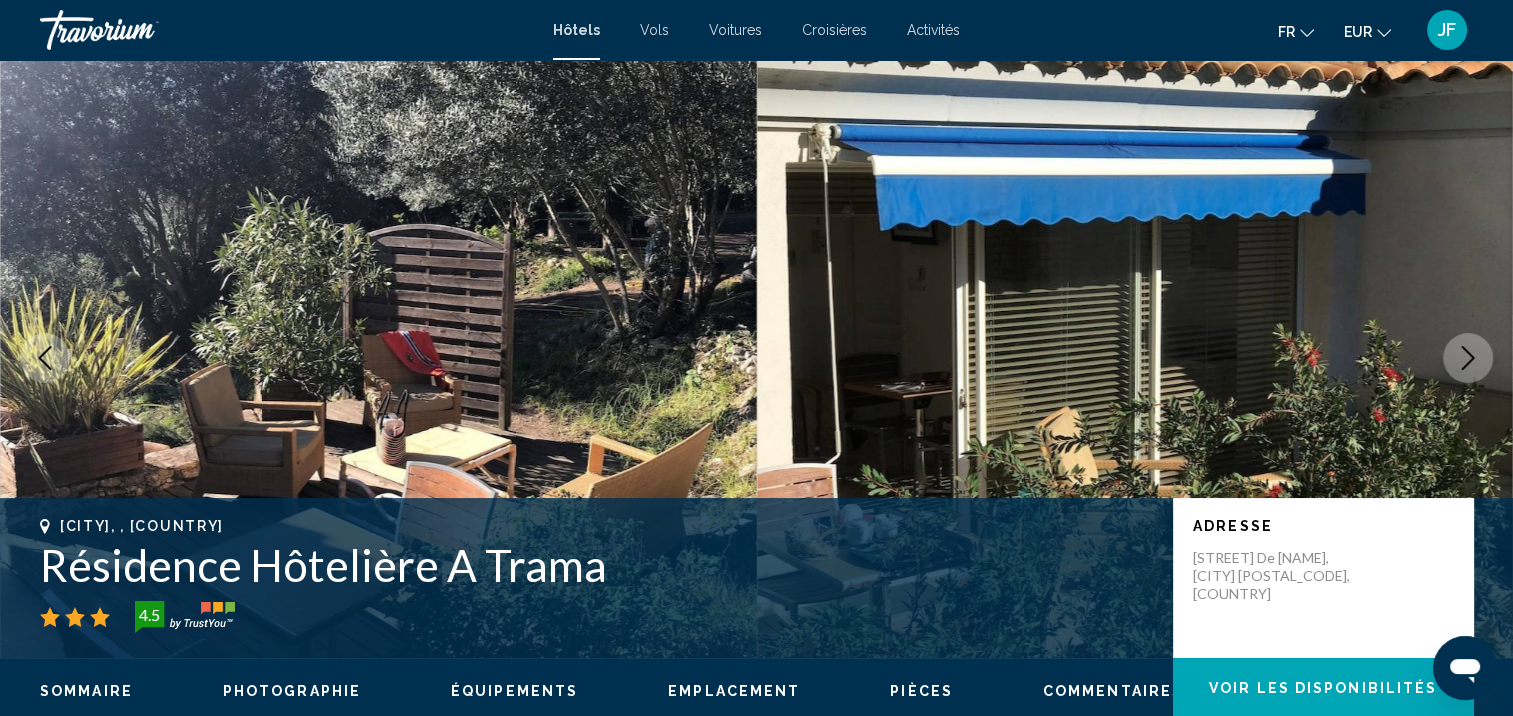 click 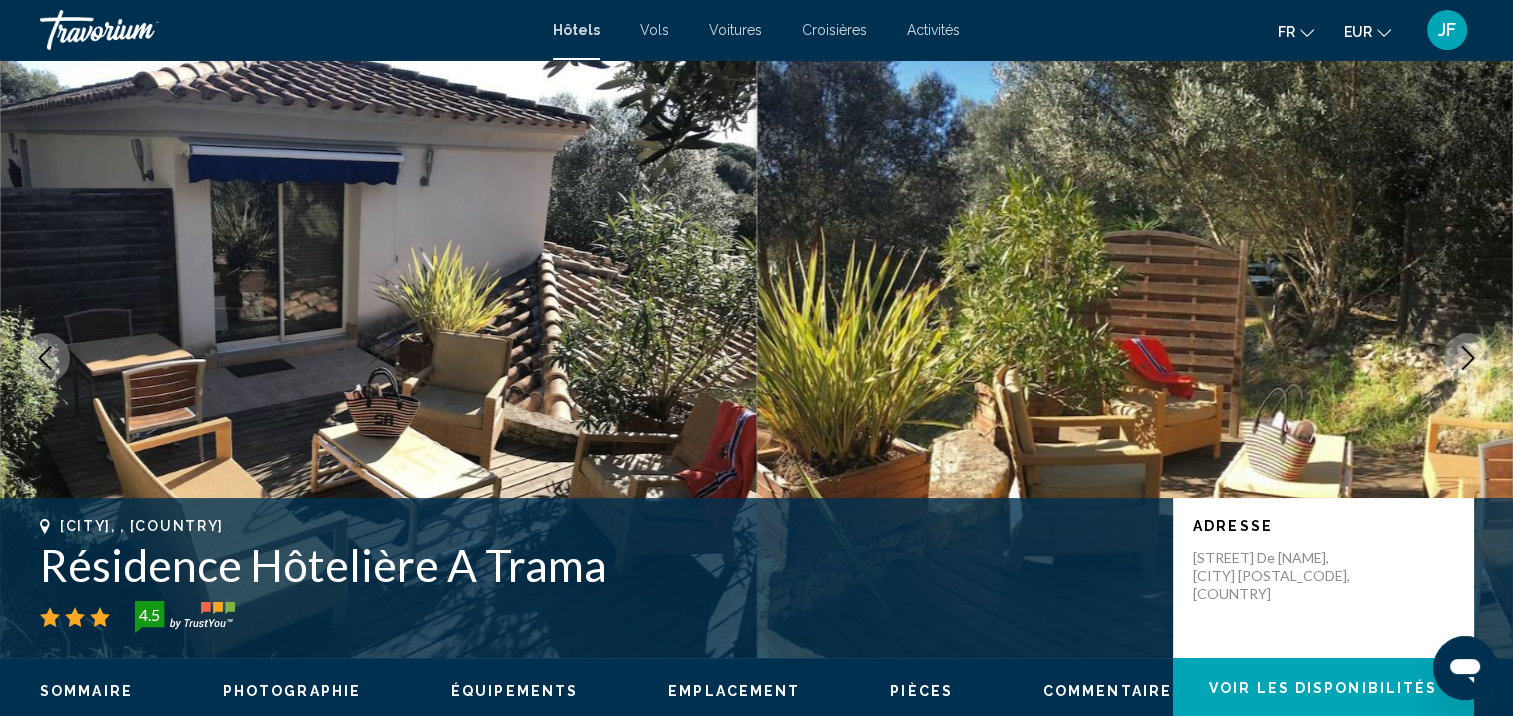 click 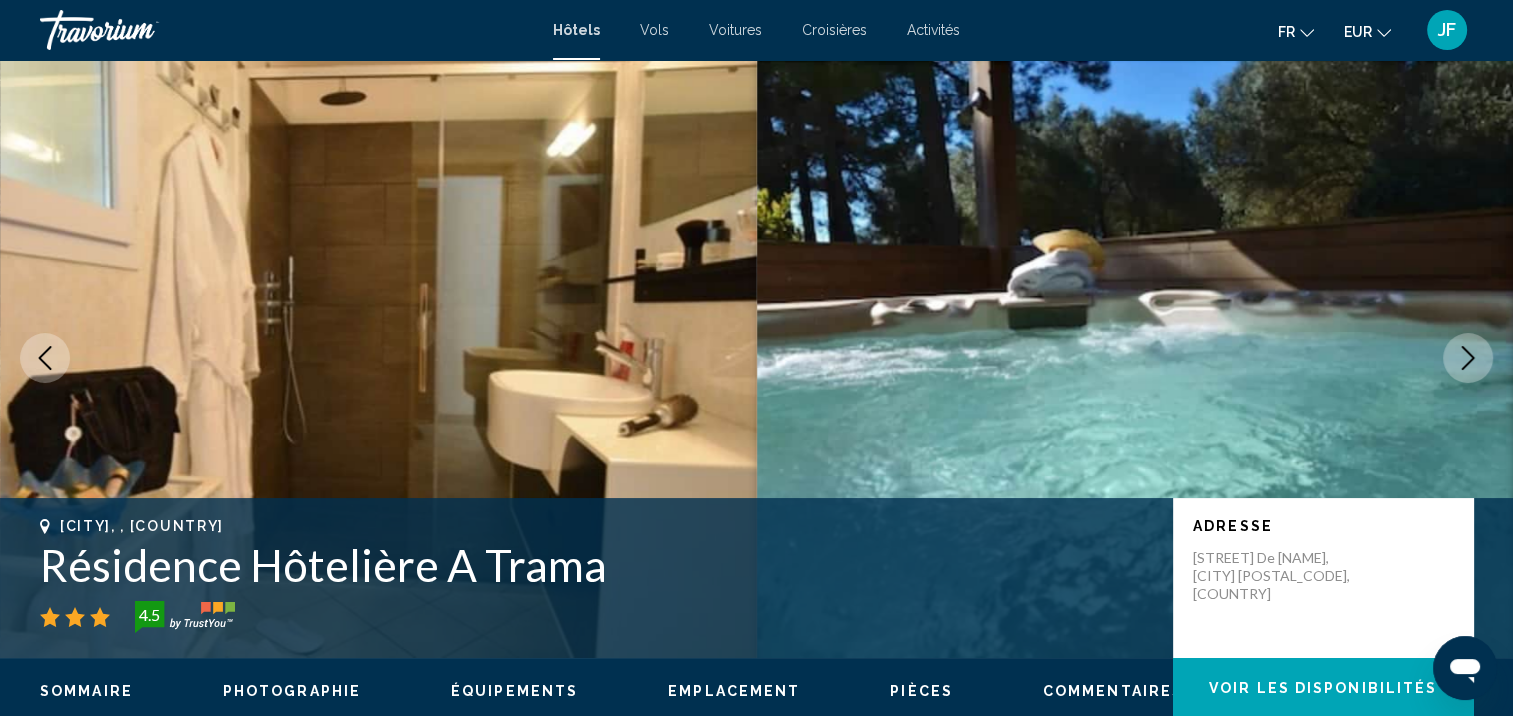 click 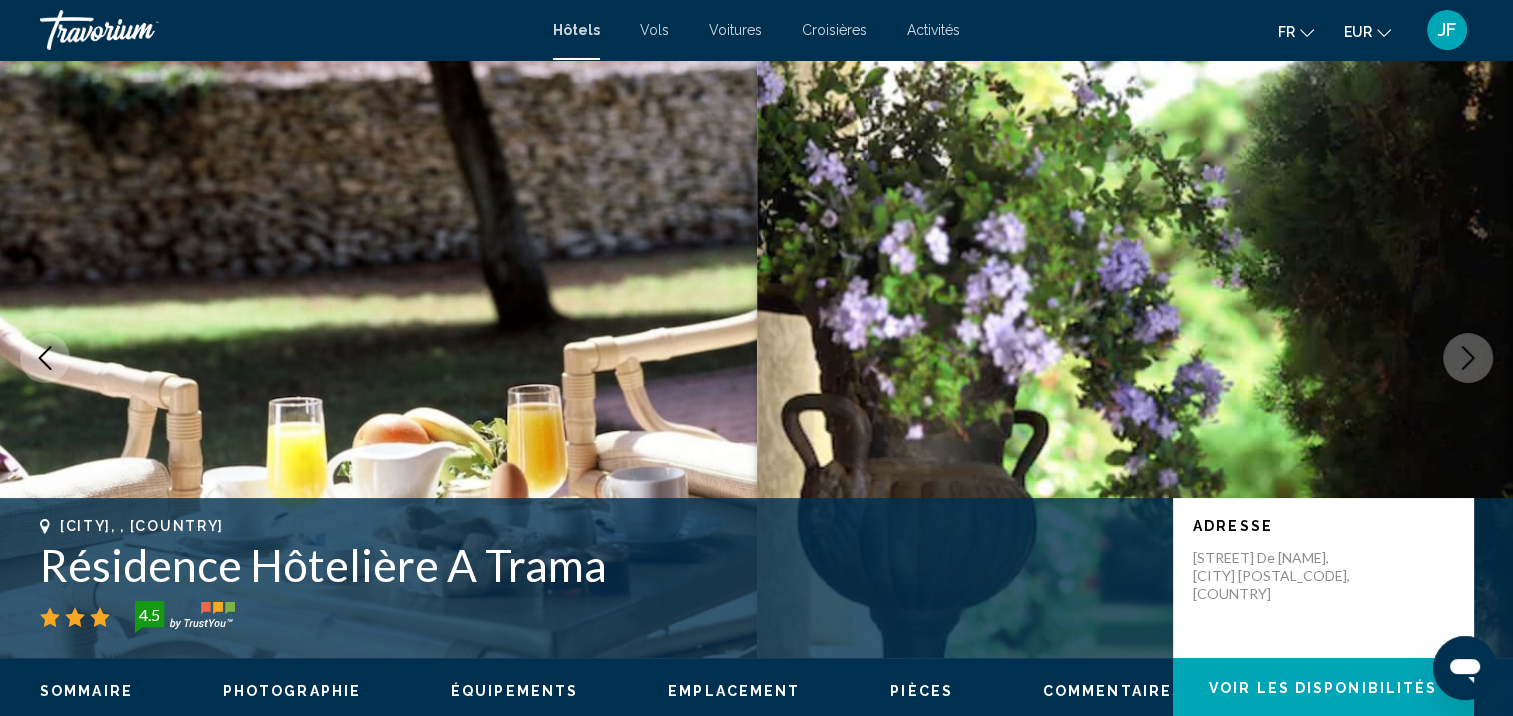 click 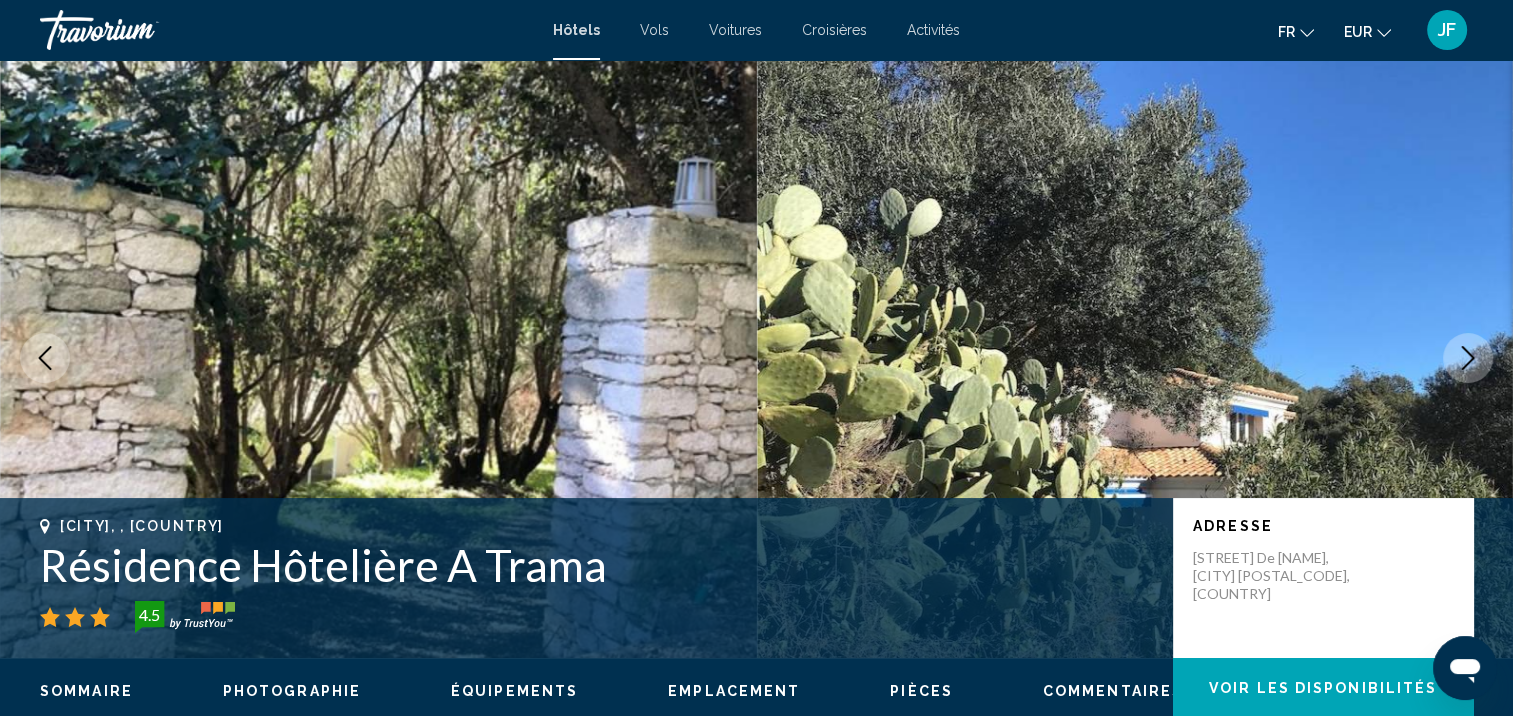 click 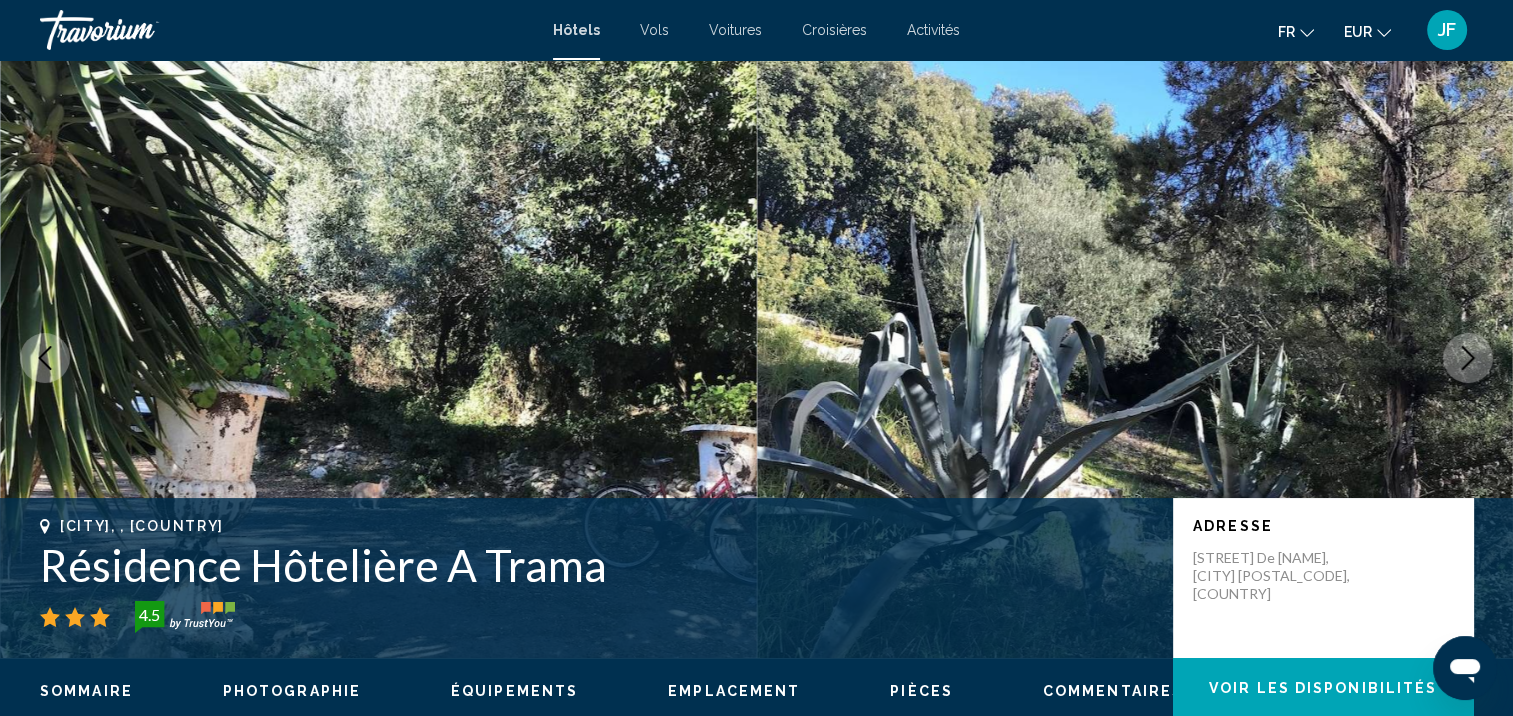 click 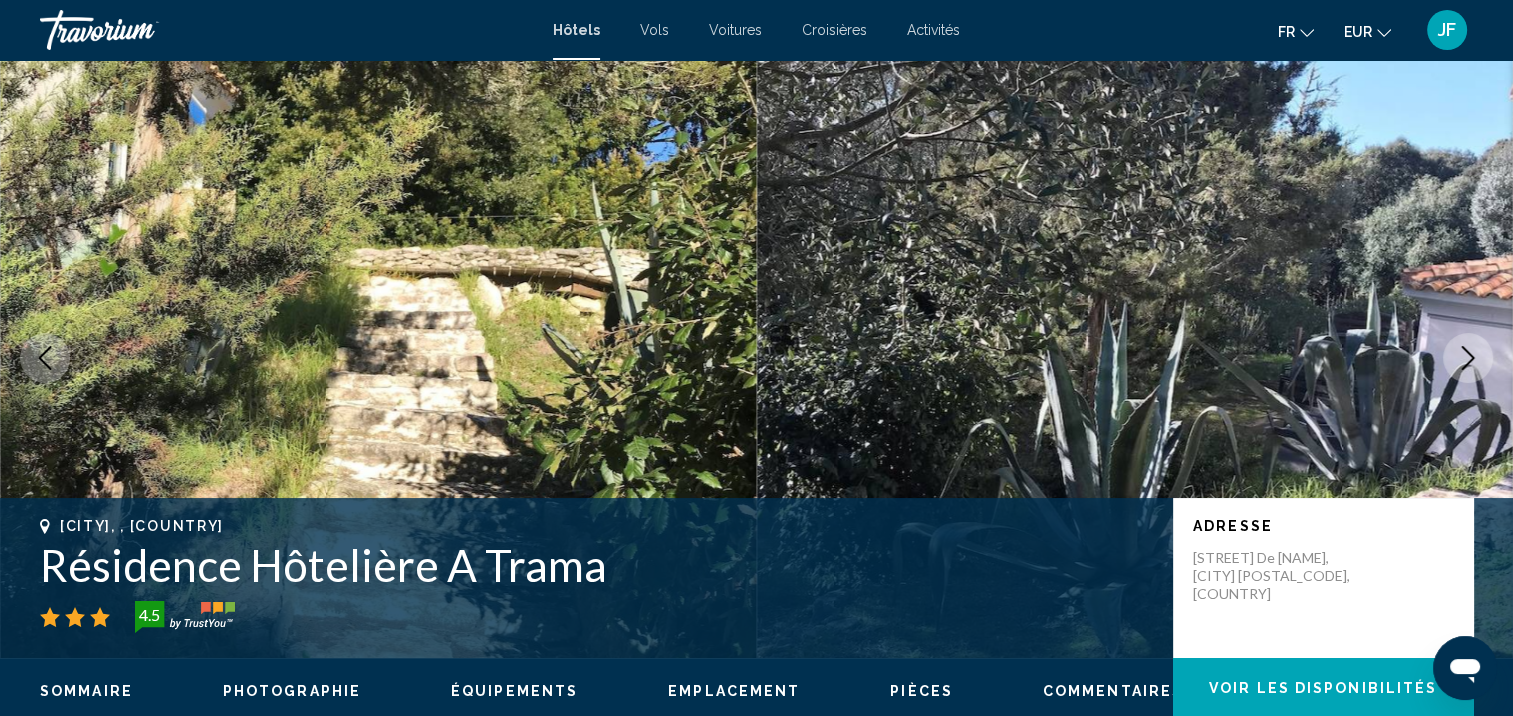 click 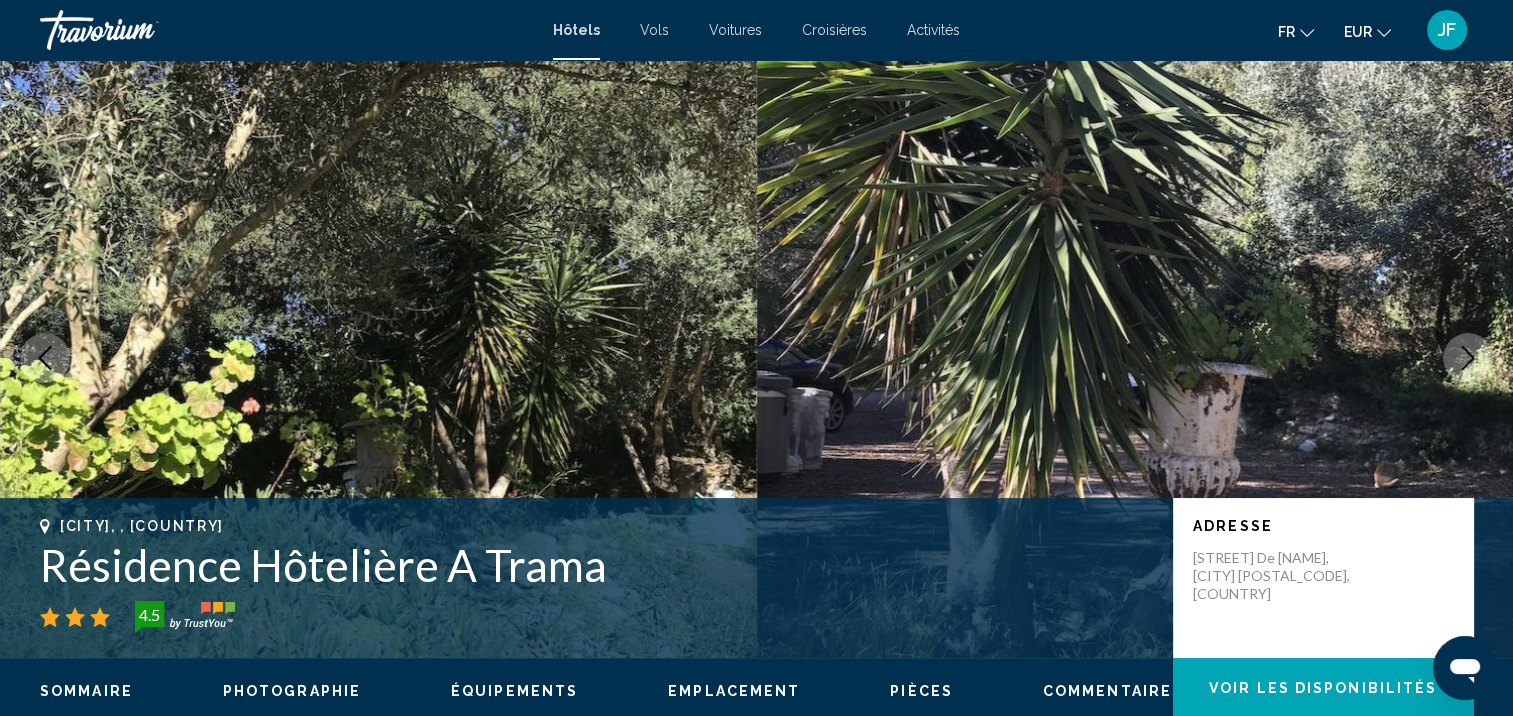 click 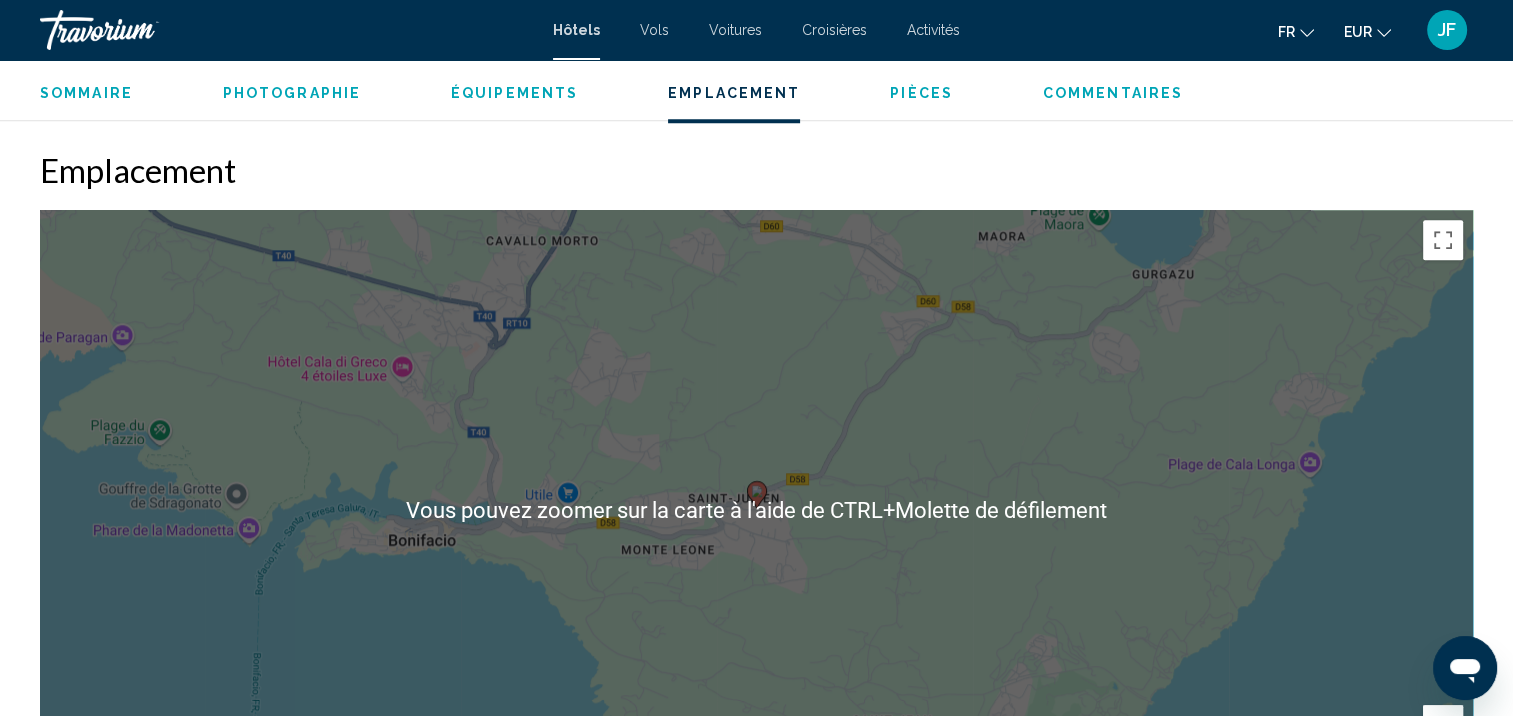 scroll, scrollTop: 1902, scrollLeft: 0, axis: vertical 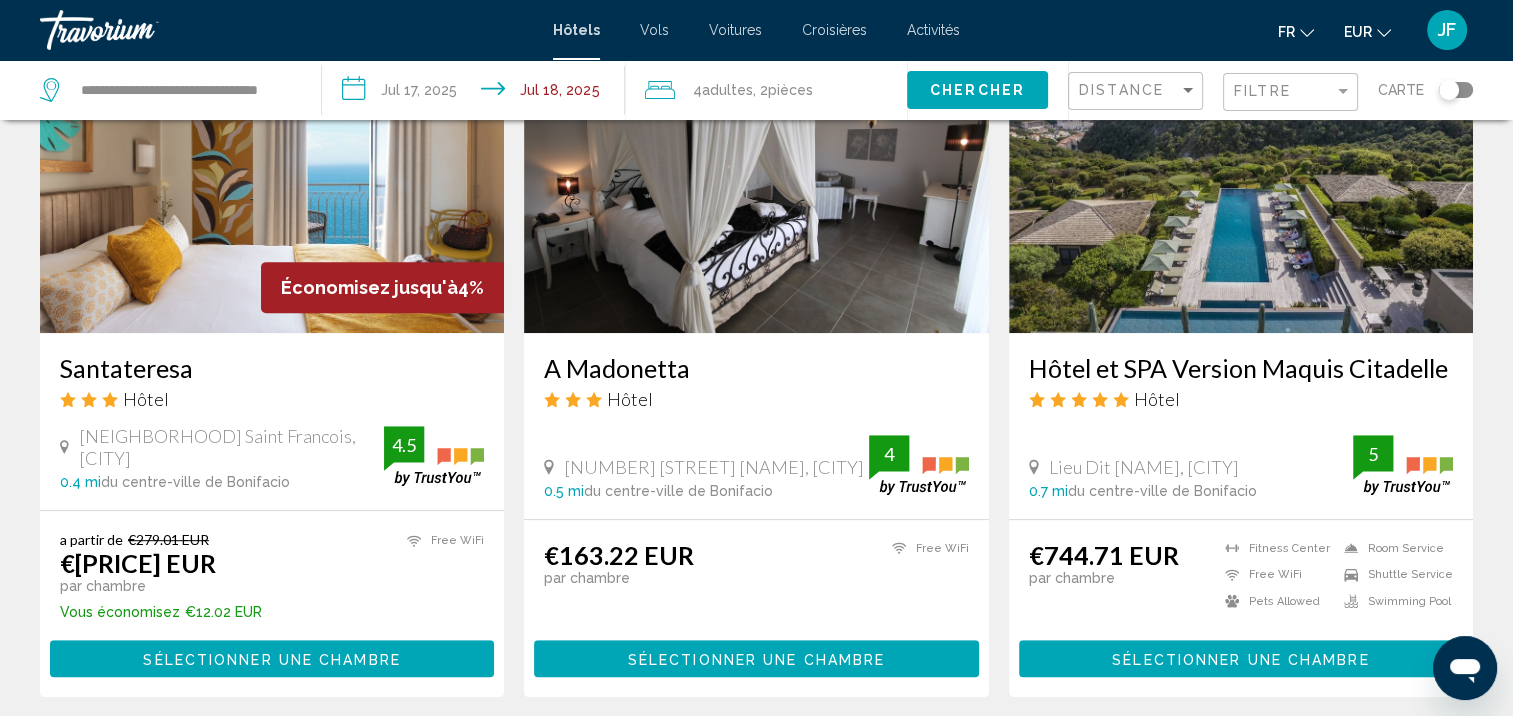 click at bounding box center (756, 173) 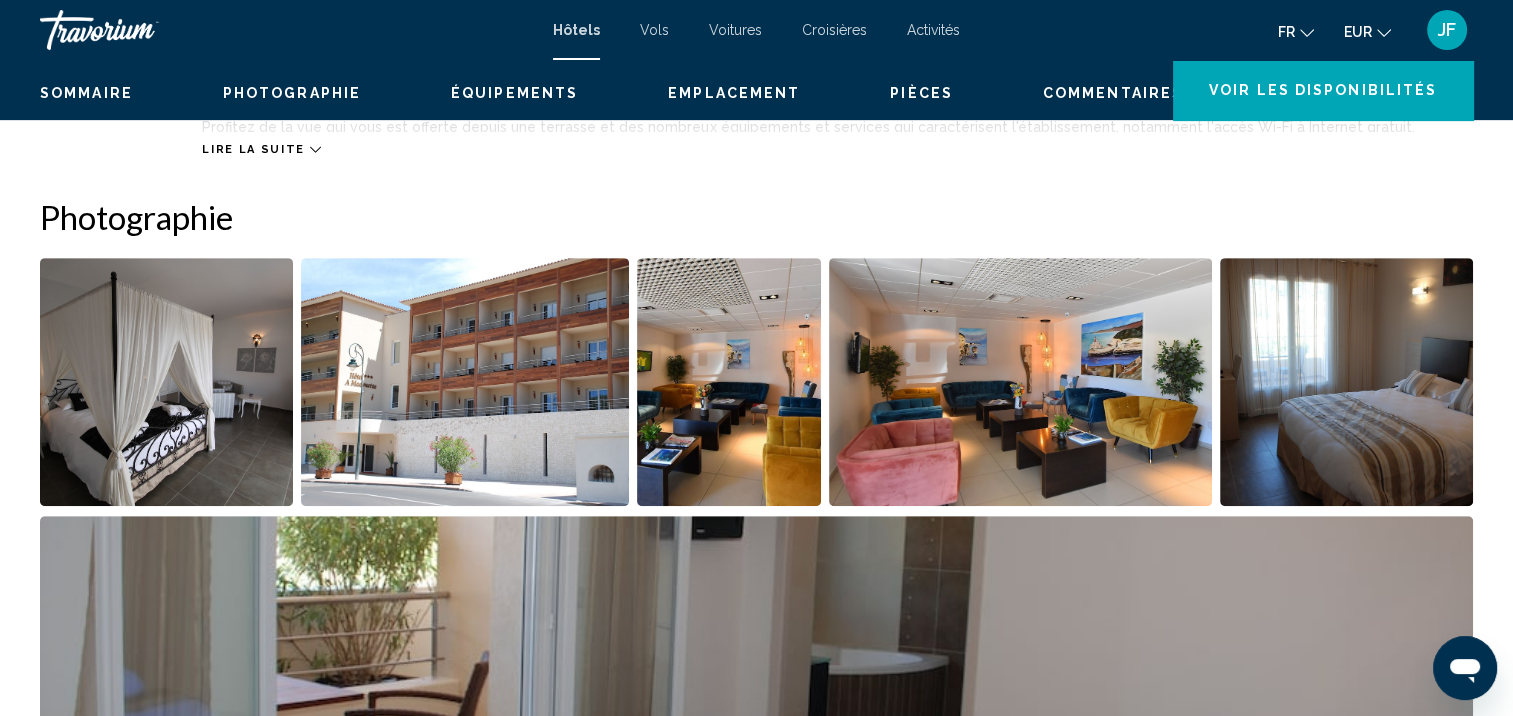 scroll, scrollTop: 2, scrollLeft: 0, axis: vertical 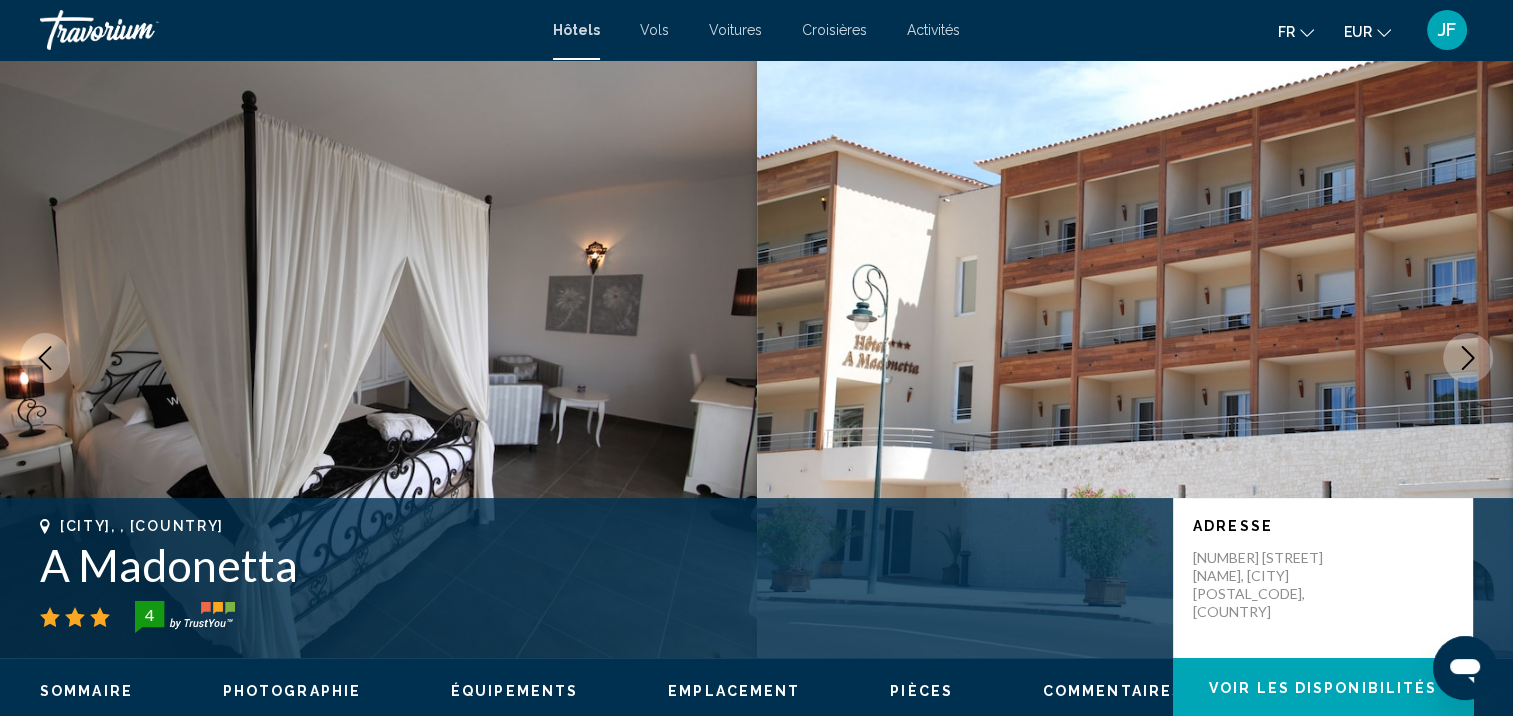 click 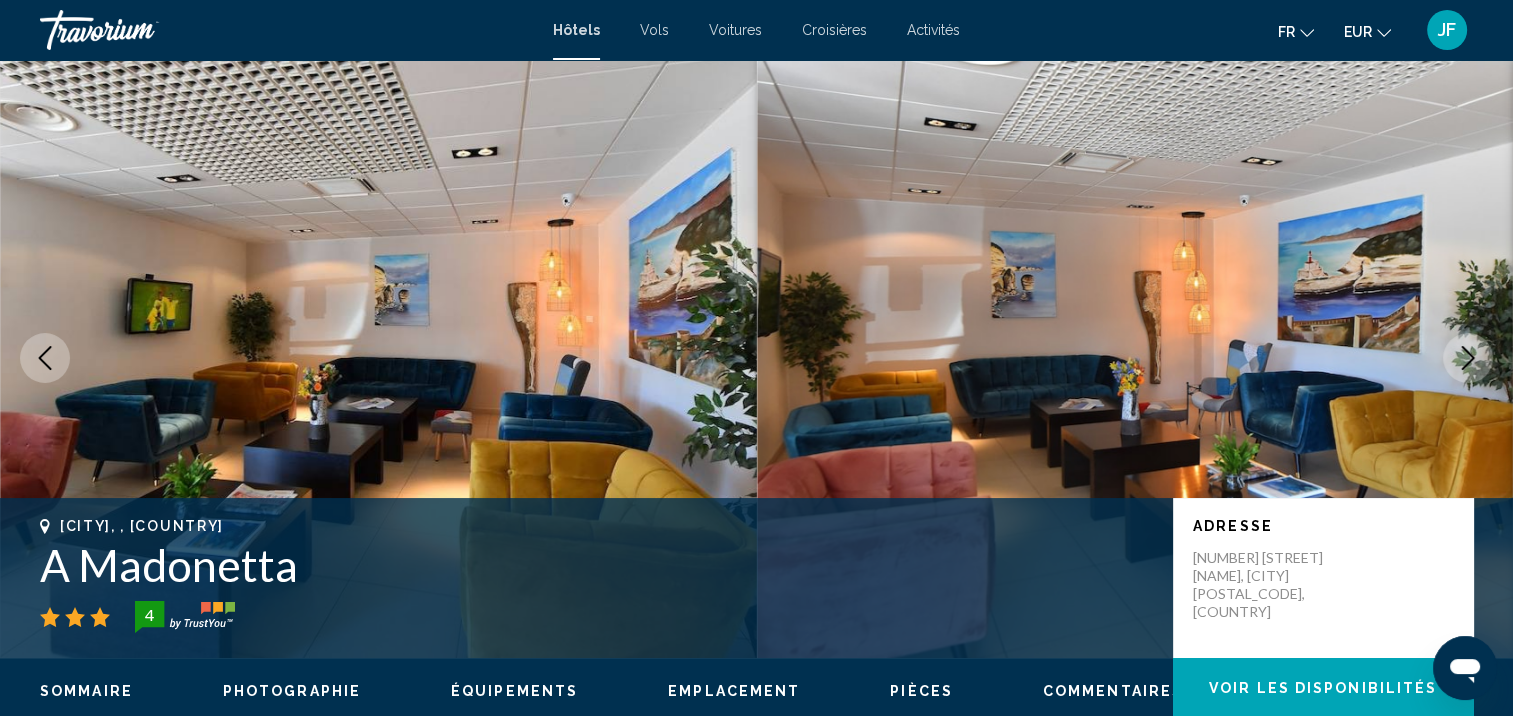 click 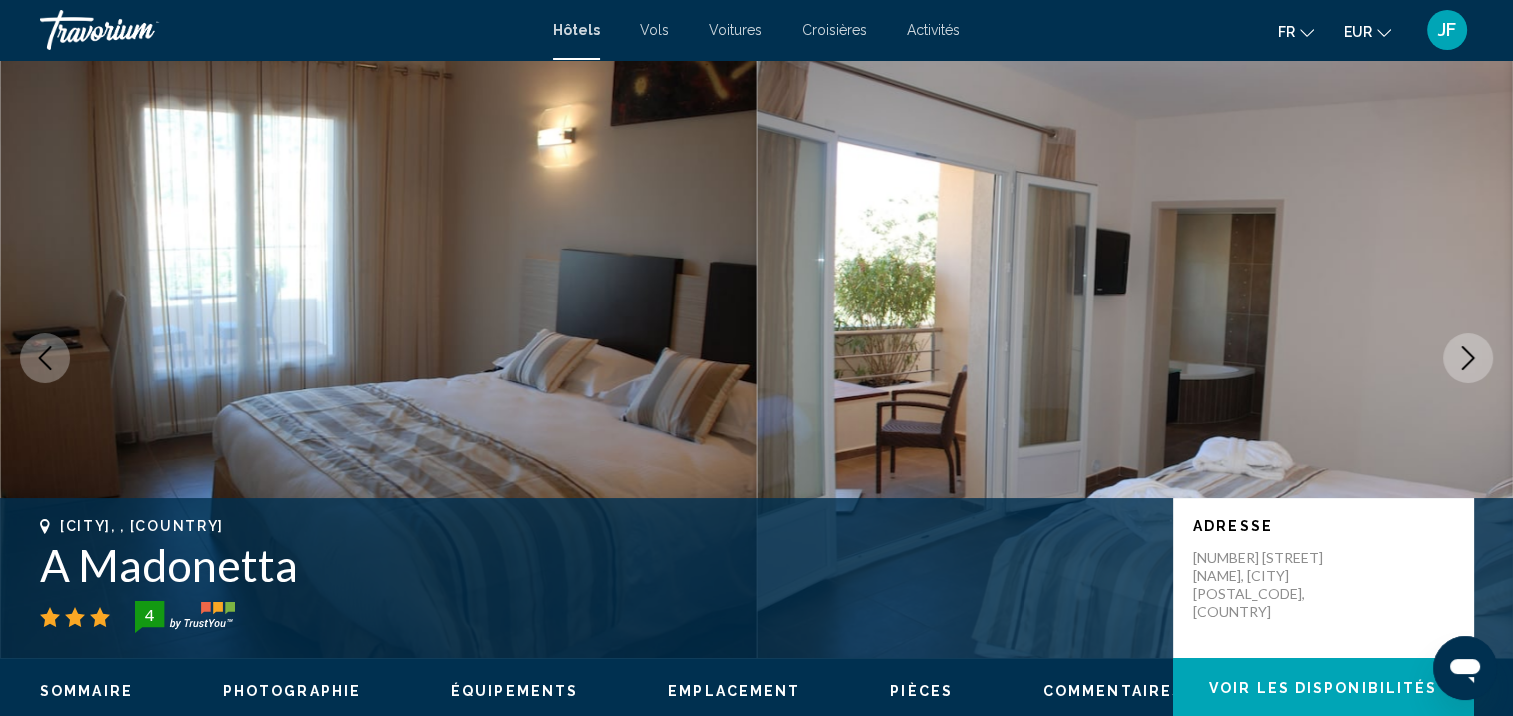click 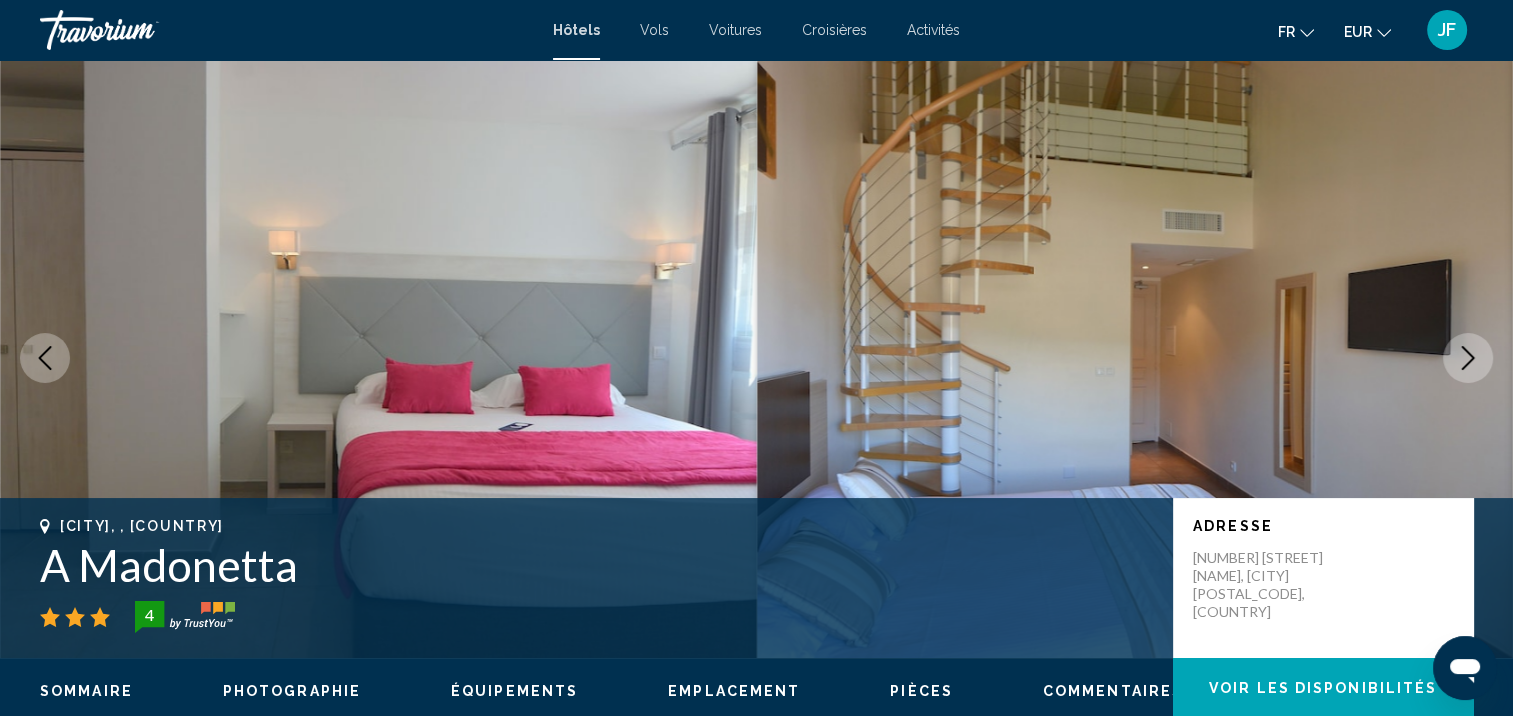 click 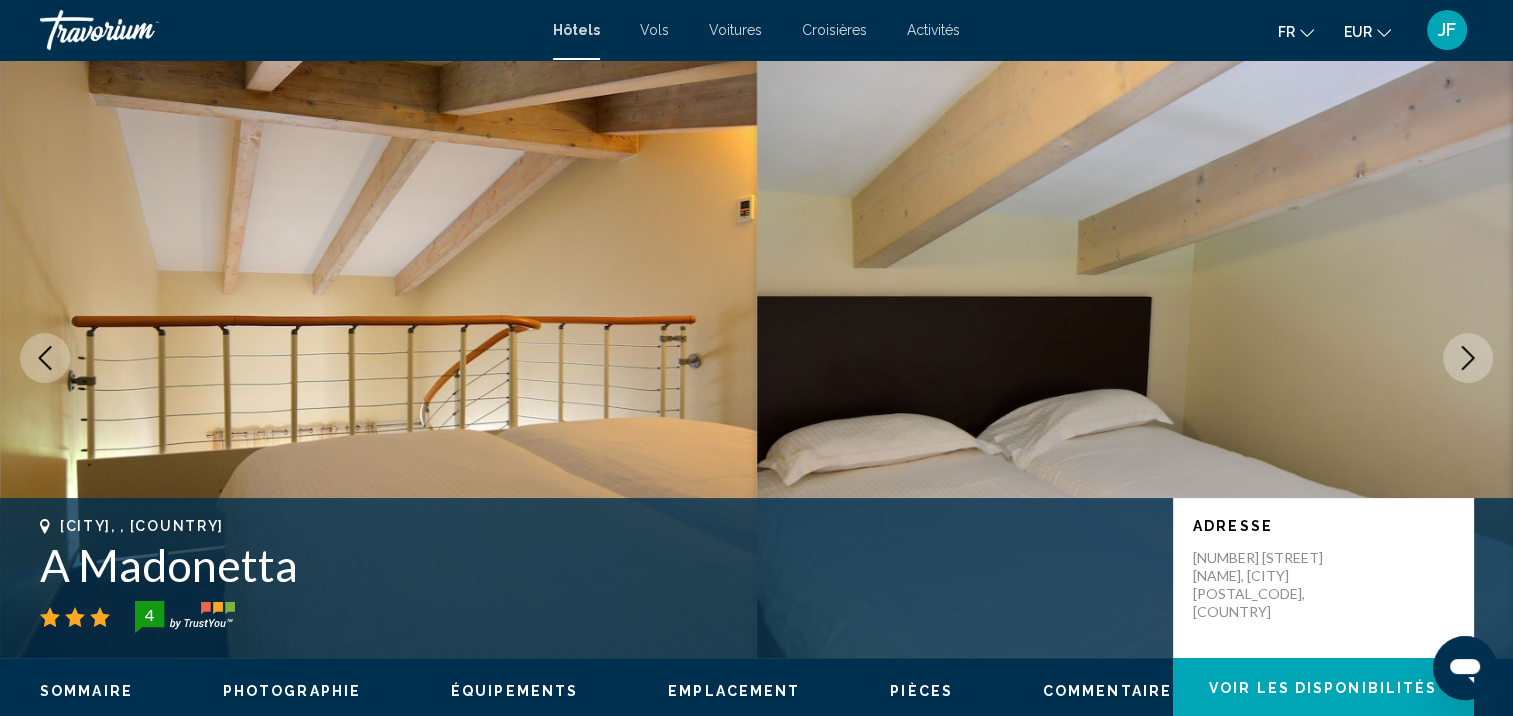 click 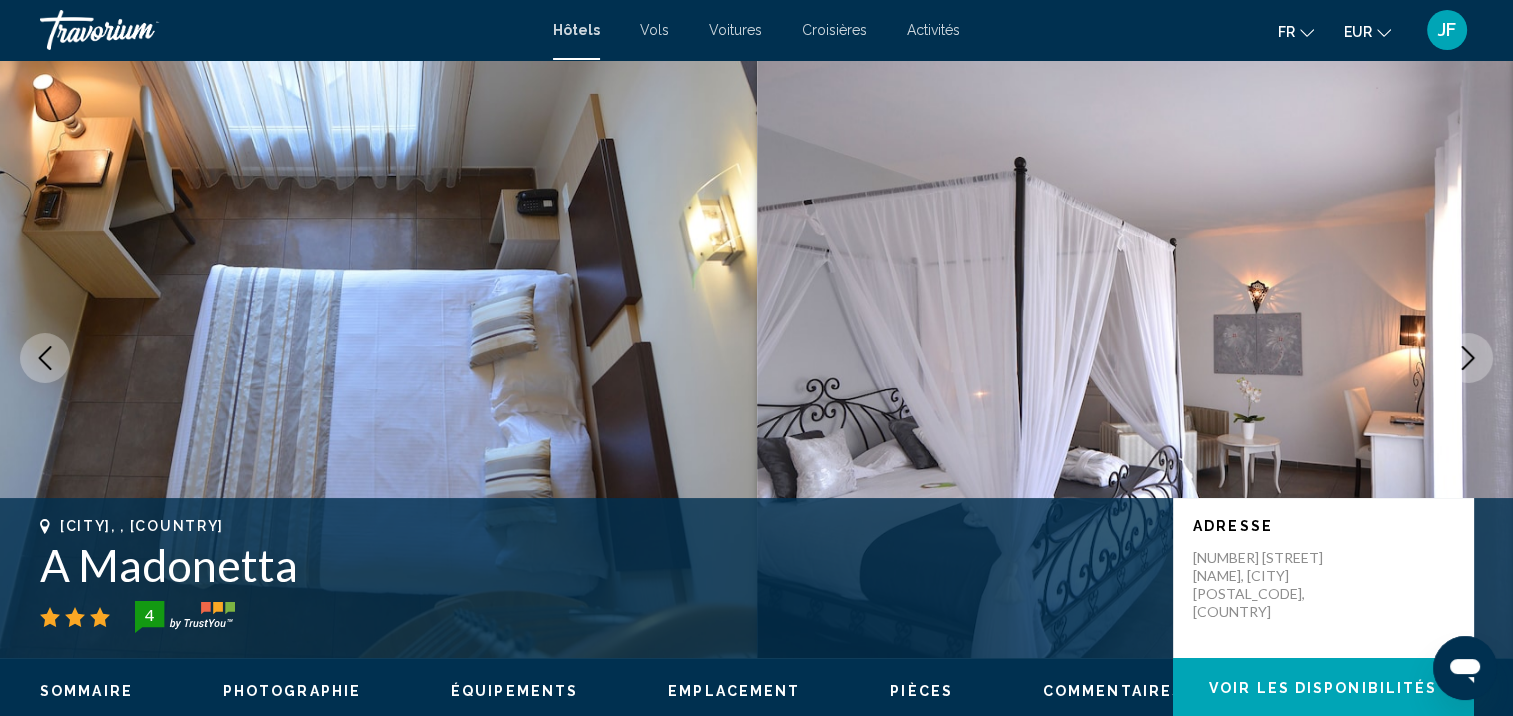 click 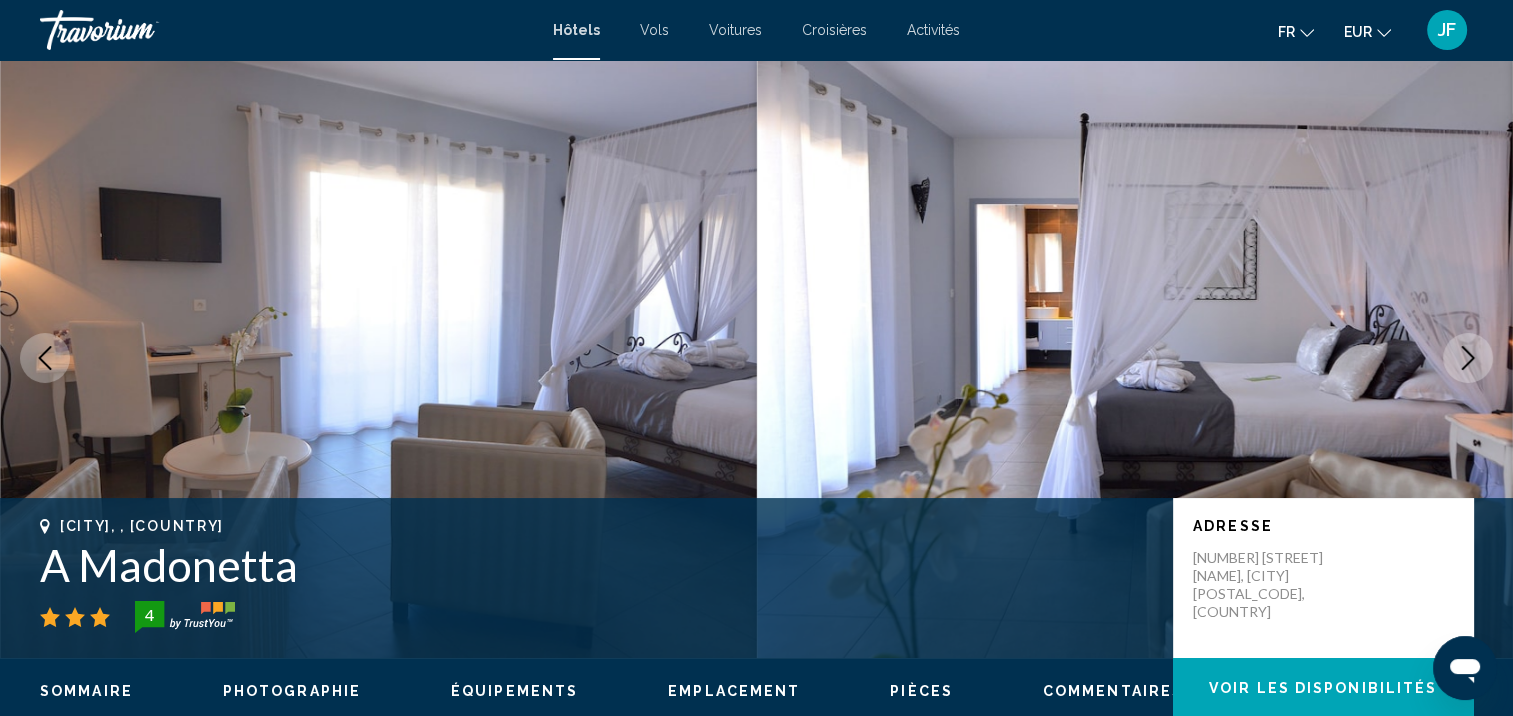 click 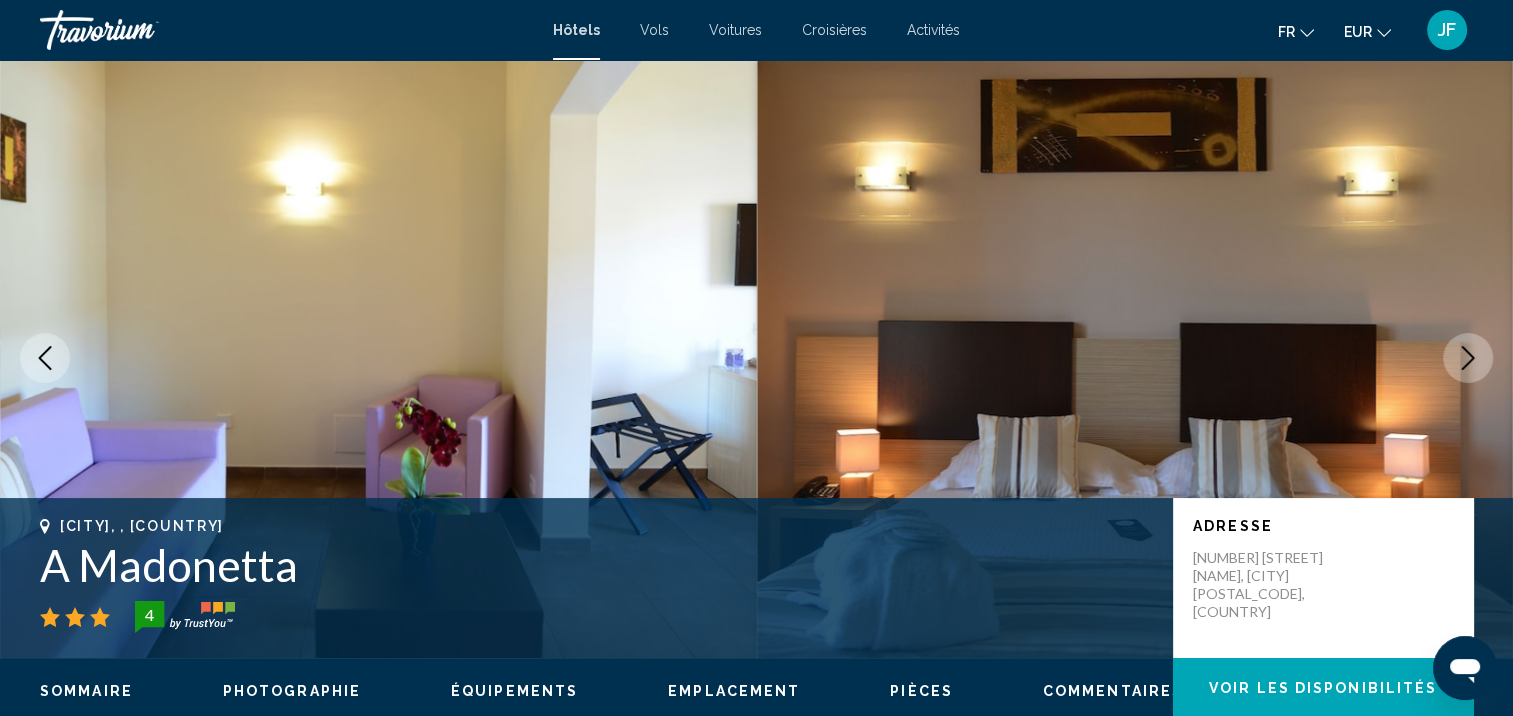 click 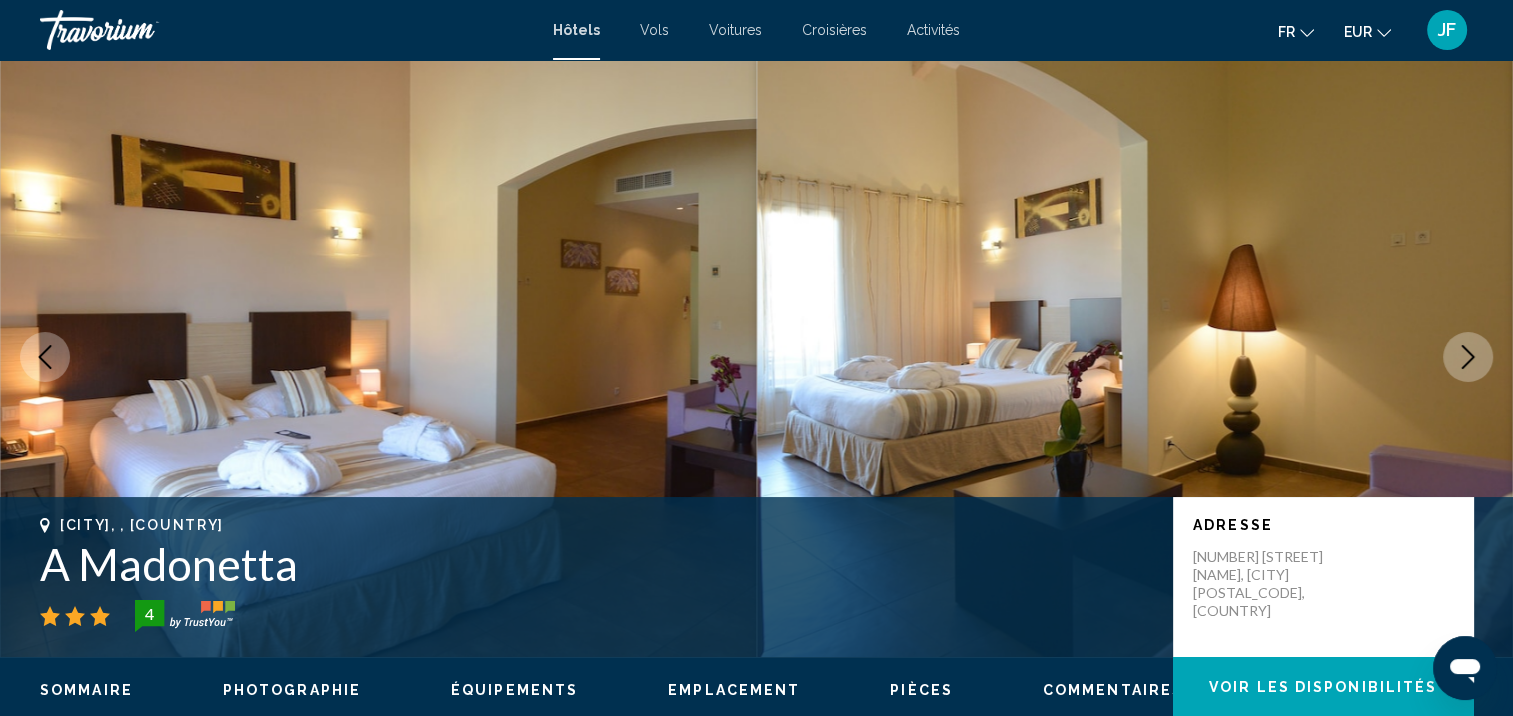 scroll, scrollTop: 0, scrollLeft: 0, axis: both 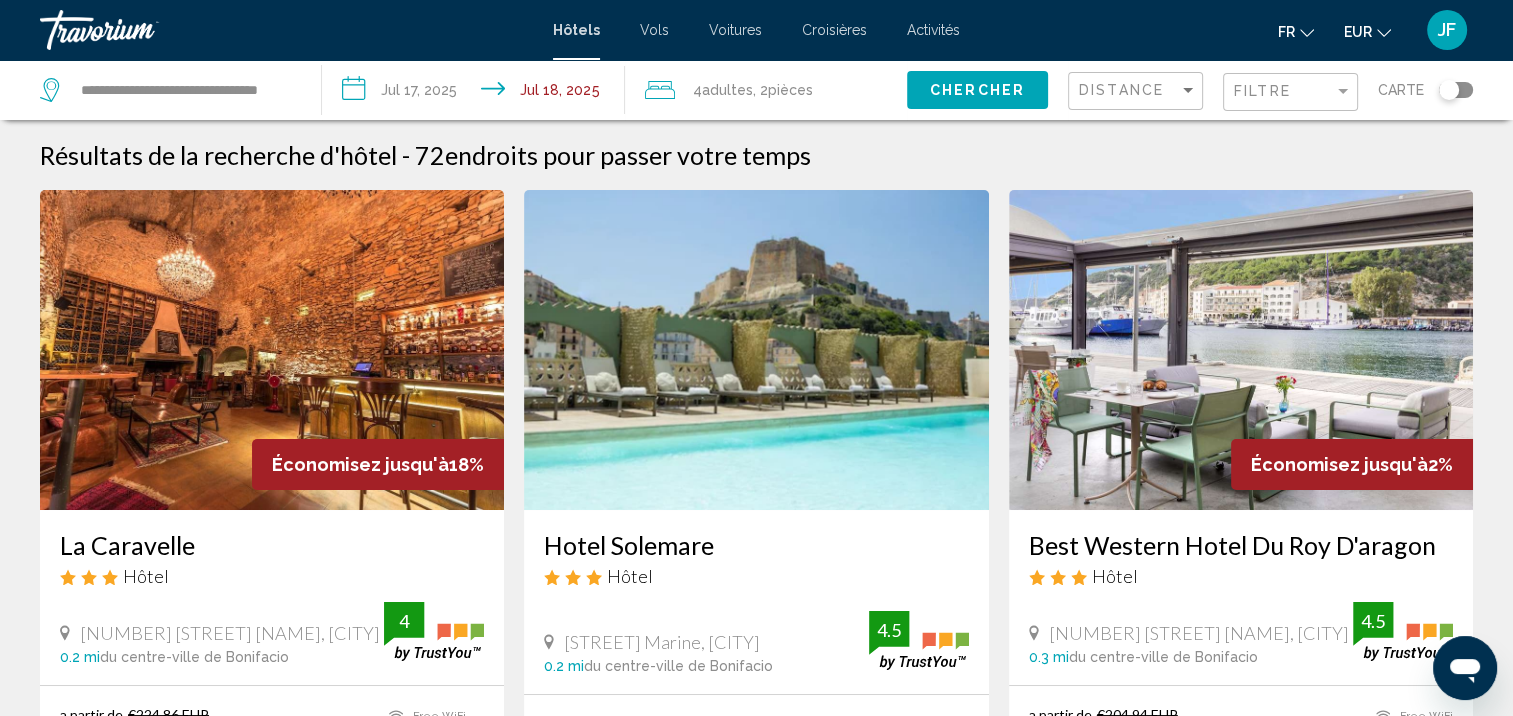 click on "pièces" 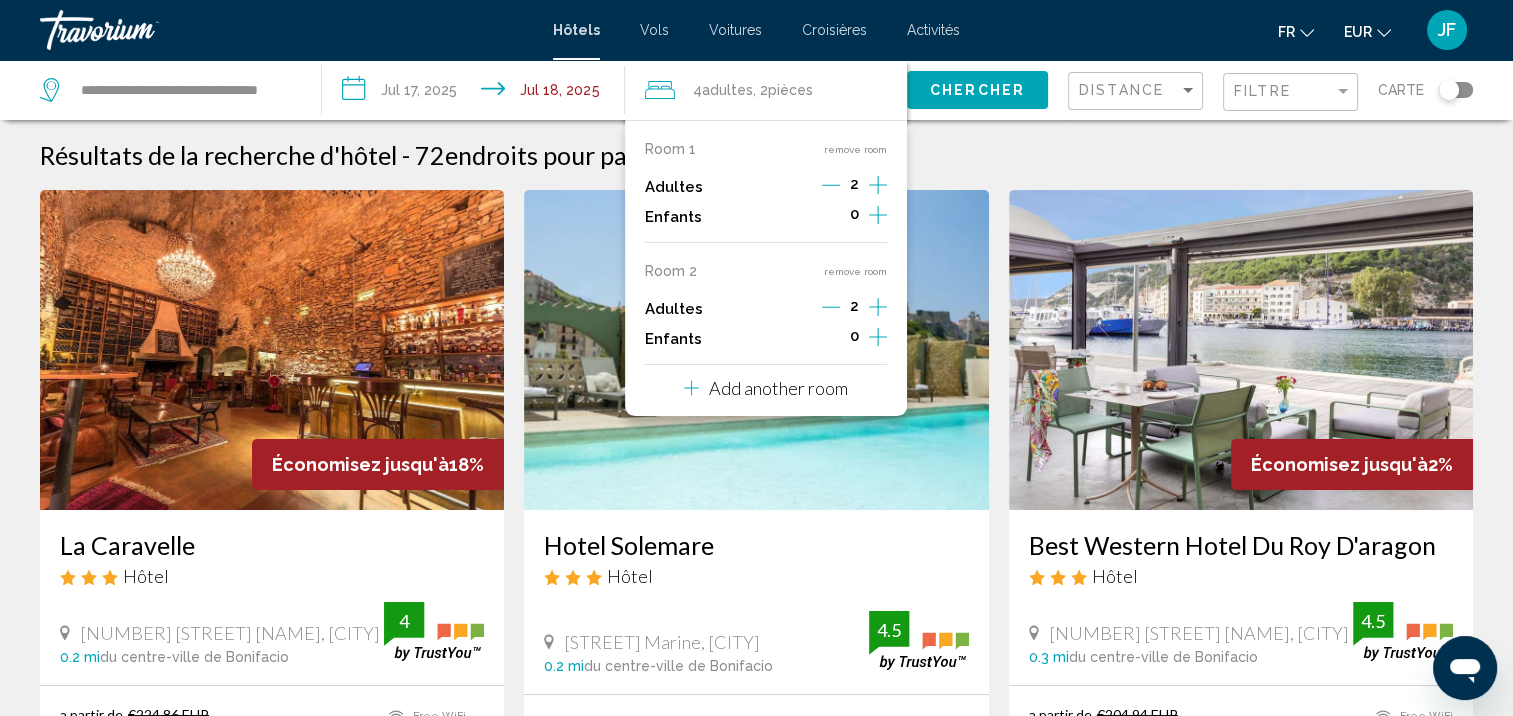 click on "Résultats de la recherche d'hôtel  -   72  endroits pour passer votre temps Économisez jusqu'à  18%   La Caravelle
Hôtel
35 Quai Jerome Comparetti, Bonifacio 0.2 mi  du centre-ville de Bonifacio de l'hôtel 4 a partir de €224.86 EUR €184.46 EUR  par chambre Vous économisez  €40.41 EUR
Free WiFi
Pets Allowed  4 Sélectionner une chambre  Hotel Solemare
Hôtel
Nouvelle Marine, Bonifacio 0.2 mi  du centre-ville de Bonifacio de l'hôtel 4.5 €218.88 EUR  par chambre
Free WiFi
Room Service
Swimming Pool  4.5 Sélectionner une chambre Économisez jusqu'à  2%  Hôtel" at bounding box center [756, 1631] 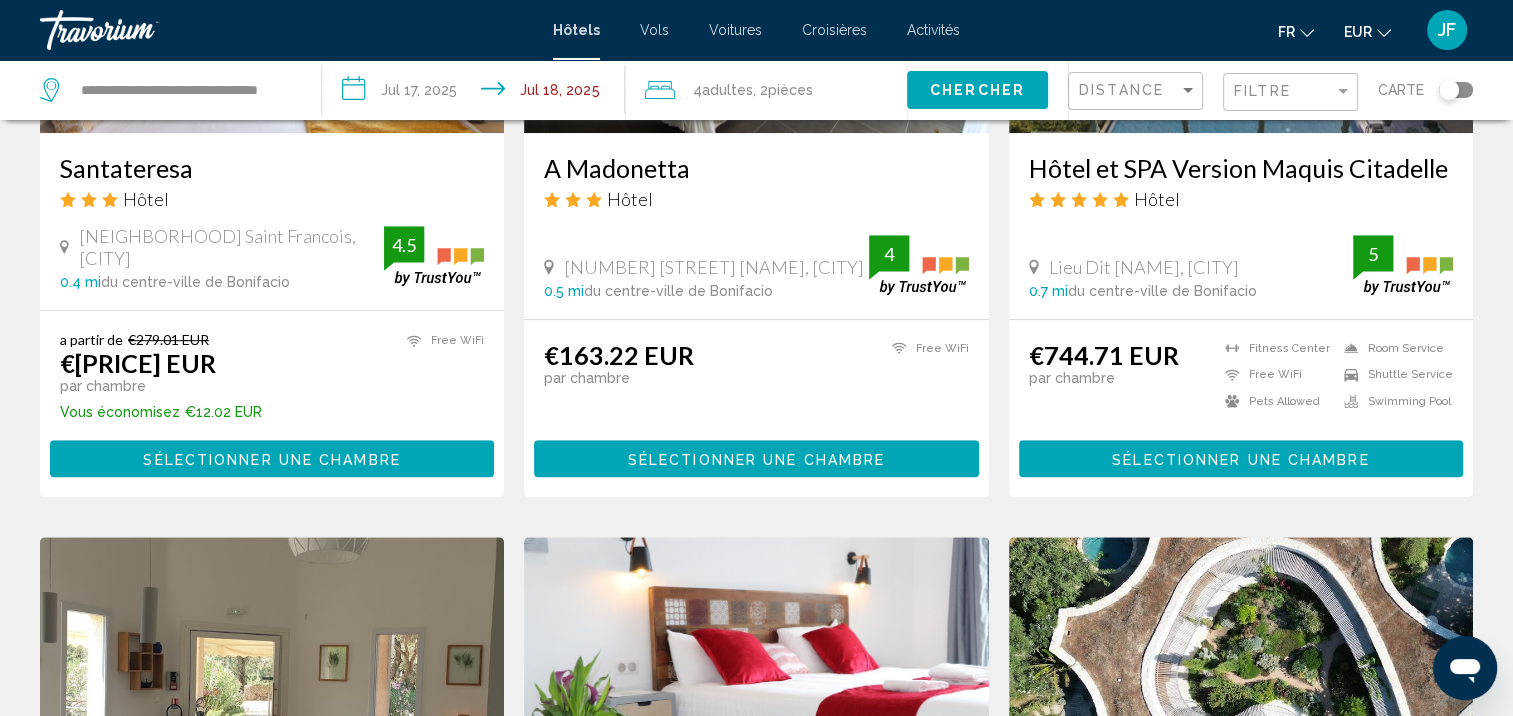 scroll, scrollTop: 900, scrollLeft: 0, axis: vertical 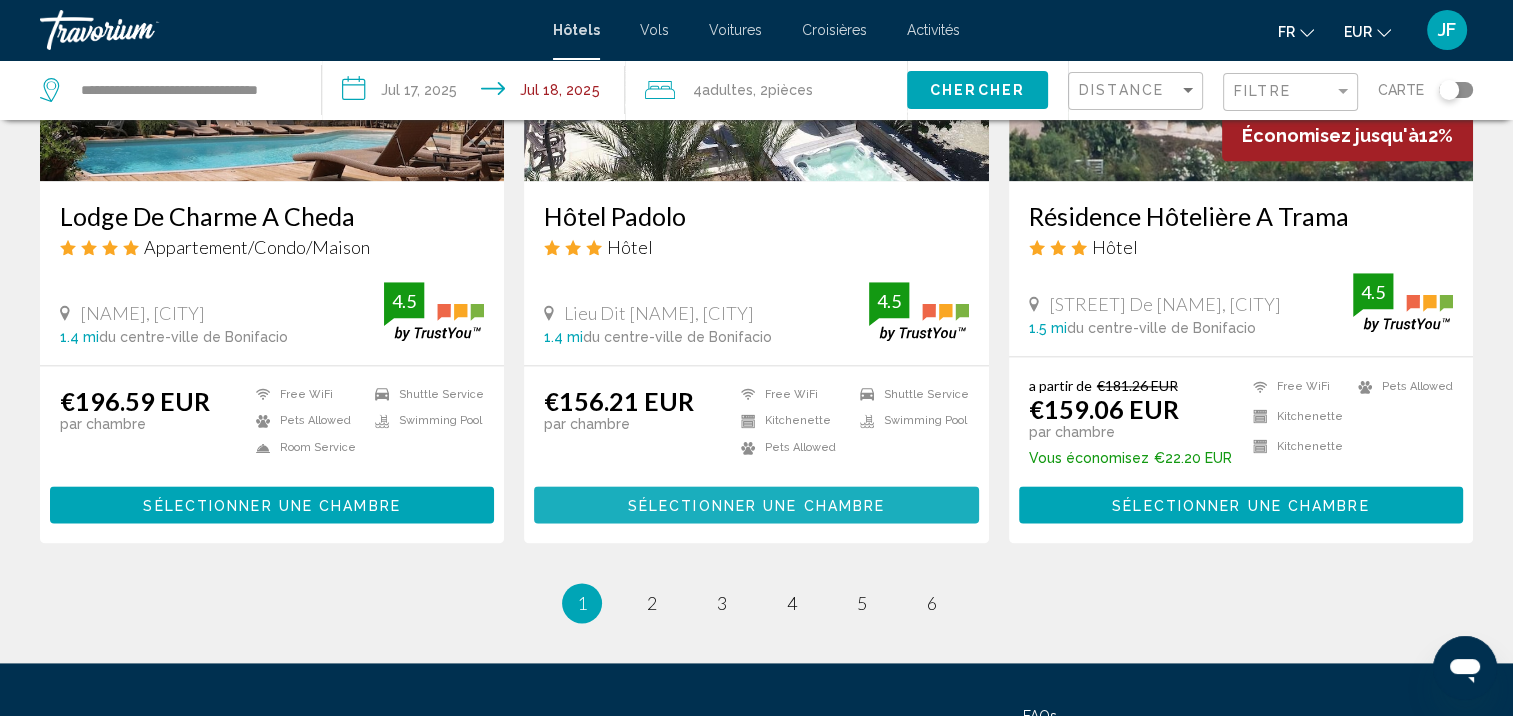 click on "Sélectionner une chambre" at bounding box center [756, 504] 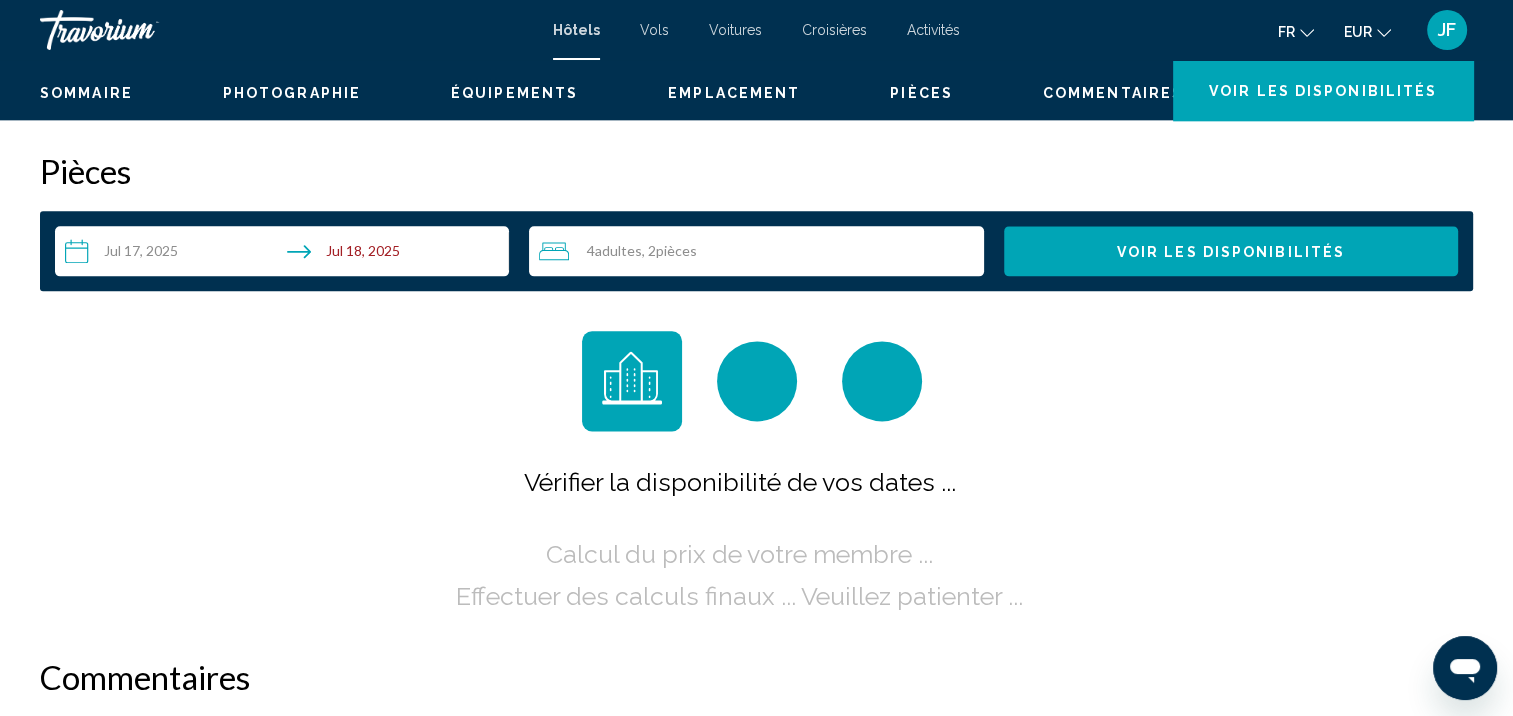 scroll, scrollTop: 2, scrollLeft: 0, axis: vertical 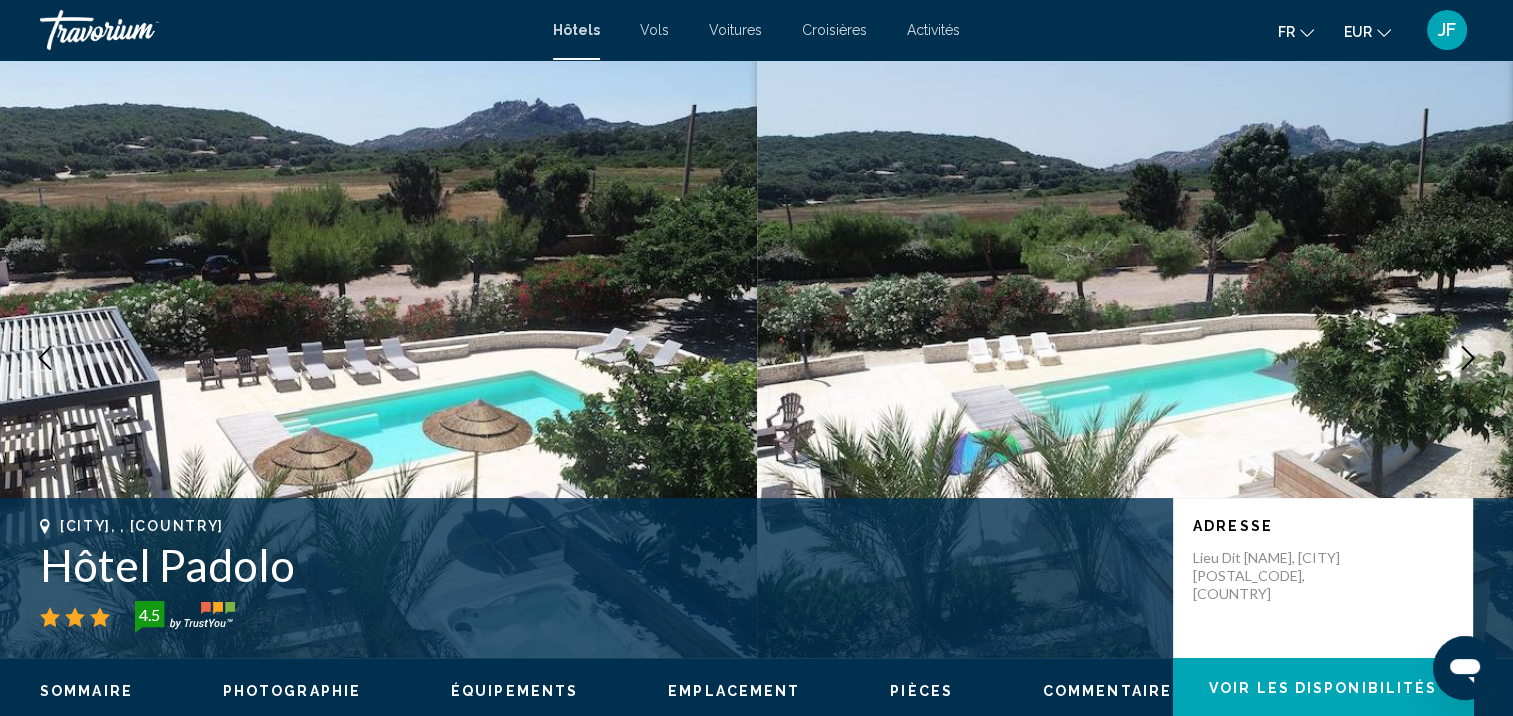 click at bounding box center (1468, 358) 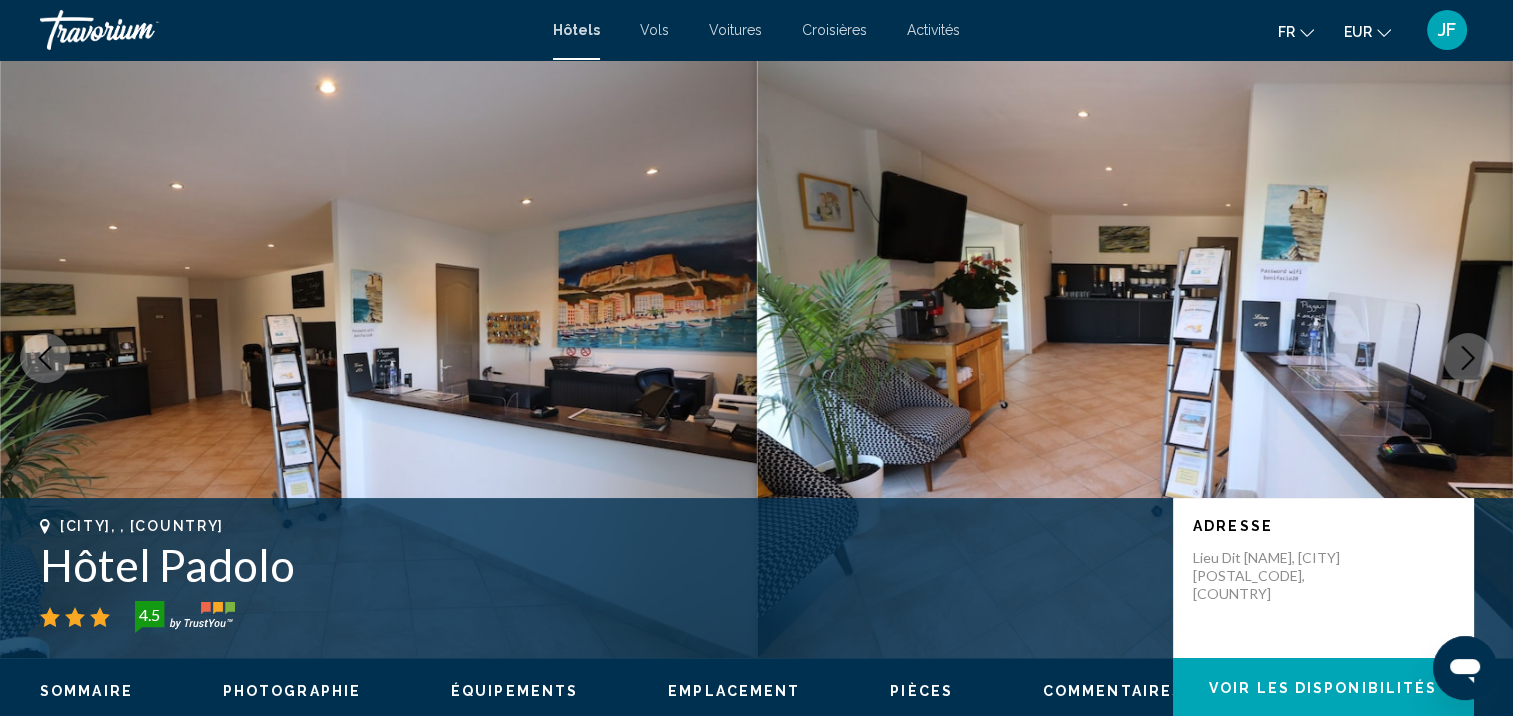 click at bounding box center (1468, 358) 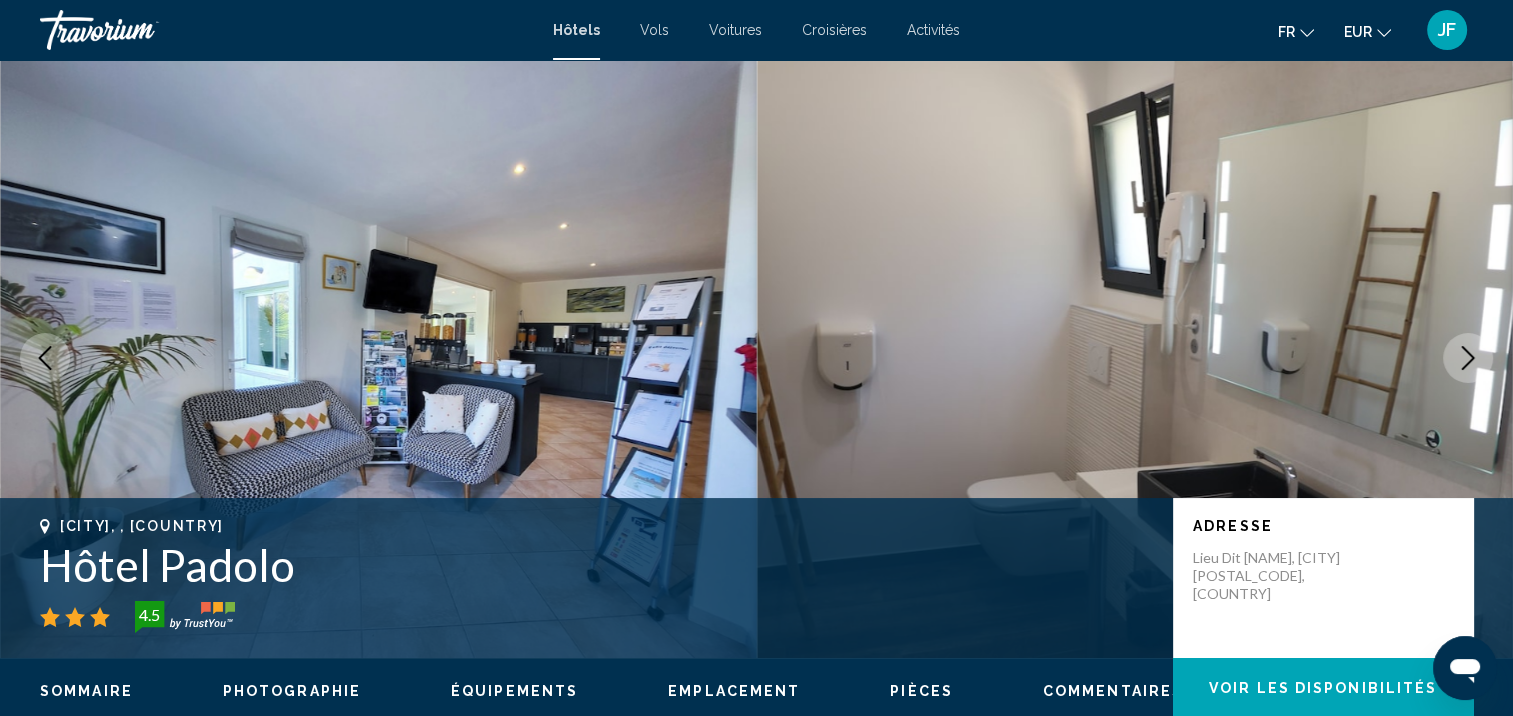 click at bounding box center [1468, 358] 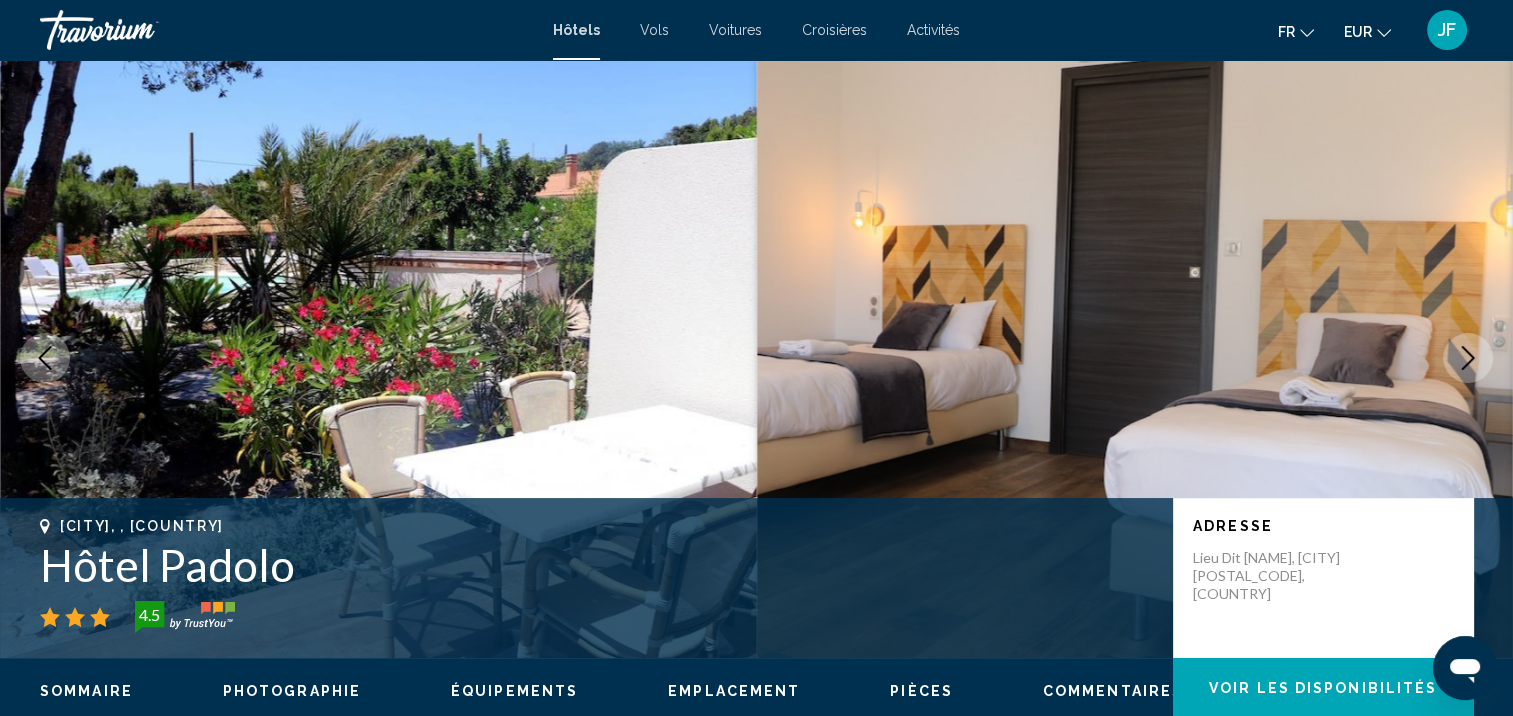 click at bounding box center [1468, 358] 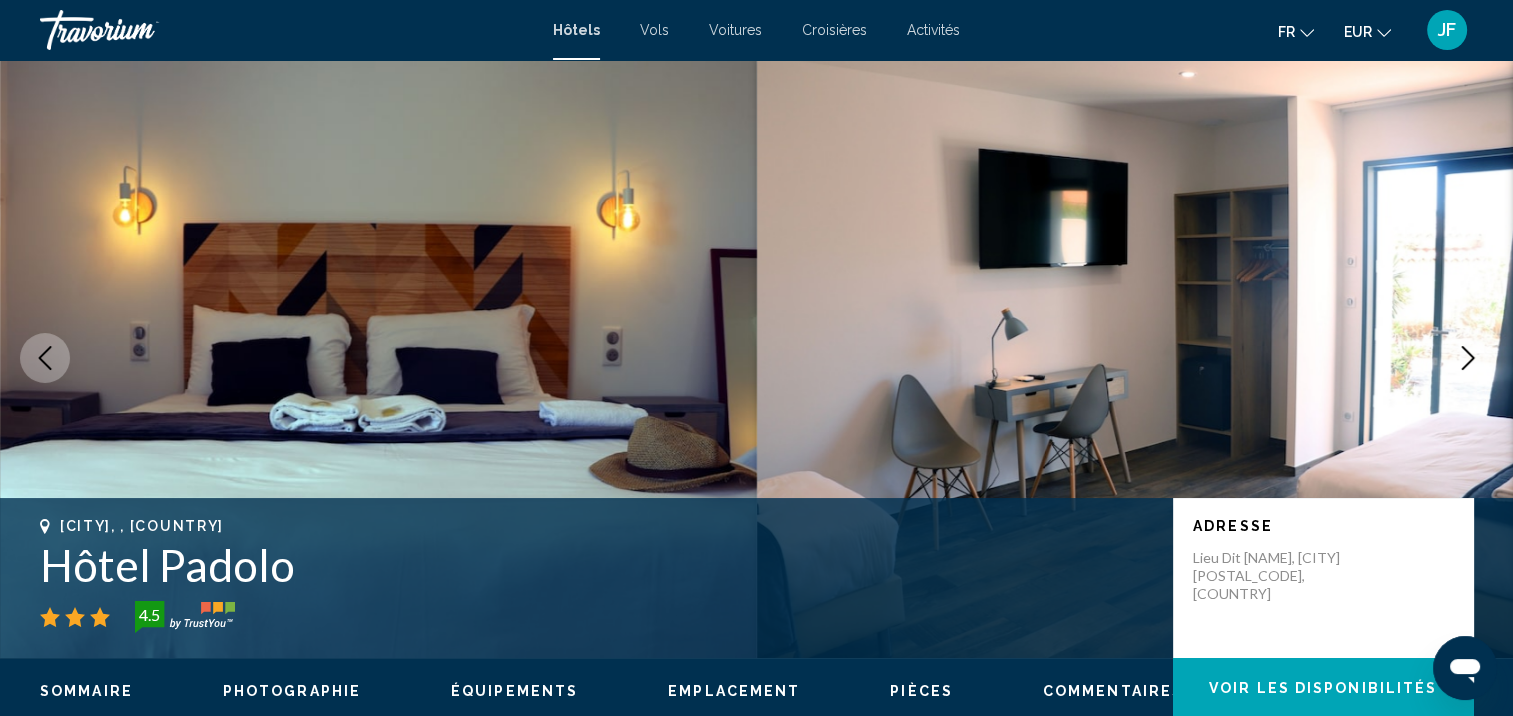 click at bounding box center (1468, 358) 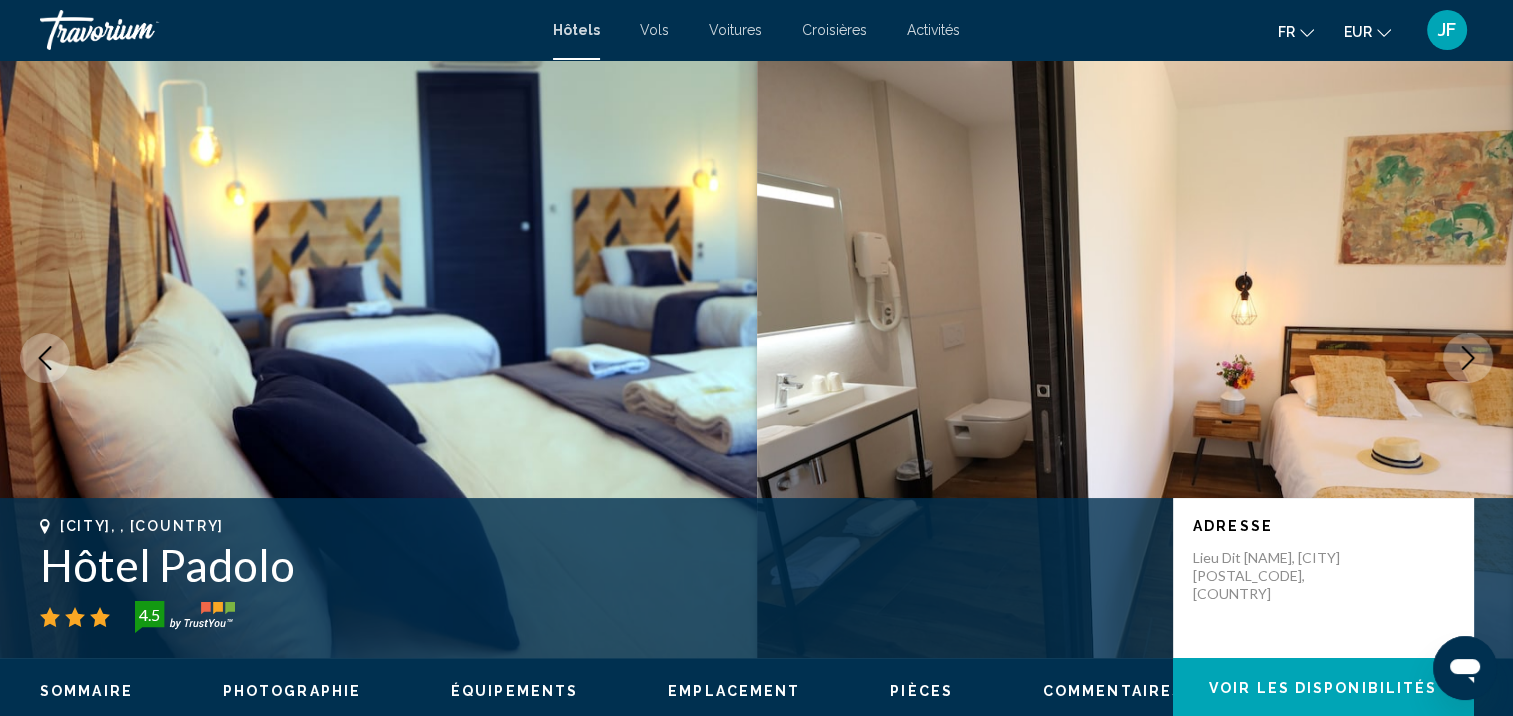 click at bounding box center [1468, 358] 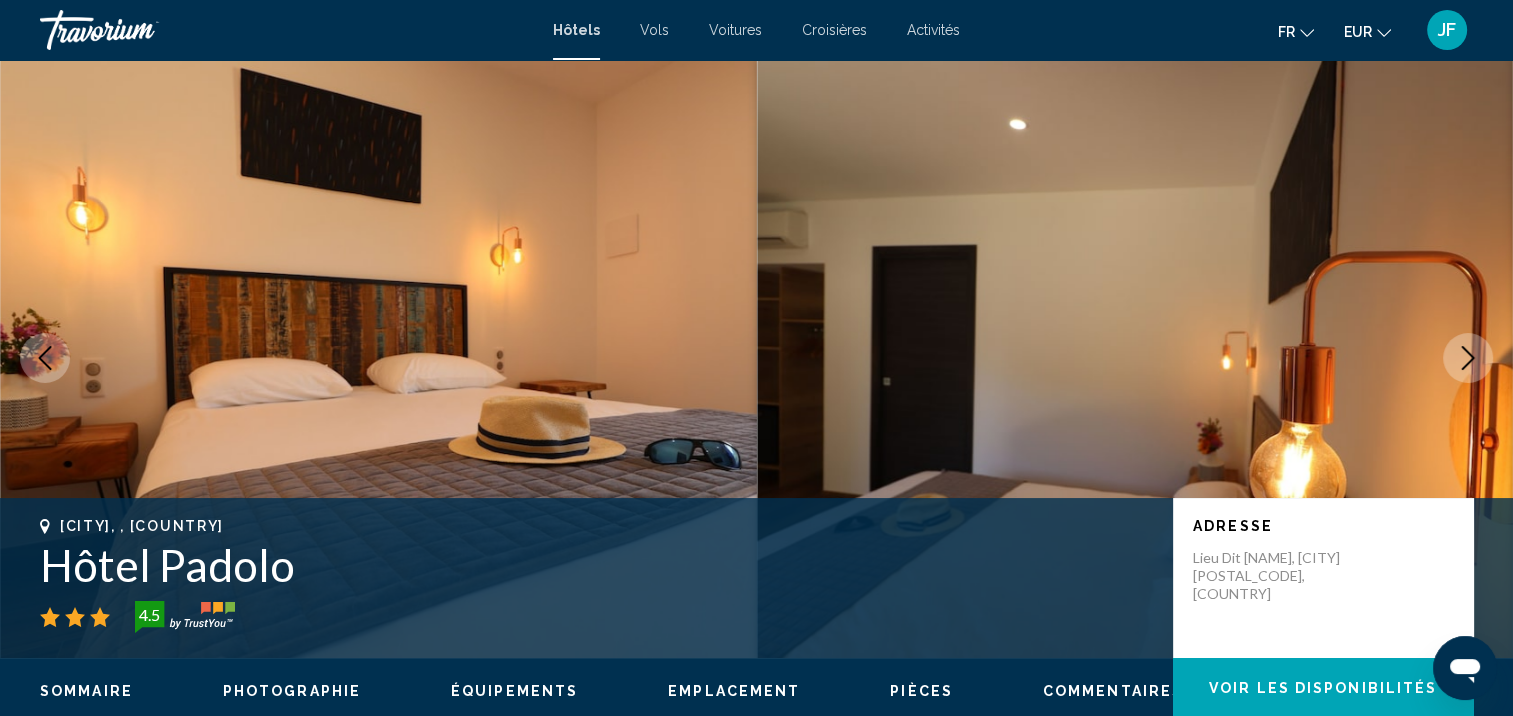 click at bounding box center [1468, 358] 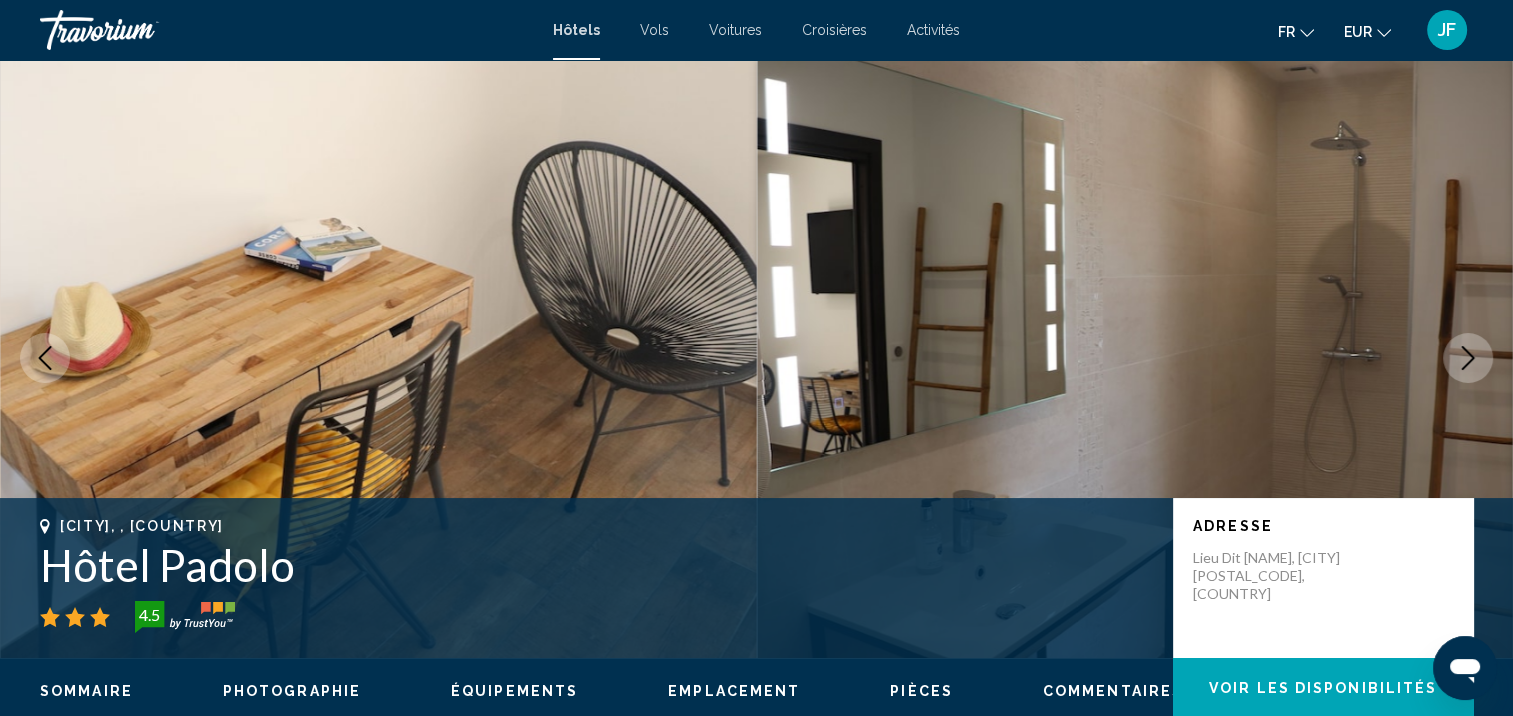 click at bounding box center [1468, 358] 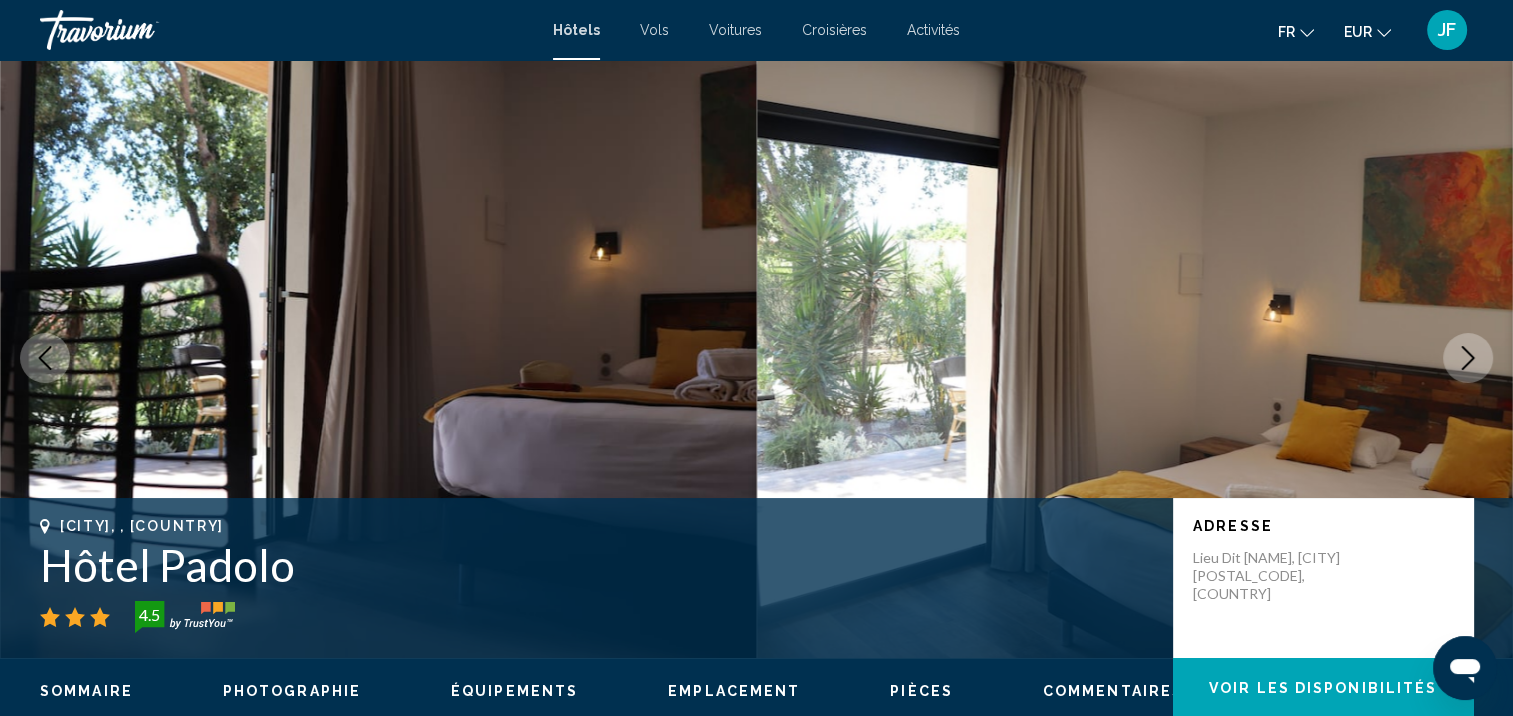 click at bounding box center (1468, 358) 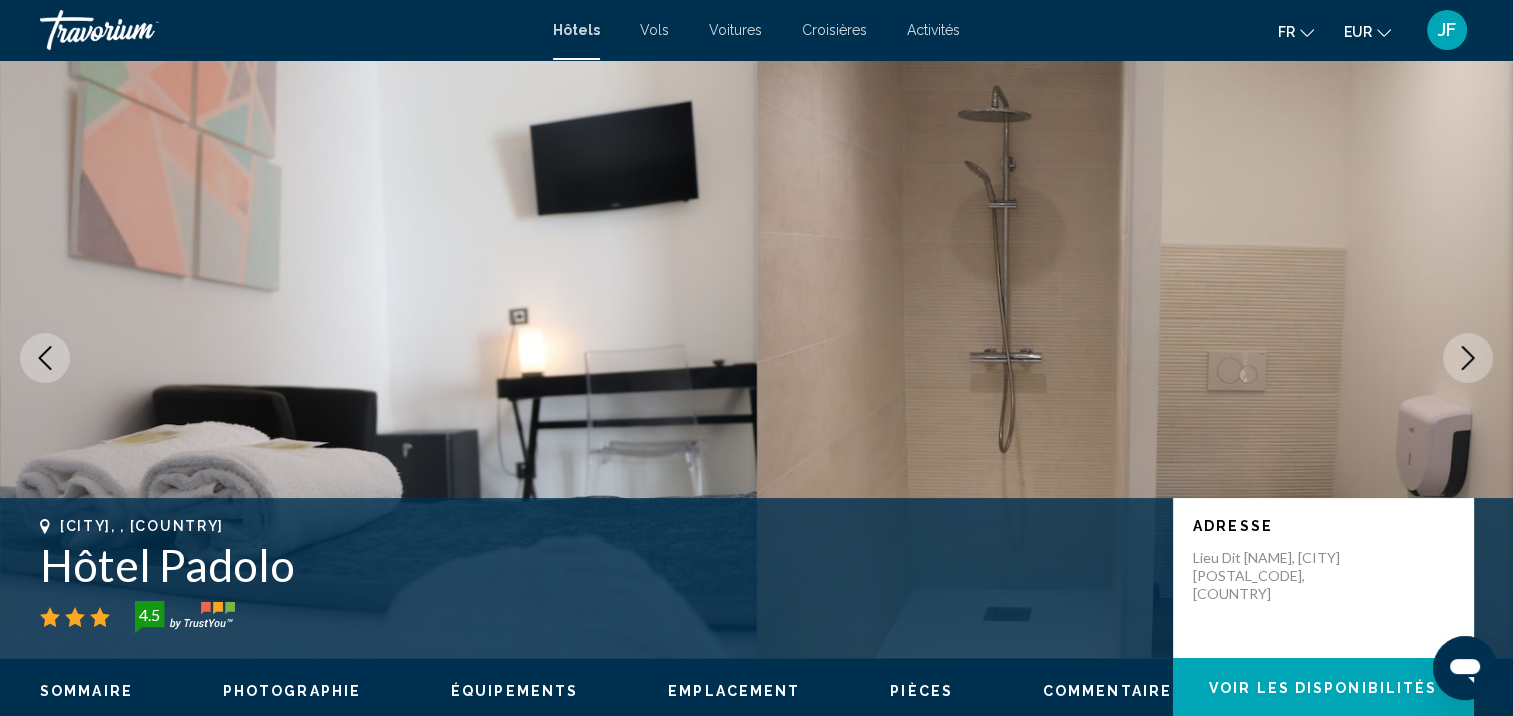 click at bounding box center [1468, 358] 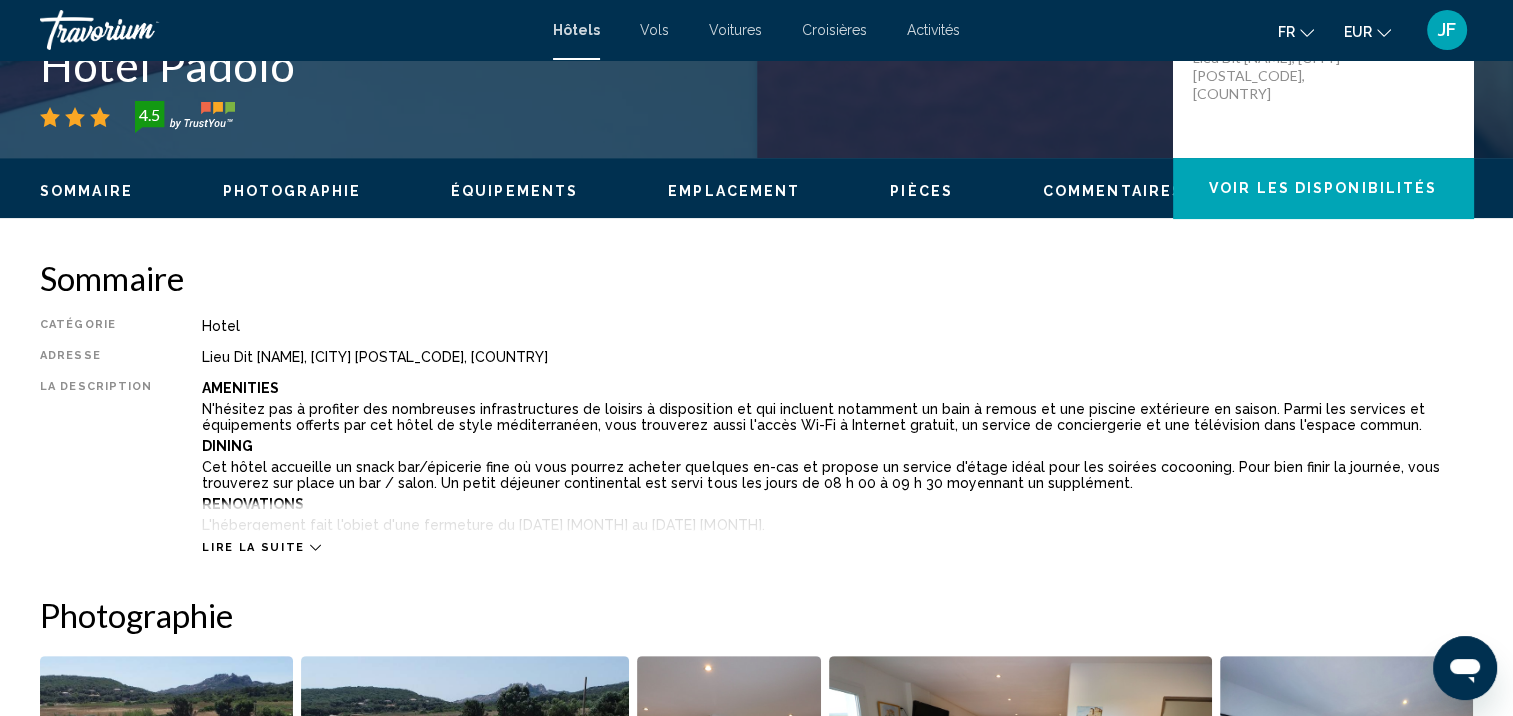 scroll, scrollTop: 602, scrollLeft: 0, axis: vertical 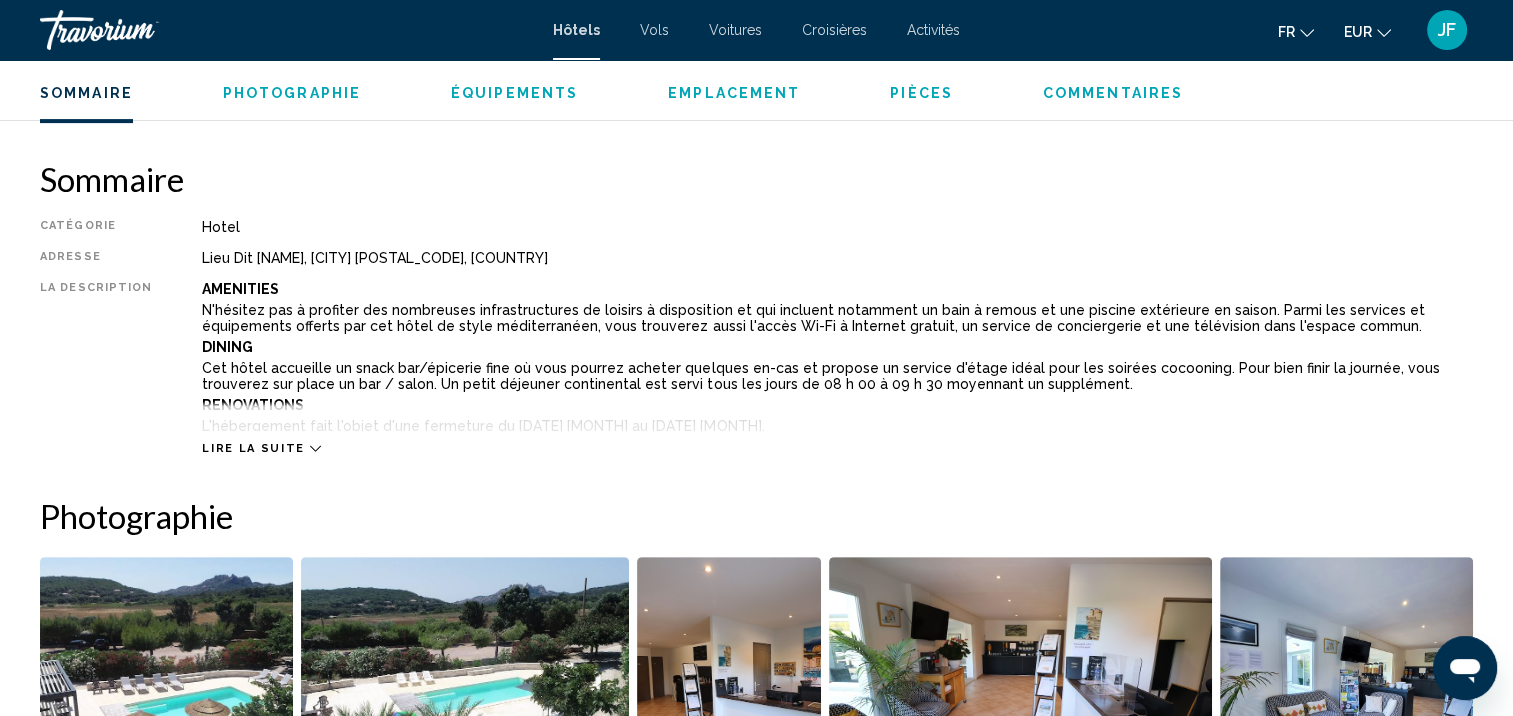 click 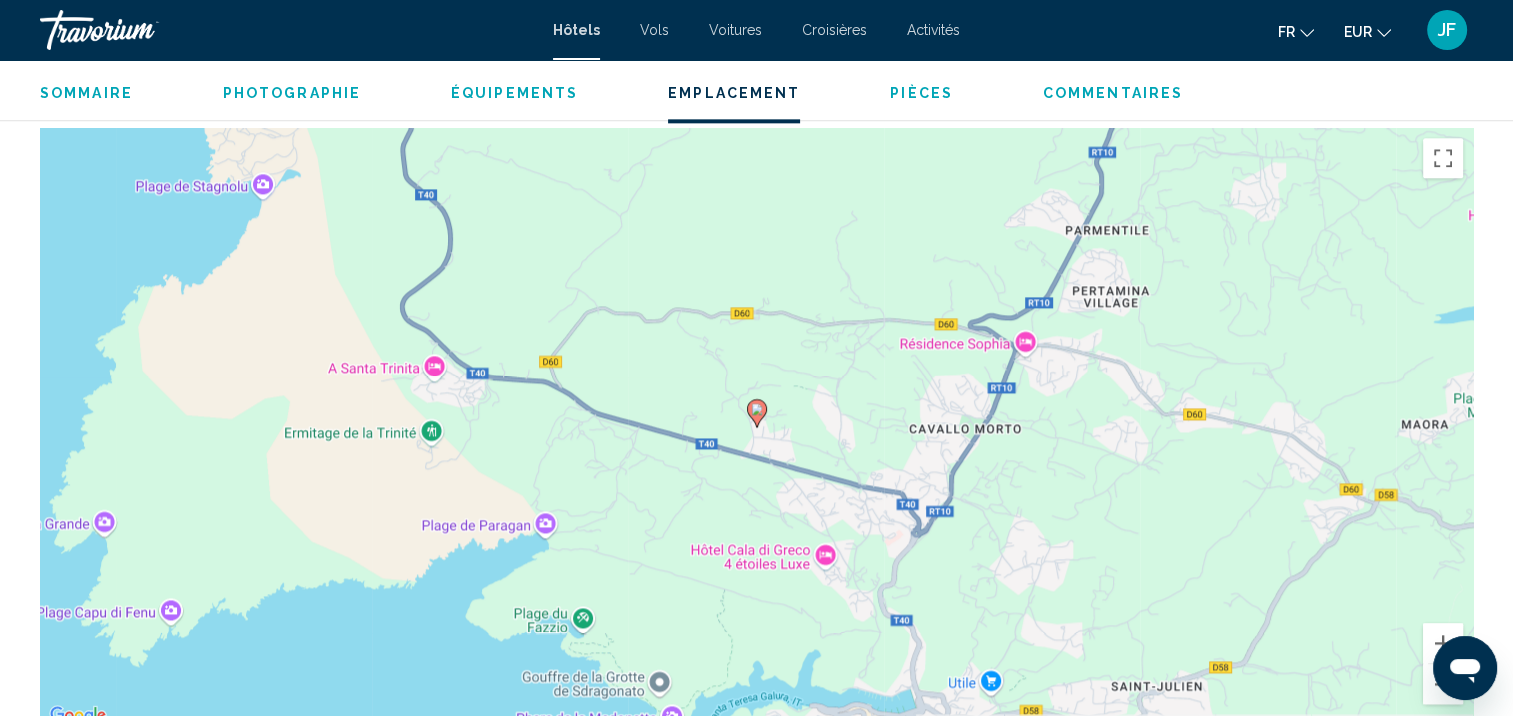 scroll, scrollTop: 2602, scrollLeft: 0, axis: vertical 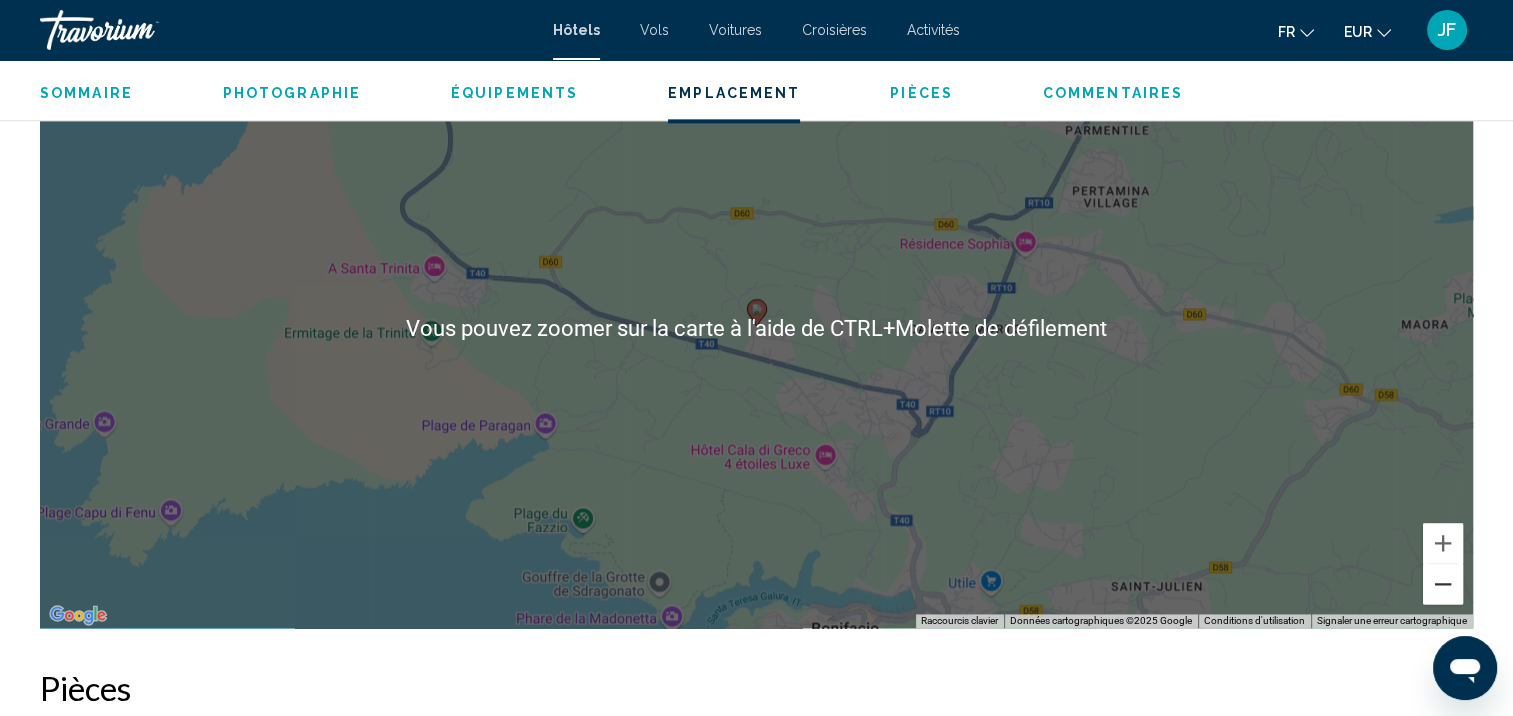 click at bounding box center (1443, 584) 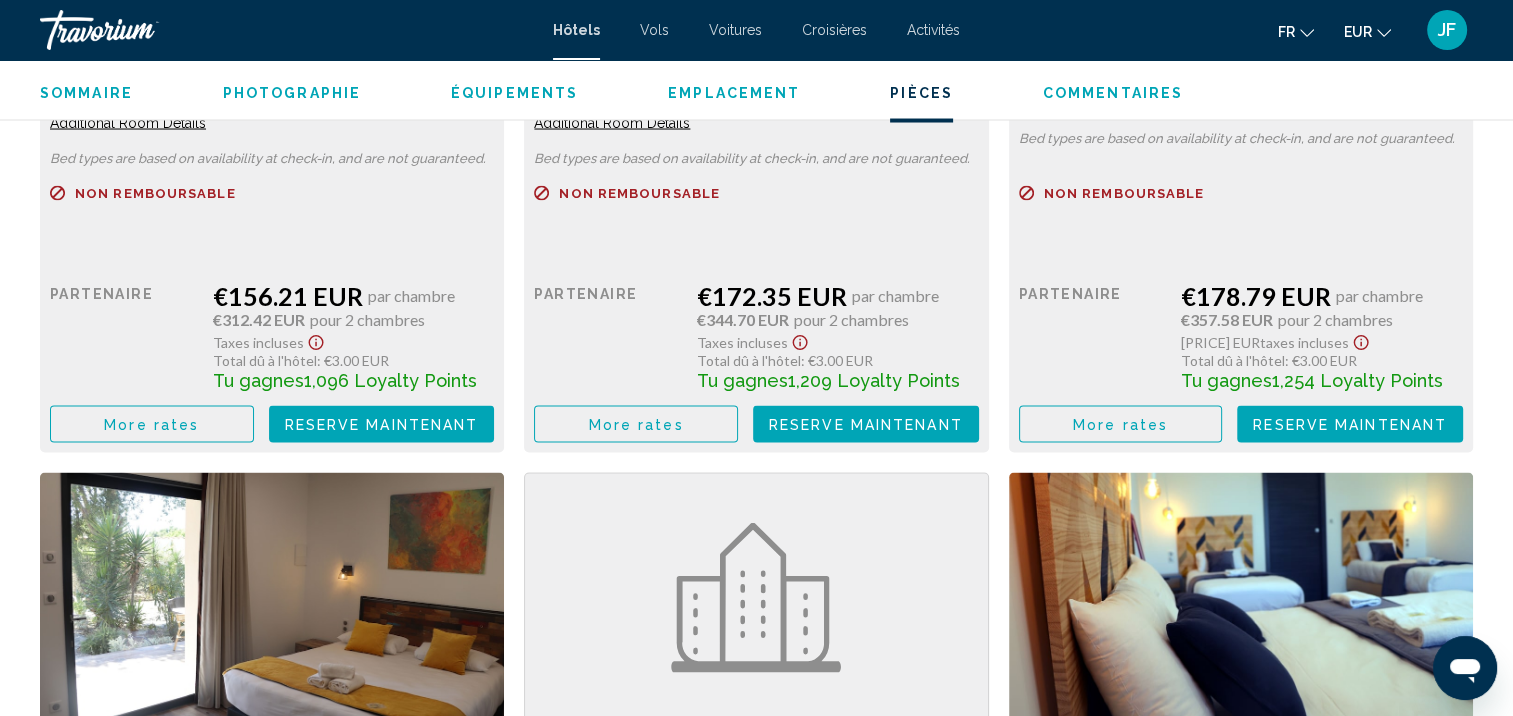 scroll, scrollTop: 3702, scrollLeft: 0, axis: vertical 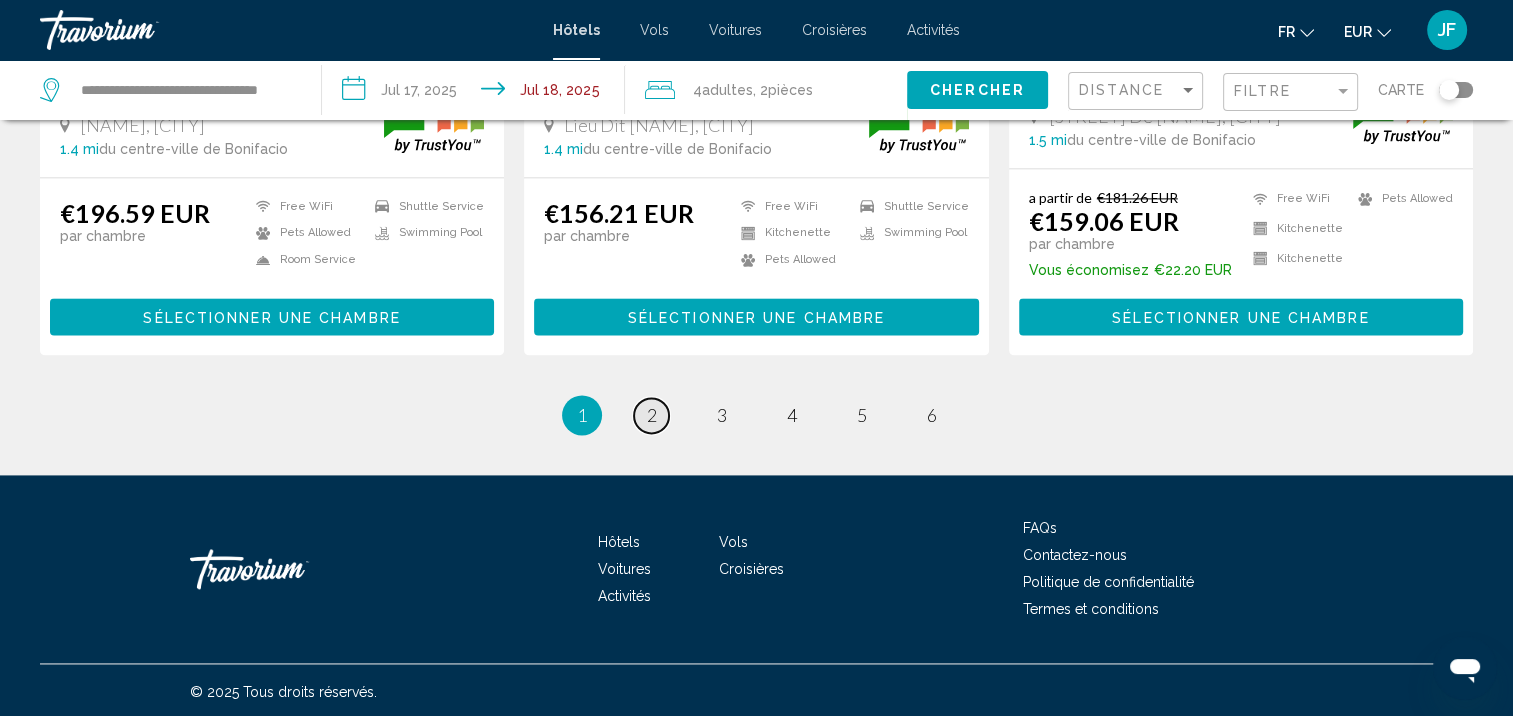 click on "2" at bounding box center [652, 415] 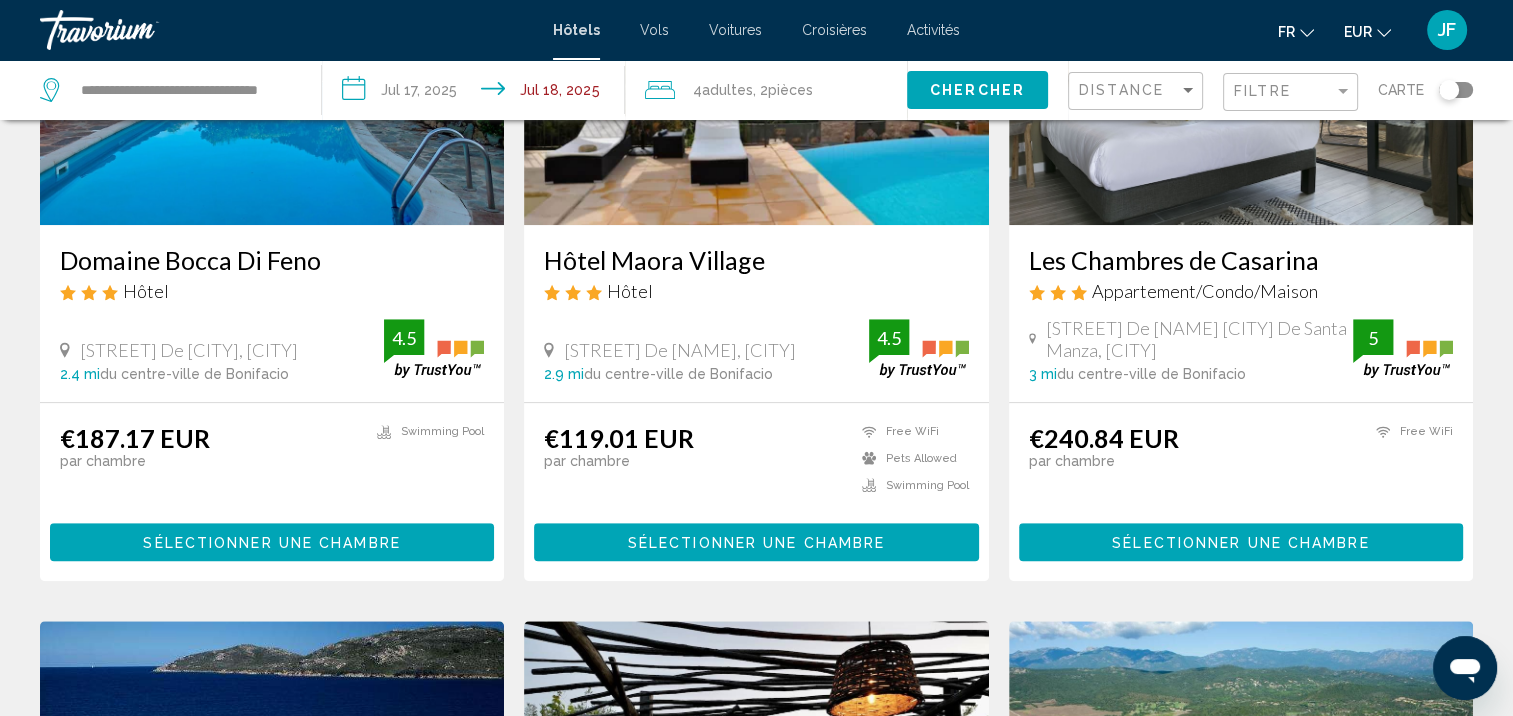 scroll, scrollTop: 900, scrollLeft: 0, axis: vertical 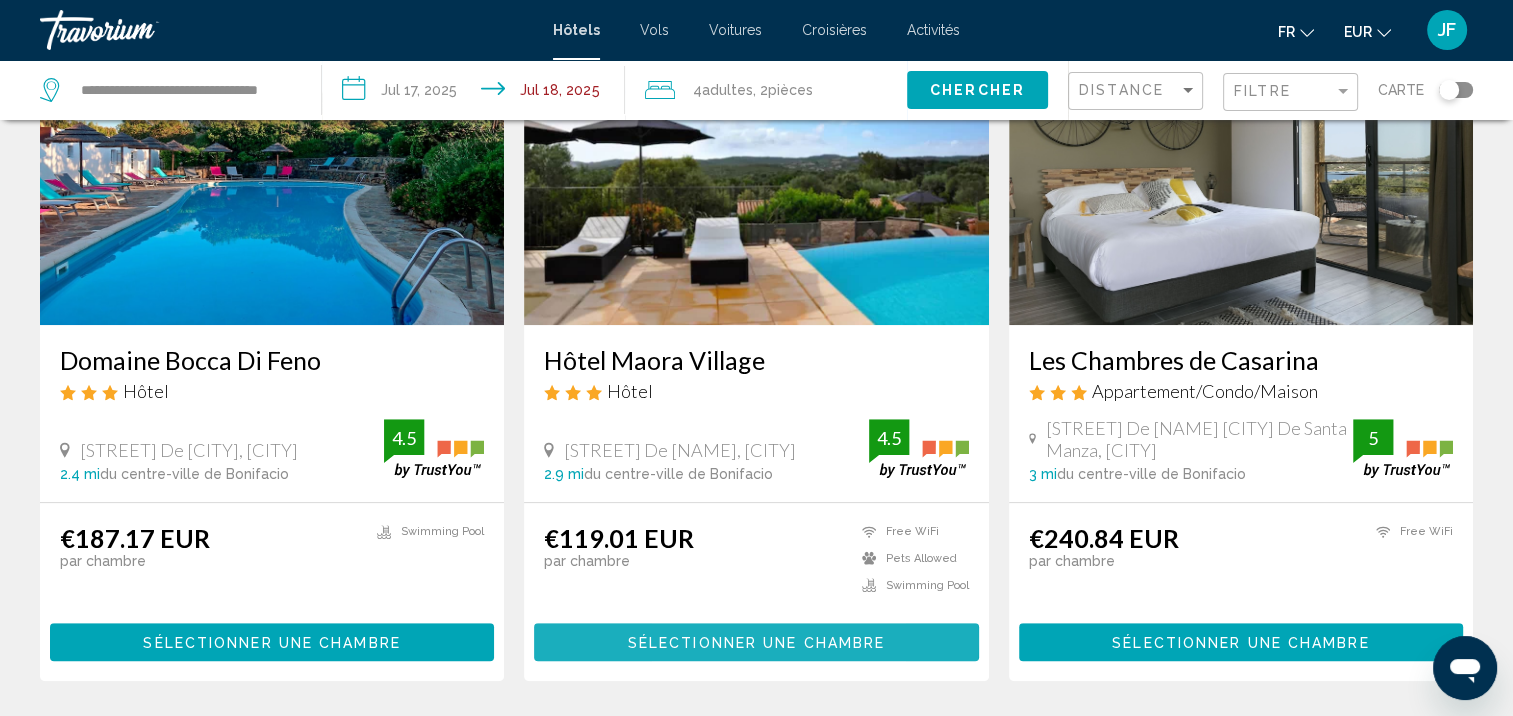 click on "Sélectionner une chambre" at bounding box center (756, 643) 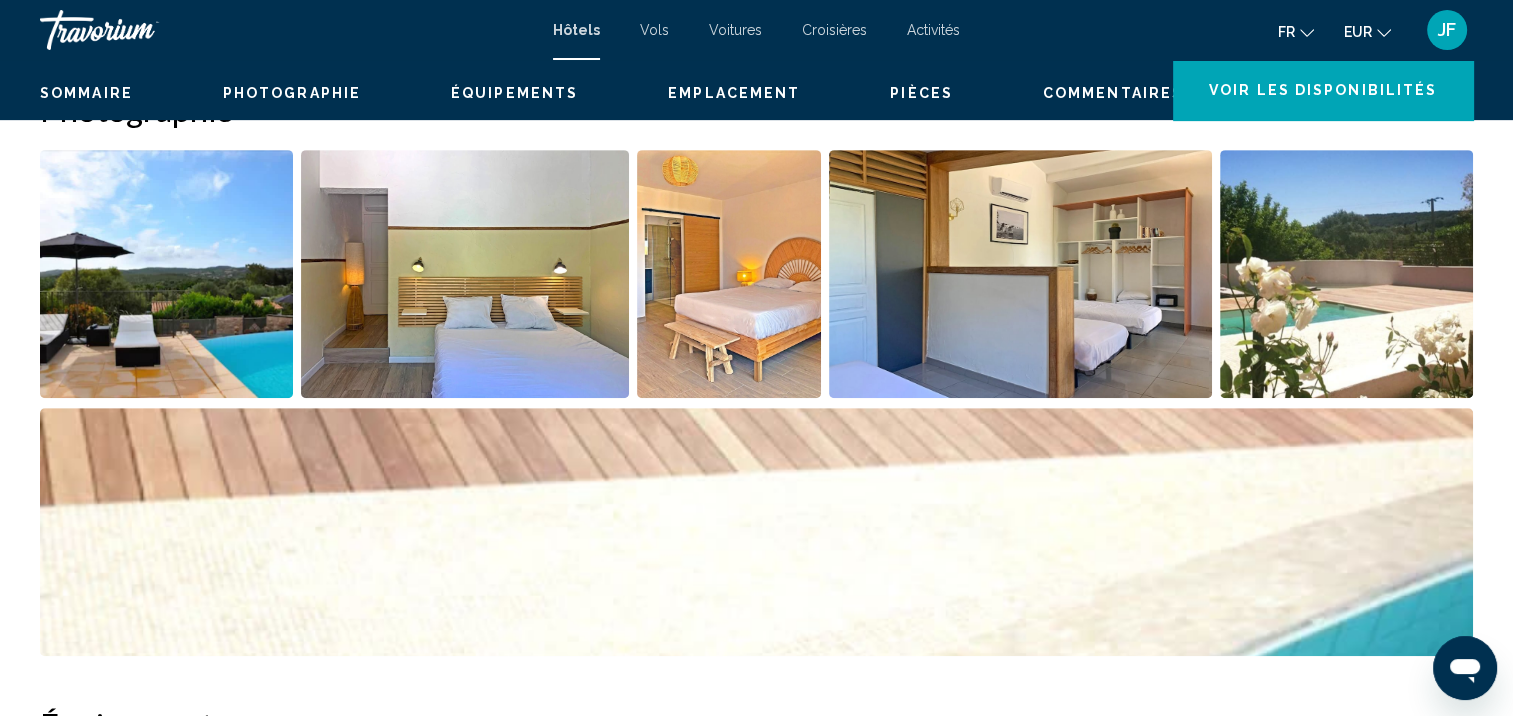 scroll, scrollTop: 2, scrollLeft: 0, axis: vertical 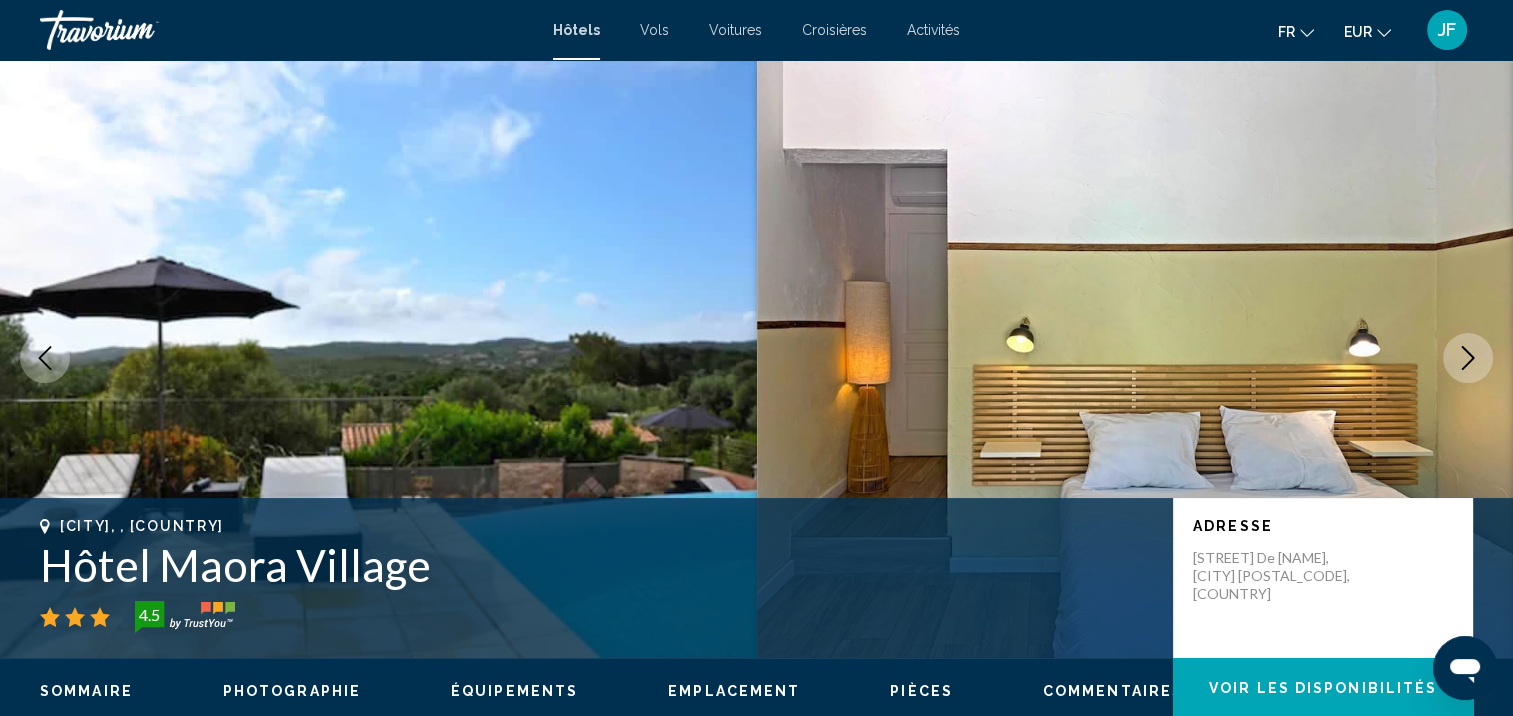 click 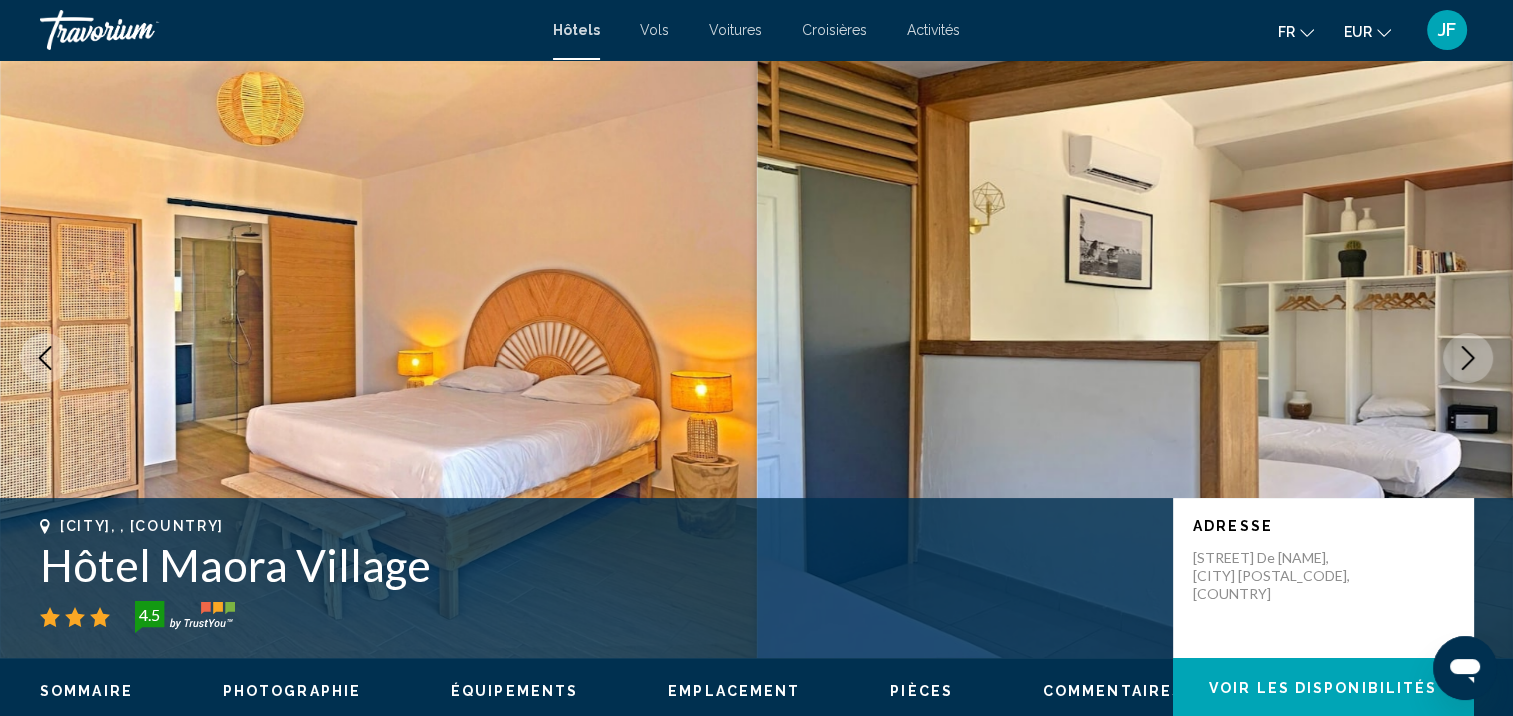 click 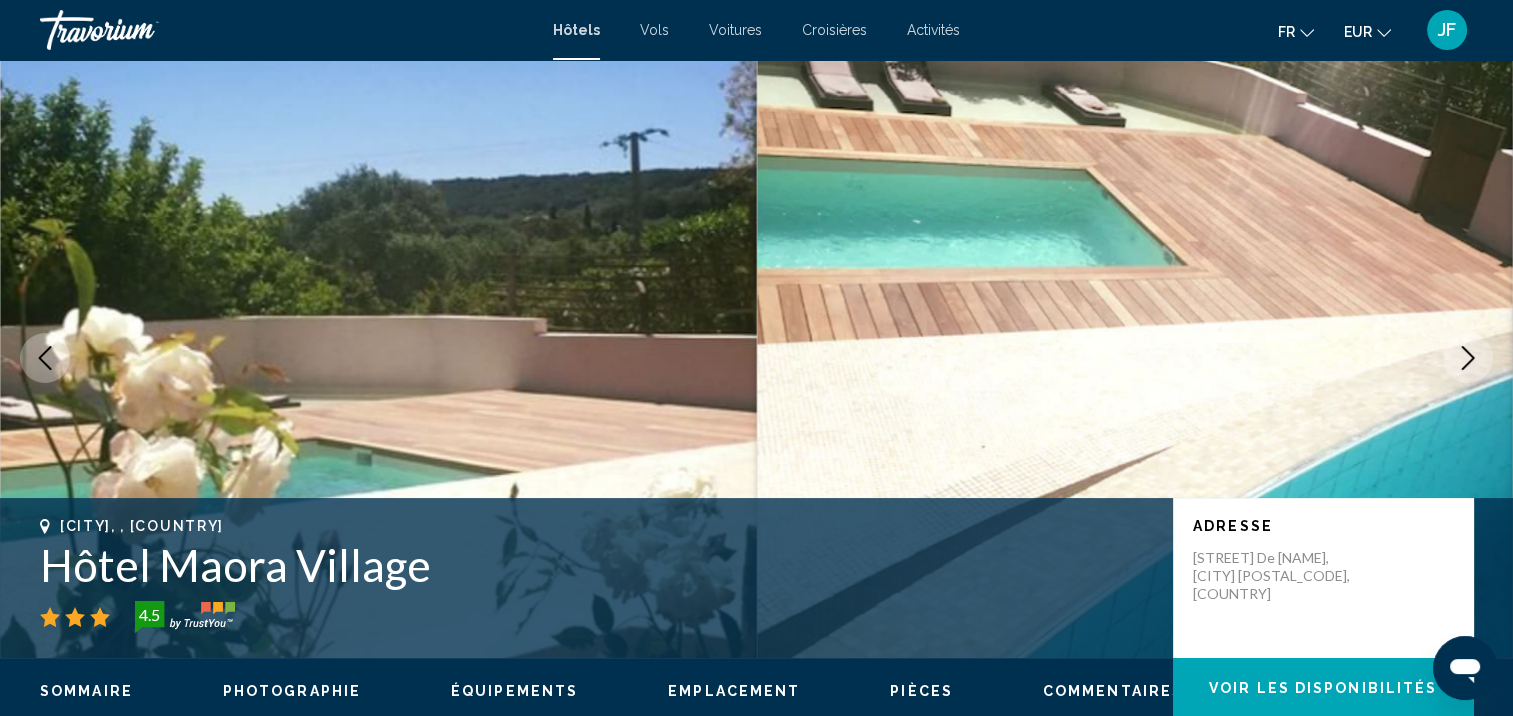 click 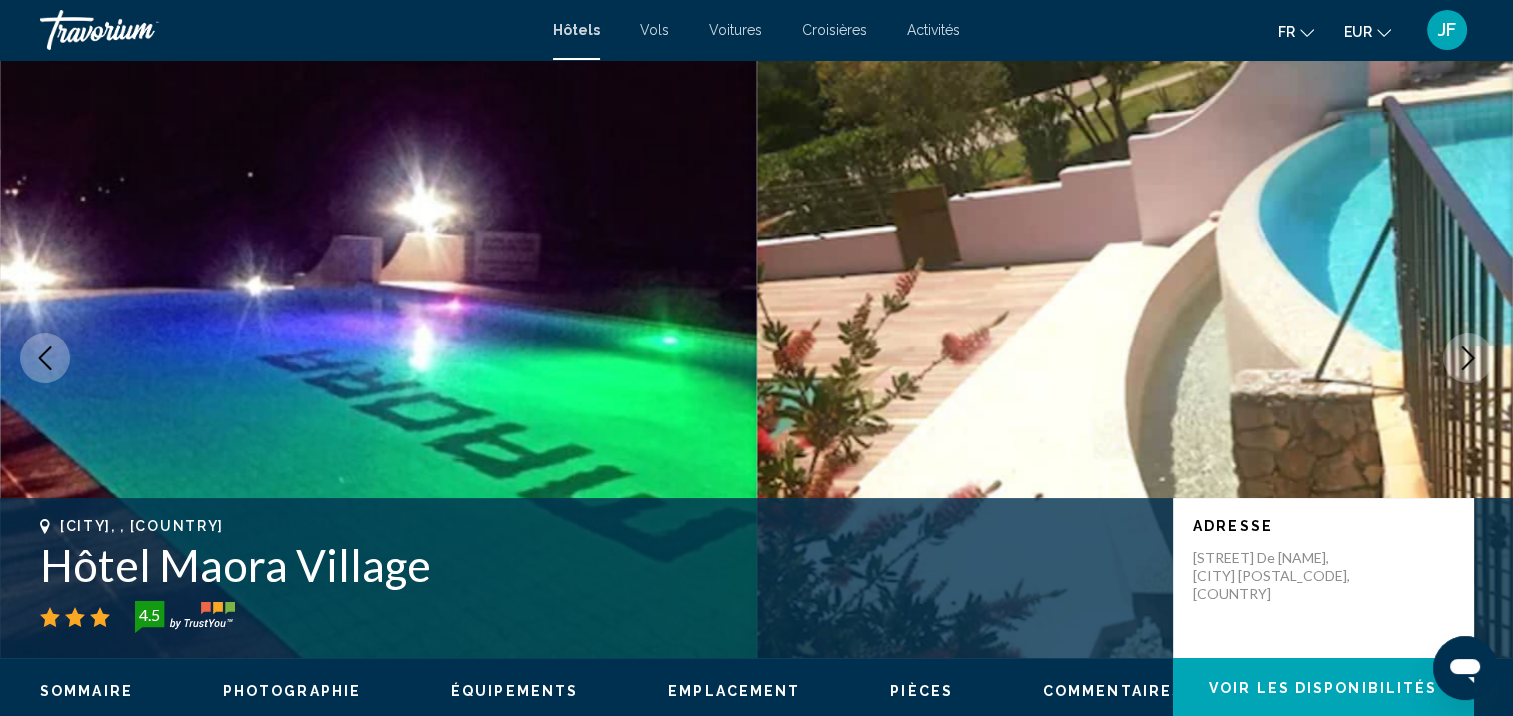 click 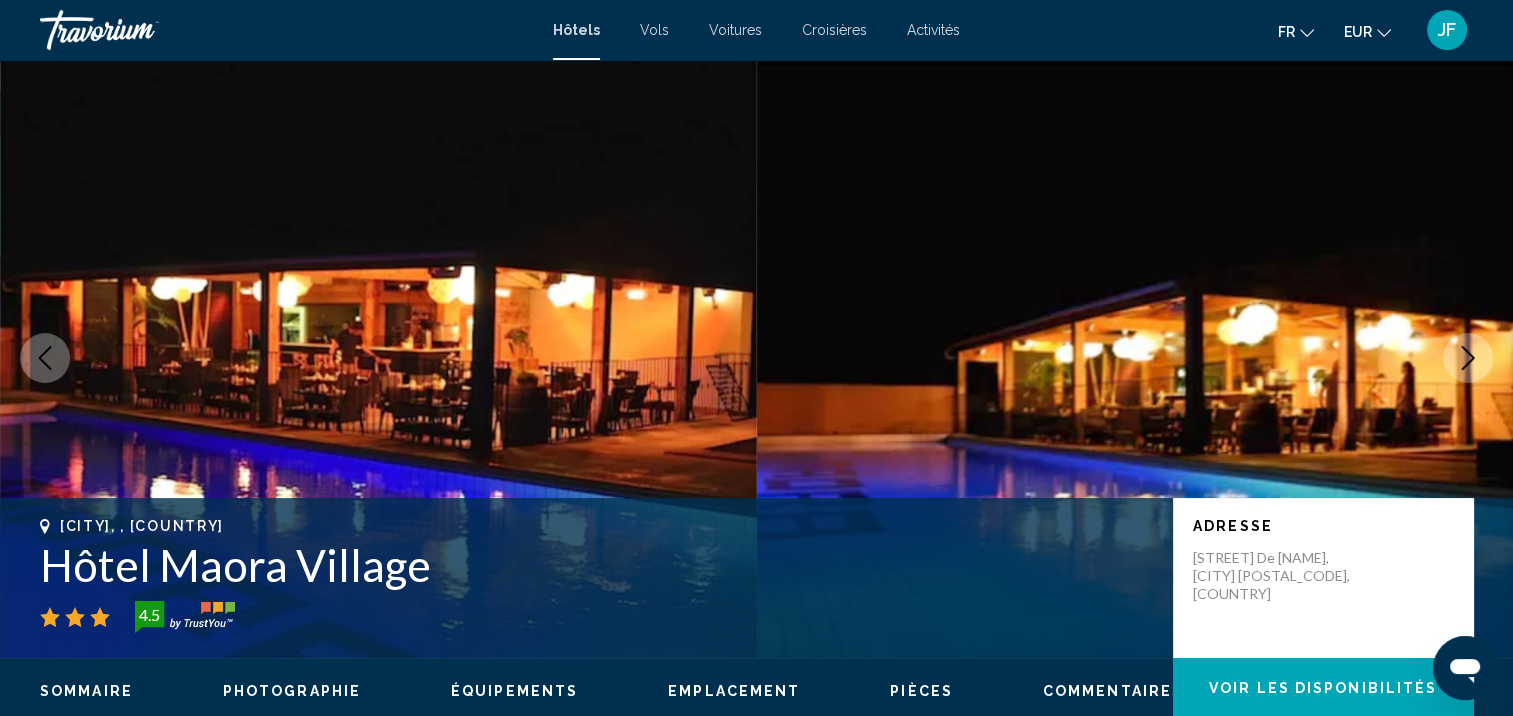 click 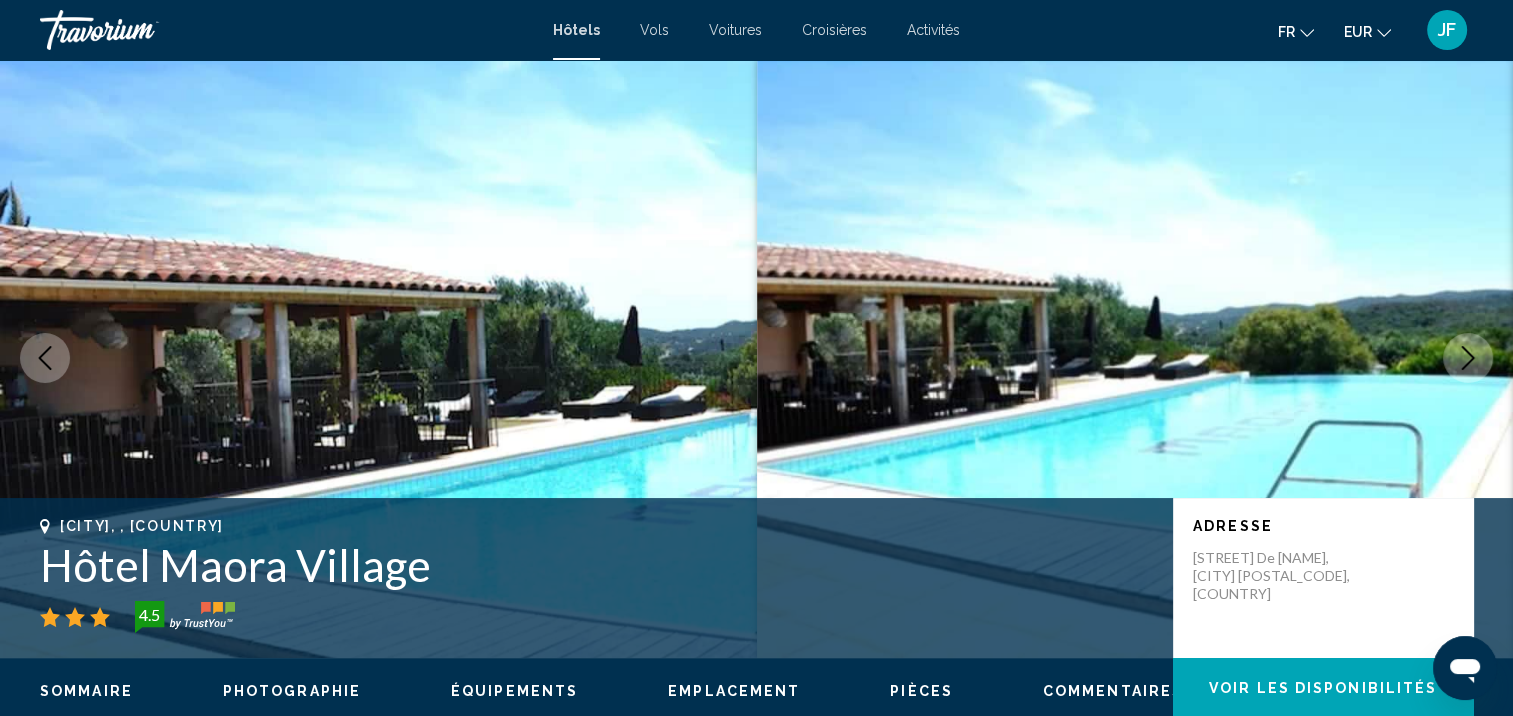 click 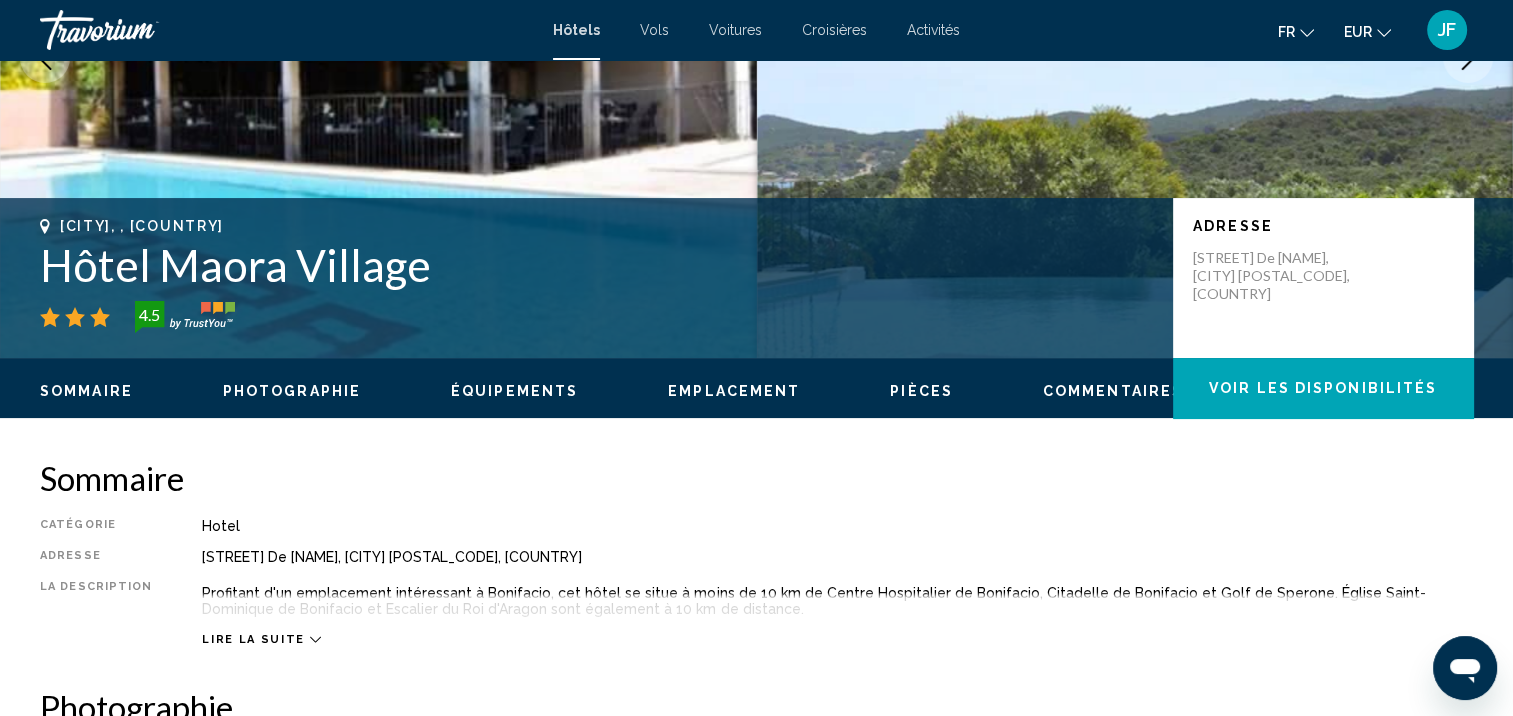 scroll, scrollTop: 602, scrollLeft: 0, axis: vertical 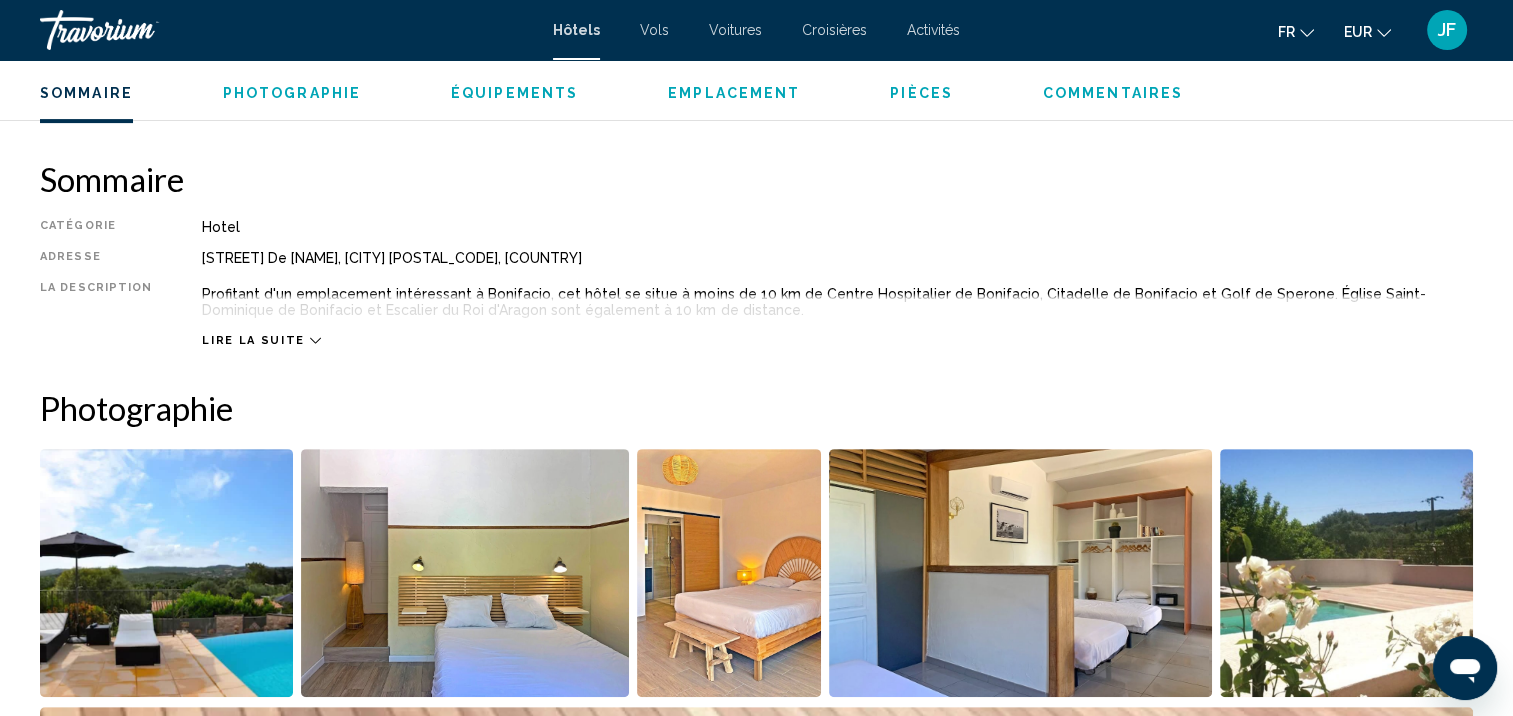 click 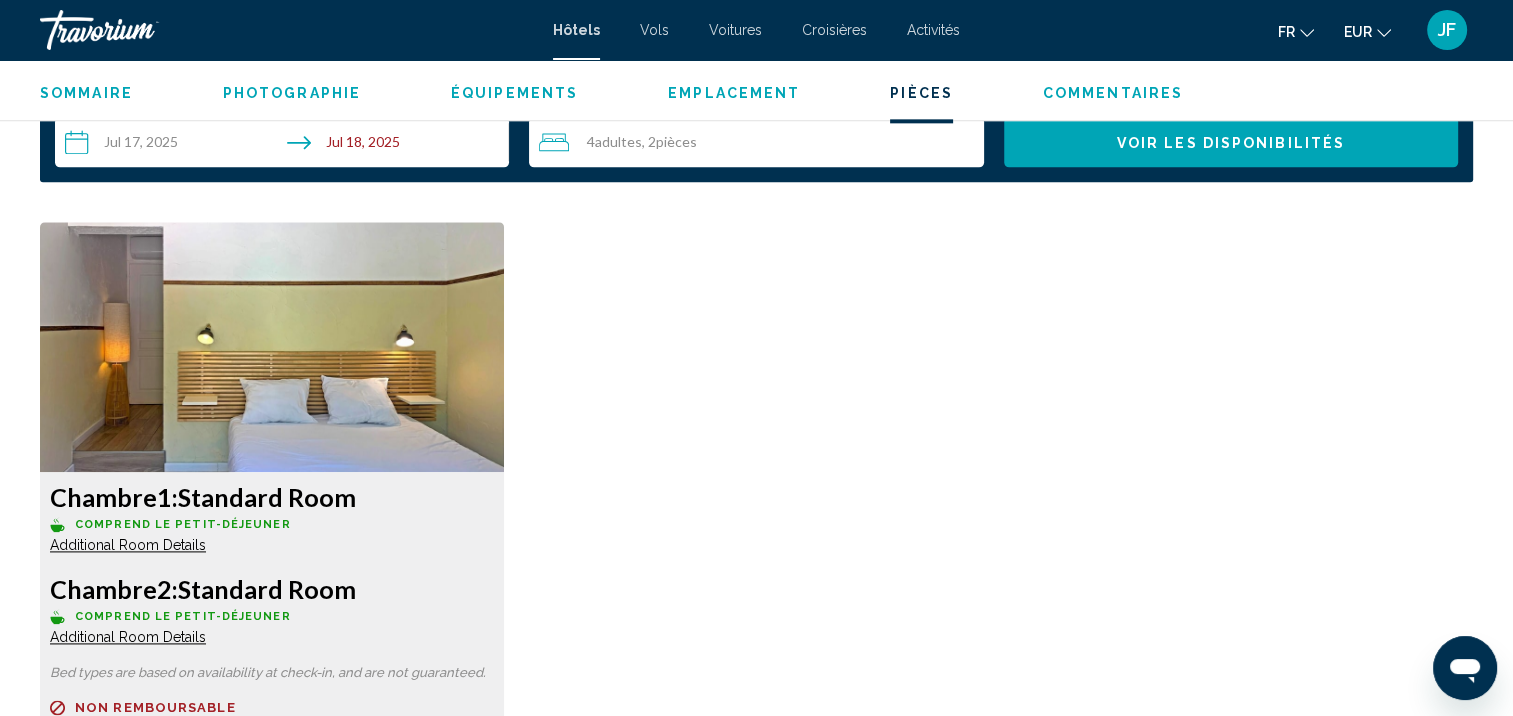 scroll, scrollTop: 2802, scrollLeft: 0, axis: vertical 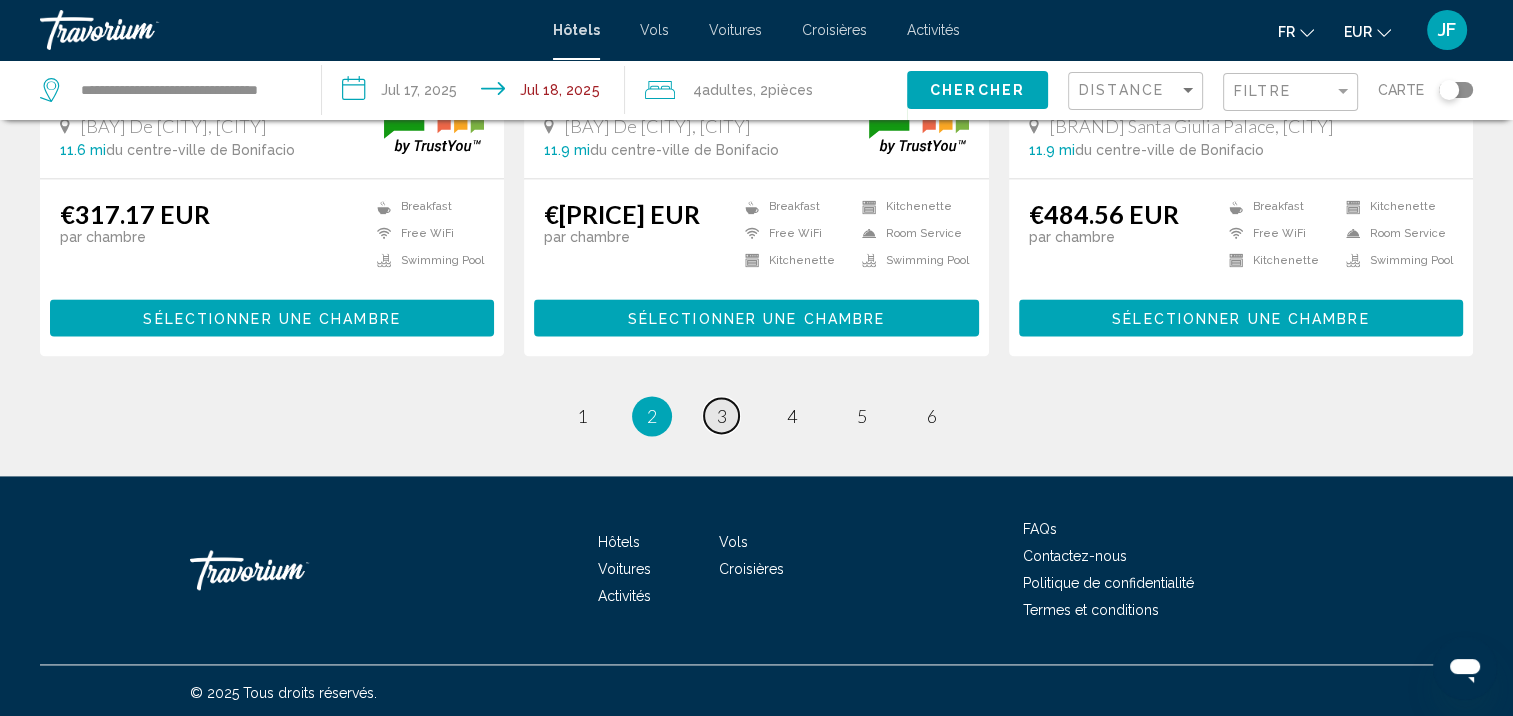 click on "page  3" at bounding box center [721, 415] 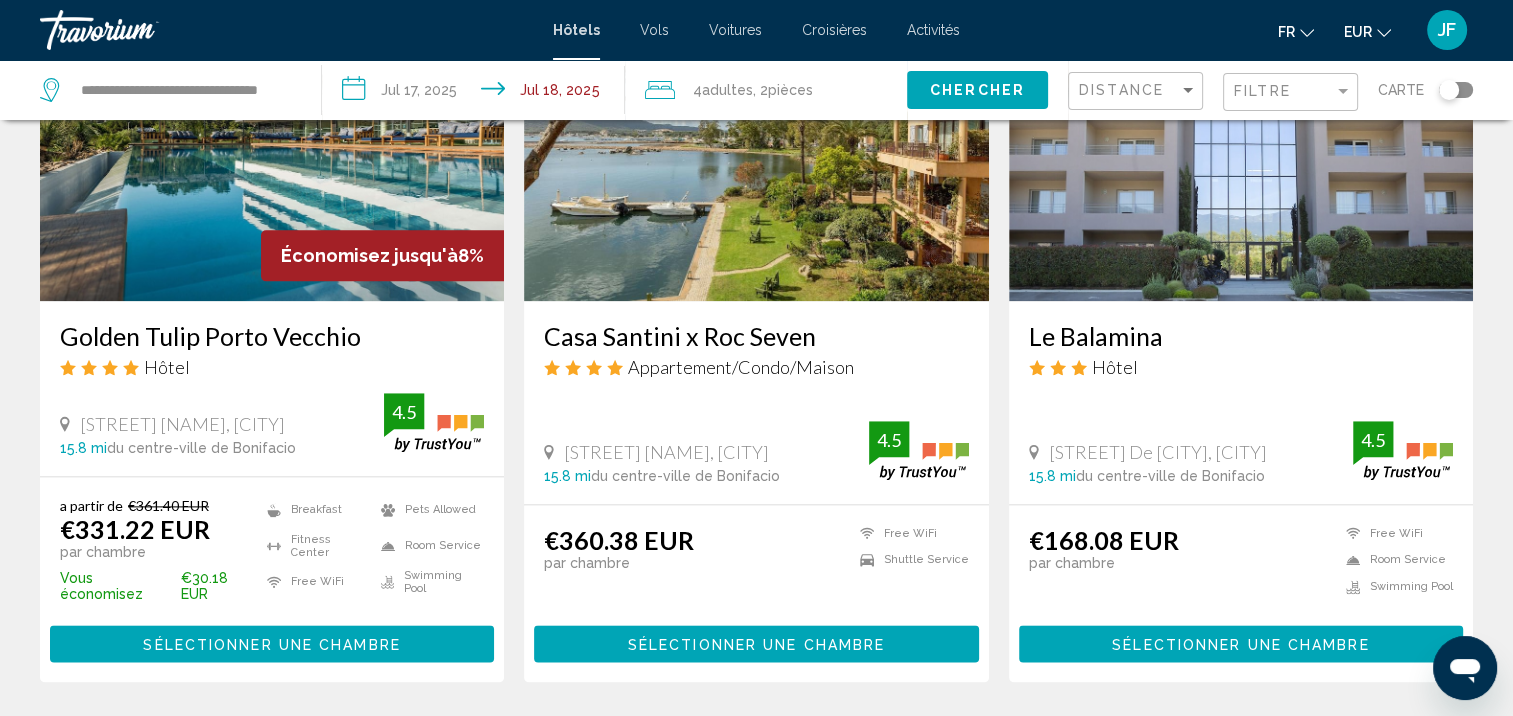 scroll, scrollTop: 2711, scrollLeft: 0, axis: vertical 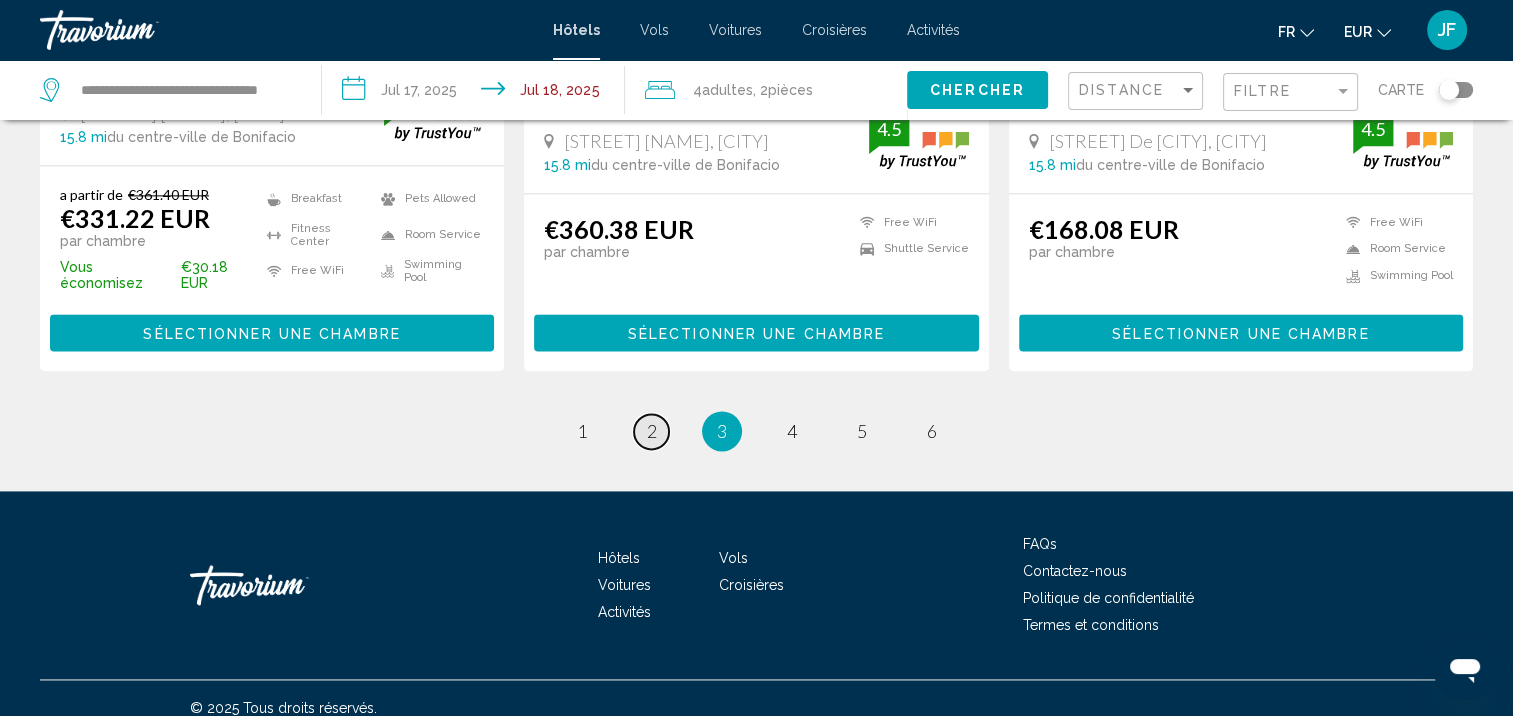 click on "page  2" at bounding box center (651, 431) 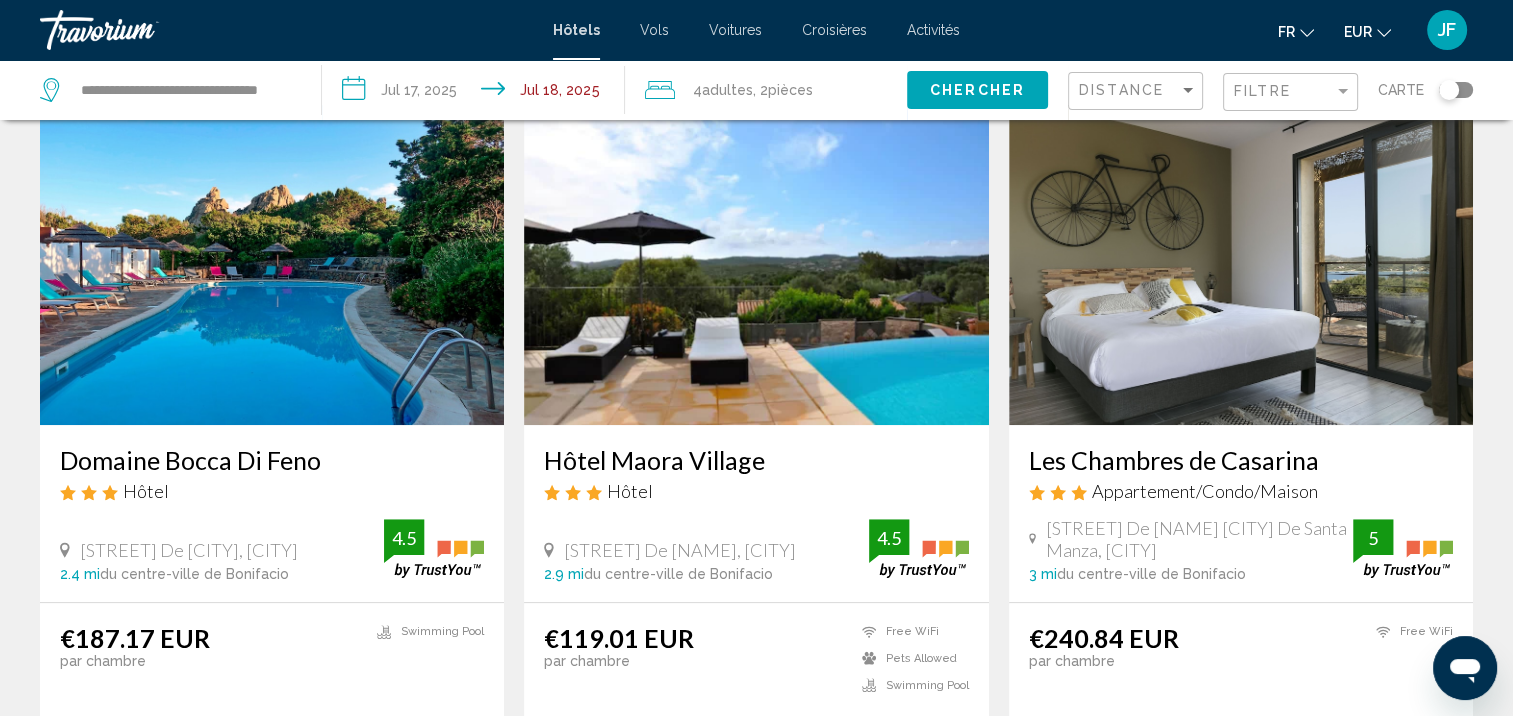 scroll, scrollTop: 1100, scrollLeft: 0, axis: vertical 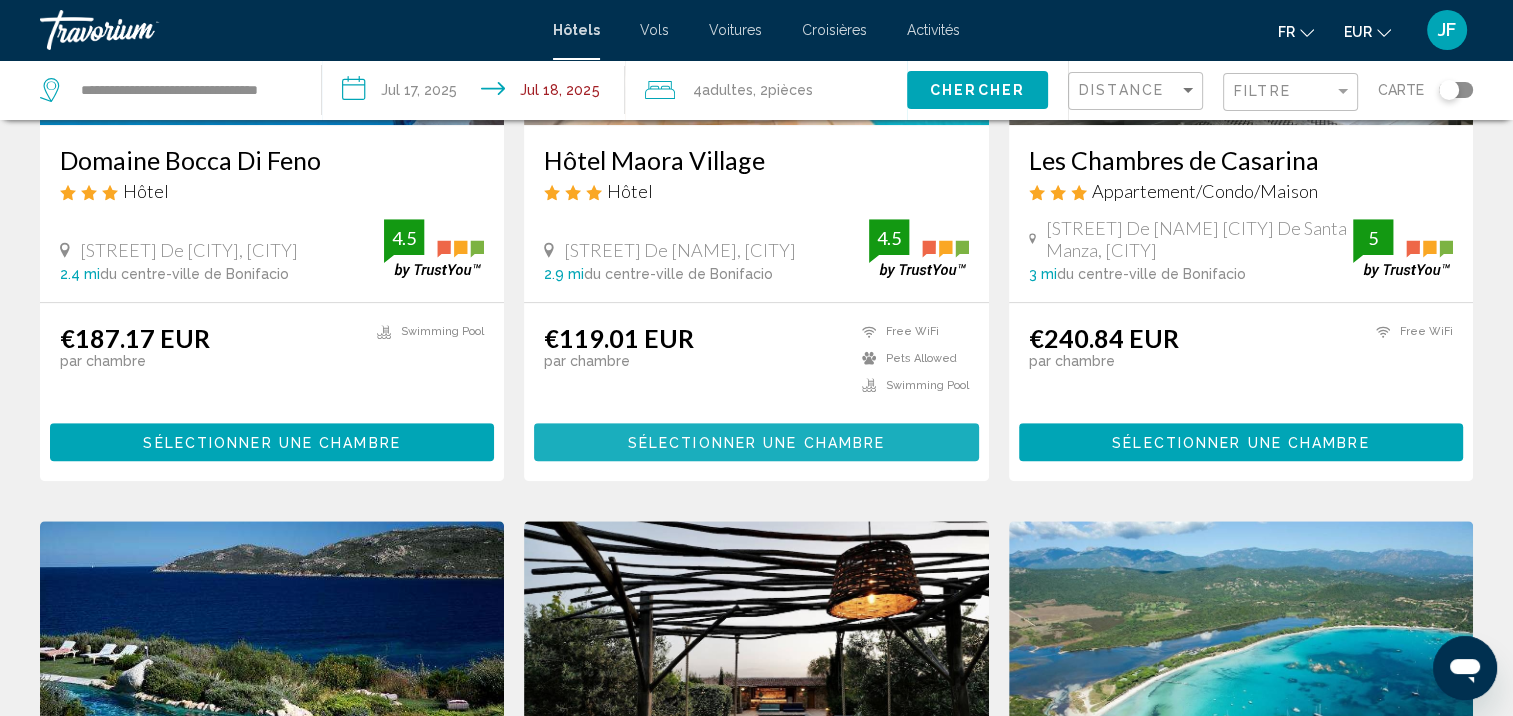 click on "Sélectionner une chambre" at bounding box center (756, 443) 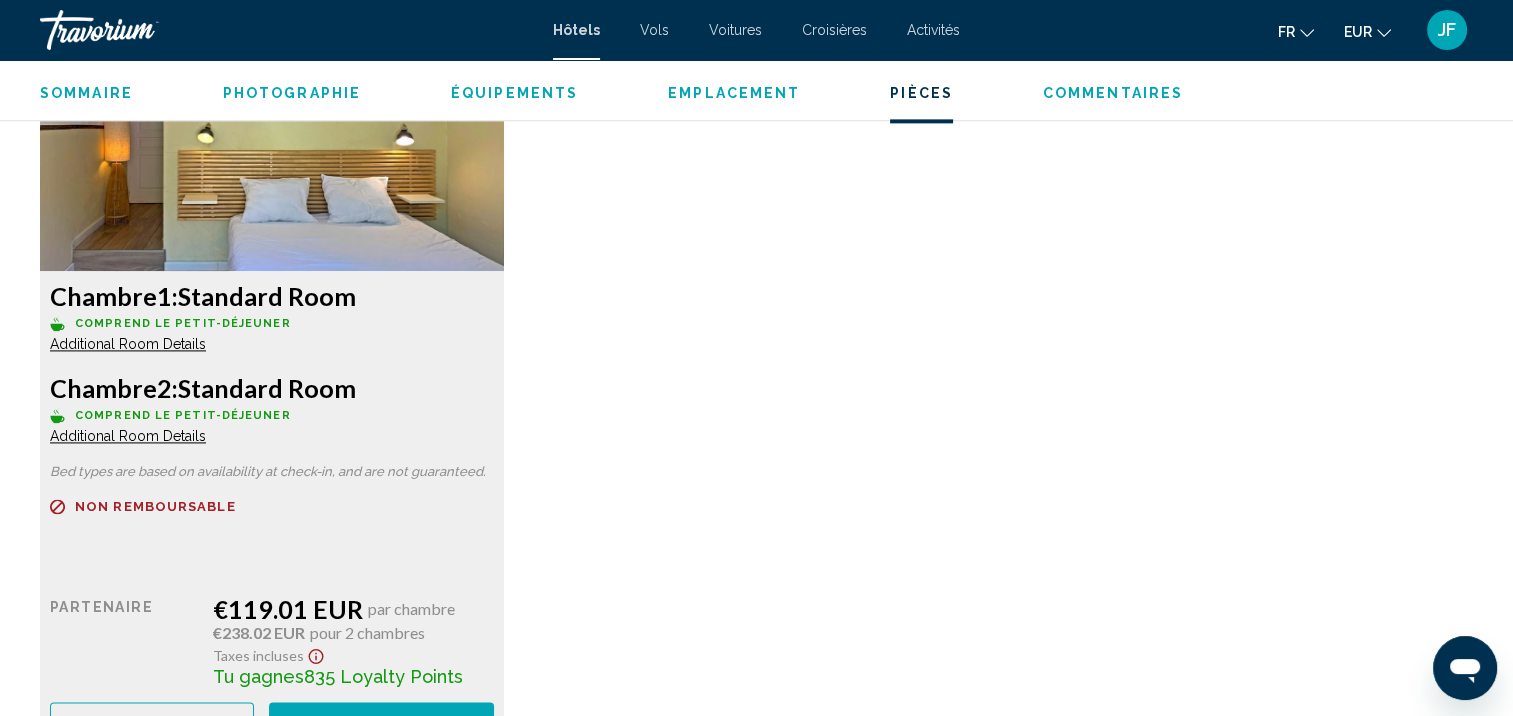scroll, scrollTop: 2803, scrollLeft: 0, axis: vertical 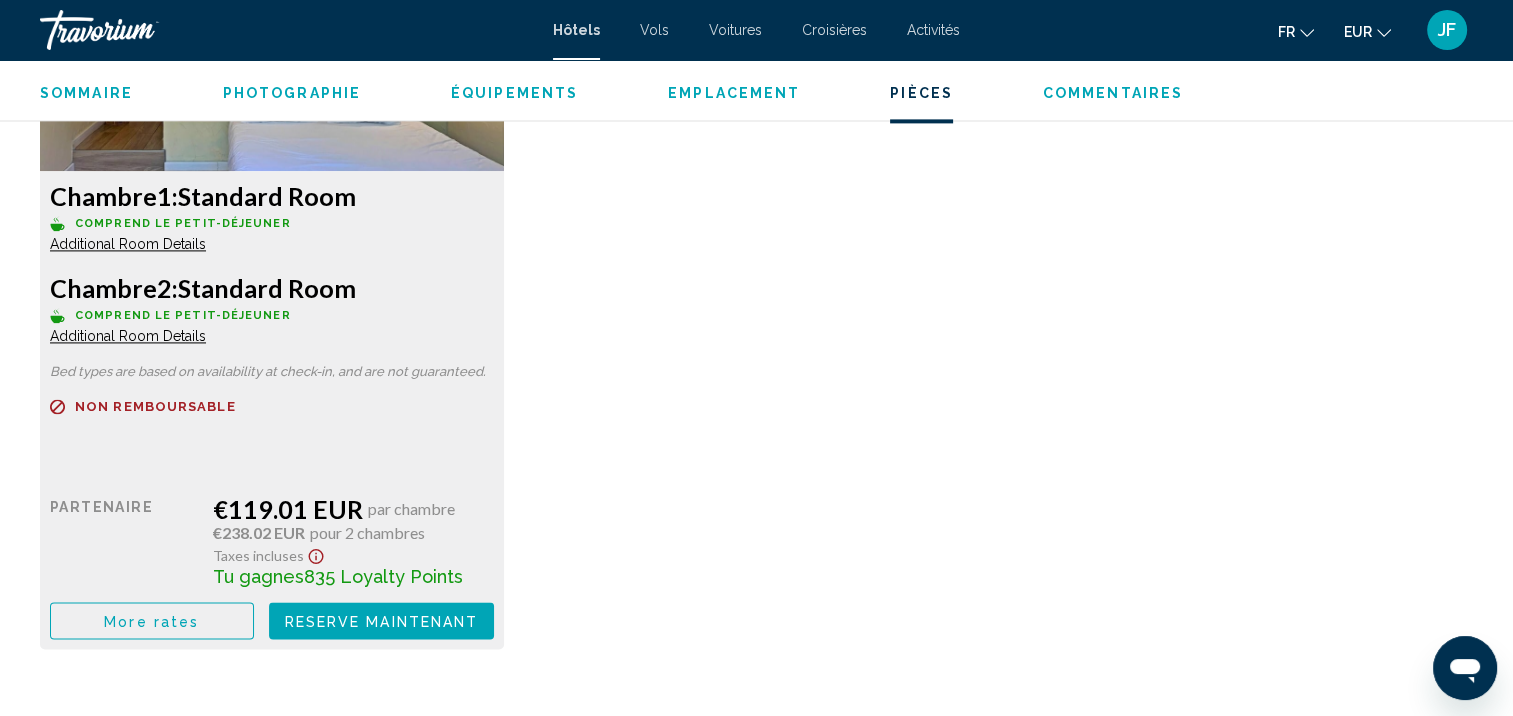 click on "Reserve maintenant" at bounding box center [382, 621] 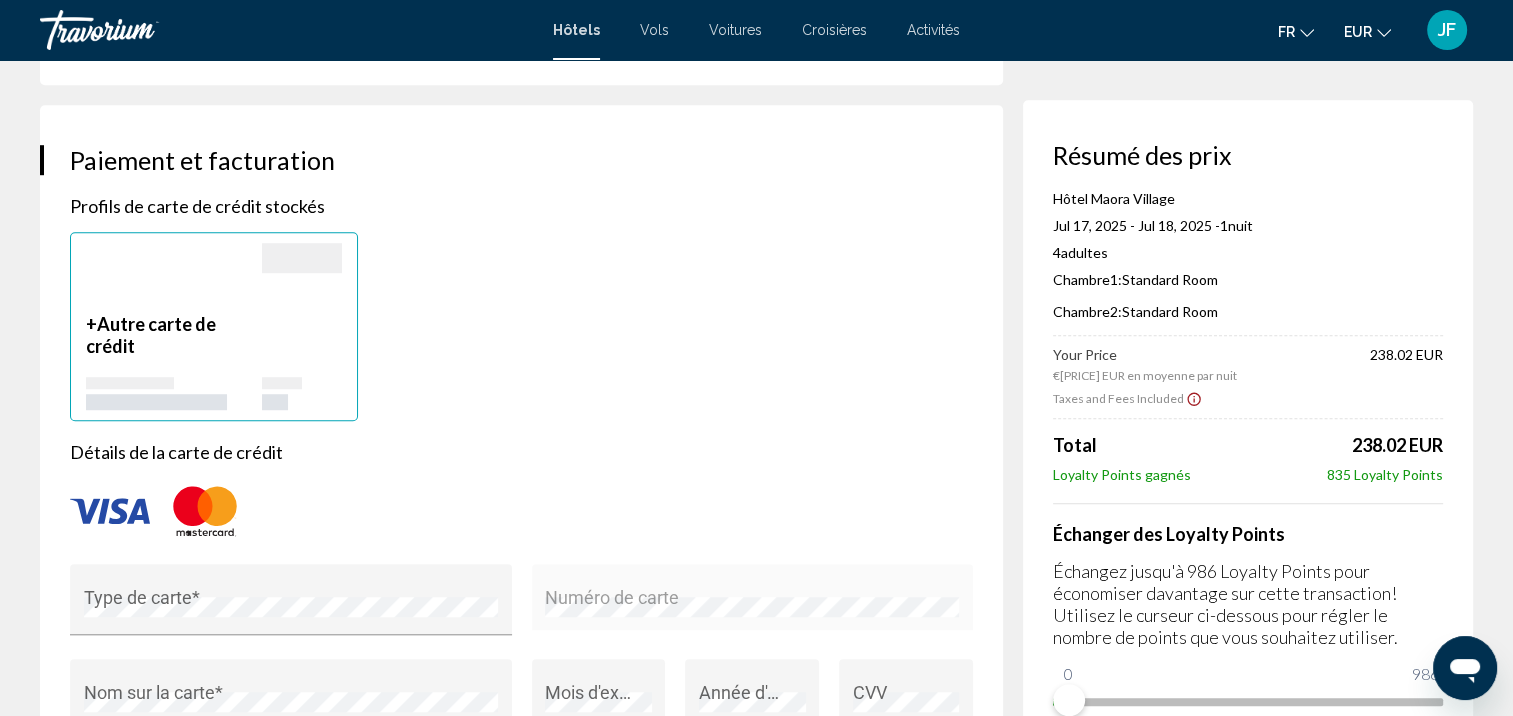scroll, scrollTop: 1700, scrollLeft: 0, axis: vertical 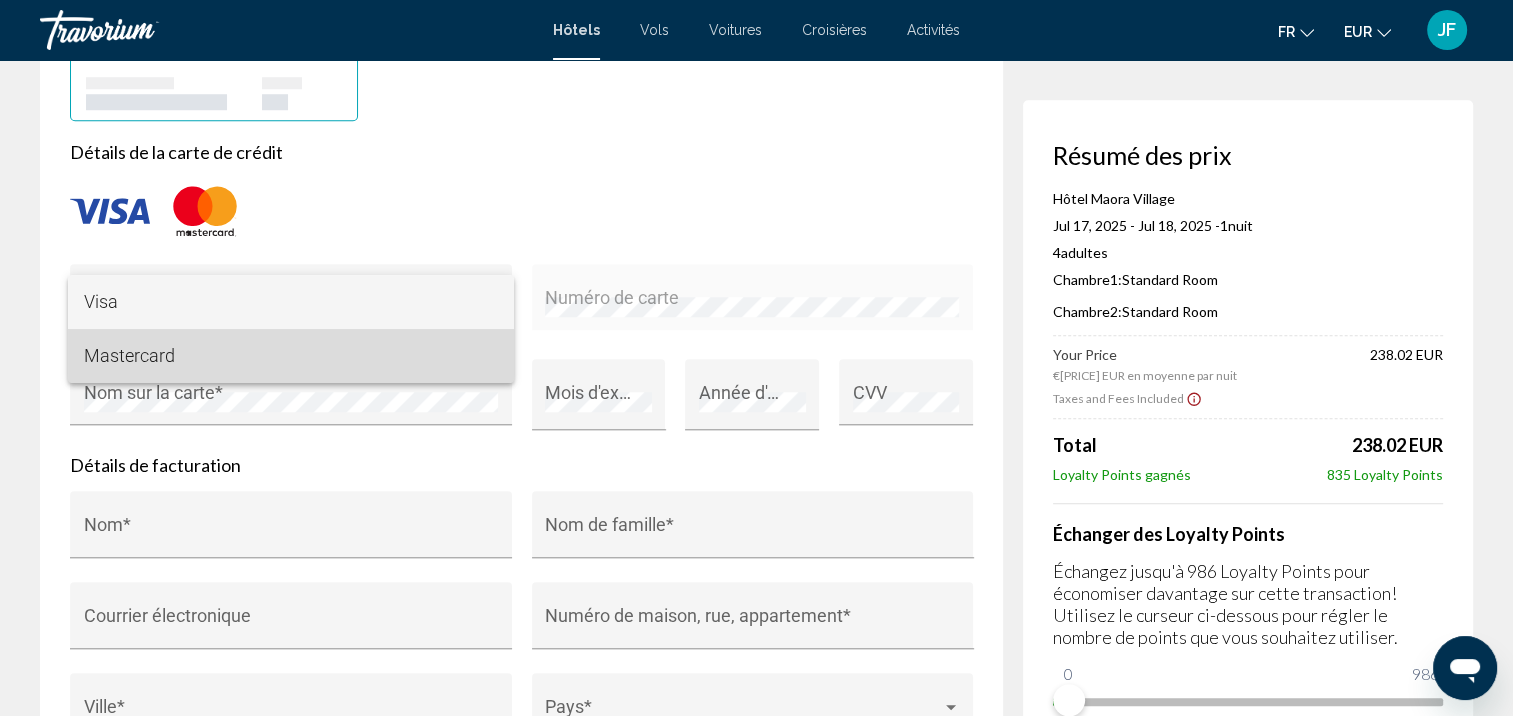 click on "Mastercard" at bounding box center (291, 356) 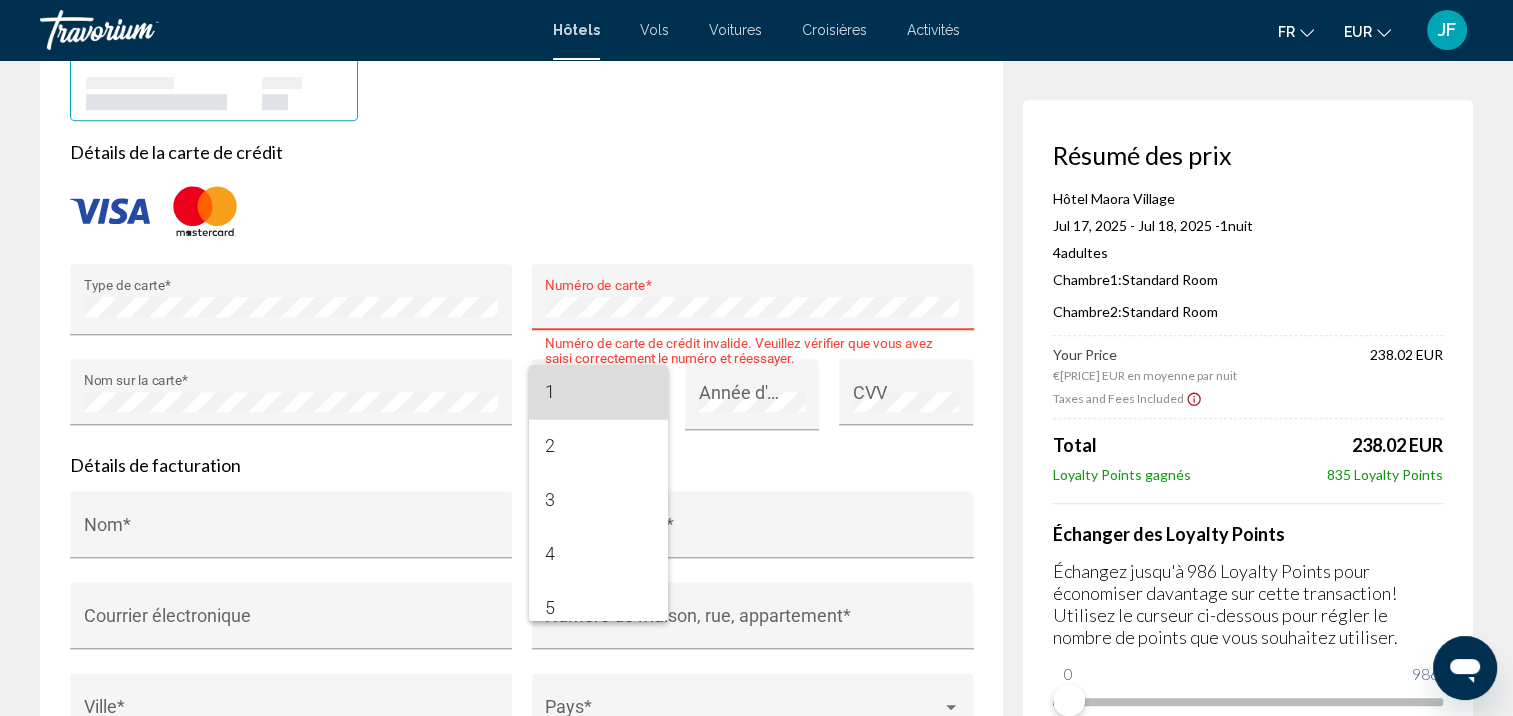 click on "1" at bounding box center [598, 392] 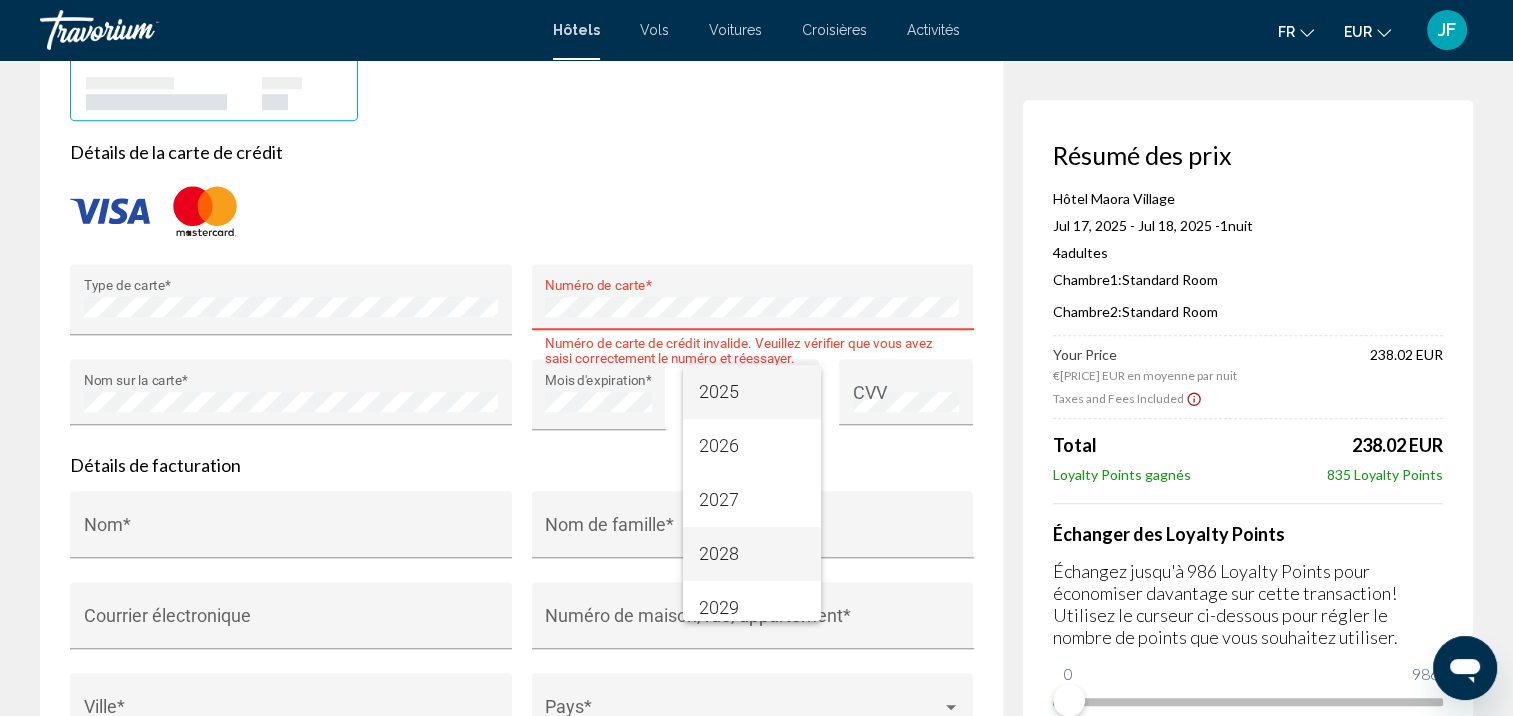 scroll, scrollTop: 100, scrollLeft: 0, axis: vertical 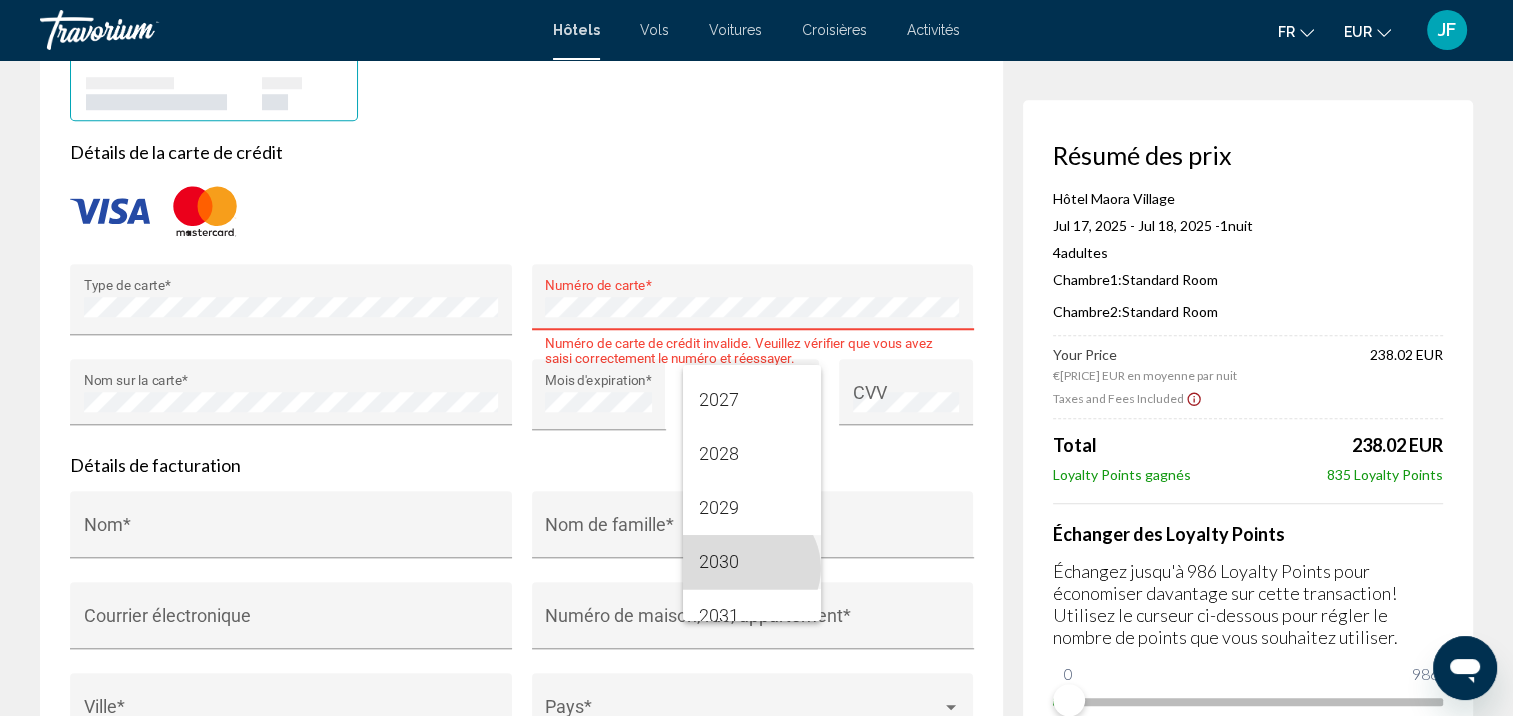 click on "2030" at bounding box center [752, 562] 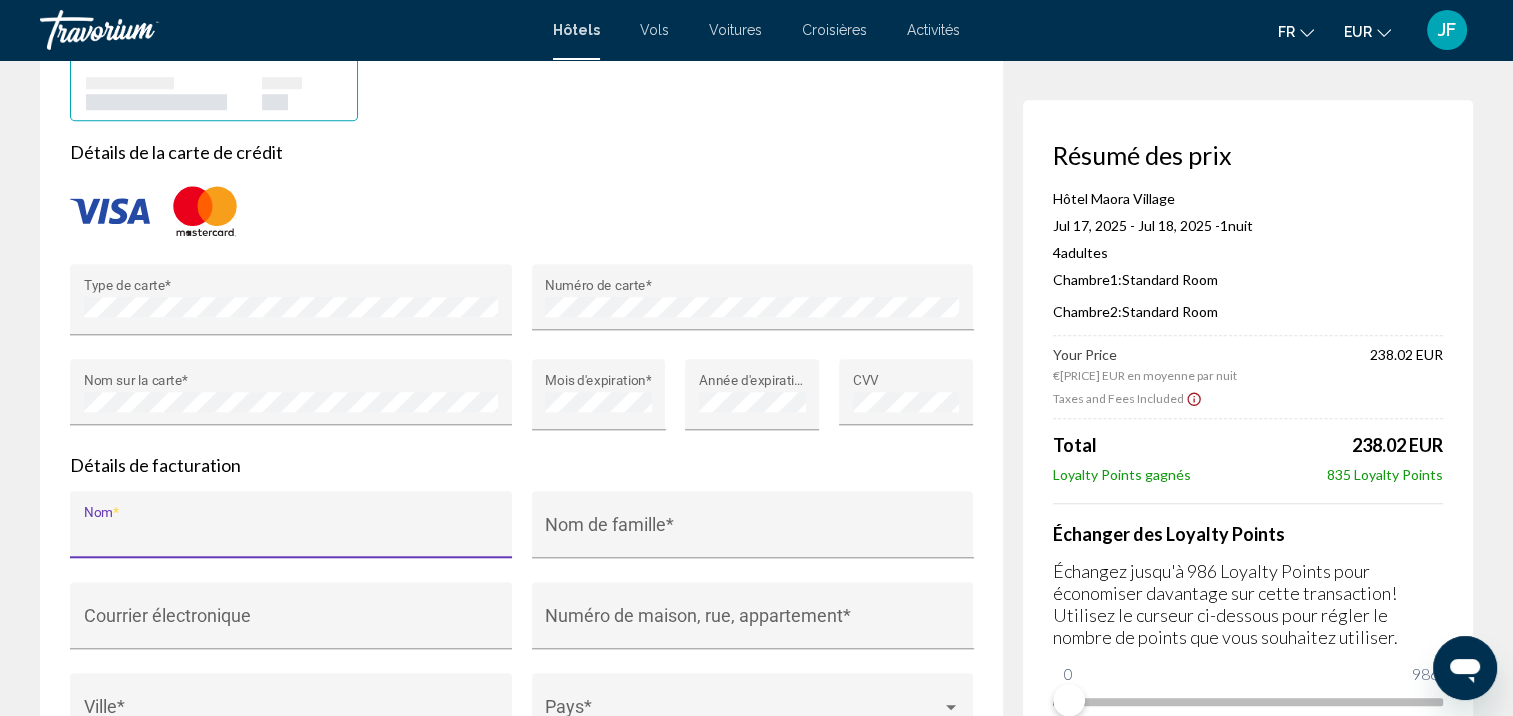 click on "Nom  *" at bounding box center [291, 534] 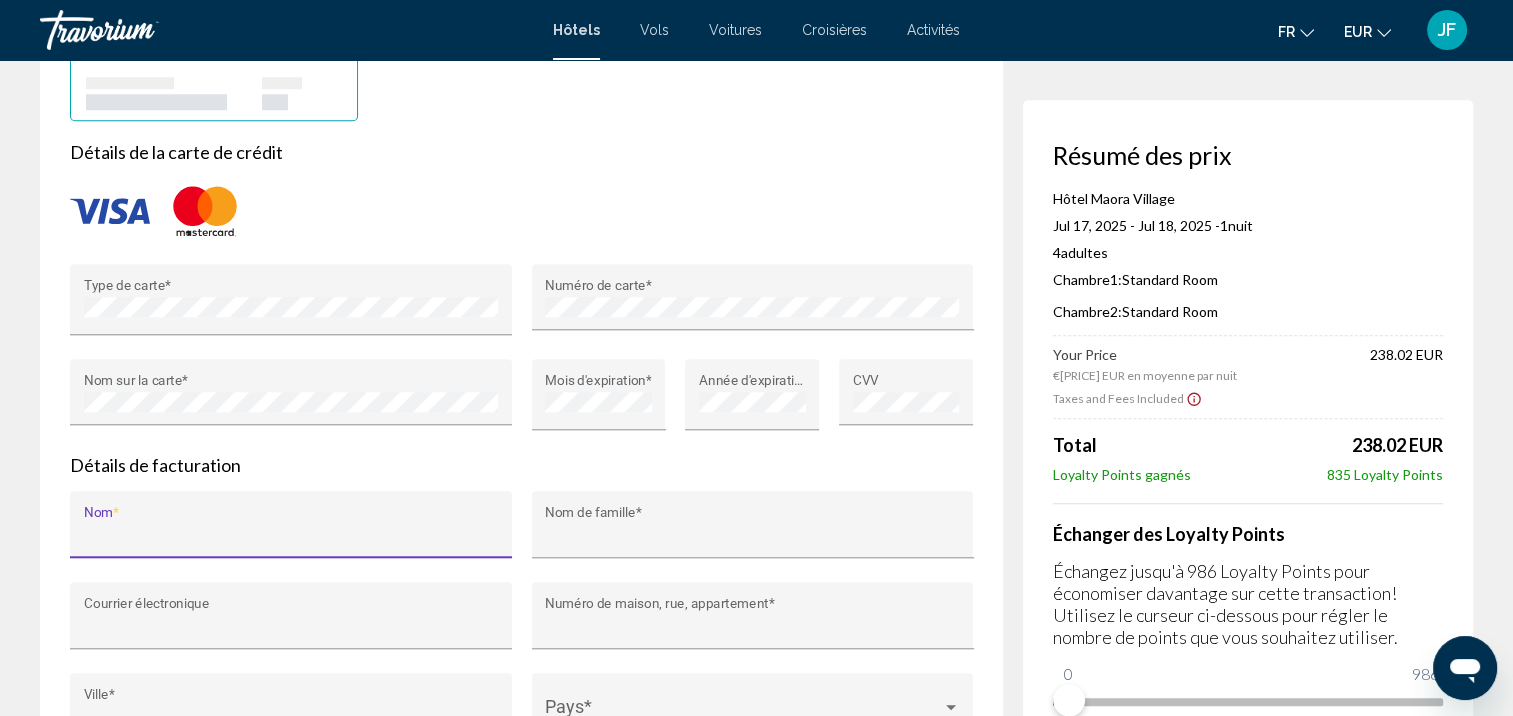 type on "**********" 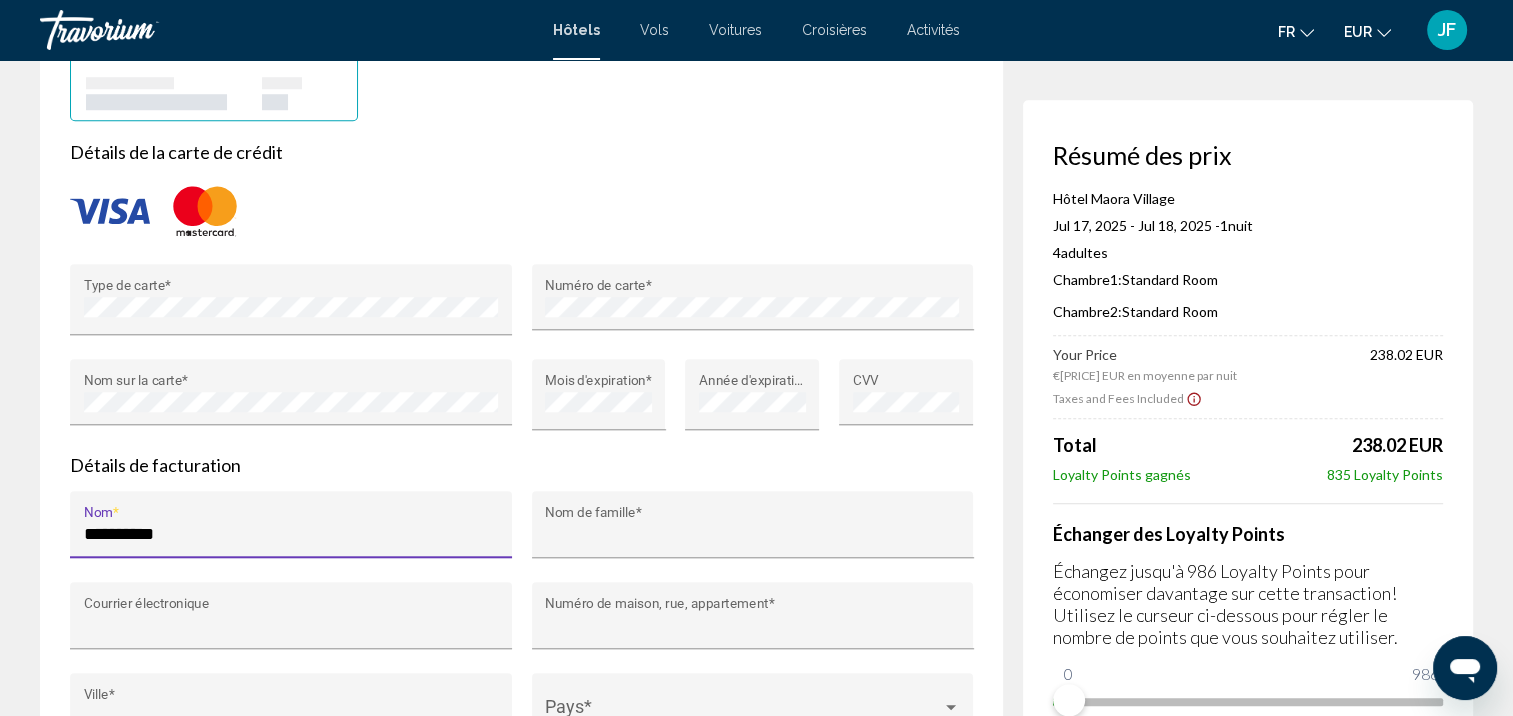 type on "*******" 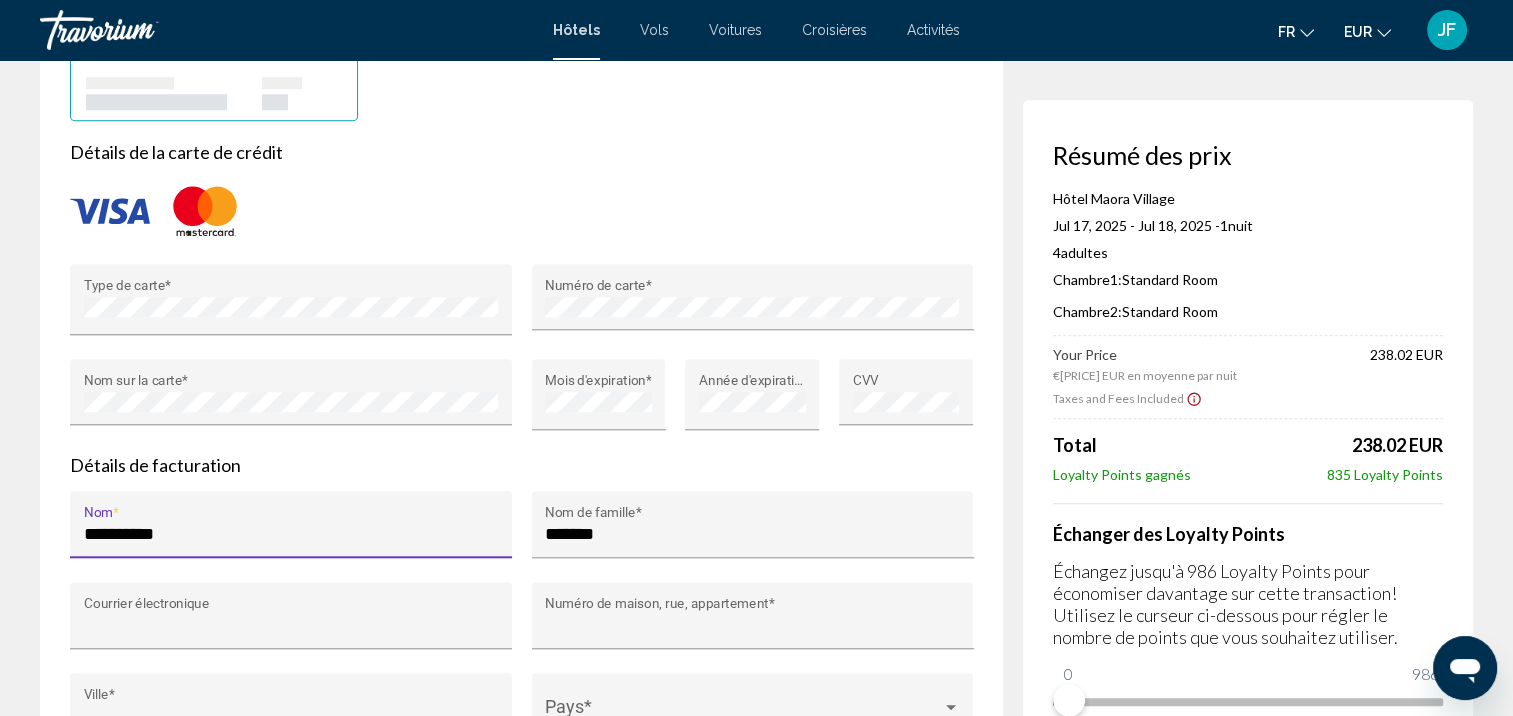 type on "**********" 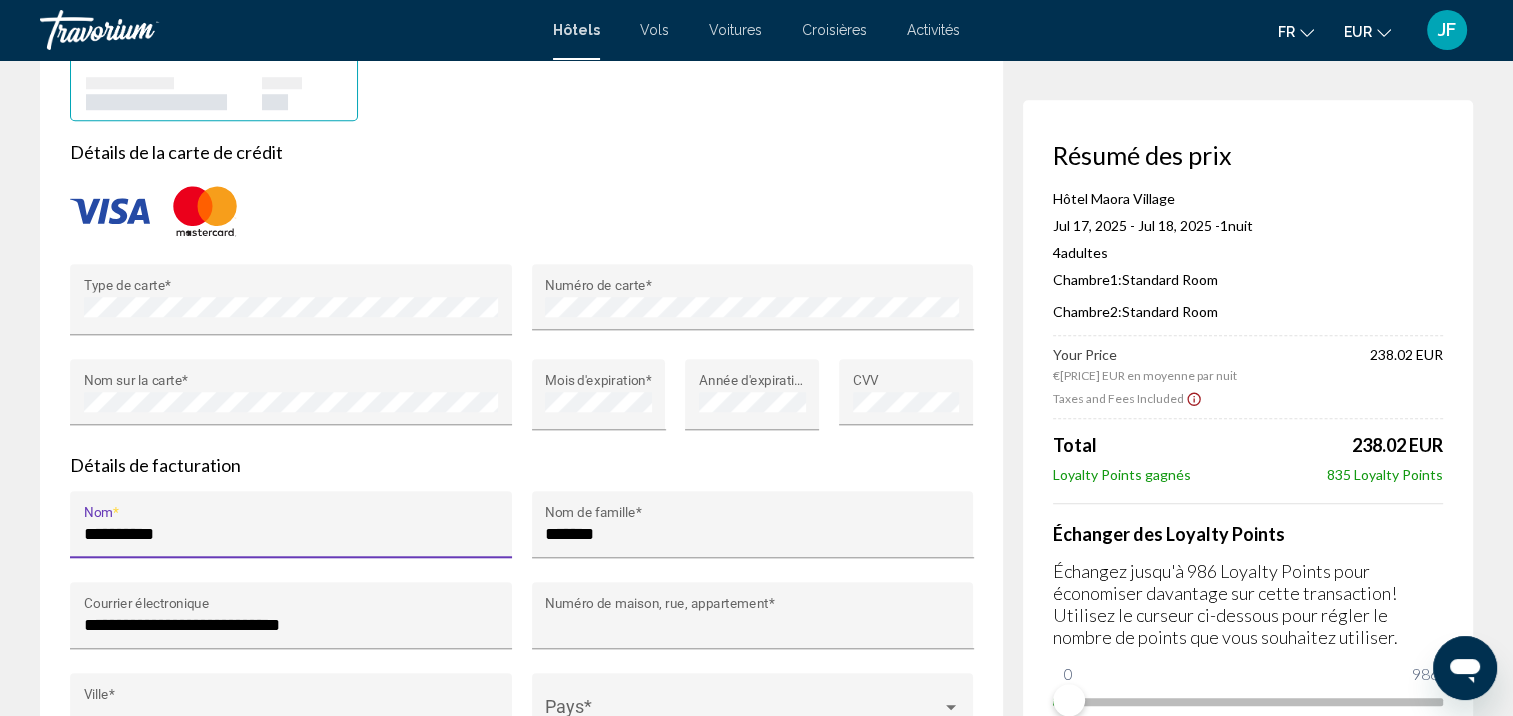 type on "**********" 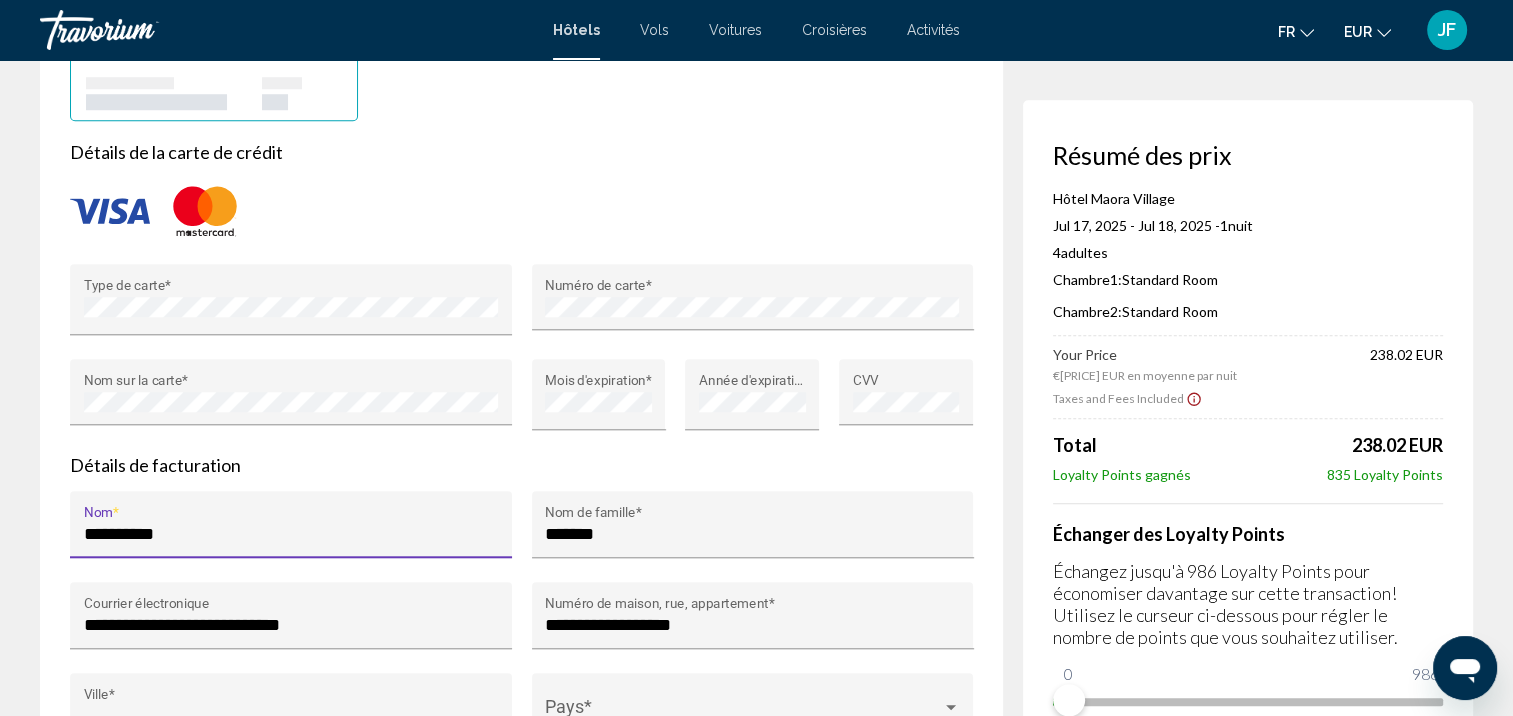 type on "******" 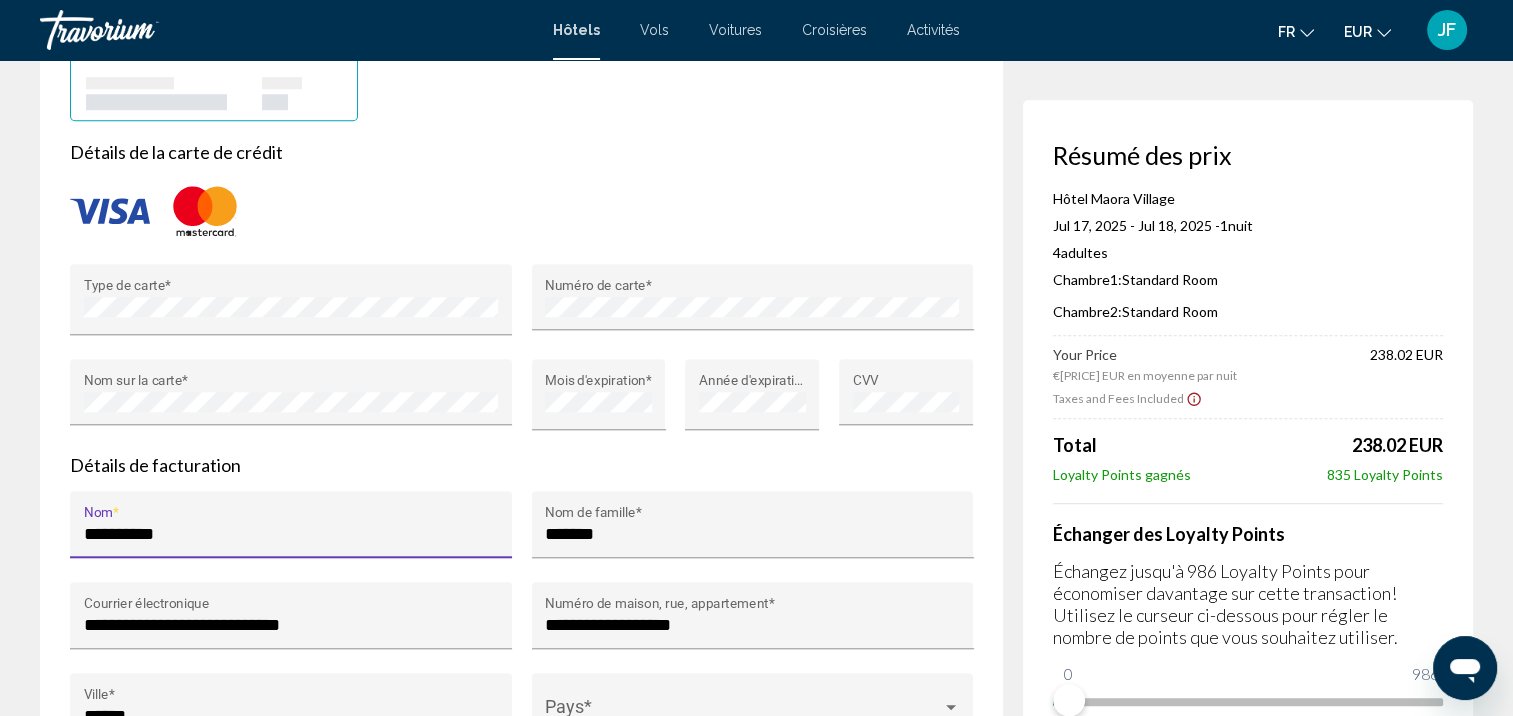 type on "*******" 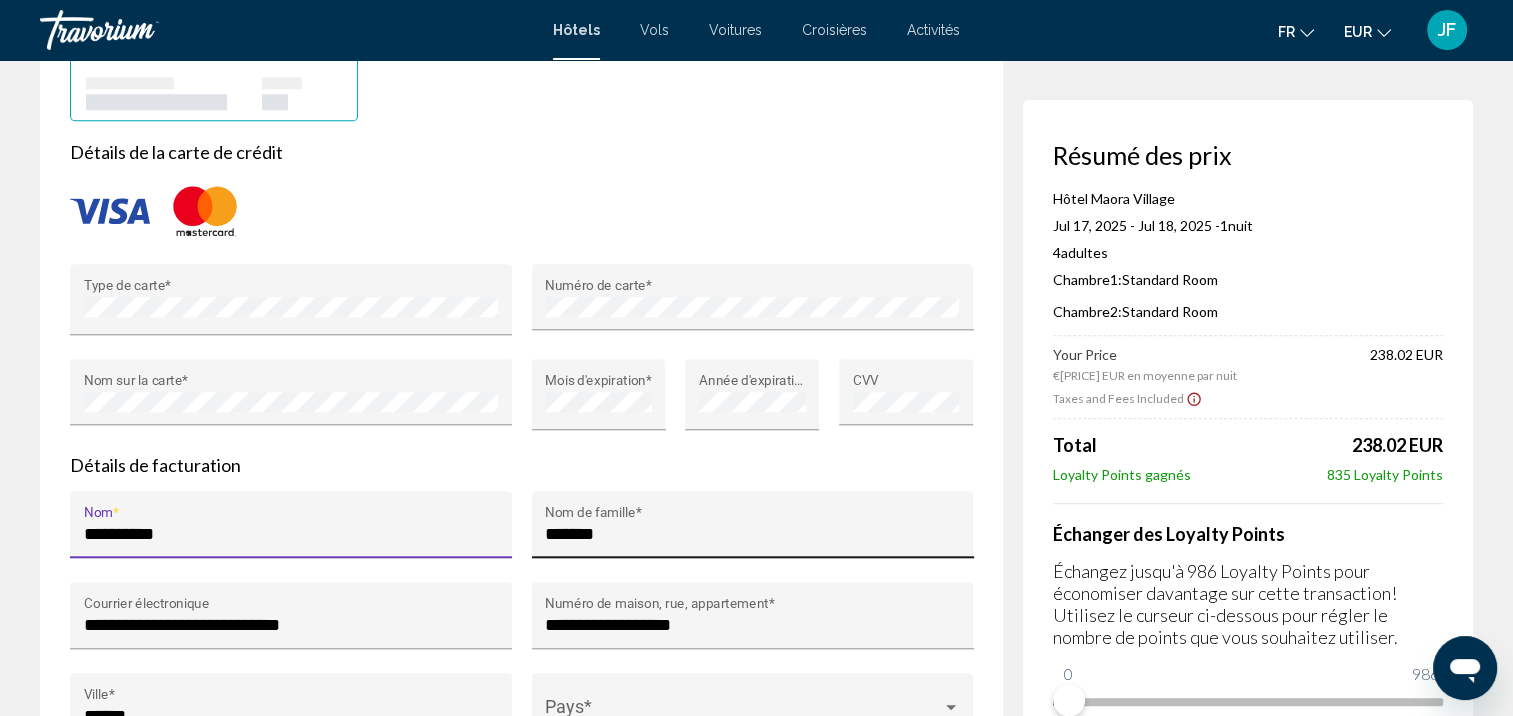 scroll, scrollTop: 0, scrollLeft: 0, axis: both 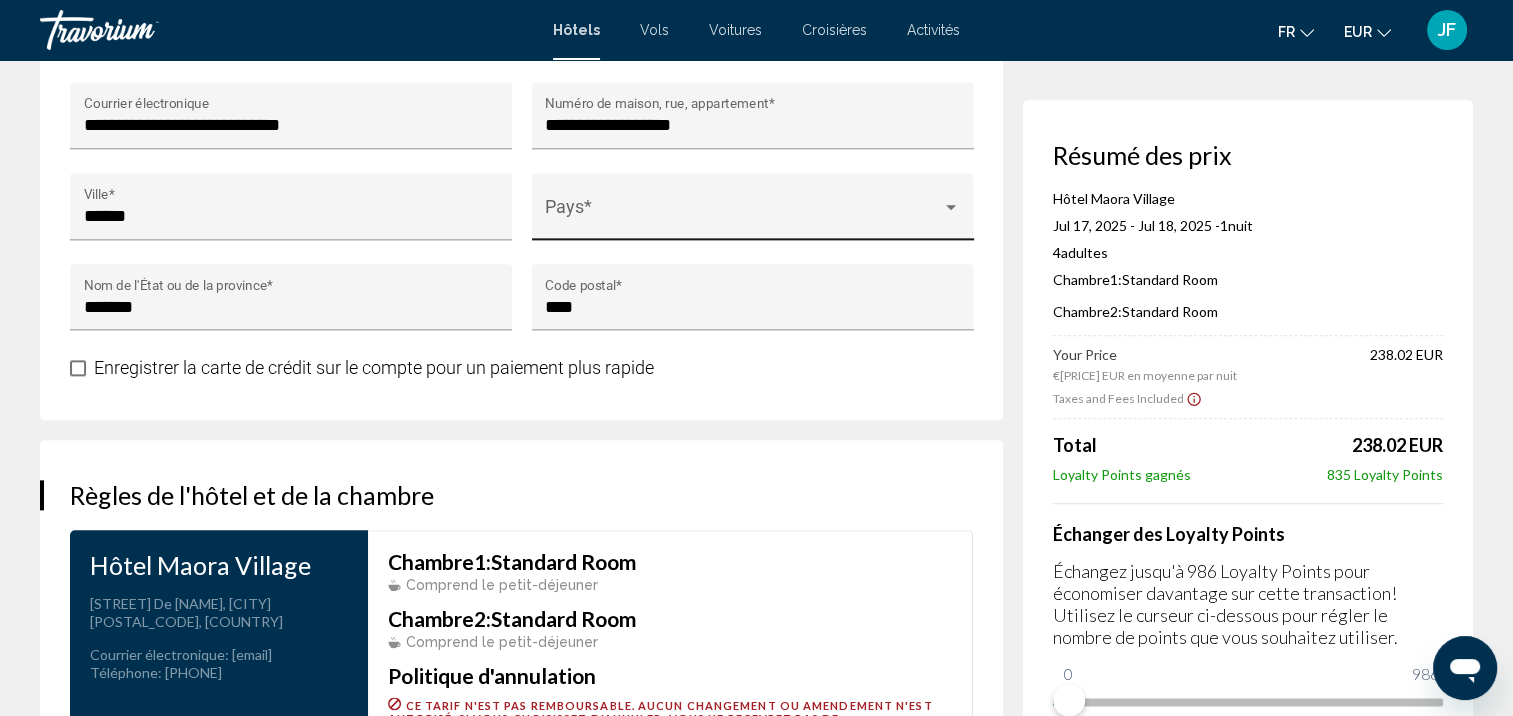 click on "Pays  *" at bounding box center (752, 212) 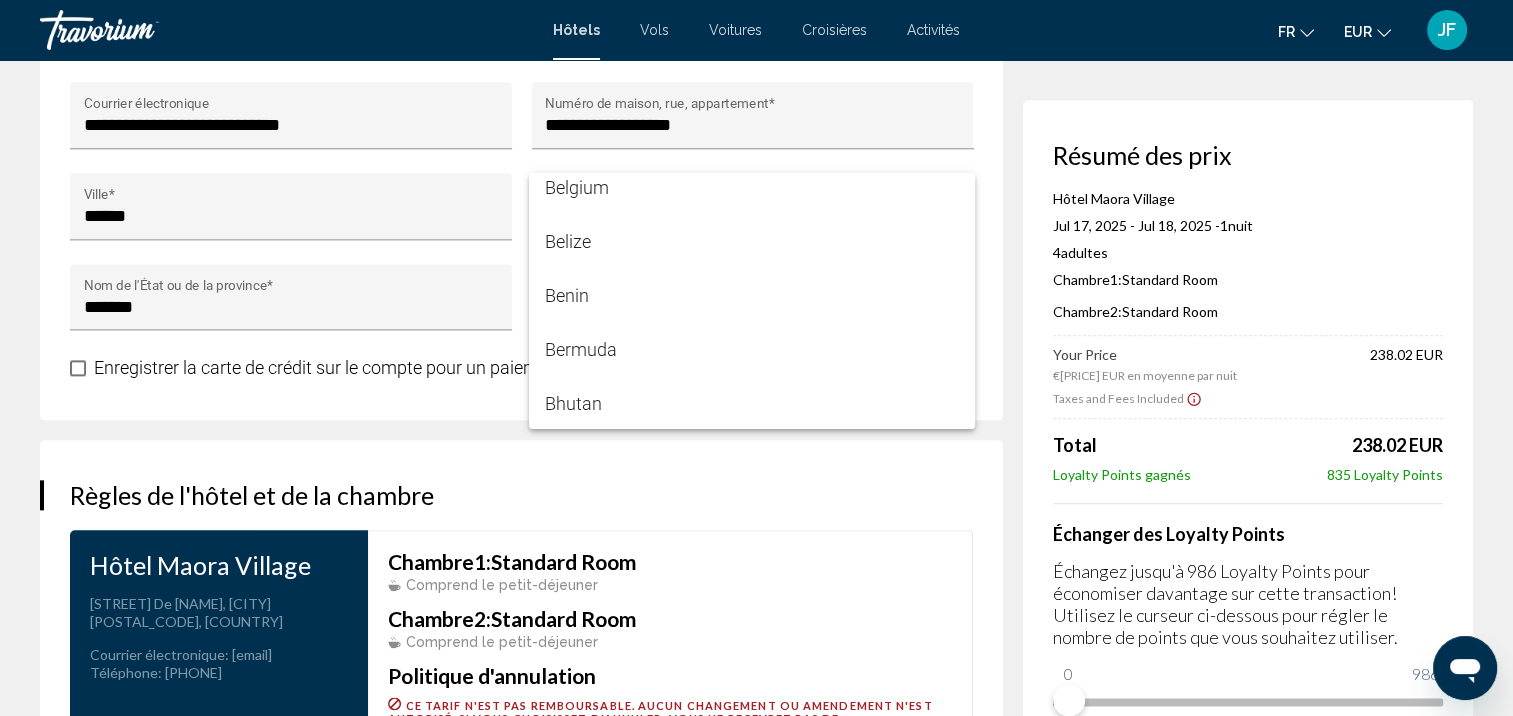 scroll, scrollTop: 1100, scrollLeft: 0, axis: vertical 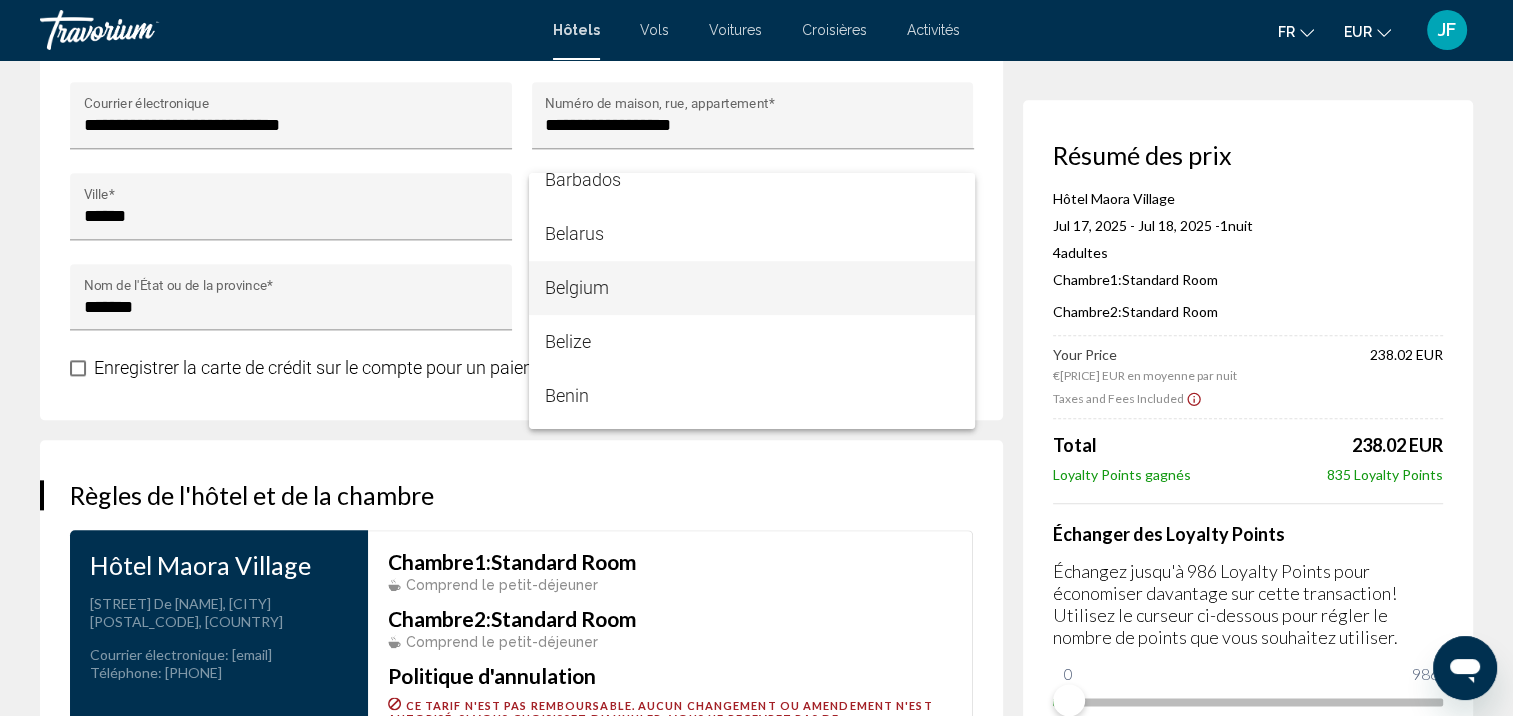 click on "Belgium" at bounding box center [752, 288] 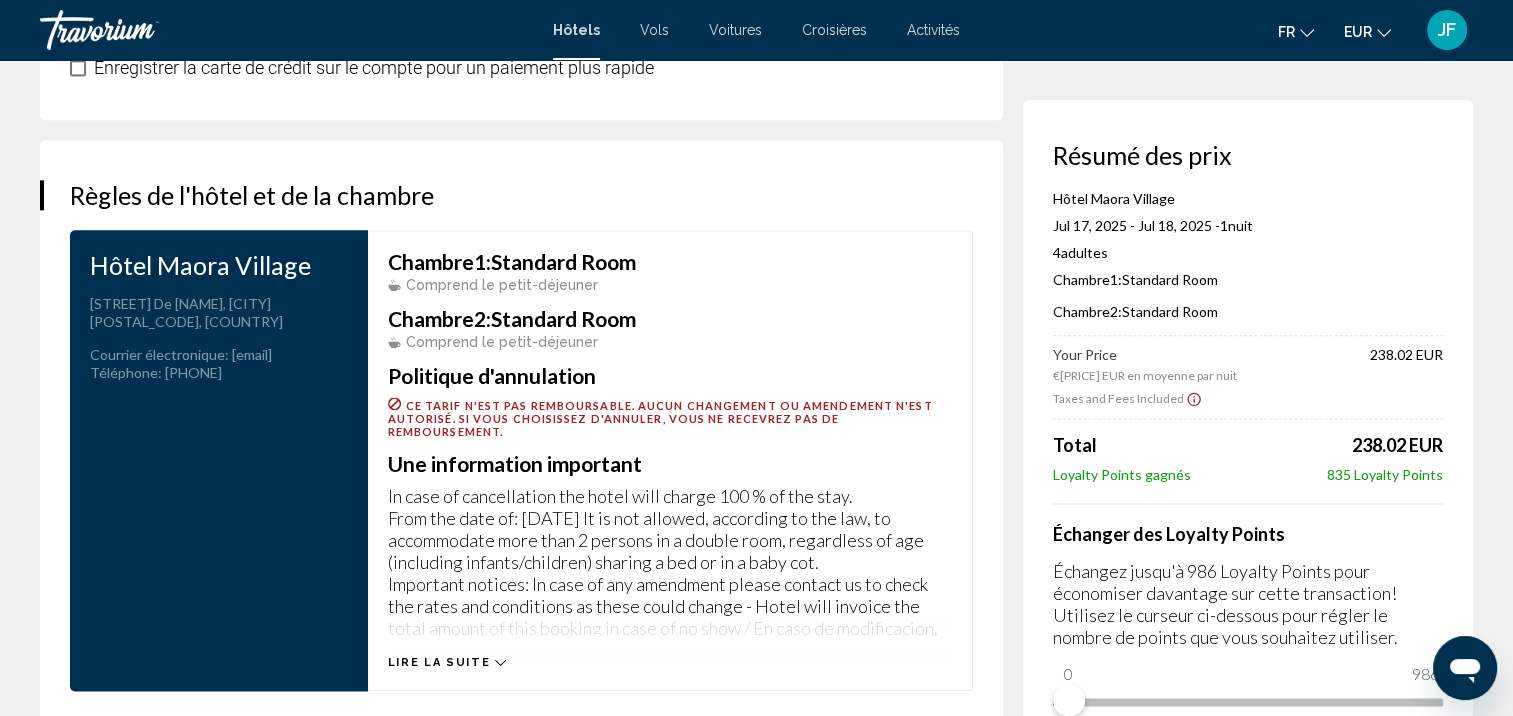scroll, scrollTop: 2700, scrollLeft: 0, axis: vertical 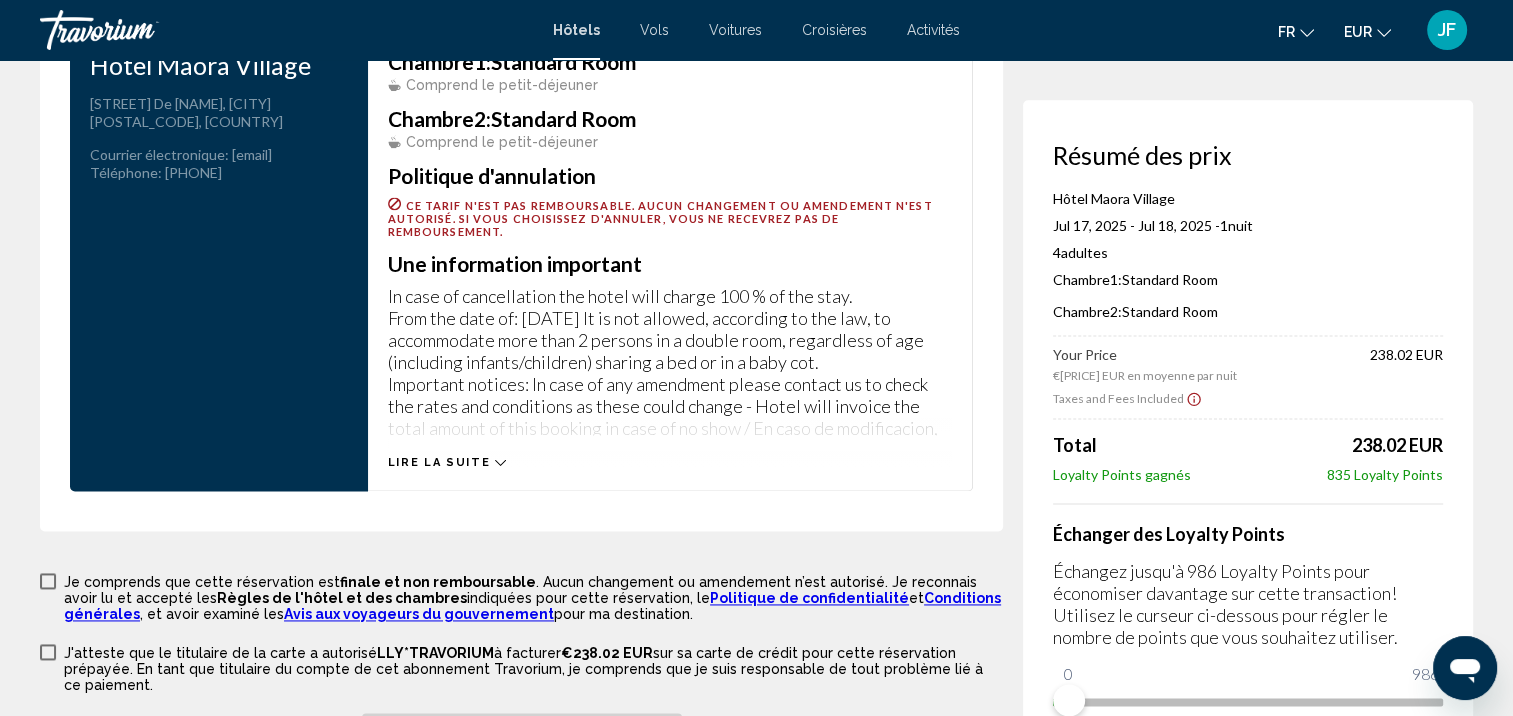 click 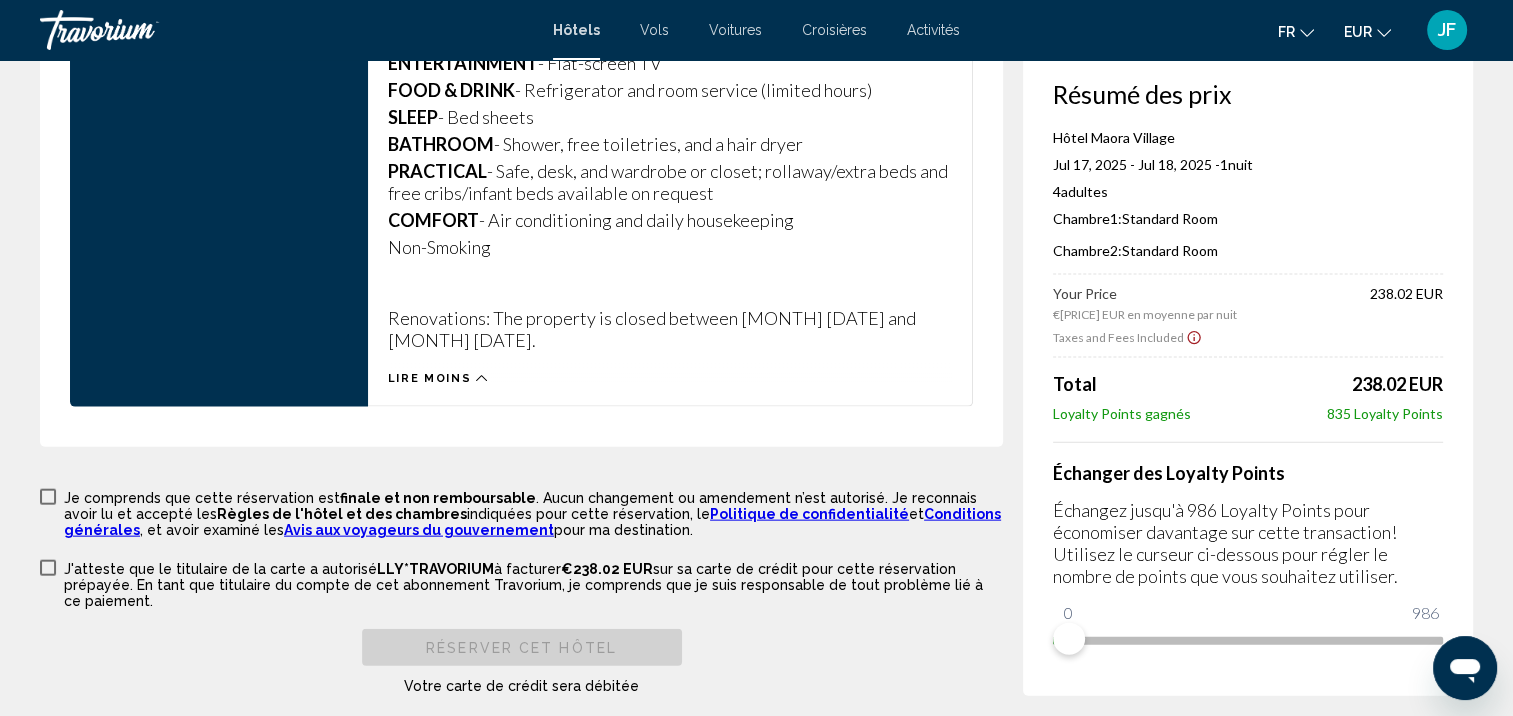 scroll, scrollTop: 4400, scrollLeft: 0, axis: vertical 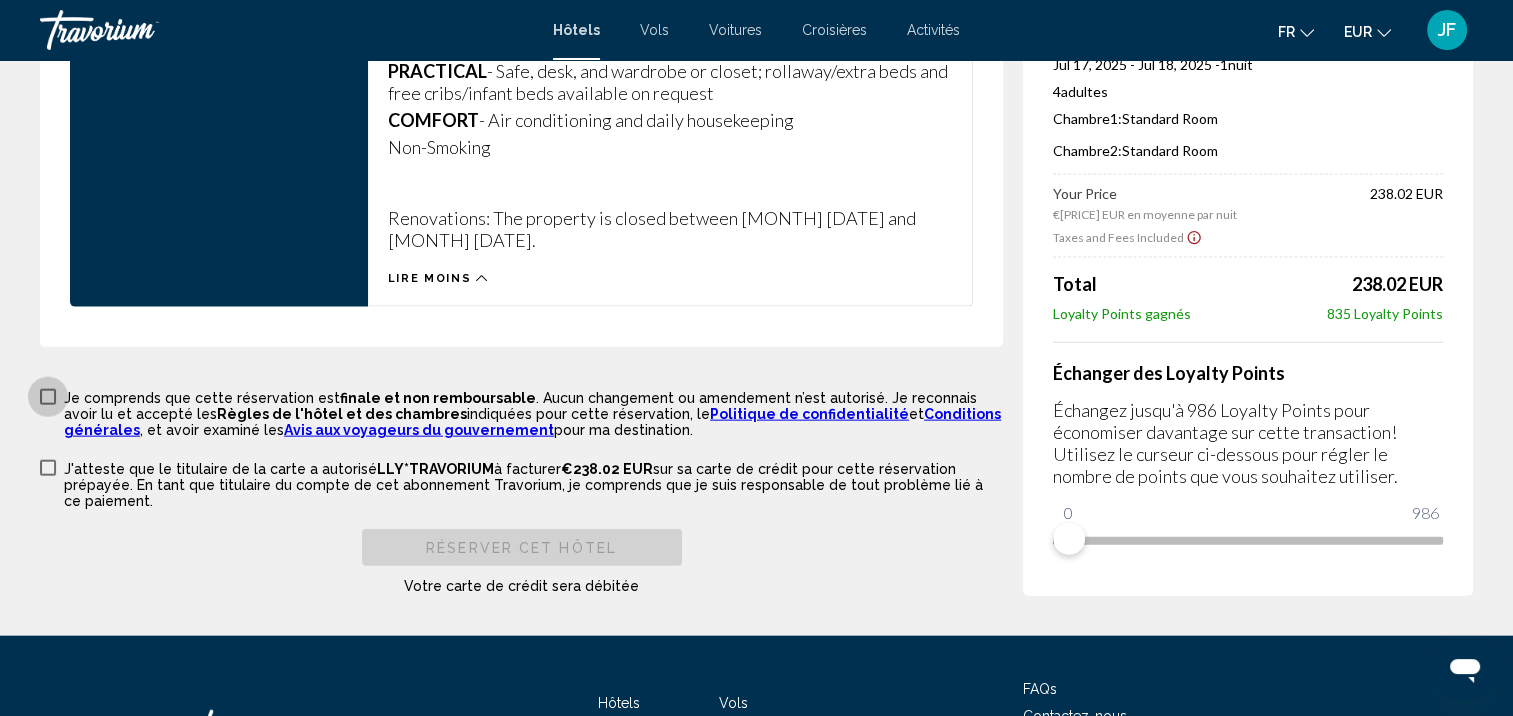 click at bounding box center [48, 397] 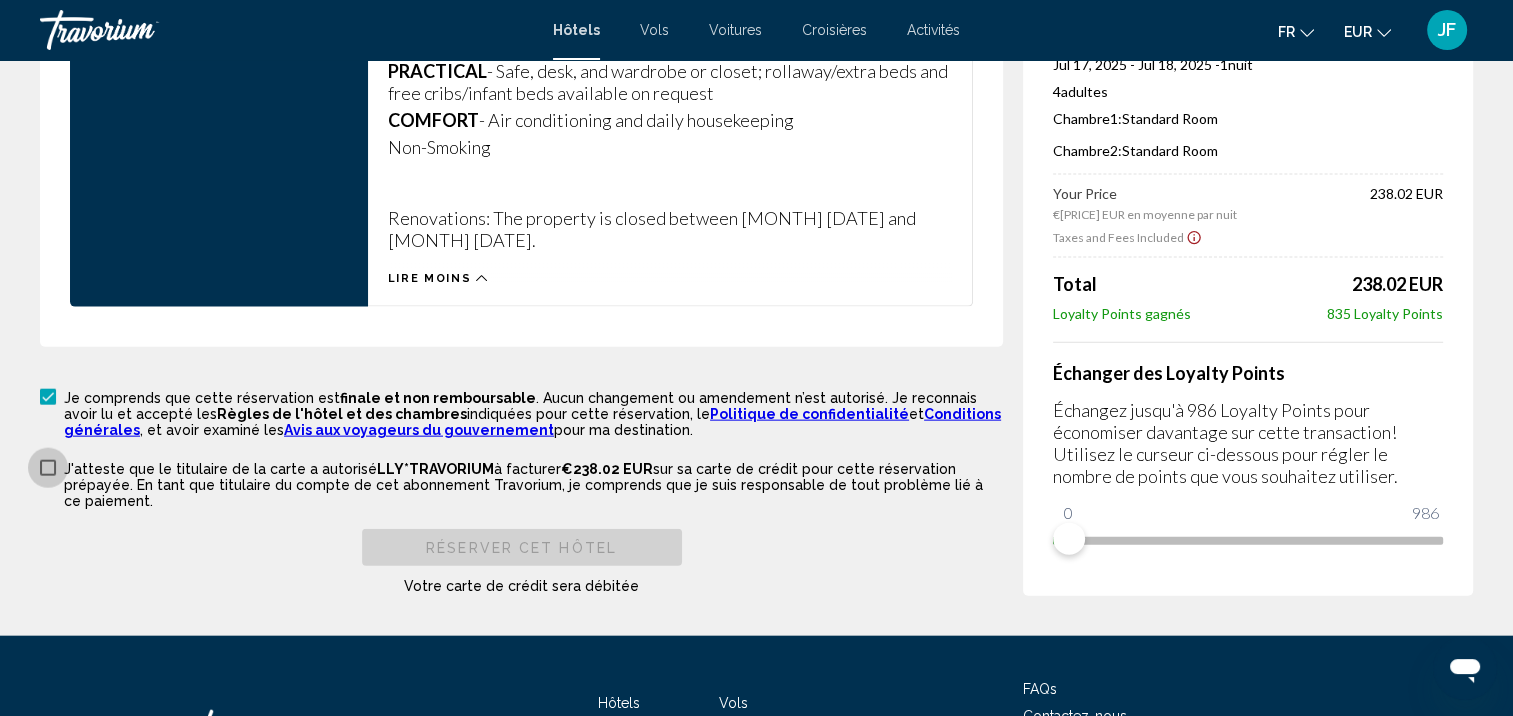 click at bounding box center (48, 468) 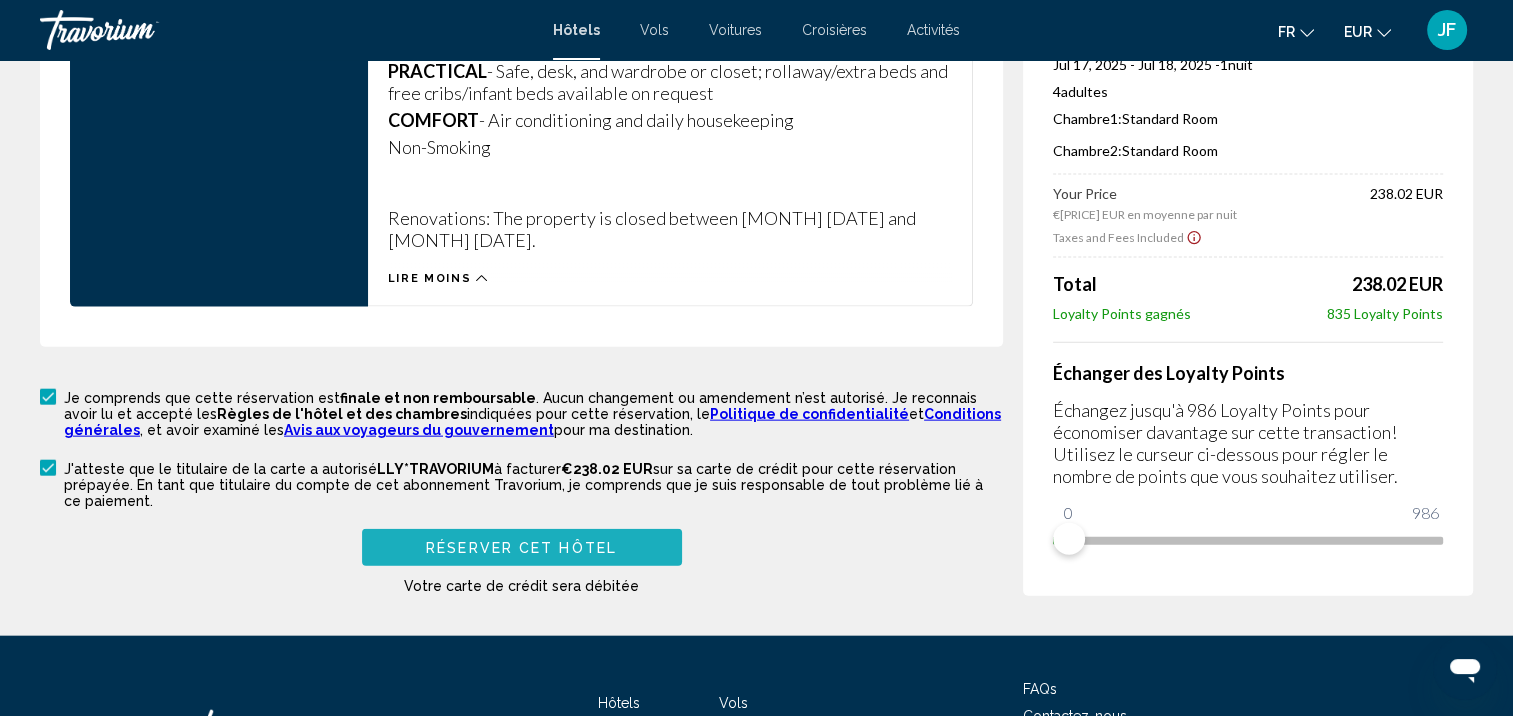 click on "Réserver cet hôtel" at bounding box center [521, 548] 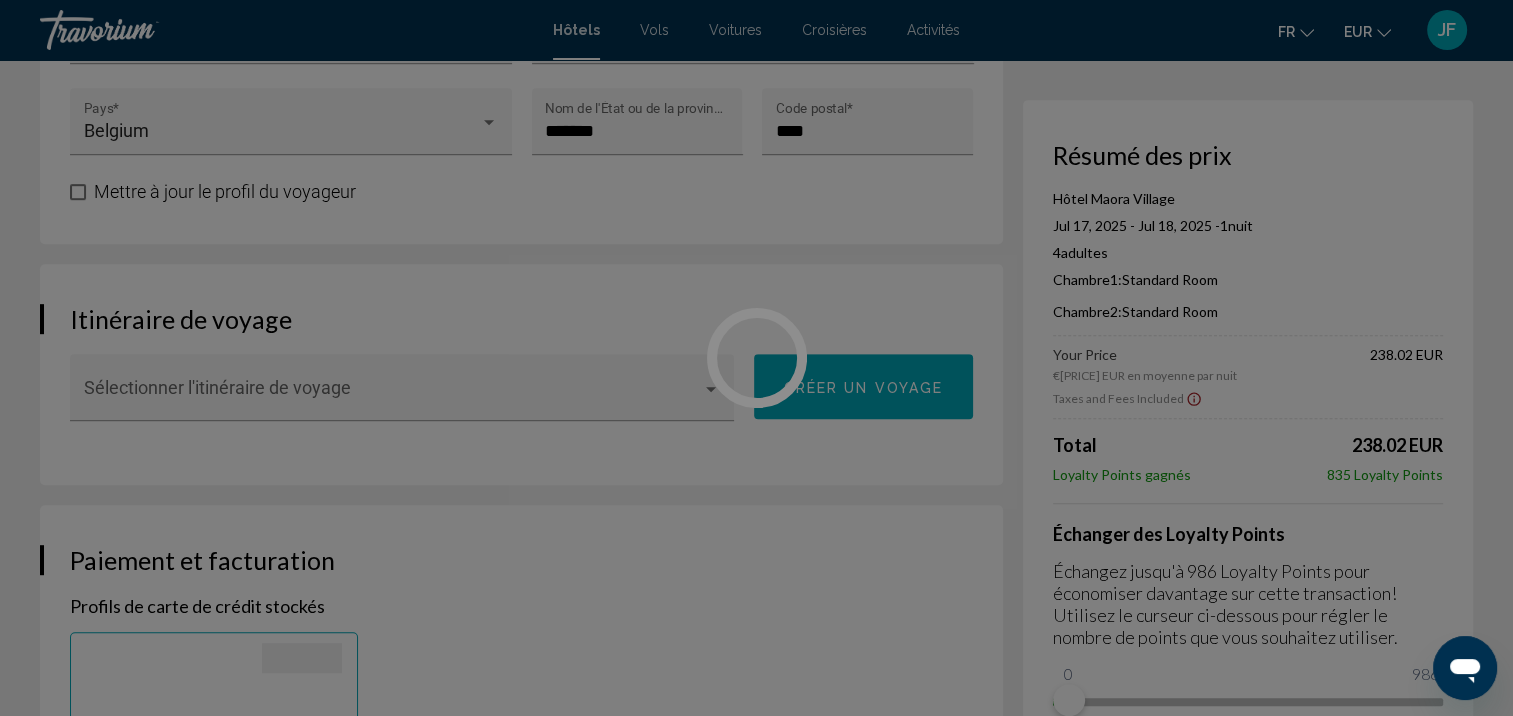 scroll, scrollTop: 700, scrollLeft: 0, axis: vertical 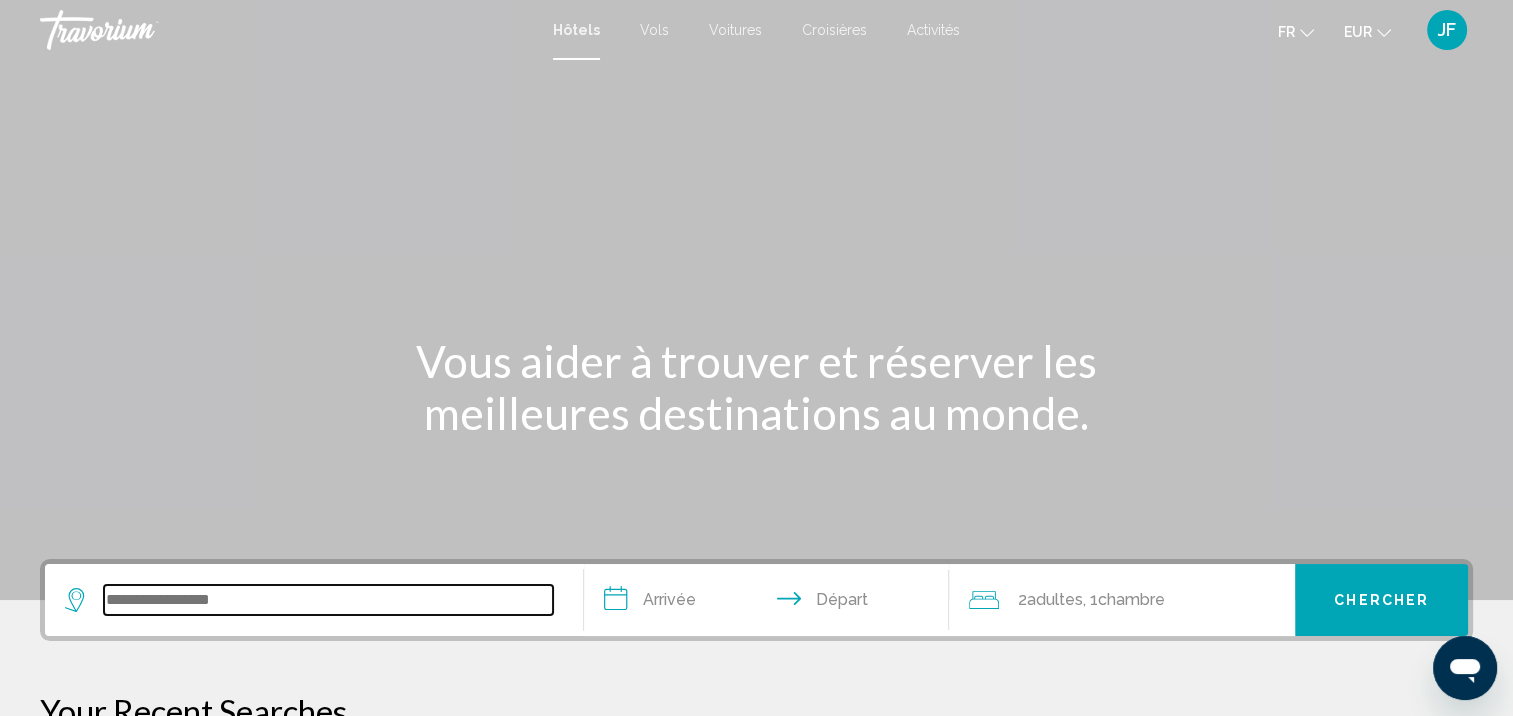 click at bounding box center [328, 600] 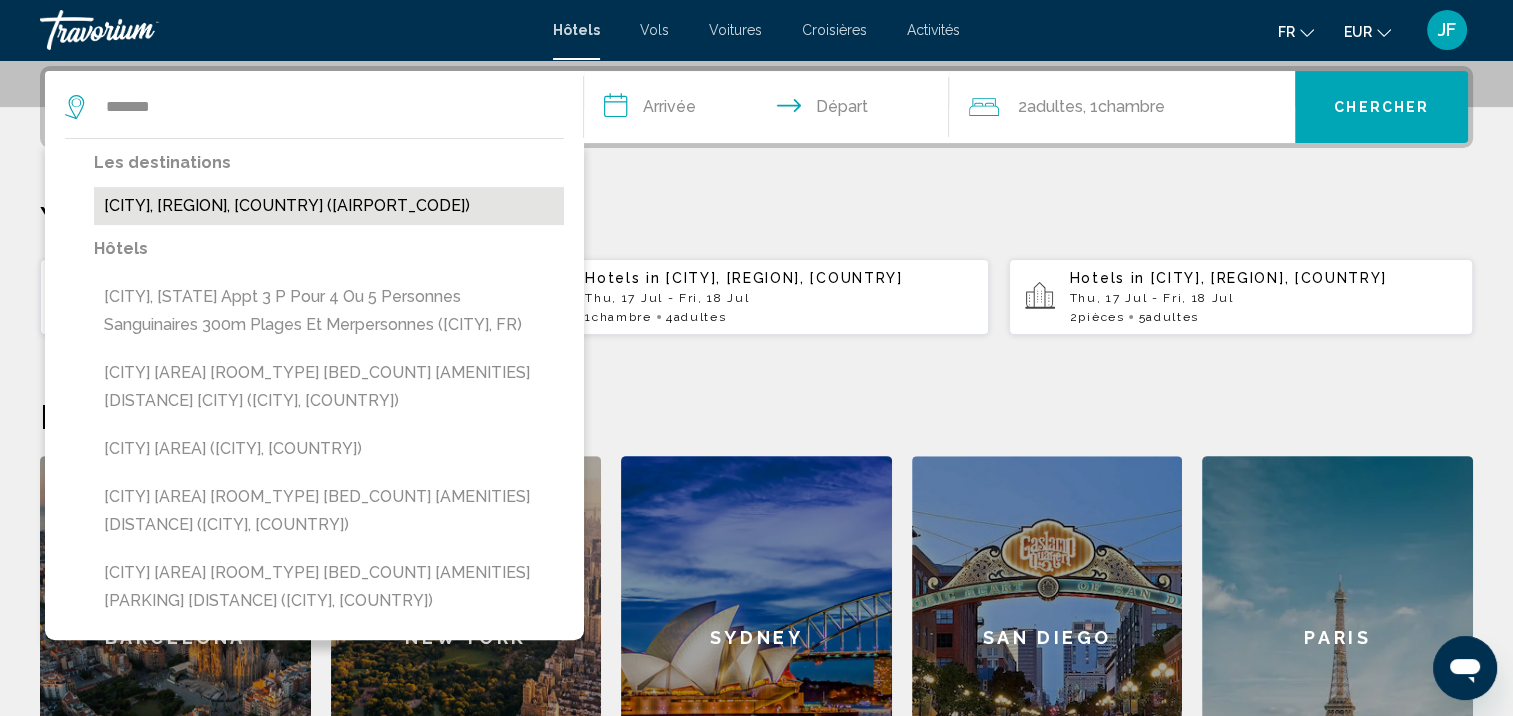 click on "[CITY], [REGION], [COUNTRY] ([CODE])" at bounding box center (329, 206) 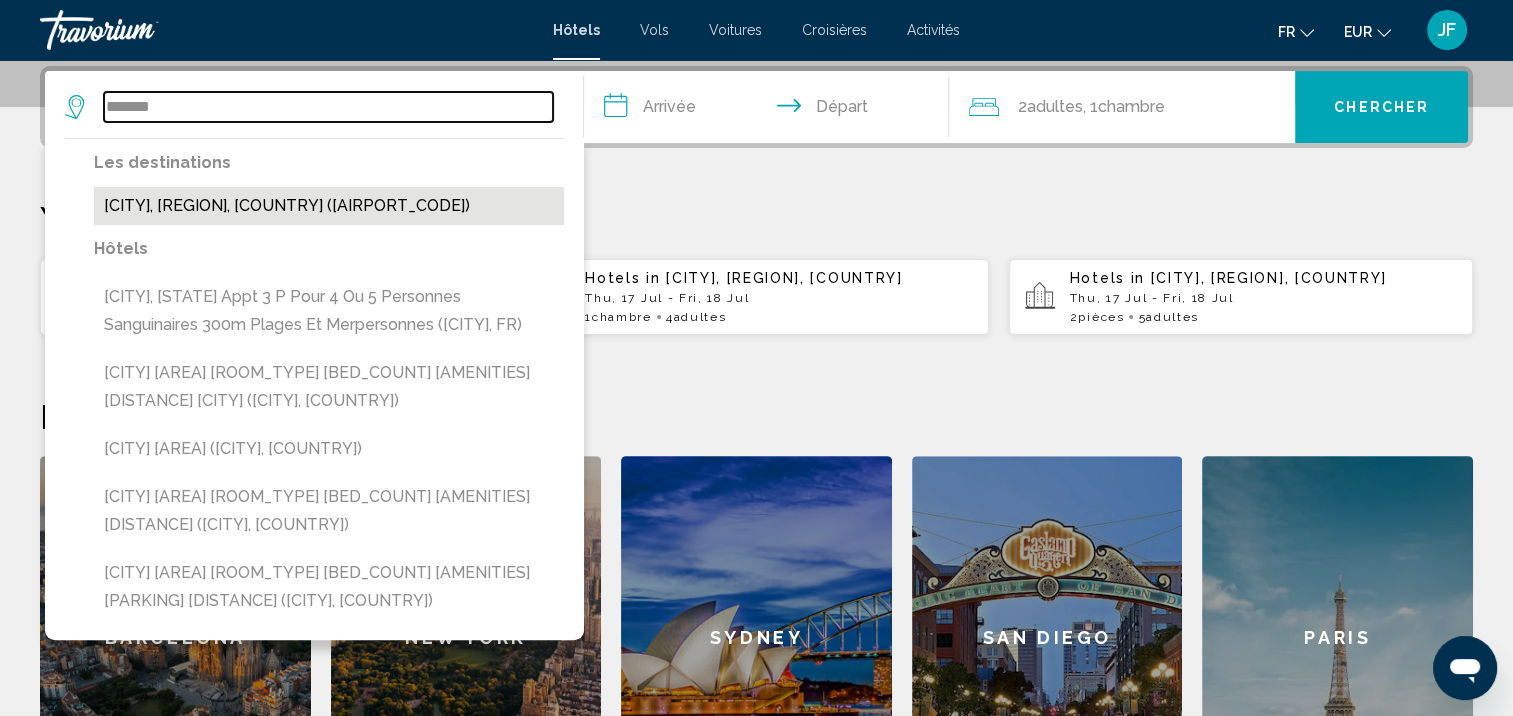 type on "**********" 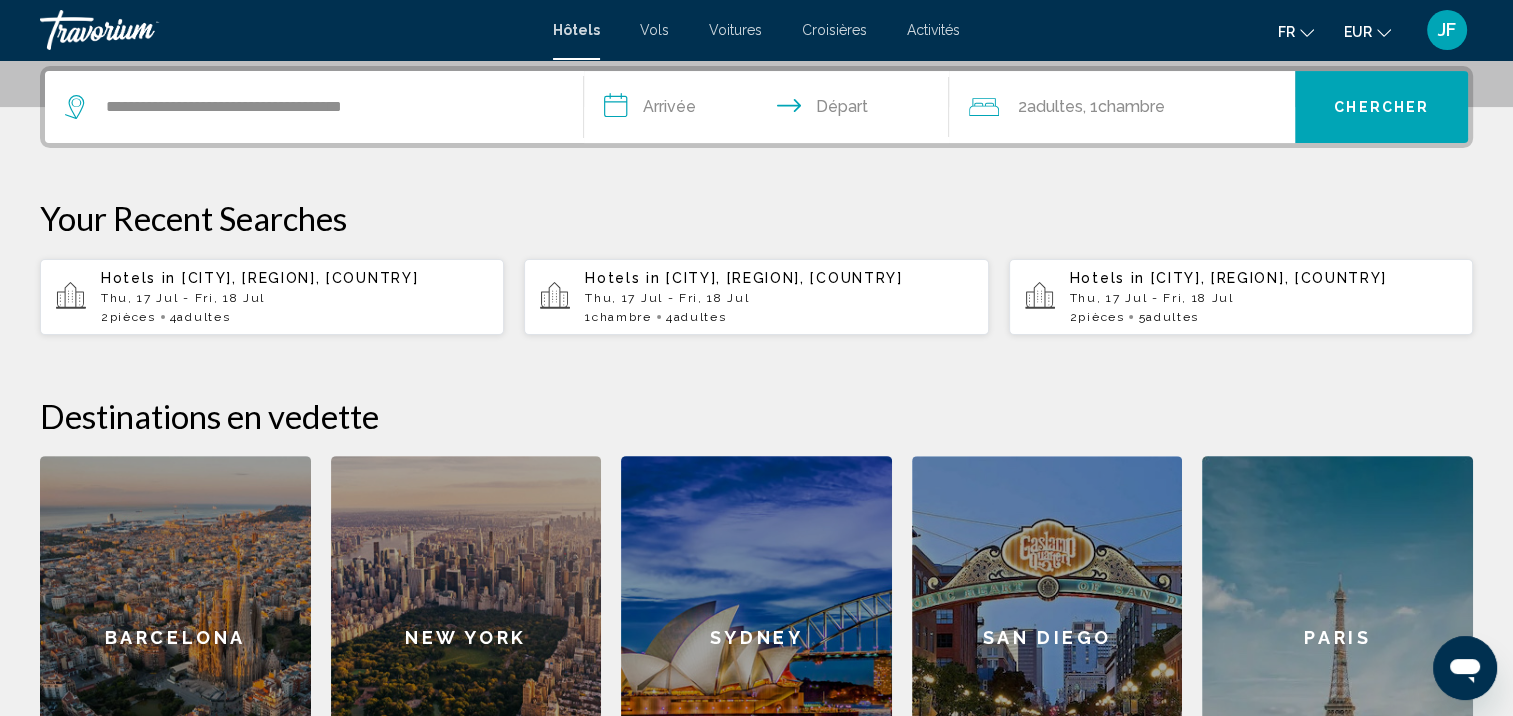 click on "**********" at bounding box center (771, 110) 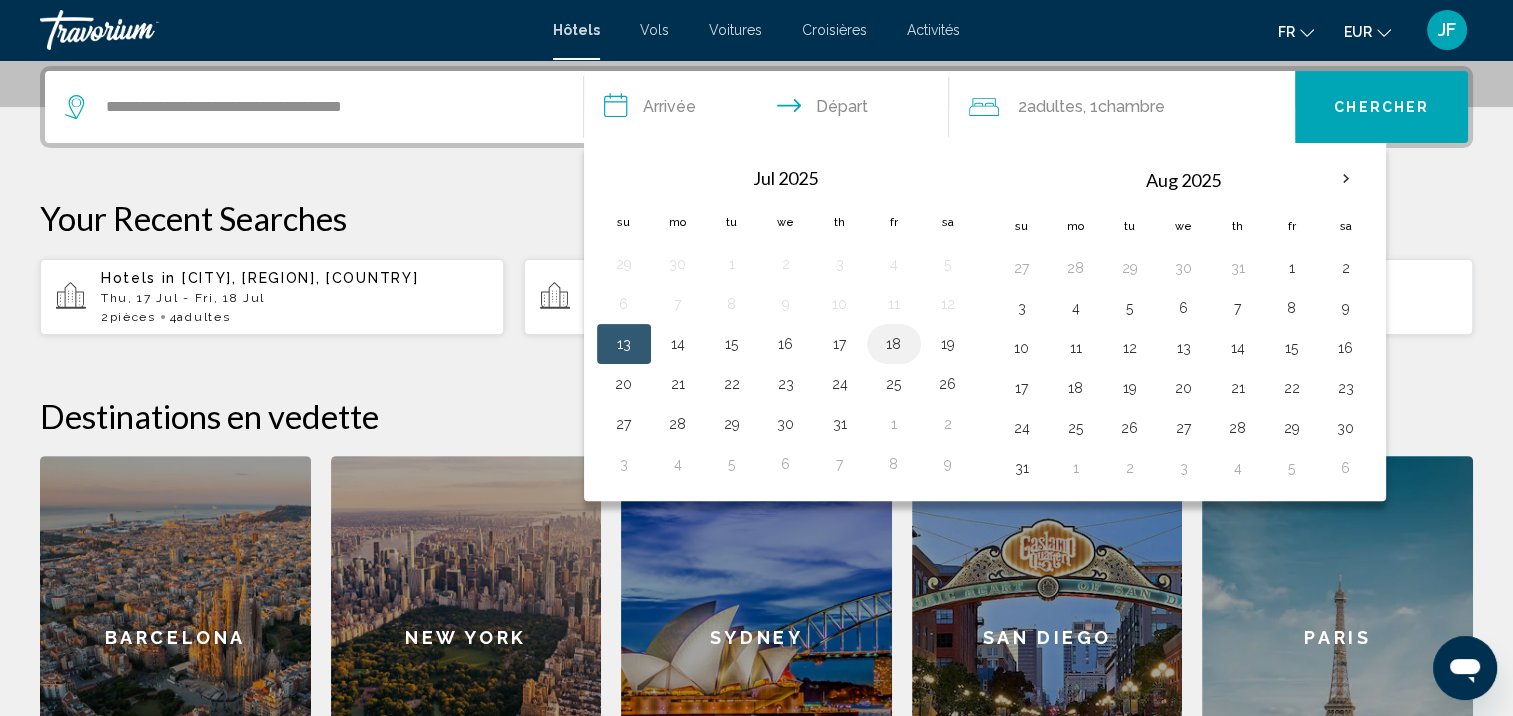 click on "18" at bounding box center (894, 344) 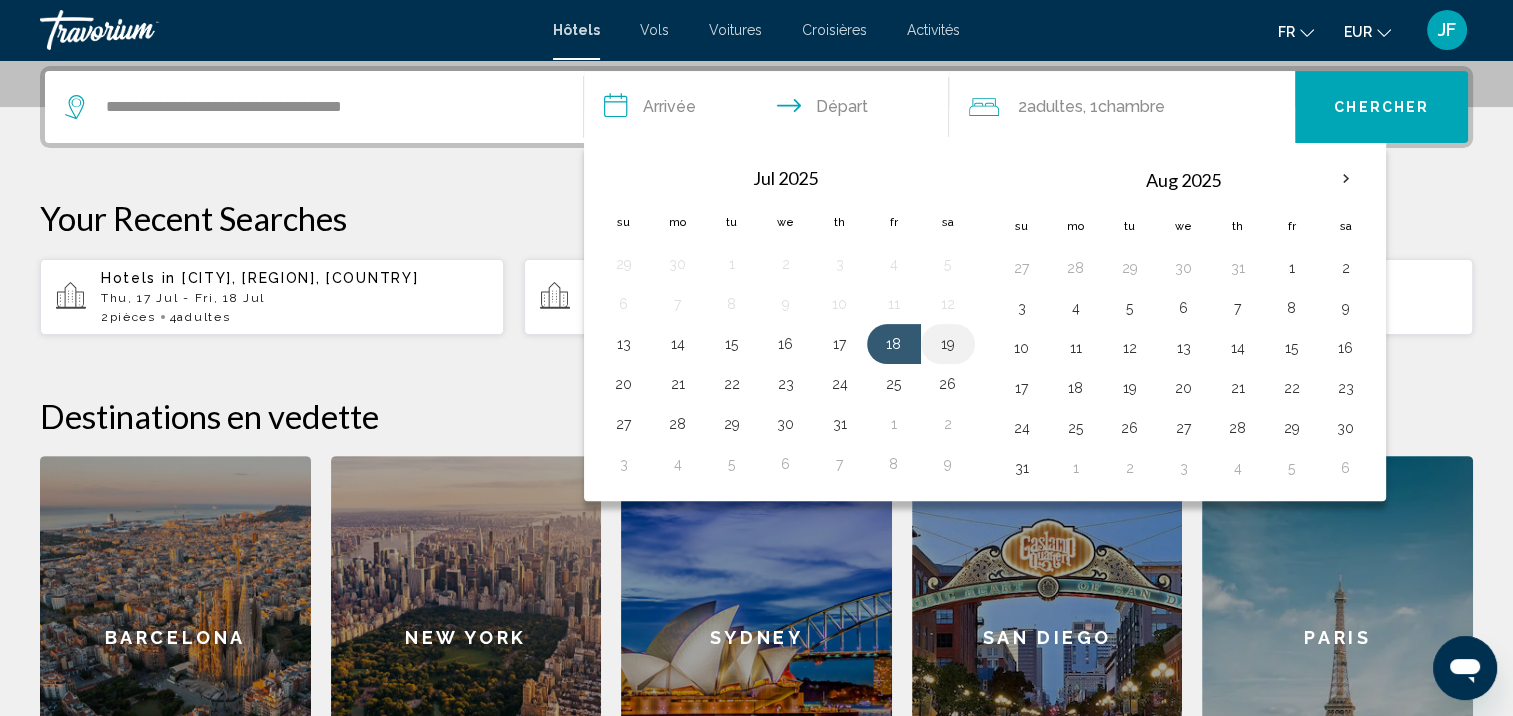 click on "19" at bounding box center (948, 344) 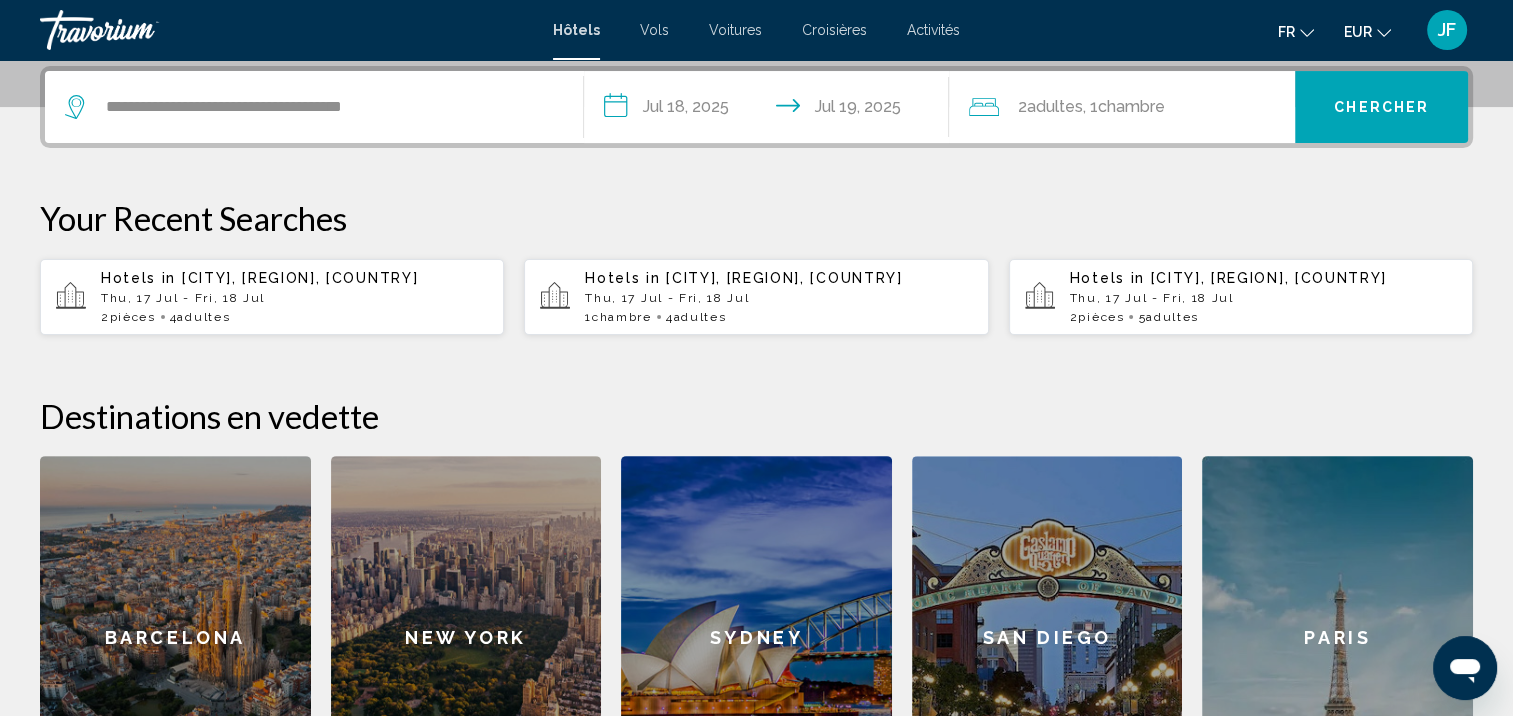 click on "Adultes" 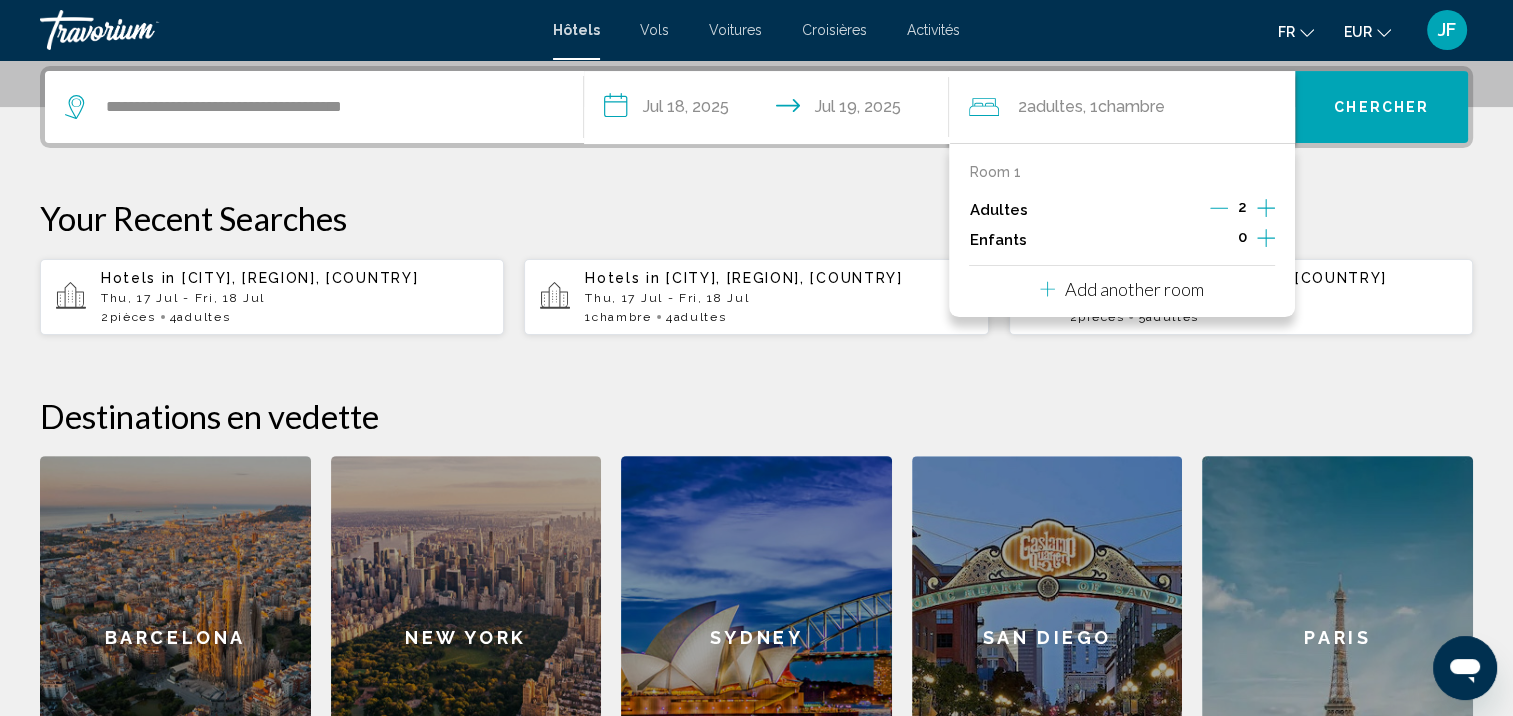 click on "Add another room" at bounding box center (1134, 289) 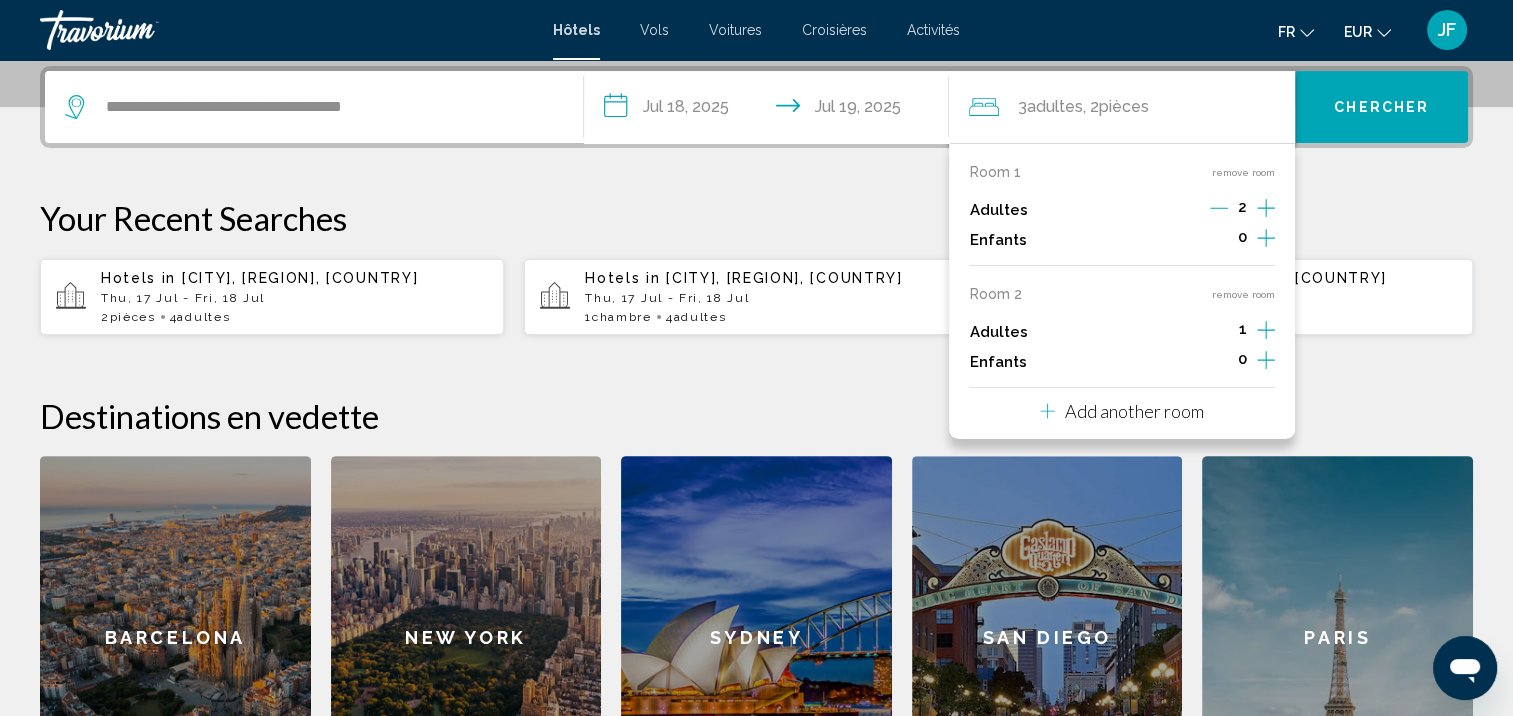 click 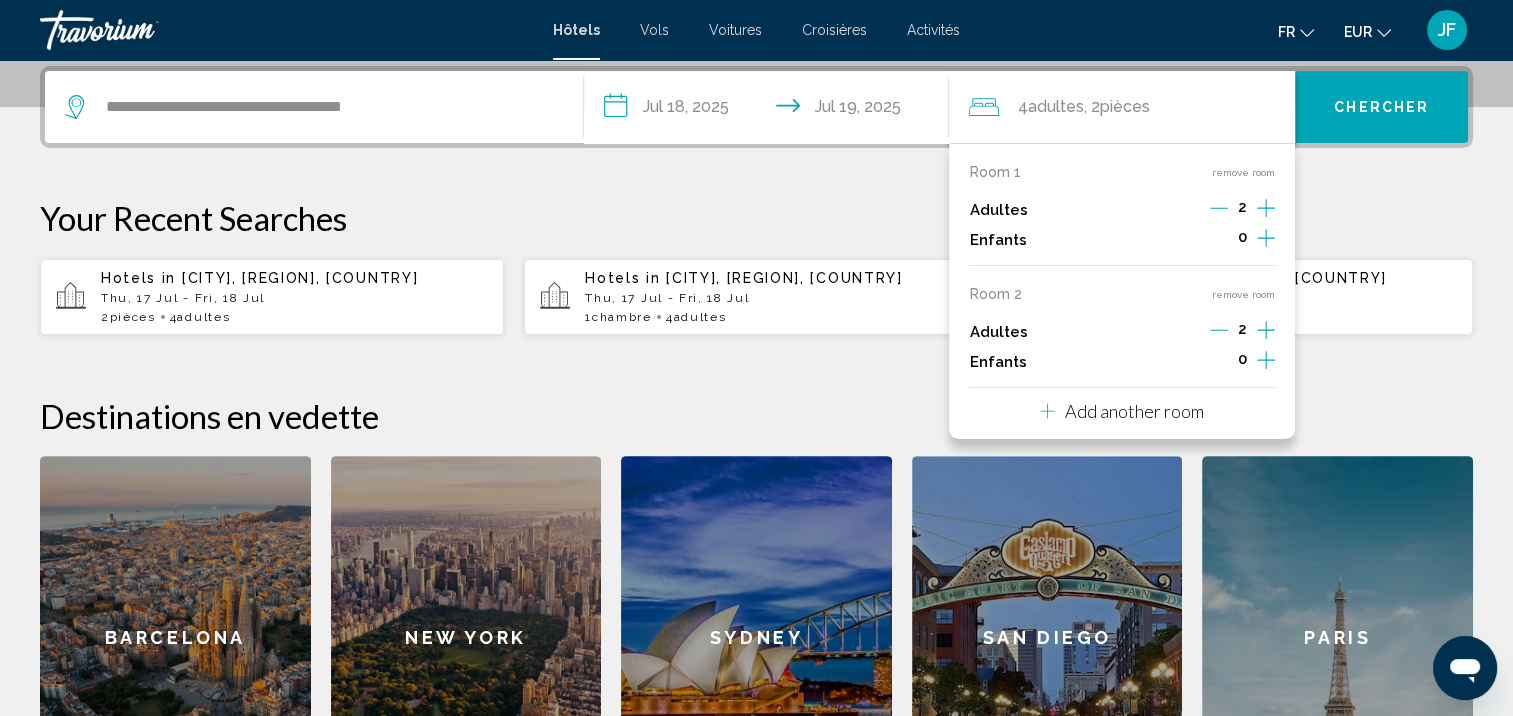 click on "Chercher" at bounding box center [1381, 108] 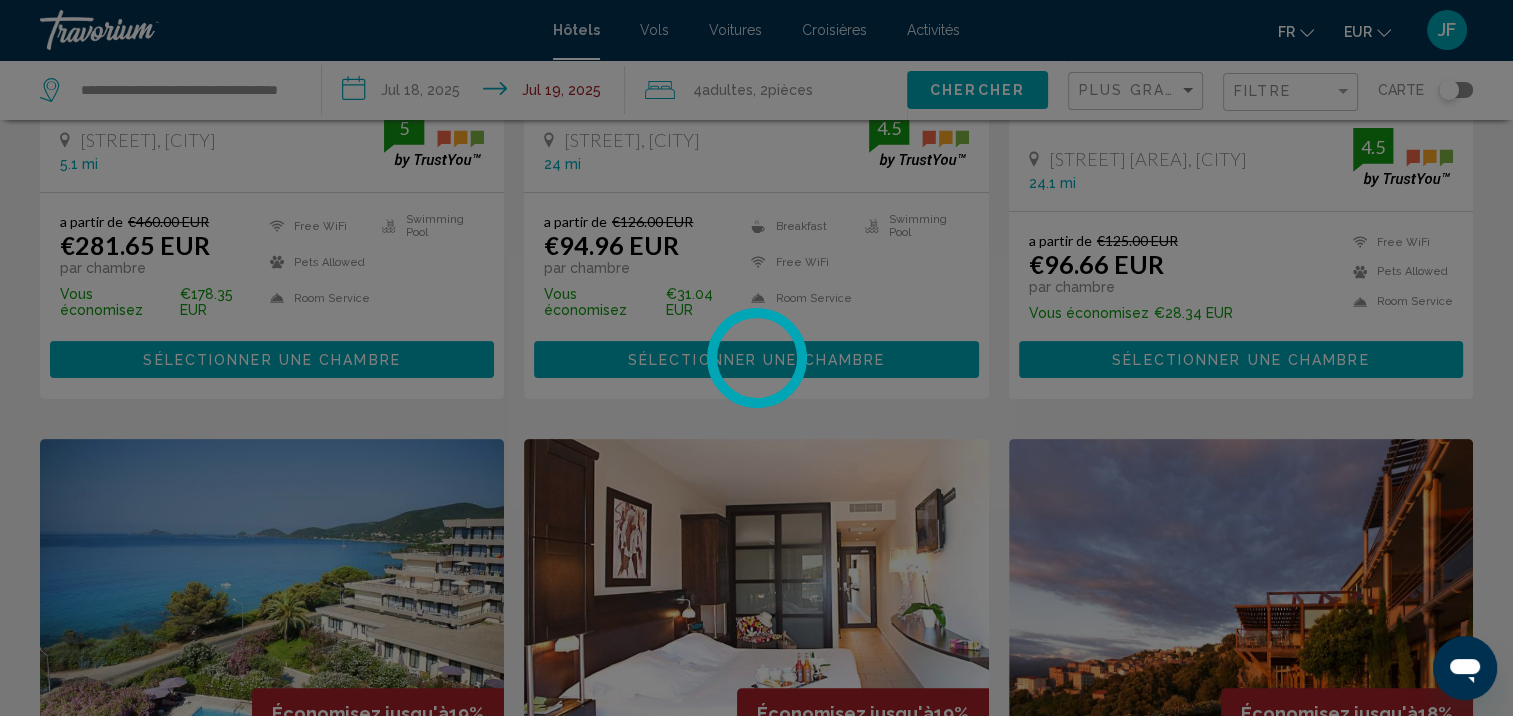 scroll, scrollTop: 0, scrollLeft: 0, axis: both 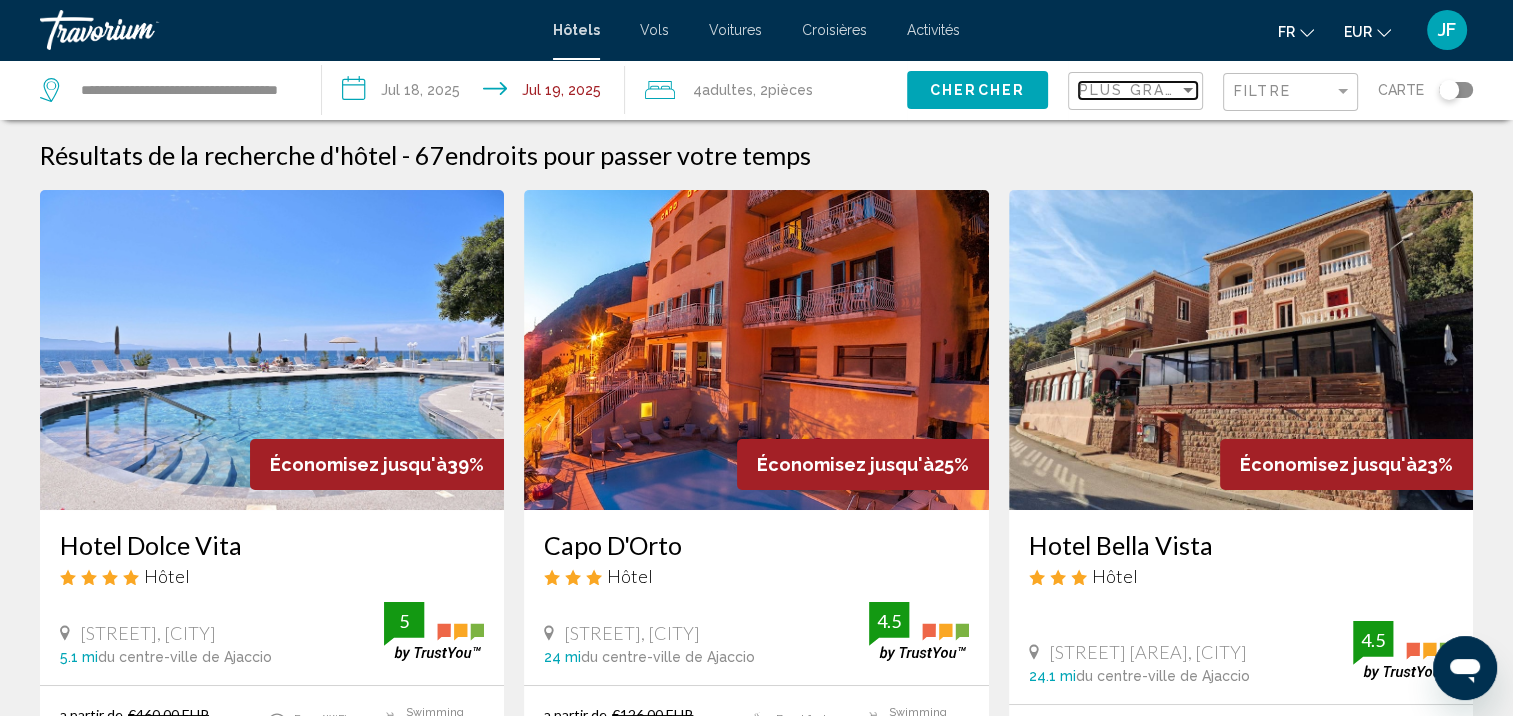 click at bounding box center (1188, 90) 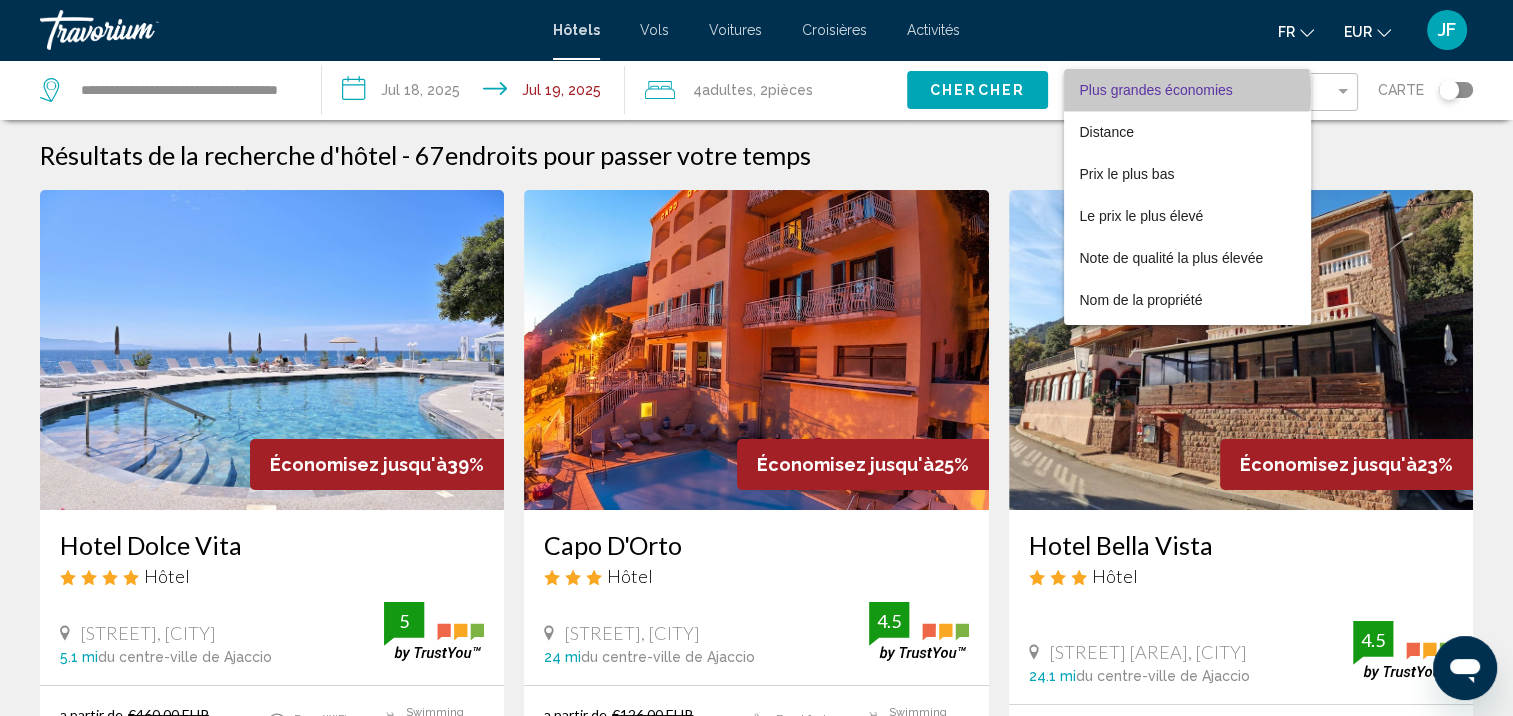 click on "Plus grandes économies" at bounding box center [1156, 90] 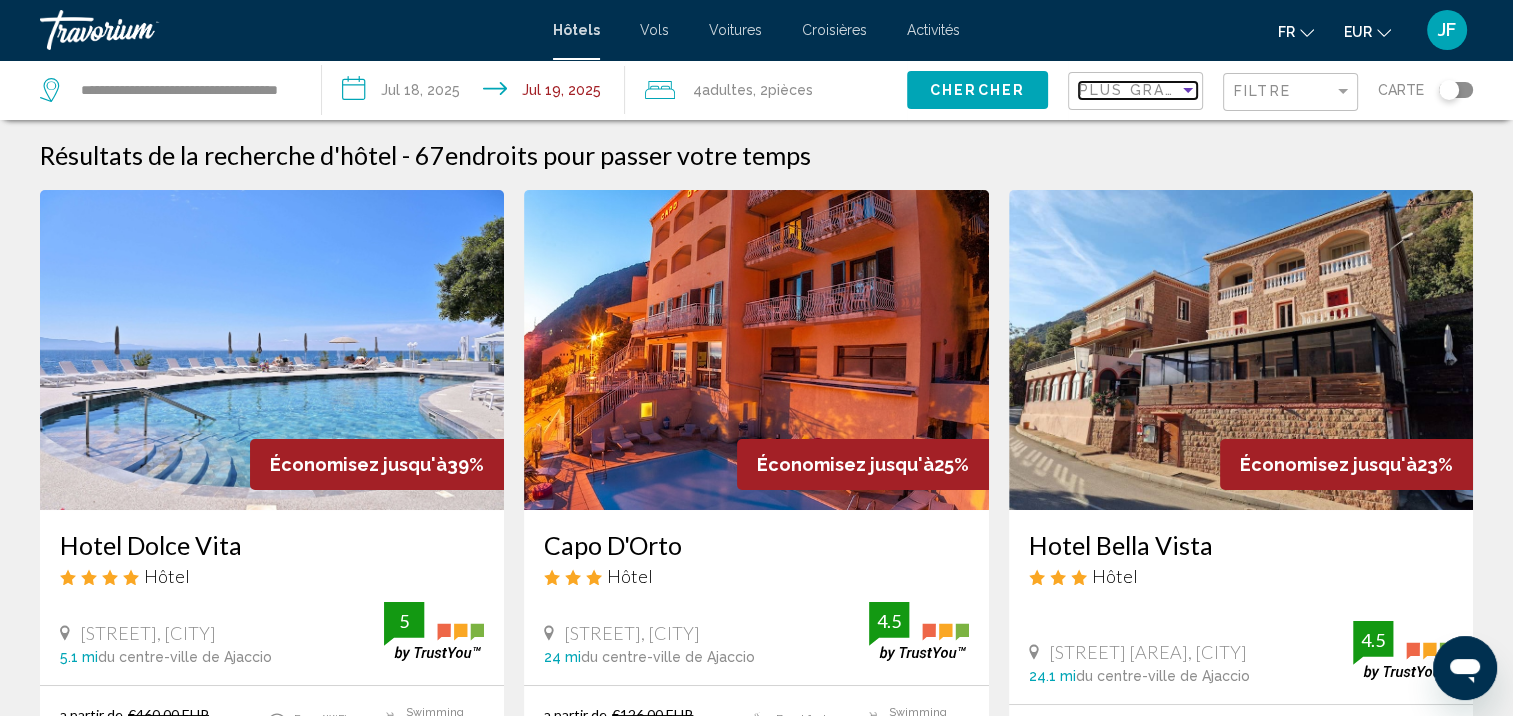 click at bounding box center (1188, 90) 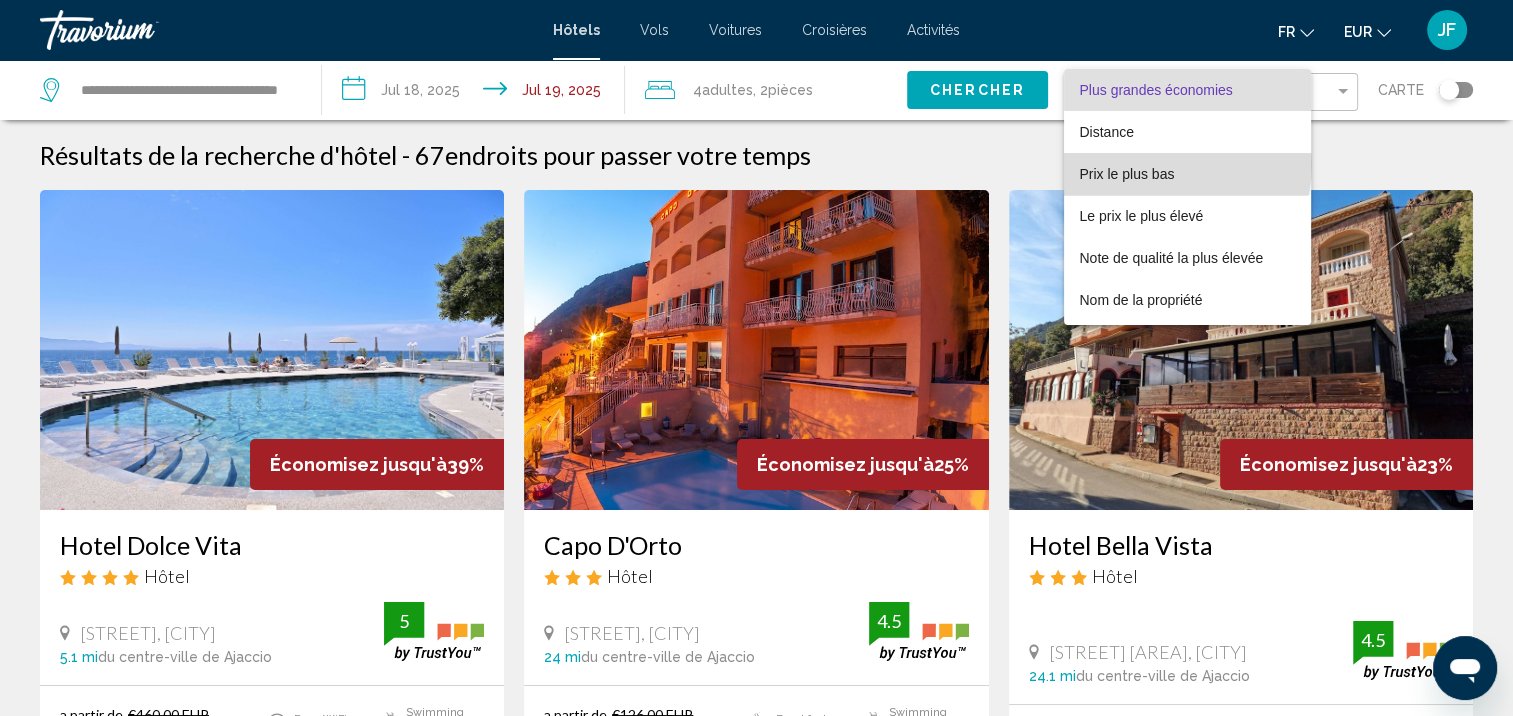click on "Prix le plus bas" at bounding box center (1127, 174) 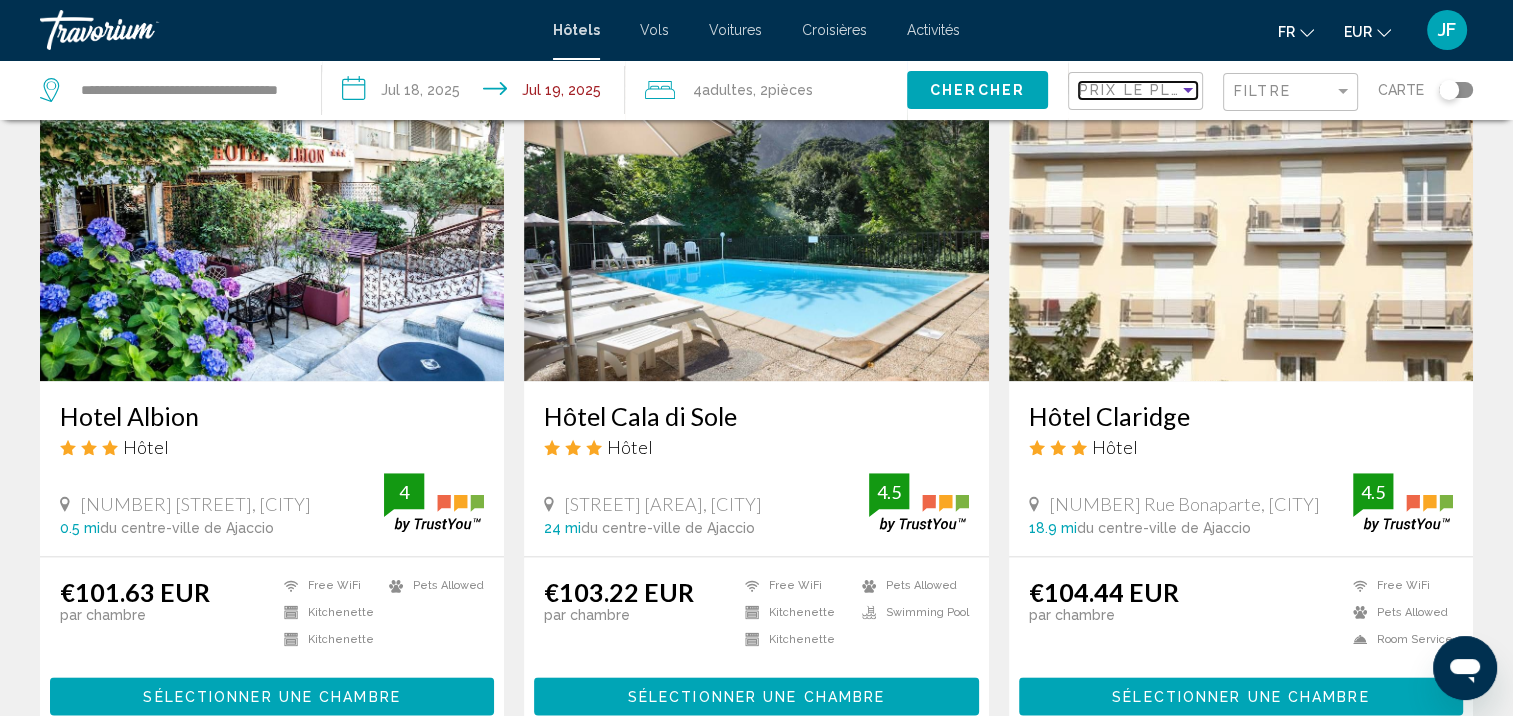scroll, scrollTop: 2600, scrollLeft: 0, axis: vertical 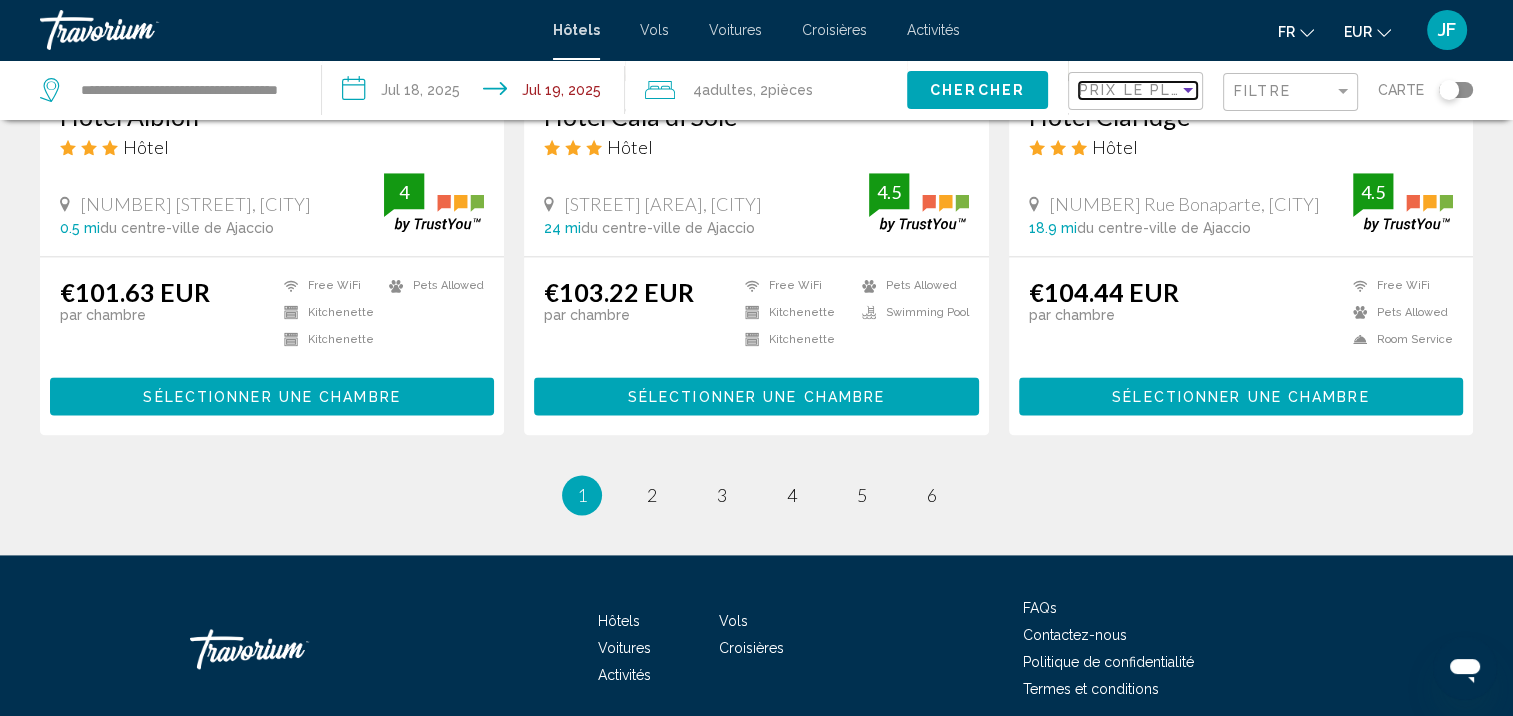 click at bounding box center (1188, 90) 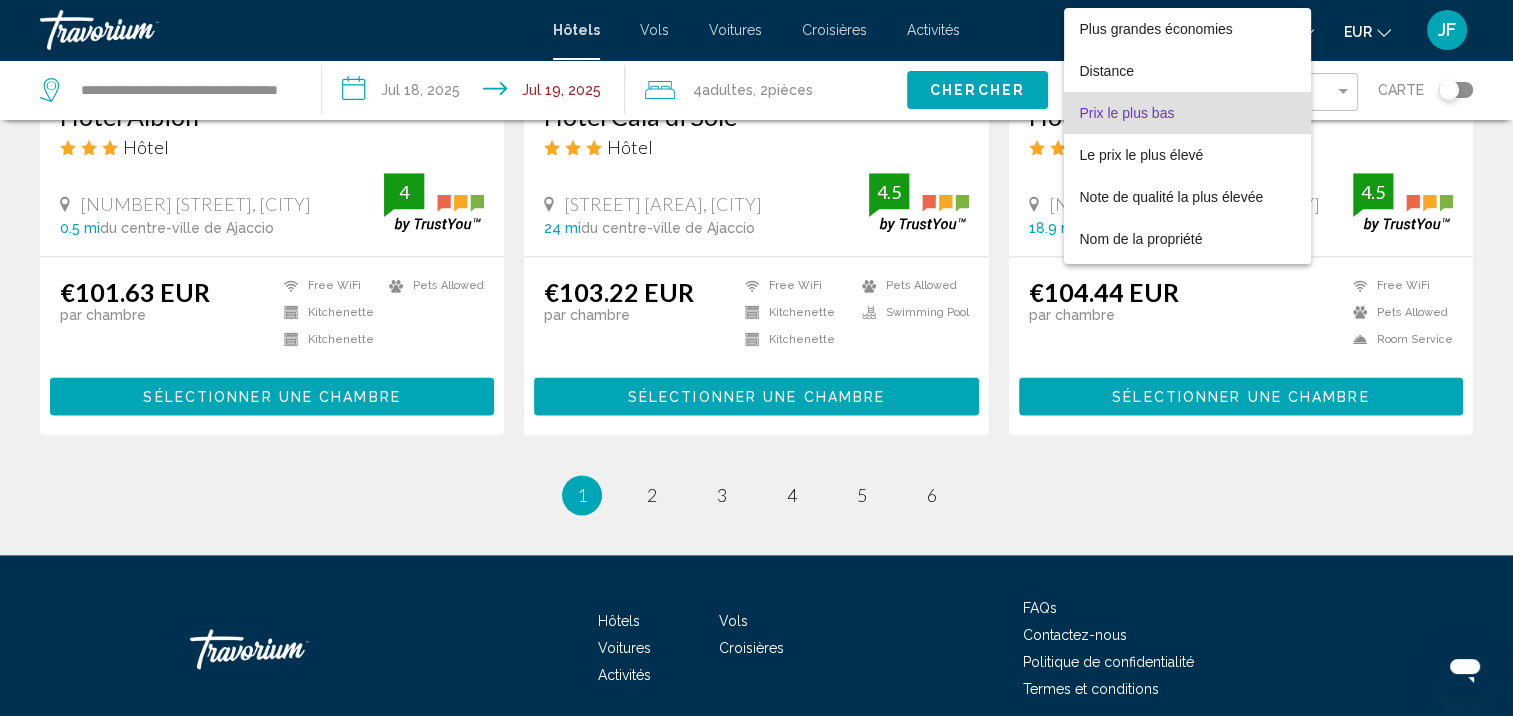 scroll, scrollTop: 23, scrollLeft: 0, axis: vertical 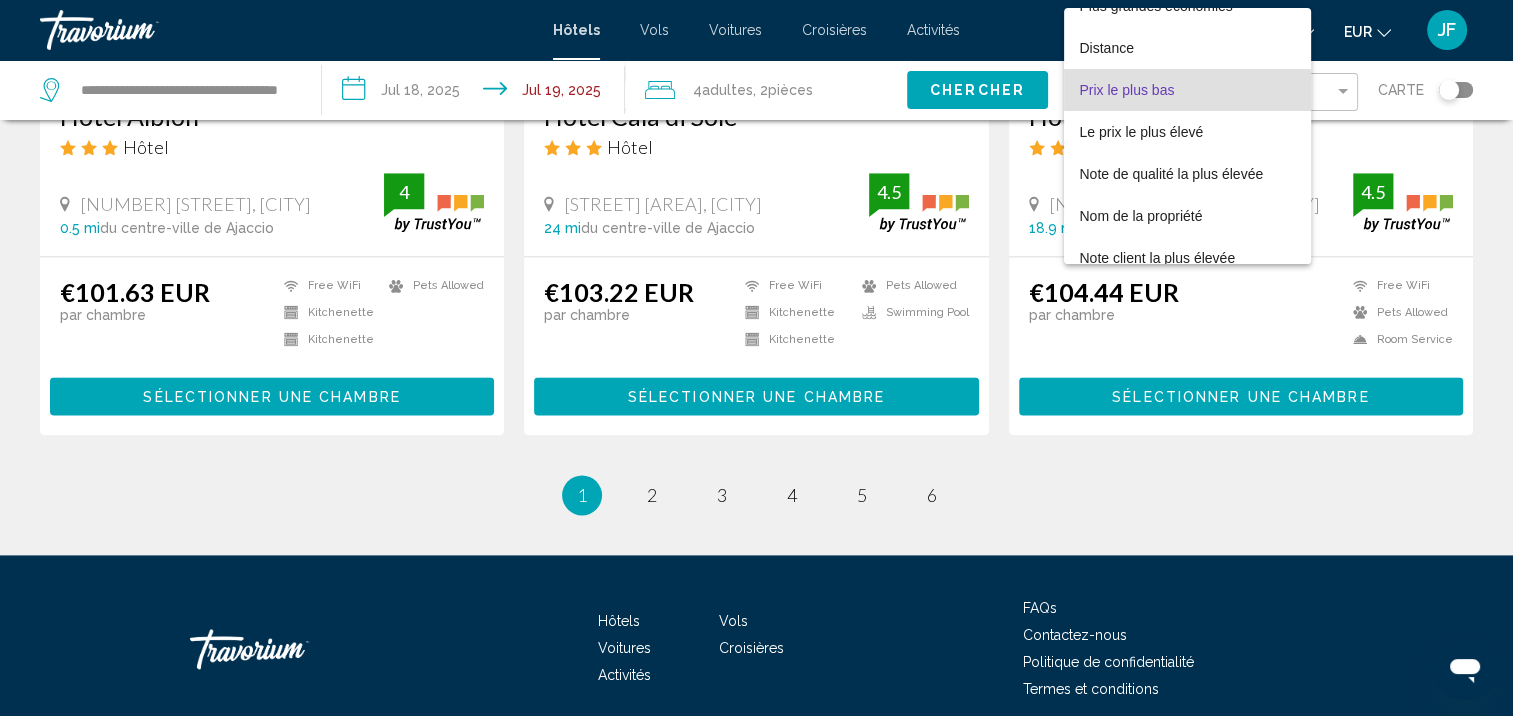 click on "Prix le plus bas" at bounding box center [1188, 90] 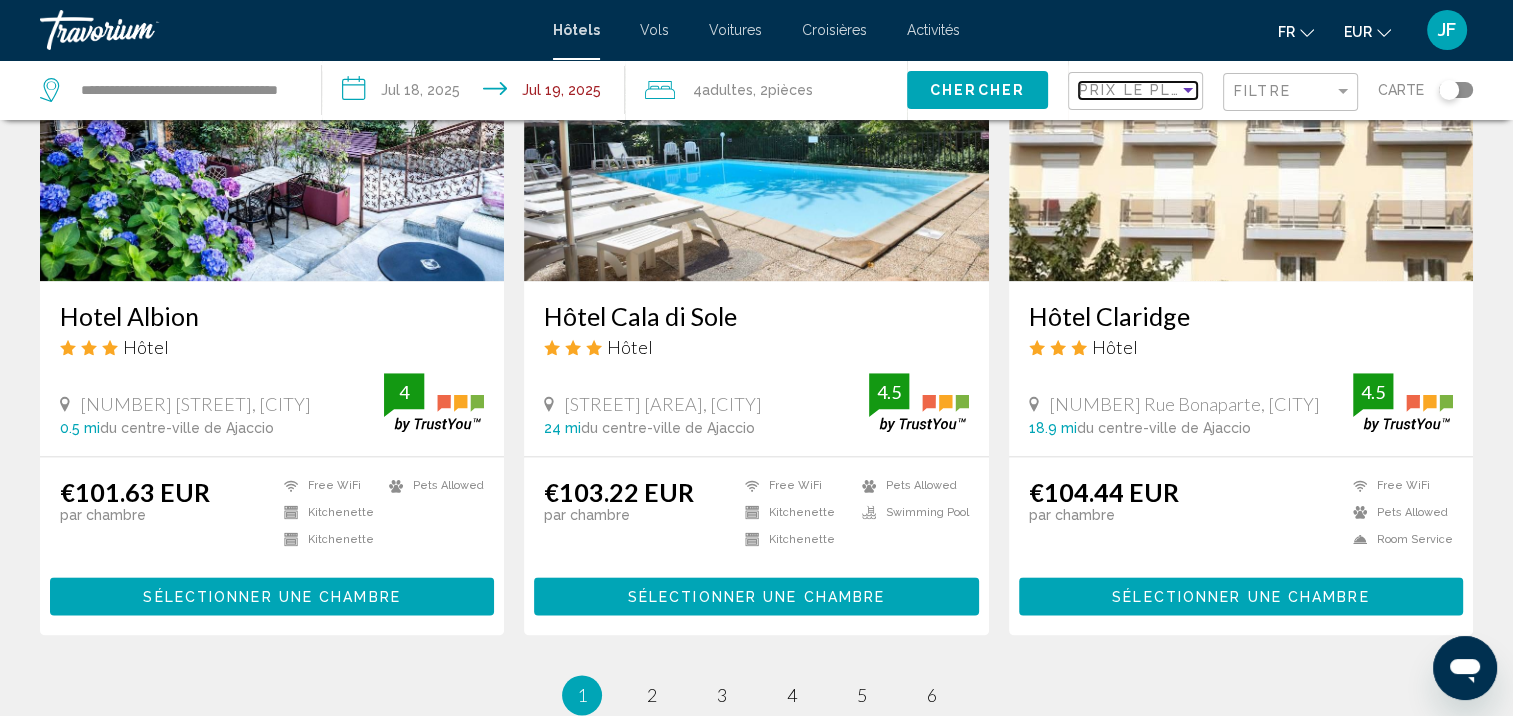 scroll, scrollTop: 2661, scrollLeft: 0, axis: vertical 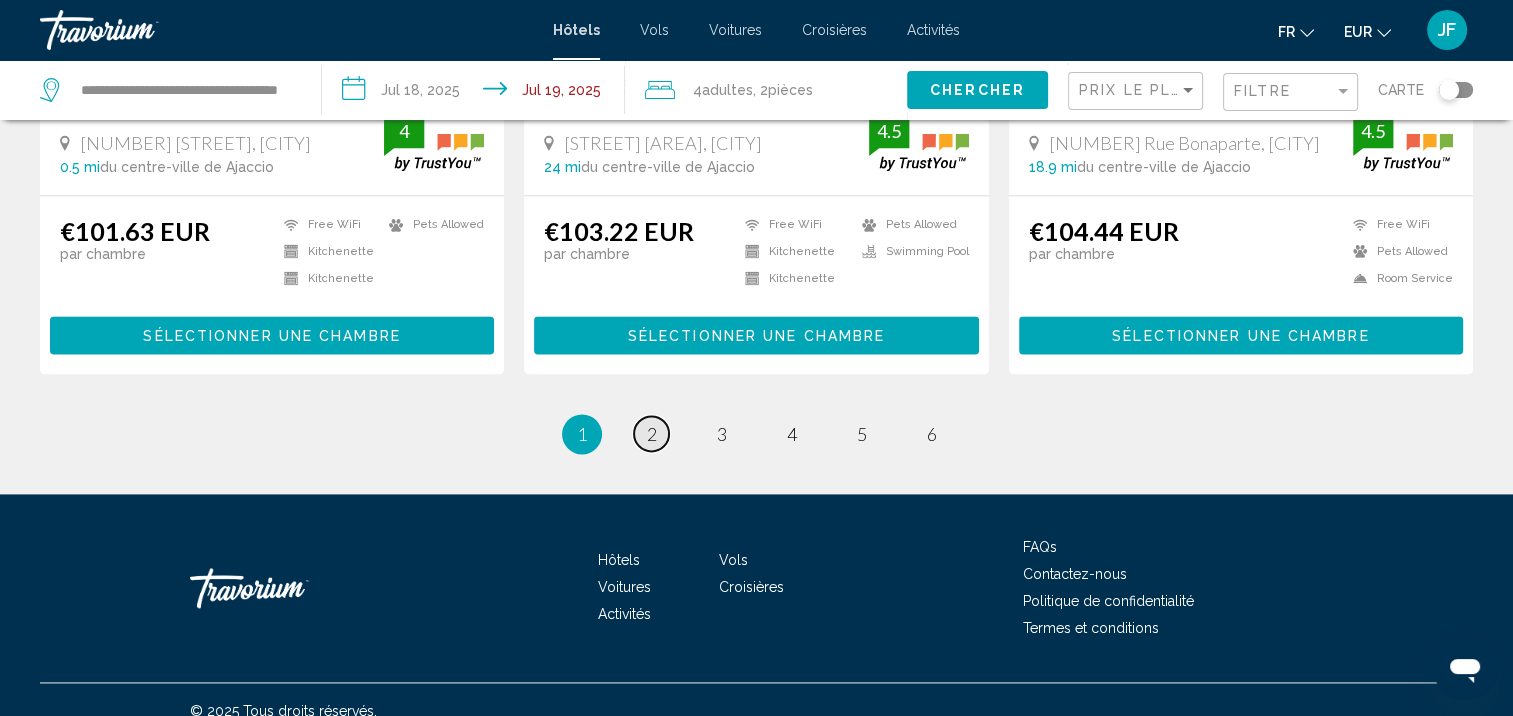 click on "page  2" at bounding box center [651, 433] 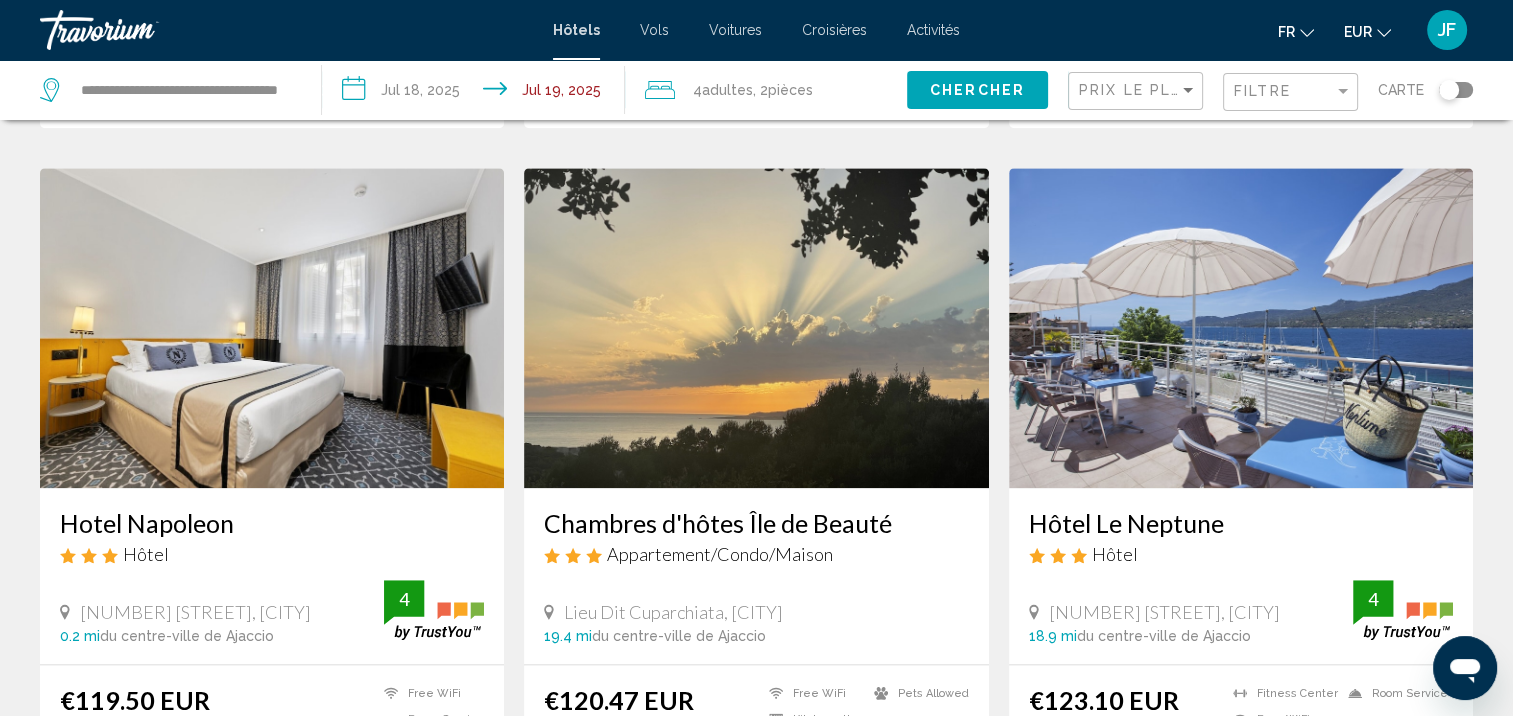 scroll, scrollTop: 2689, scrollLeft: 0, axis: vertical 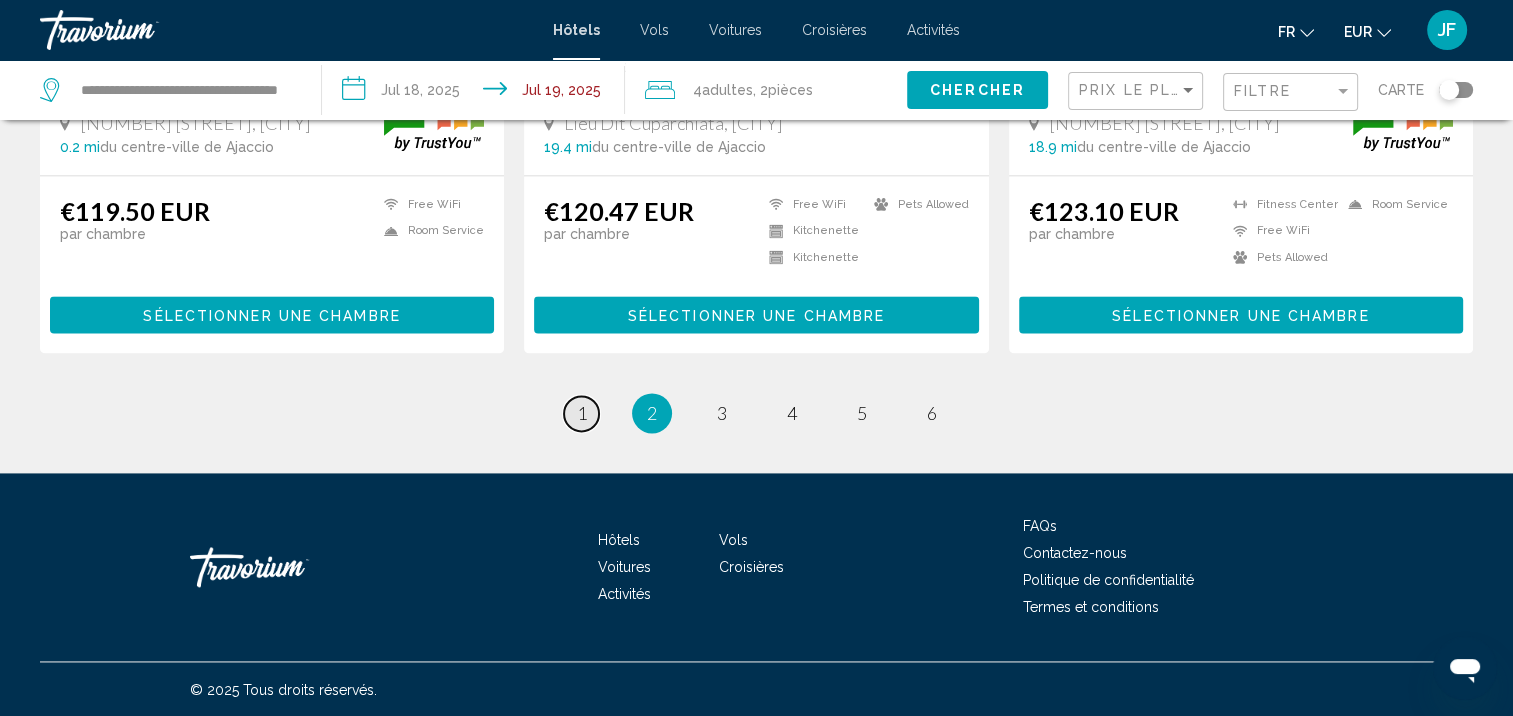 click on "1" at bounding box center [582, 413] 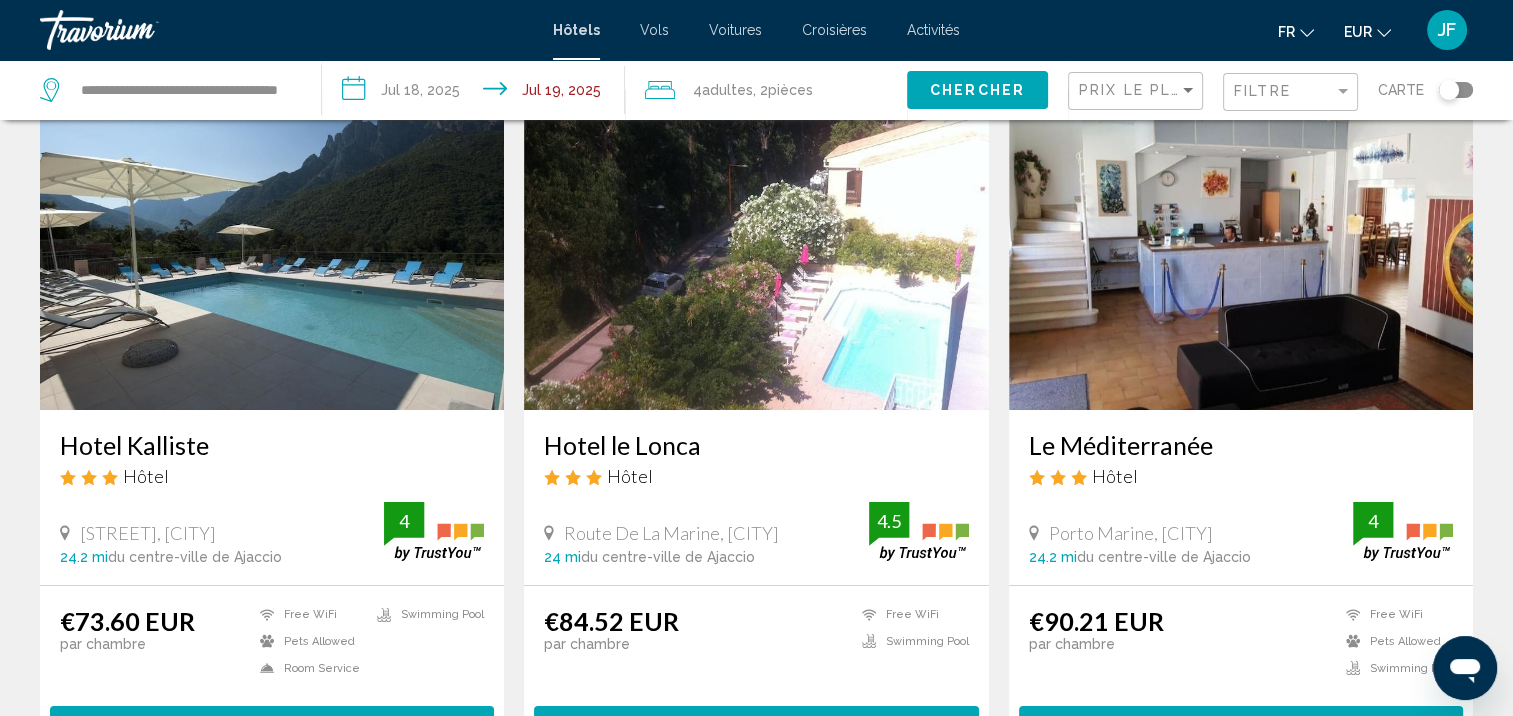 scroll, scrollTop: 300, scrollLeft: 0, axis: vertical 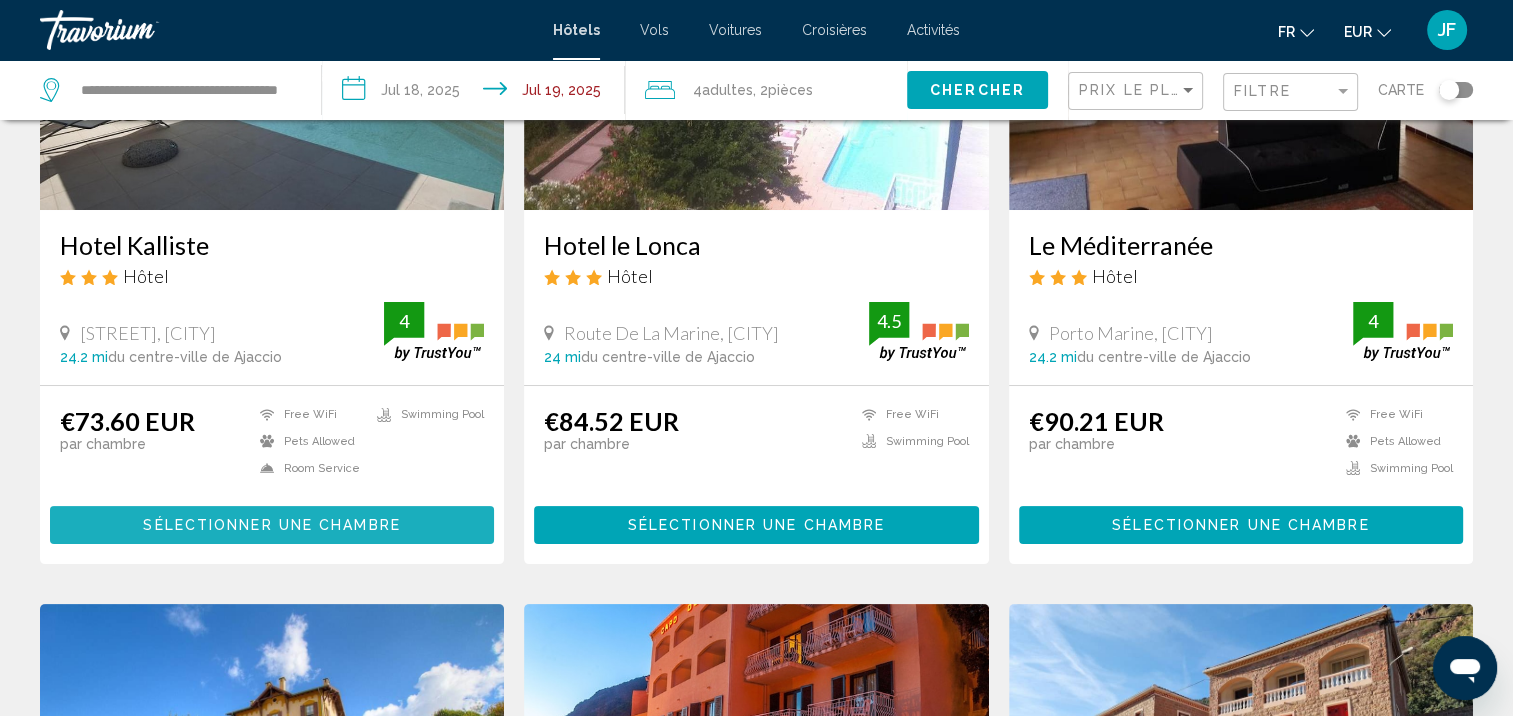 click on "Sélectionner une chambre" at bounding box center [271, 526] 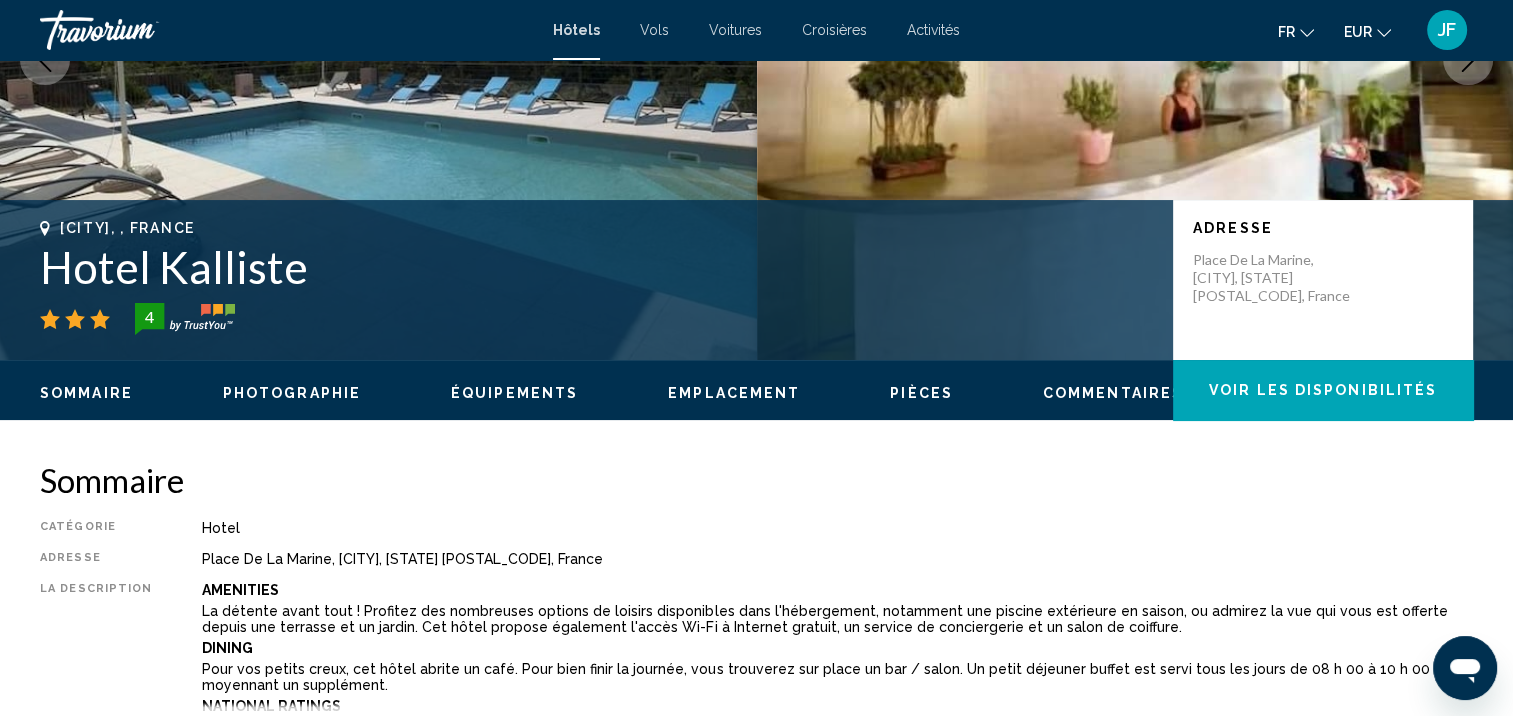 scroll, scrollTop: 2, scrollLeft: 0, axis: vertical 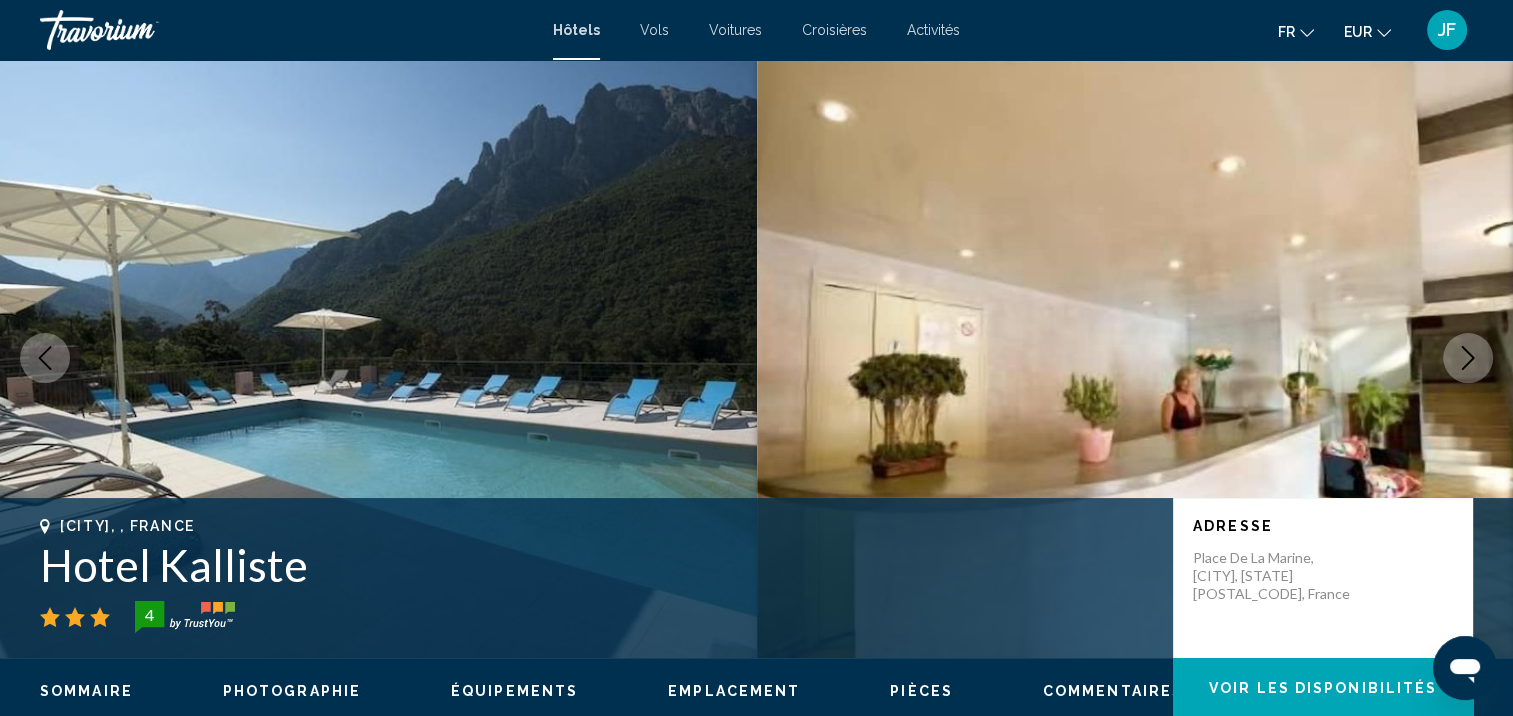 click 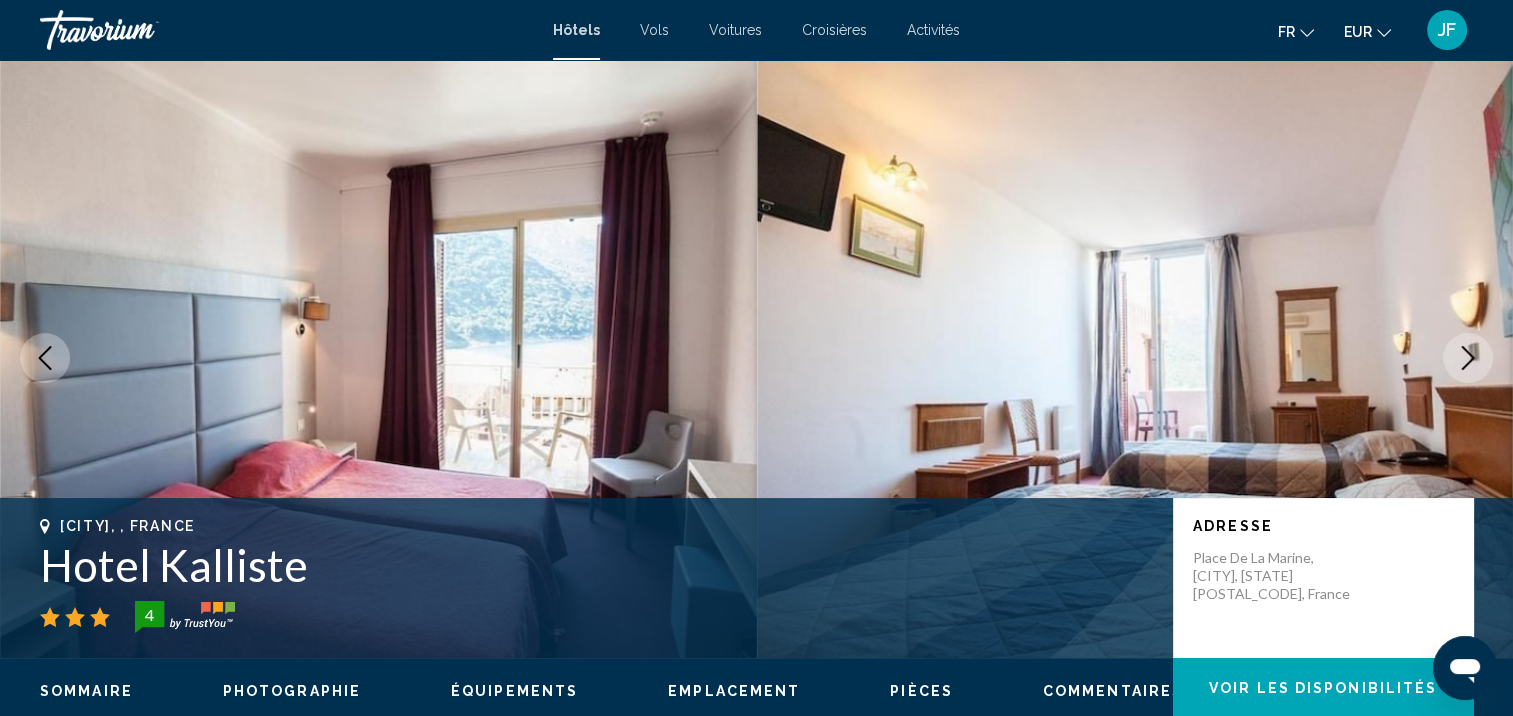 click 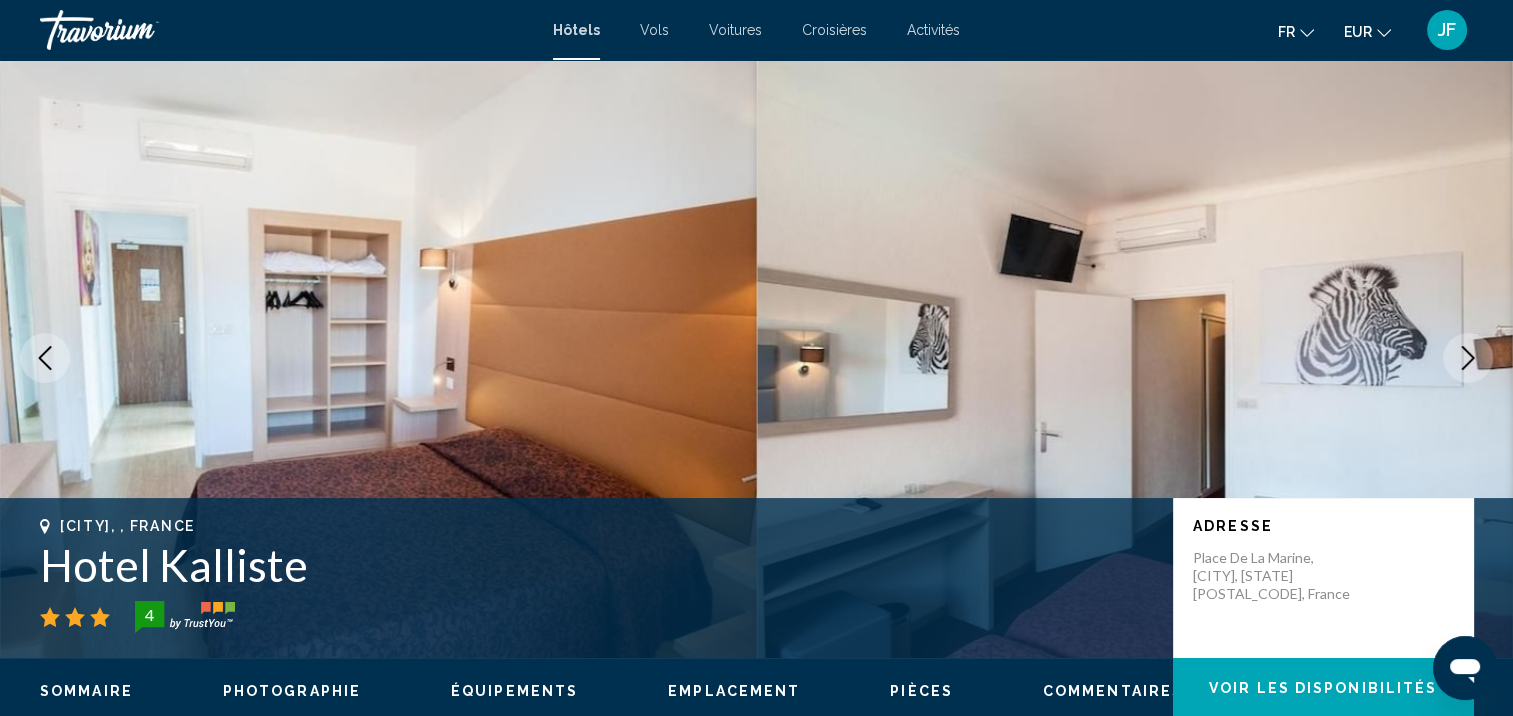 click 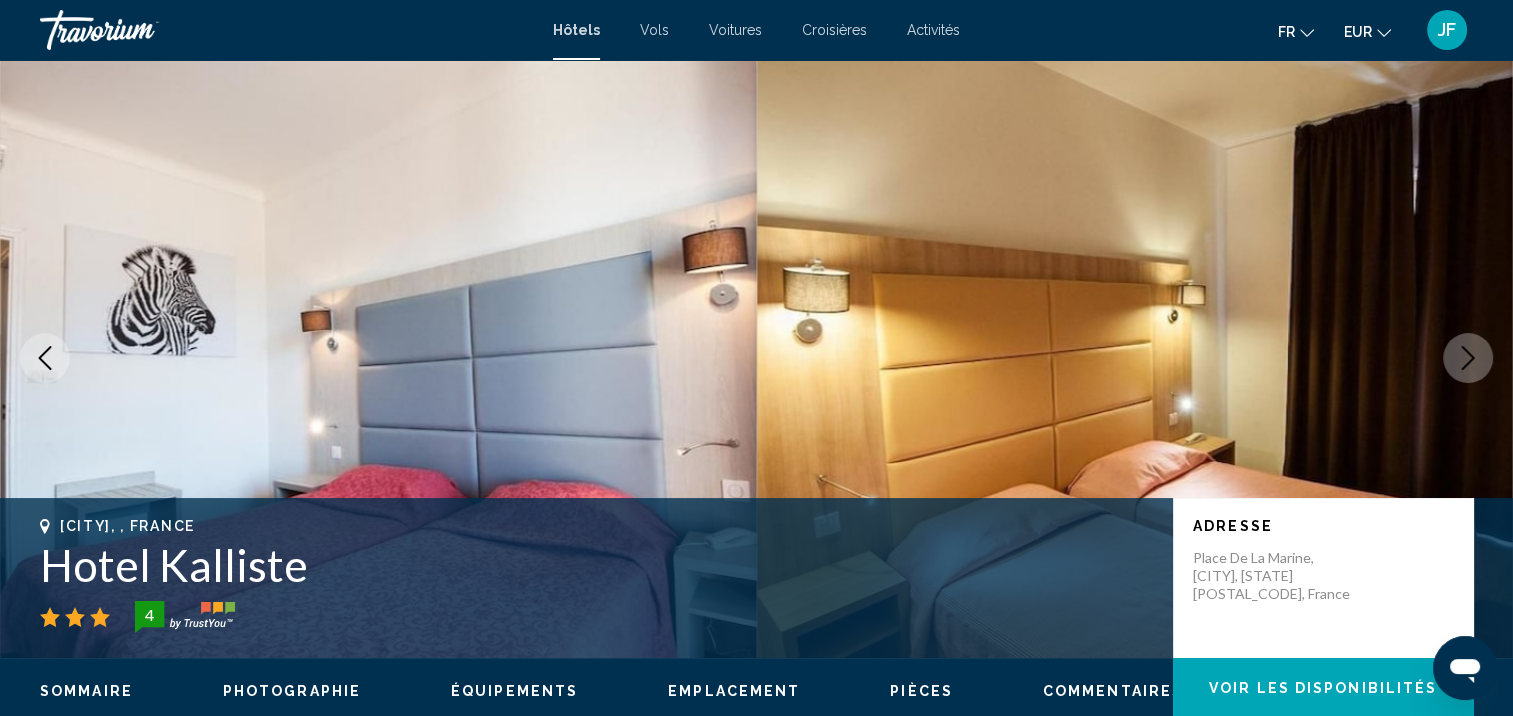click 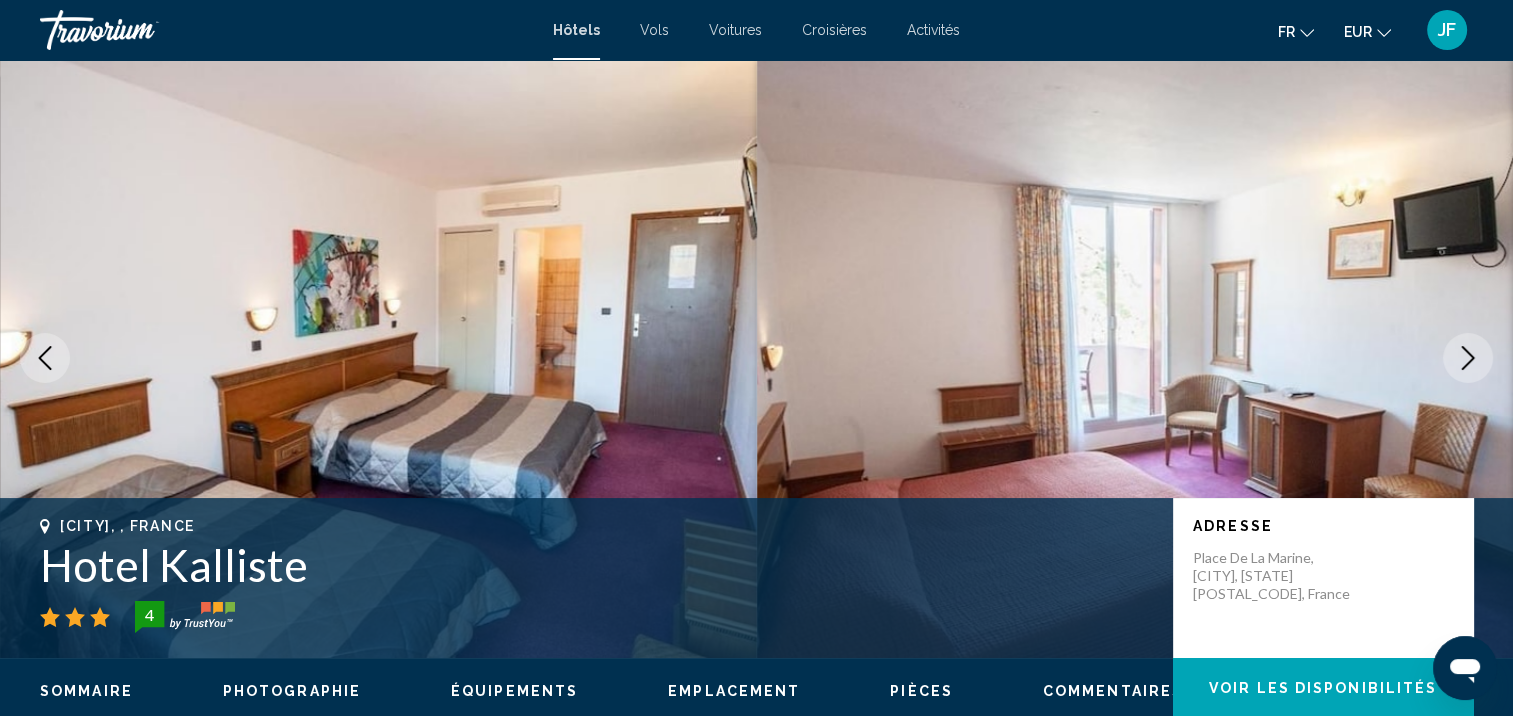 click 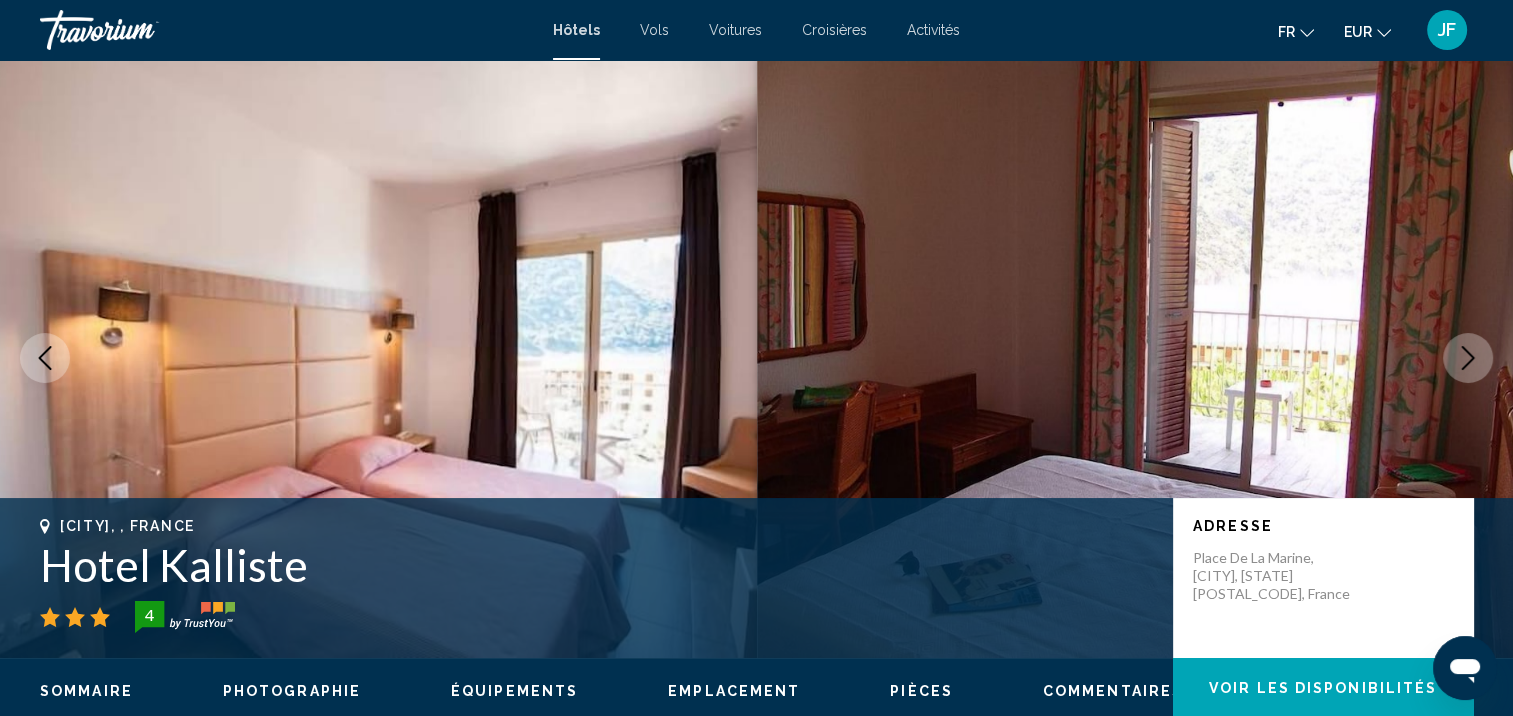 click 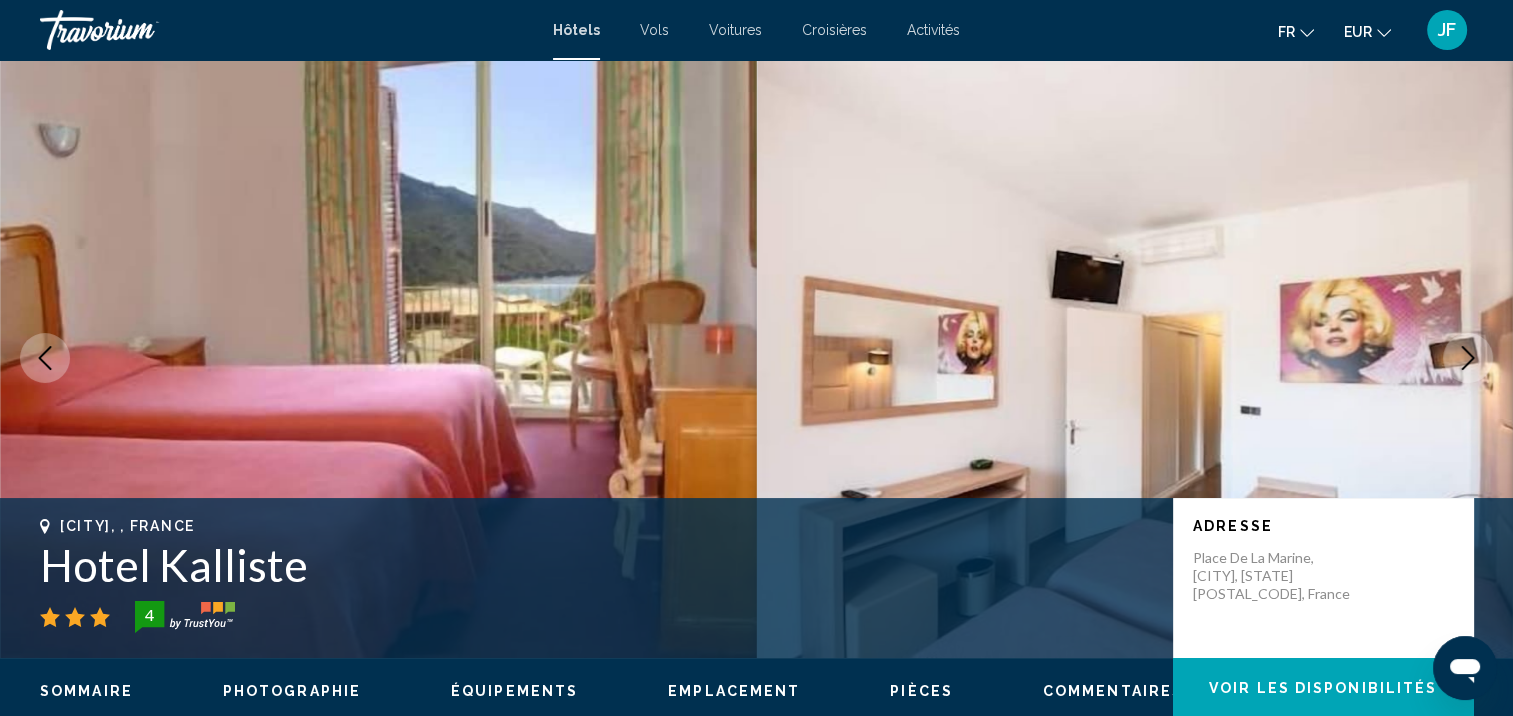 click 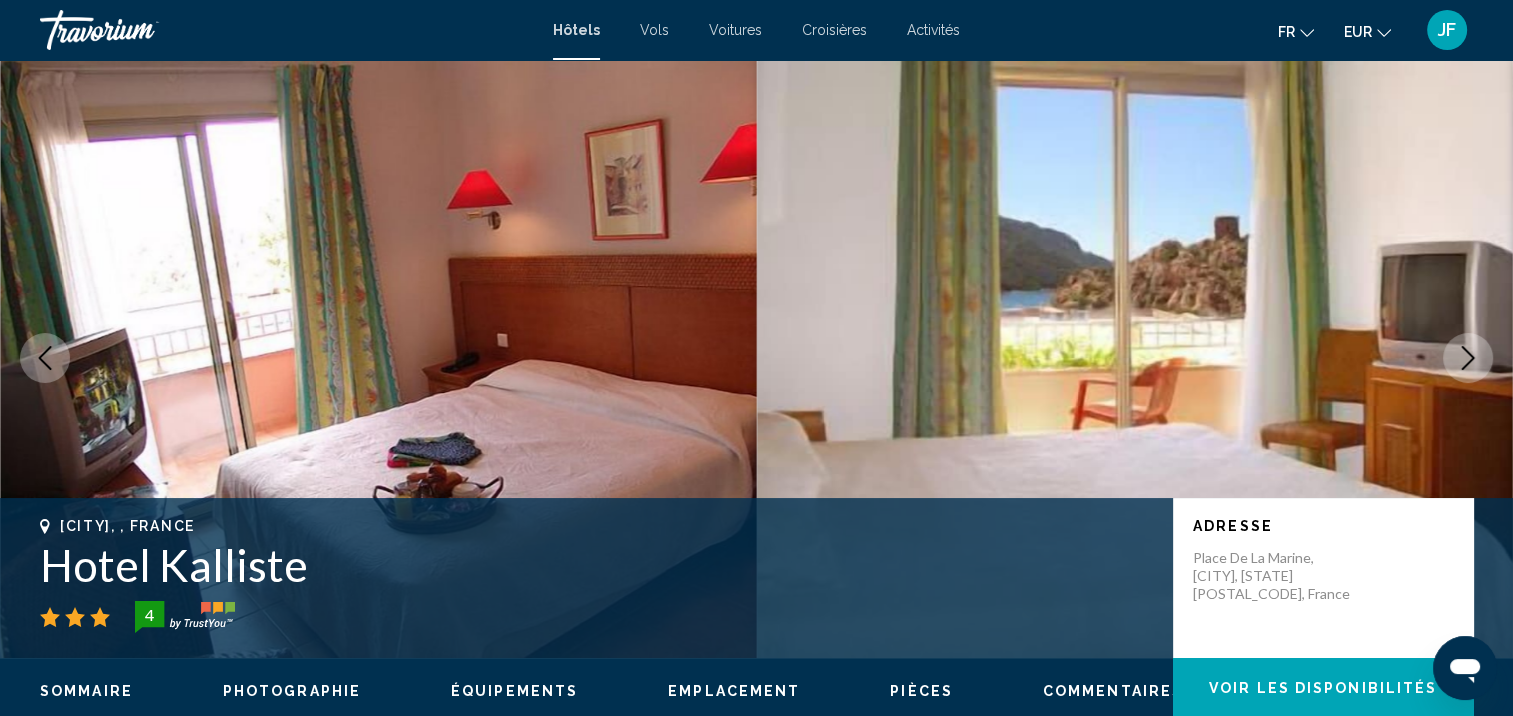 click 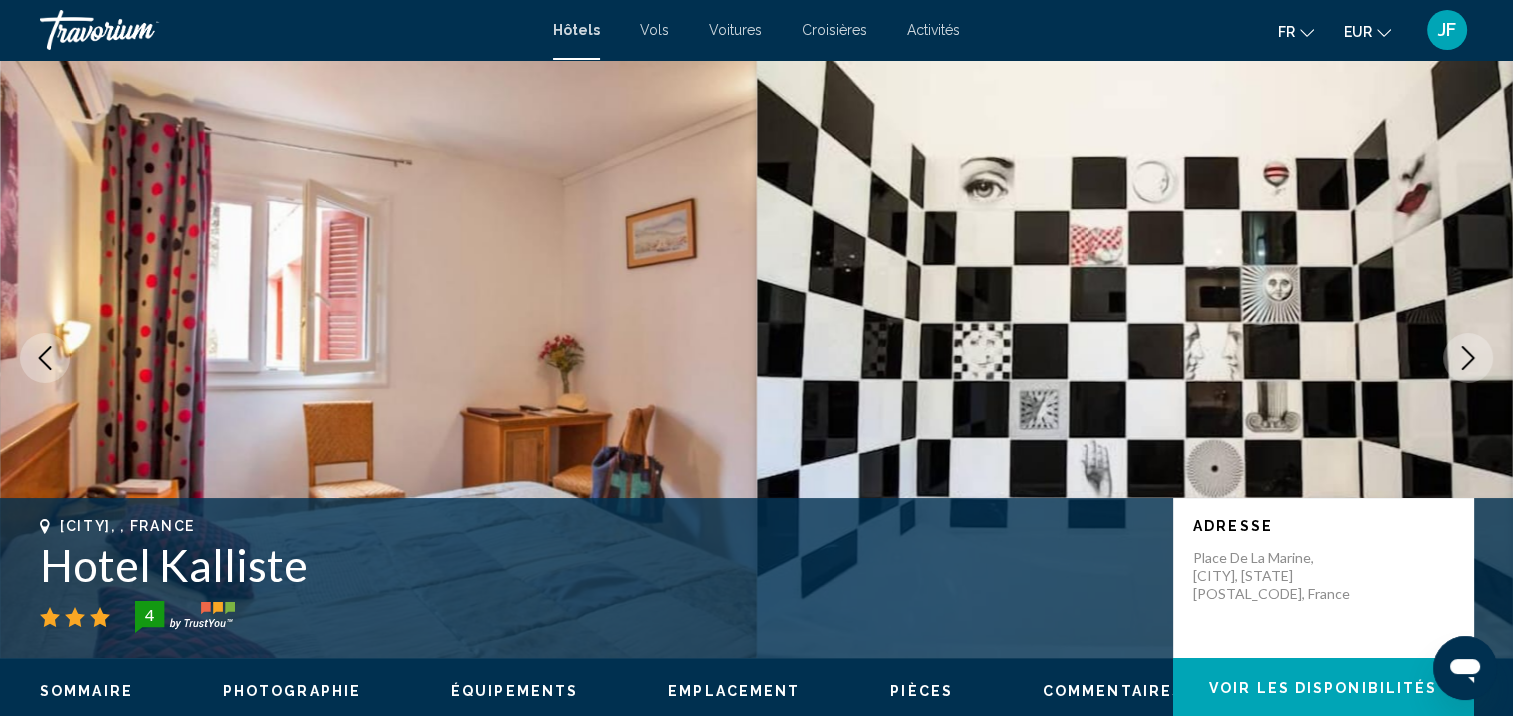 click 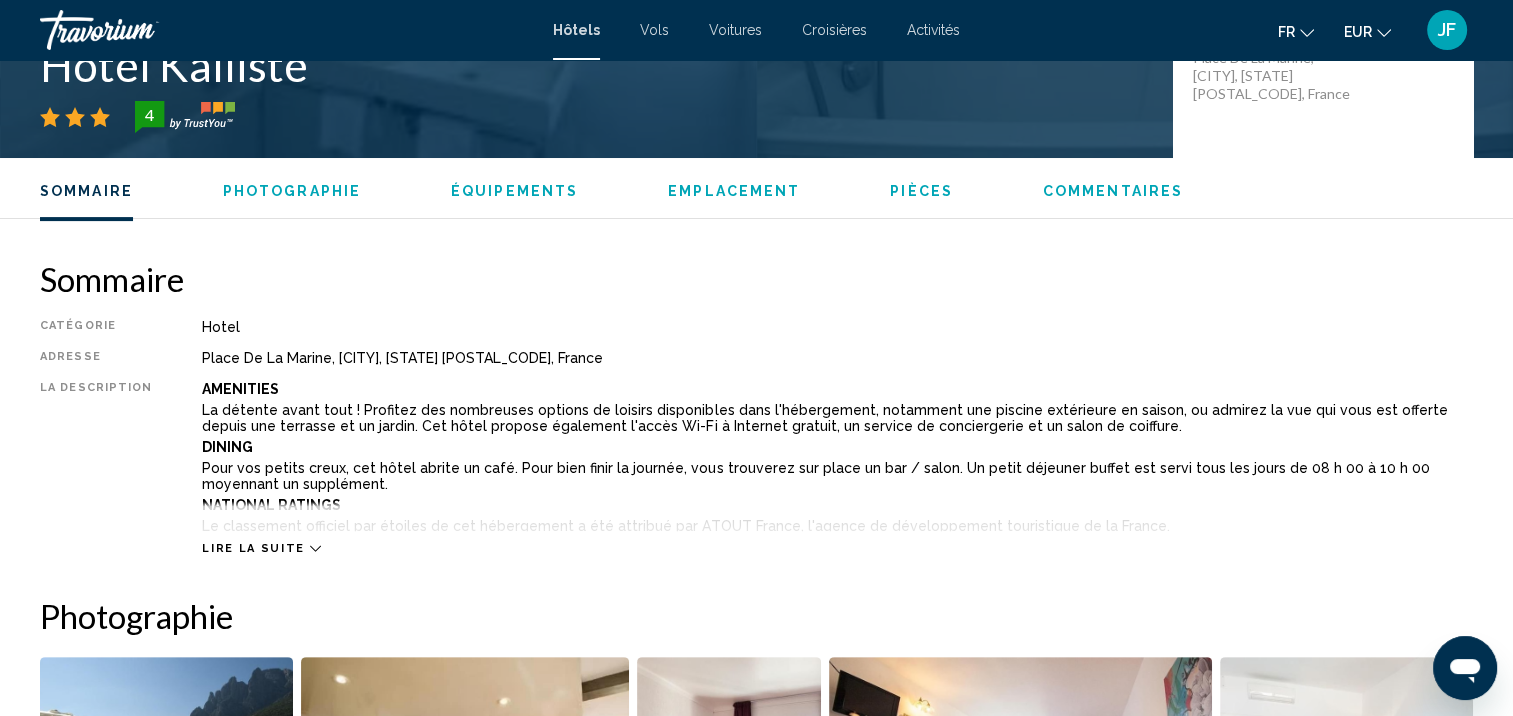 scroll, scrollTop: 702, scrollLeft: 0, axis: vertical 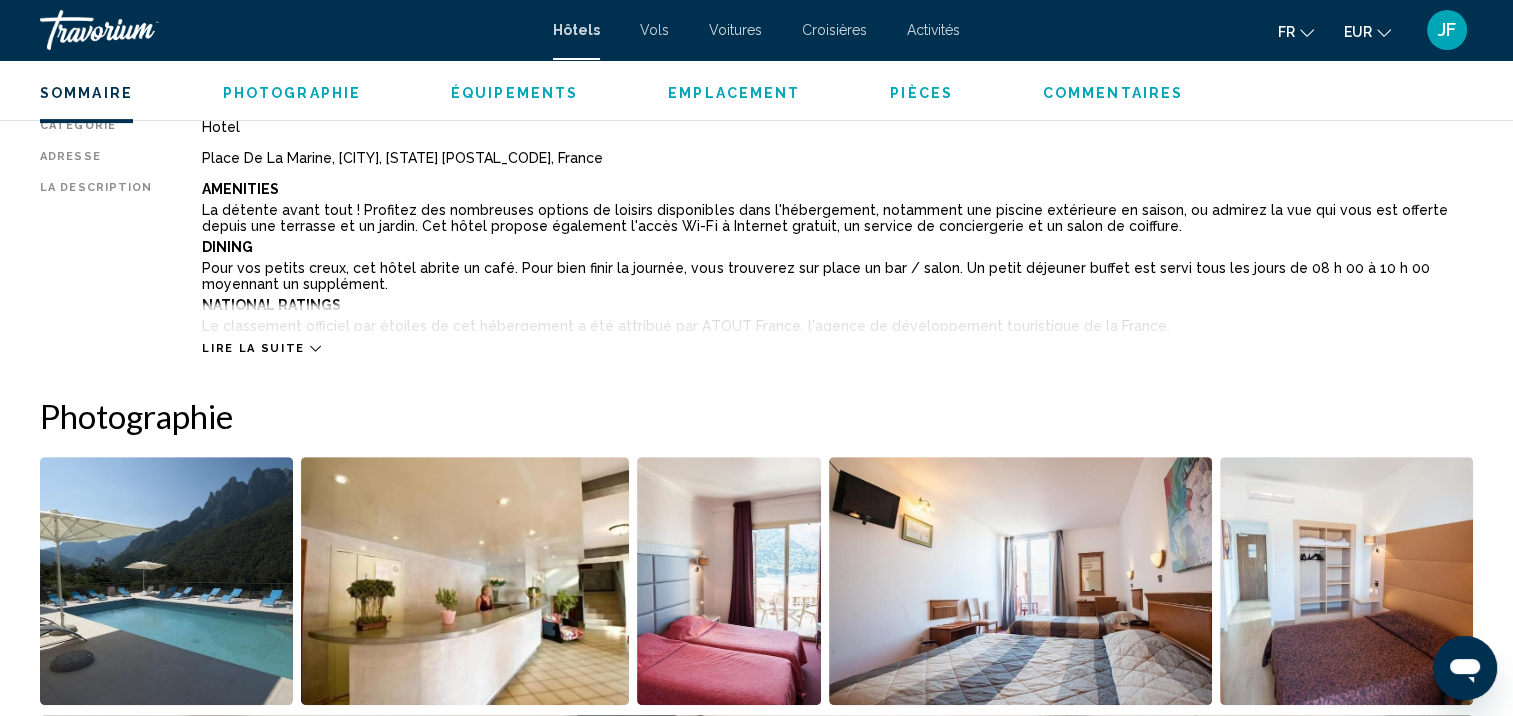 click 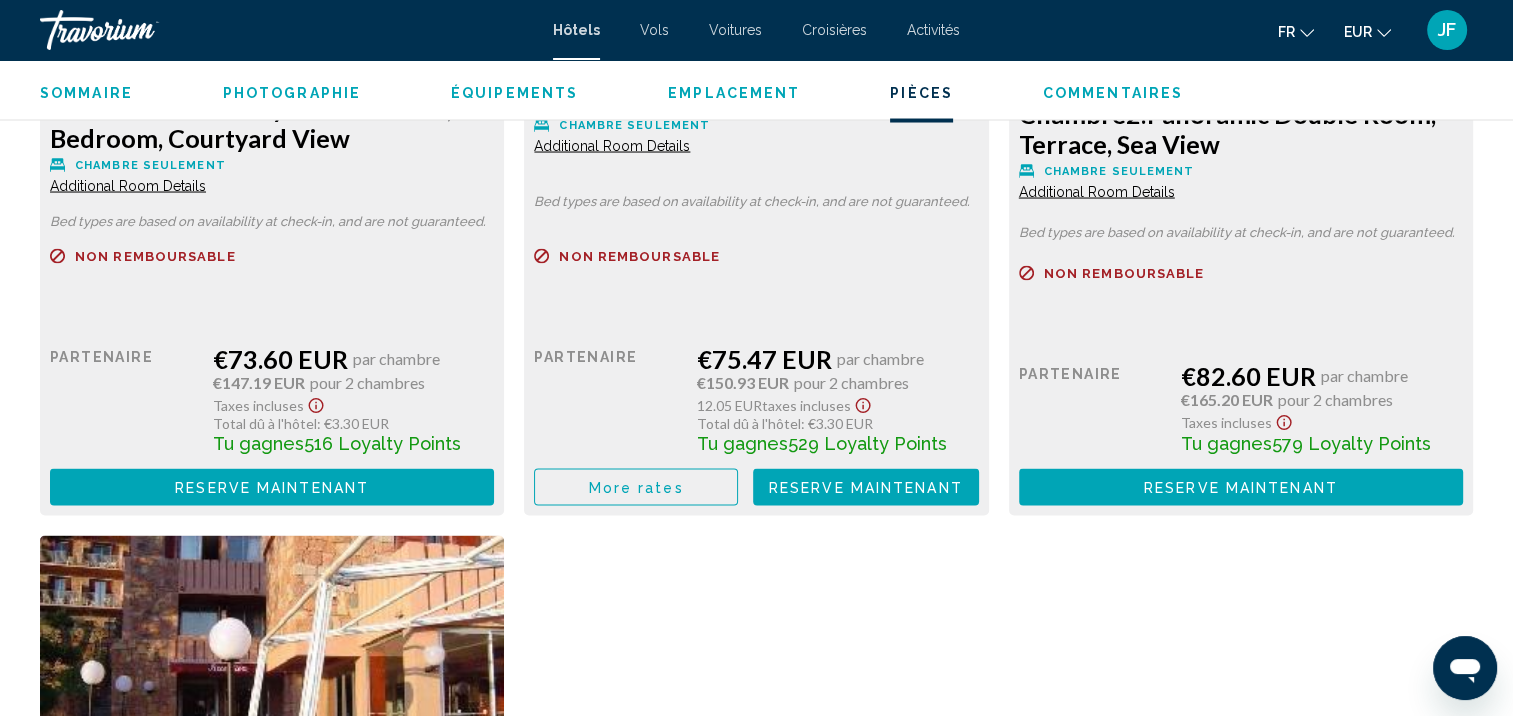 scroll, scrollTop: 4102, scrollLeft: 0, axis: vertical 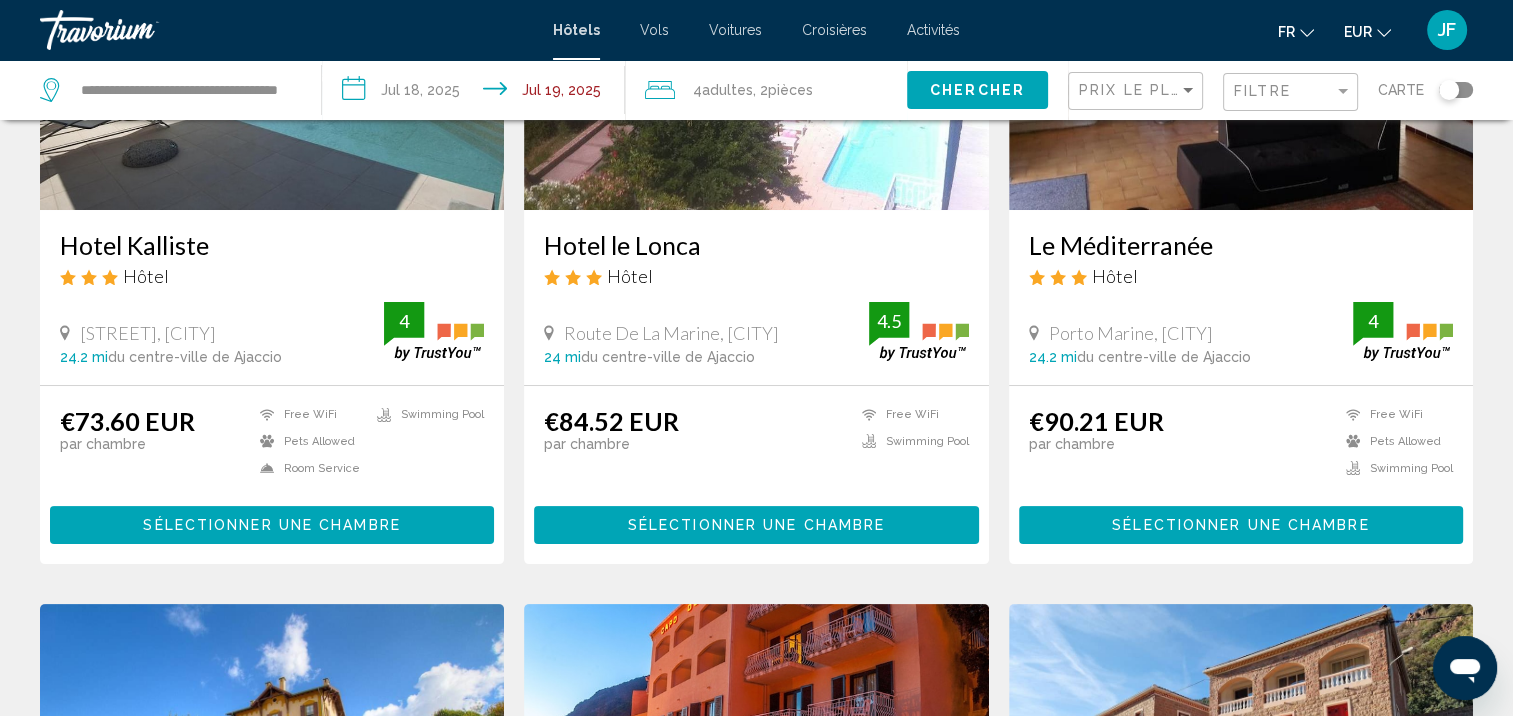 click on "Sélectionner une chambre" at bounding box center (756, 526) 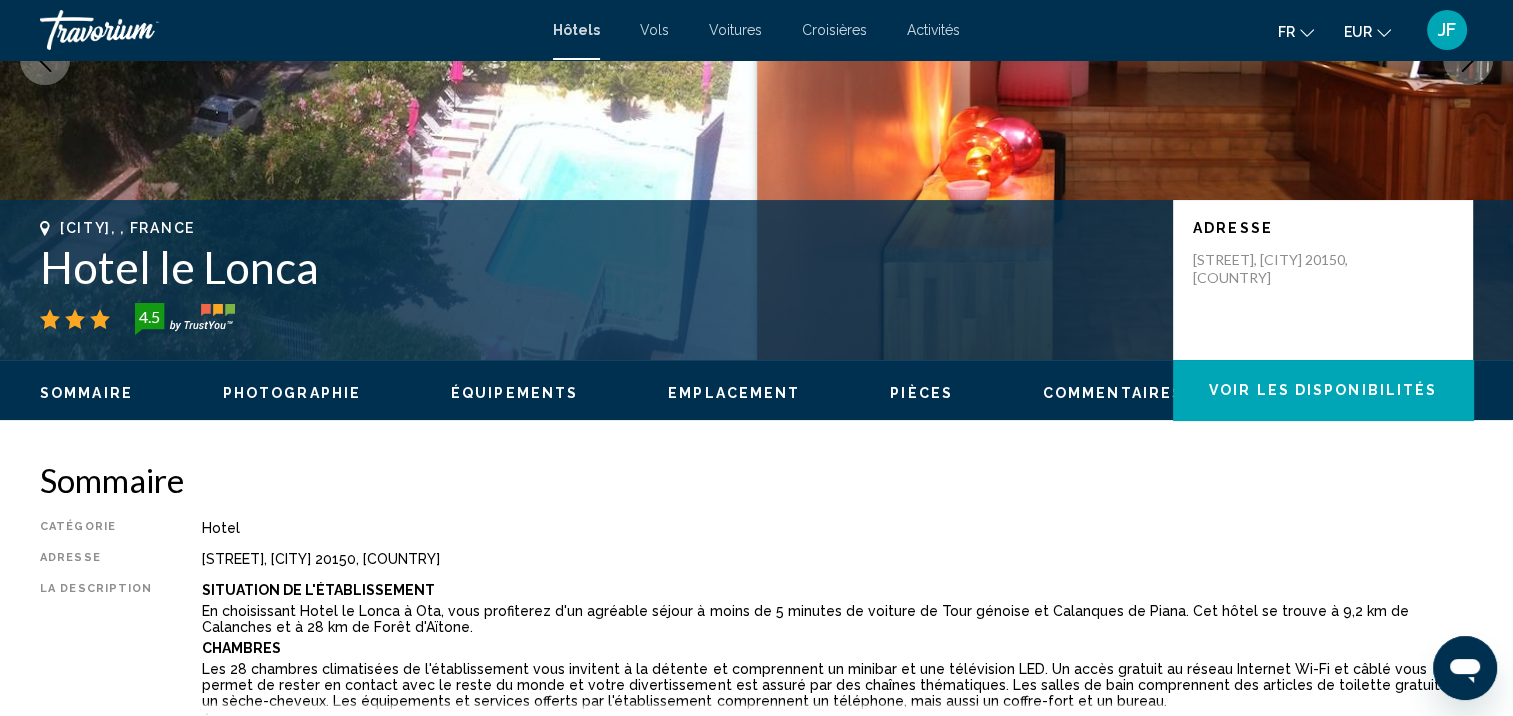 scroll, scrollTop: 2, scrollLeft: 0, axis: vertical 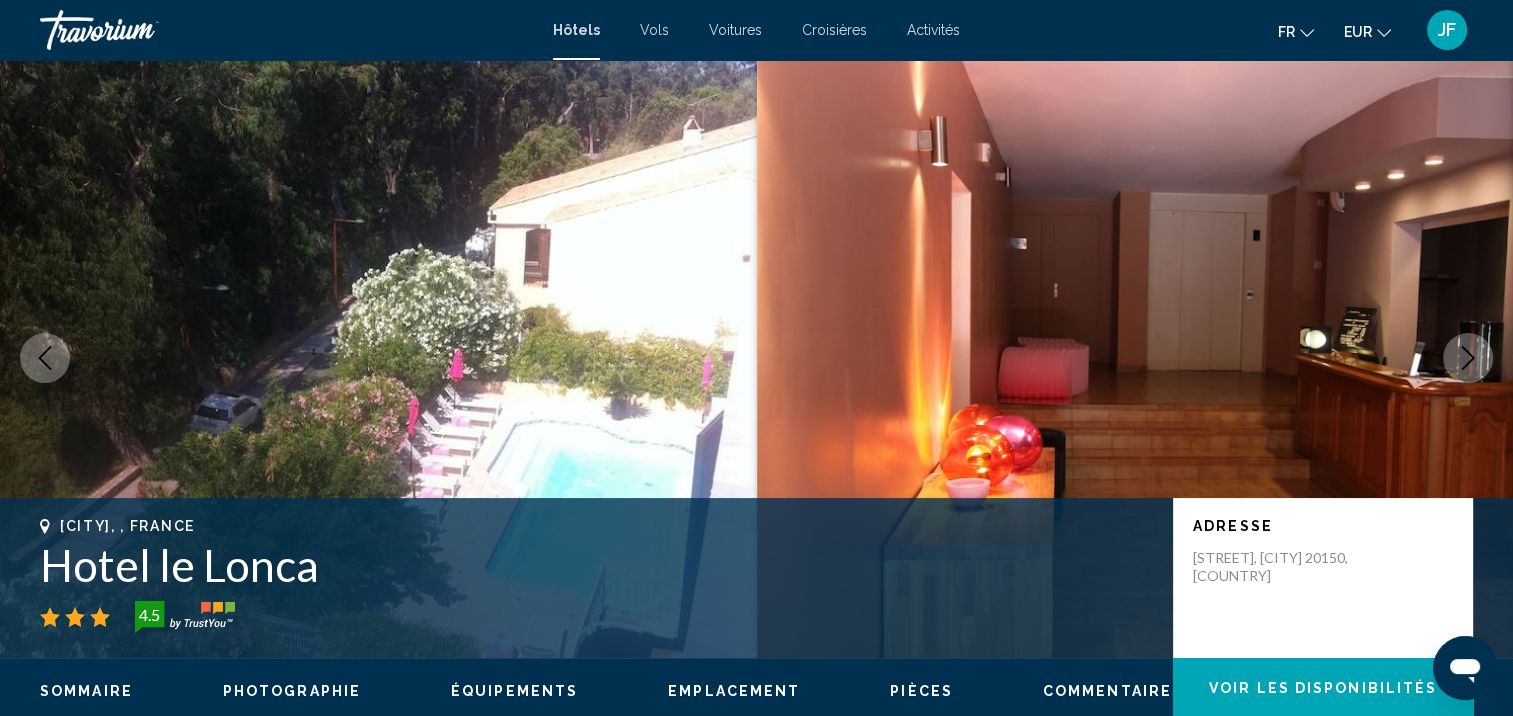click 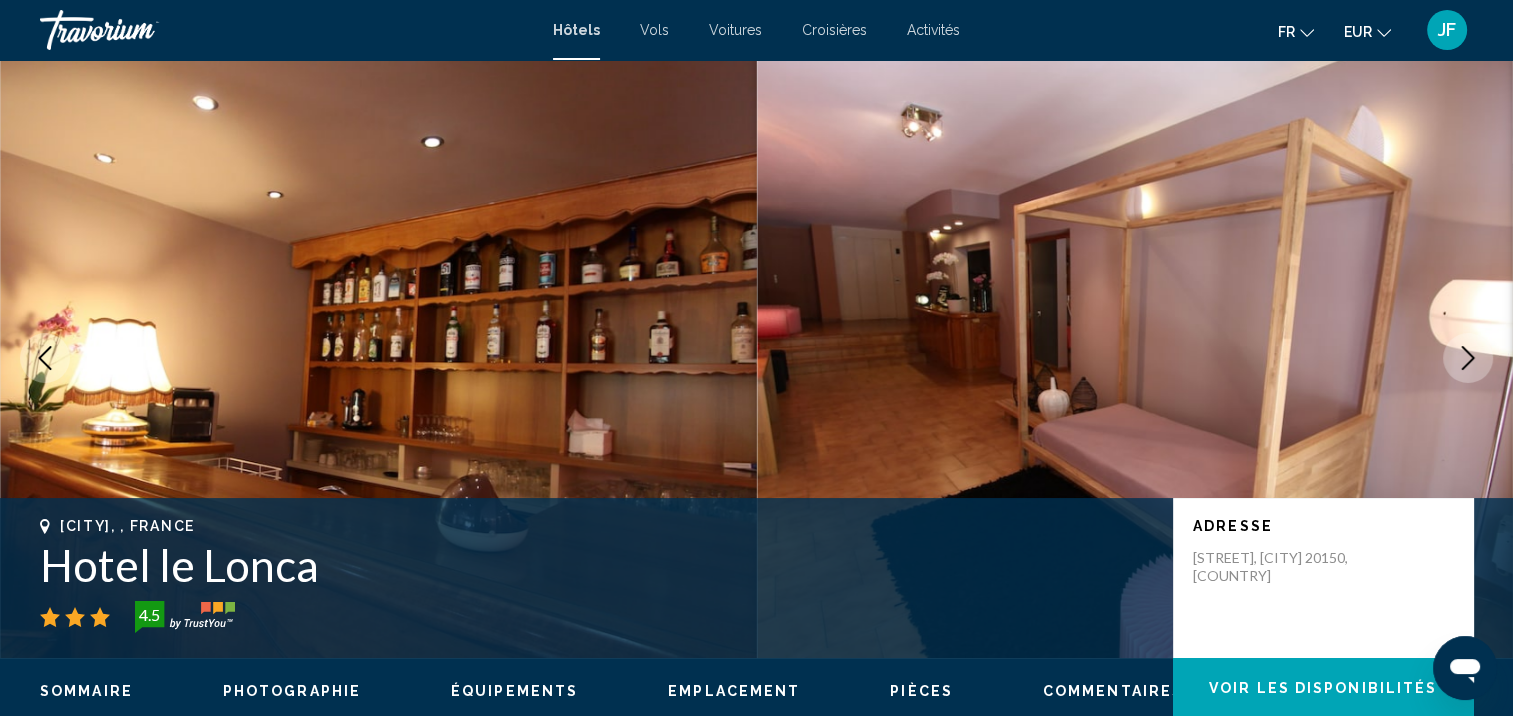 click 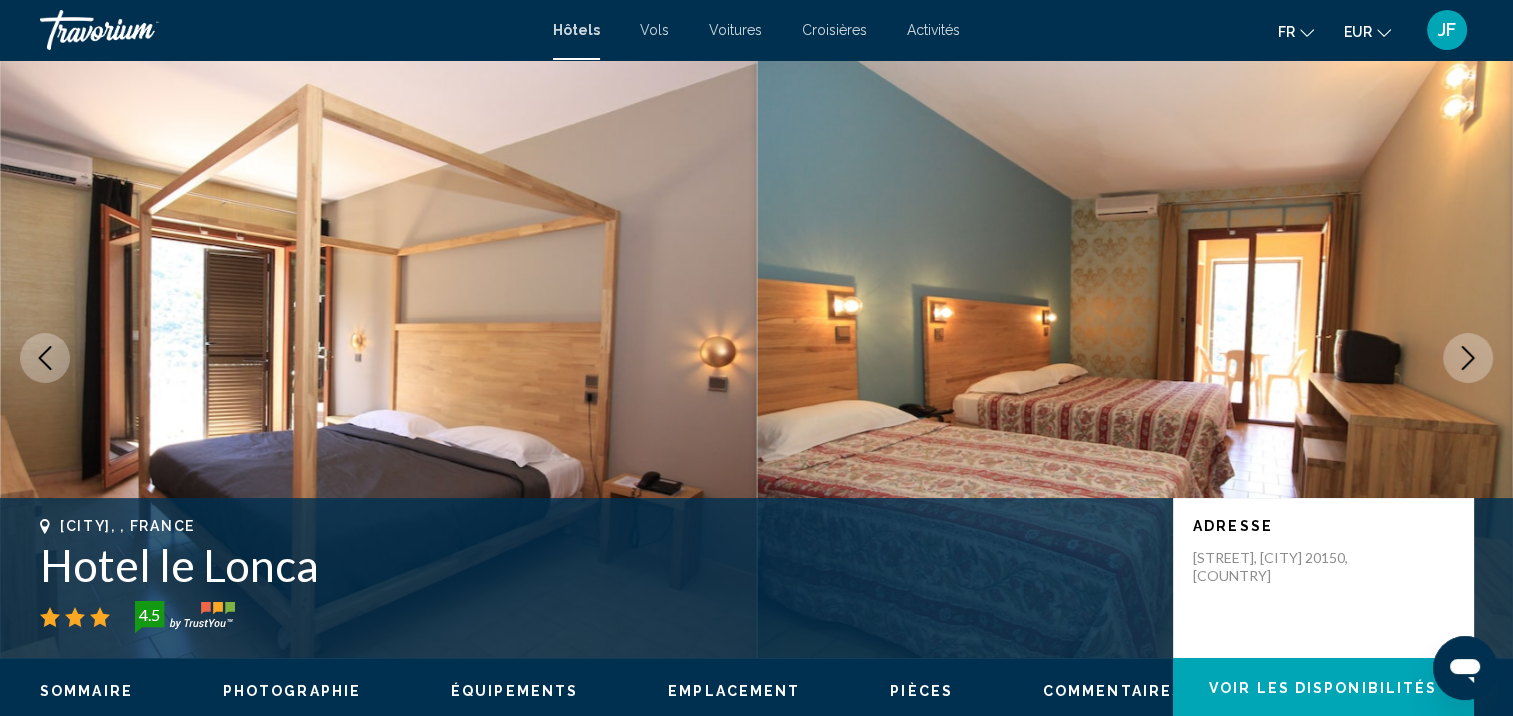 click 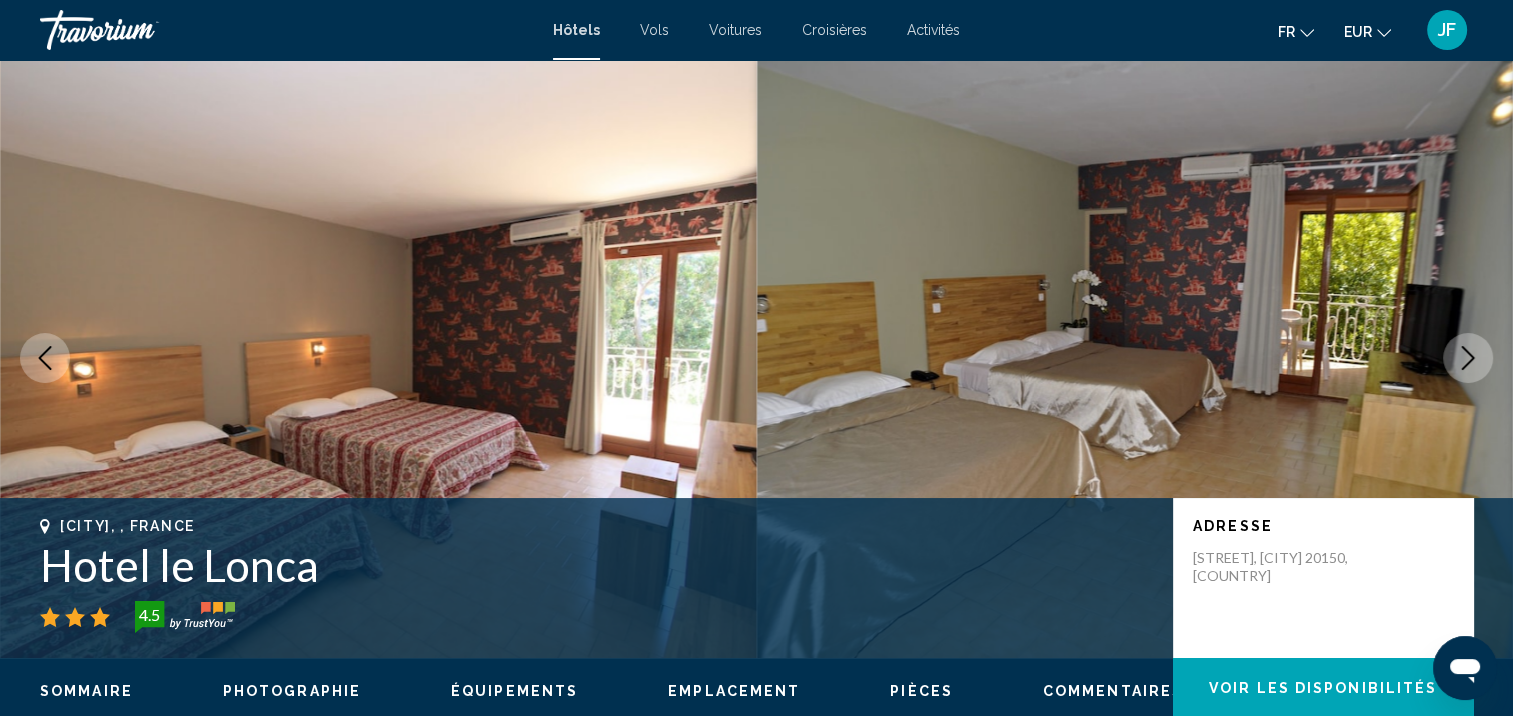 click 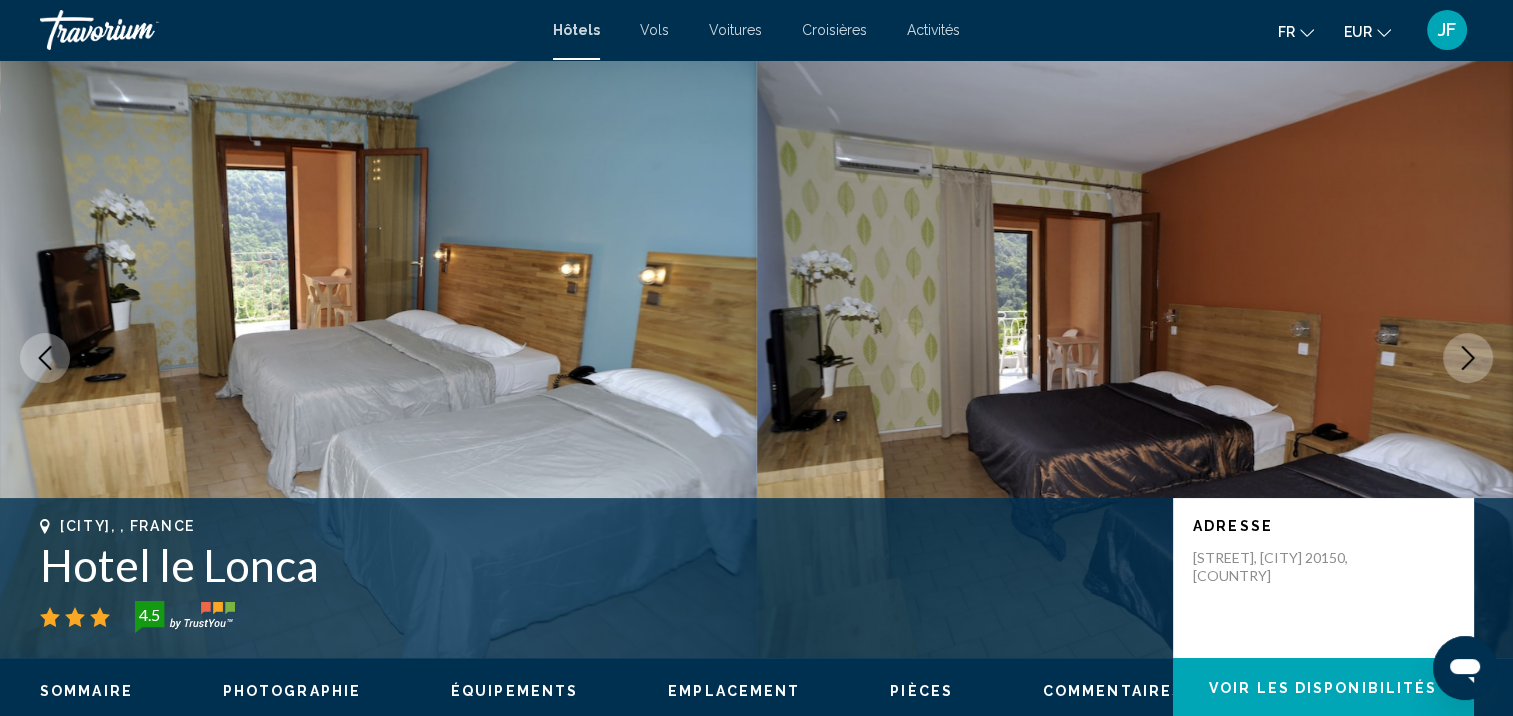 click 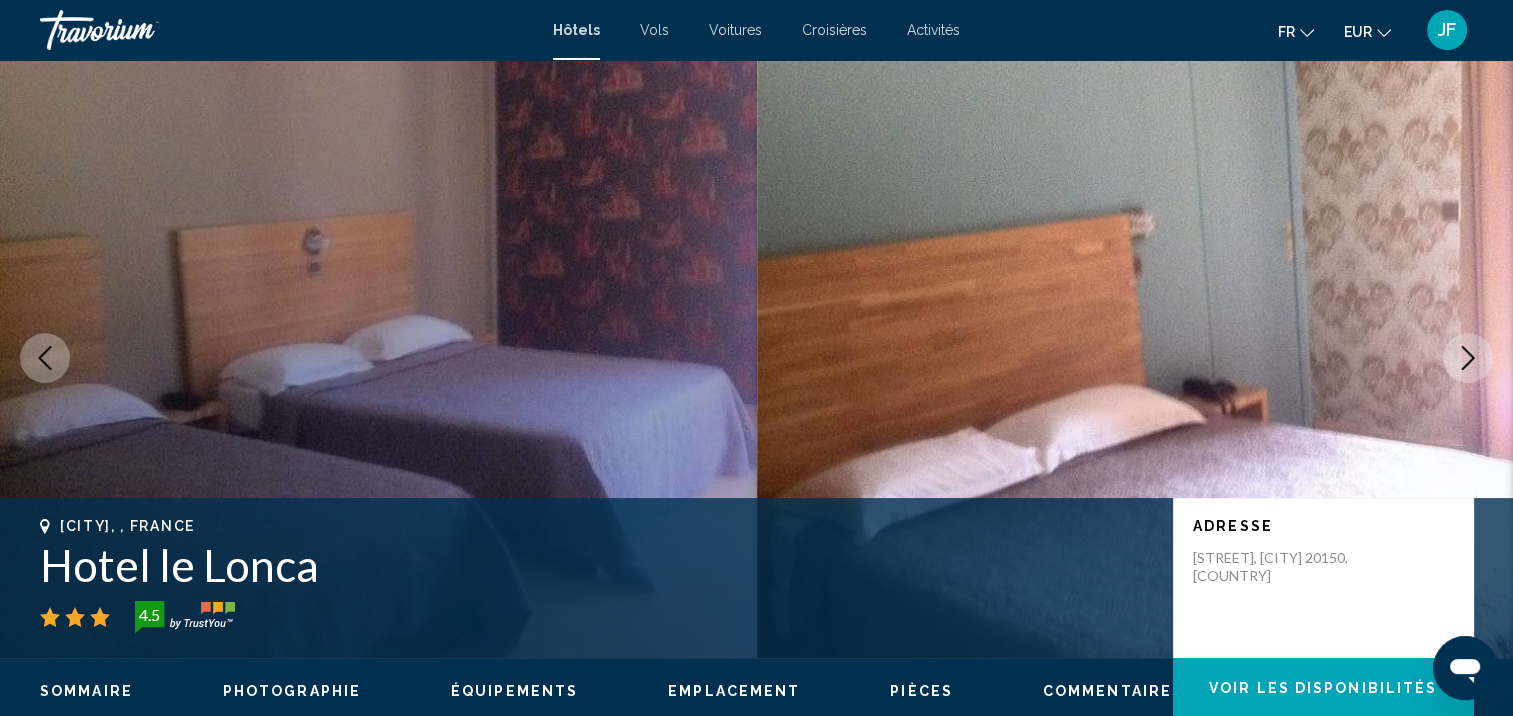 click 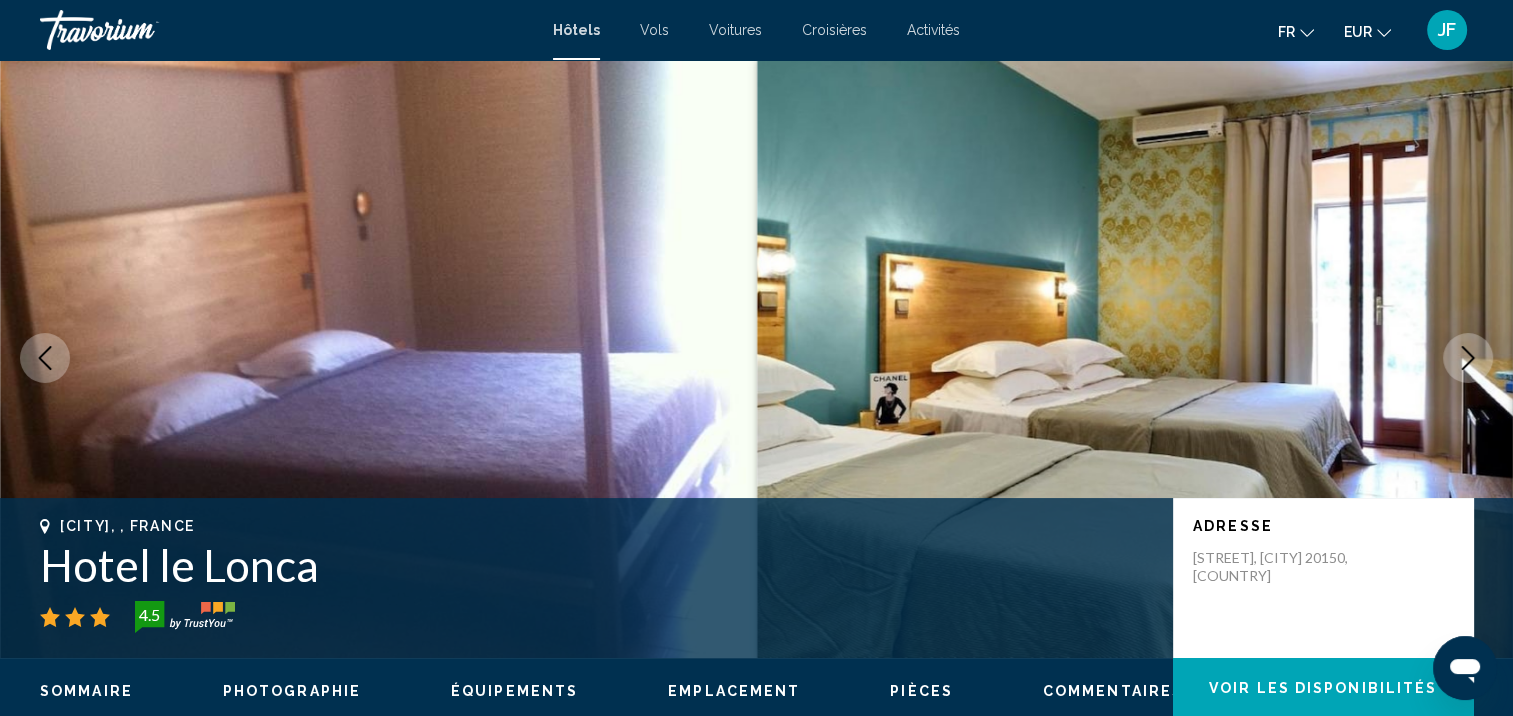 click 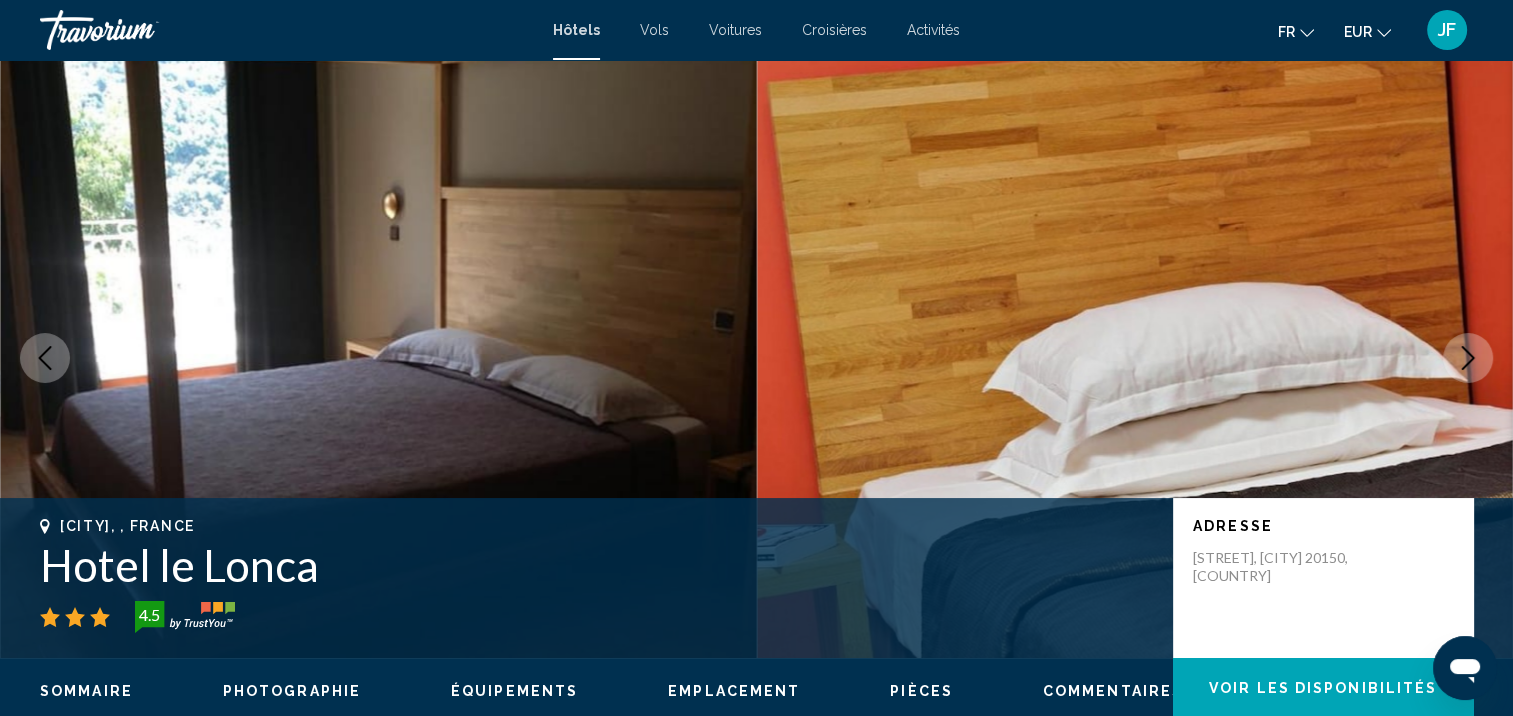 click 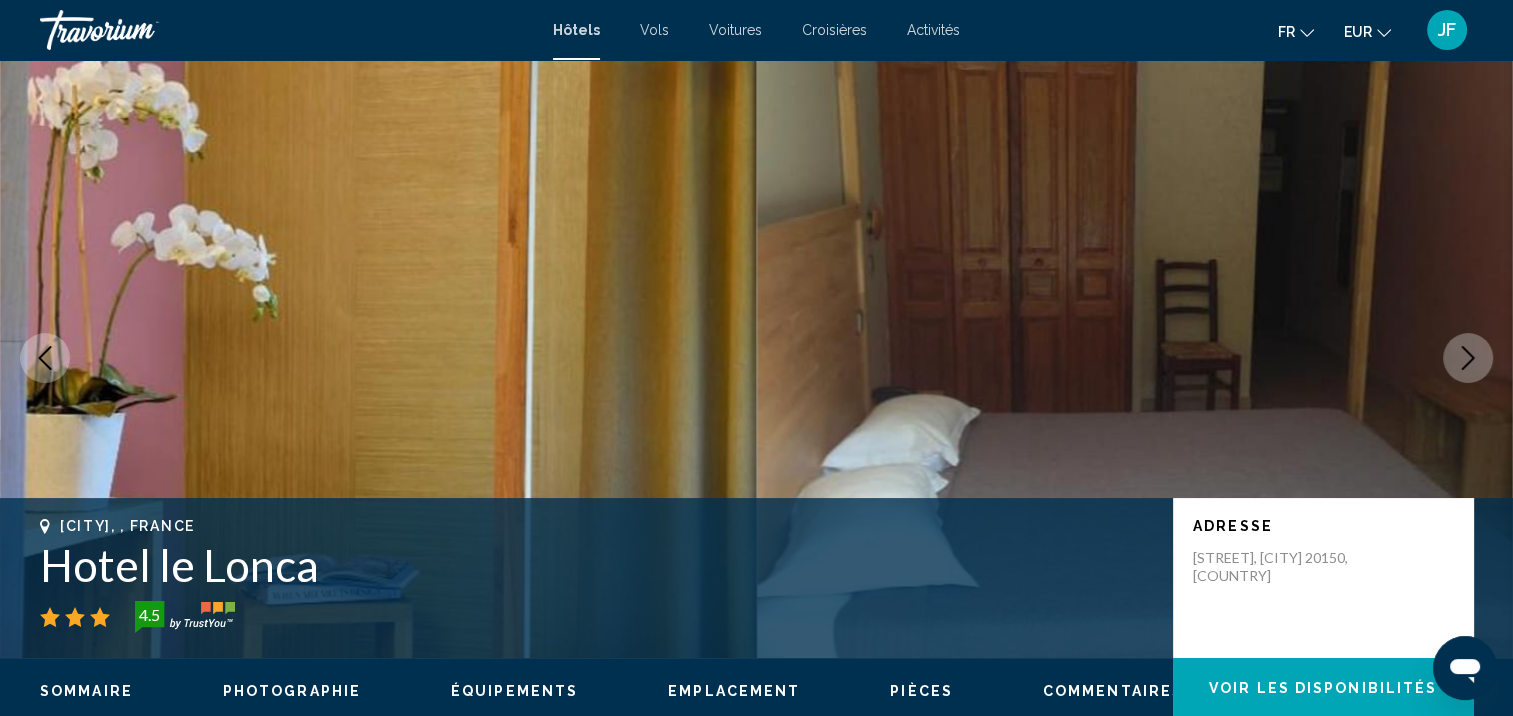 click 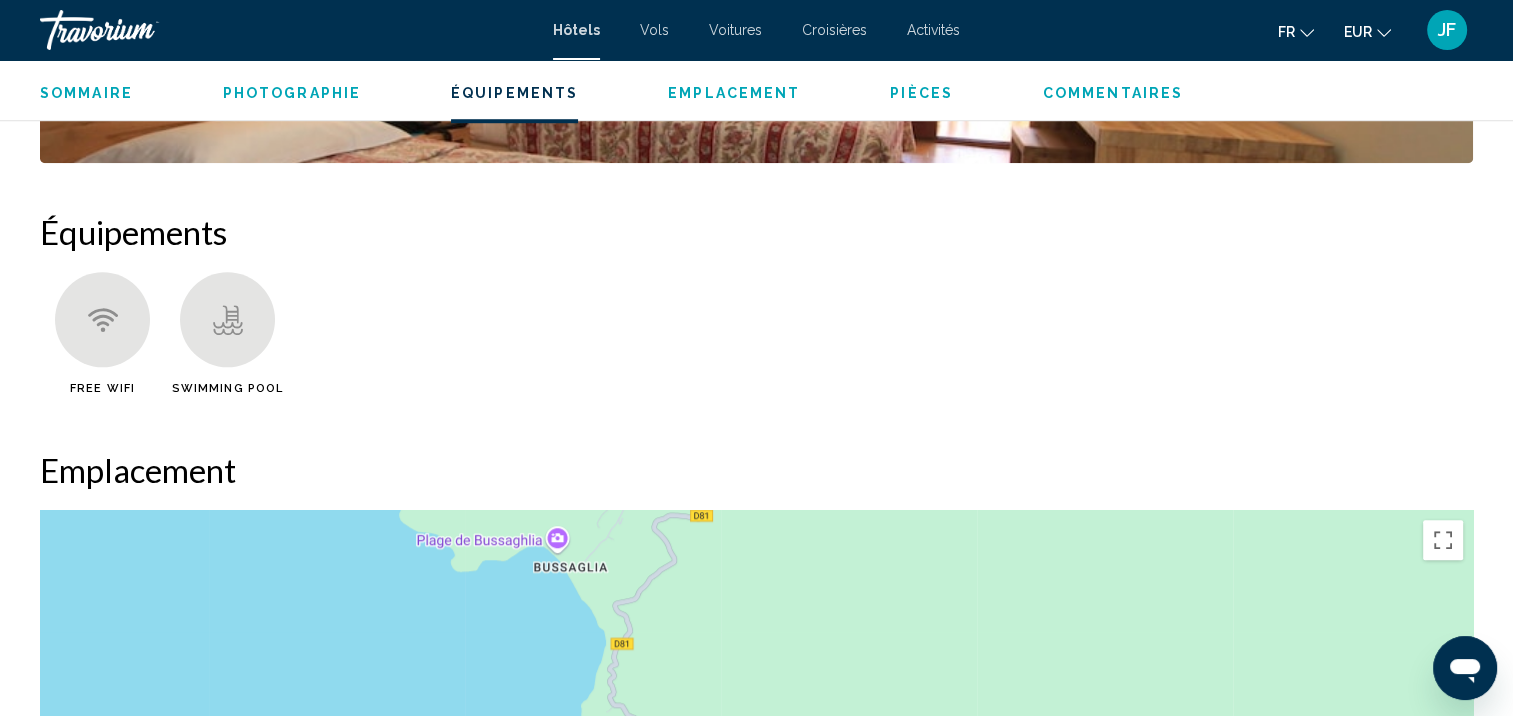 scroll, scrollTop: 2002, scrollLeft: 0, axis: vertical 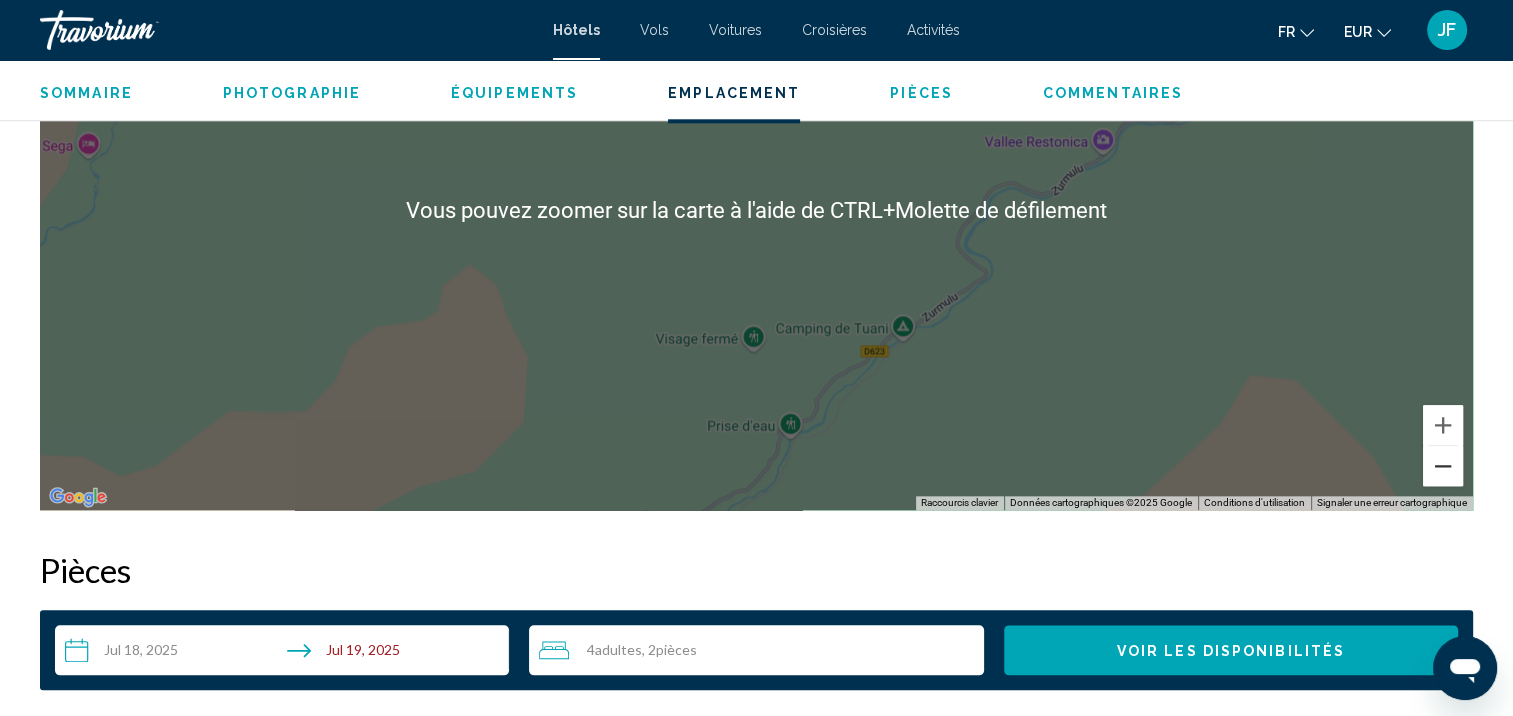 click at bounding box center [1443, 466] 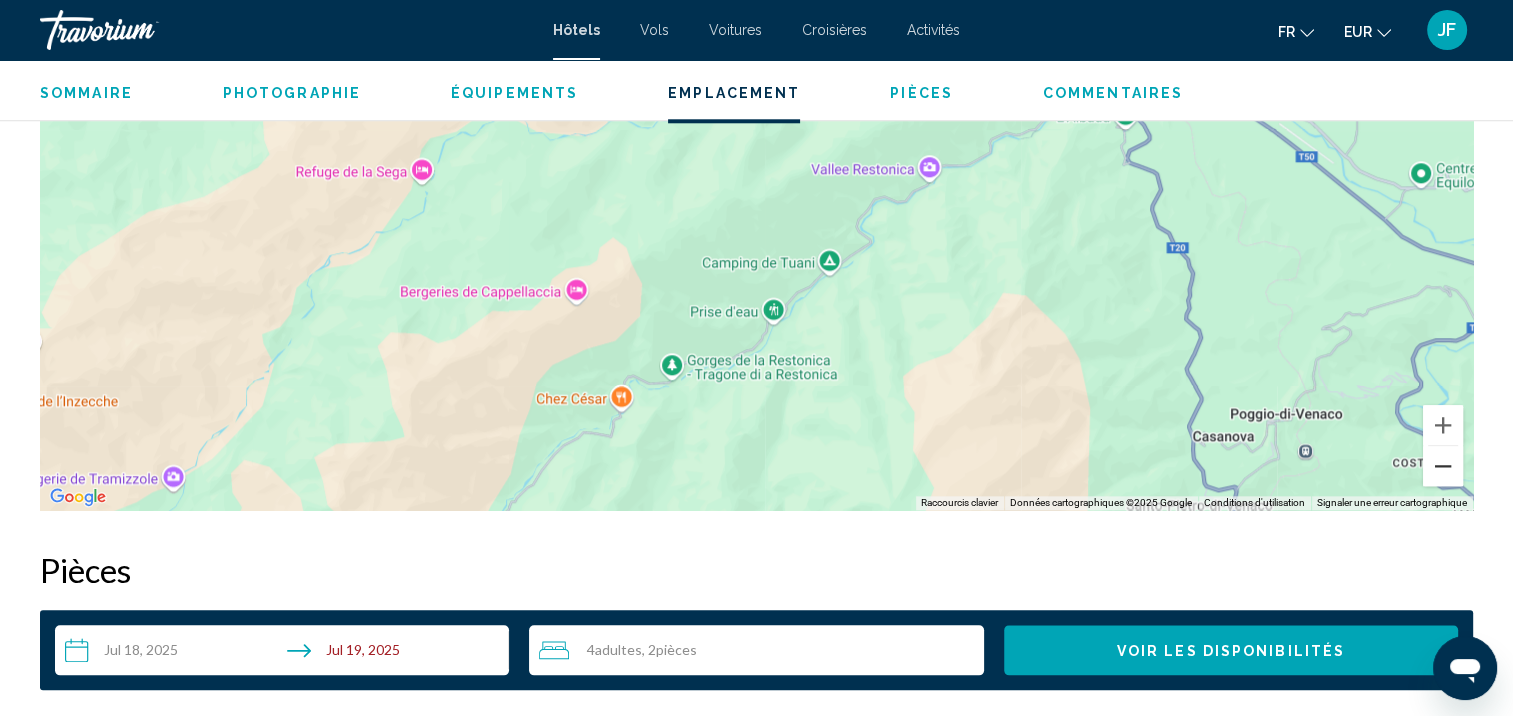 click at bounding box center (1443, 466) 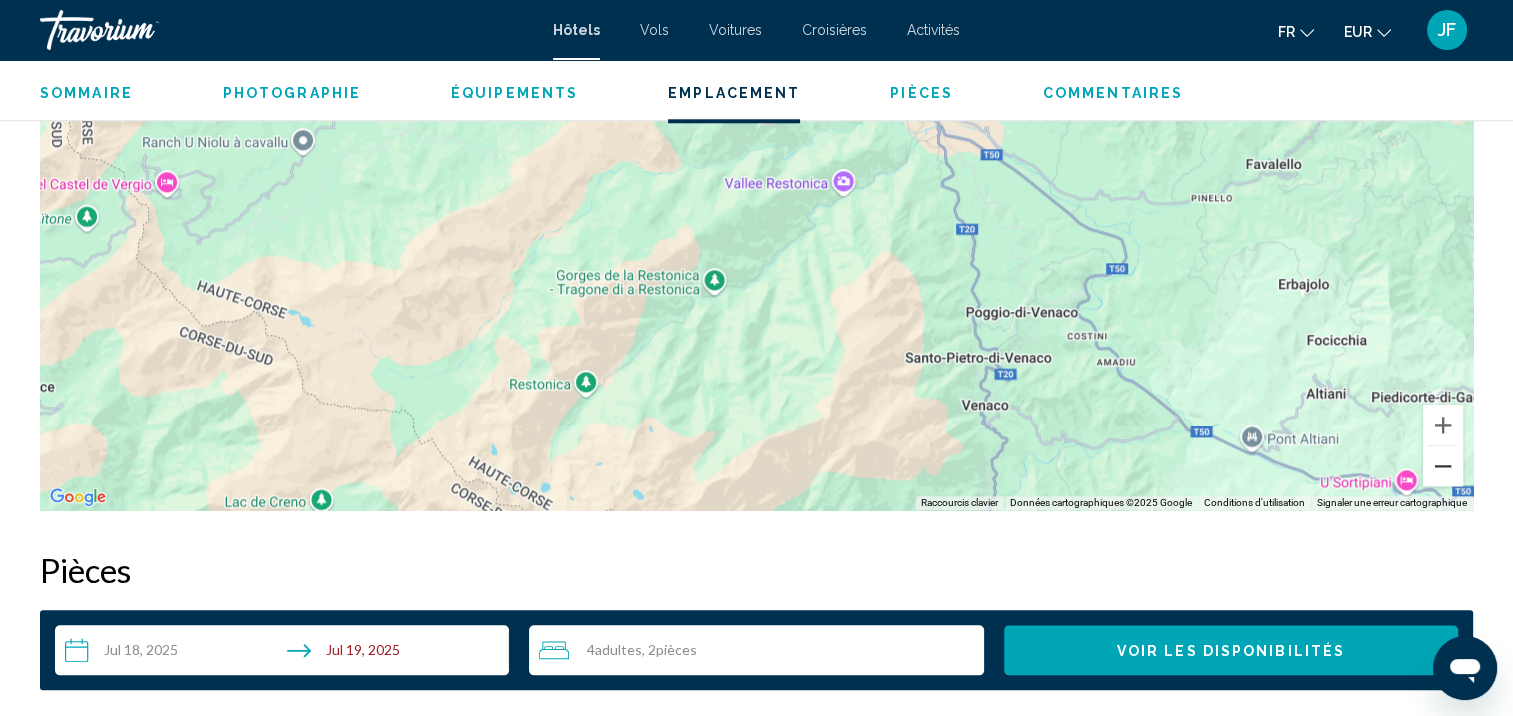 click at bounding box center (1443, 466) 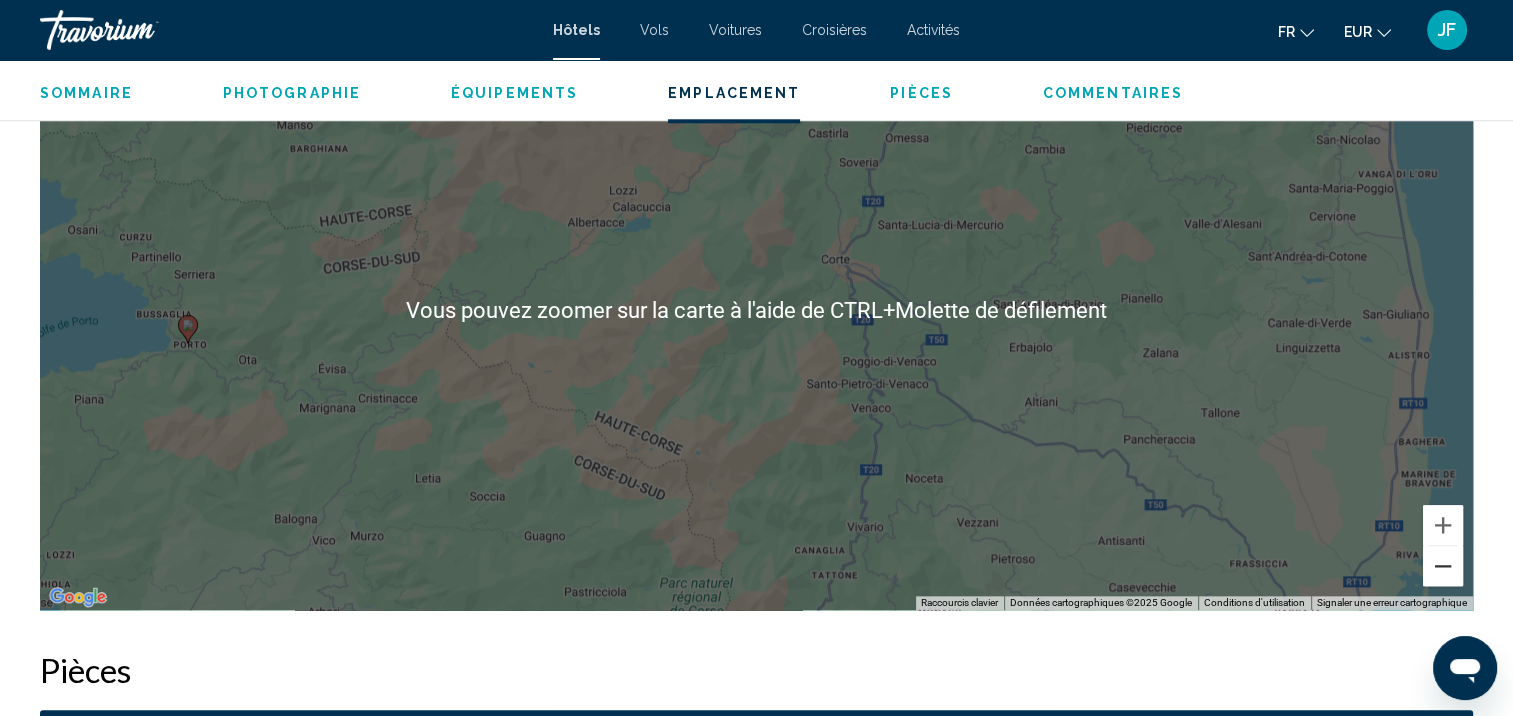 scroll, scrollTop: 2102, scrollLeft: 0, axis: vertical 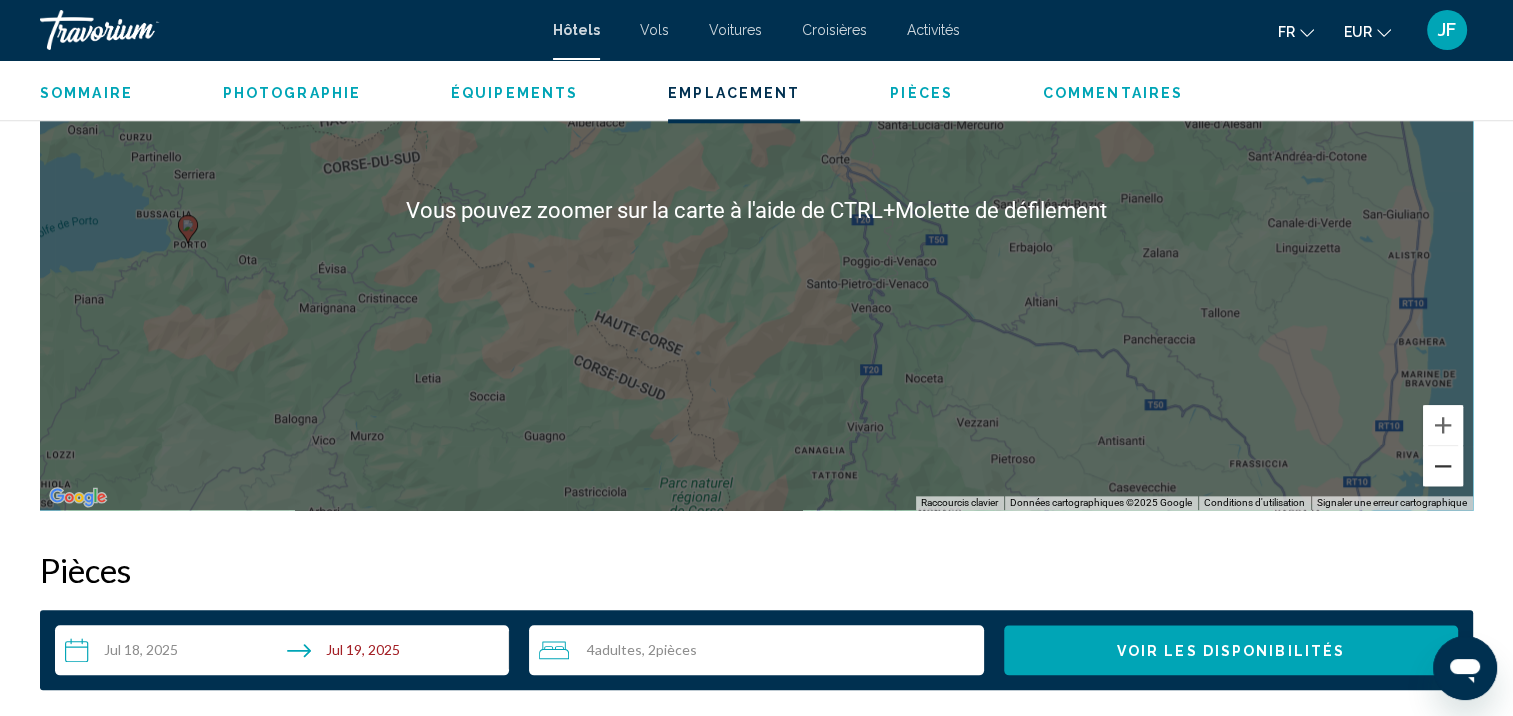 click at bounding box center (1443, 466) 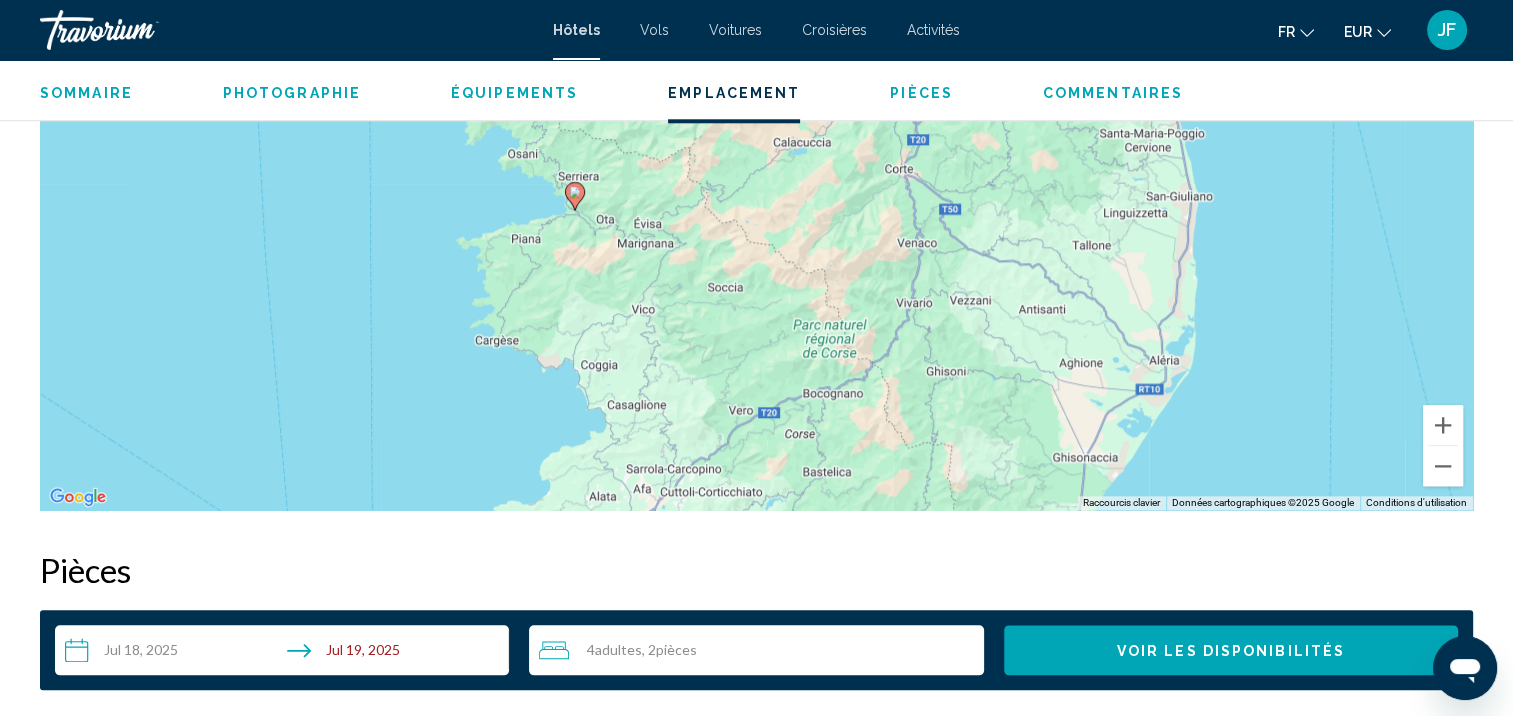 drag, startPoint x: 453, startPoint y: 358, endPoint x: 556, endPoint y: 337, distance: 105.11898 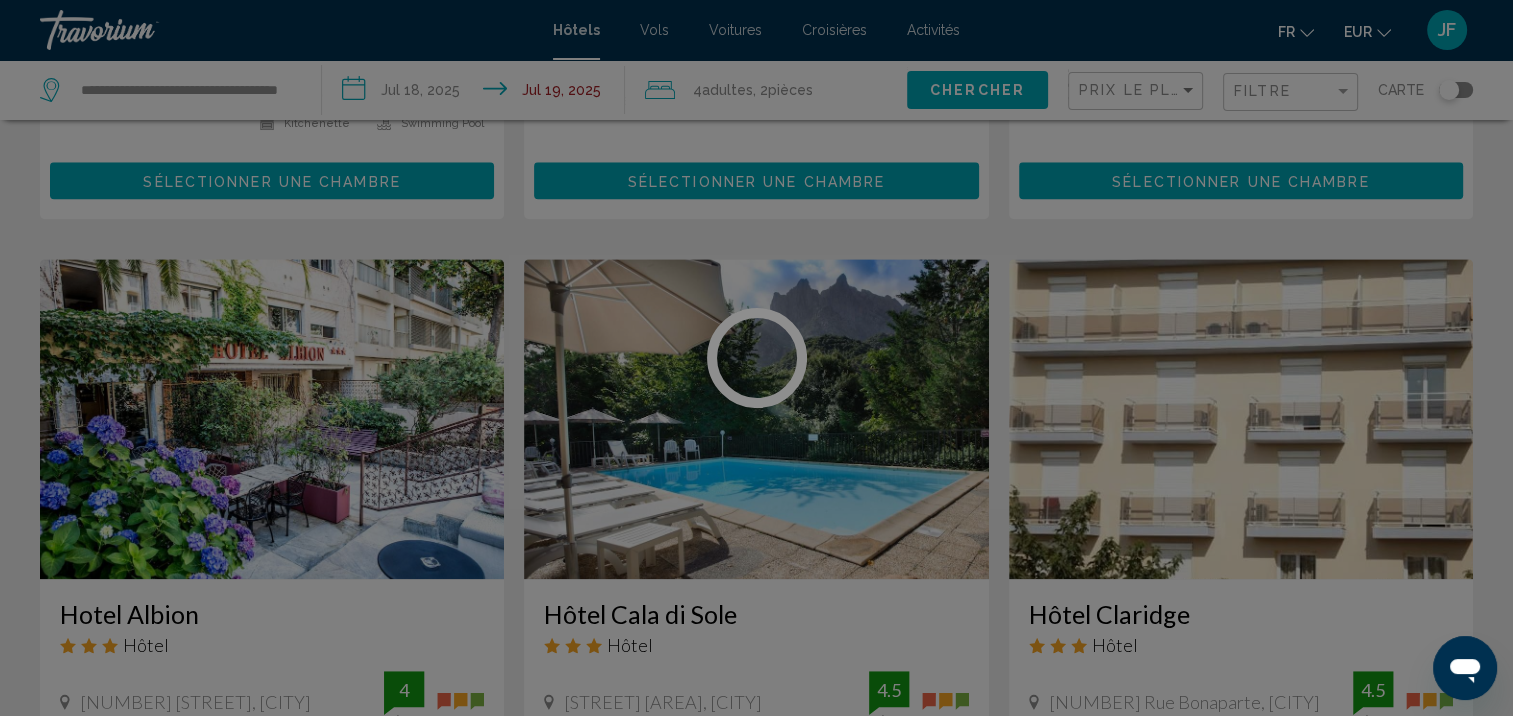 scroll, scrollTop: 0, scrollLeft: 0, axis: both 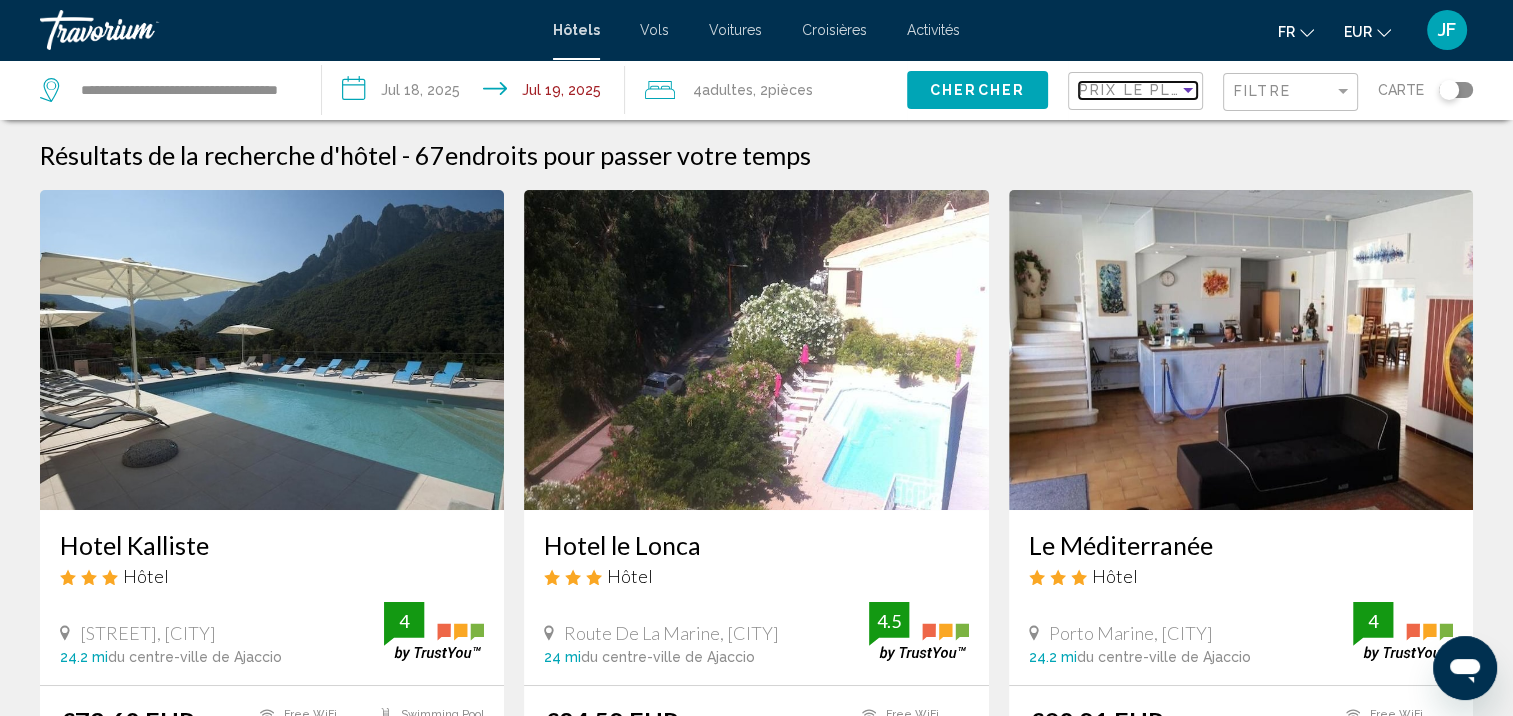 click at bounding box center (1188, 90) 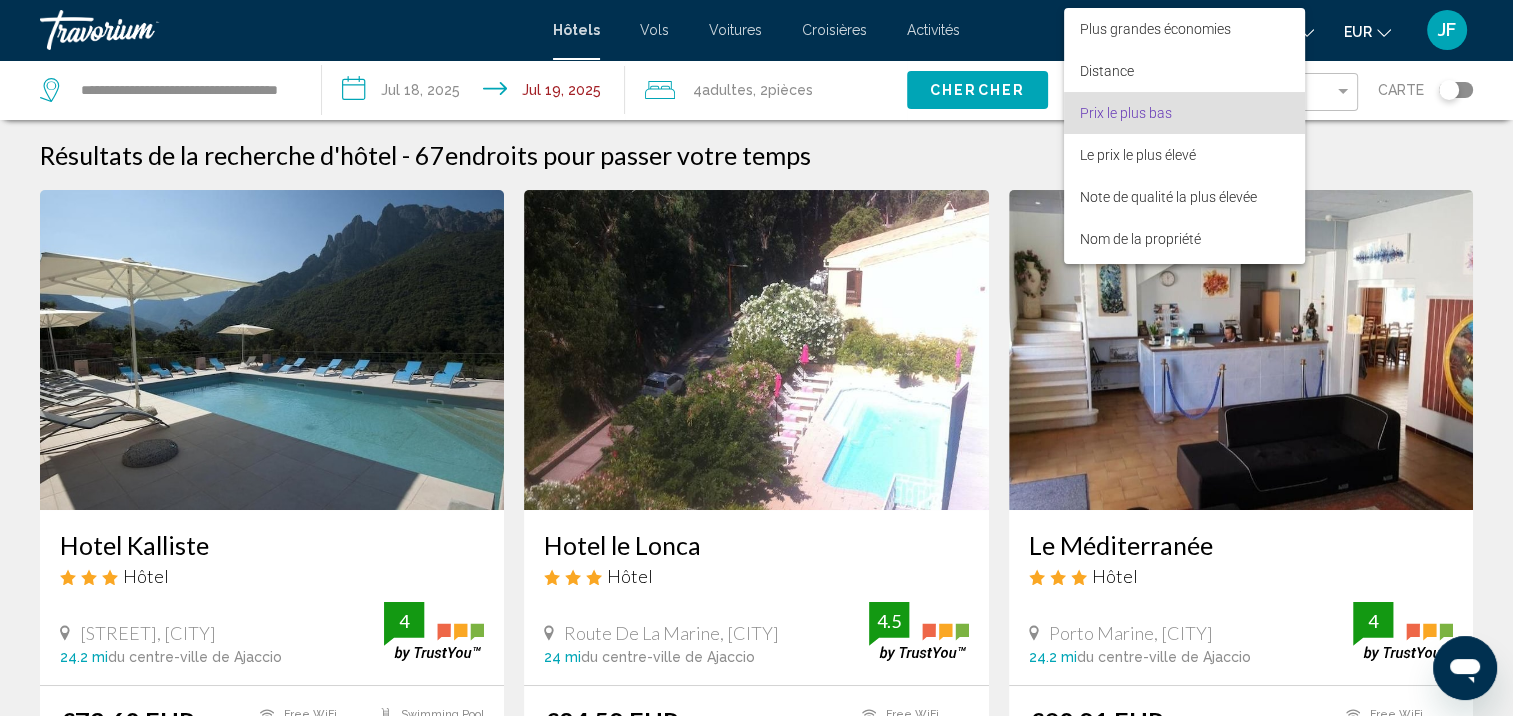 scroll, scrollTop: 23, scrollLeft: 0, axis: vertical 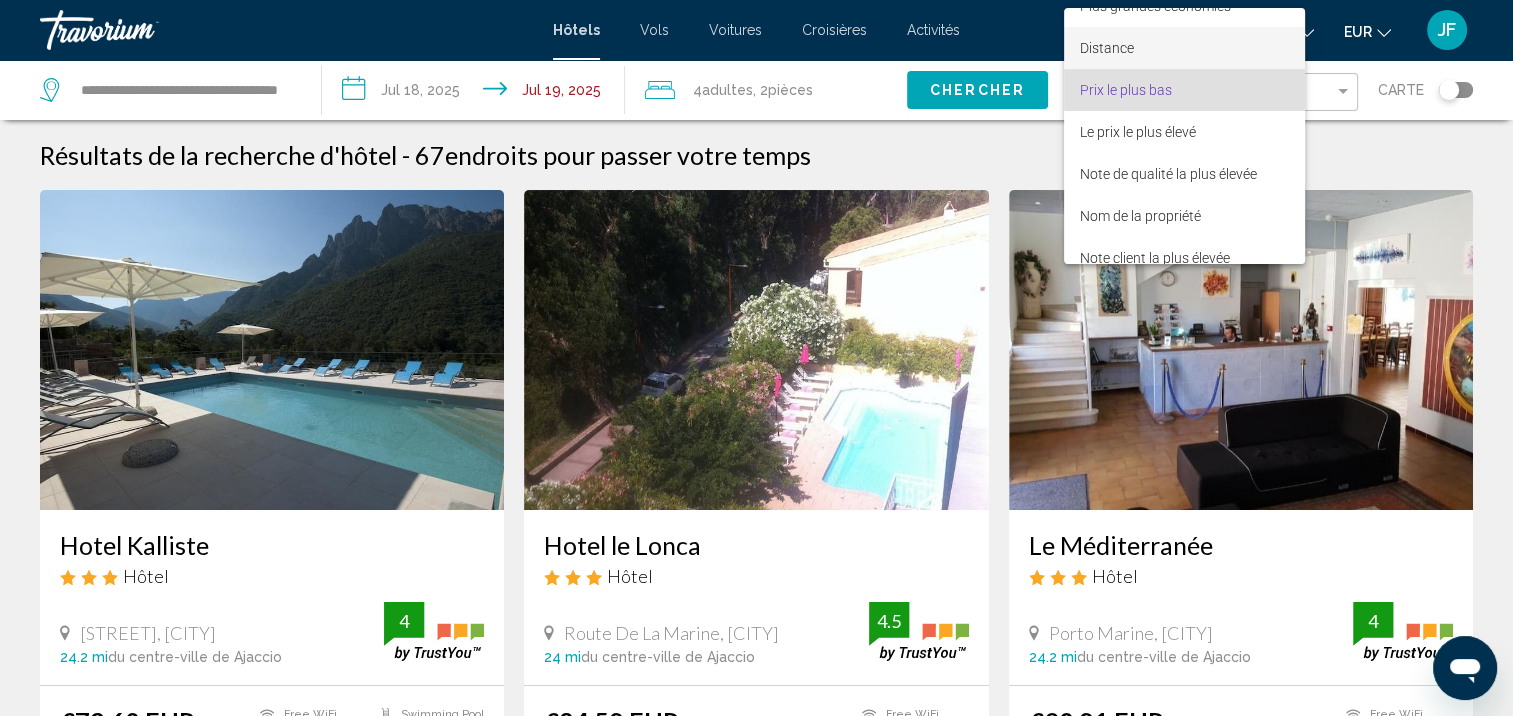 click on "Distance" at bounding box center (1184, 48) 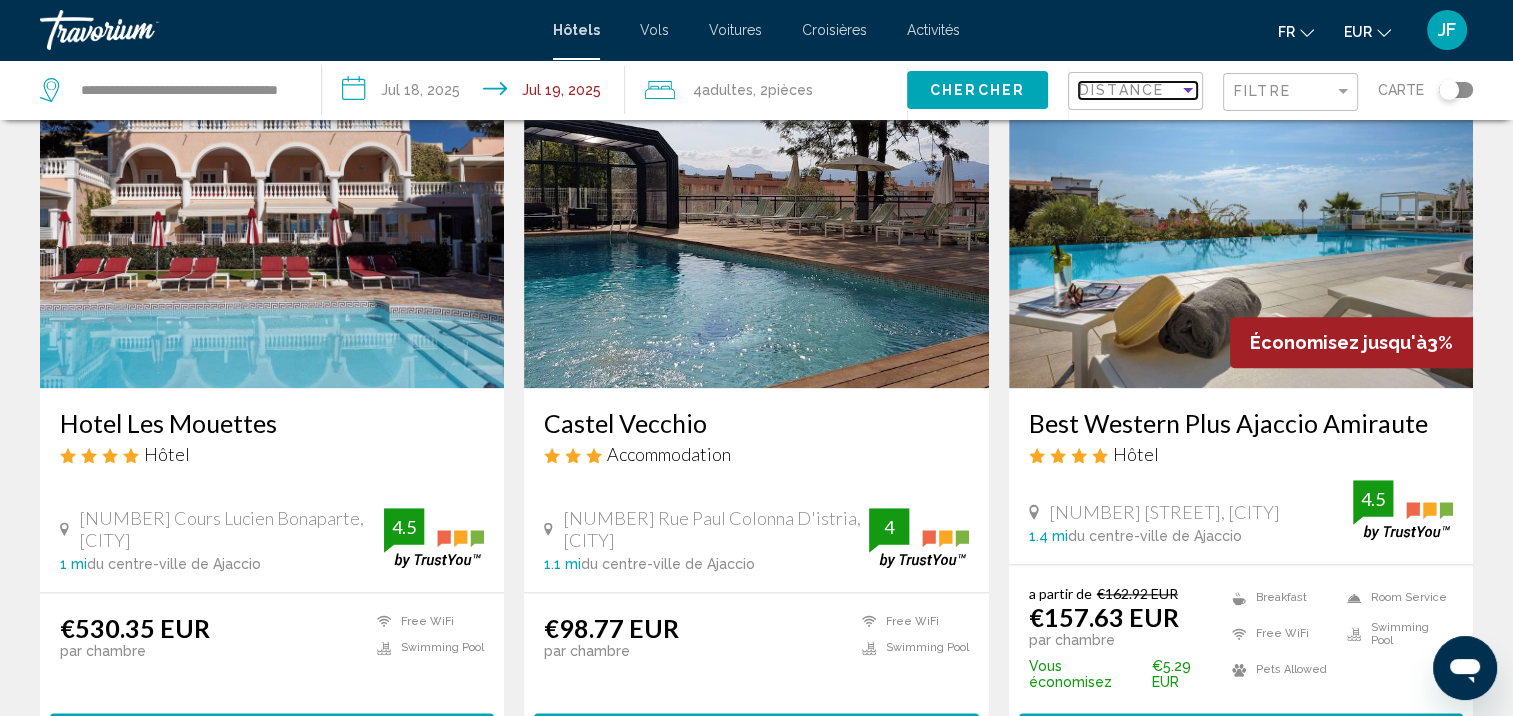 scroll, scrollTop: 2400, scrollLeft: 0, axis: vertical 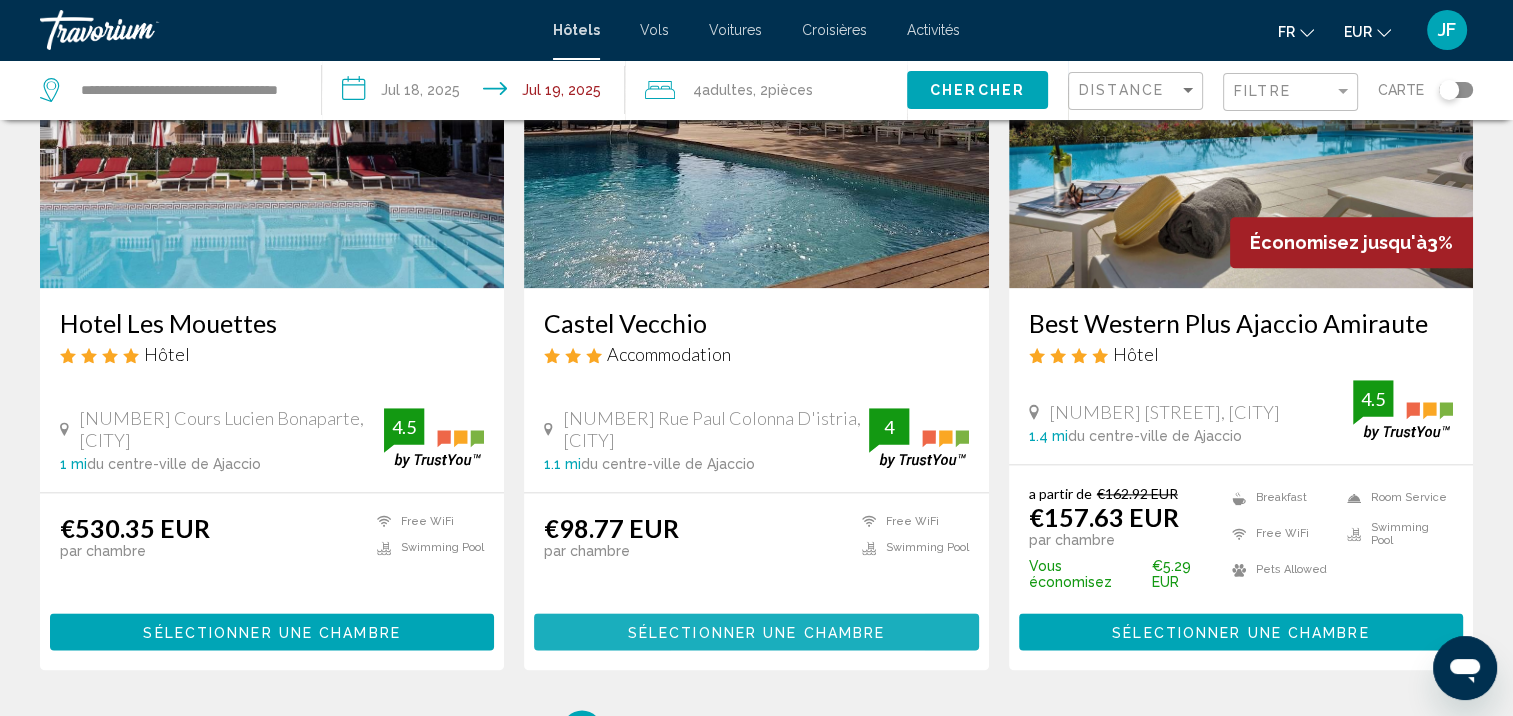 click on "Sélectionner une chambre" at bounding box center (756, 632) 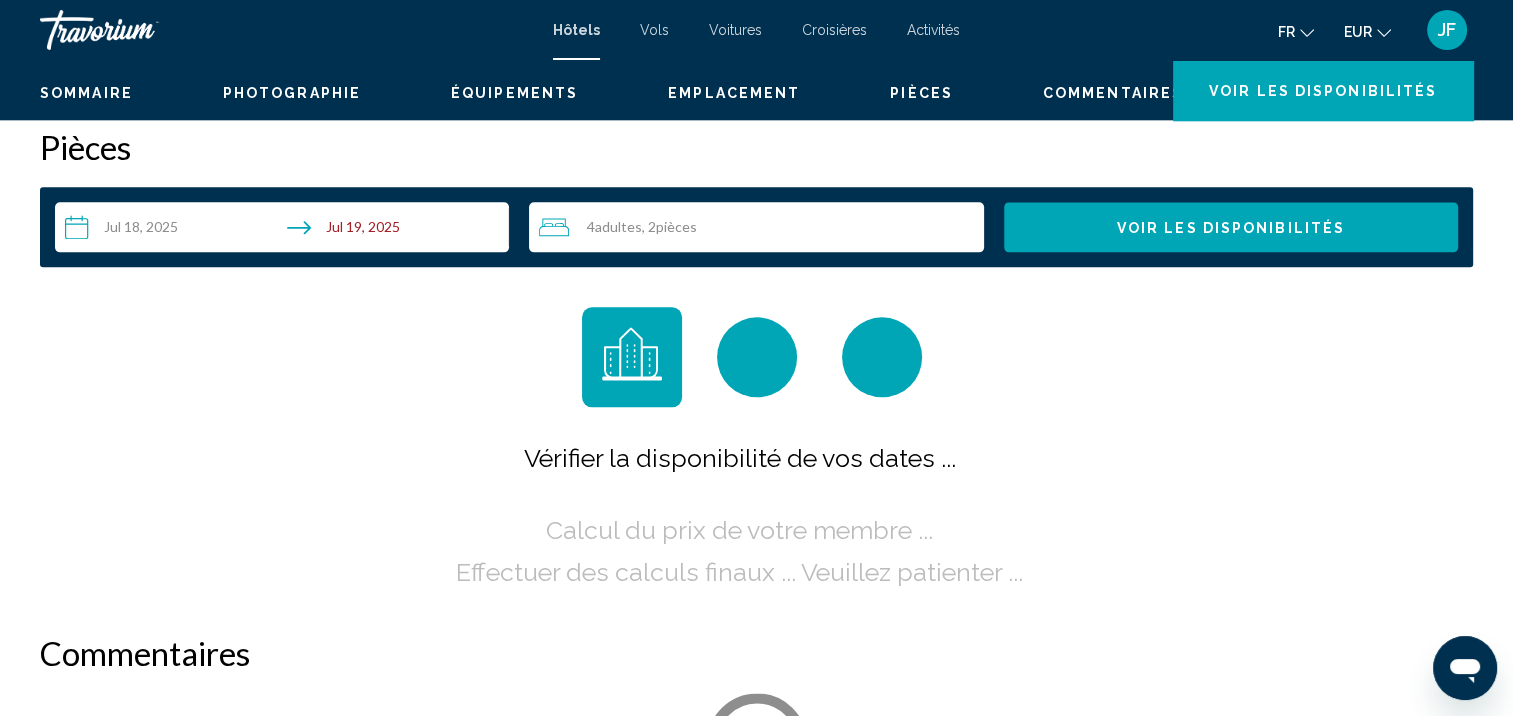 scroll, scrollTop: 2, scrollLeft: 0, axis: vertical 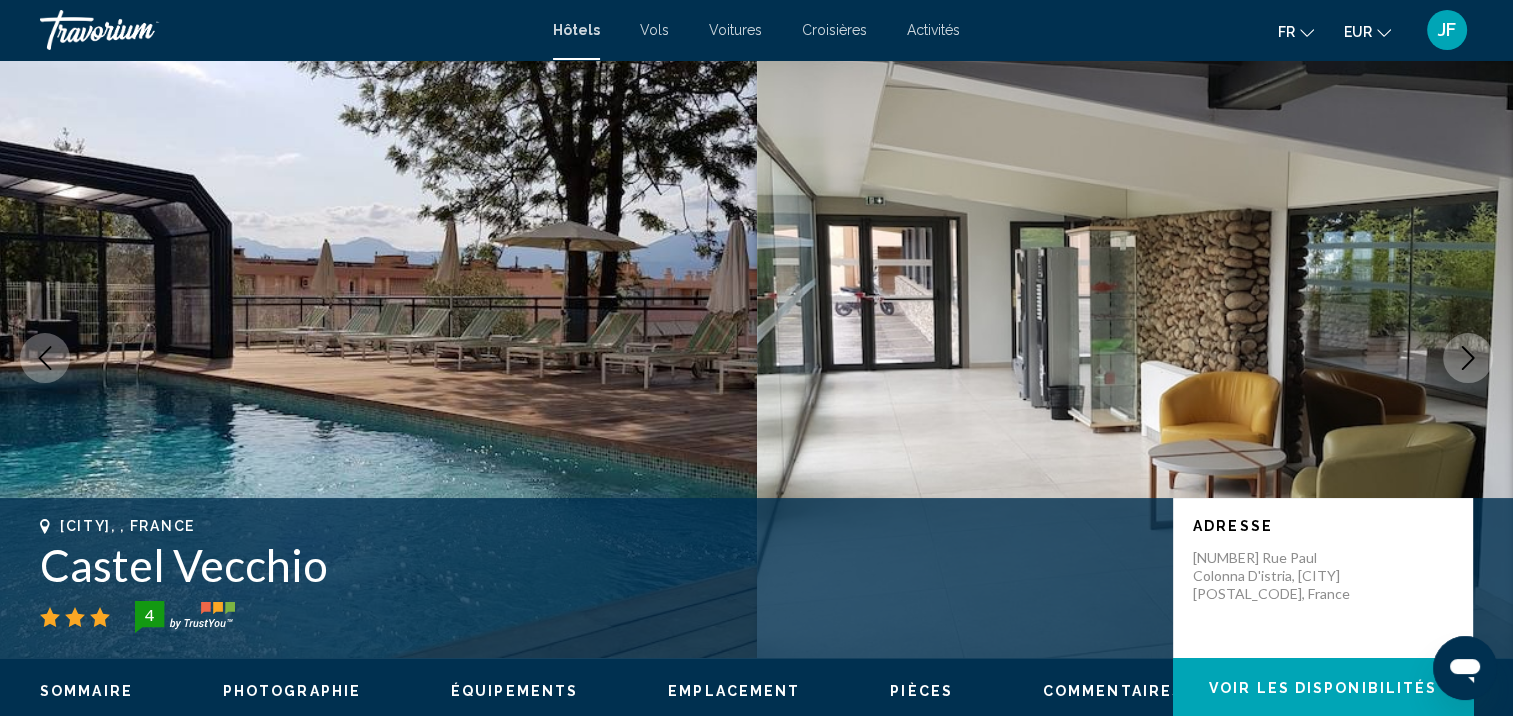 click 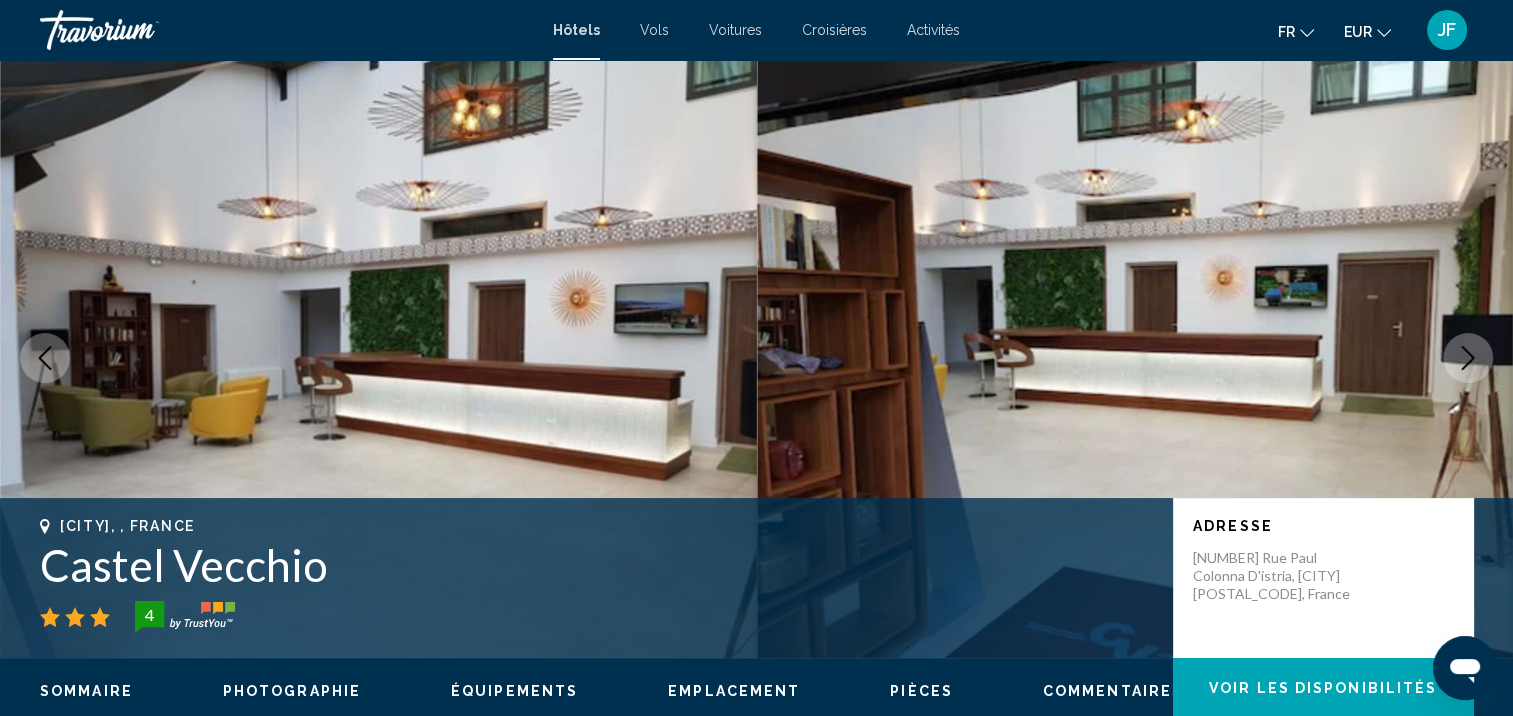 click 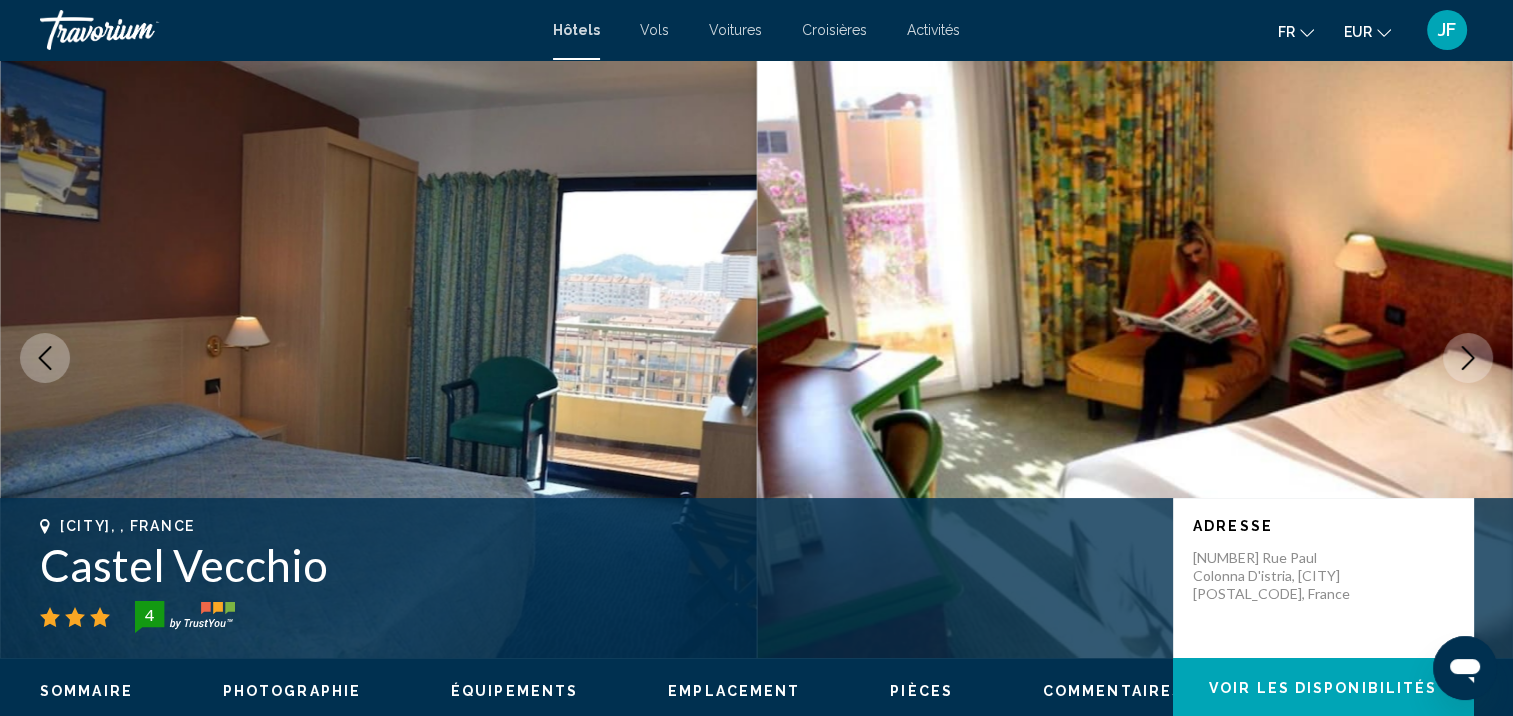 click 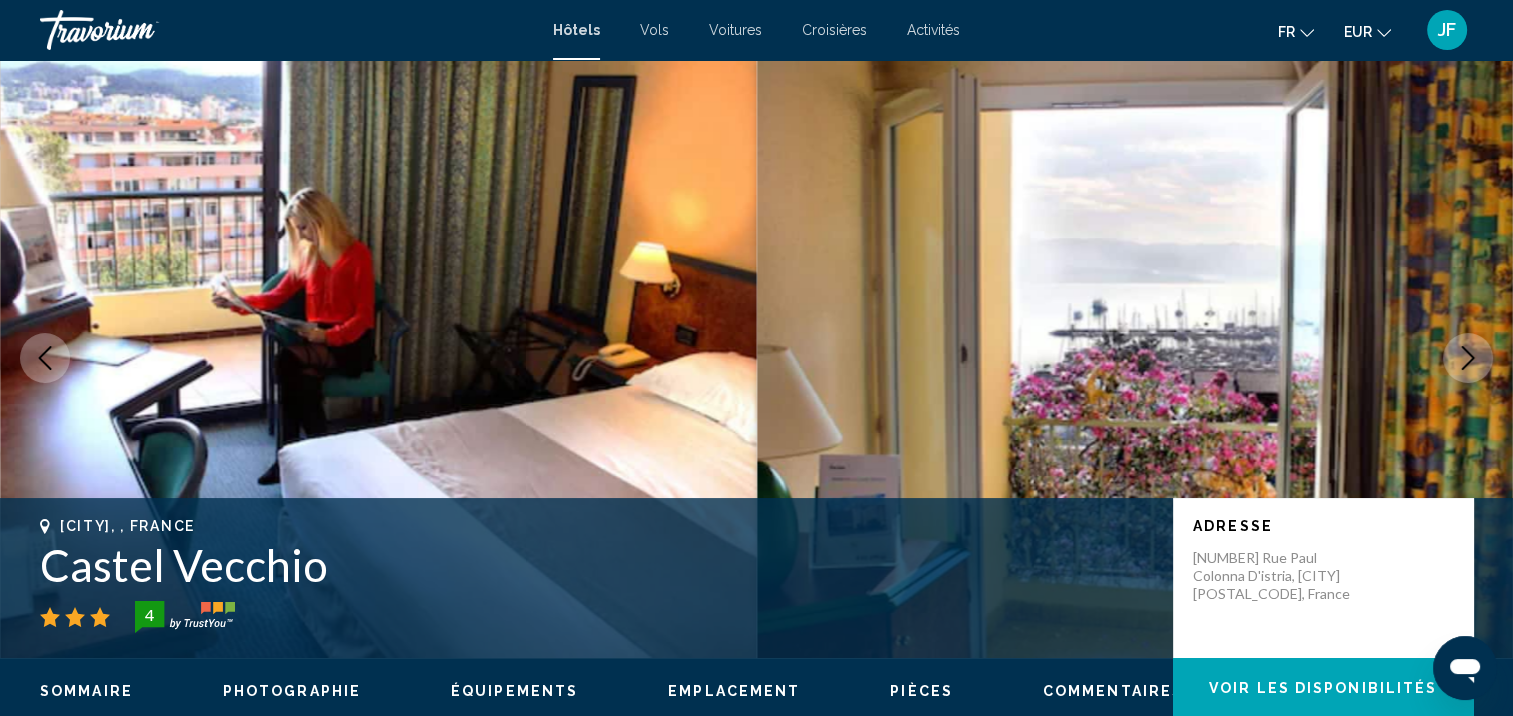 click 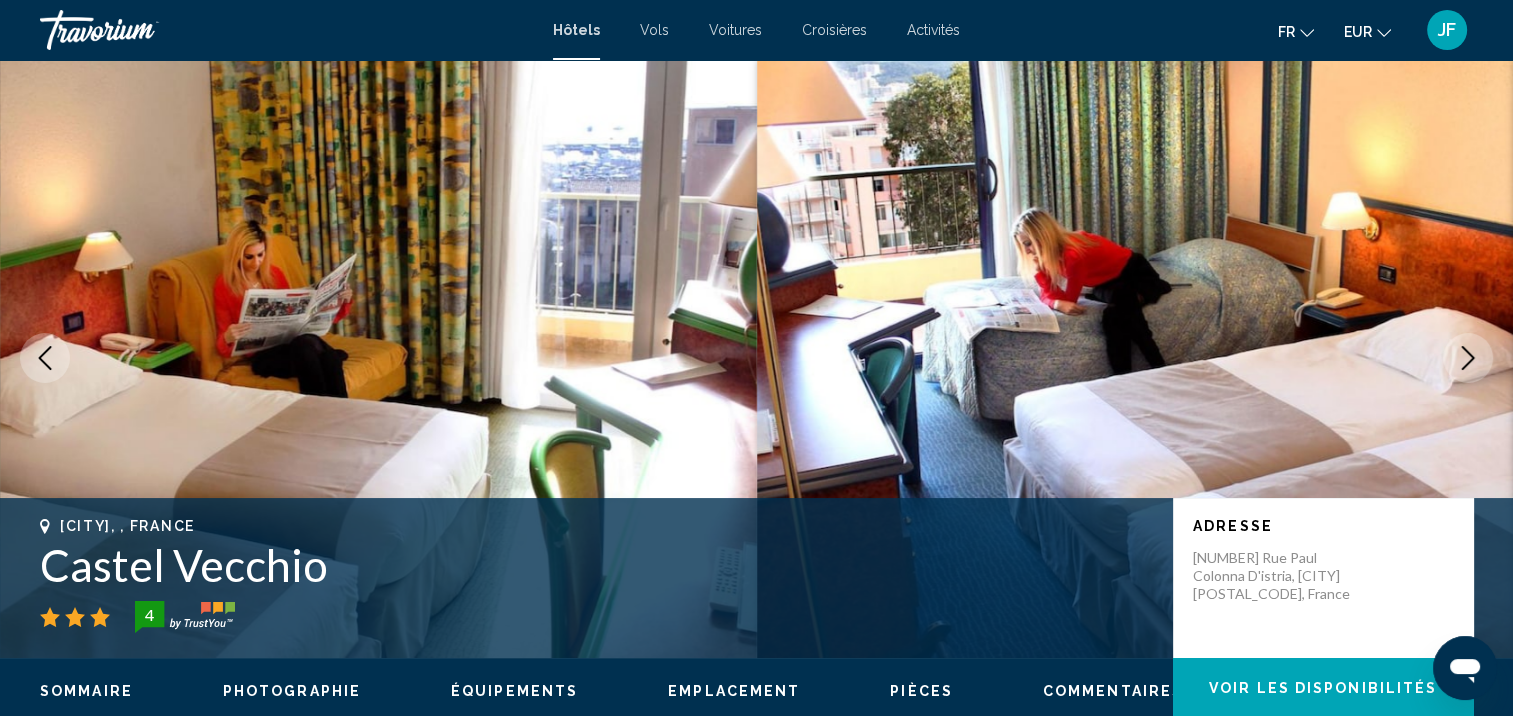 click 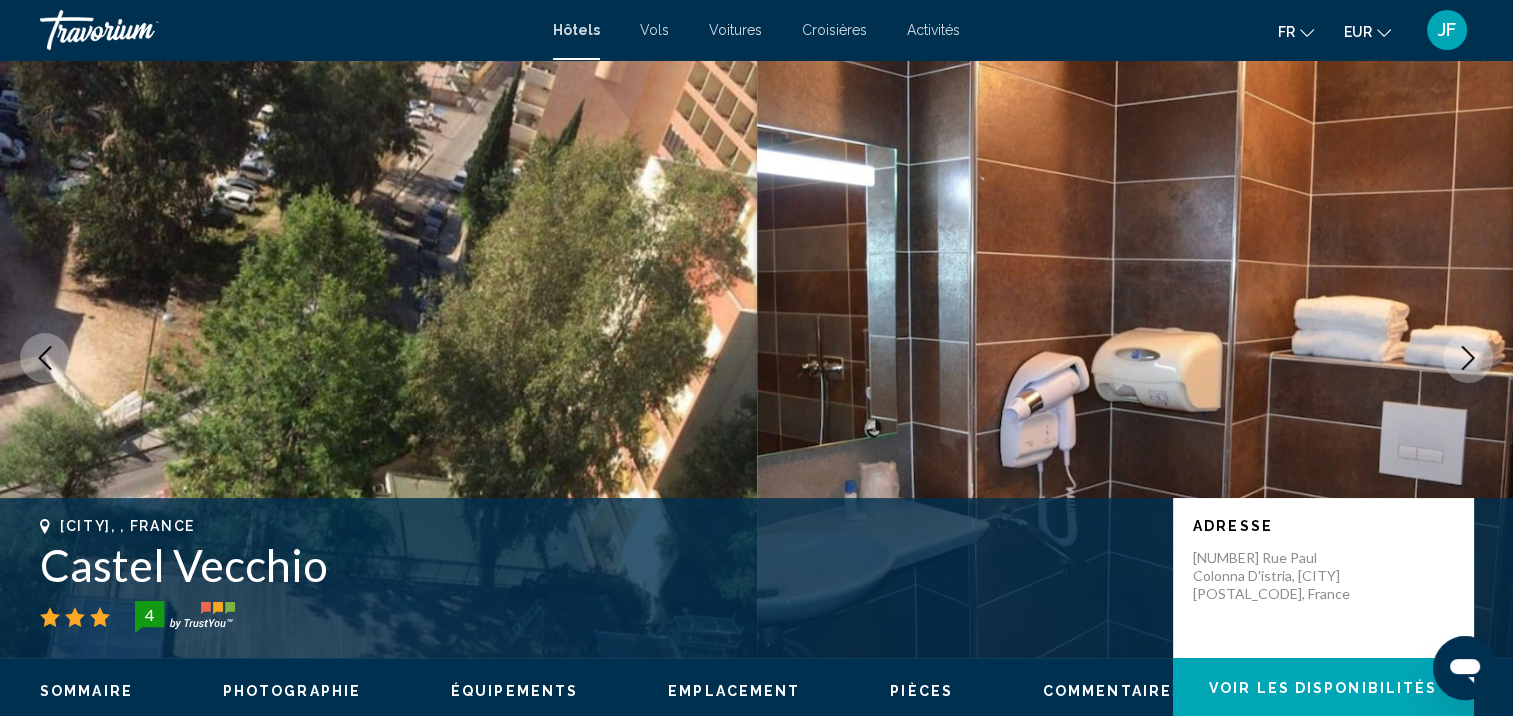 click 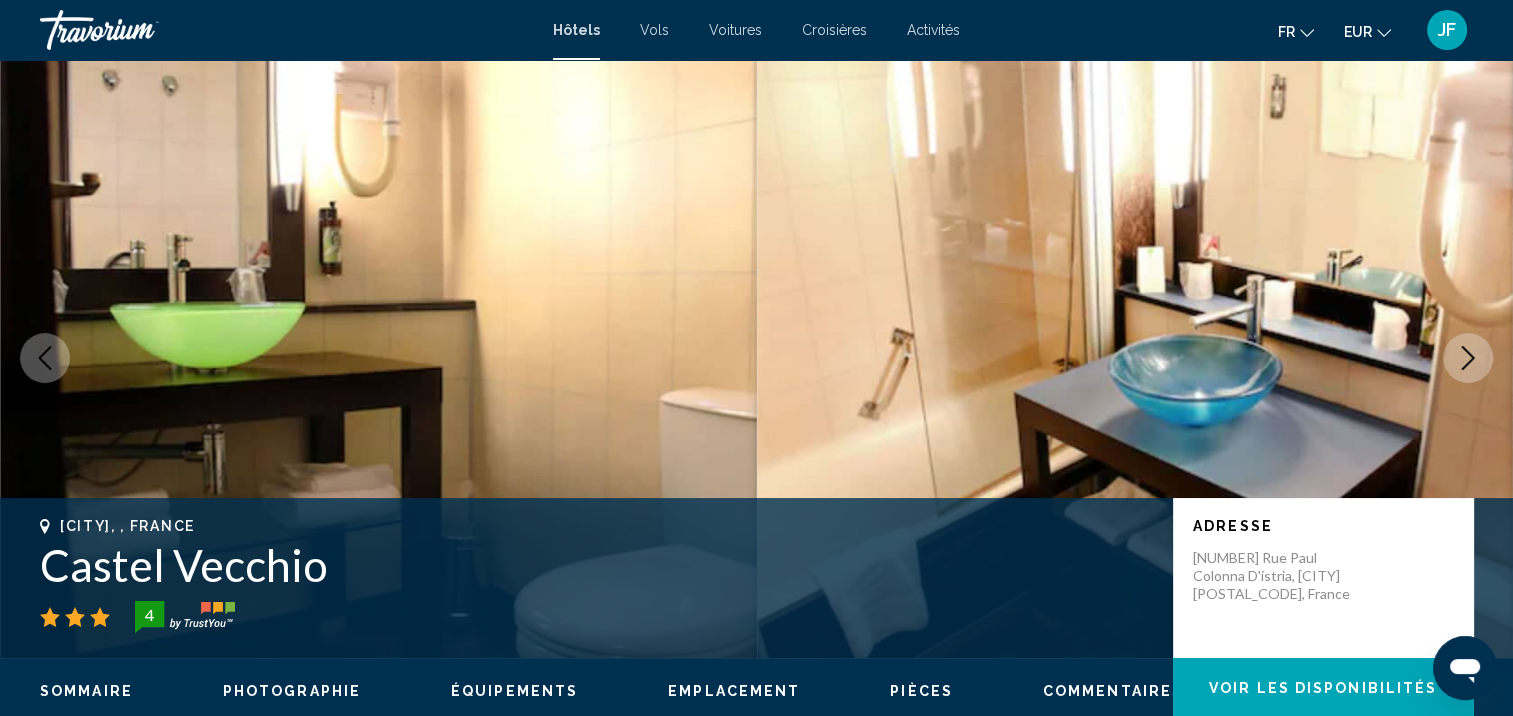 click 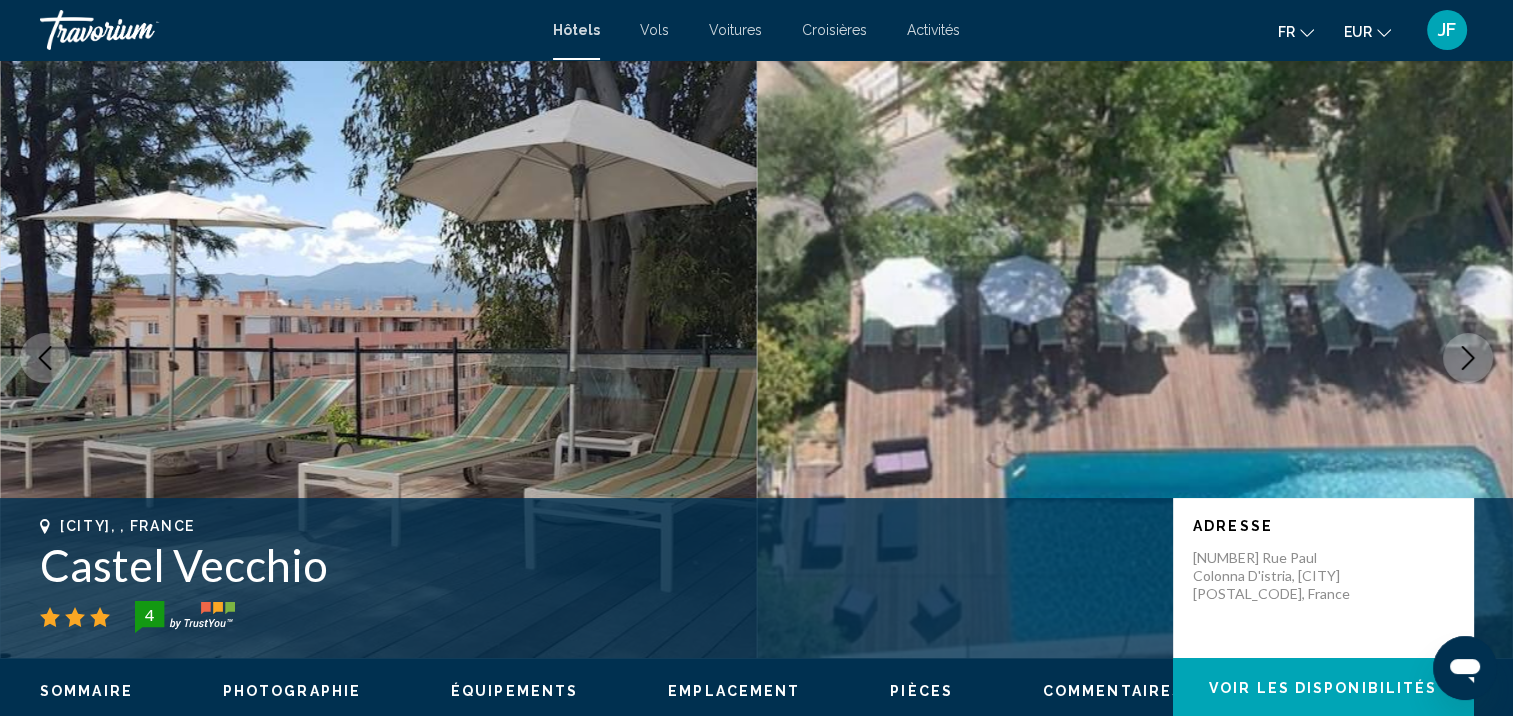 click 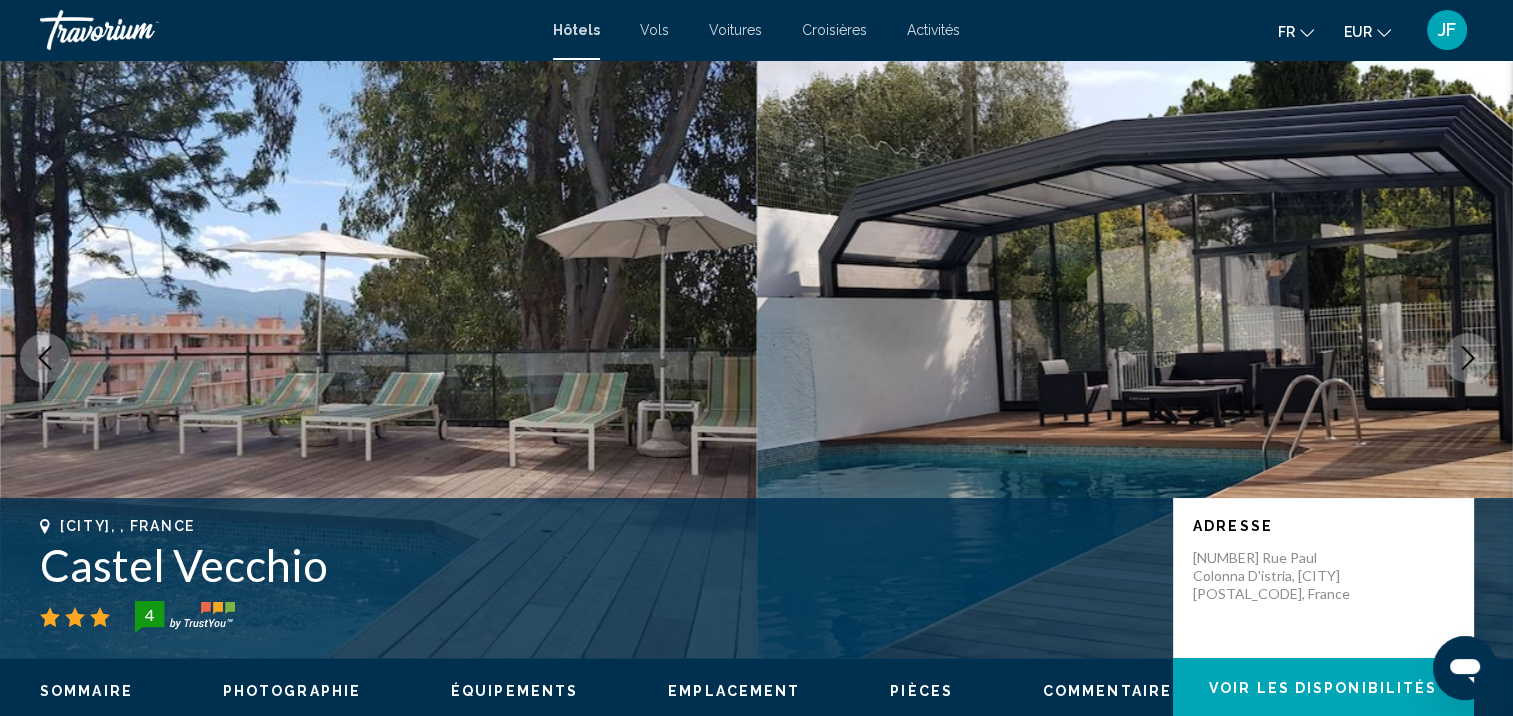 click 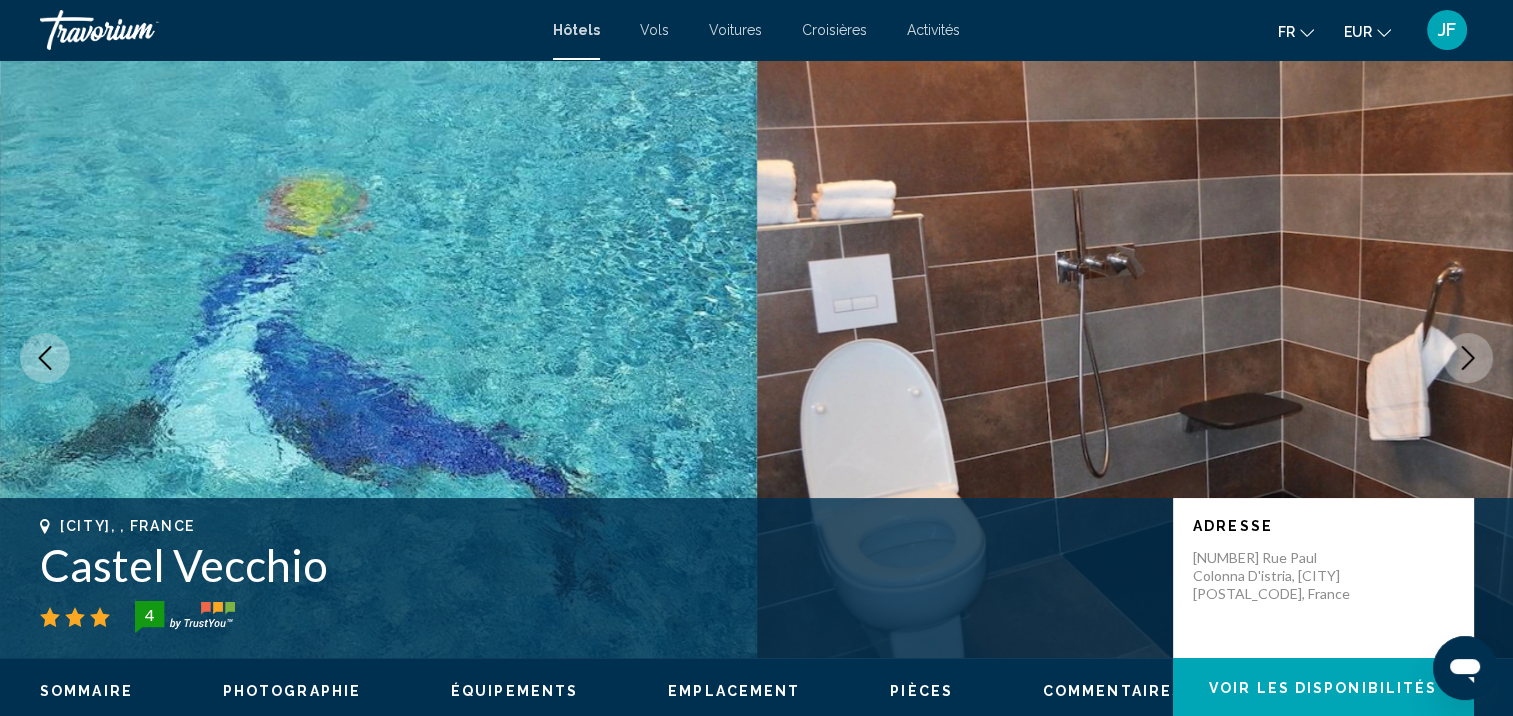 click 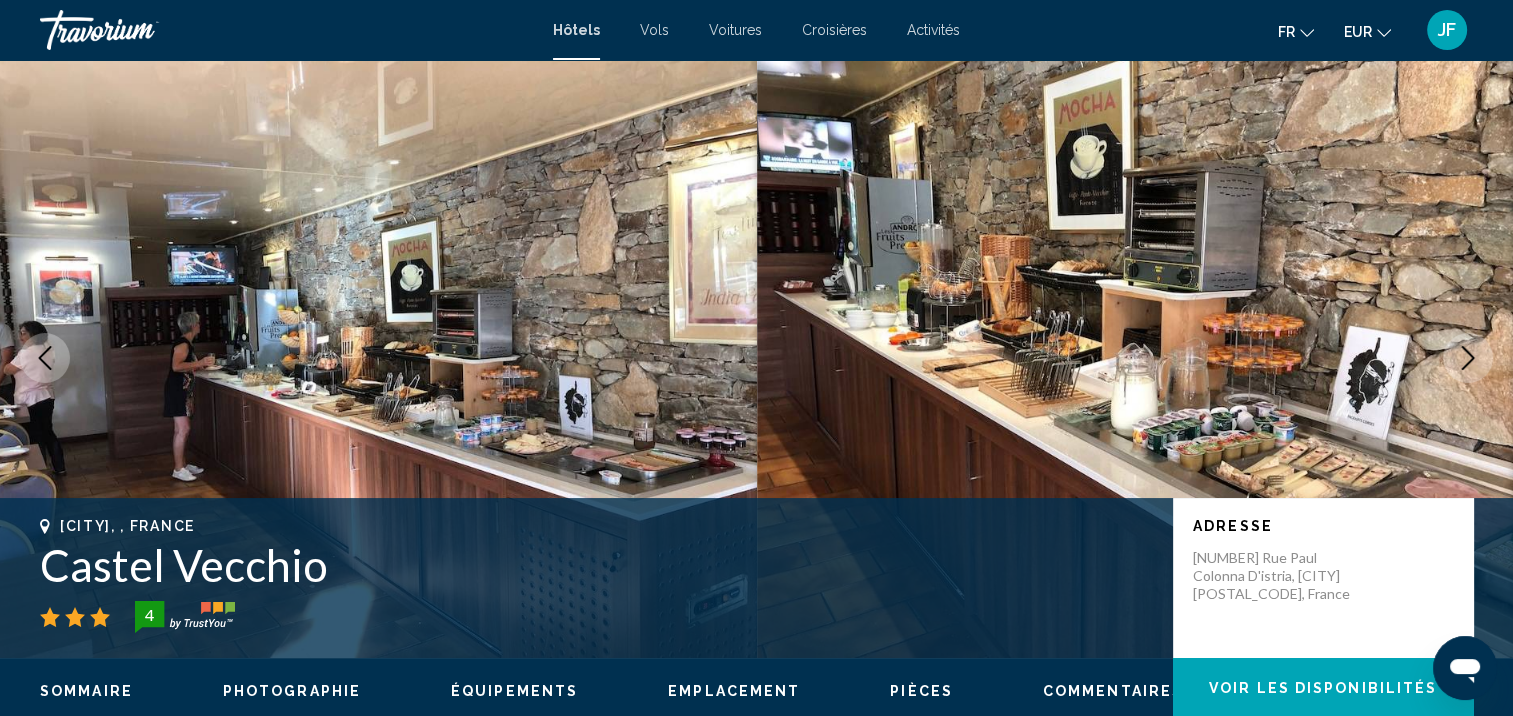 click 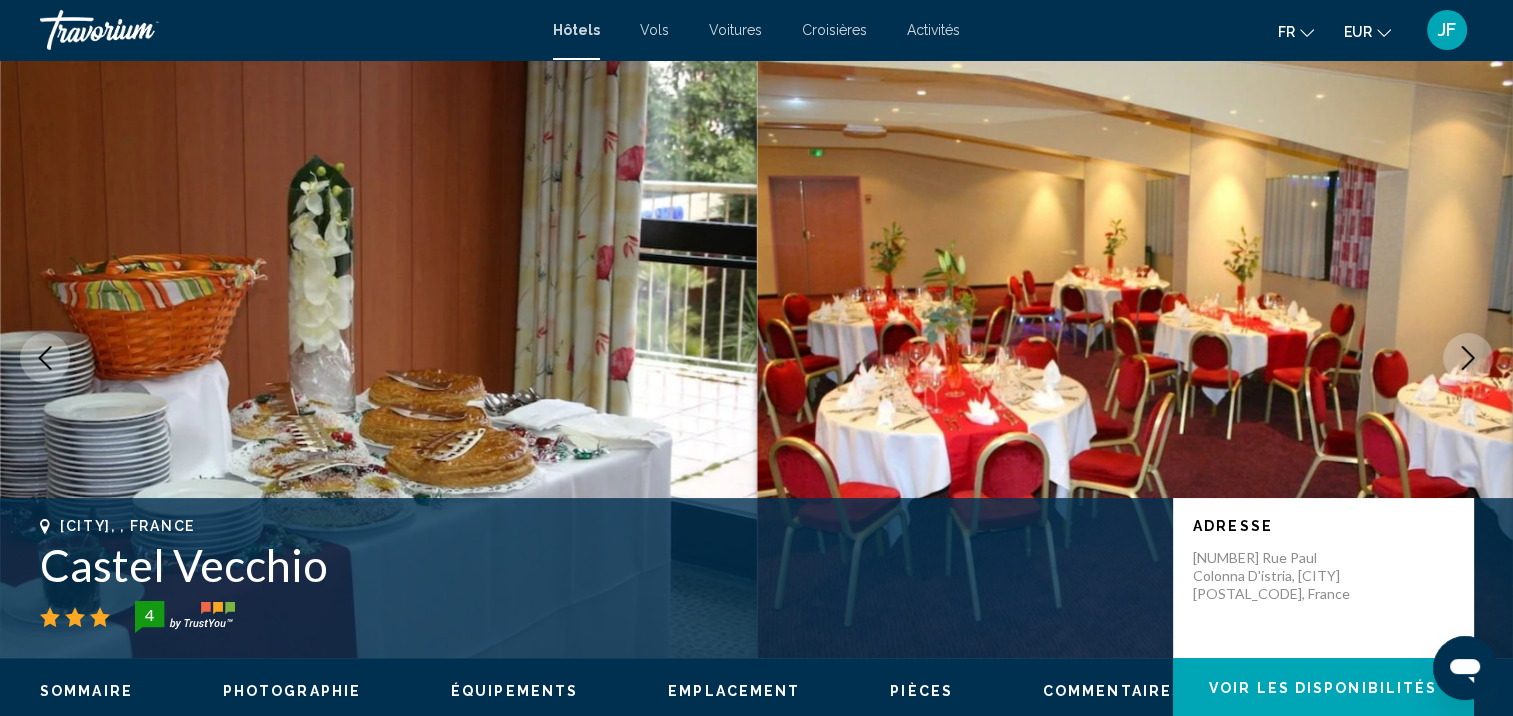click 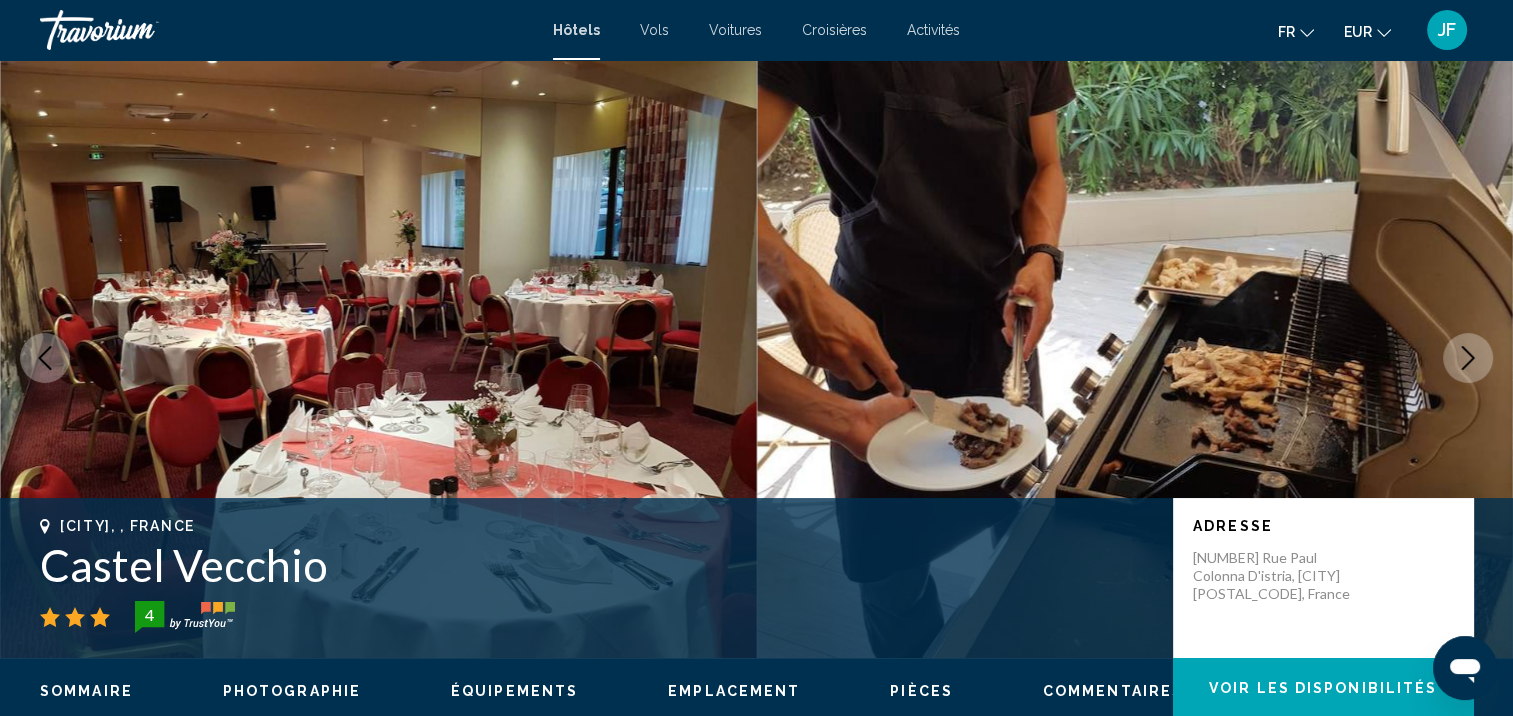click 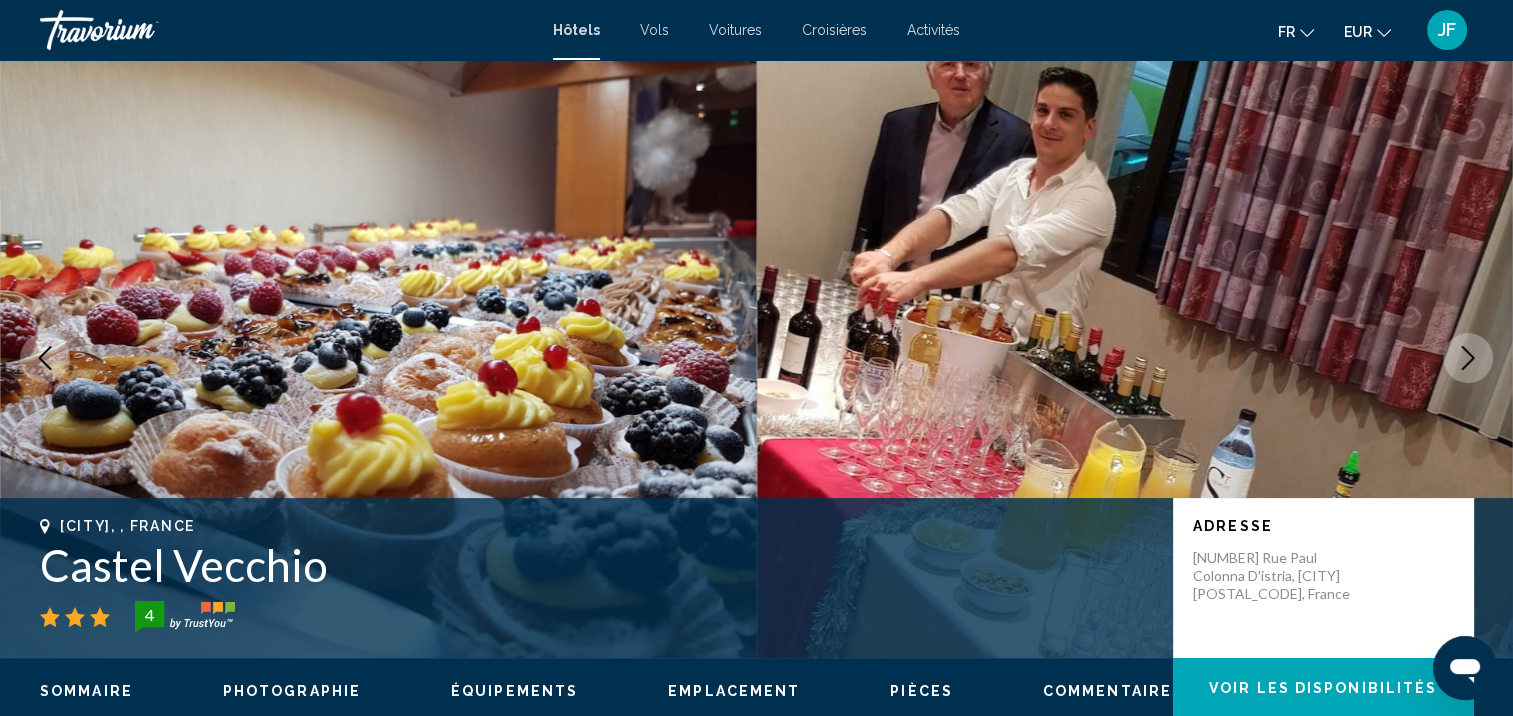click 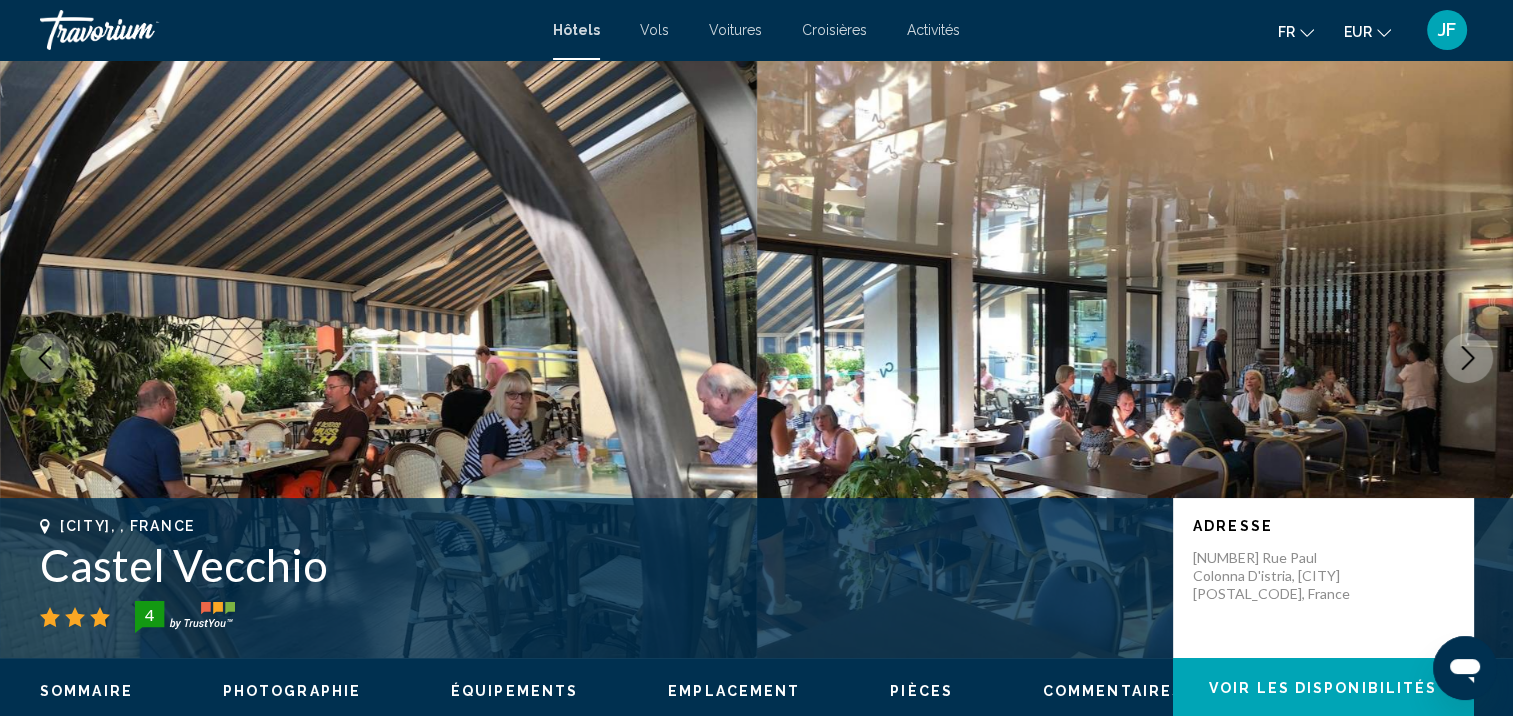 click 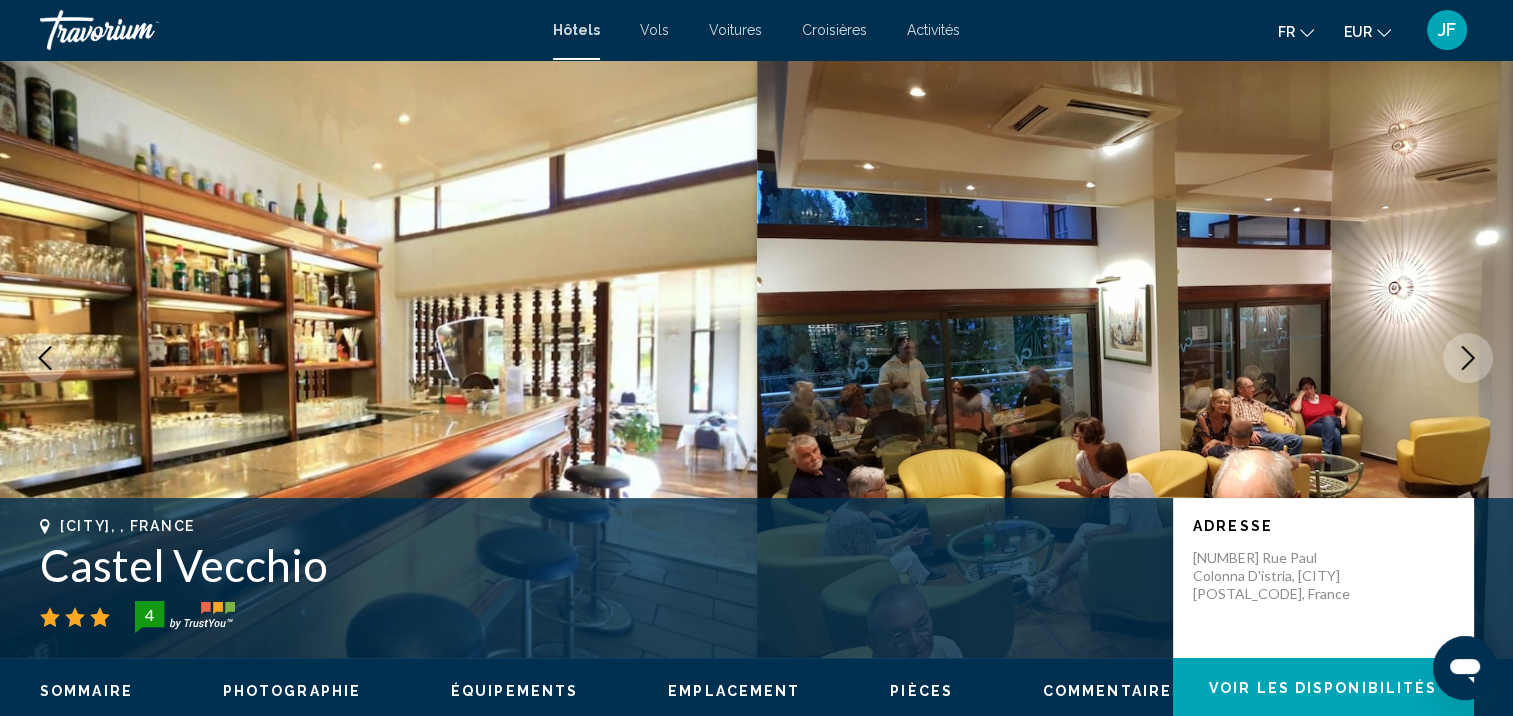 click 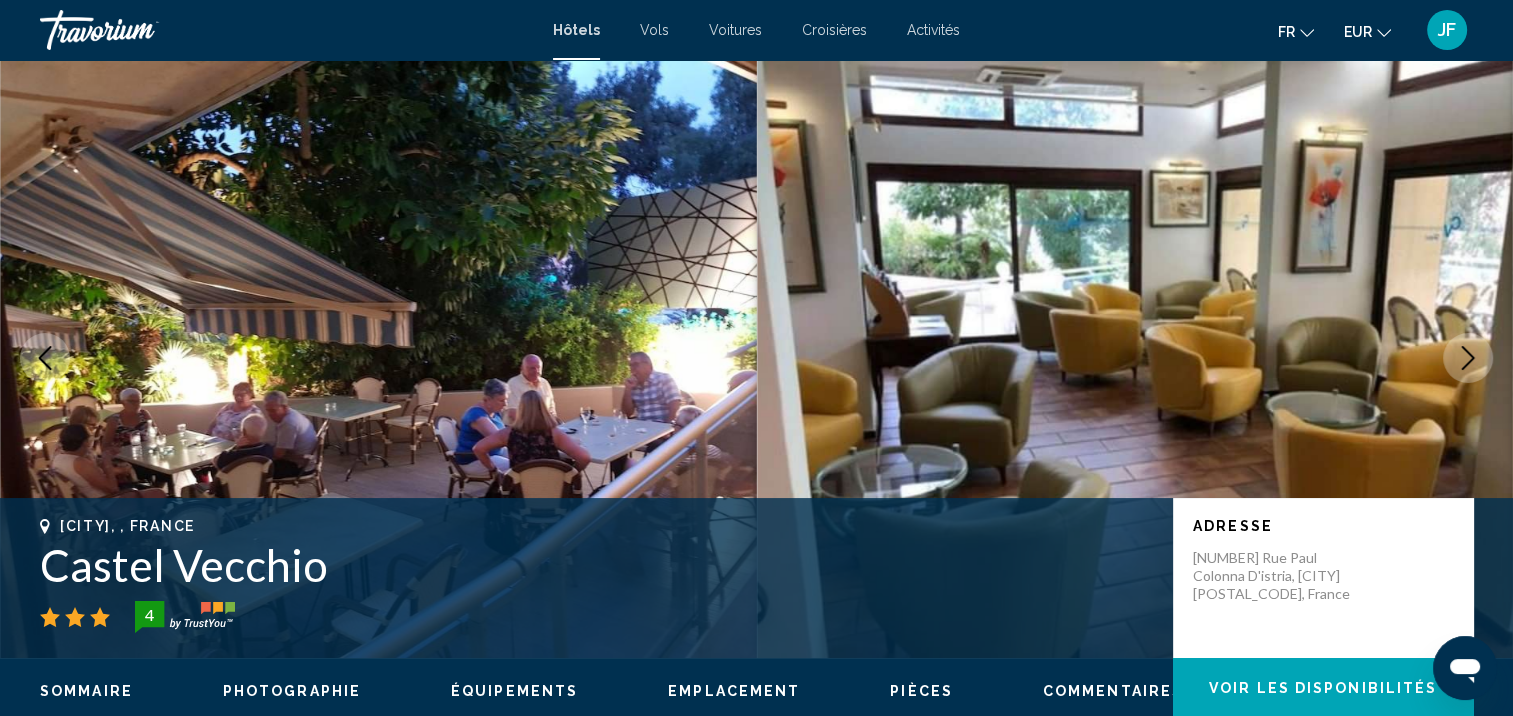 click 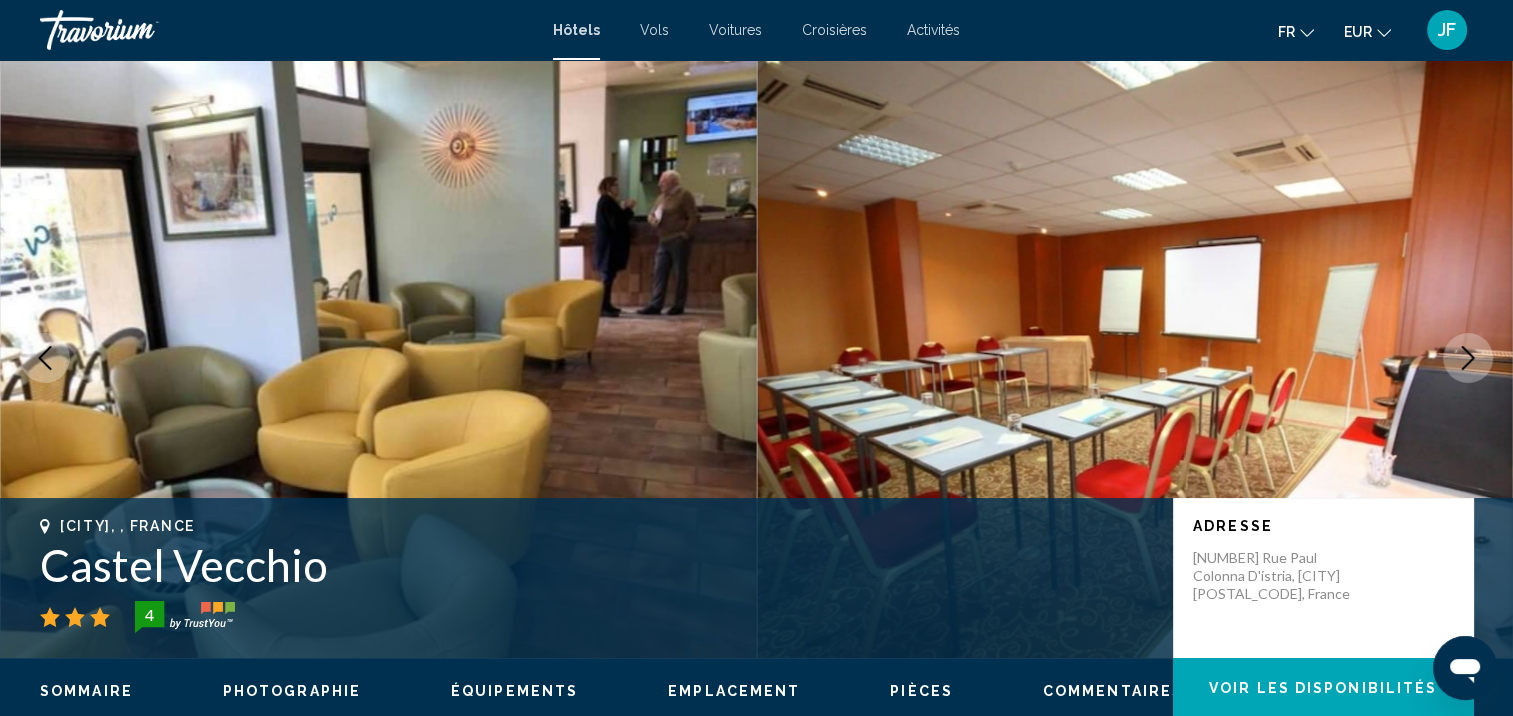 click 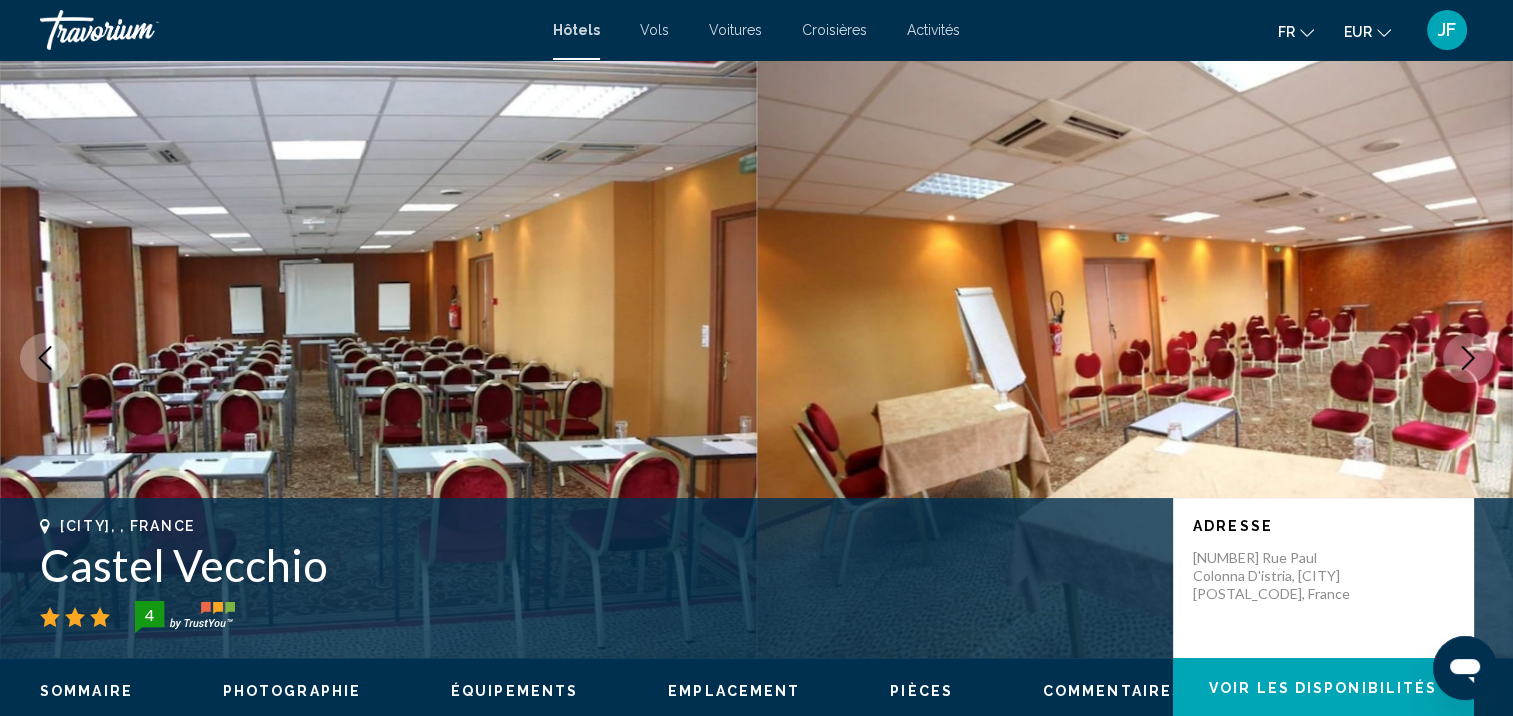 click 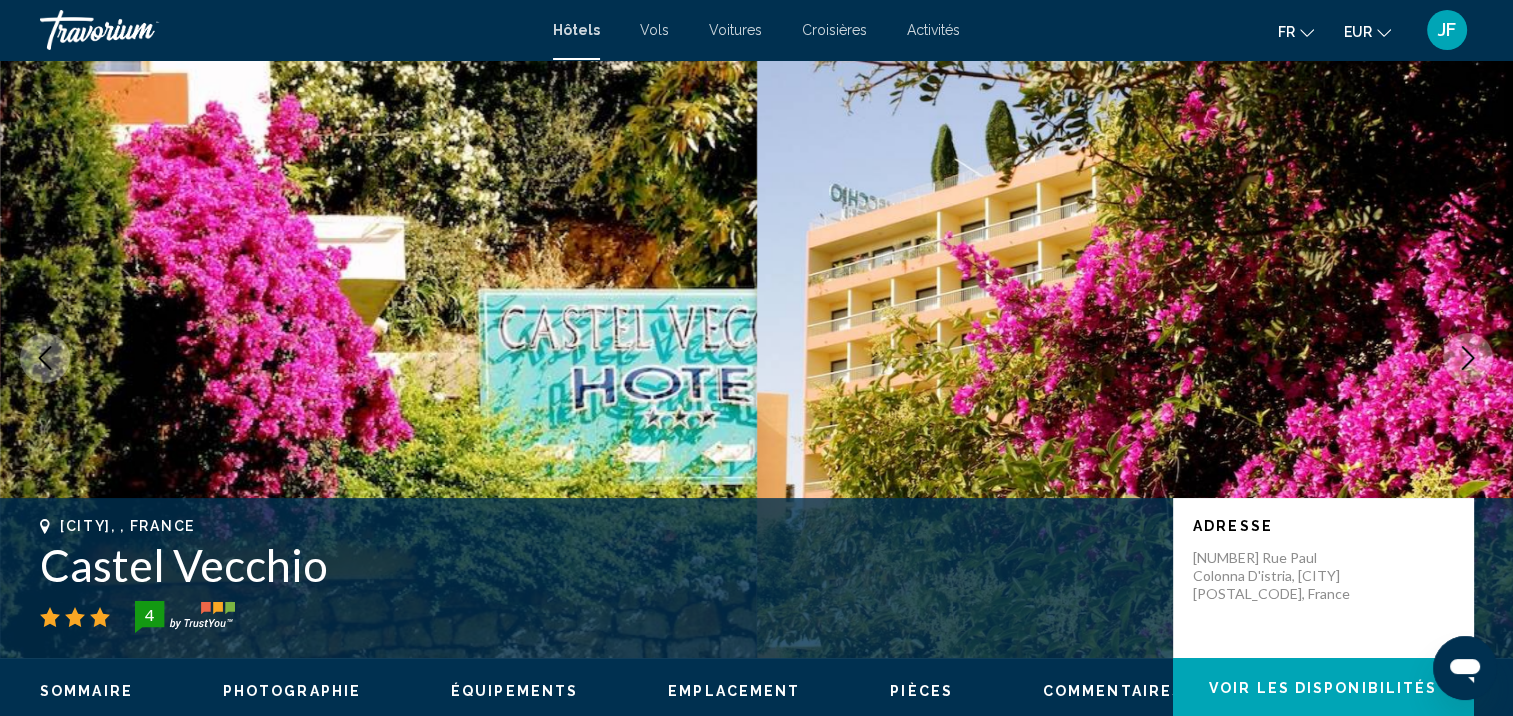 click 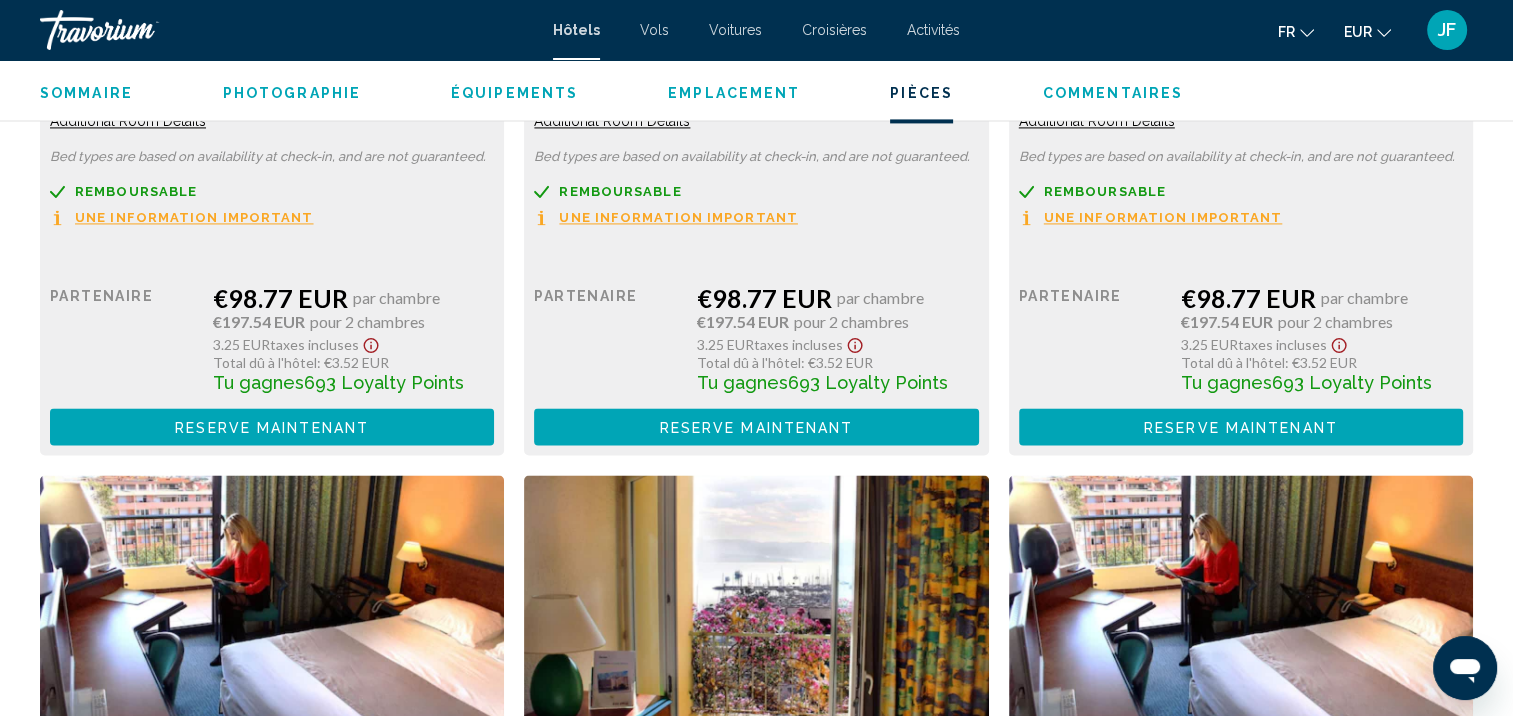 scroll, scrollTop: 2802, scrollLeft: 0, axis: vertical 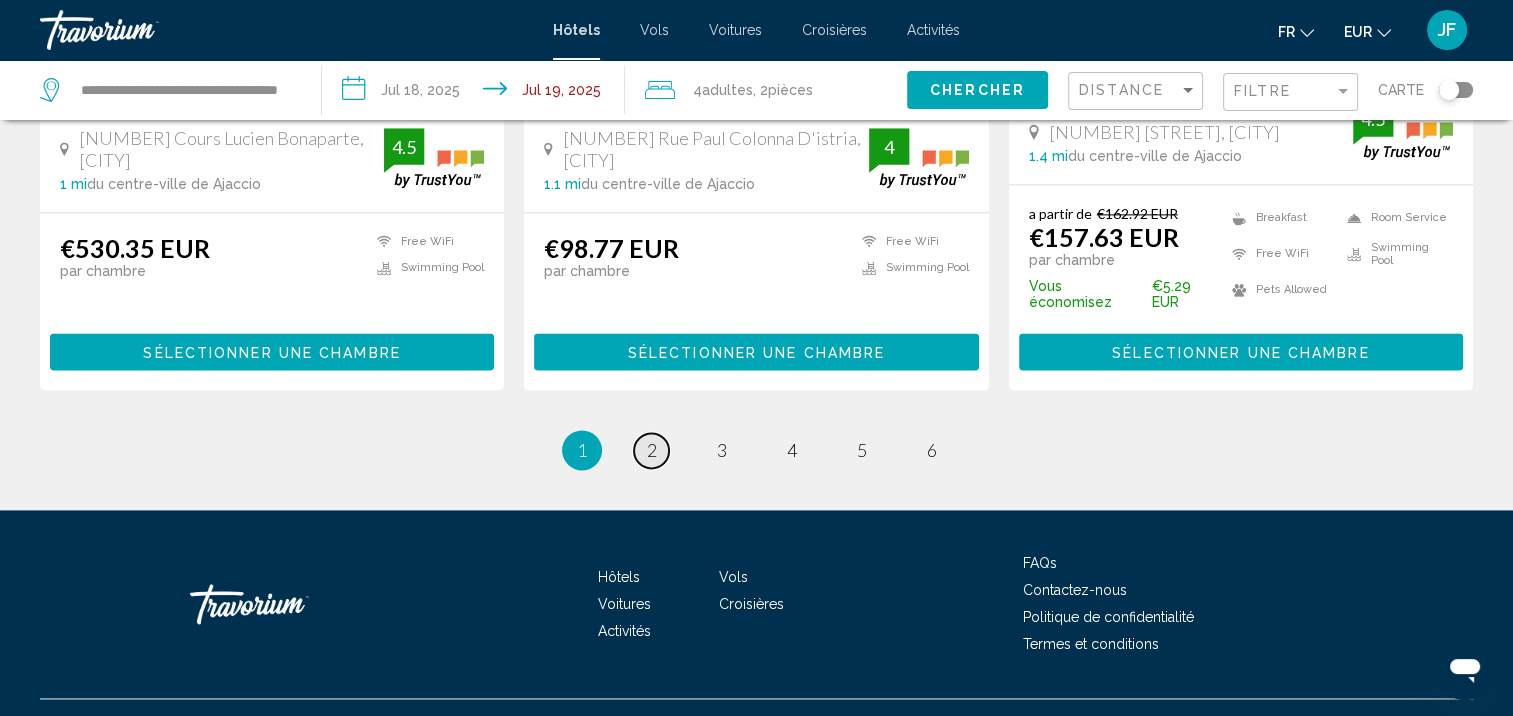 click on "2" at bounding box center [652, 450] 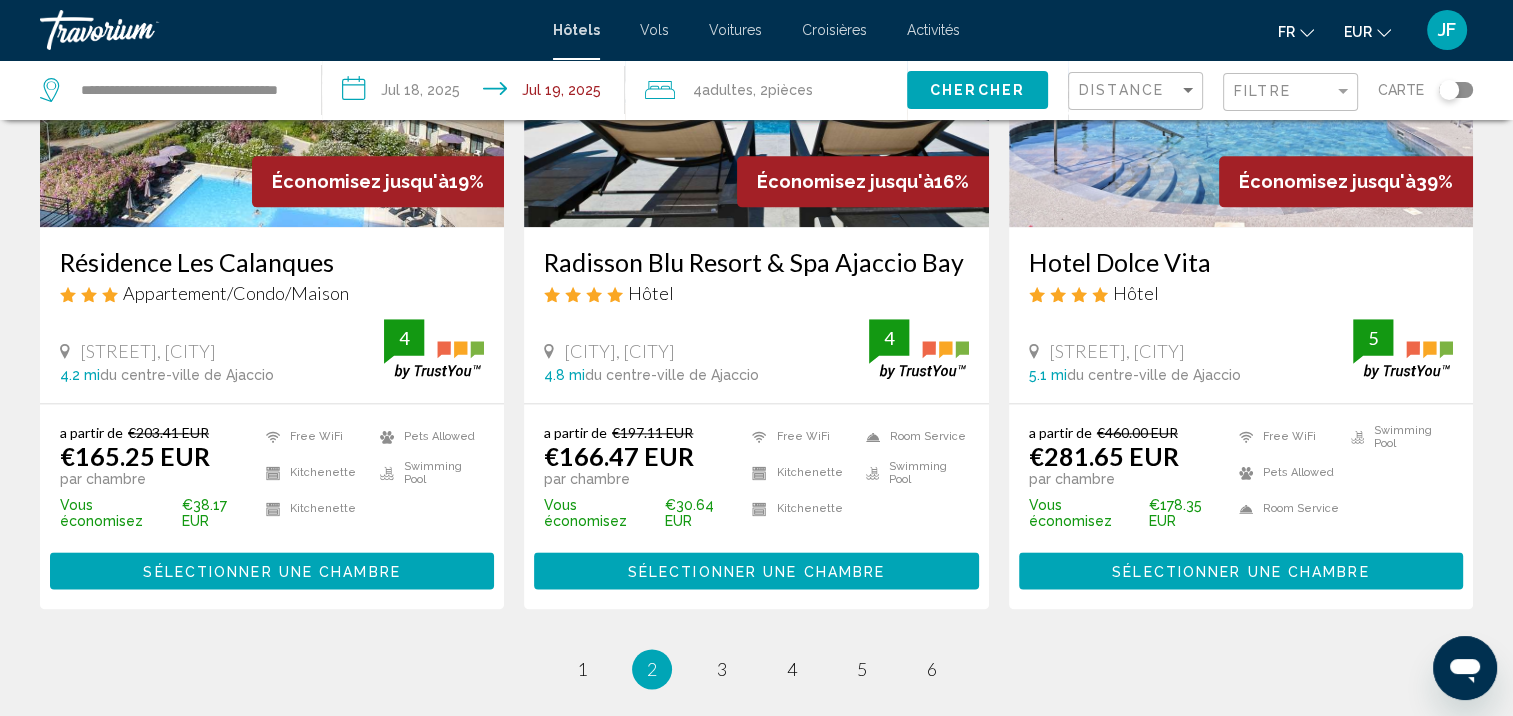 scroll, scrollTop: 2700, scrollLeft: 0, axis: vertical 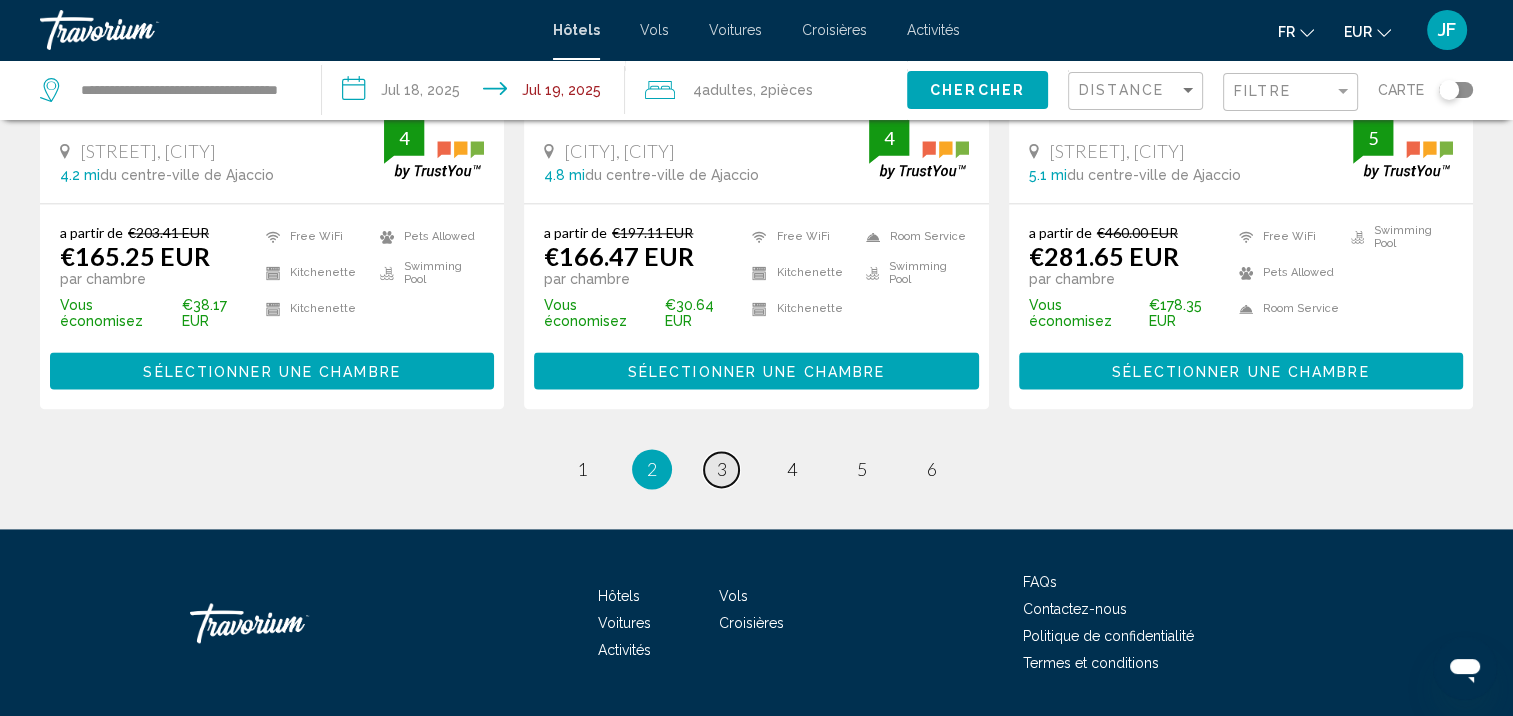 click on "page  3" at bounding box center [721, 469] 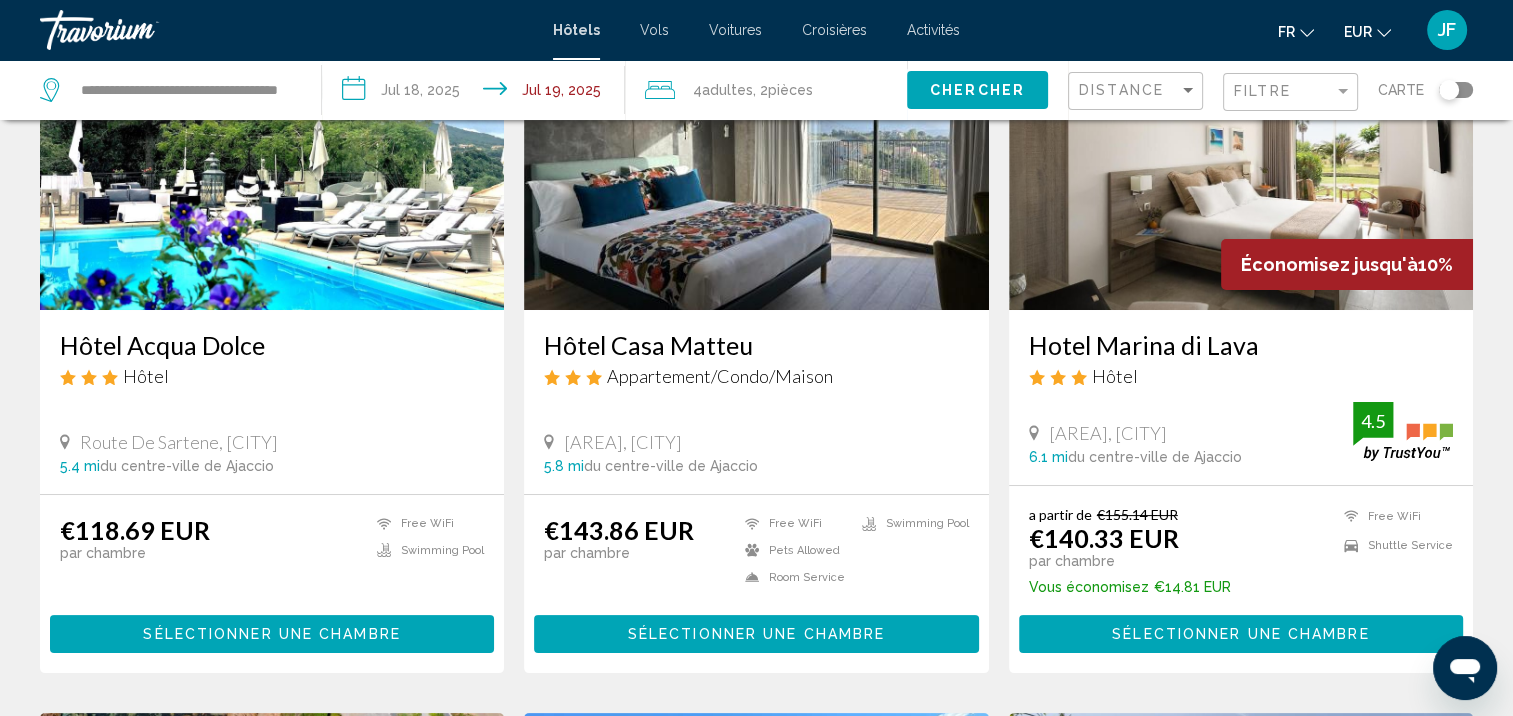 scroll, scrollTop: 600, scrollLeft: 0, axis: vertical 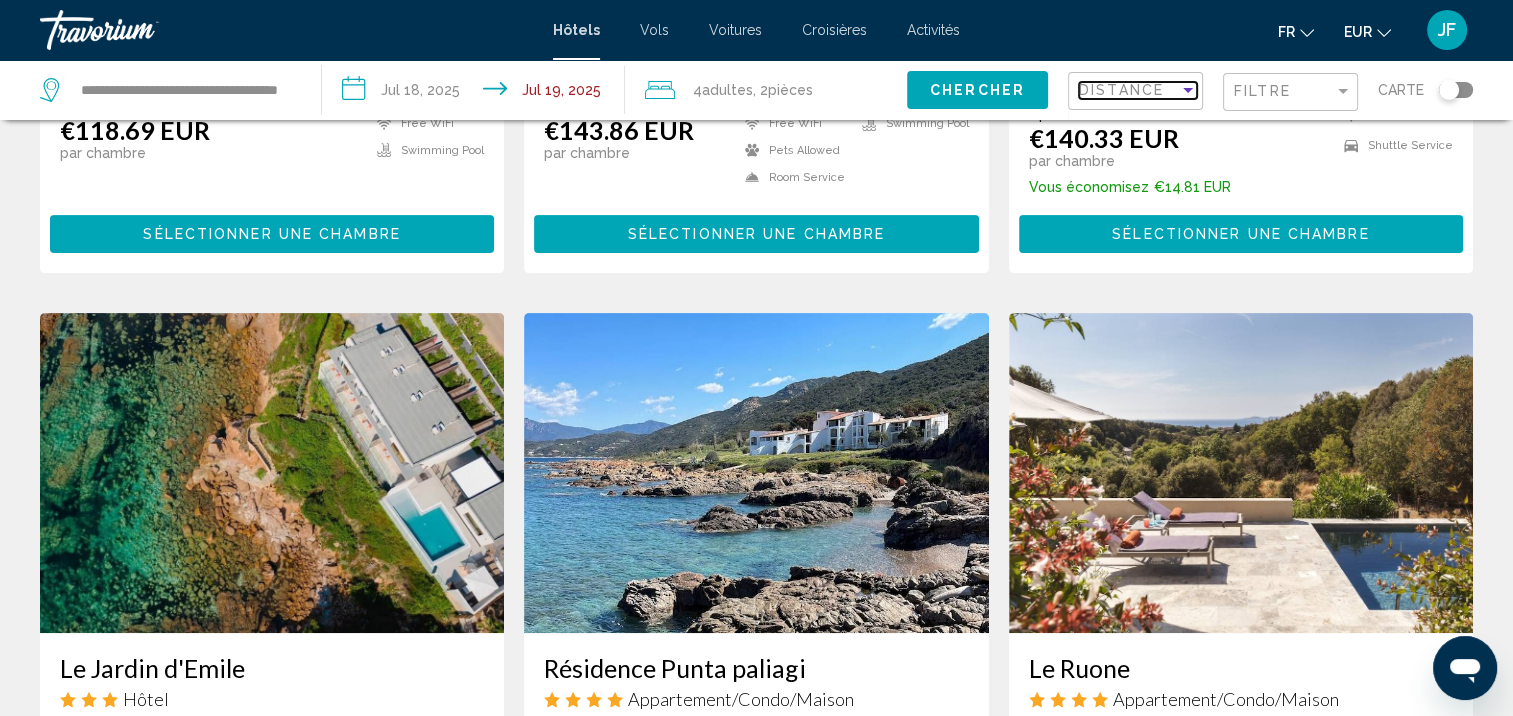 click at bounding box center [1188, 90] 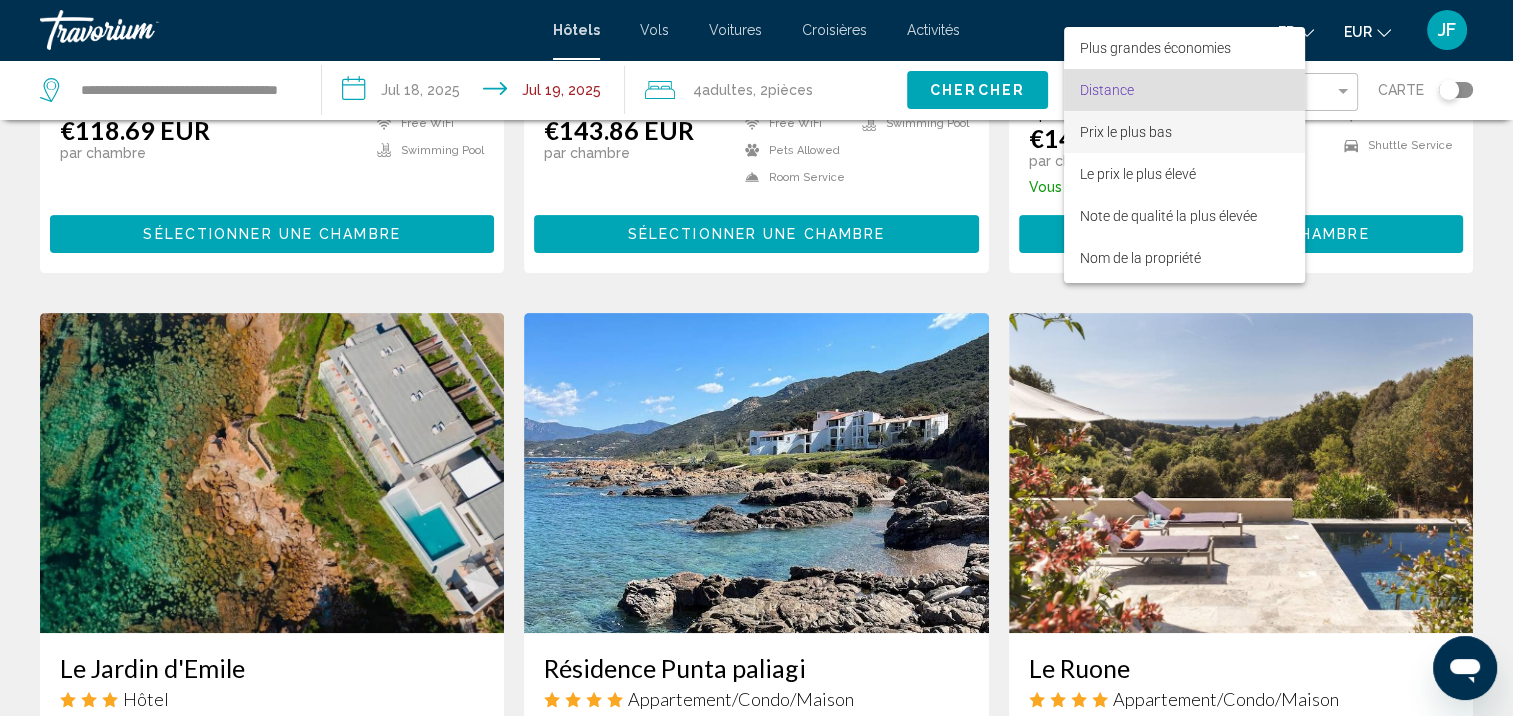 click on "Prix le plus bas" at bounding box center (1184, 132) 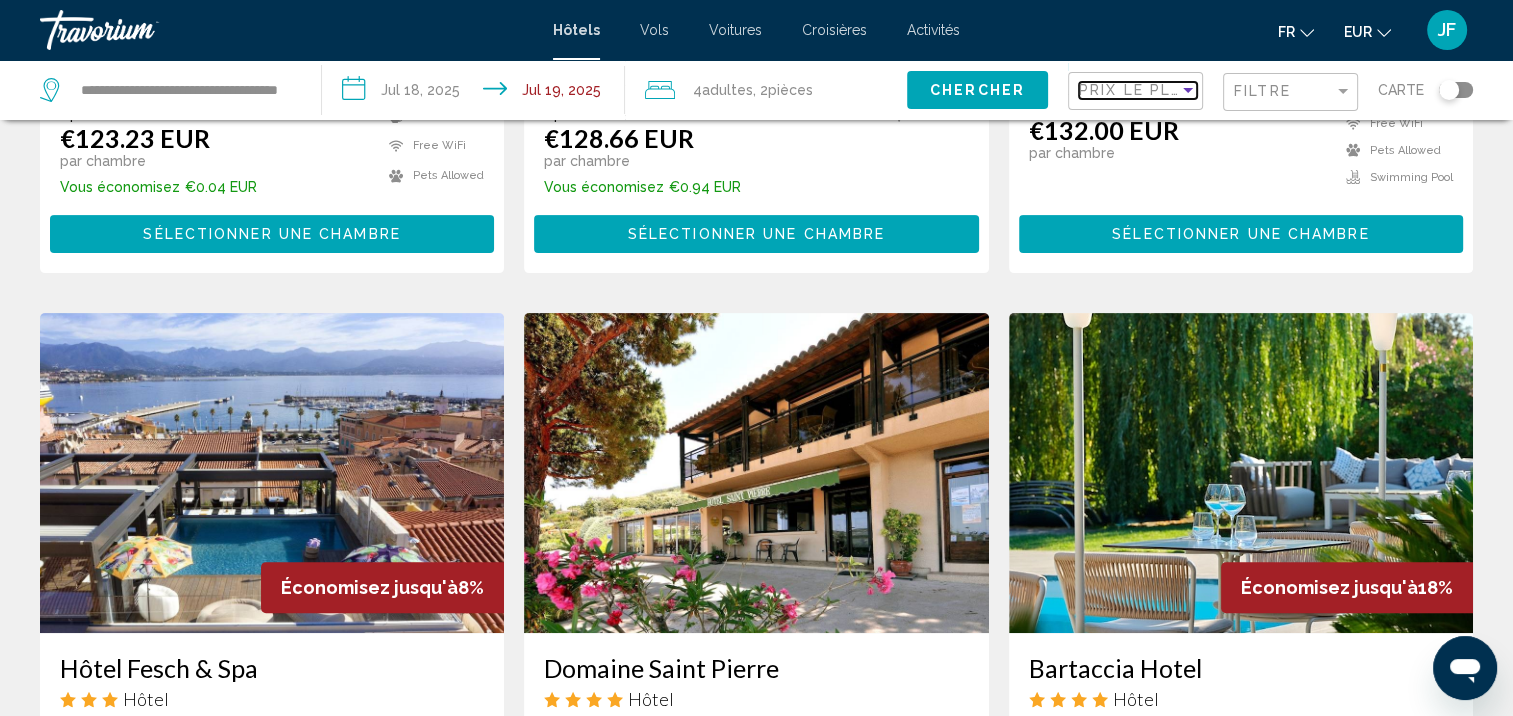 scroll, scrollTop: 2708, scrollLeft: 0, axis: vertical 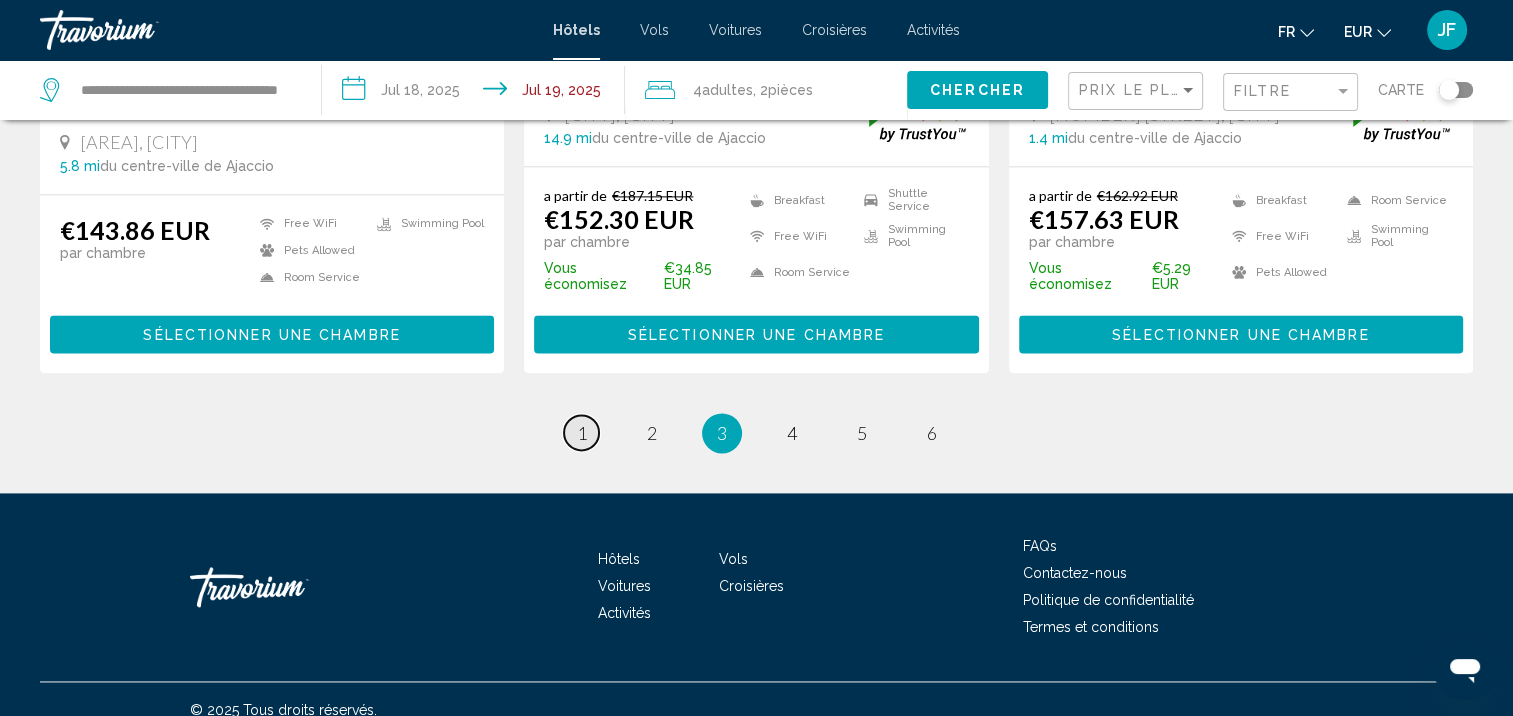 click on "page  1" at bounding box center [581, 432] 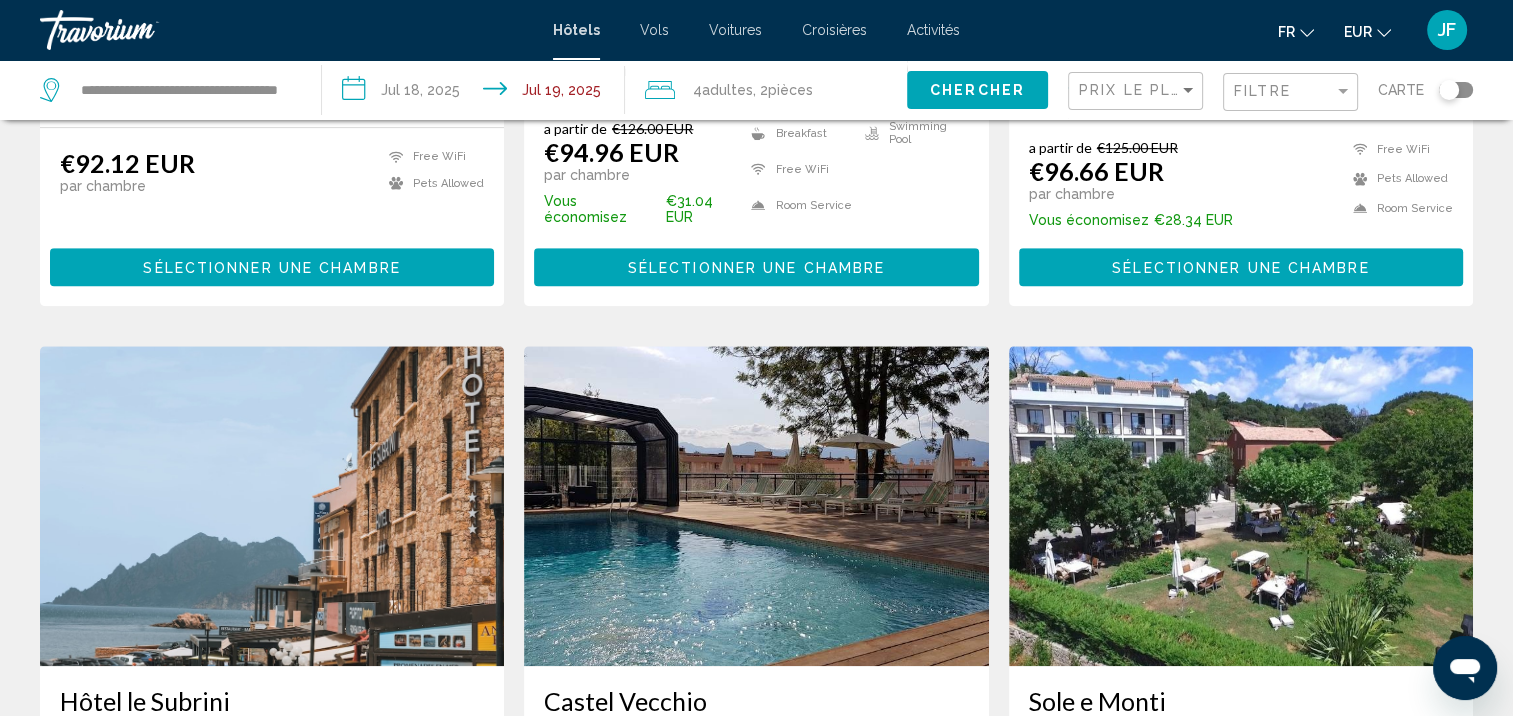 scroll, scrollTop: 1600, scrollLeft: 0, axis: vertical 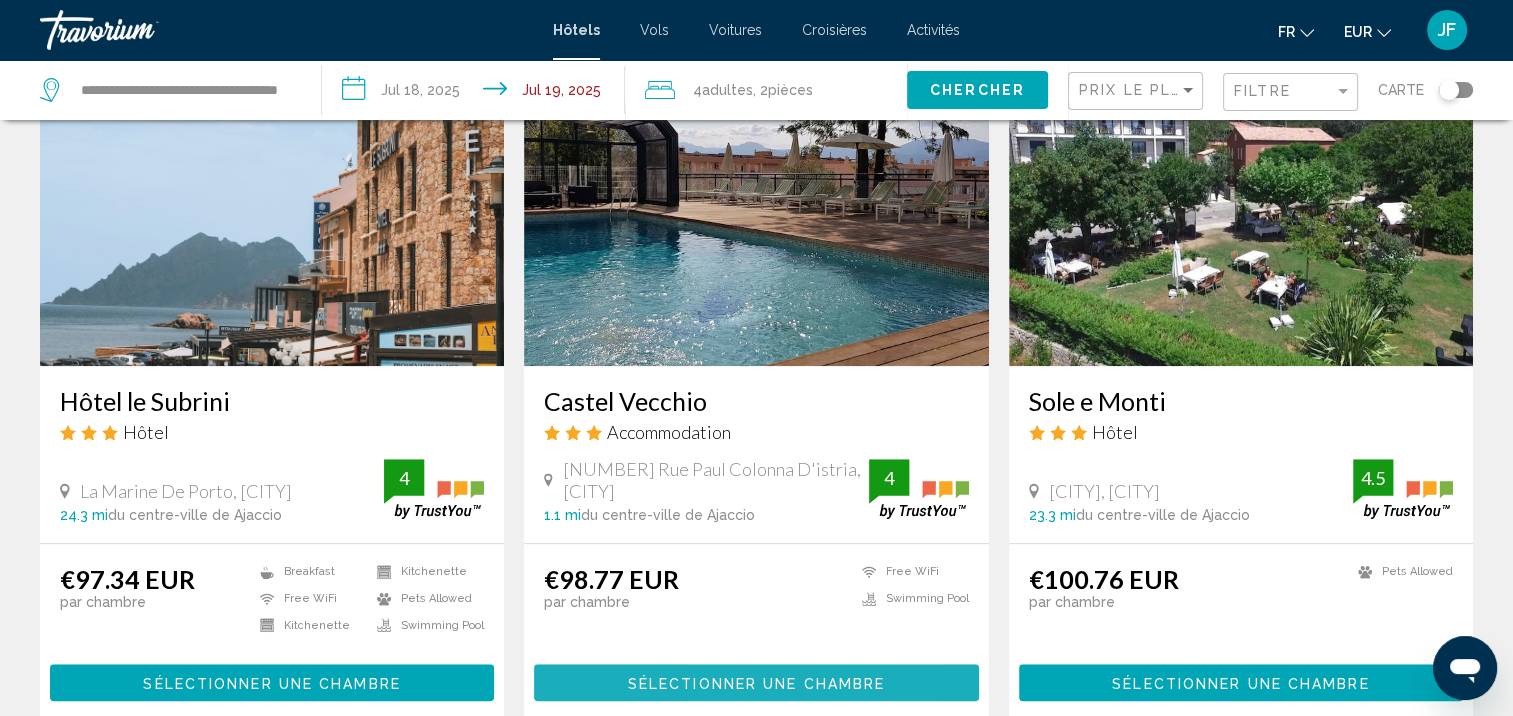 click on "Sélectionner une chambre" at bounding box center [756, 683] 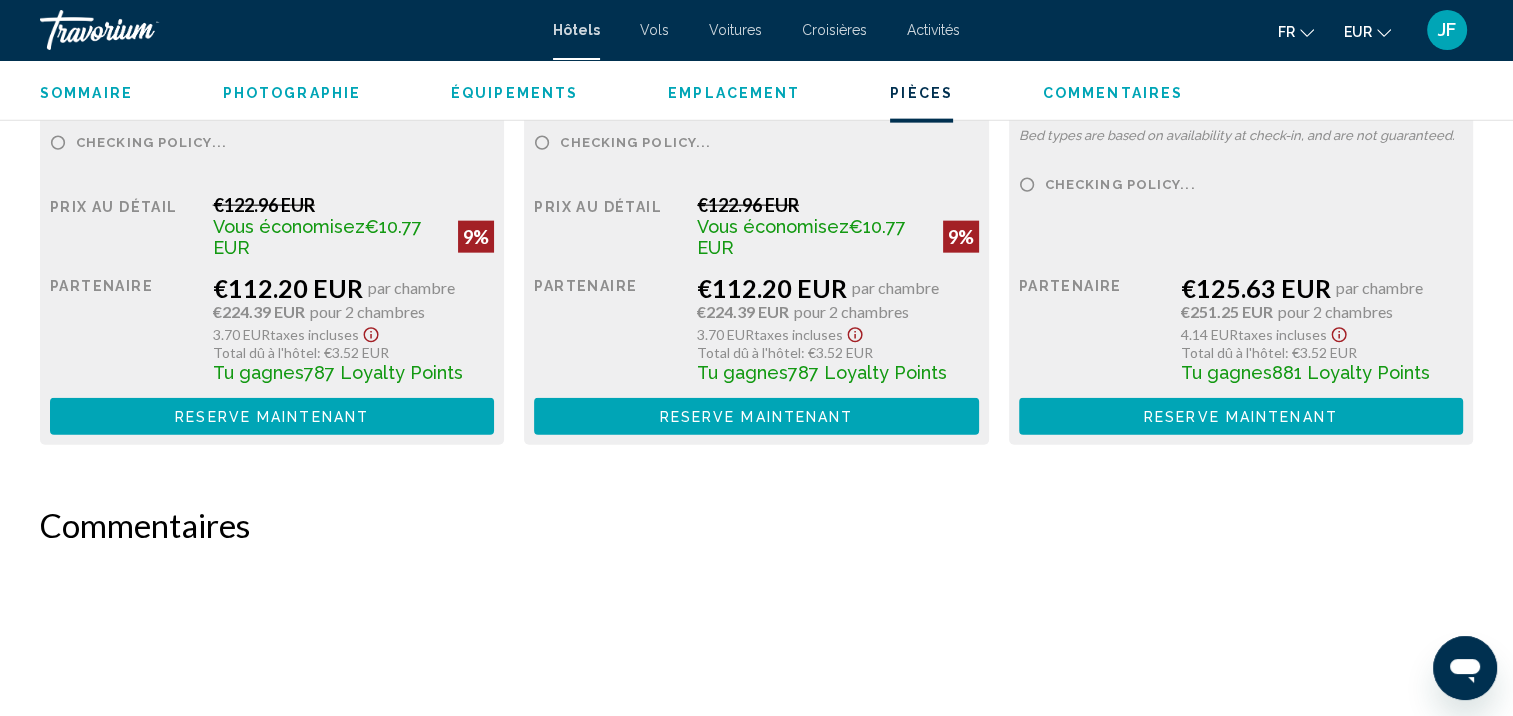 scroll, scrollTop: 4424, scrollLeft: 0, axis: vertical 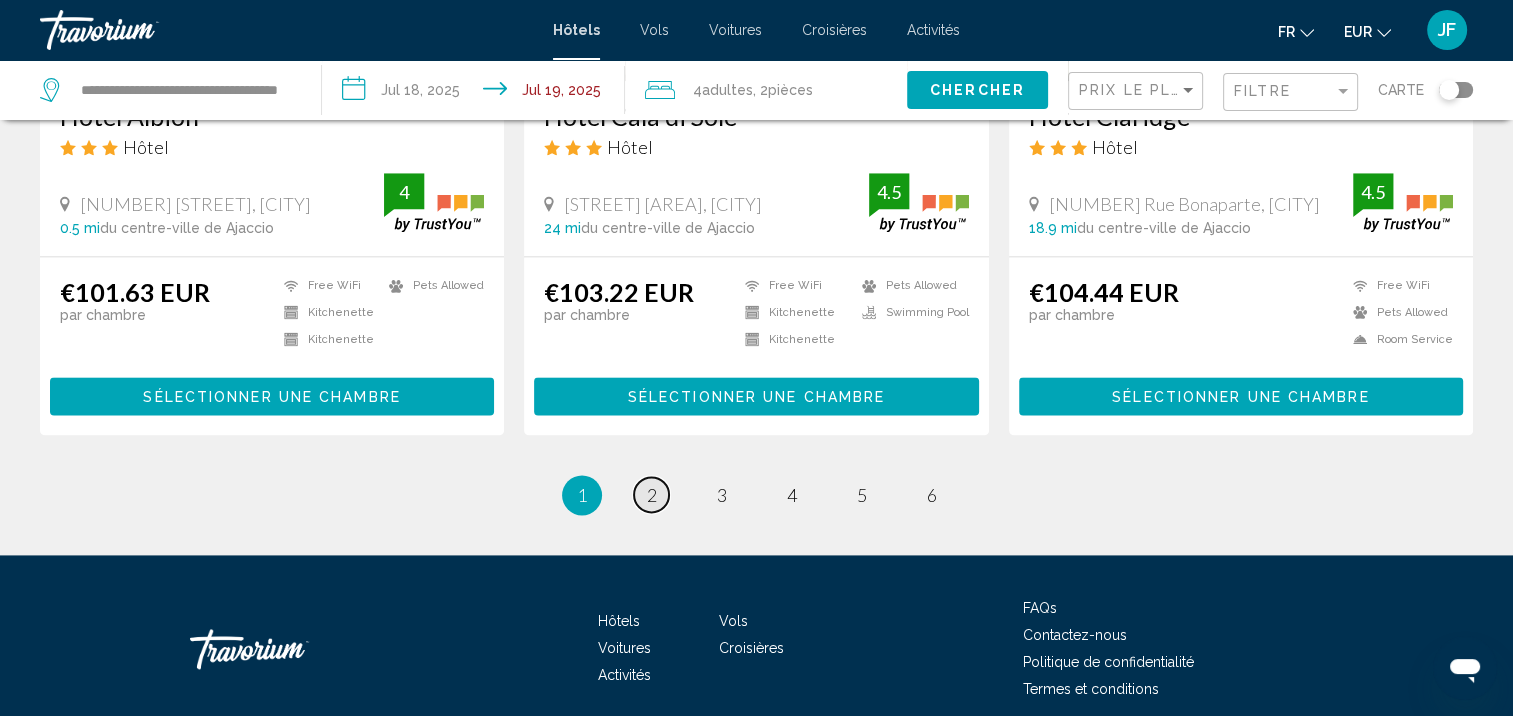 click on "2" at bounding box center [652, 495] 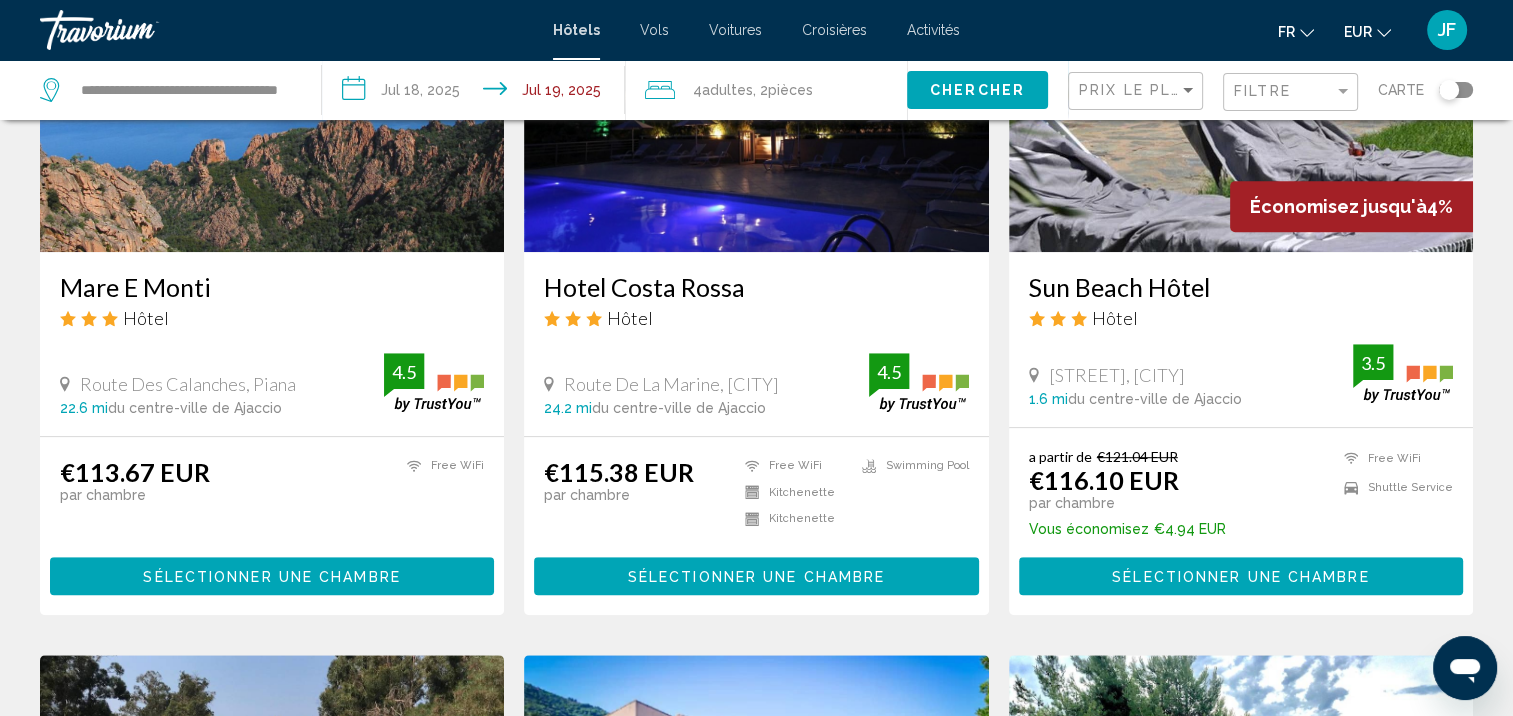 scroll, scrollTop: 900, scrollLeft: 0, axis: vertical 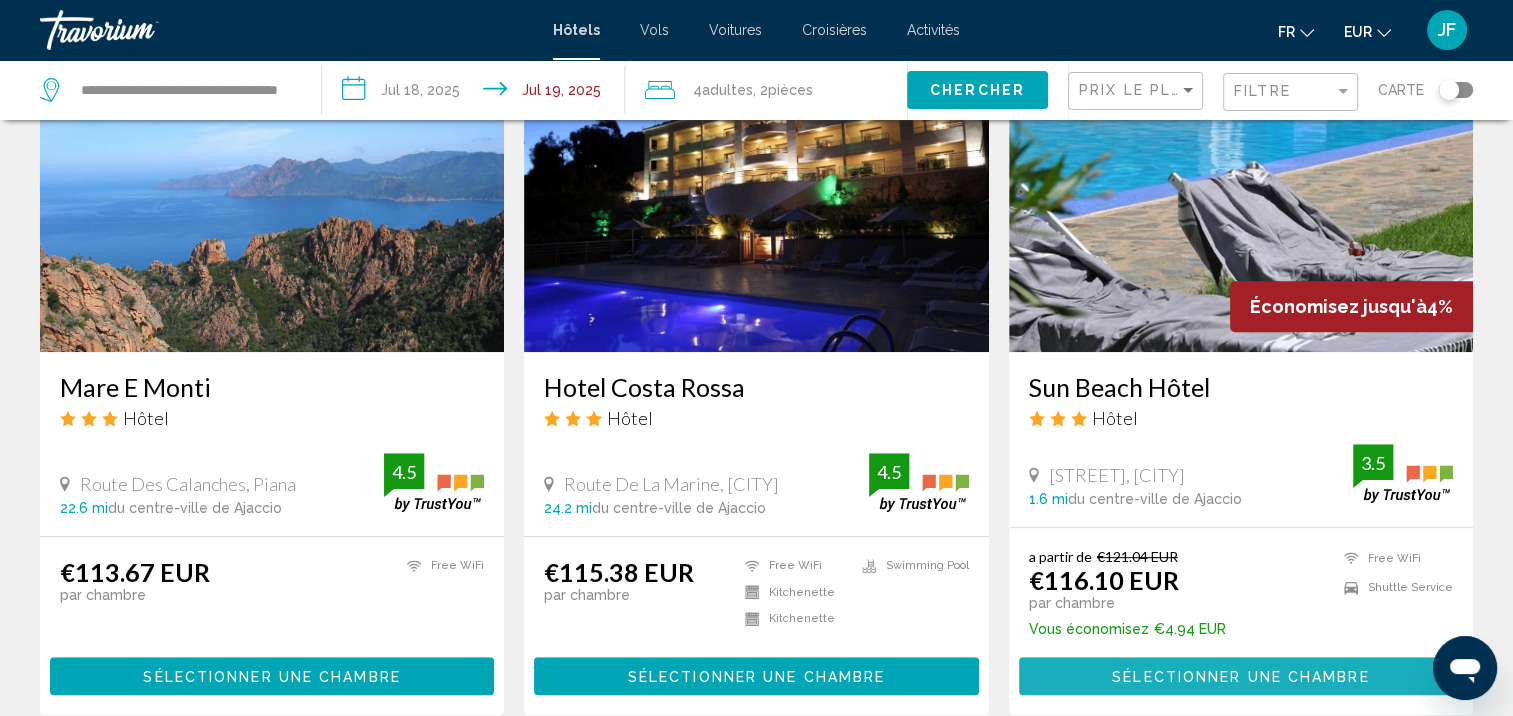click on "Sélectionner une chambre" at bounding box center (1241, 675) 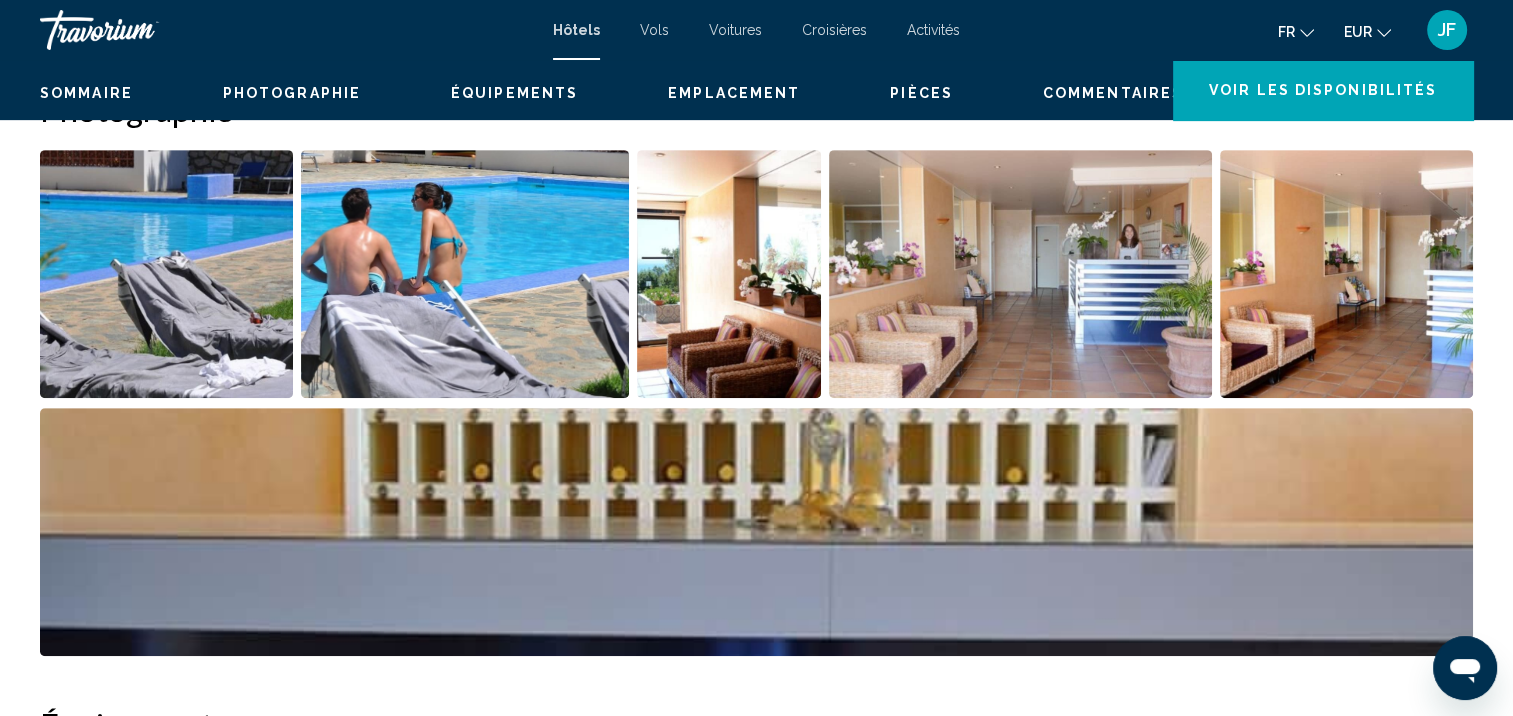 scroll, scrollTop: 2, scrollLeft: 0, axis: vertical 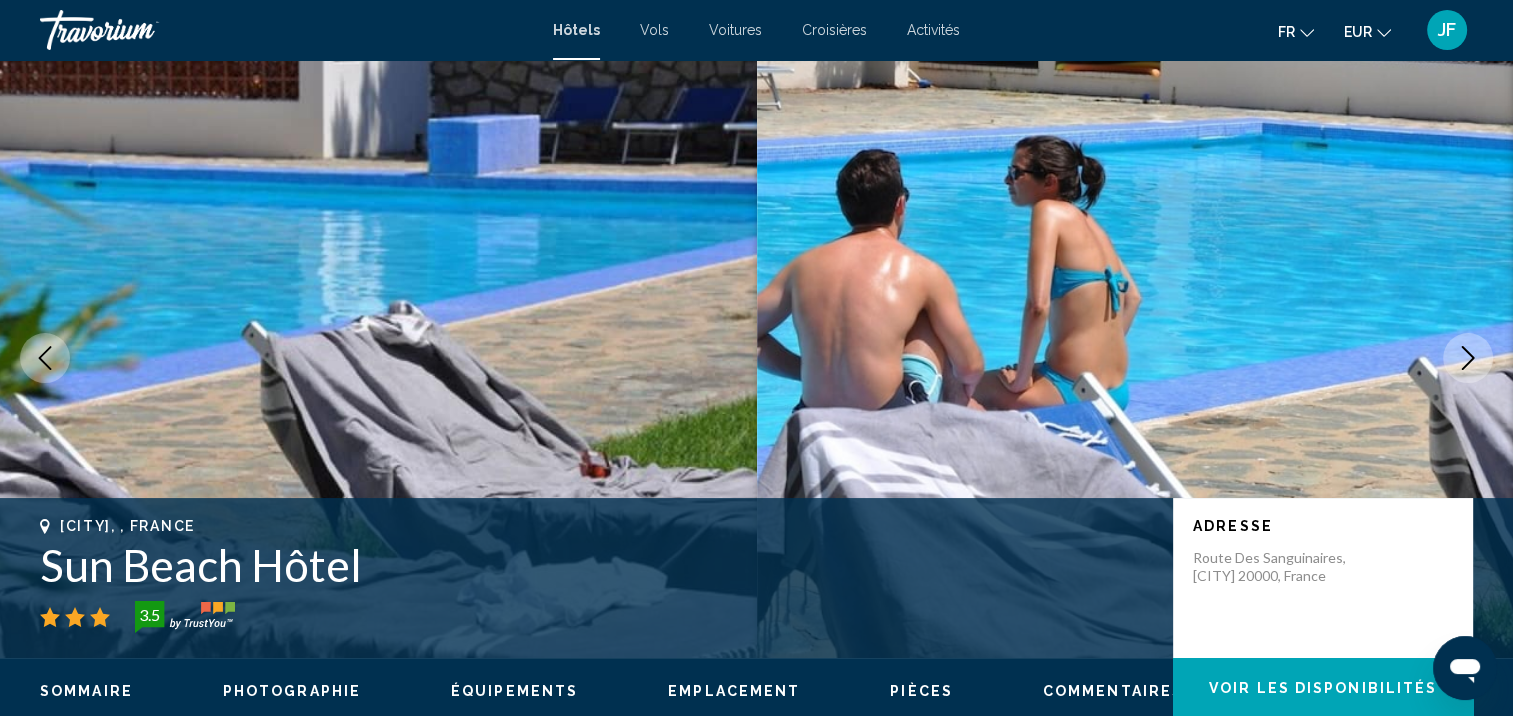 click 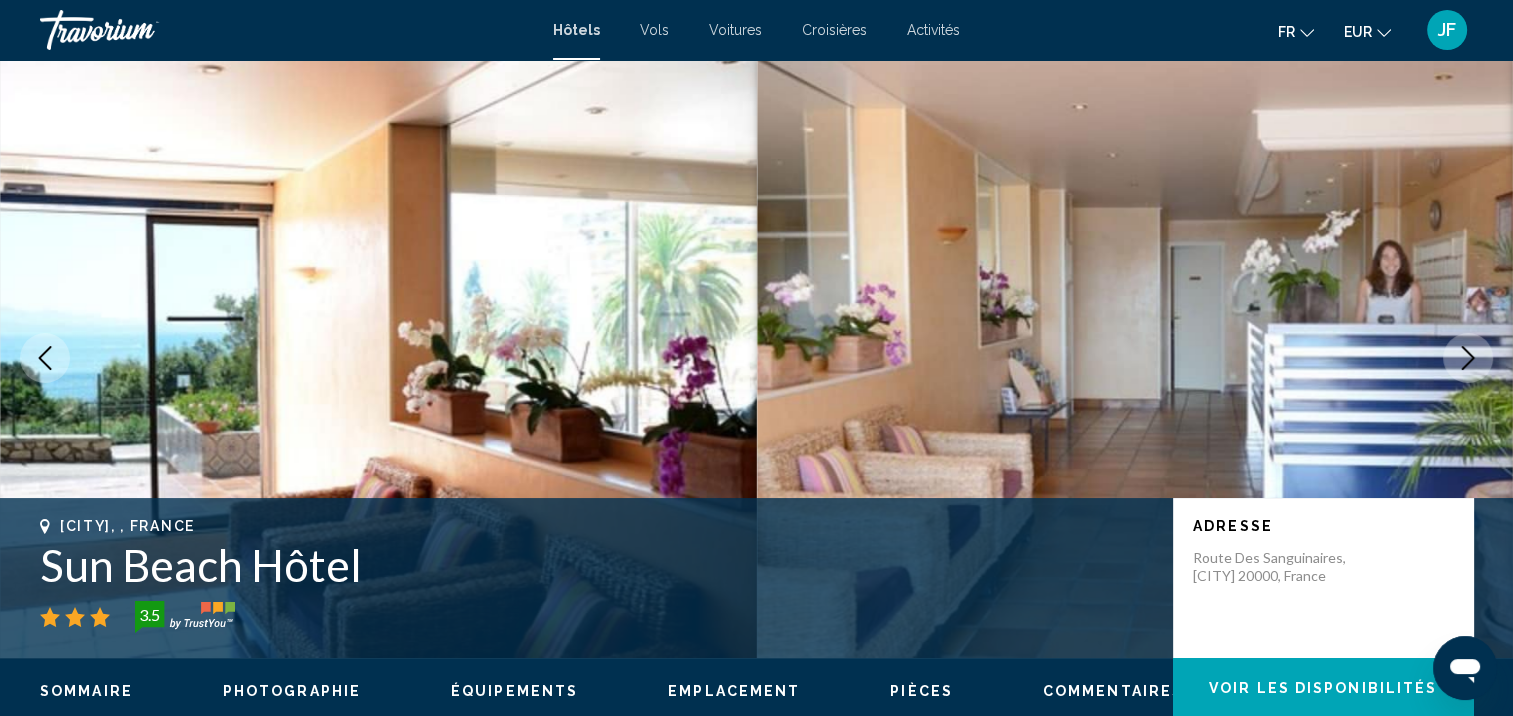 click 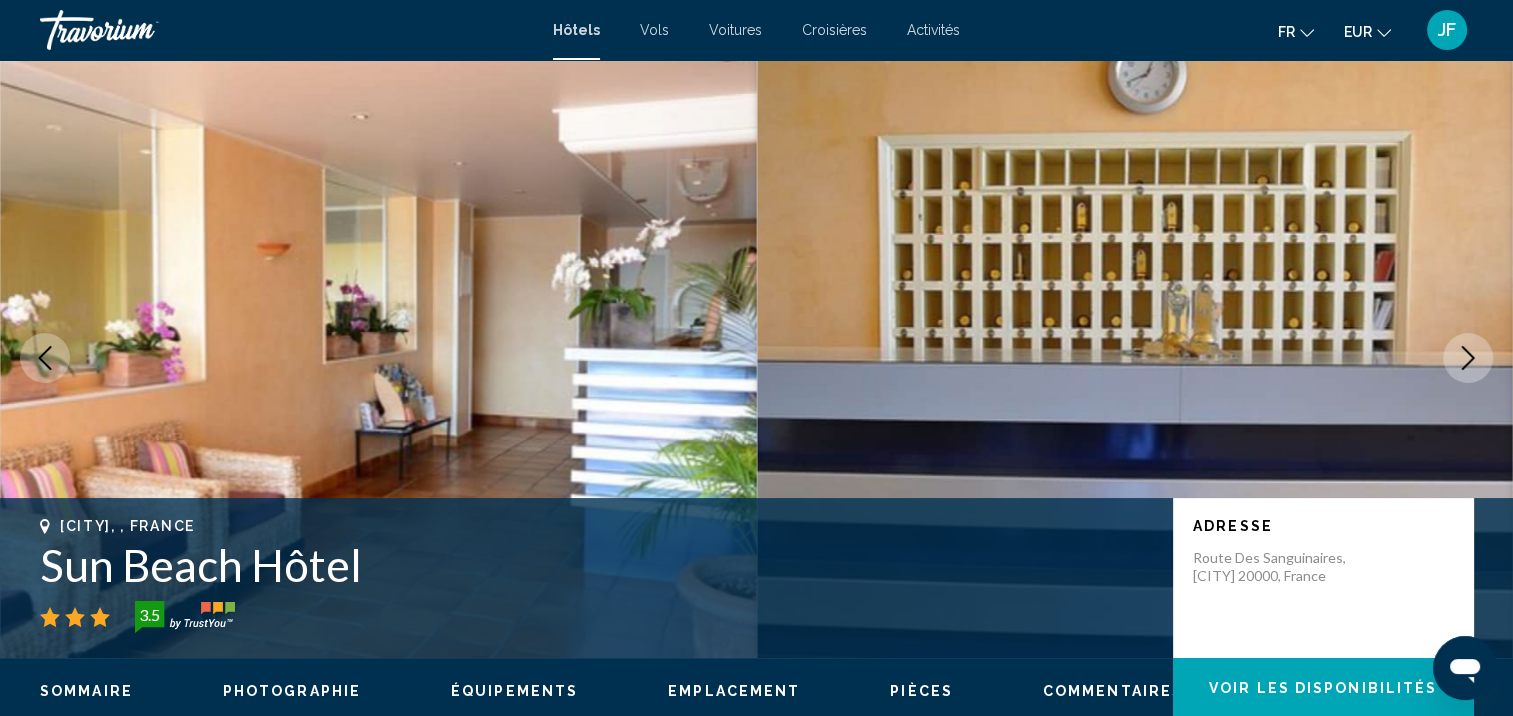 click 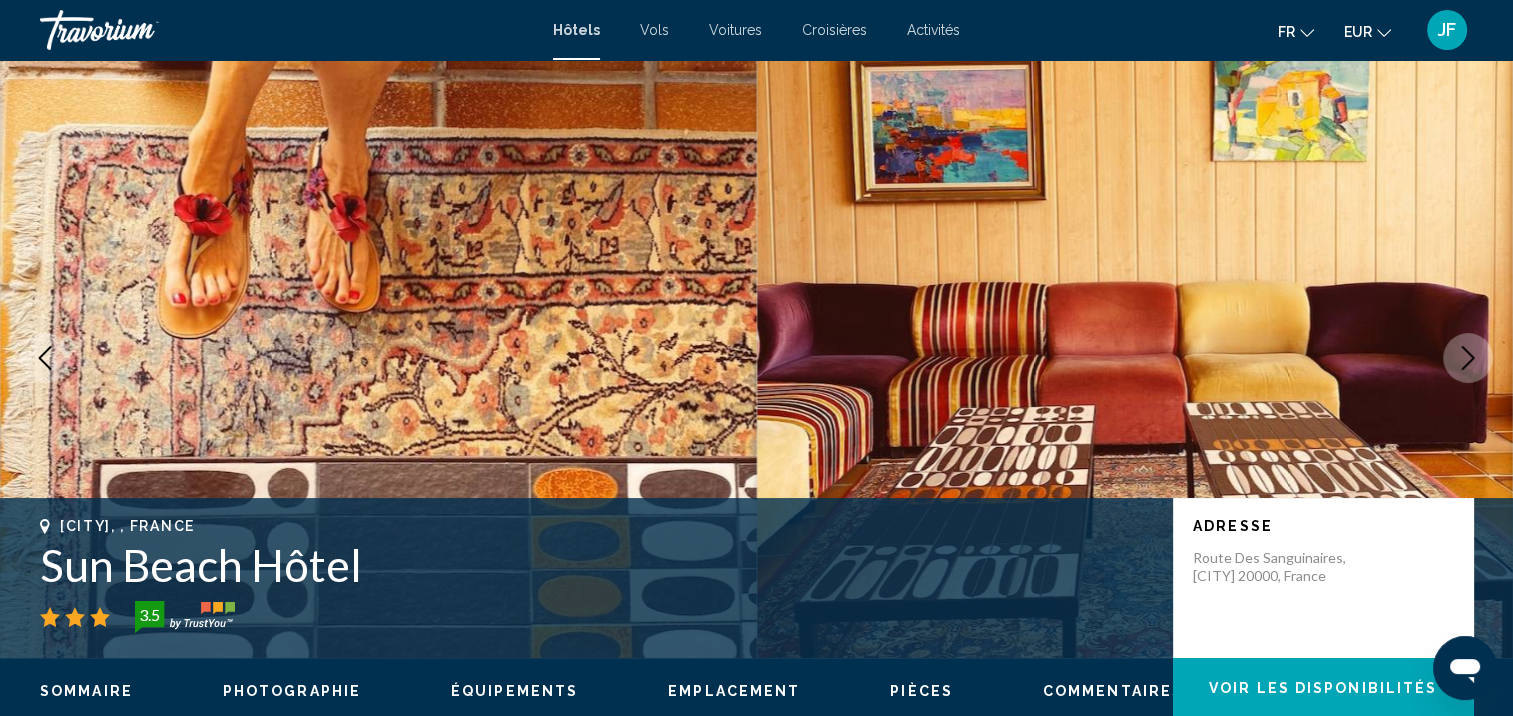 click 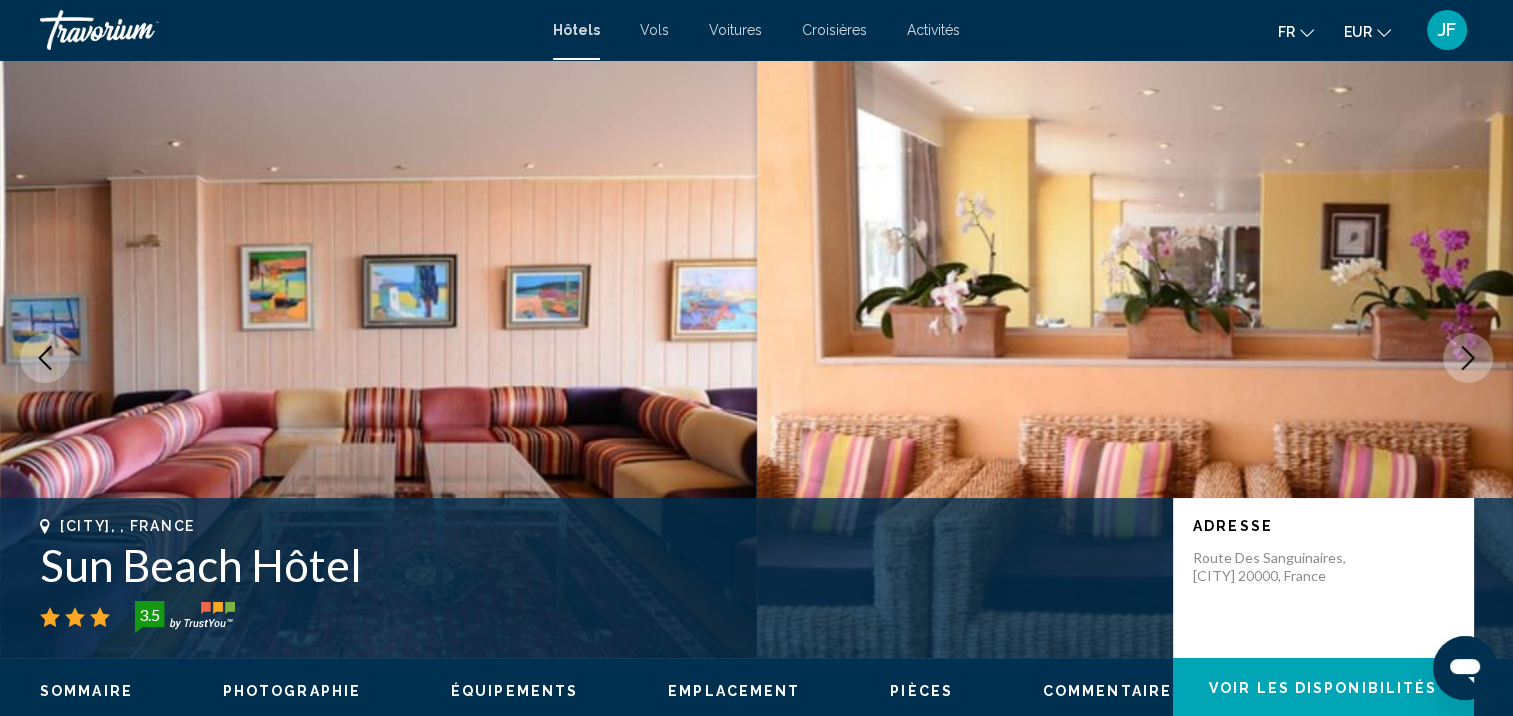 click 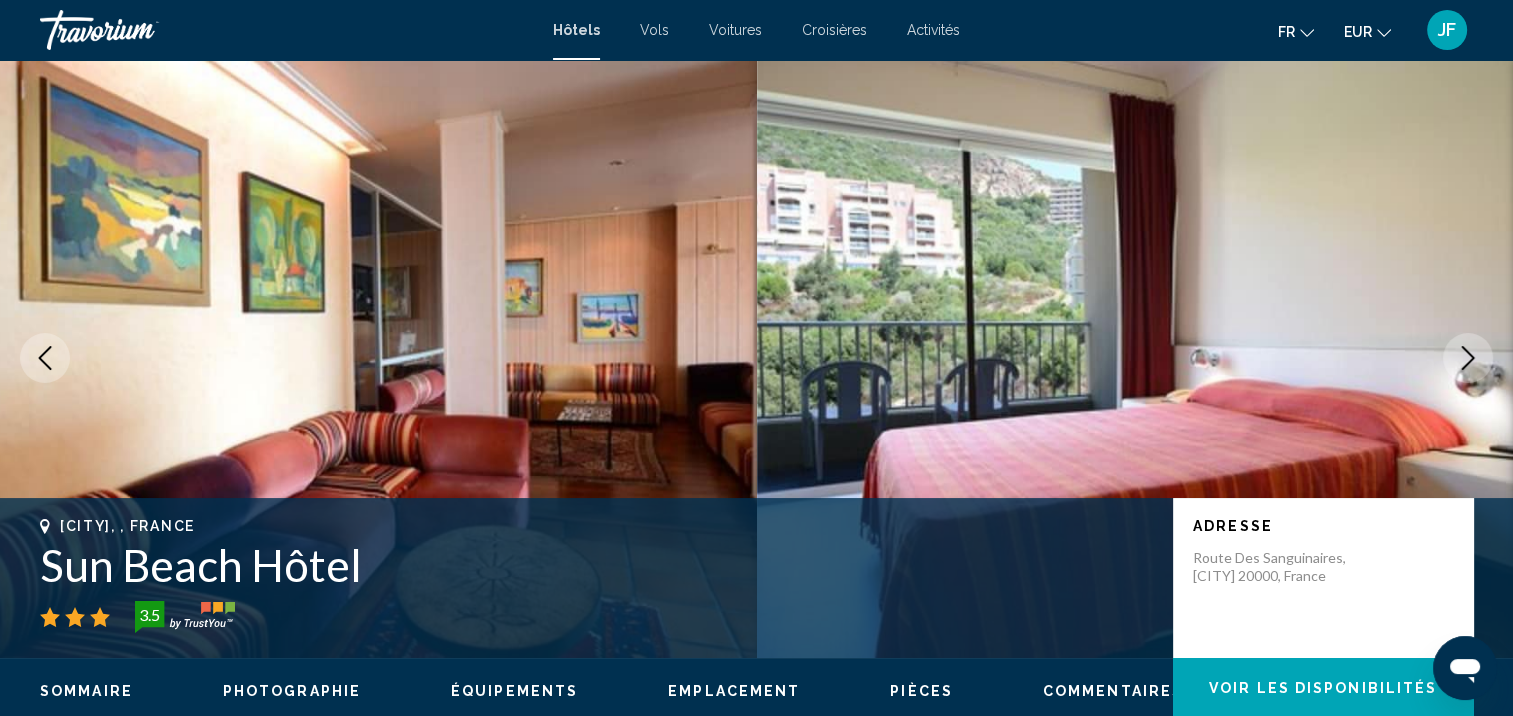 click 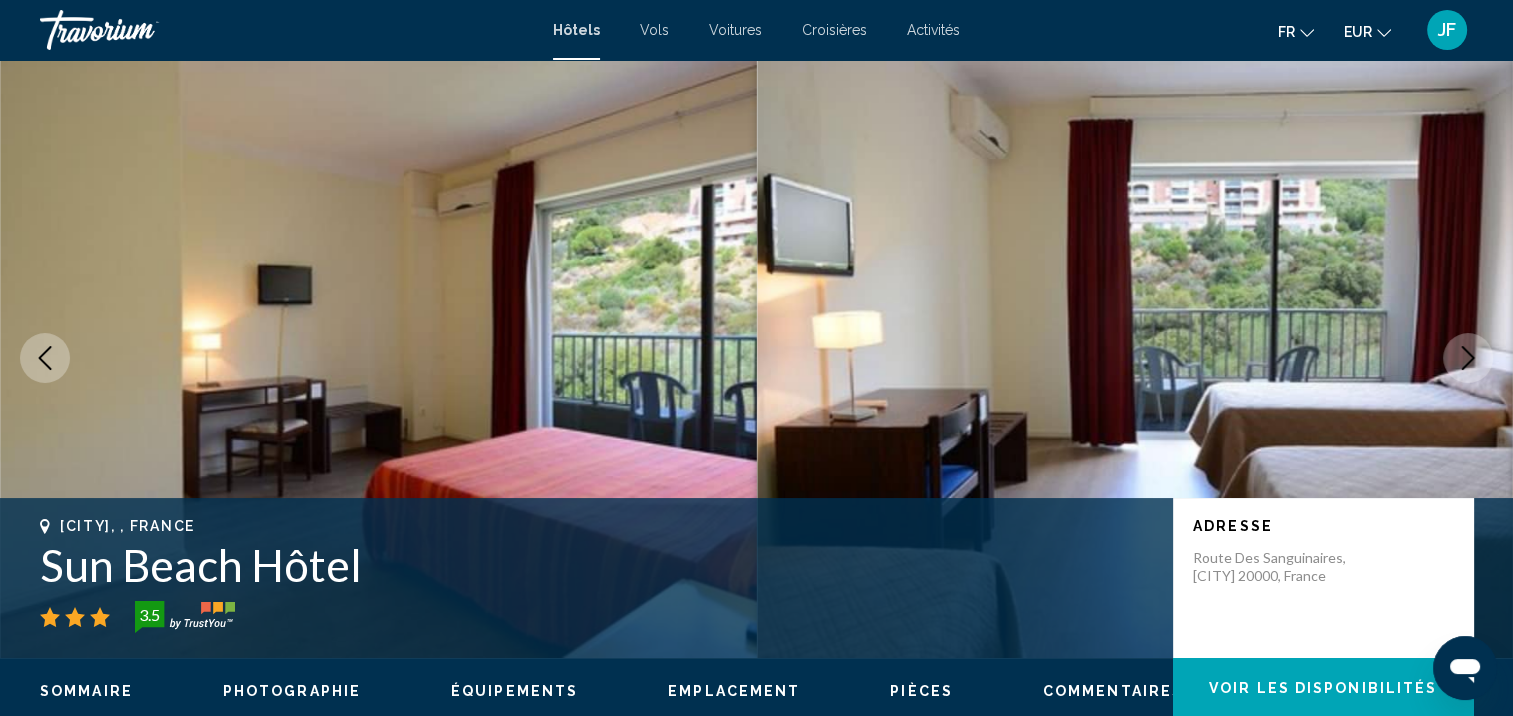 click 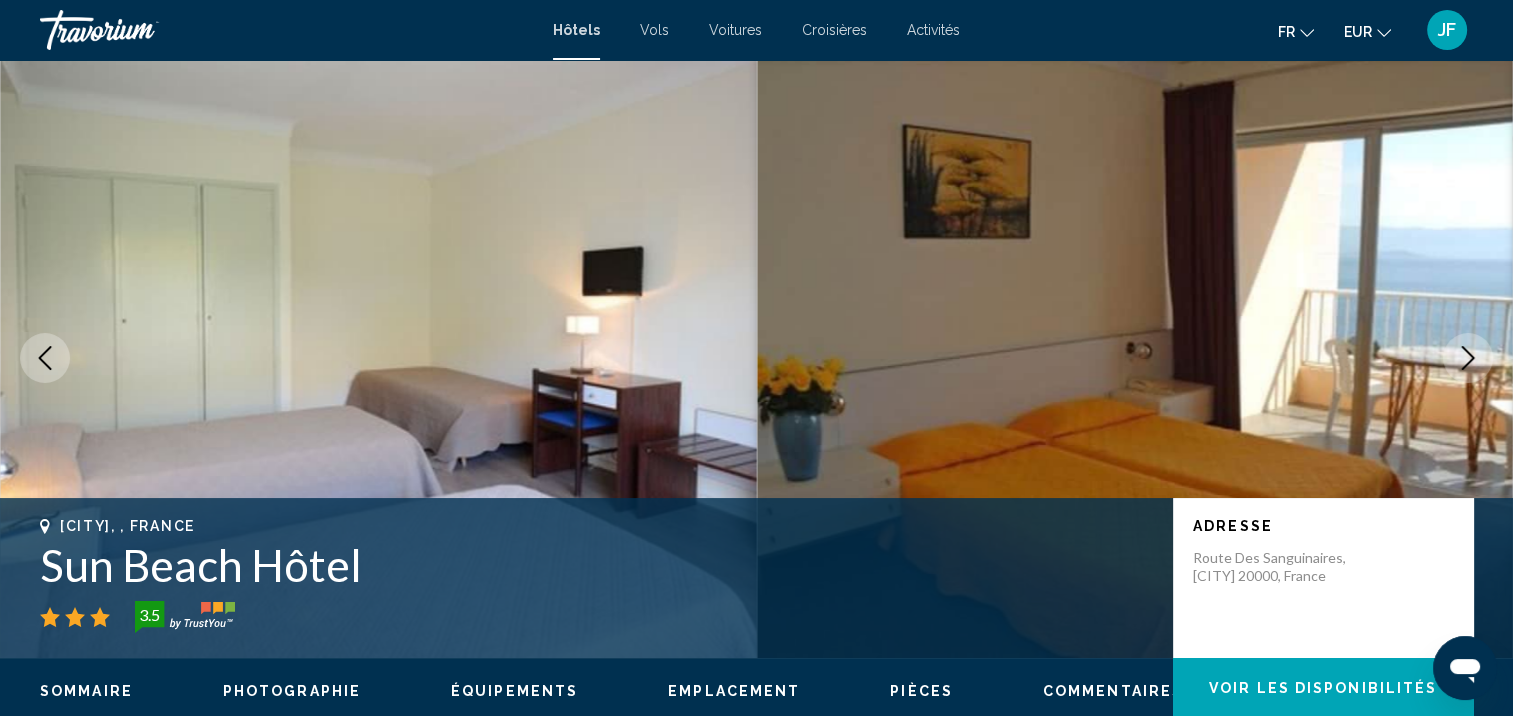 click 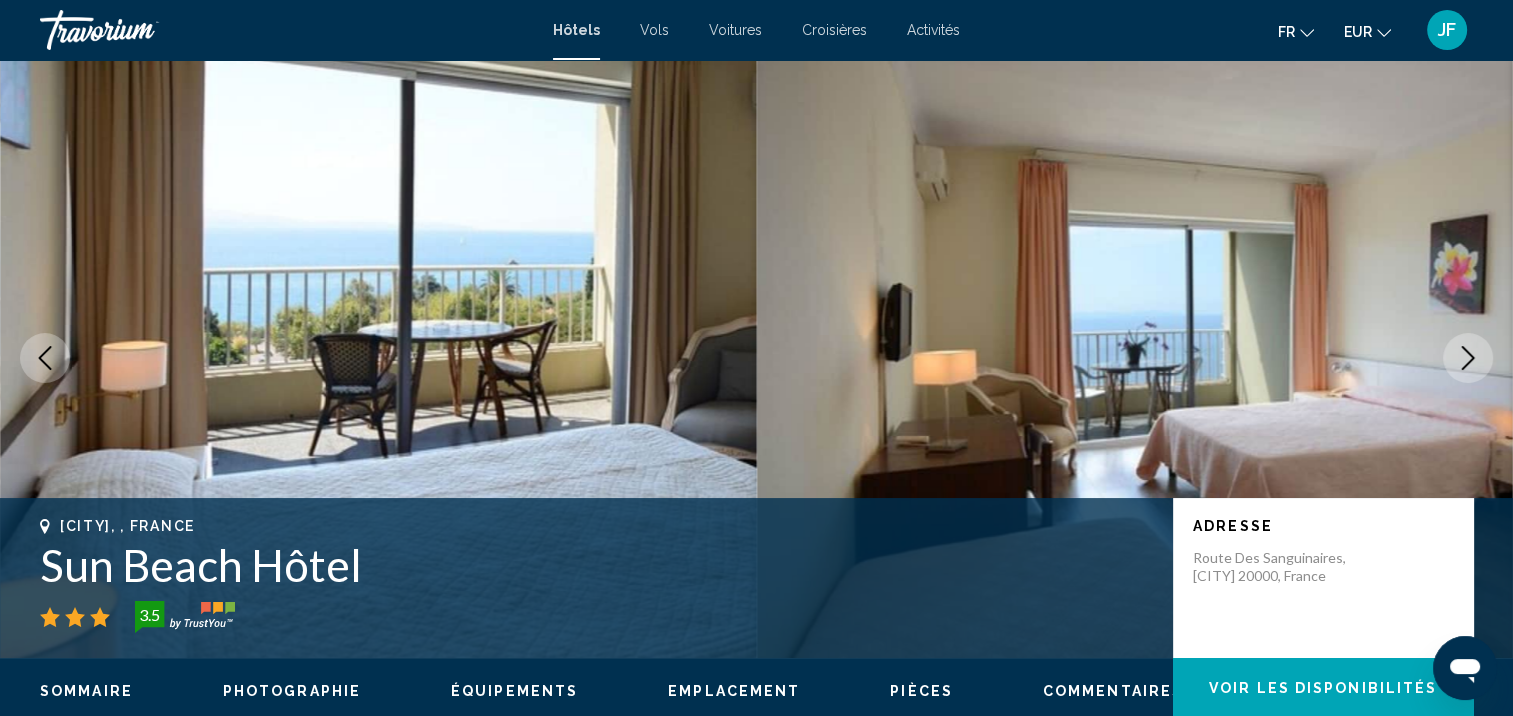 click 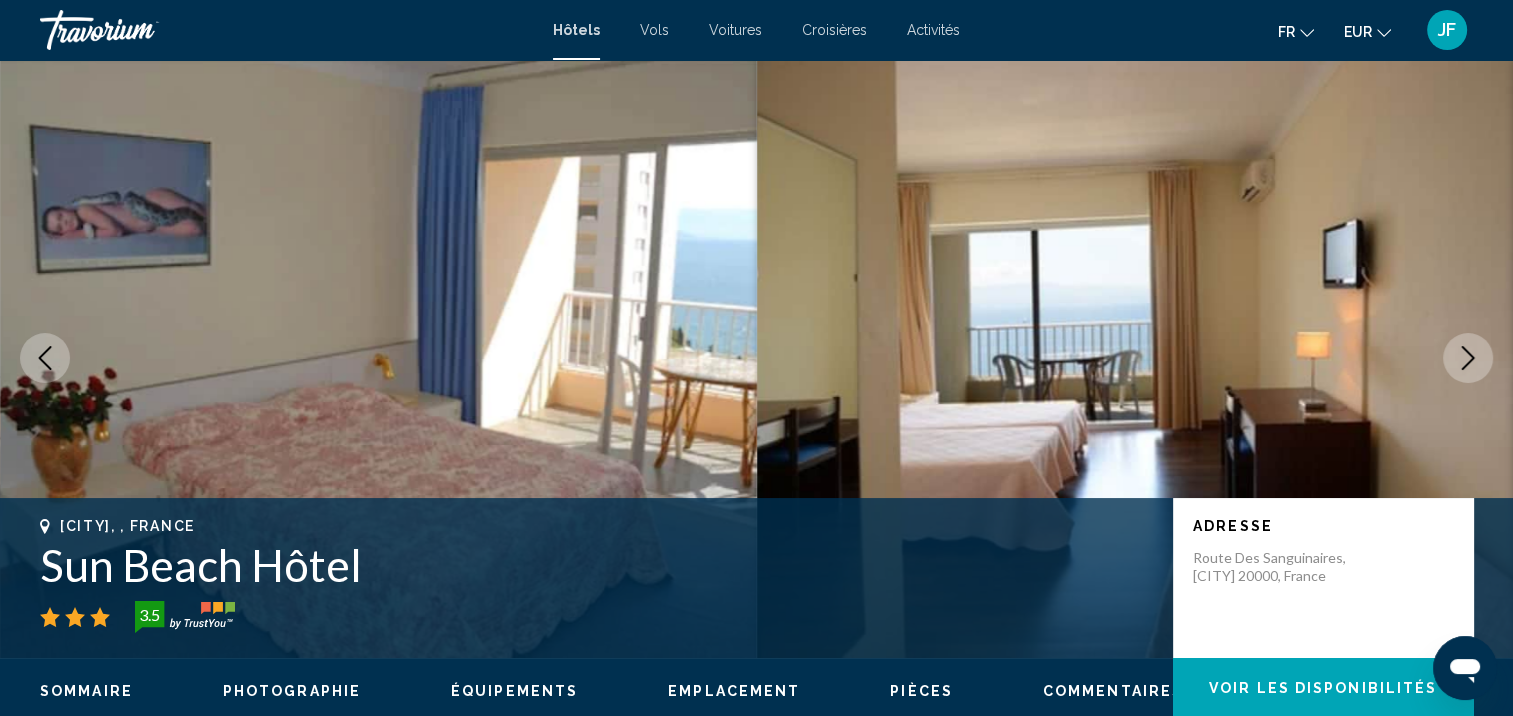 click 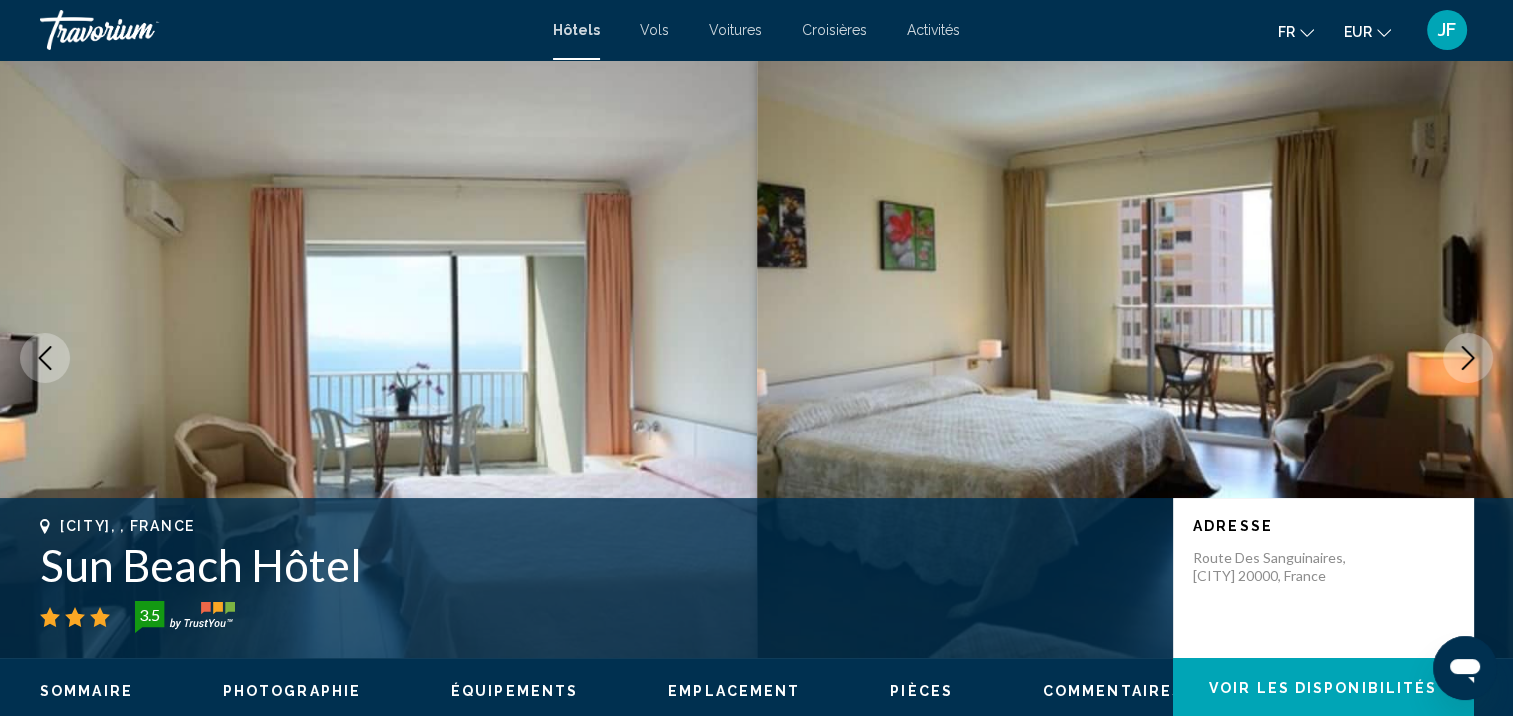 click 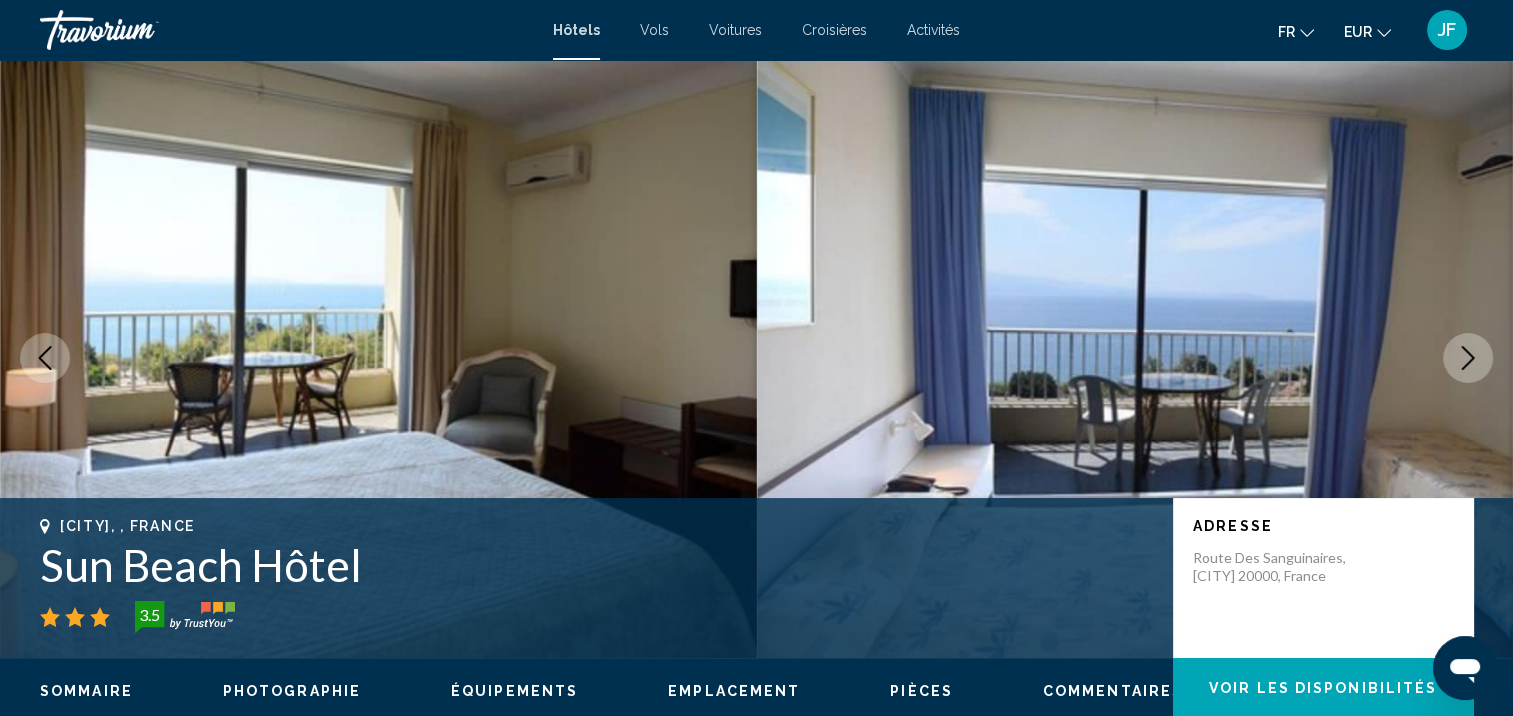 click 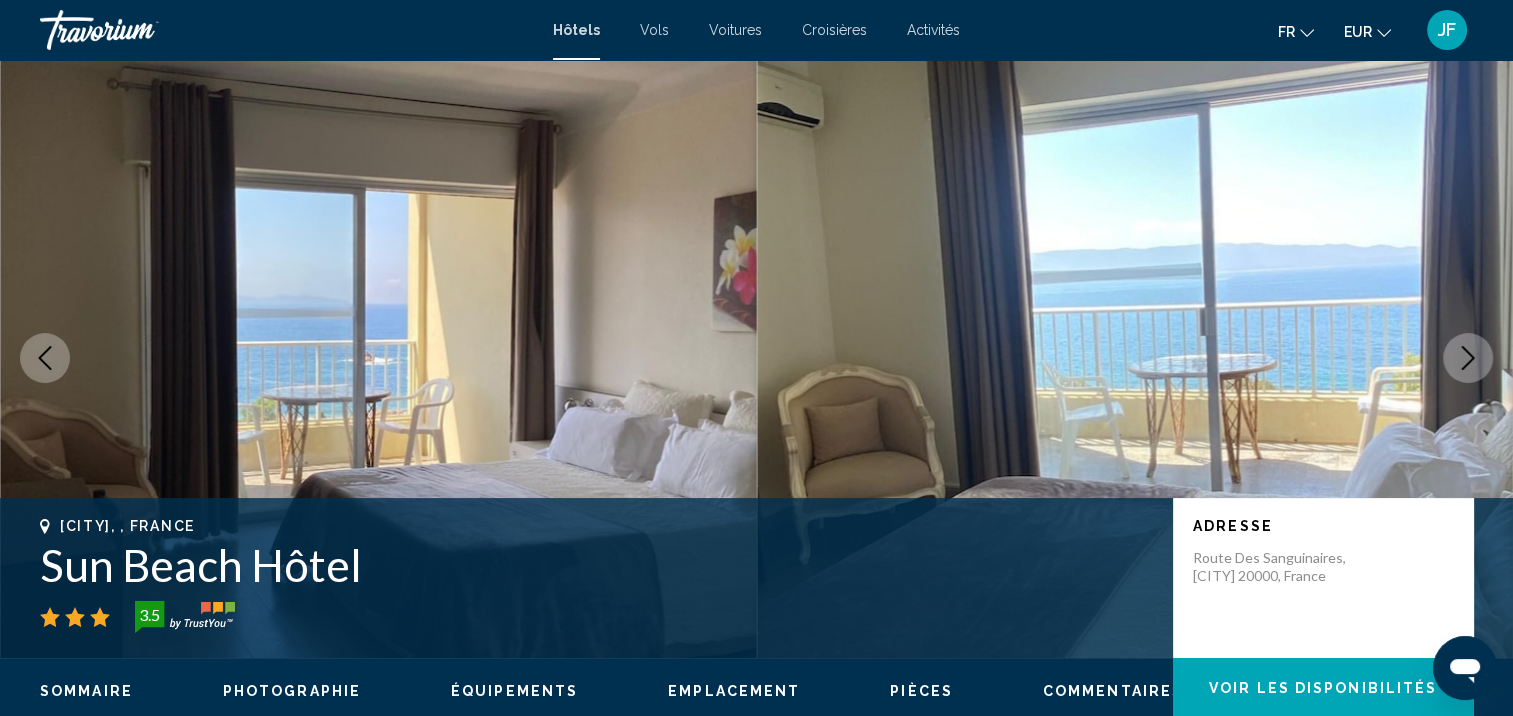 click 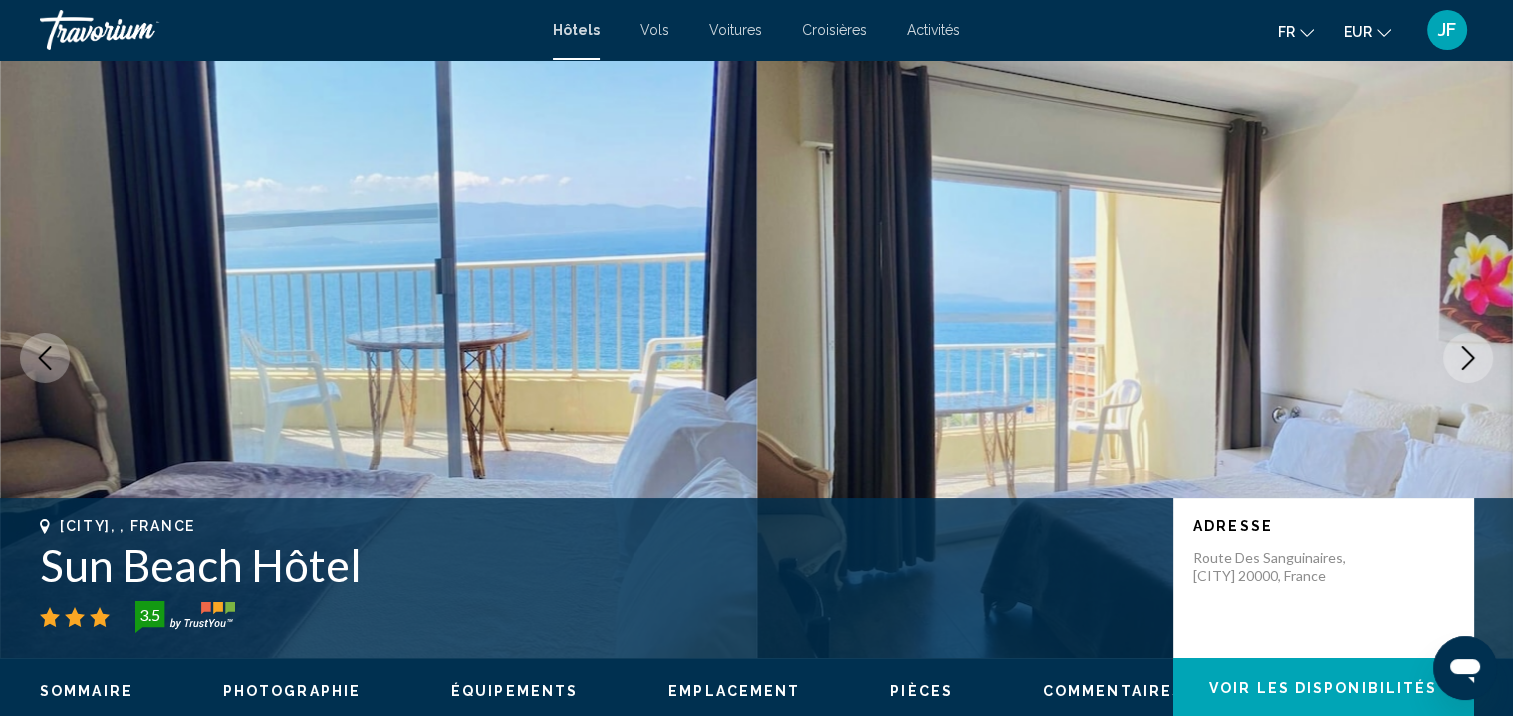 click 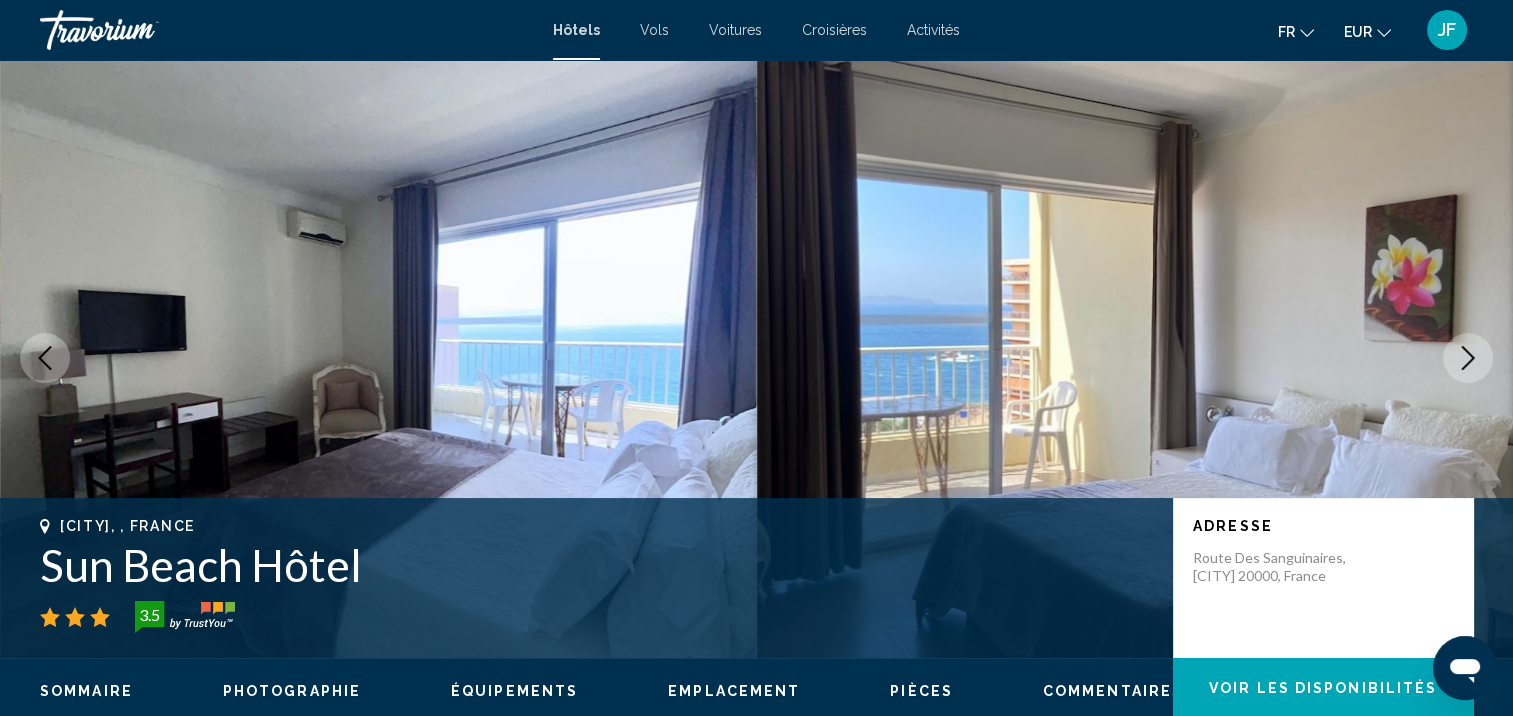 click 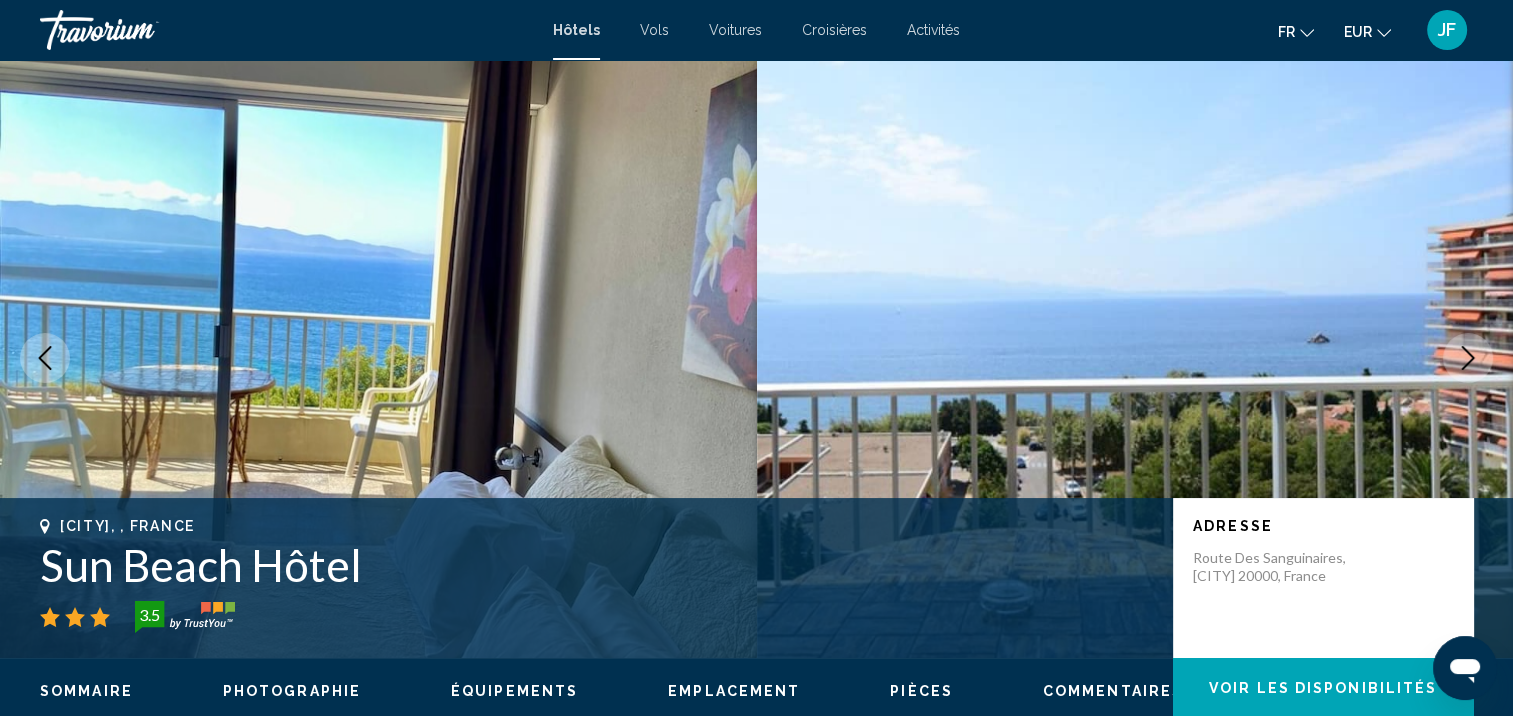 click 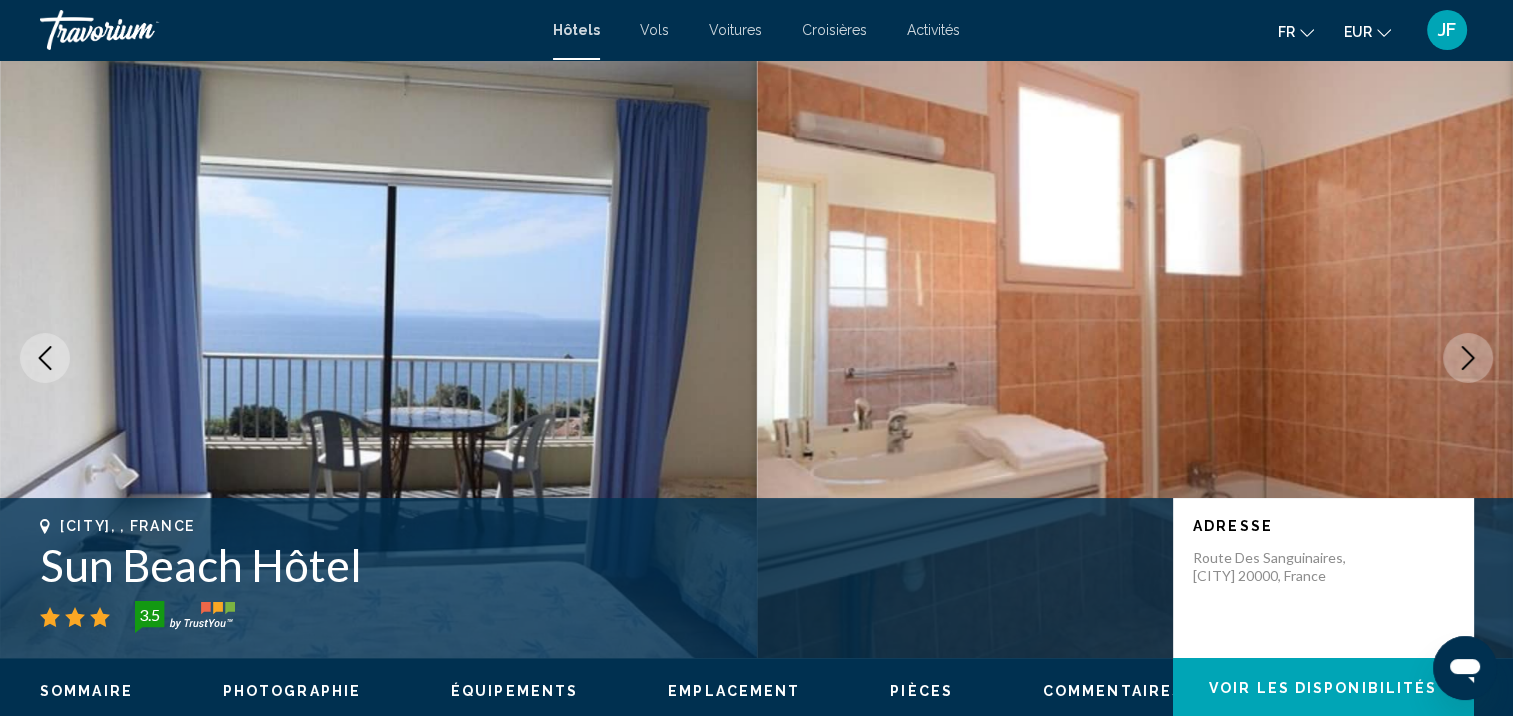 click 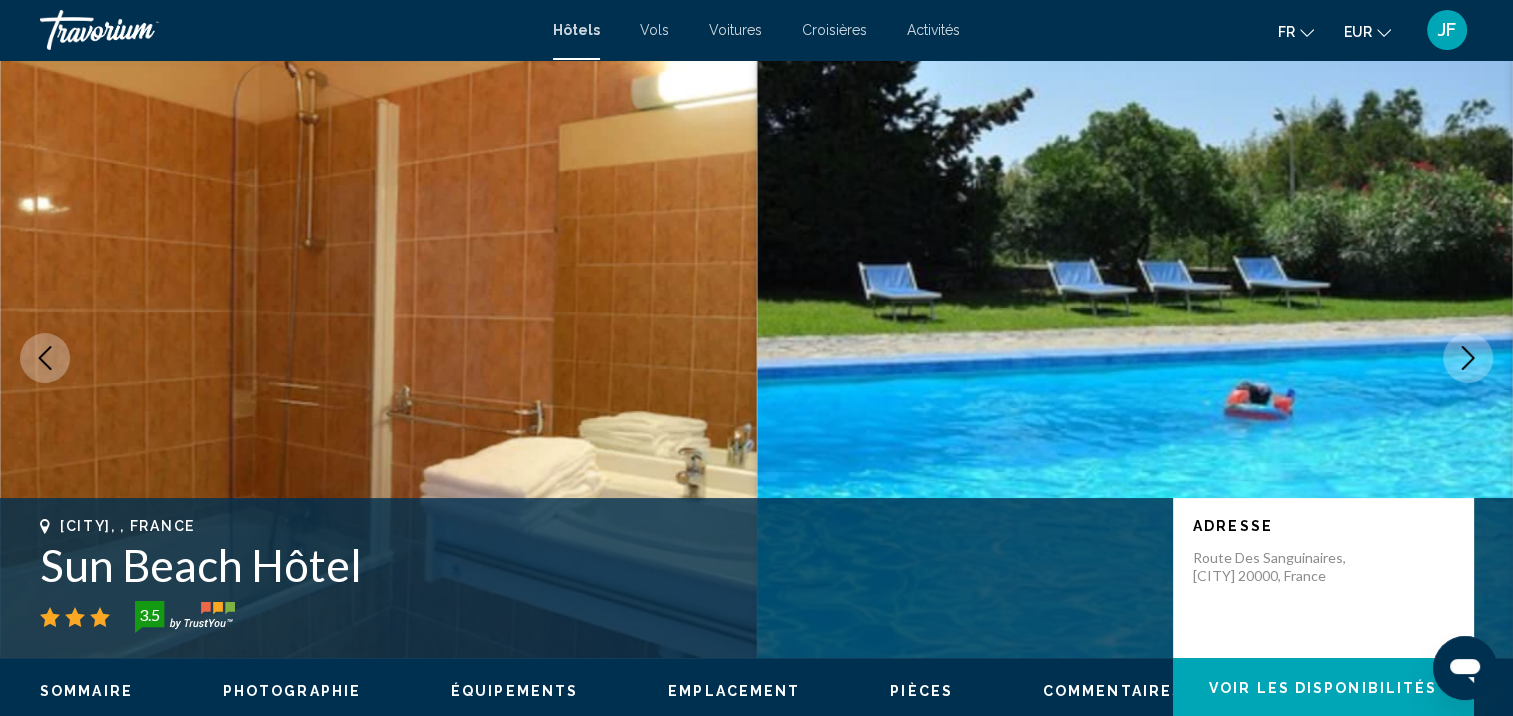 click 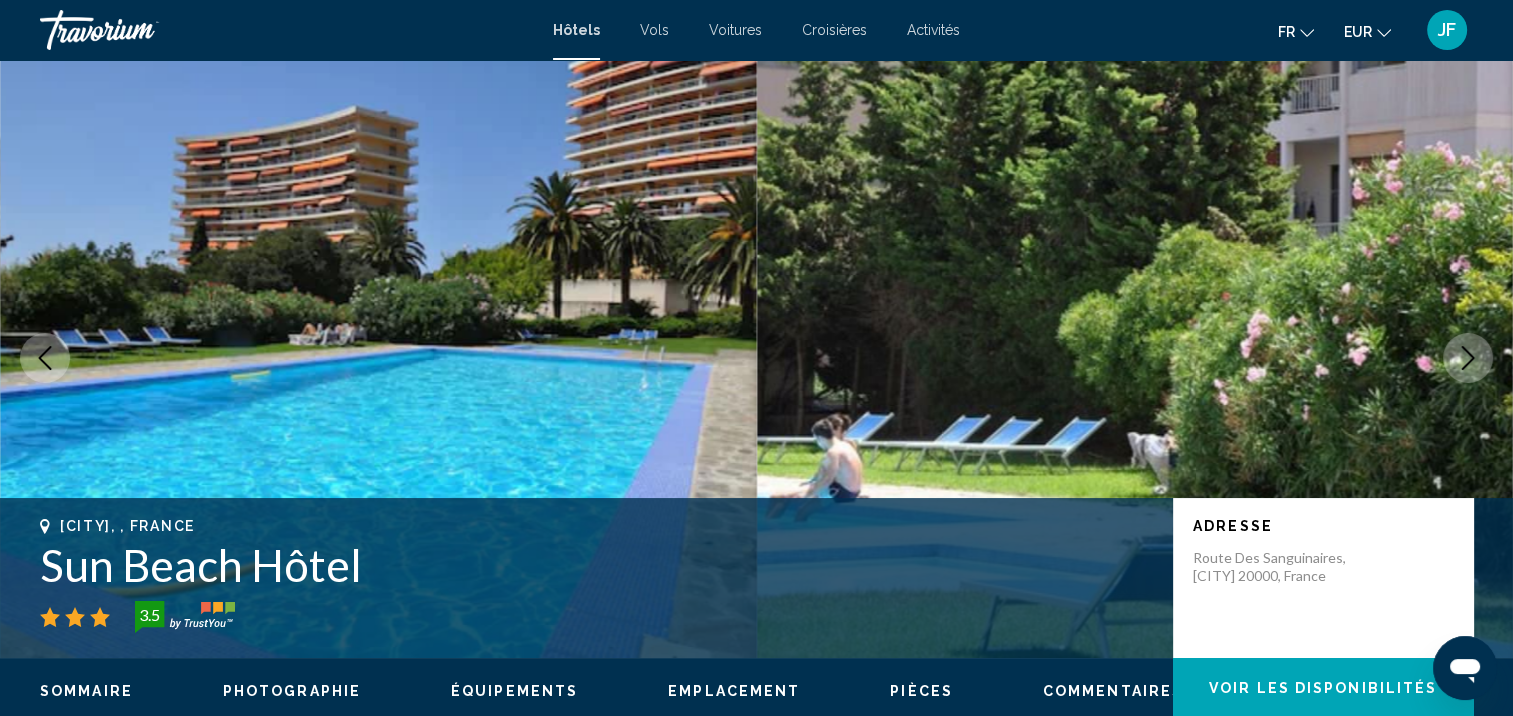 click 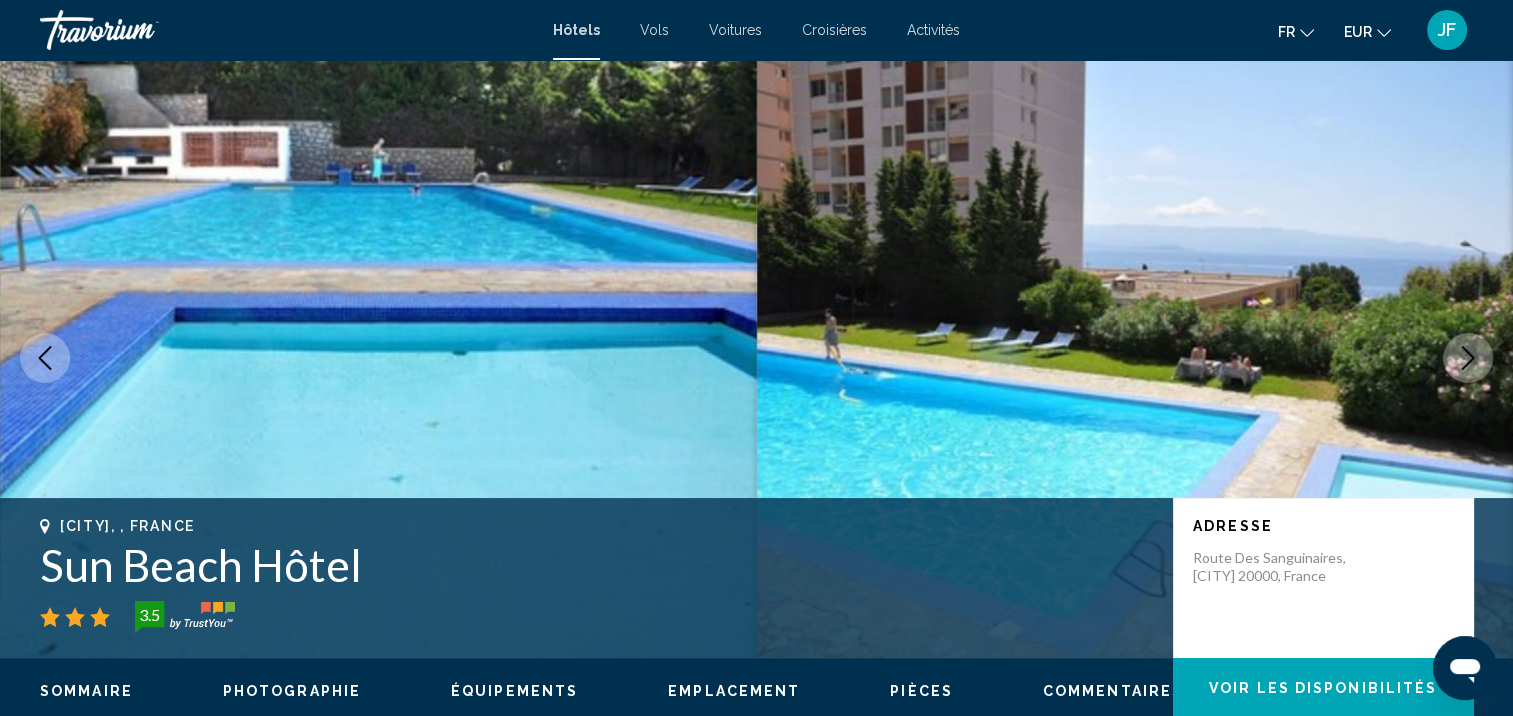 click 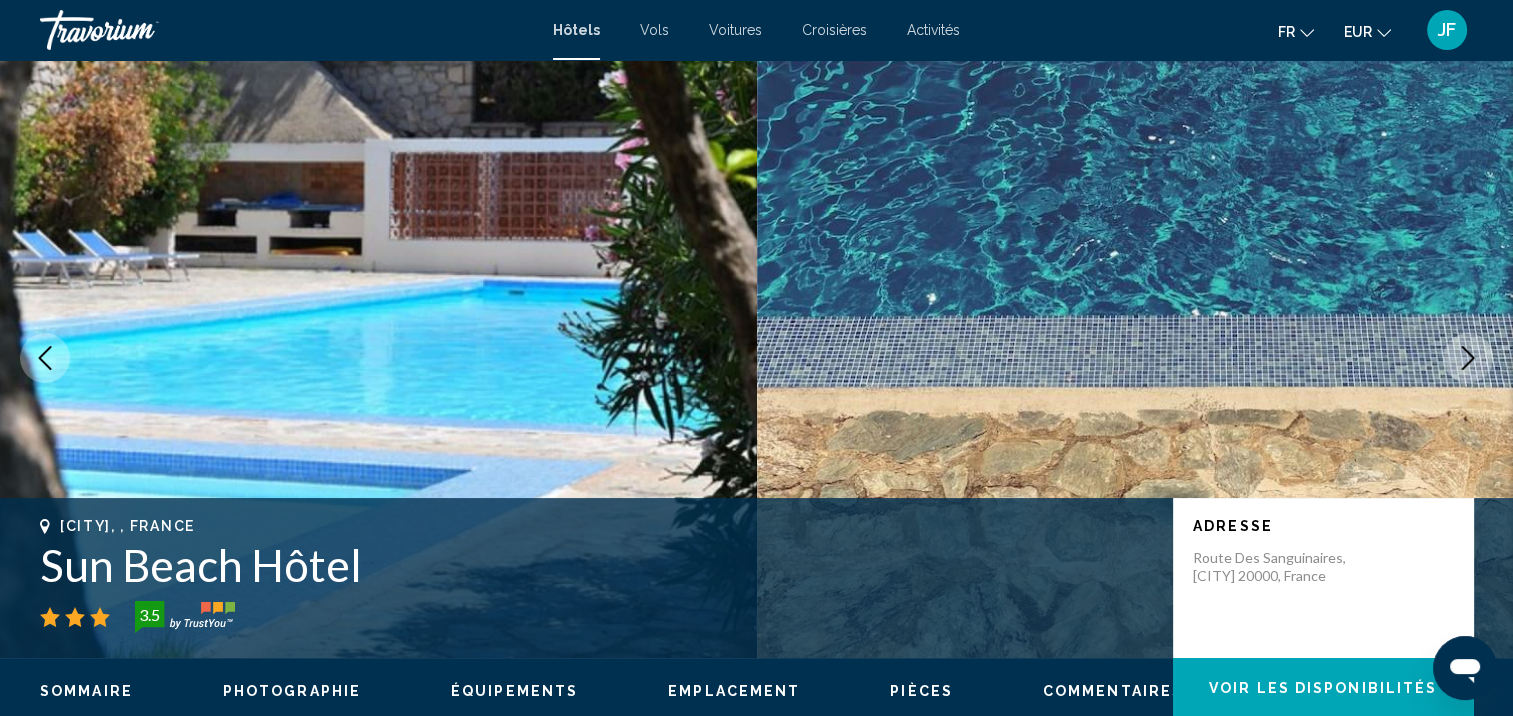 click 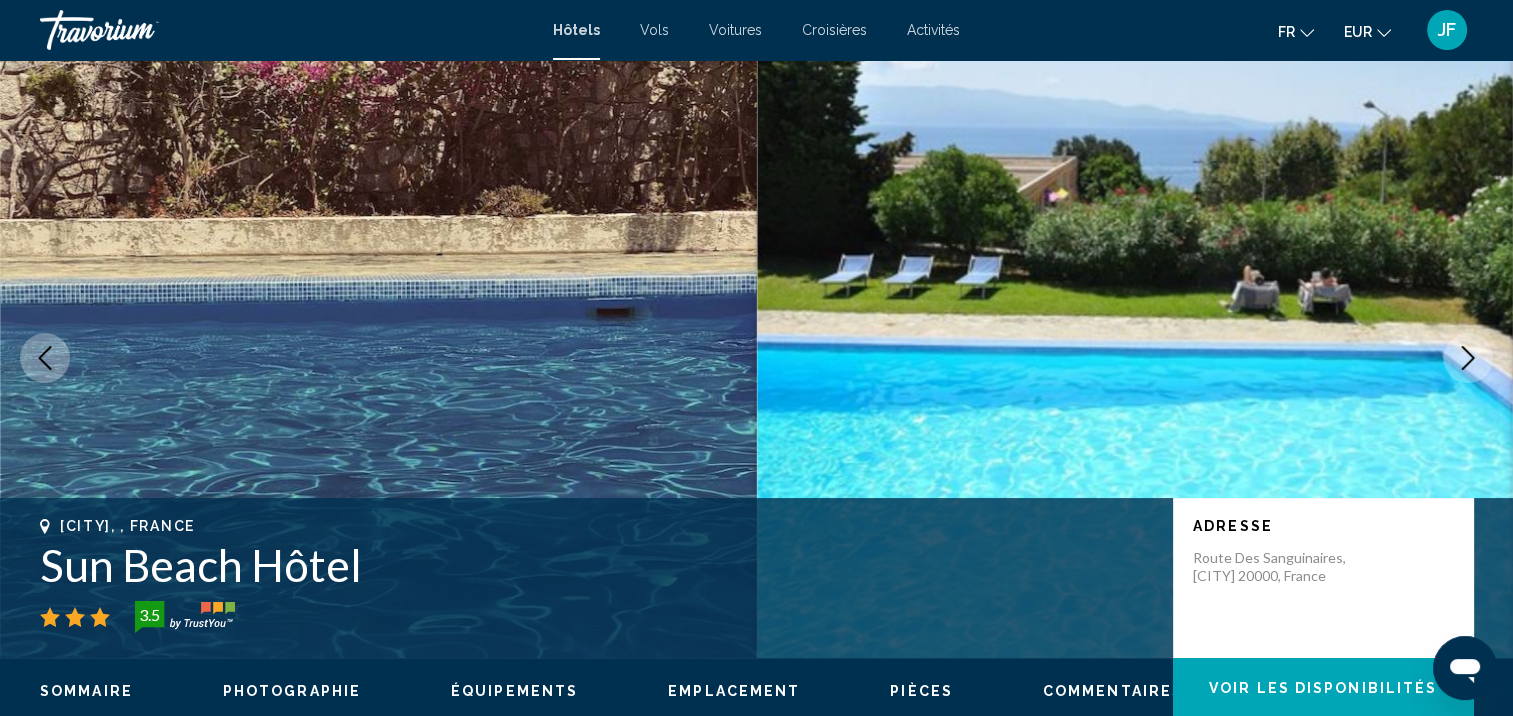 click 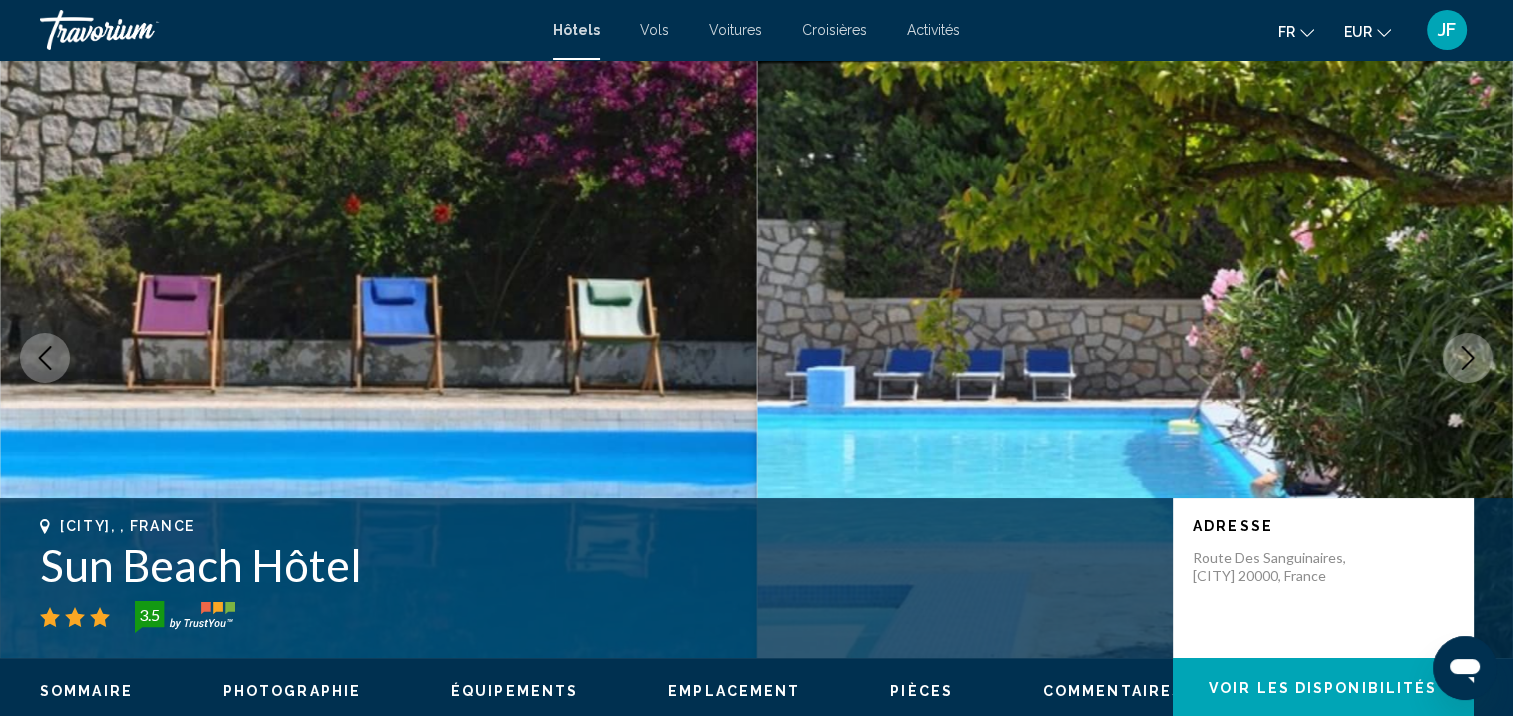 click 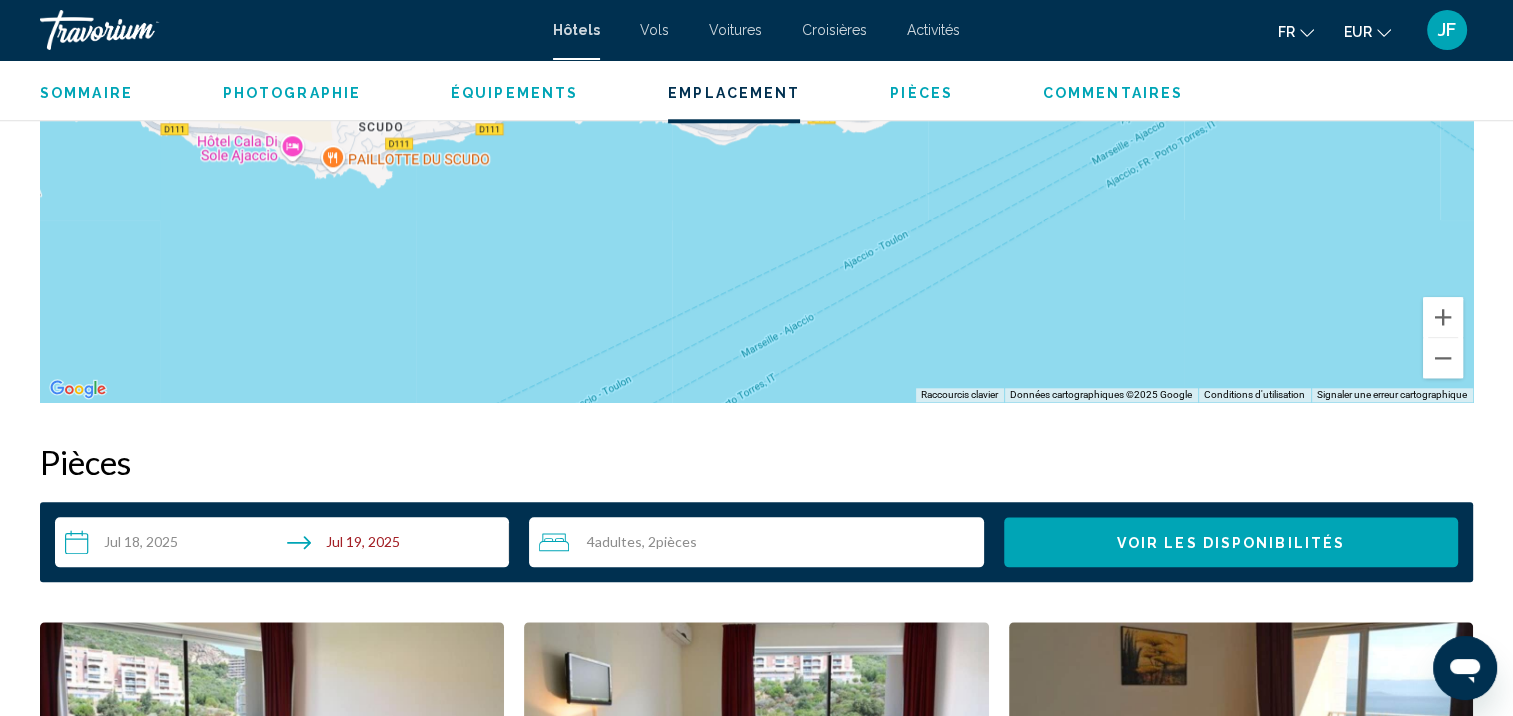 scroll, scrollTop: 1702, scrollLeft: 0, axis: vertical 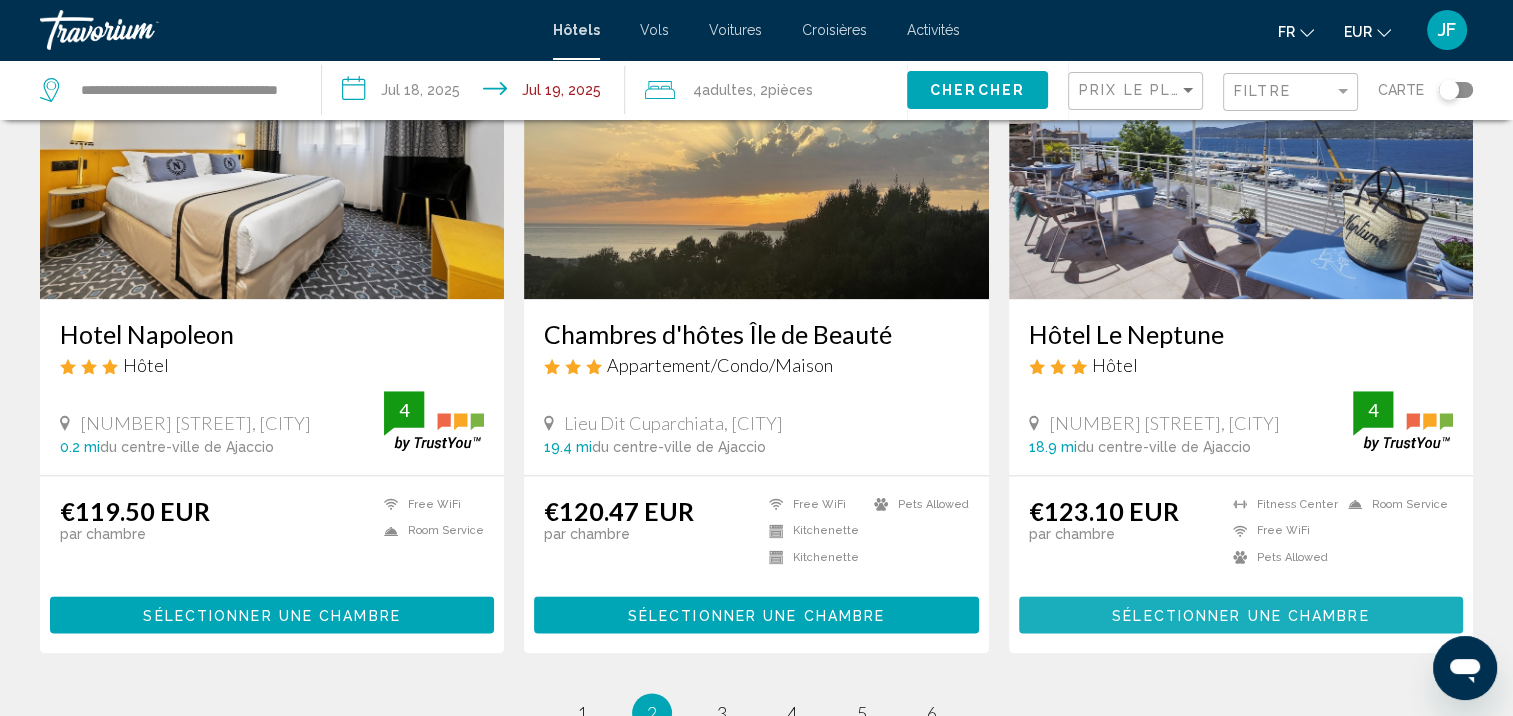 click on "Sélectionner une chambre" at bounding box center (1240, 615) 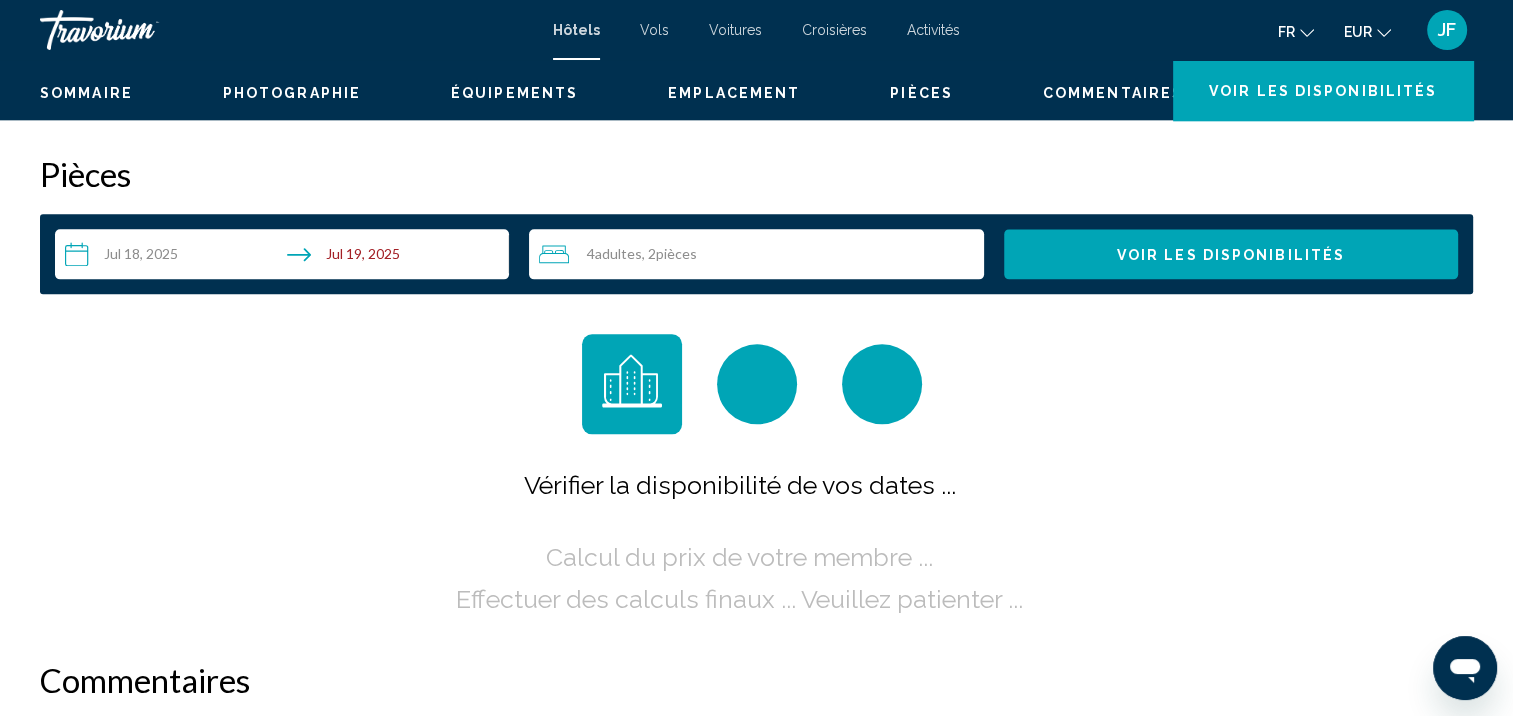 scroll, scrollTop: 2, scrollLeft: 0, axis: vertical 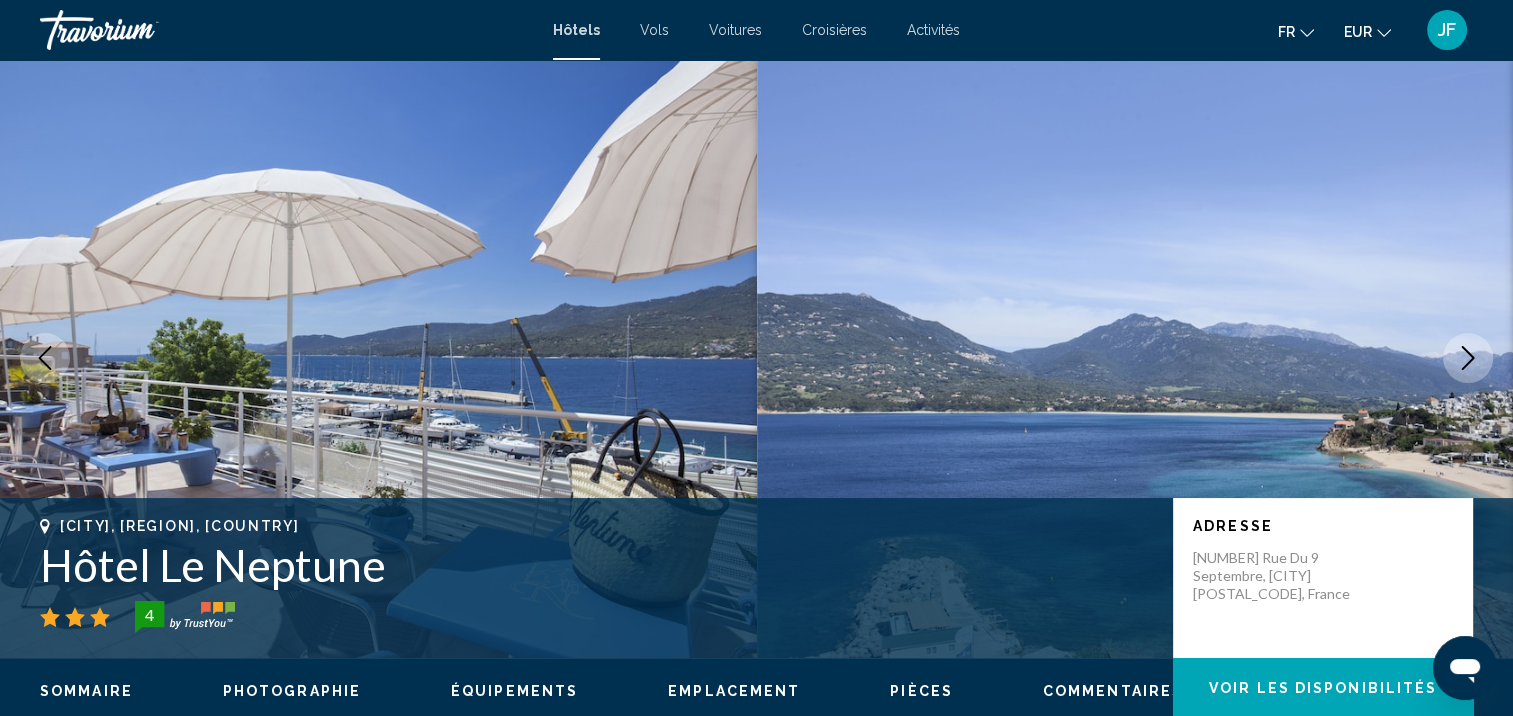 click 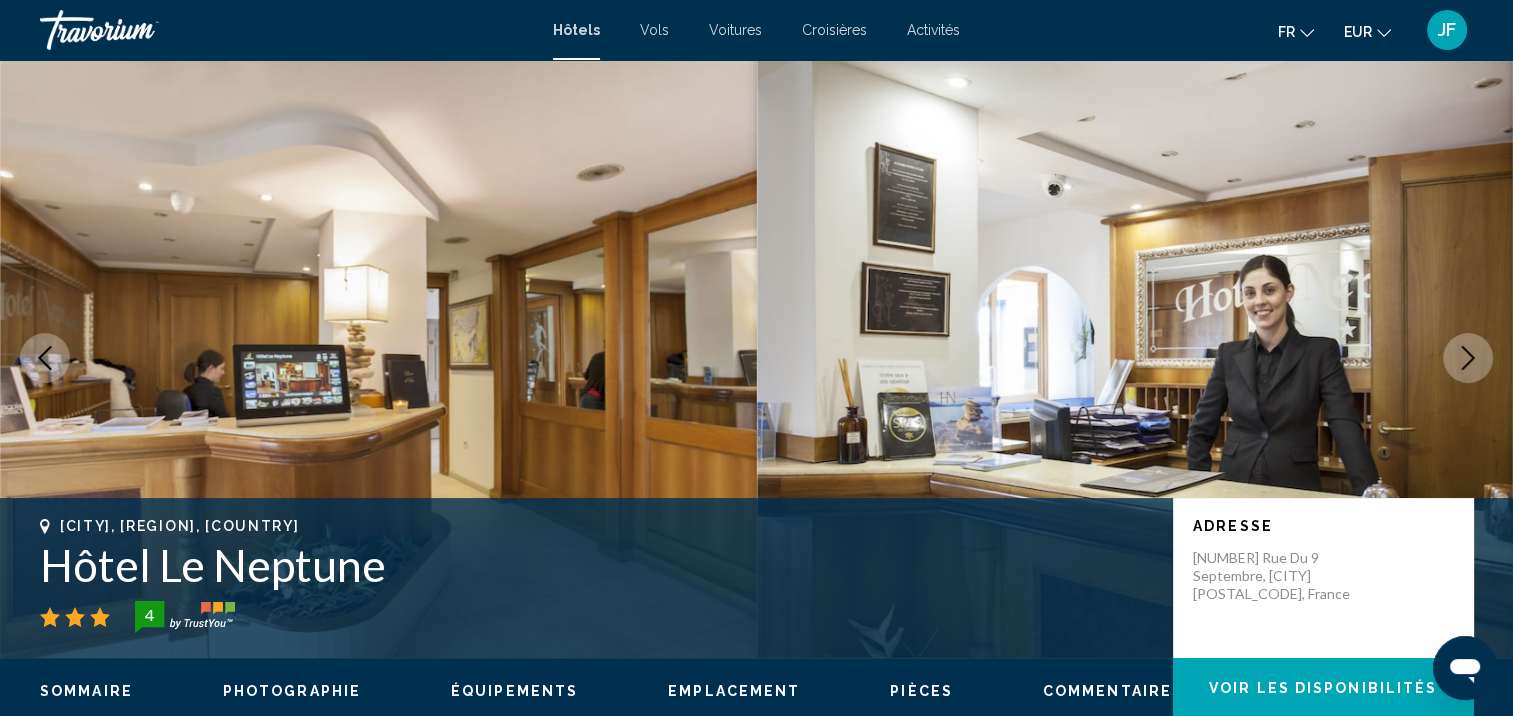click 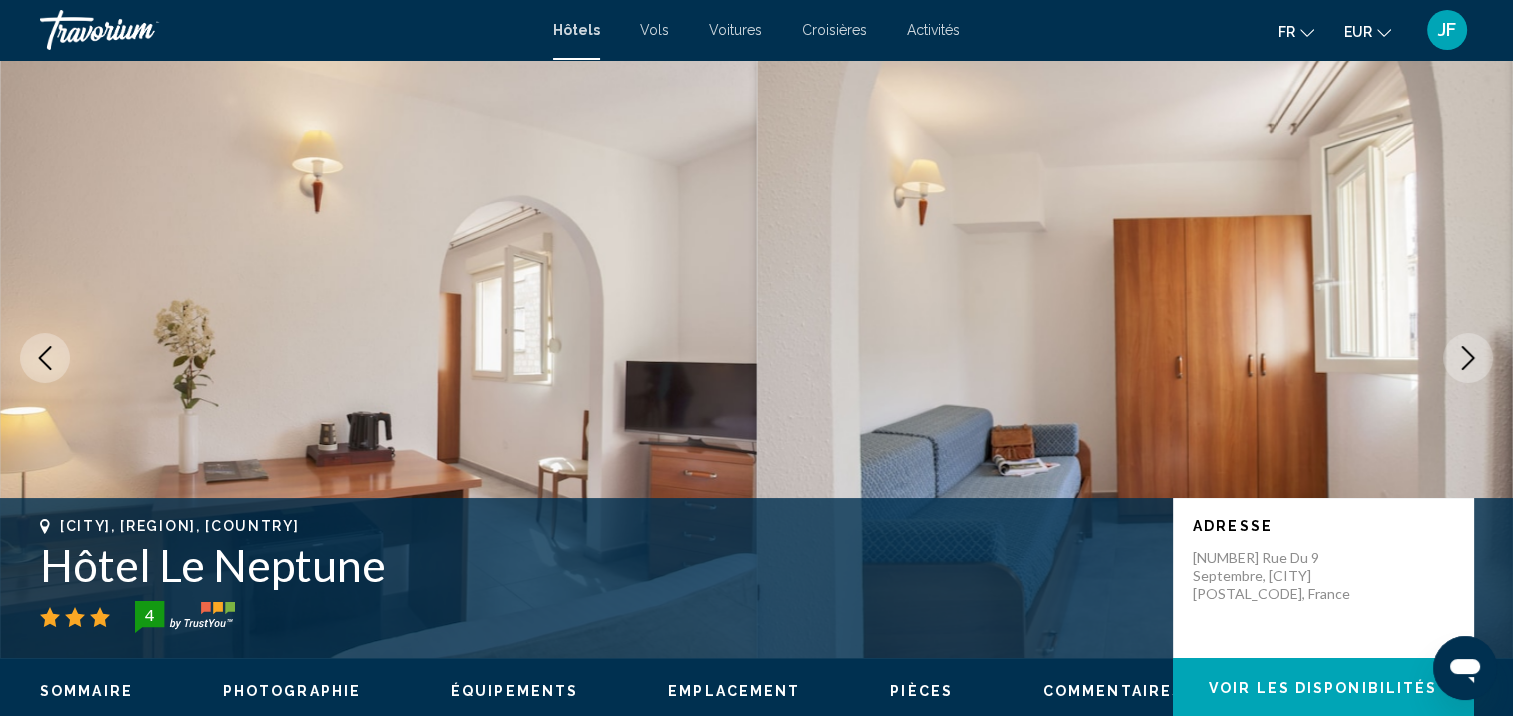 click 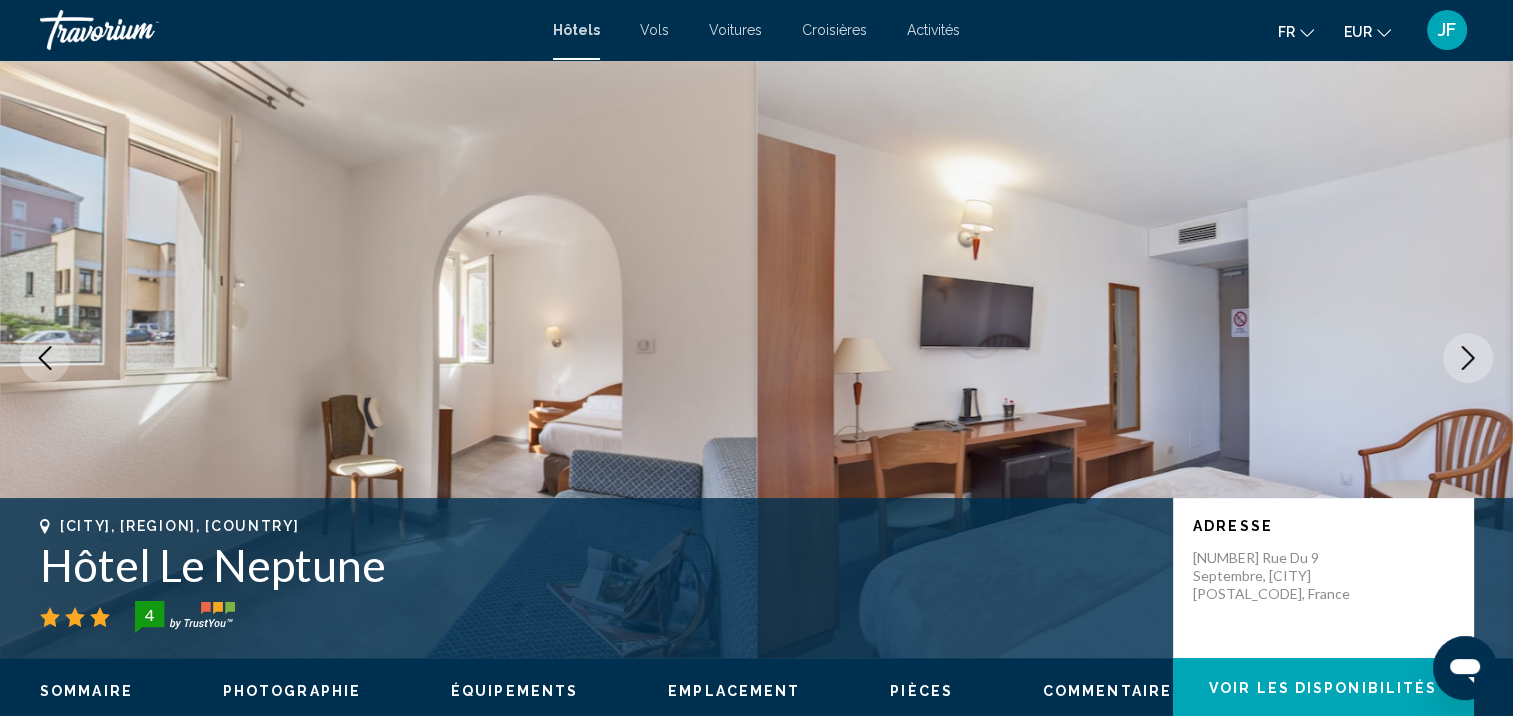 click 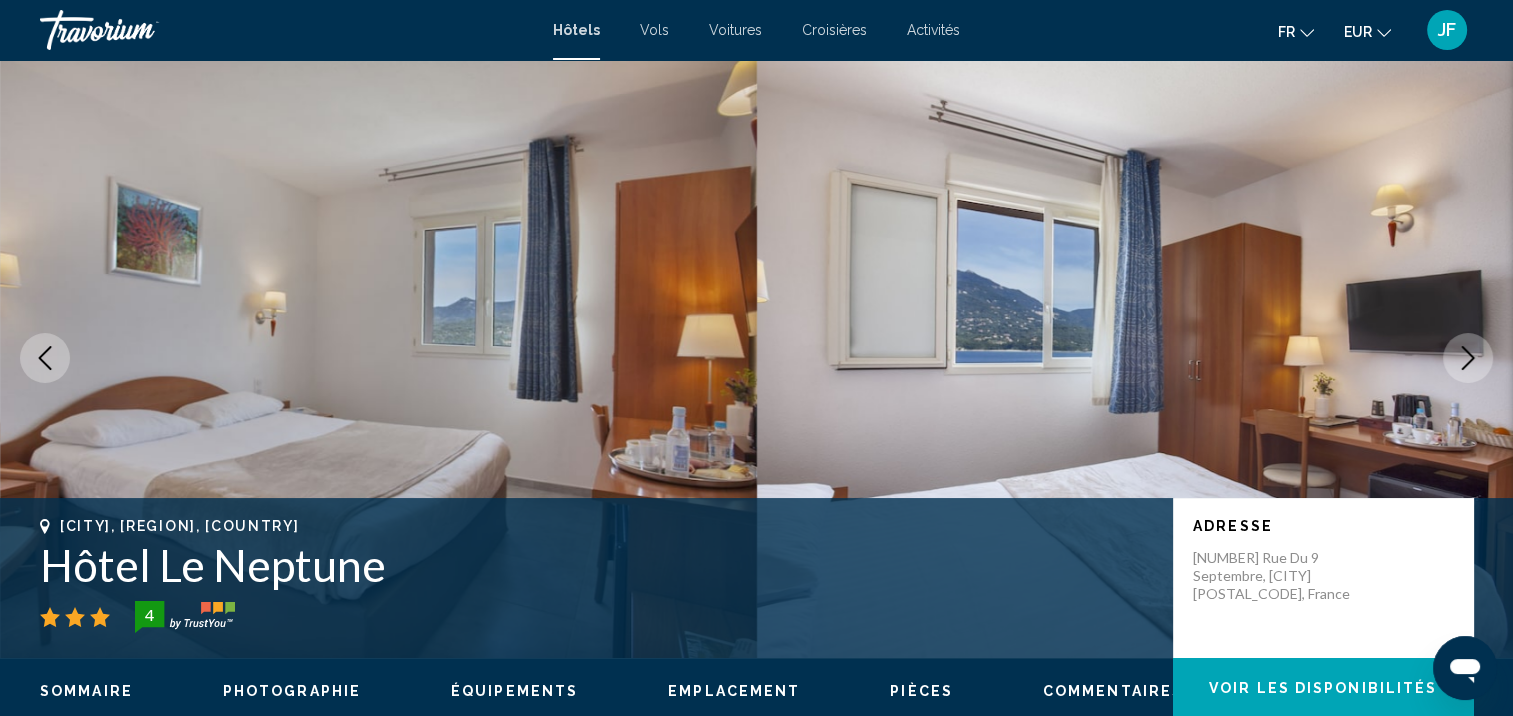 click 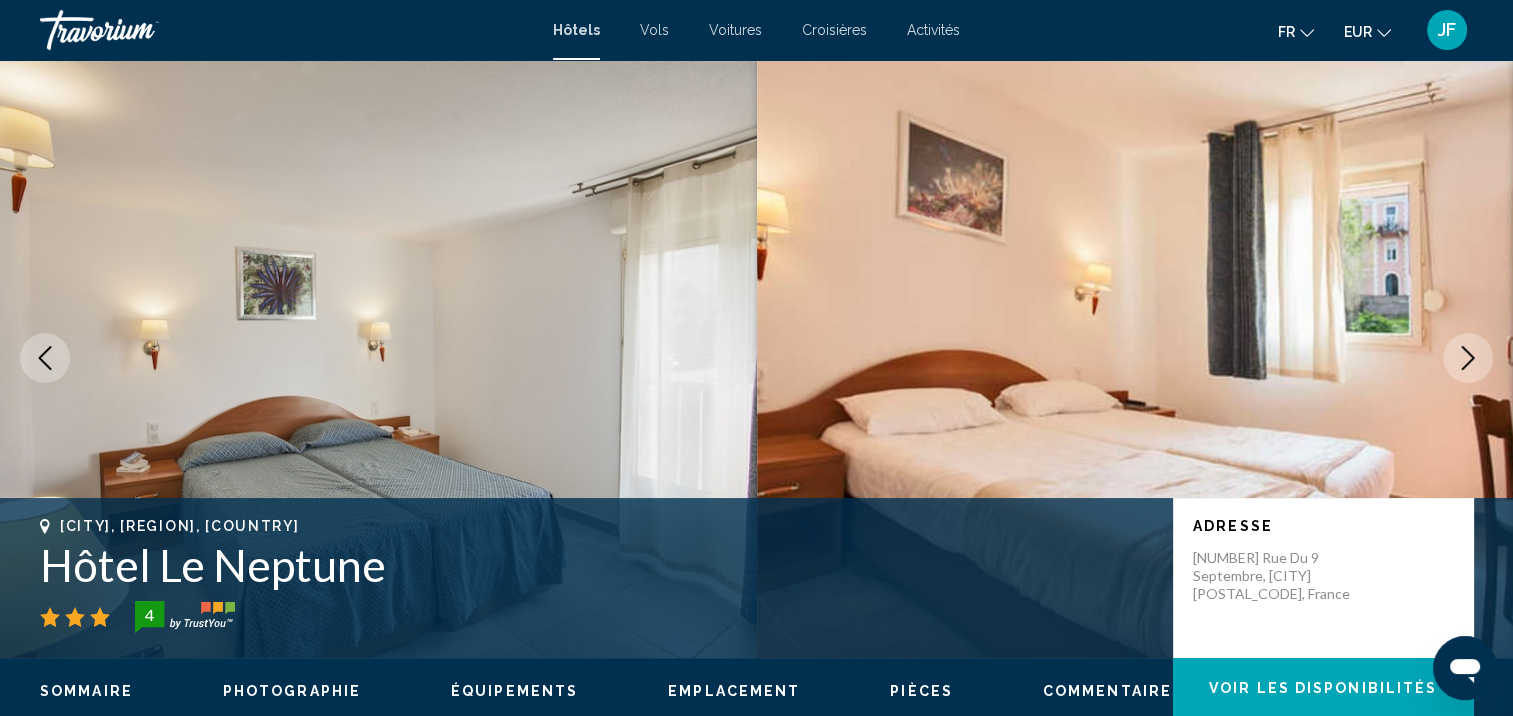 click 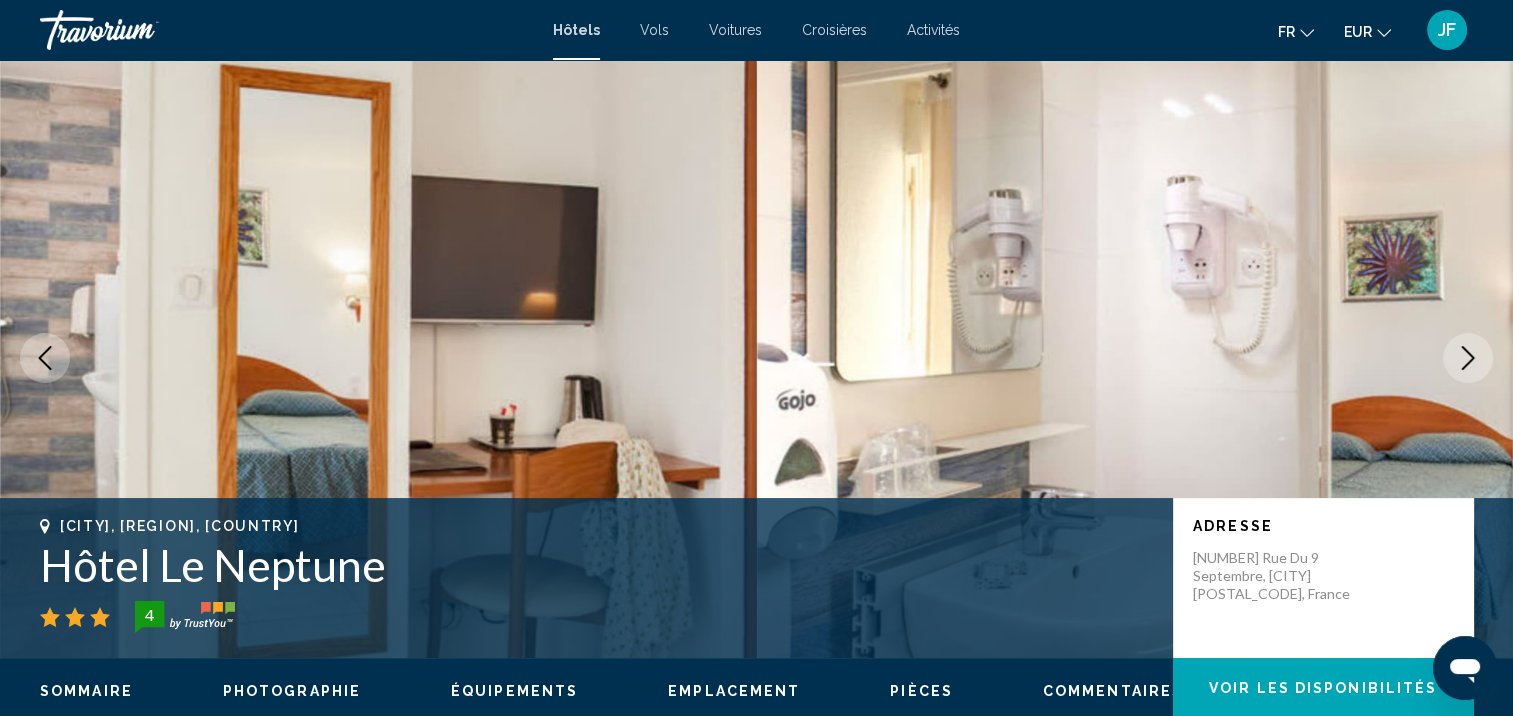 click 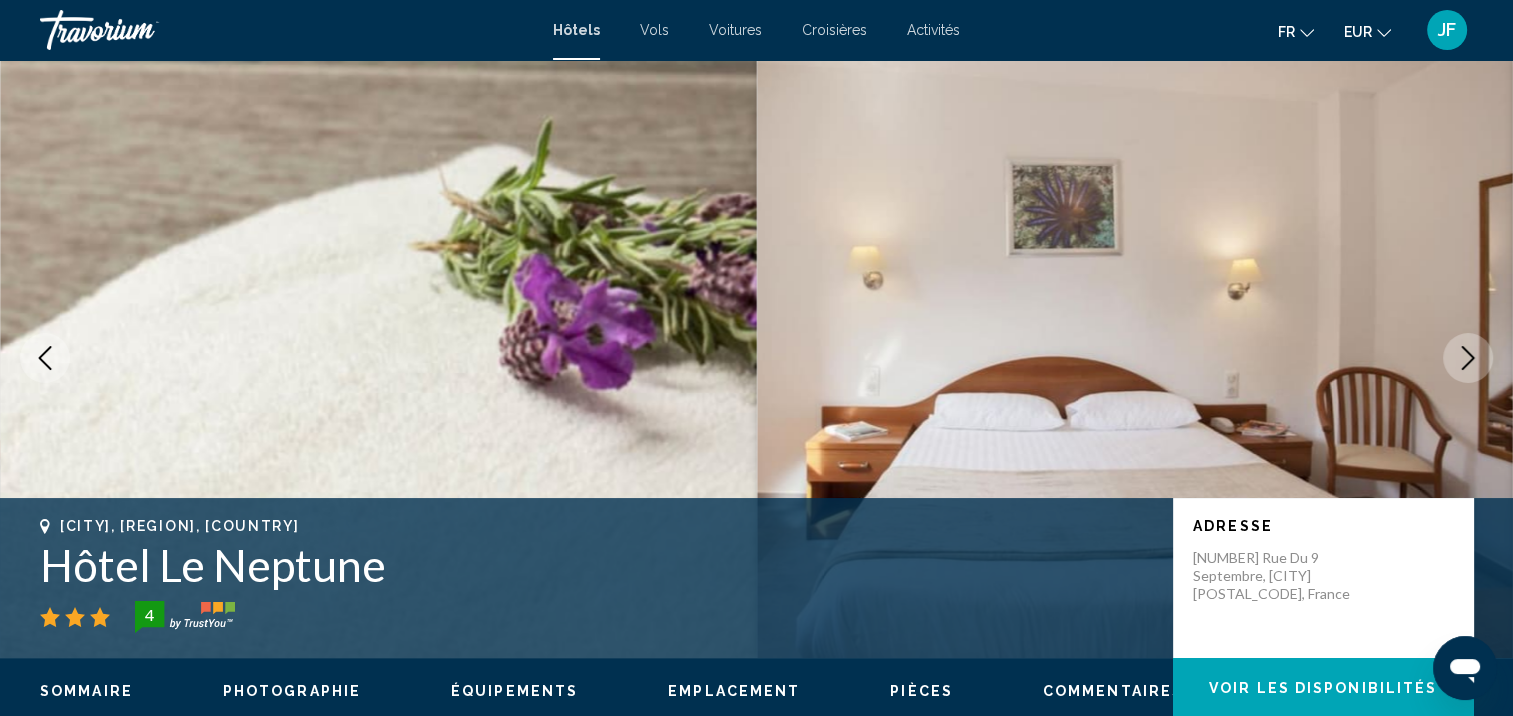 click 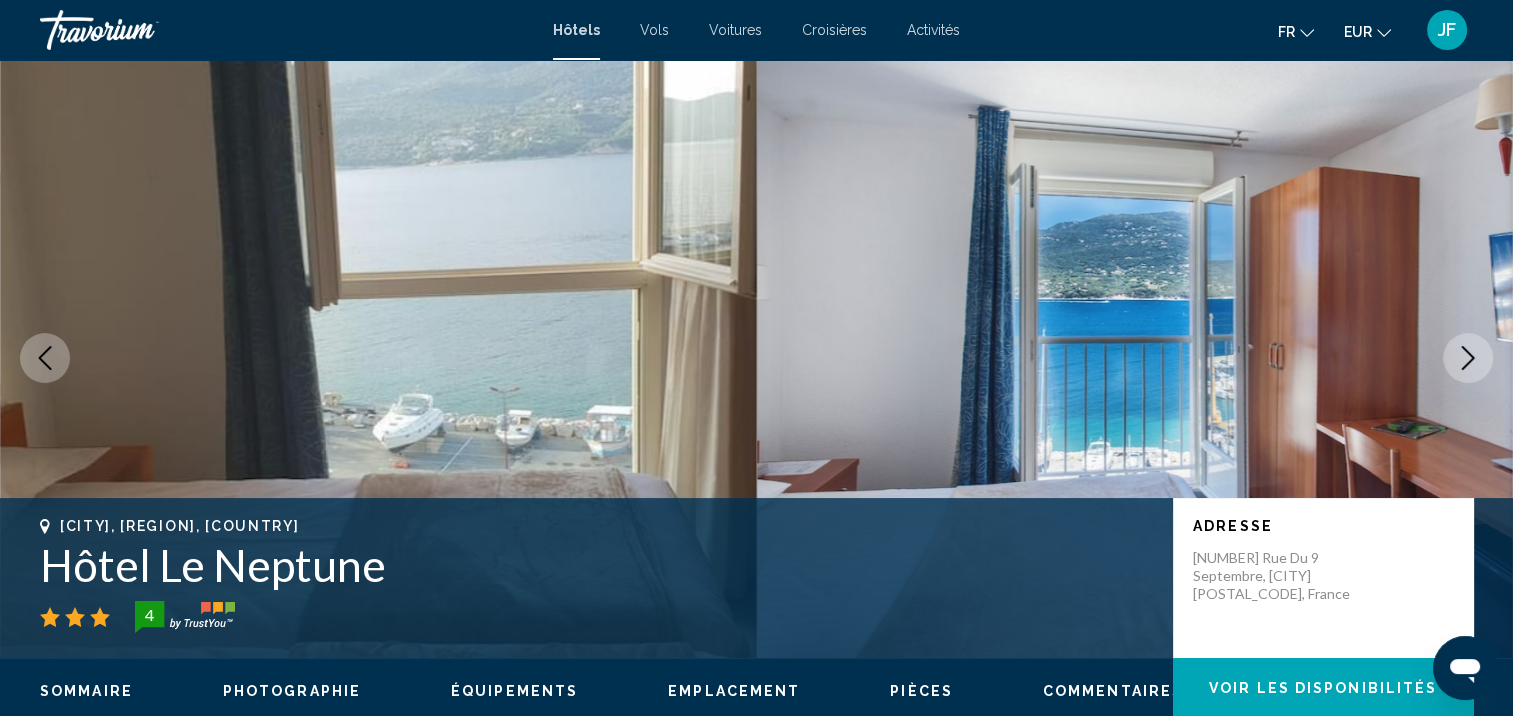 click 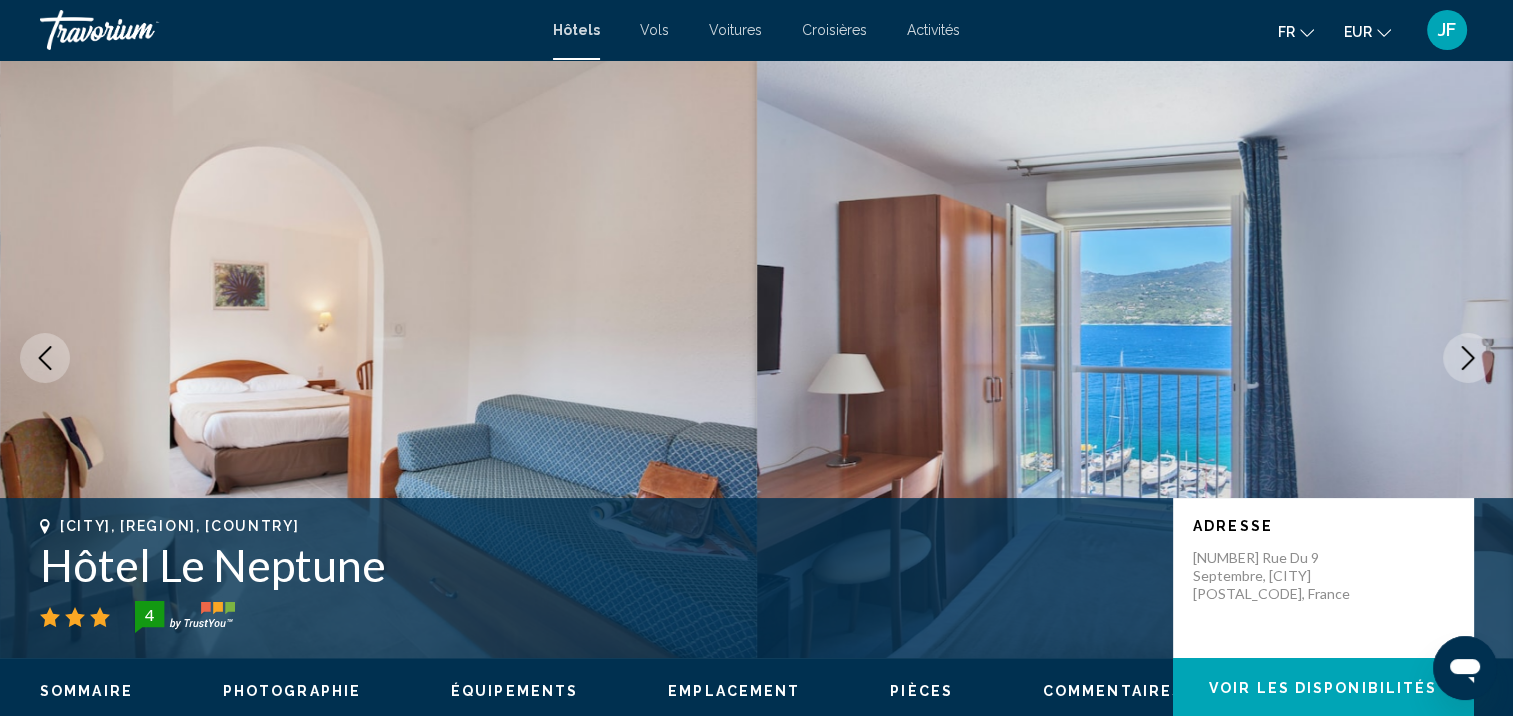 click 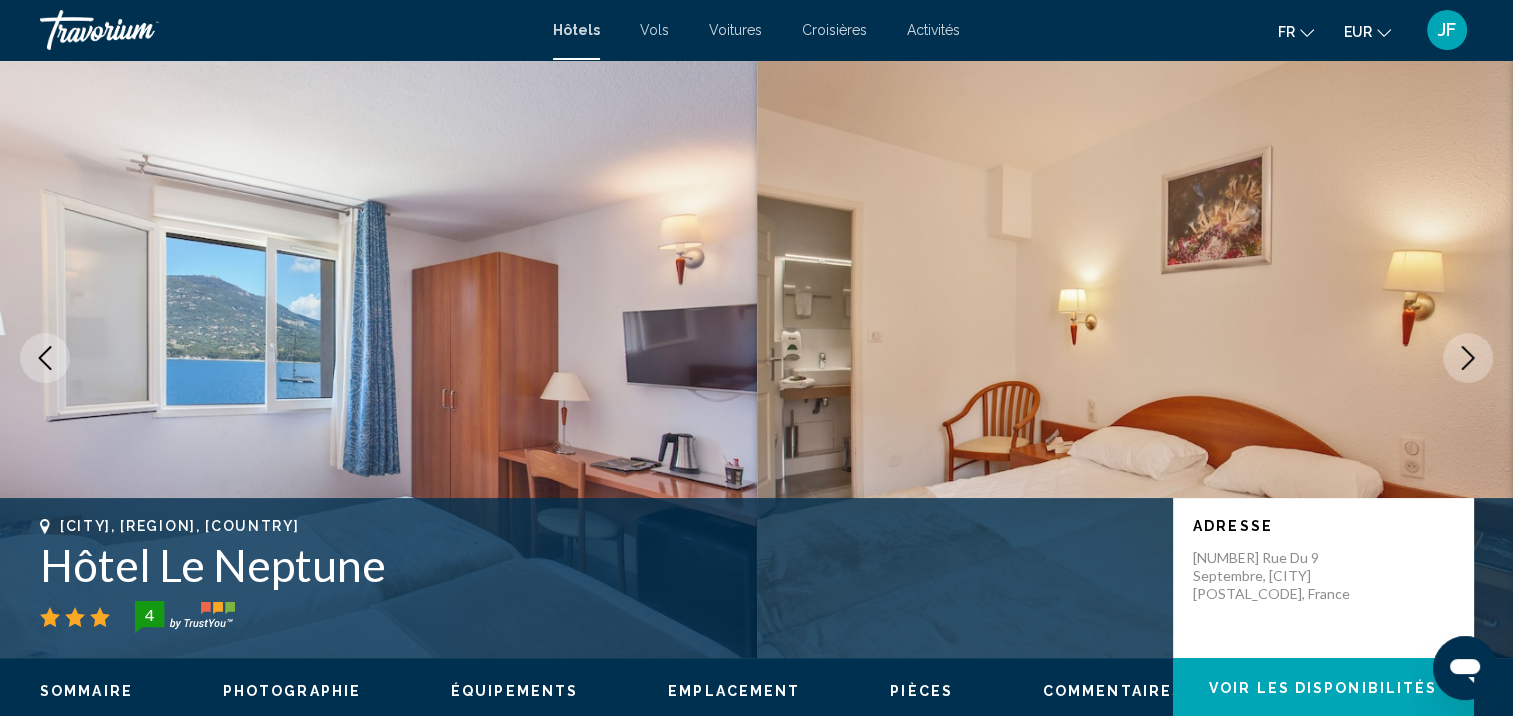 click 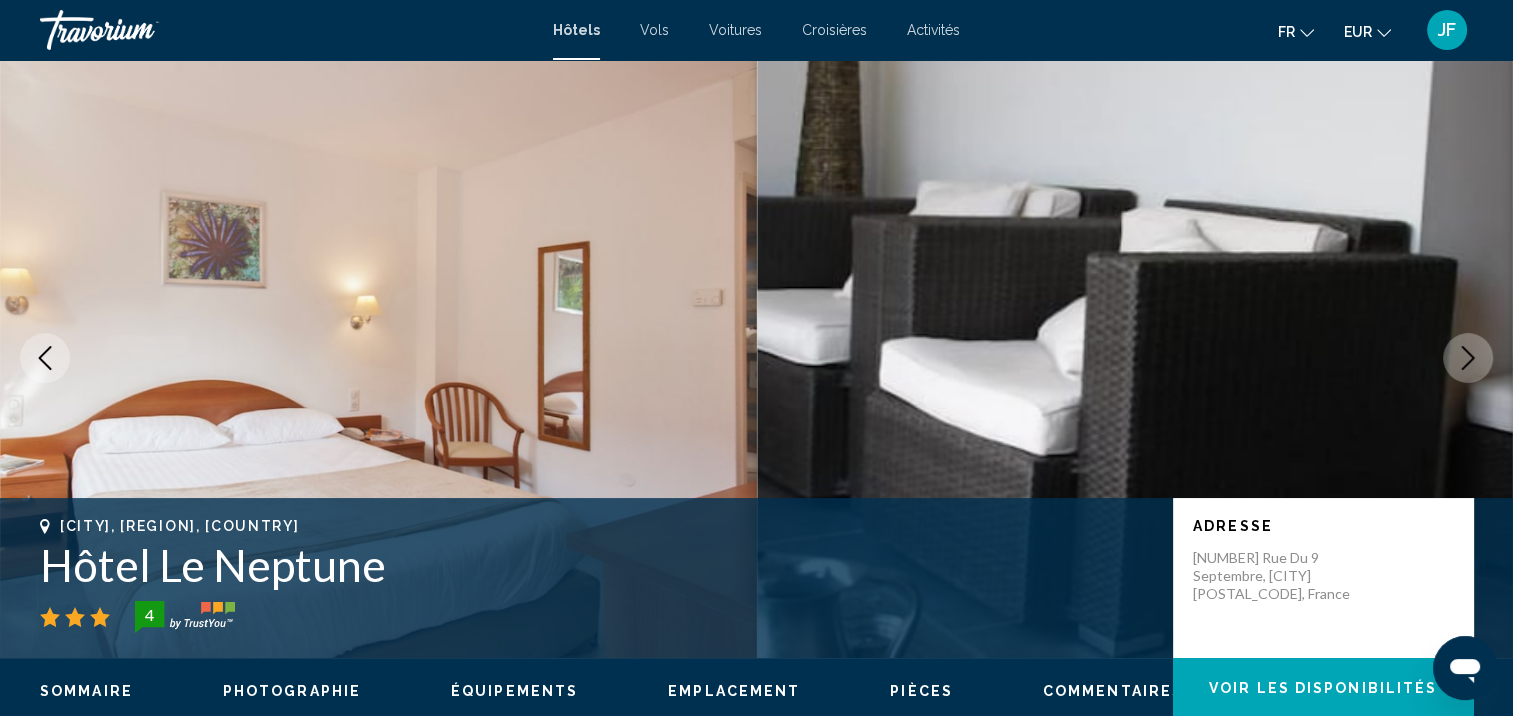 click 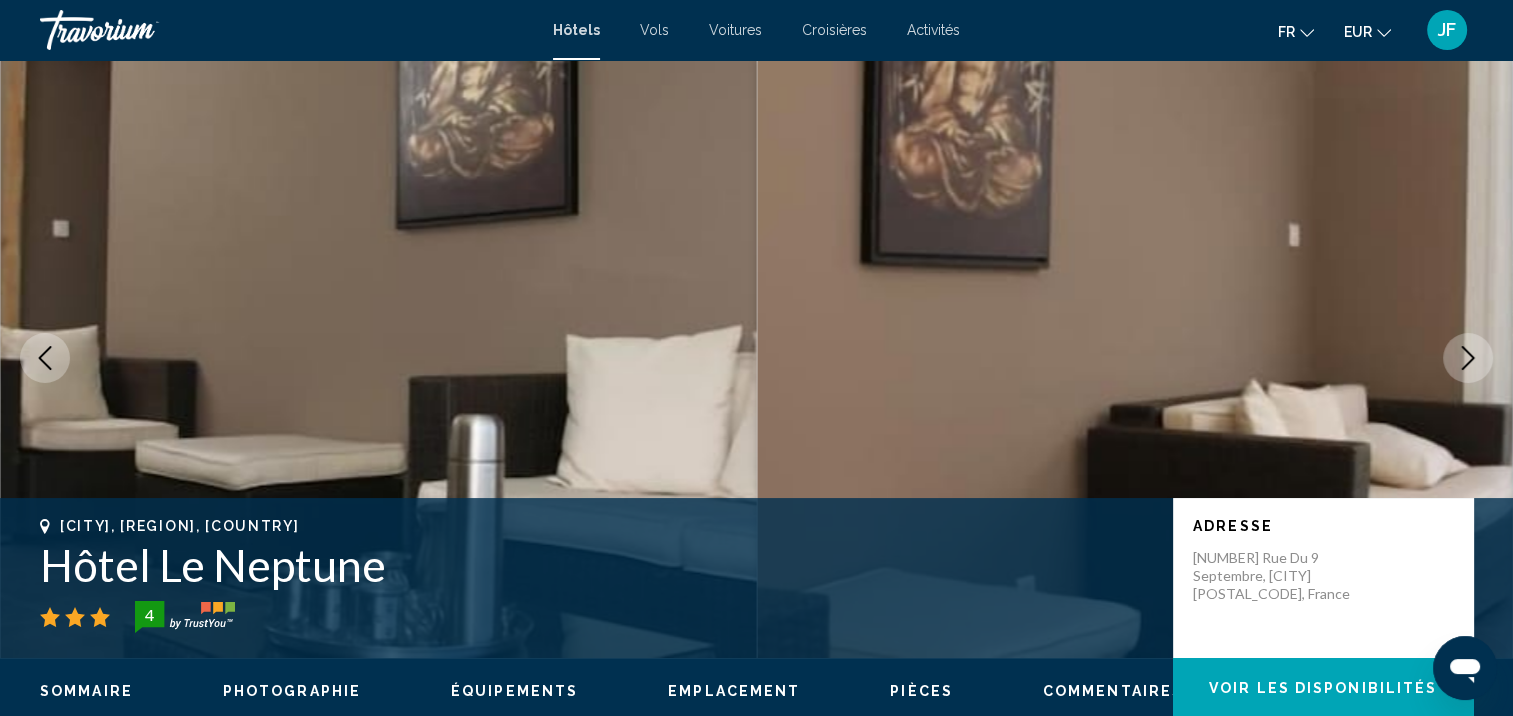 click 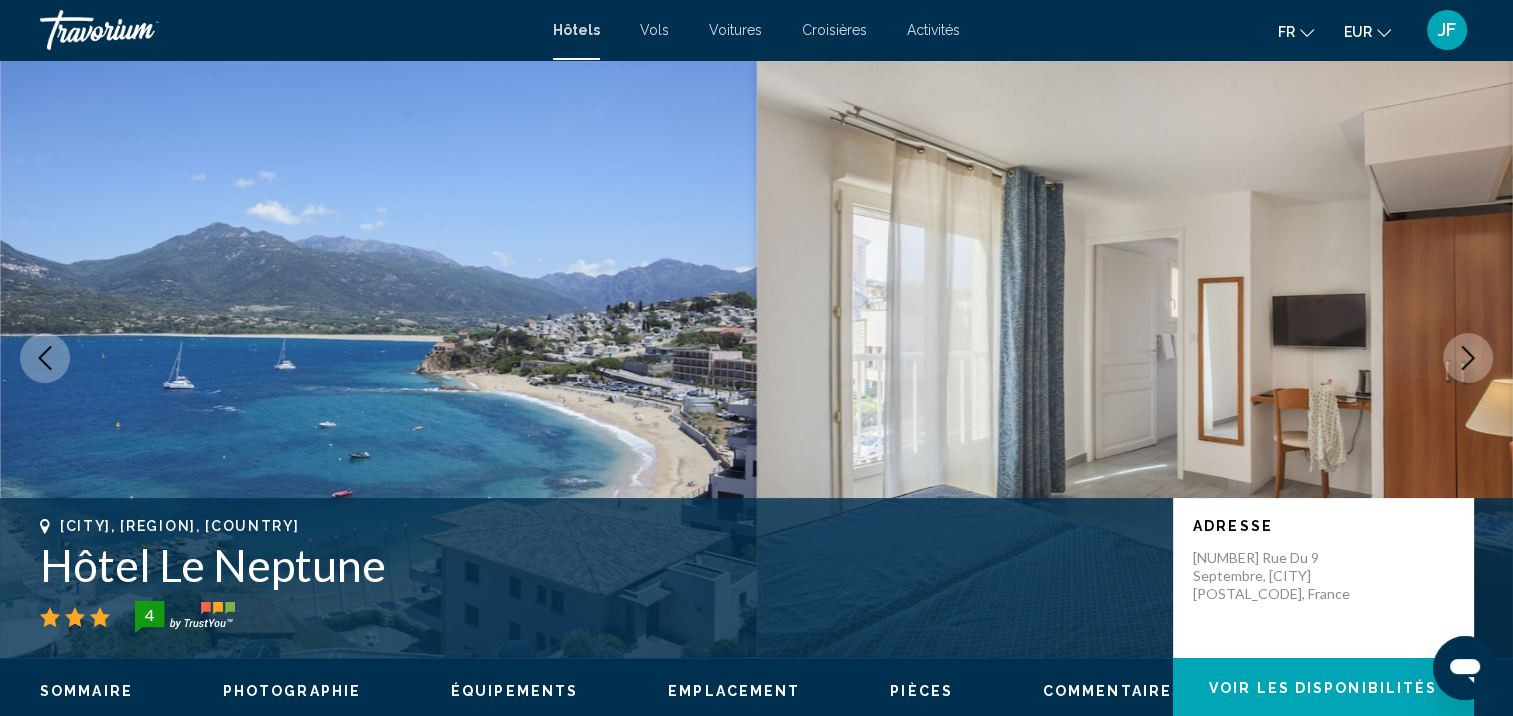 click 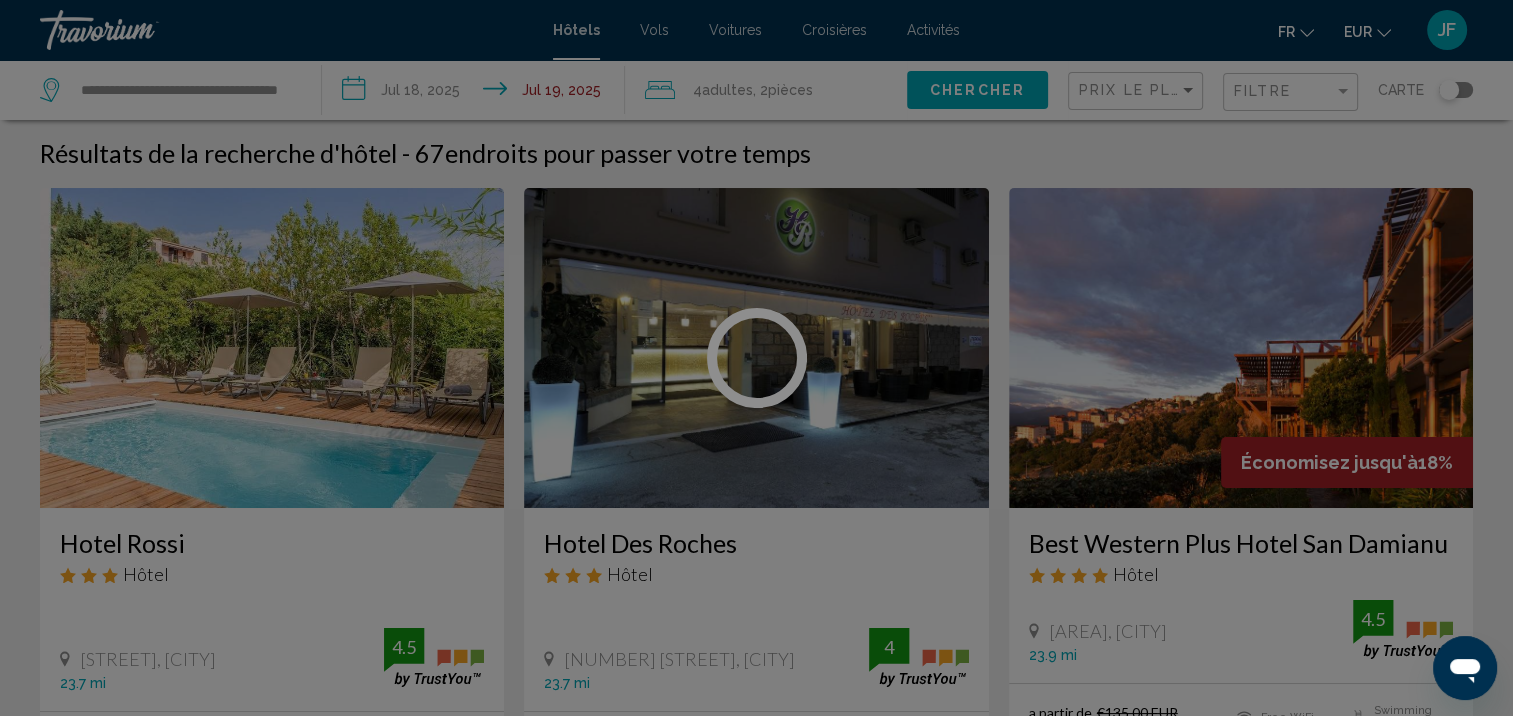 scroll, scrollTop: 0, scrollLeft: 0, axis: both 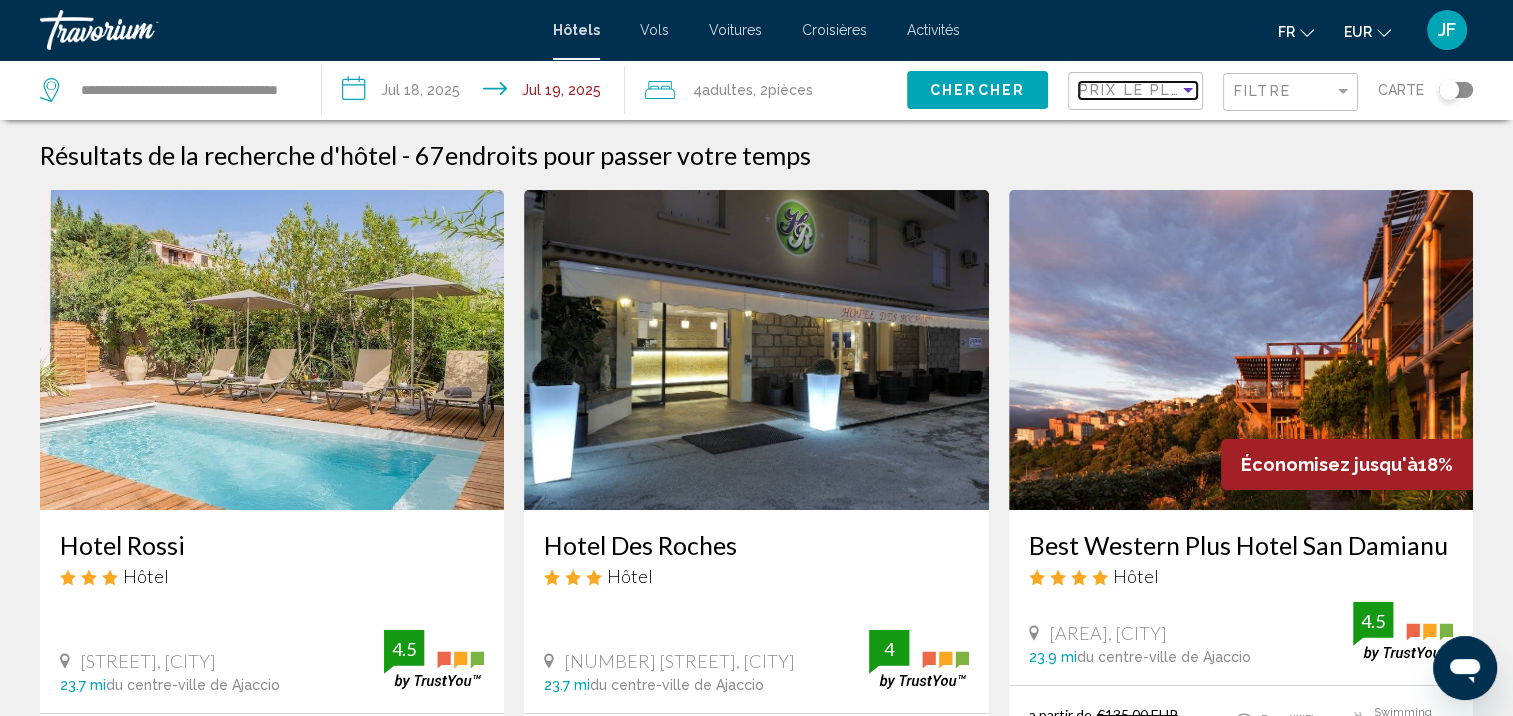 click at bounding box center [1188, 90] 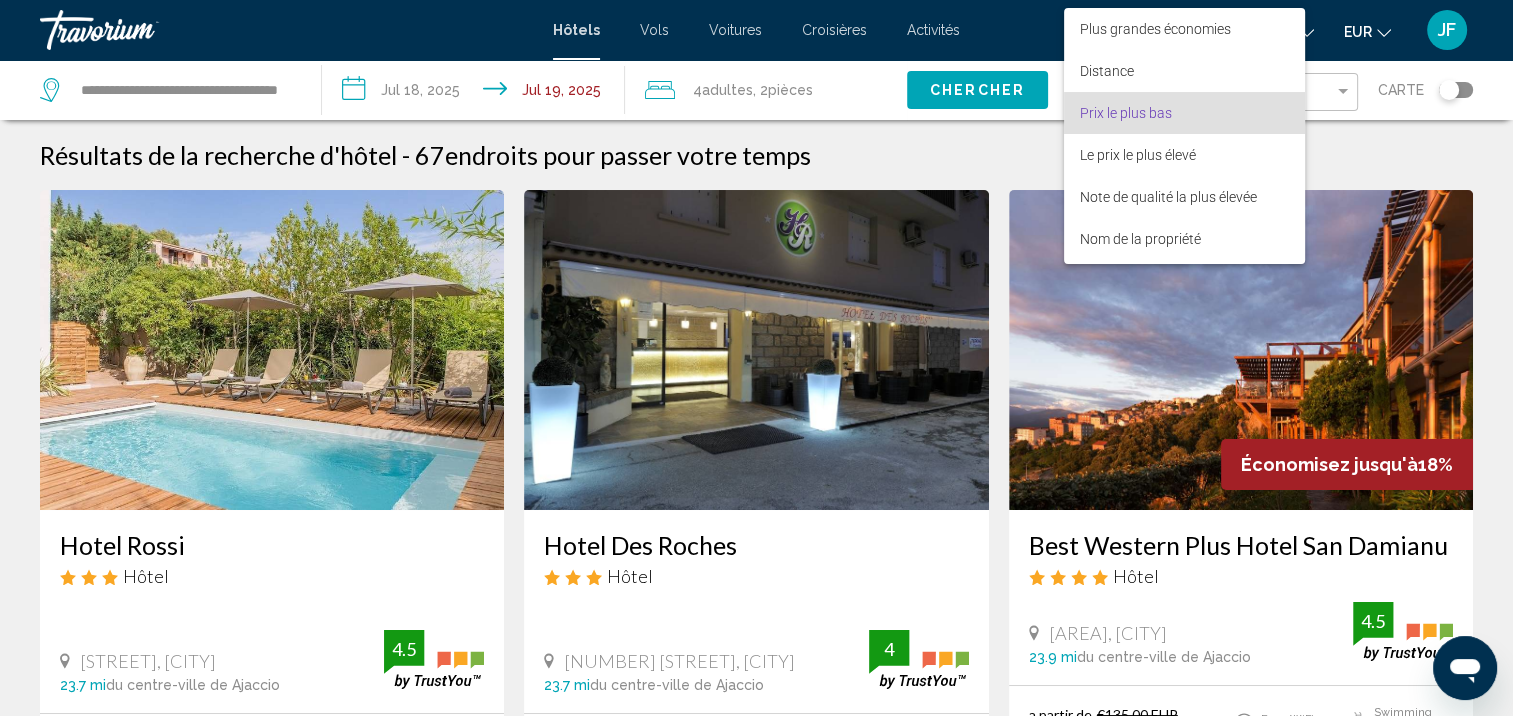 scroll, scrollTop: 23, scrollLeft: 0, axis: vertical 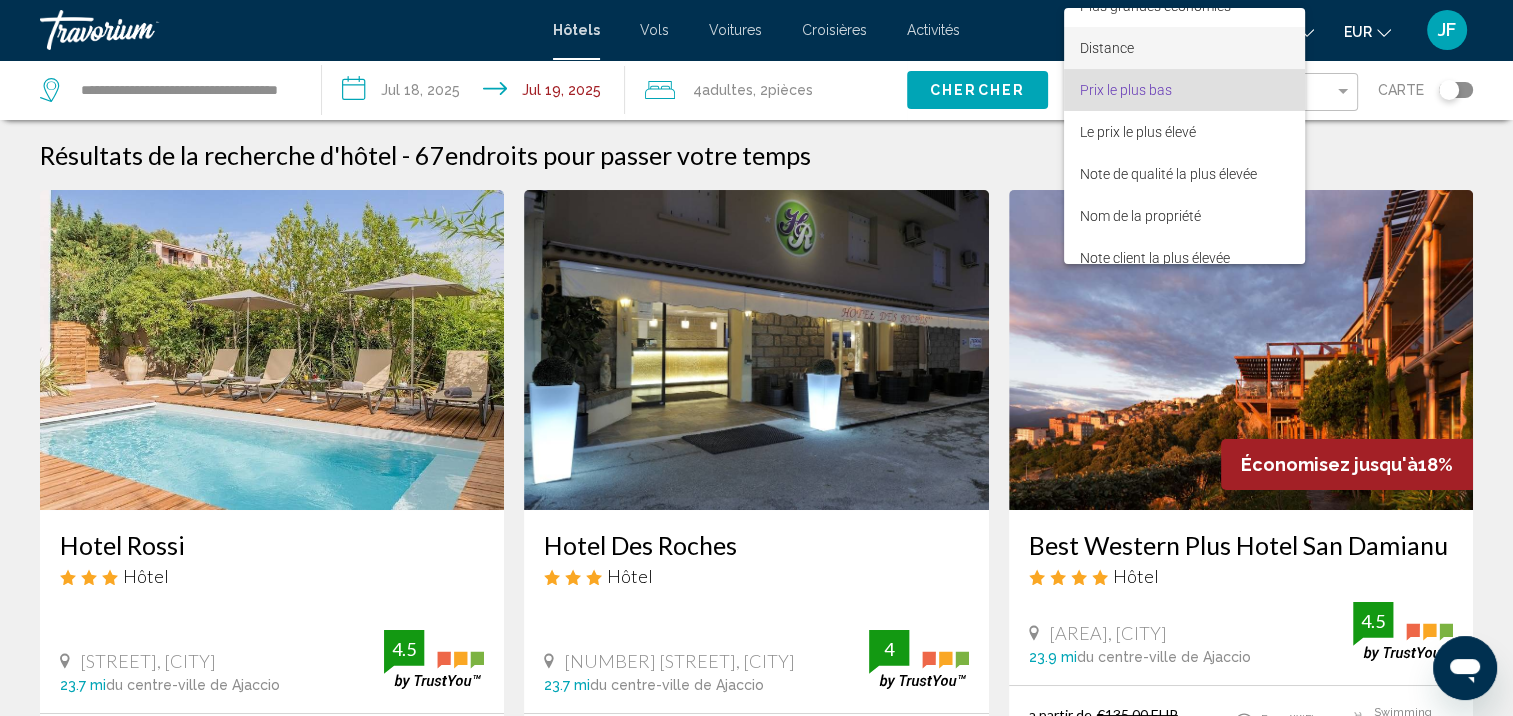 click on "Distance" at bounding box center (1184, 48) 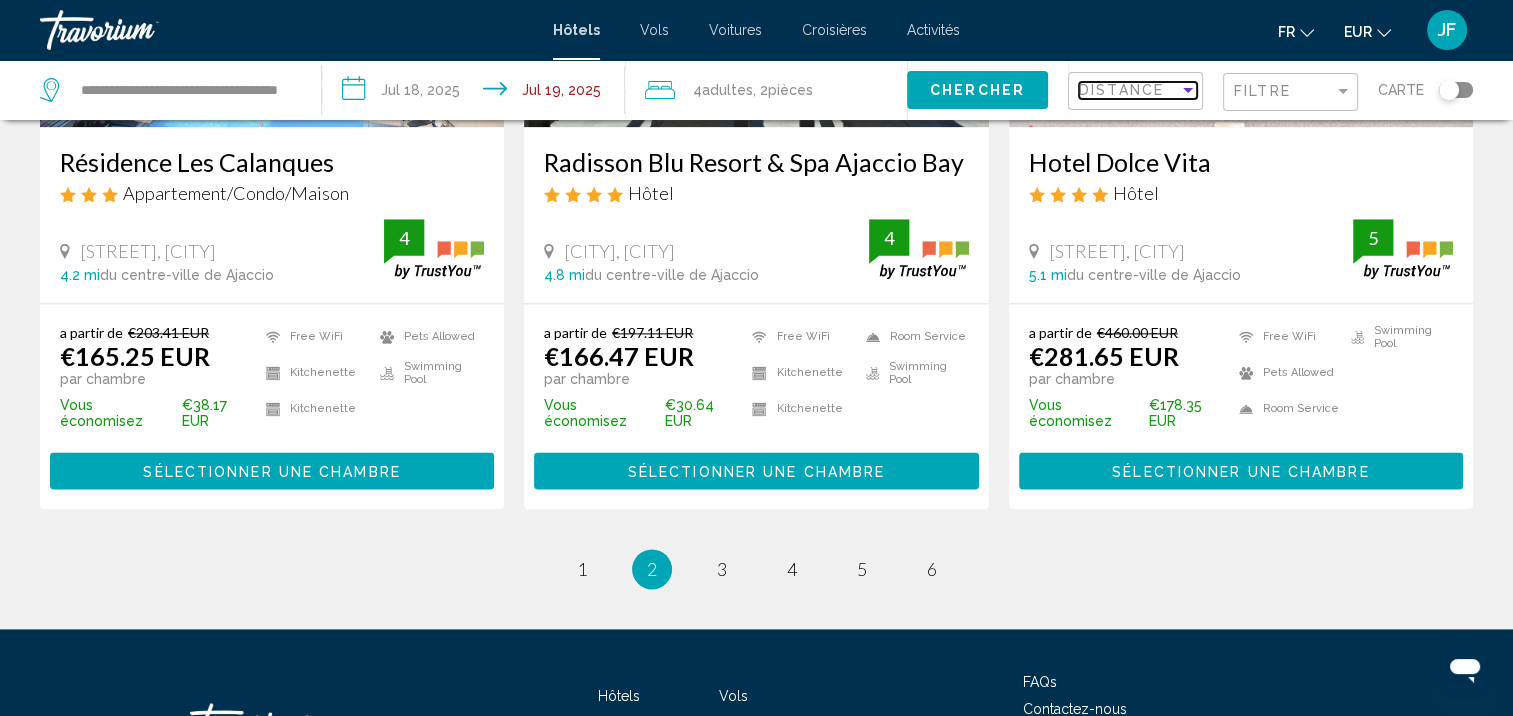 scroll, scrollTop: 2756, scrollLeft: 0, axis: vertical 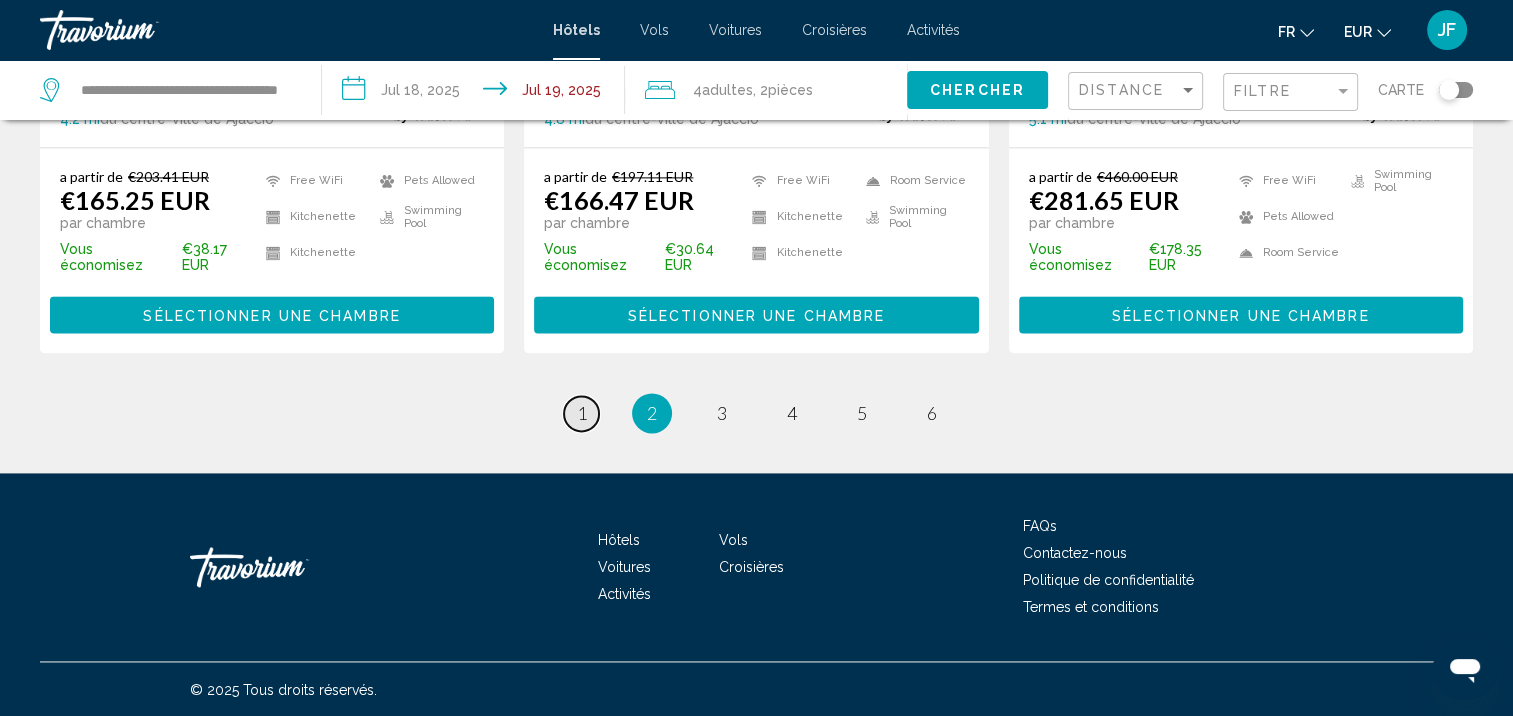 click on "1" at bounding box center (582, 413) 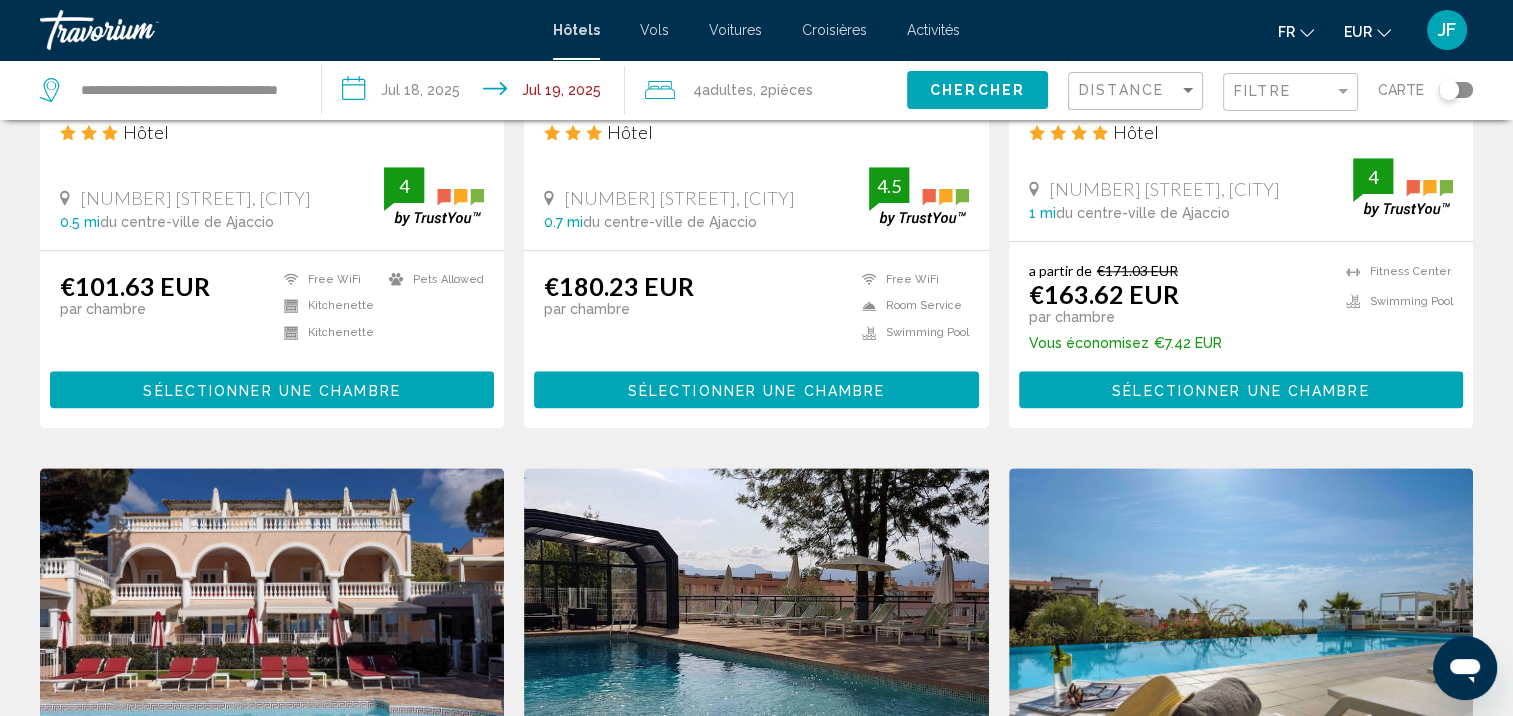 scroll, scrollTop: 2300, scrollLeft: 0, axis: vertical 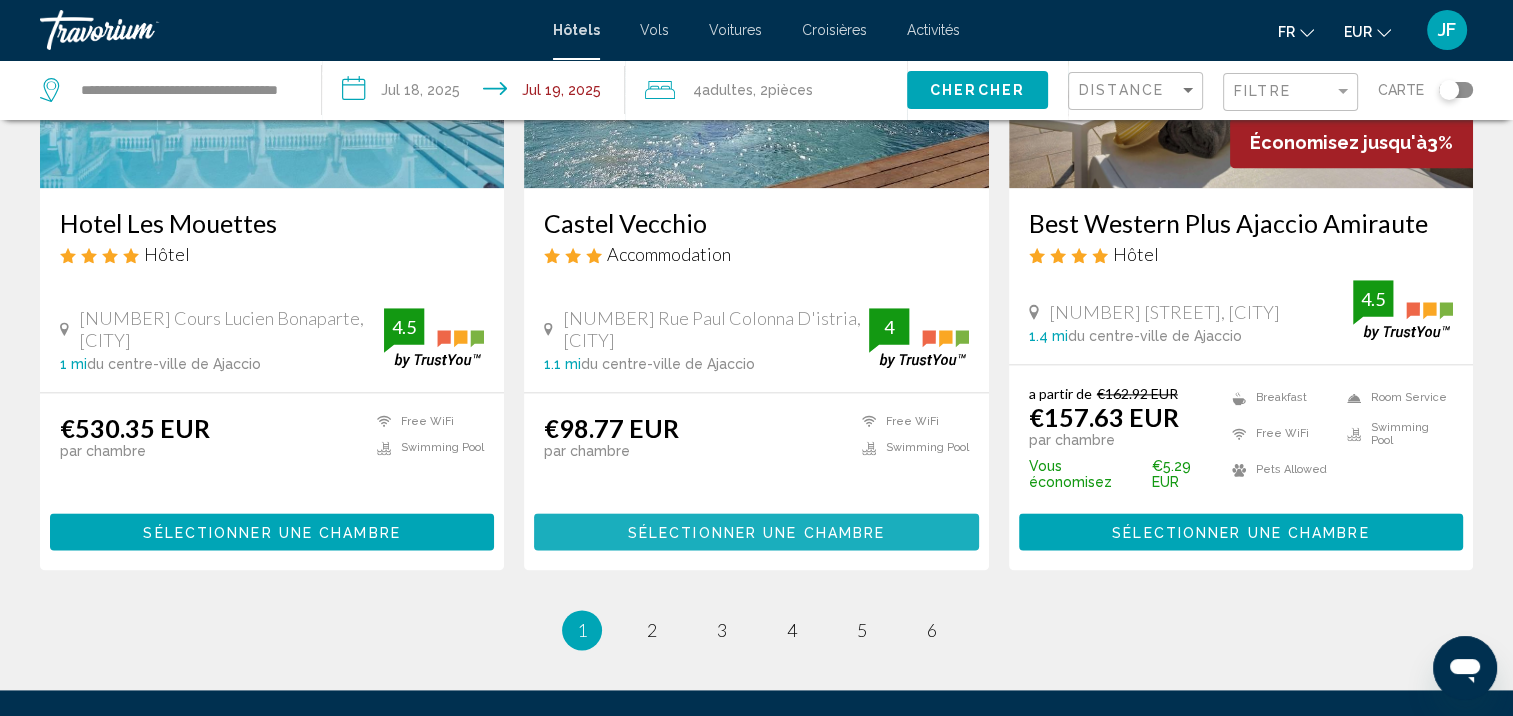 click on "Sélectionner une chambre" at bounding box center (756, 532) 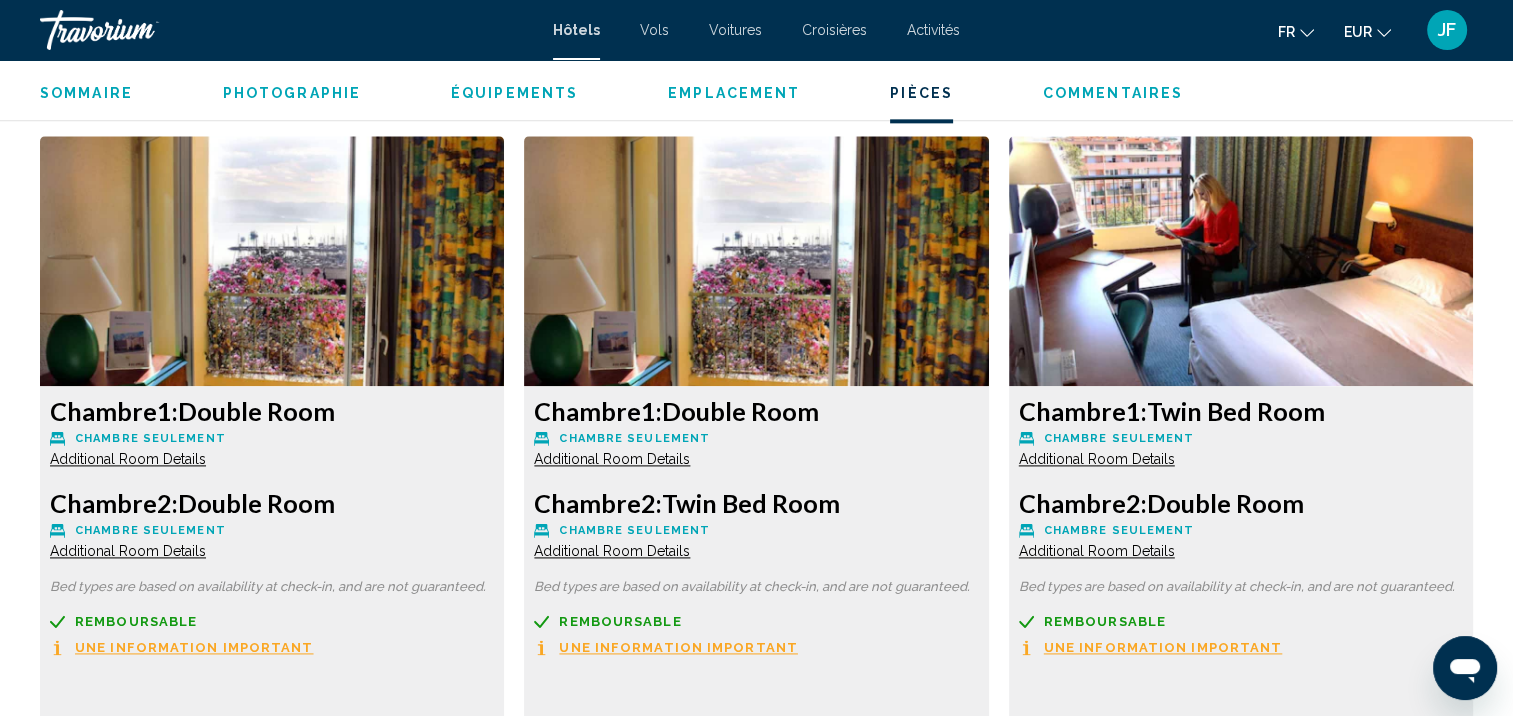 scroll, scrollTop: 2872, scrollLeft: 0, axis: vertical 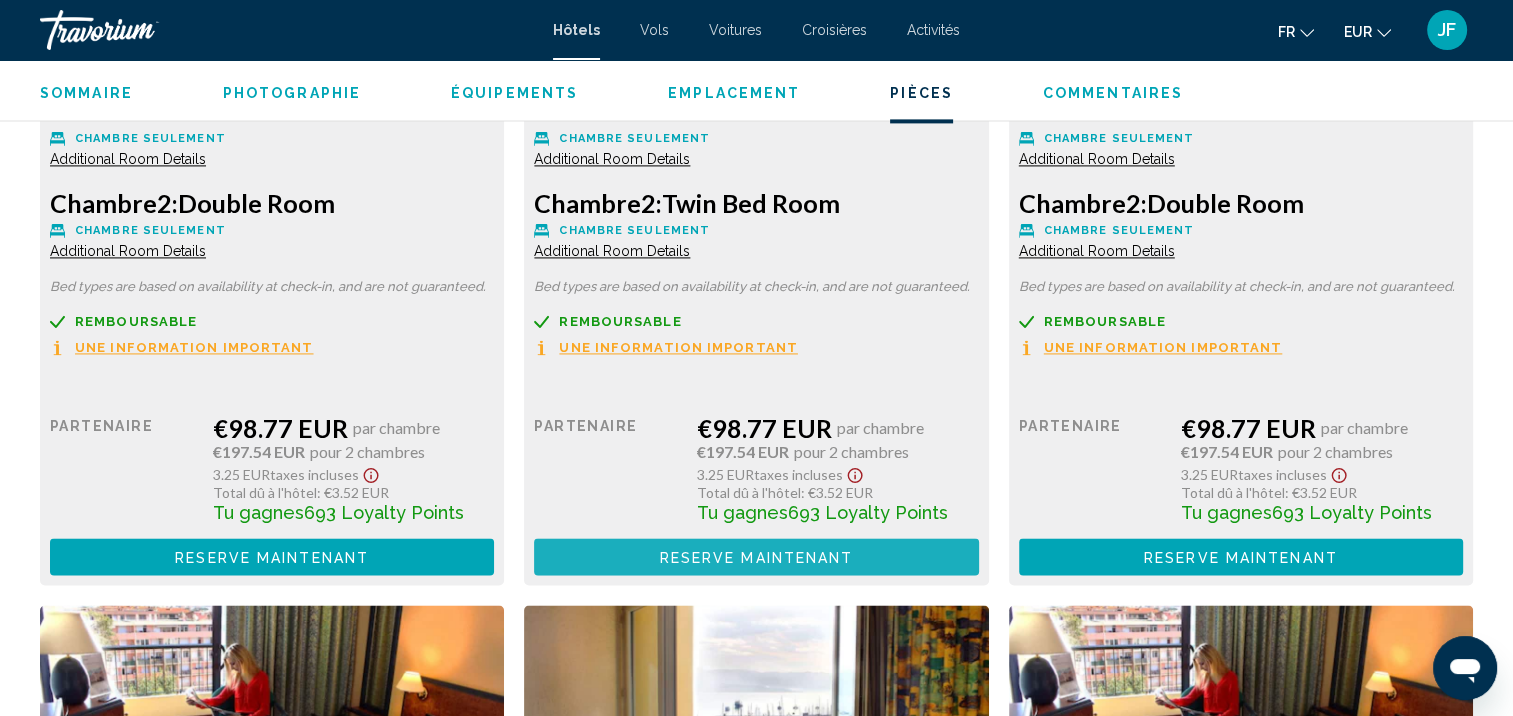 click on "Reserve maintenant" at bounding box center (757, 557) 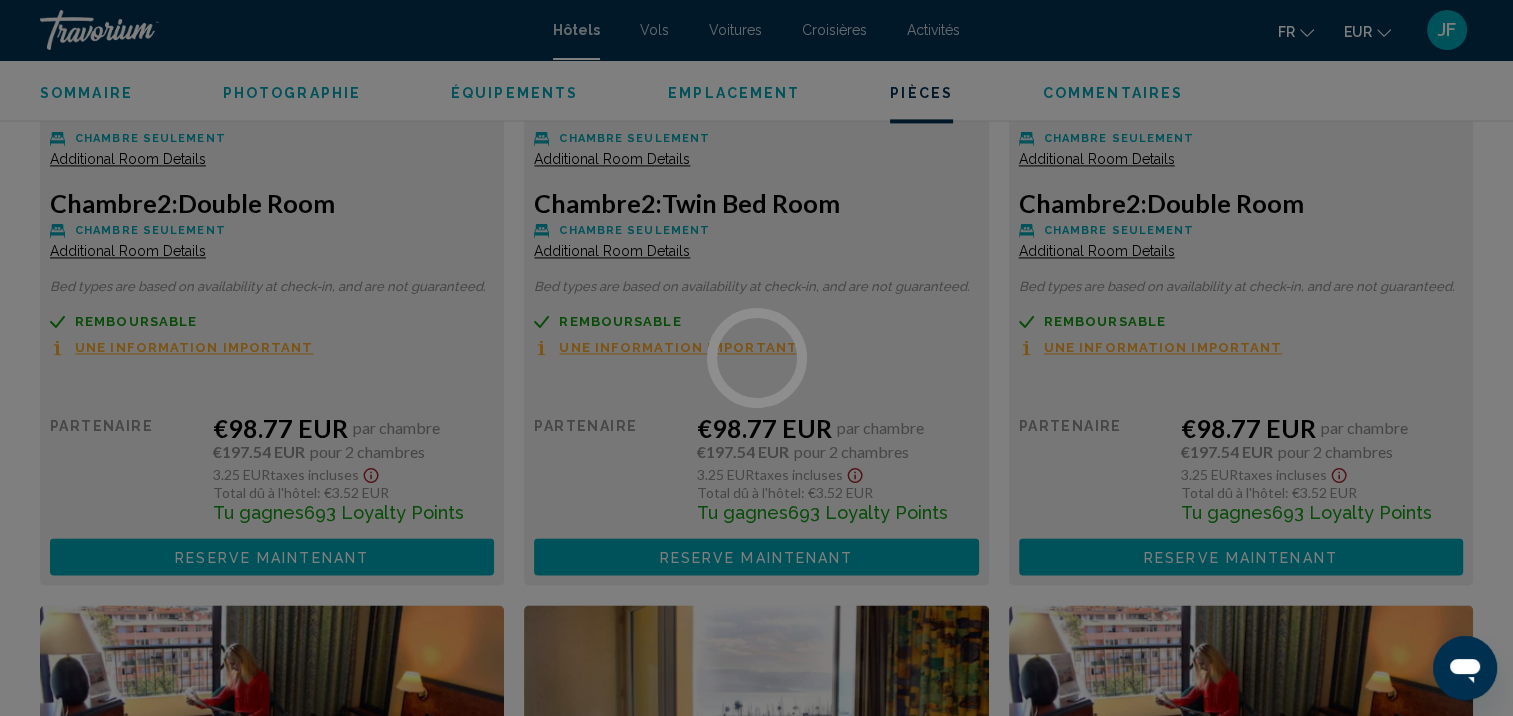 scroll, scrollTop: 2472, scrollLeft: 0, axis: vertical 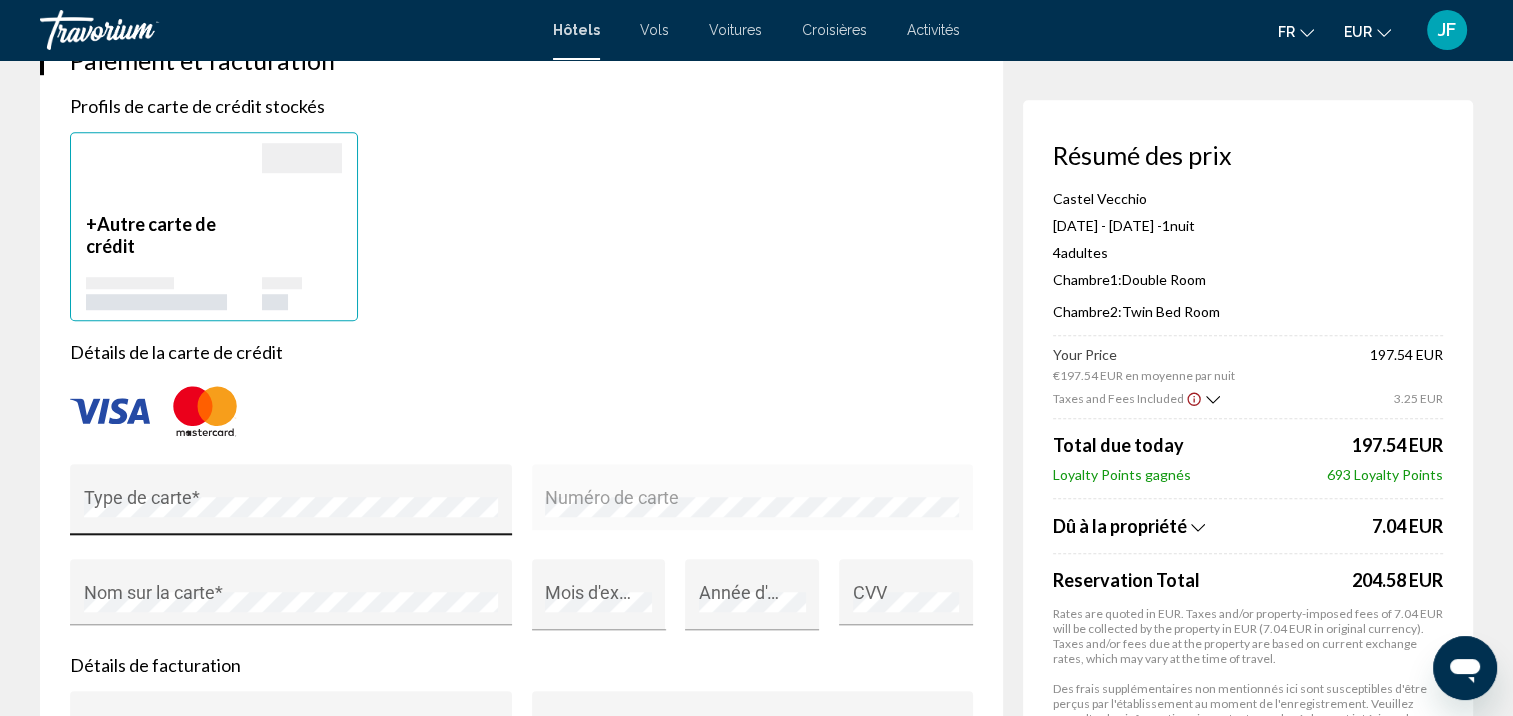 click on "Type de carte  *" at bounding box center (291, 506) 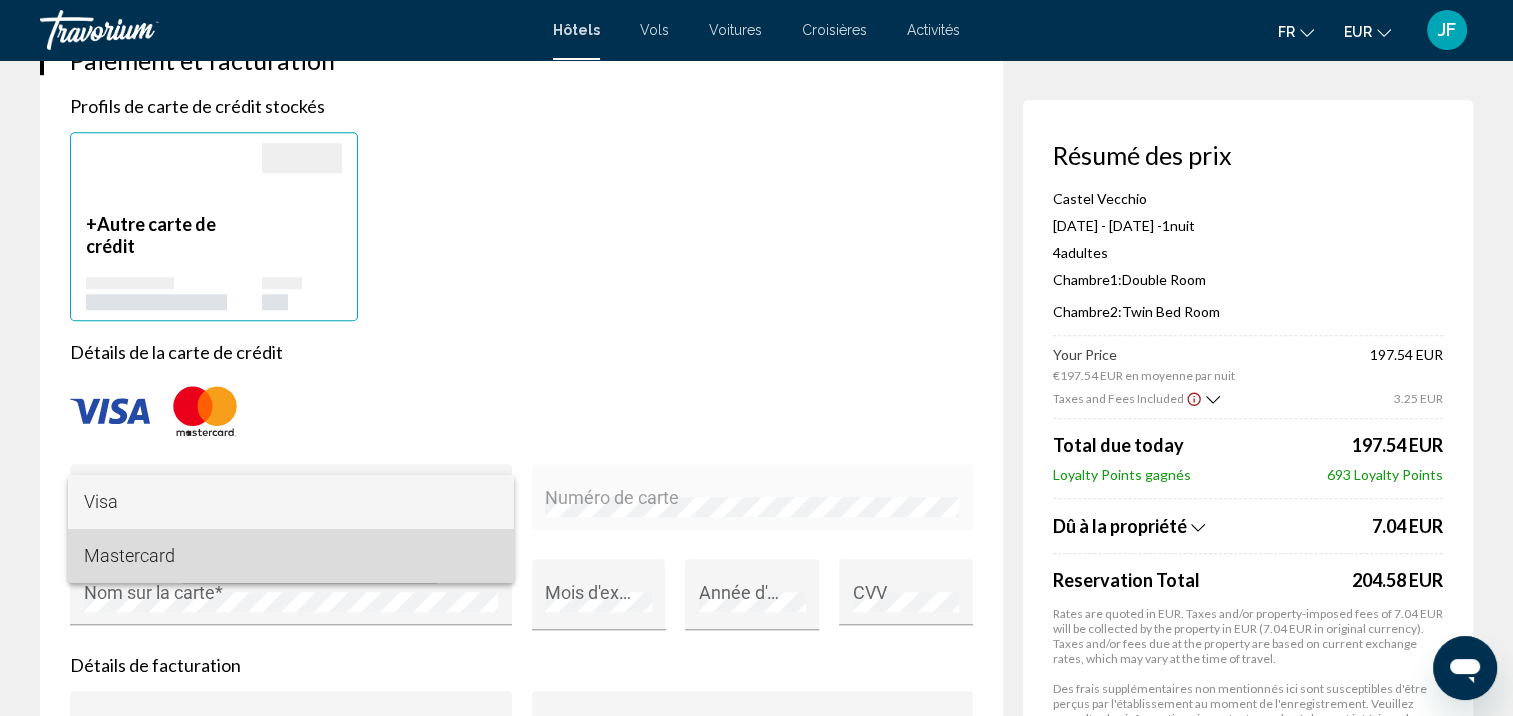 click on "Mastercard" at bounding box center (291, 556) 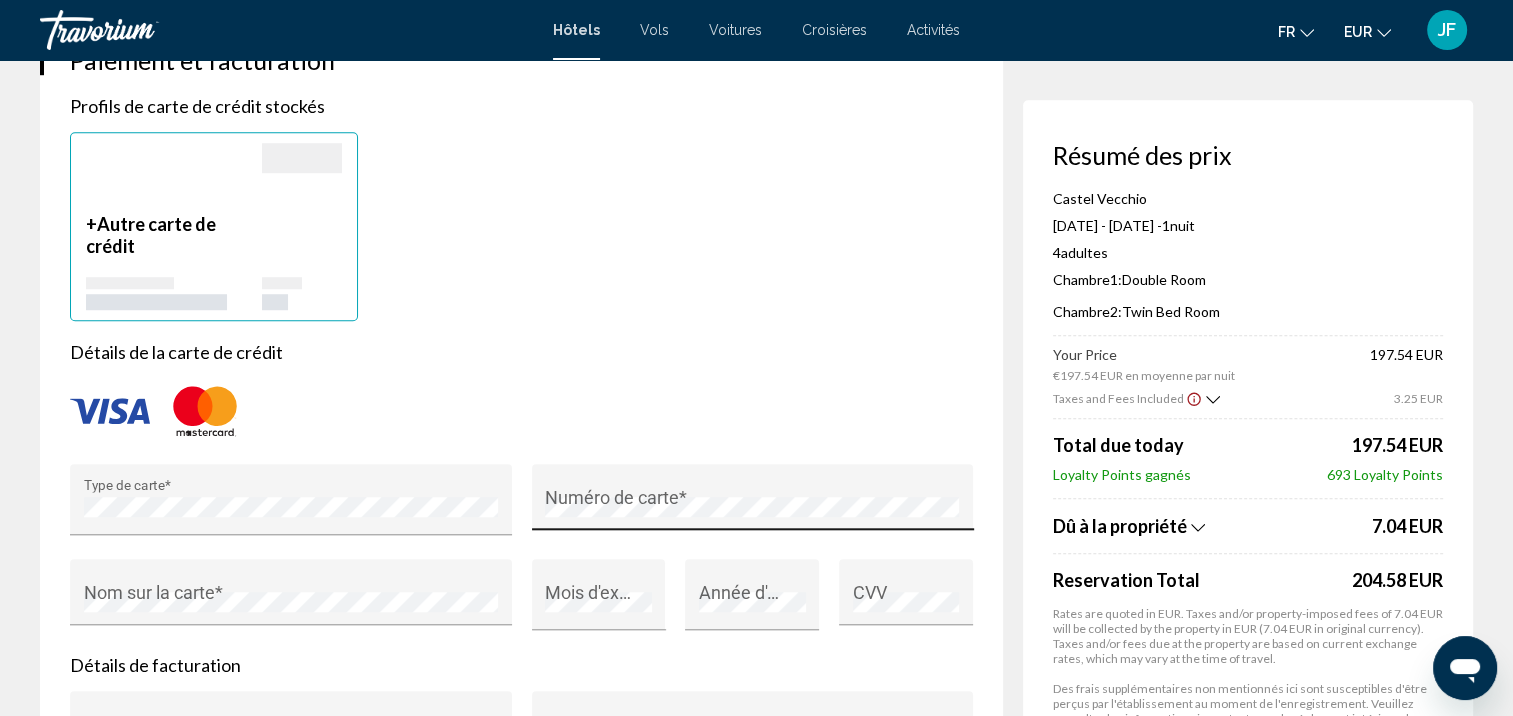 click on "Numéro de carte  *" at bounding box center [752, 503] 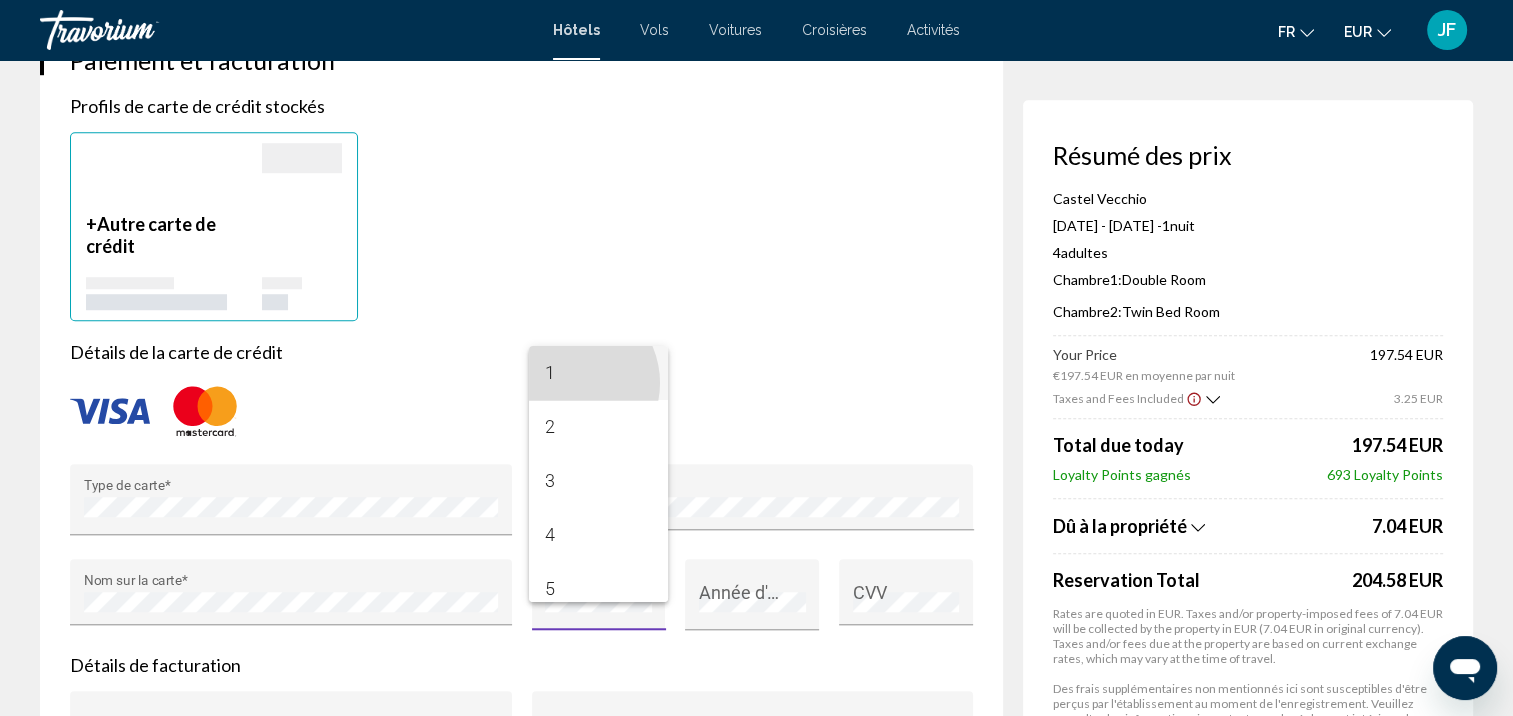 click on "1" at bounding box center (598, 373) 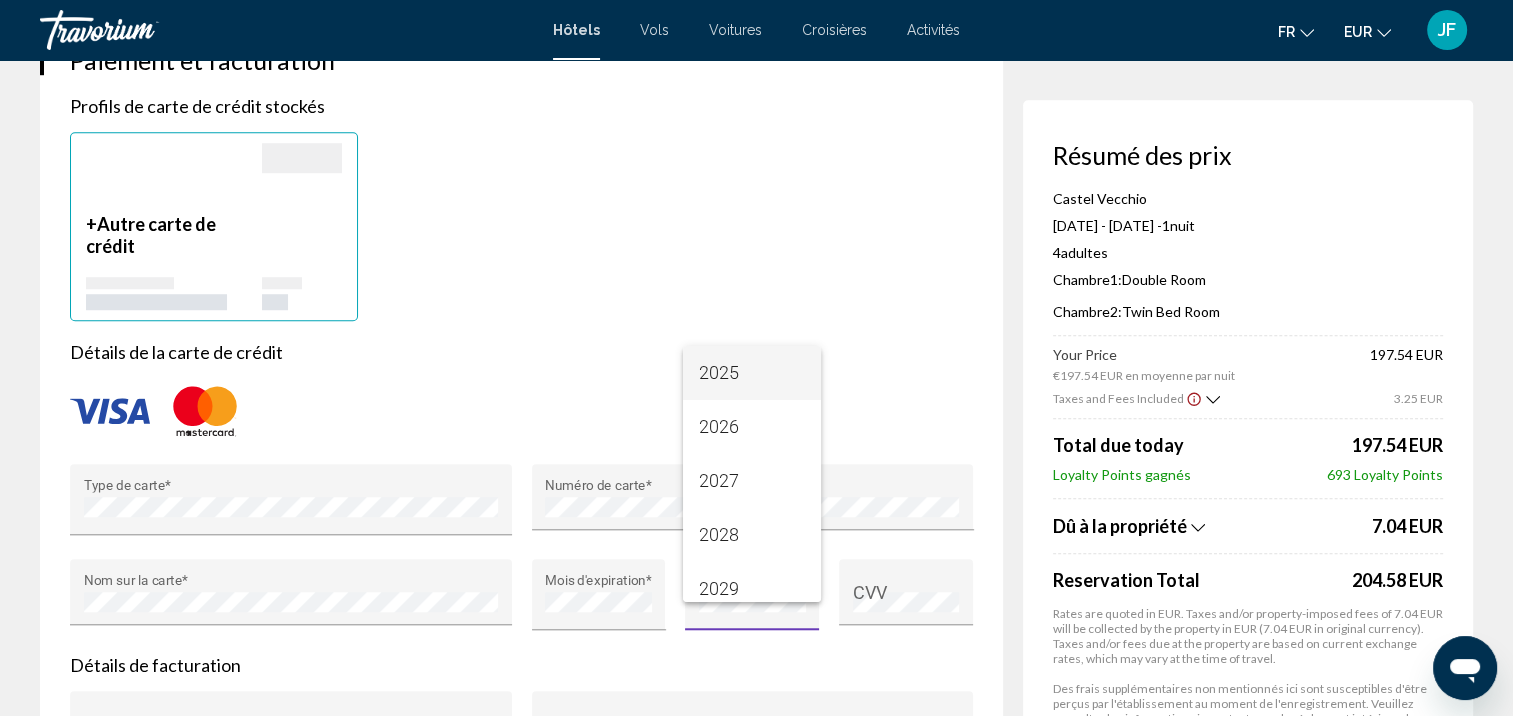 scroll, scrollTop: 100, scrollLeft: 0, axis: vertical 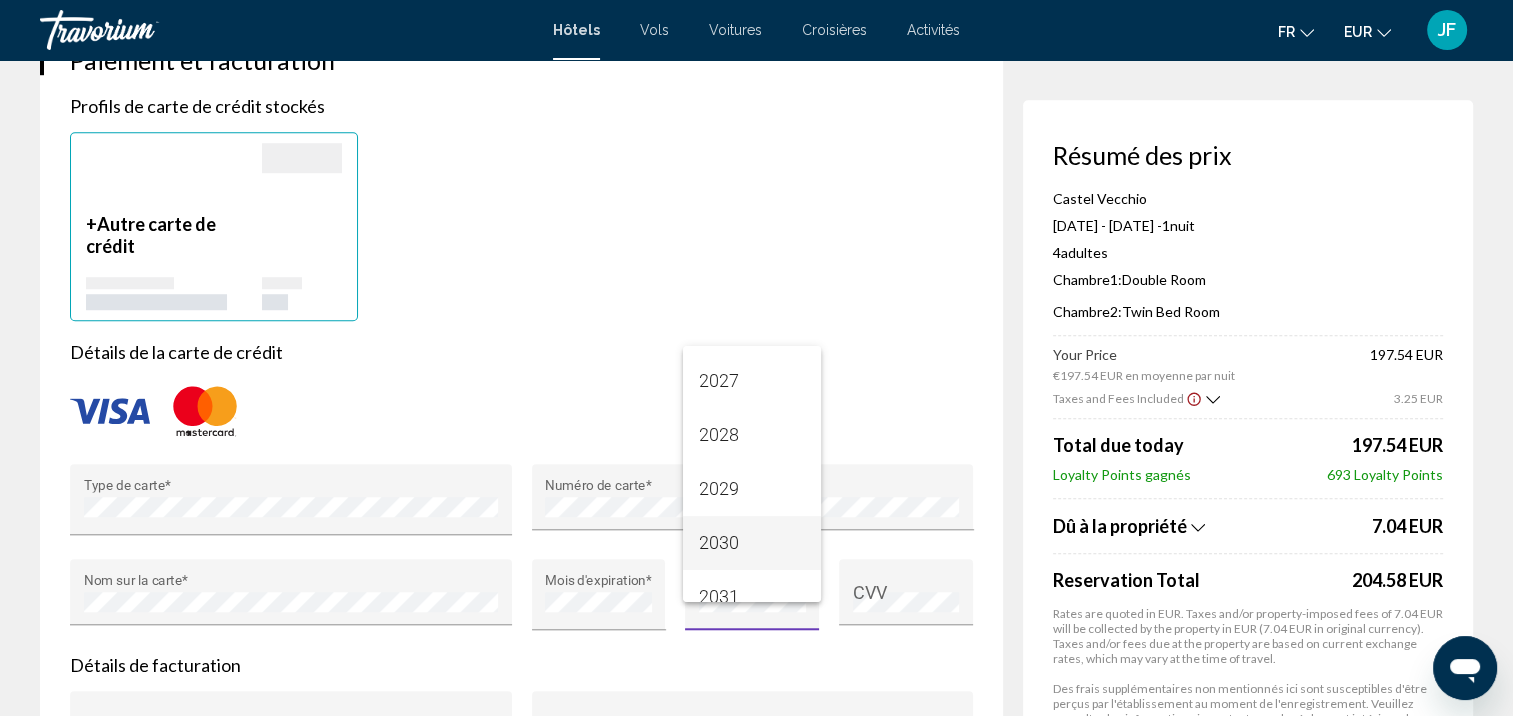 click on "2030" at bounding box center (752, 543) 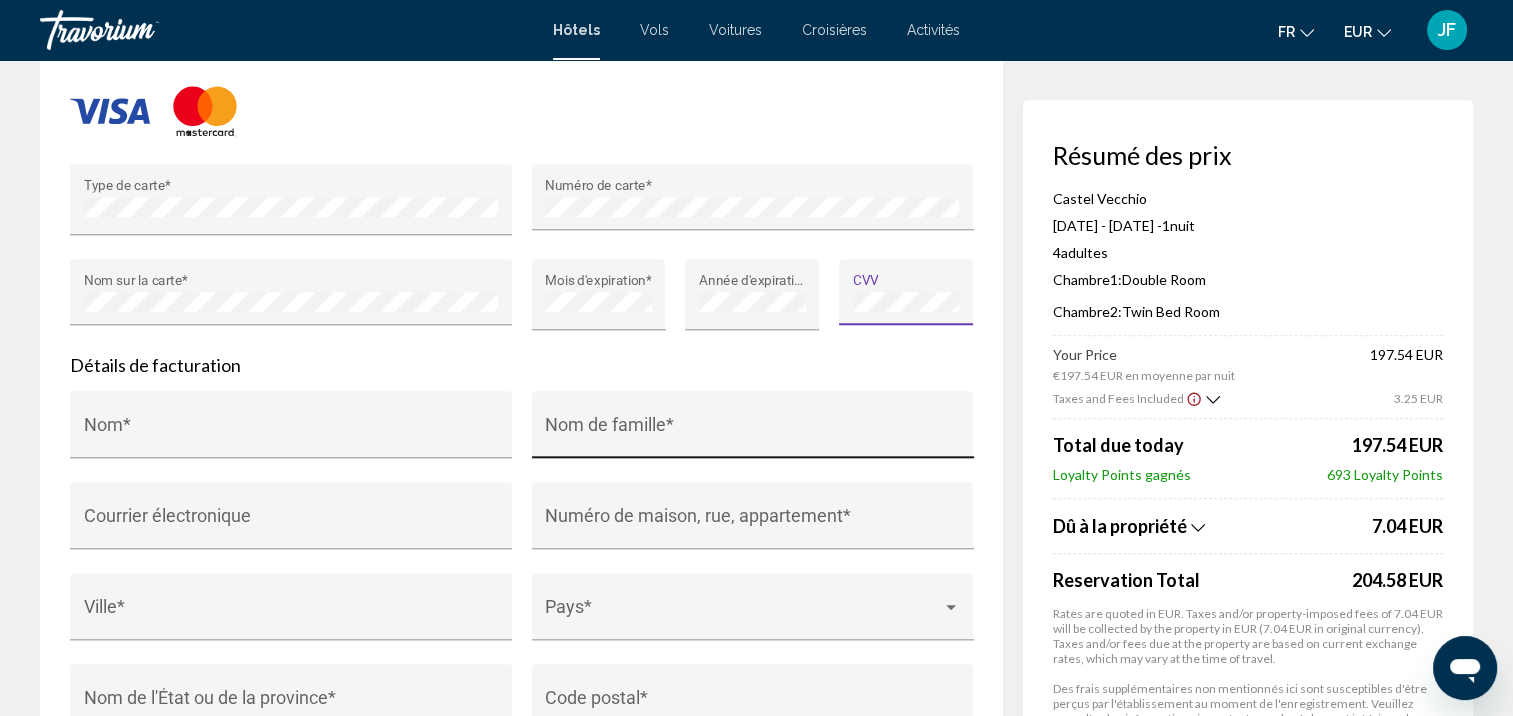 scroll, scrollTop: 1900, scrollLeft: 0, axis: vertical 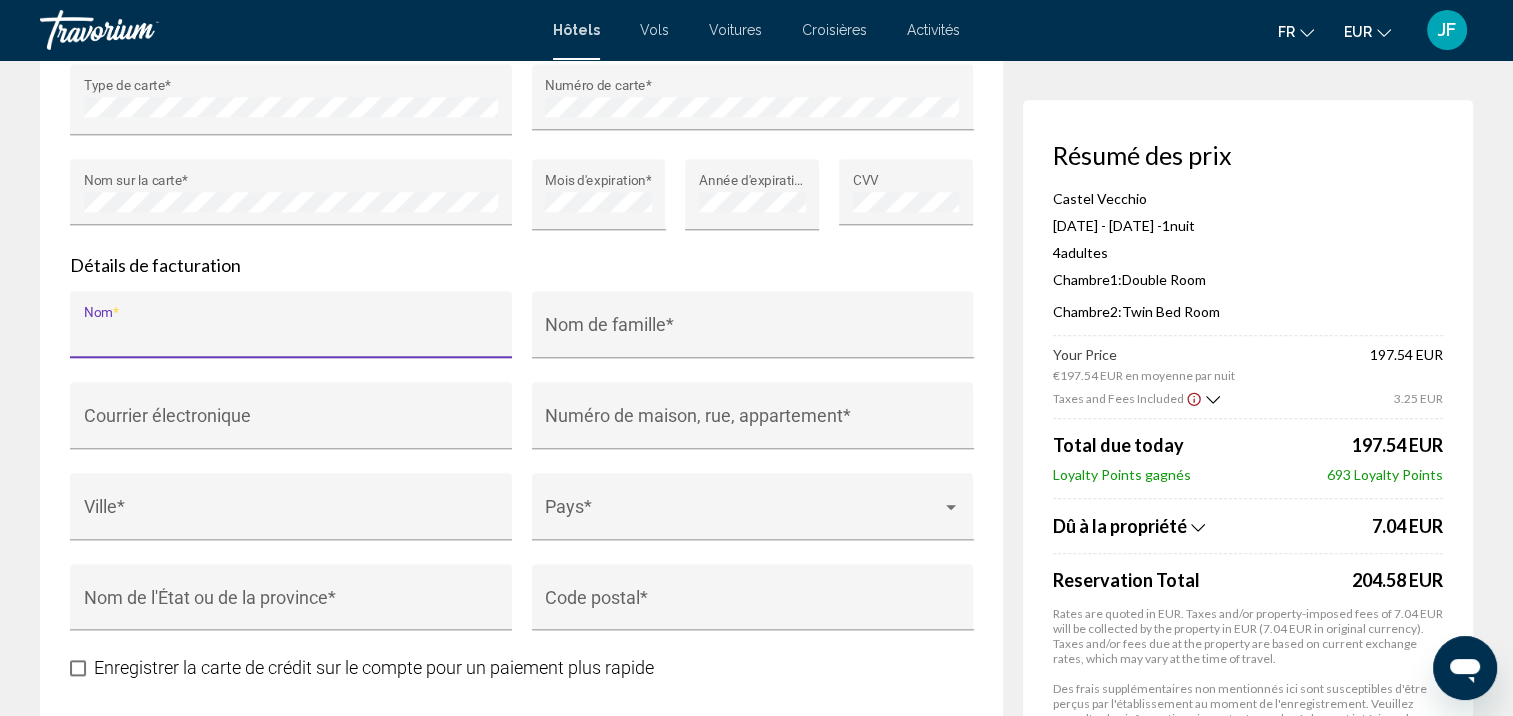 click on "Nom  *" at bounding box center [291, 334] 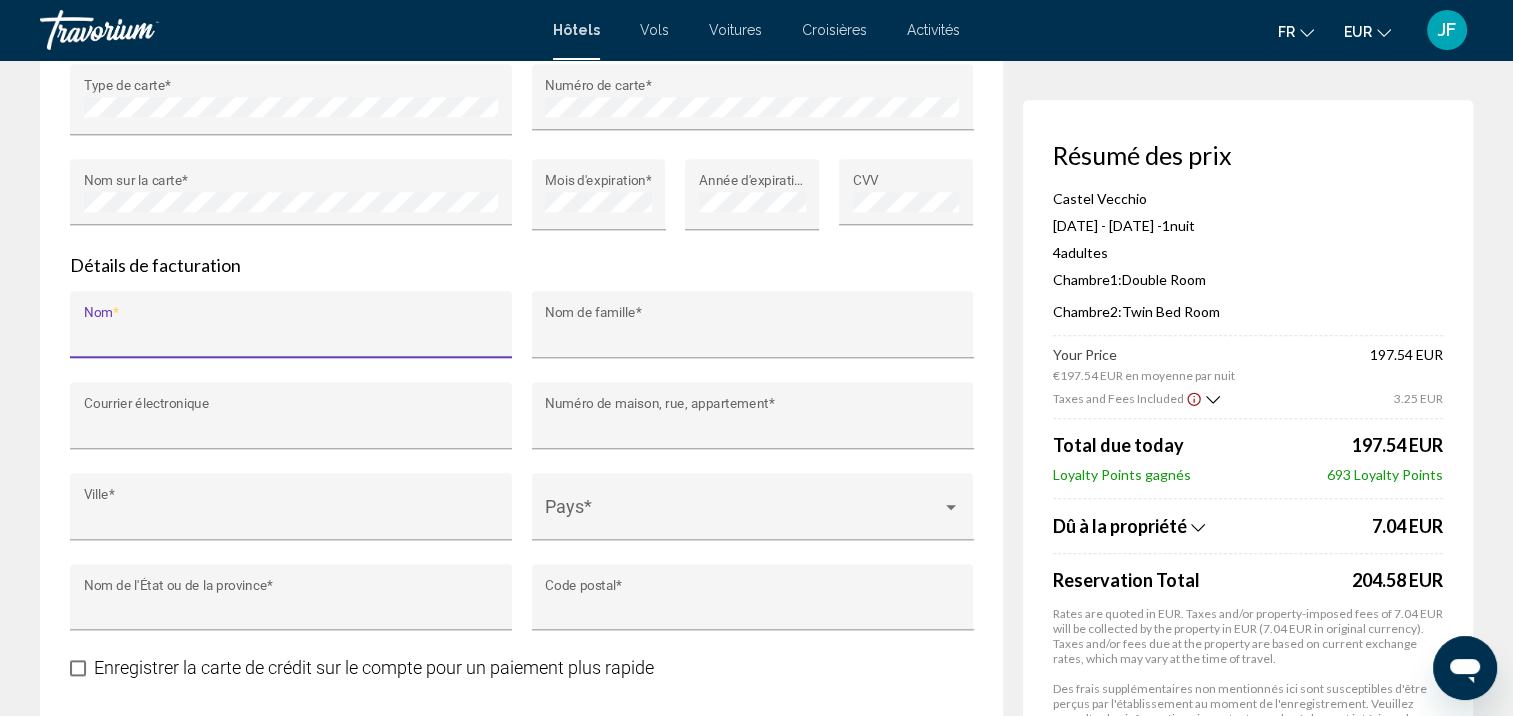 type on "**********" 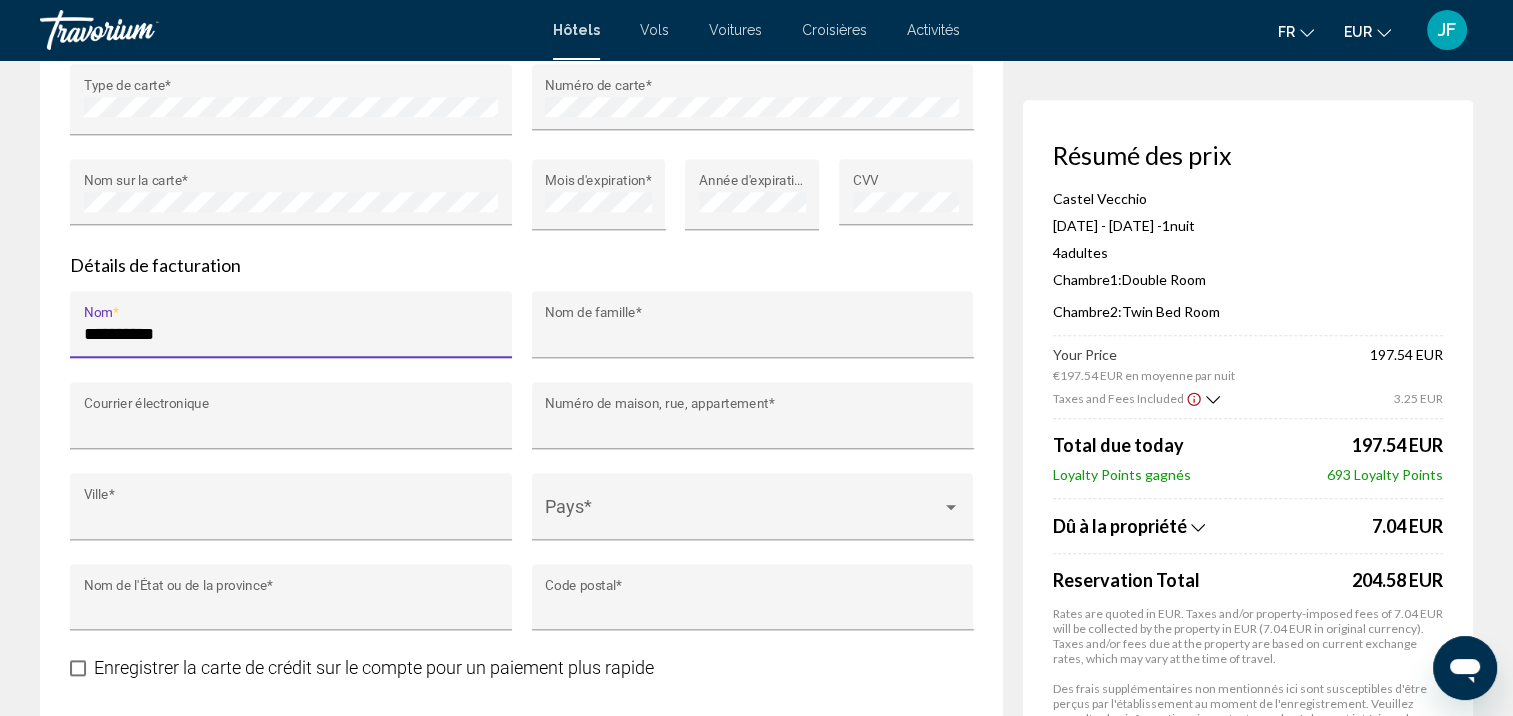 type on "*******" 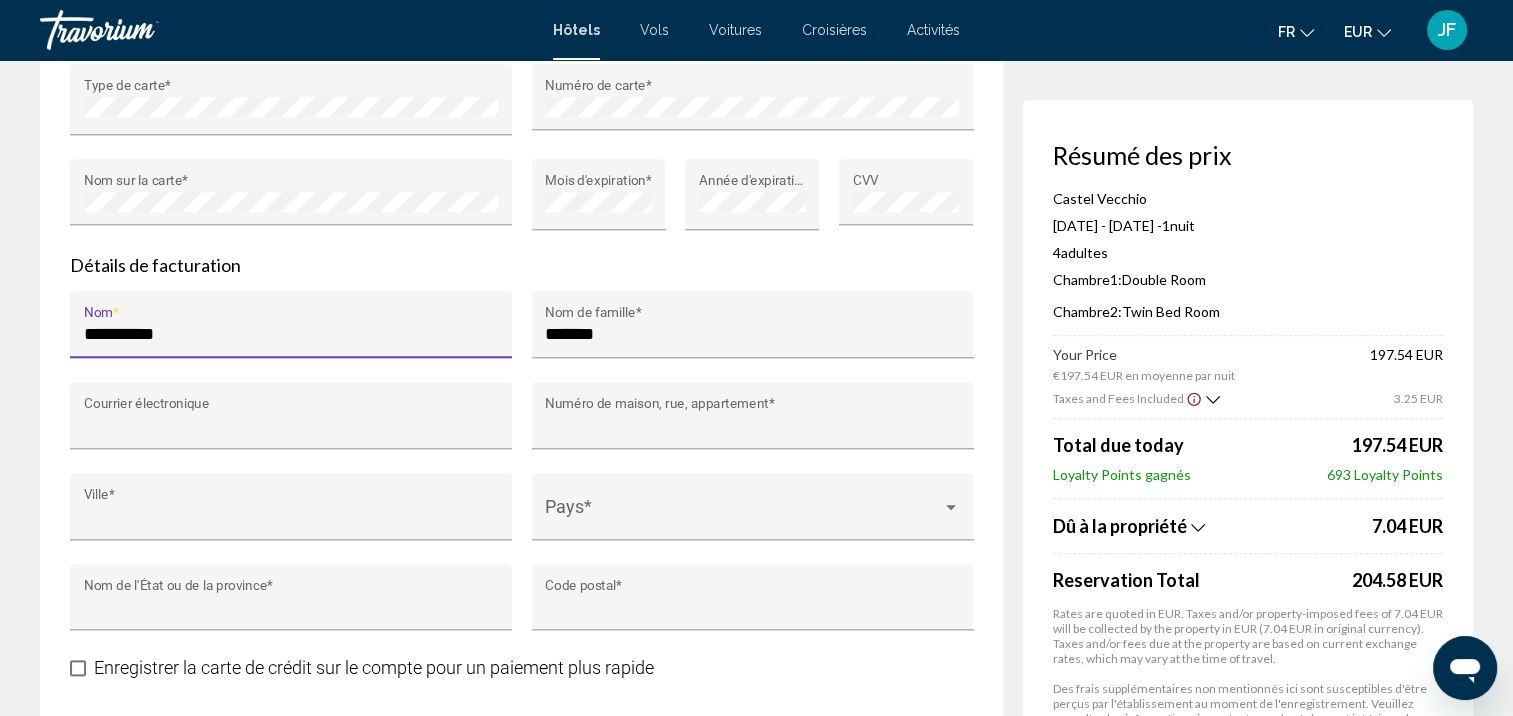 type on "**********" 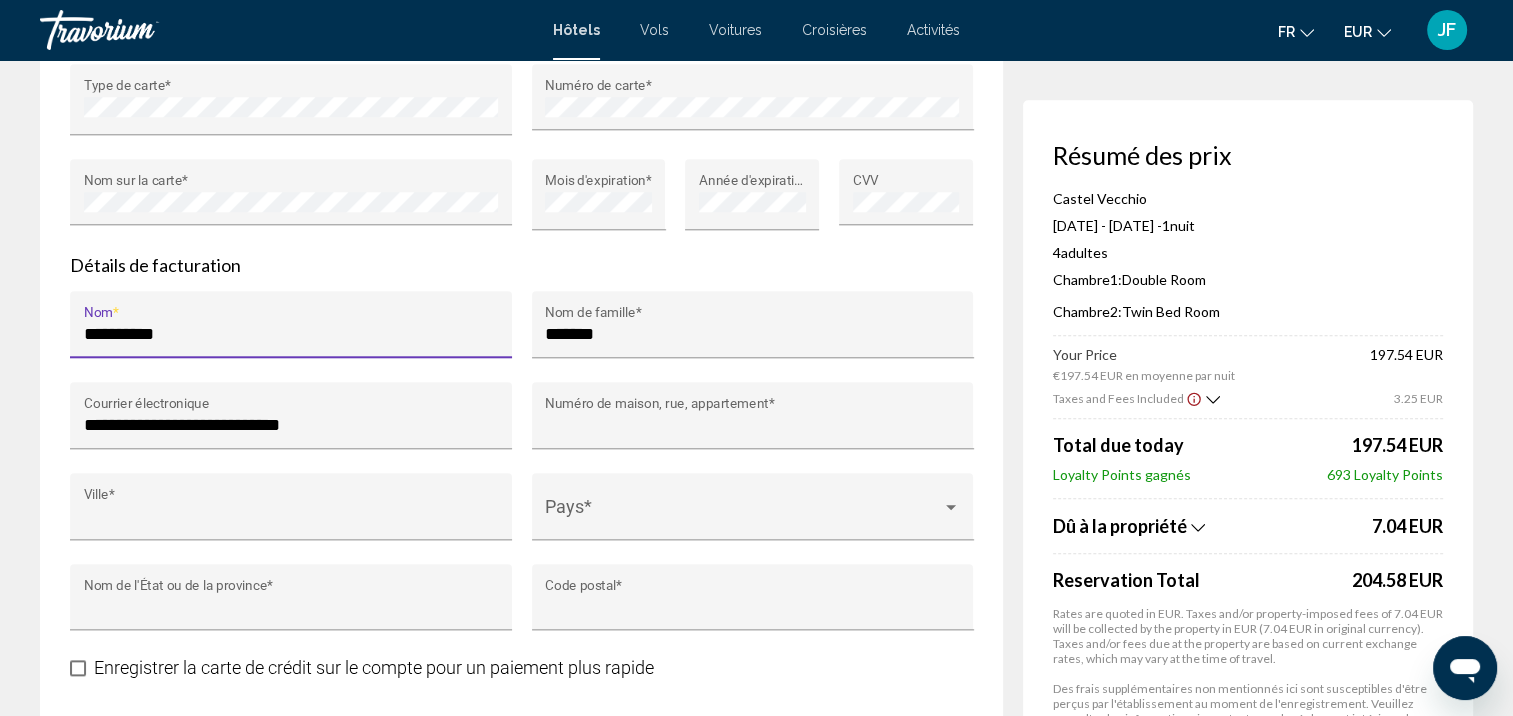 type on "**********" 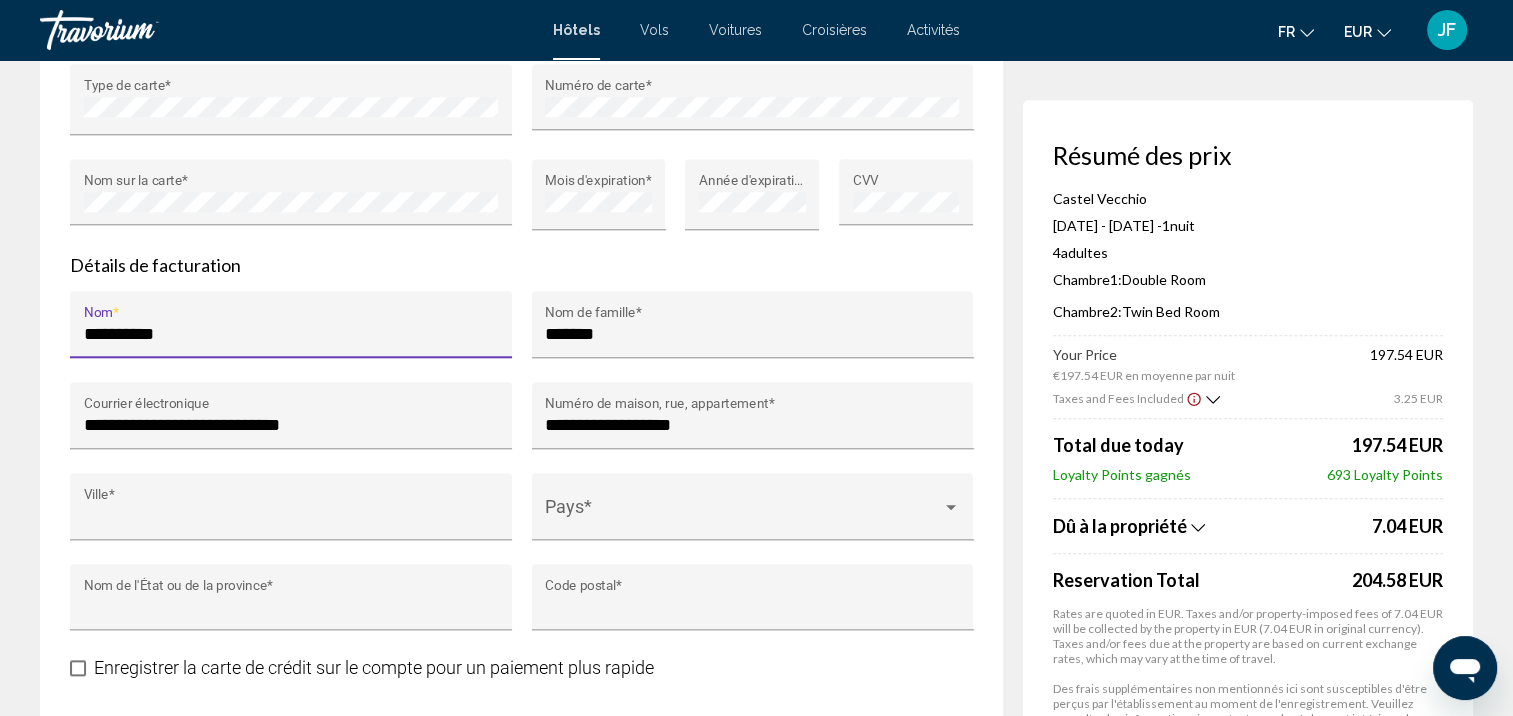 type on "******" 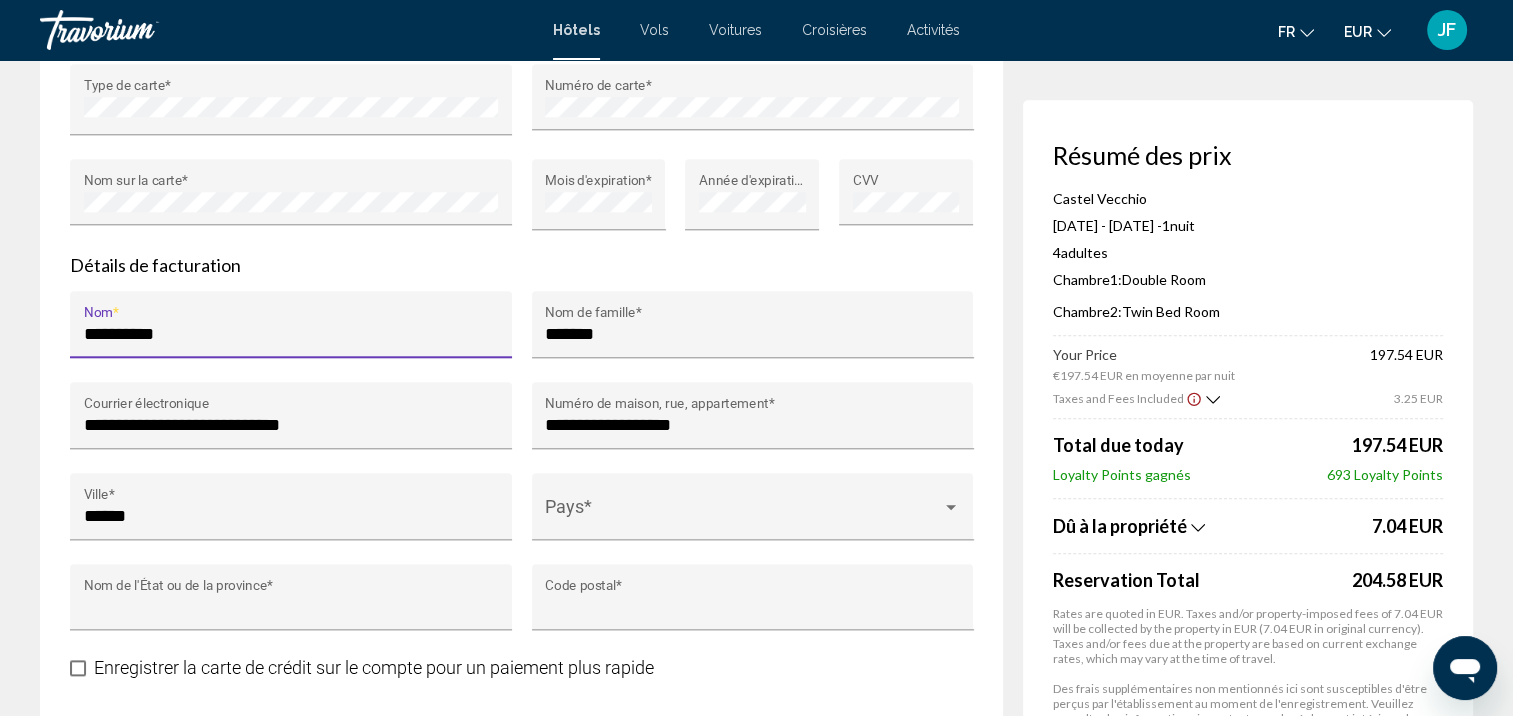 type on "*******" 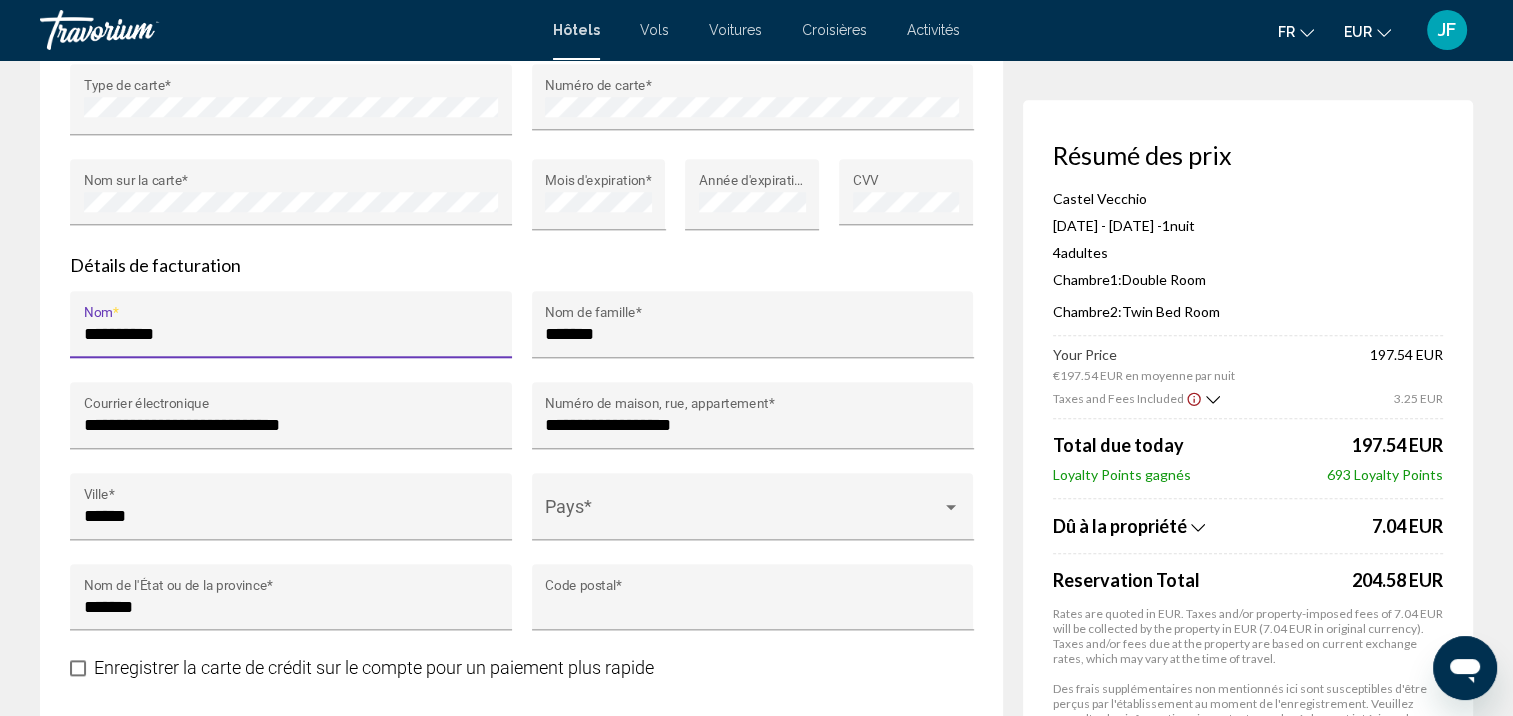 type on "****" 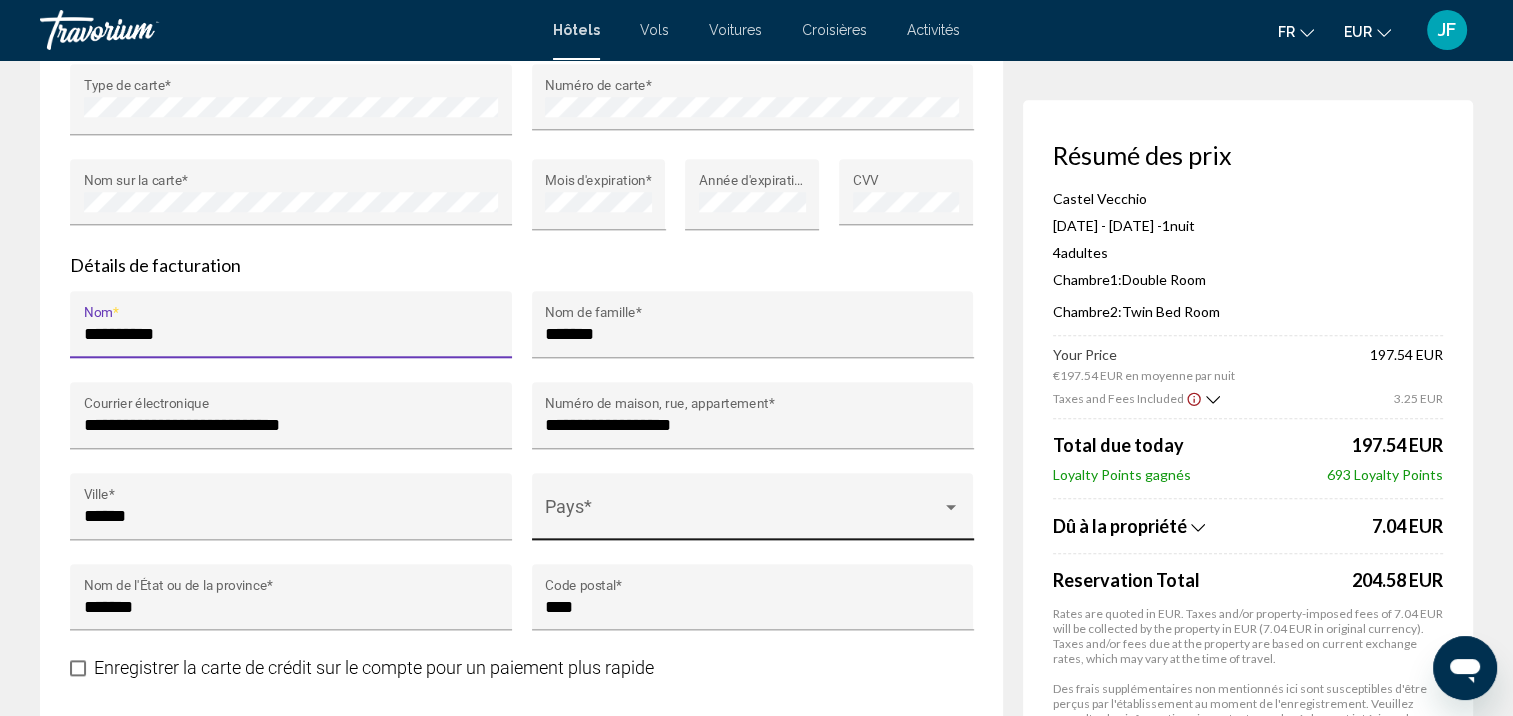 click on "Pays  *" at bounding box center (752, 512) 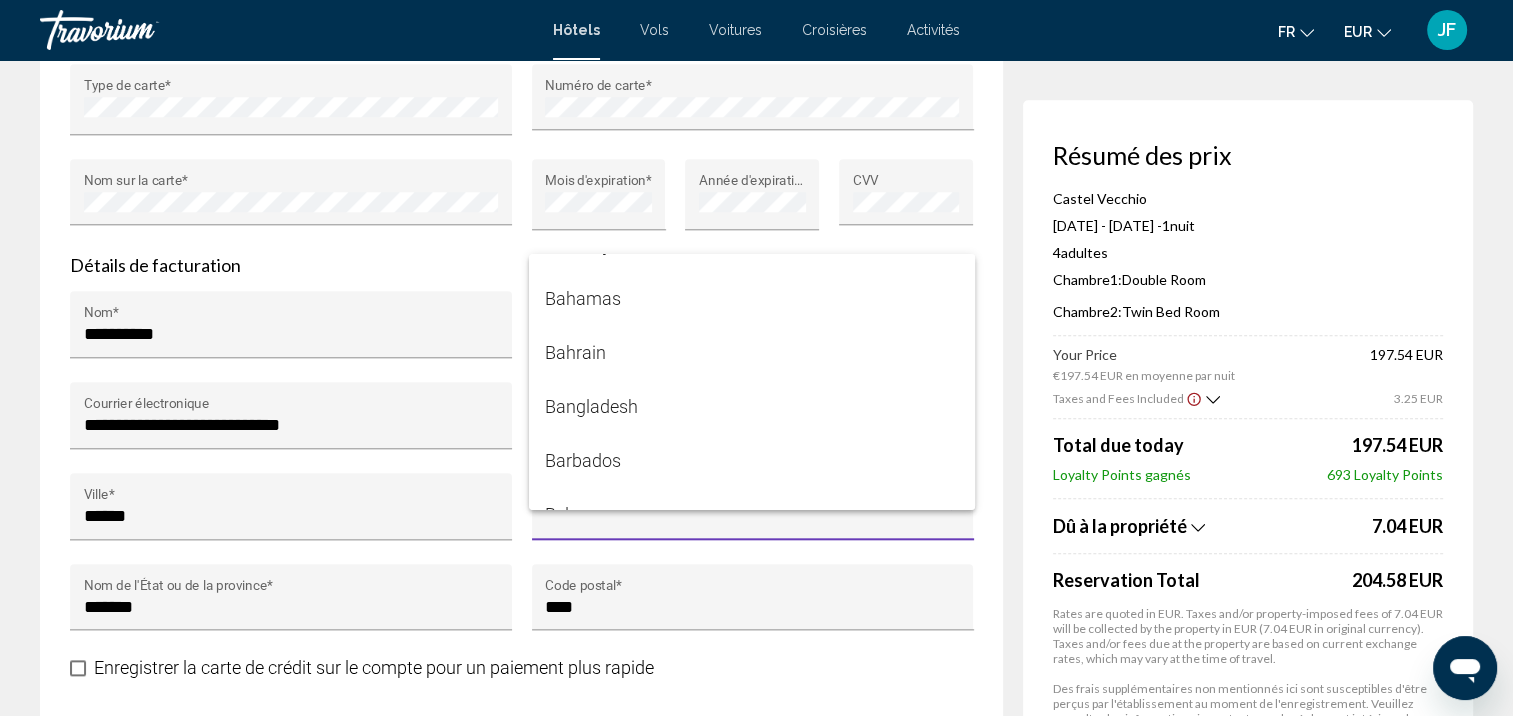 scroll, scrollTop: 1100, scrollLeft: 0, axis: vertical 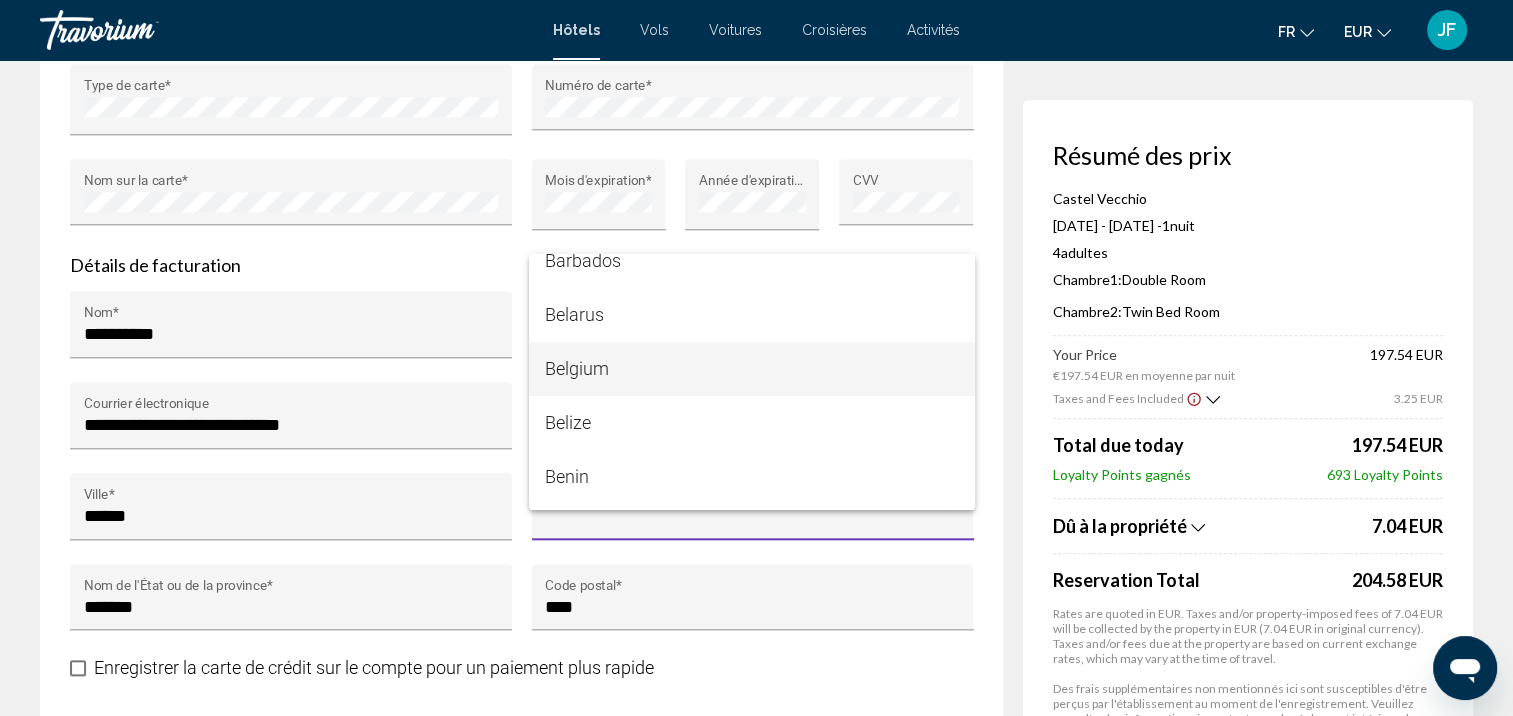 click on "Belgium" at bounding box center [752, 369] 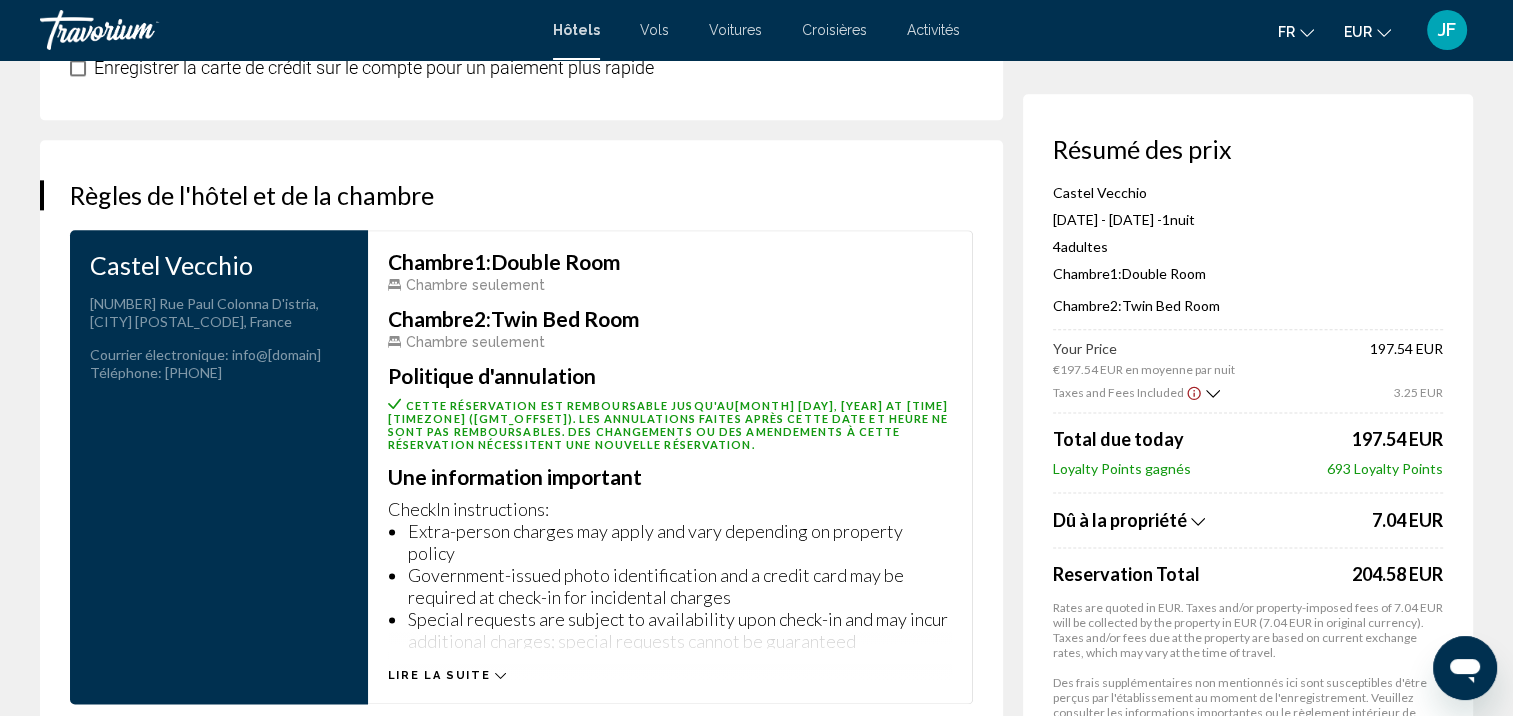 scroll, scrollTop: 2900, scrollLeft: 0, axis: vertical 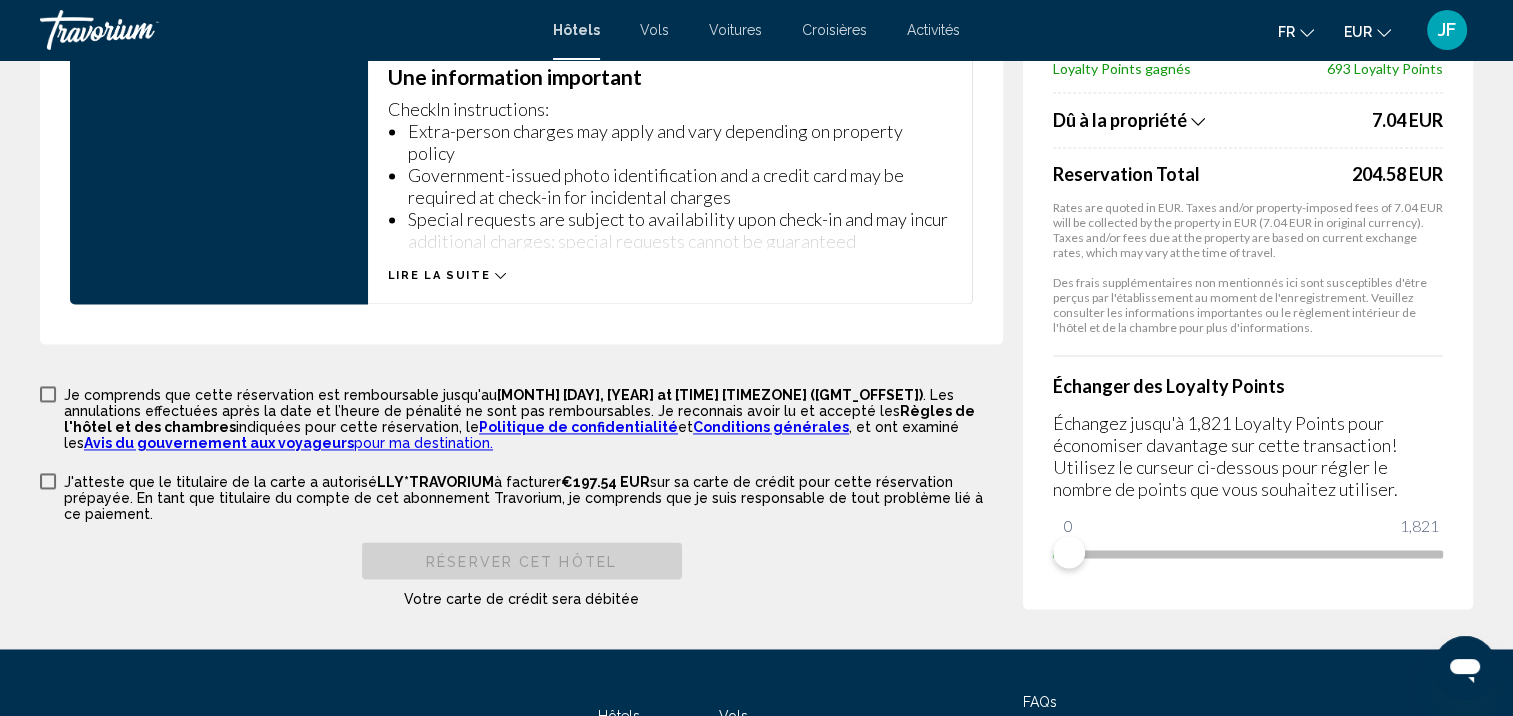 click at bounding box center [48, 394] 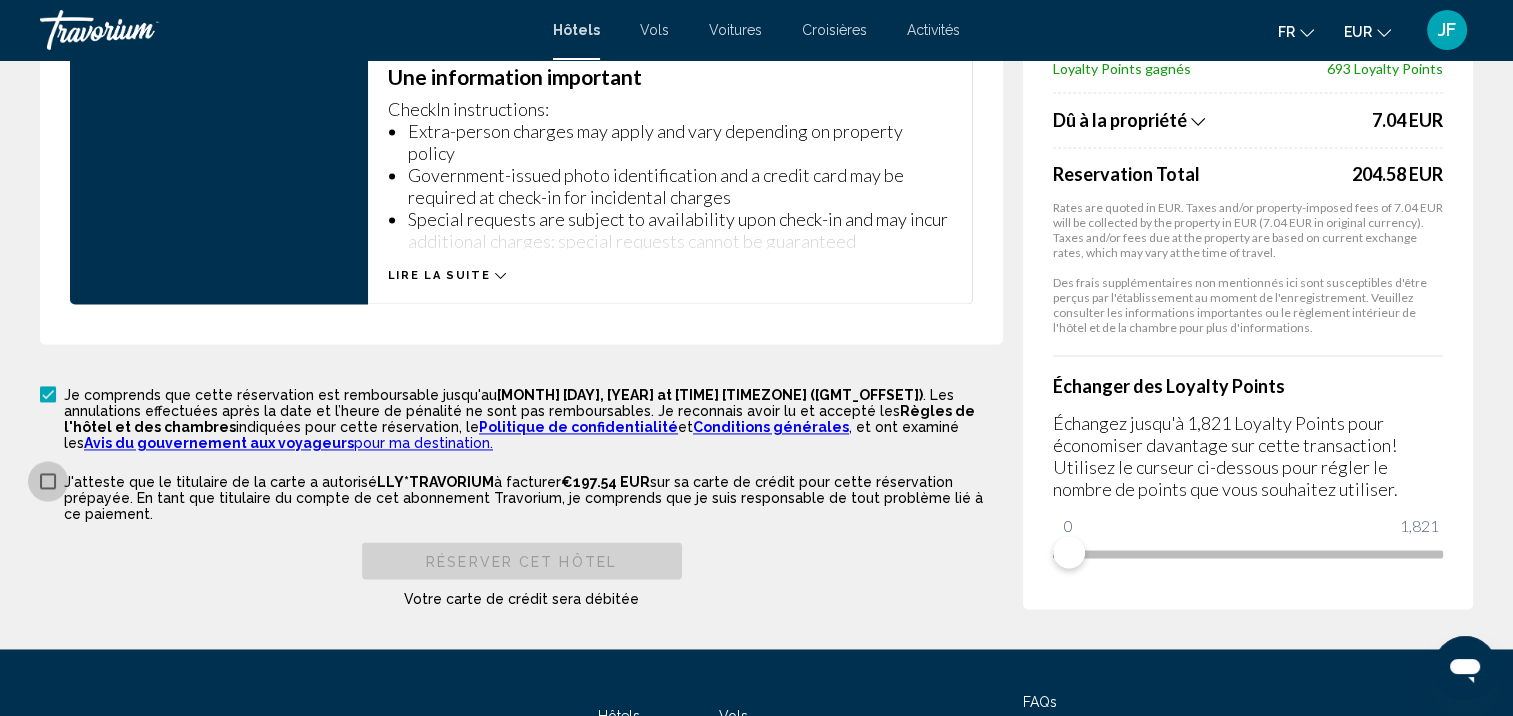 click at bounding box center [48, 481] 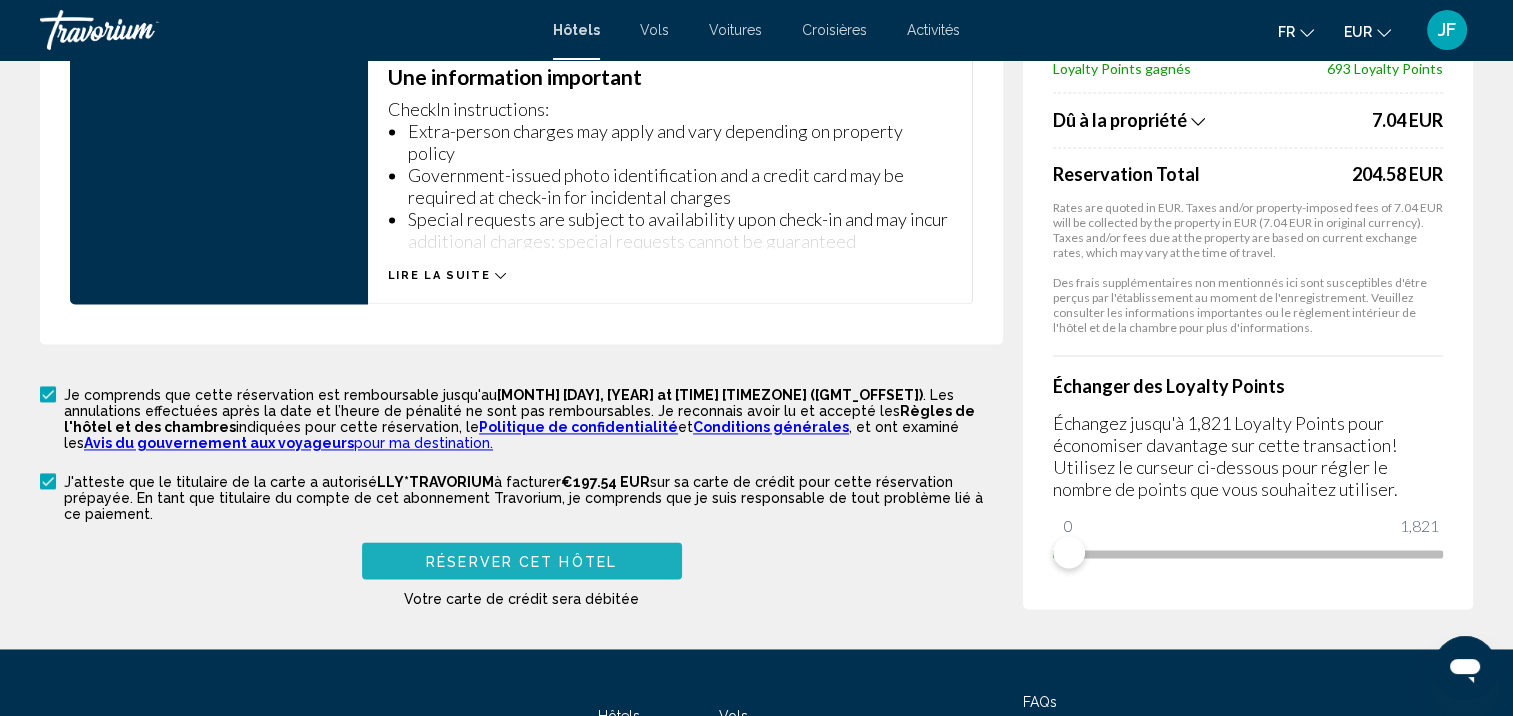click on "Réserver cet hôtel" at bounding box center (521, 561) 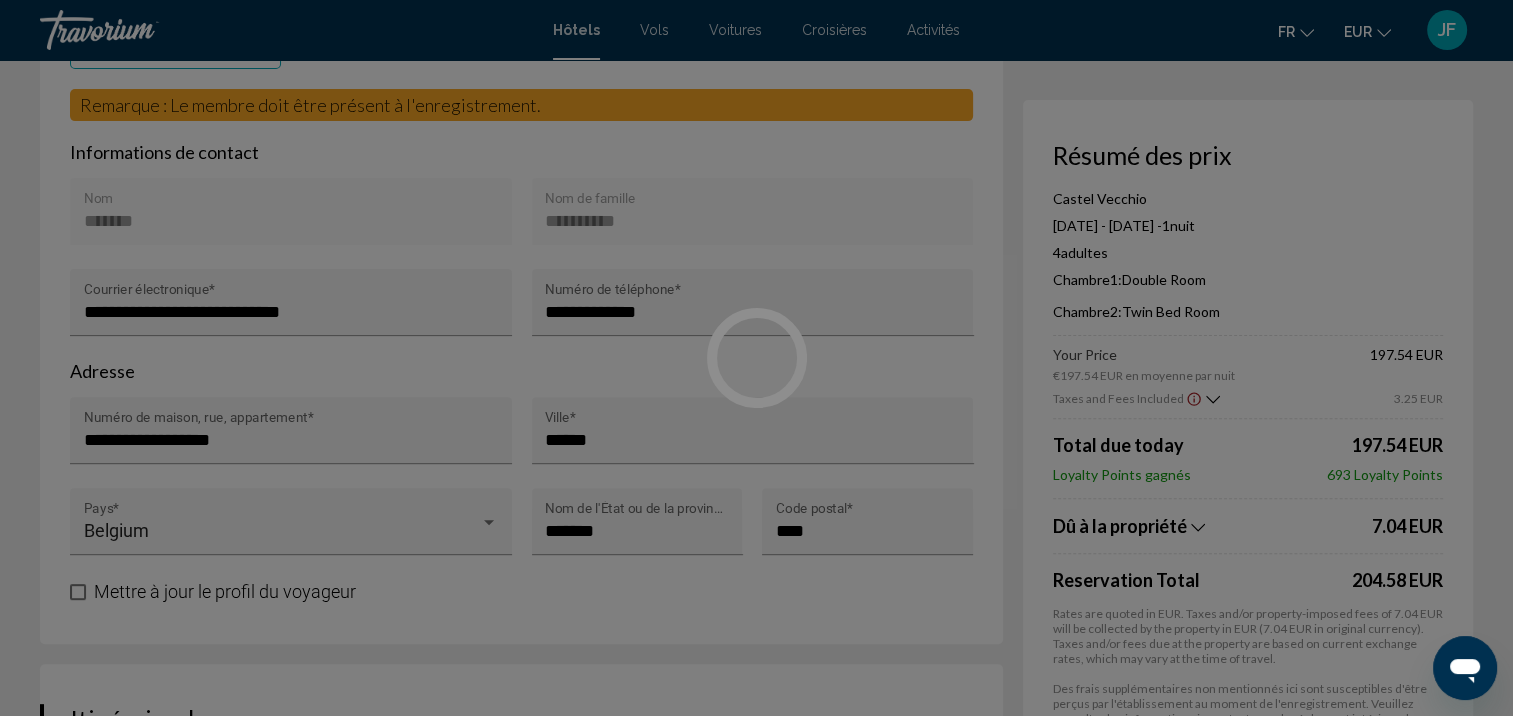 scroll, scrollTop: 0, scrollLeft: 0, axis: both 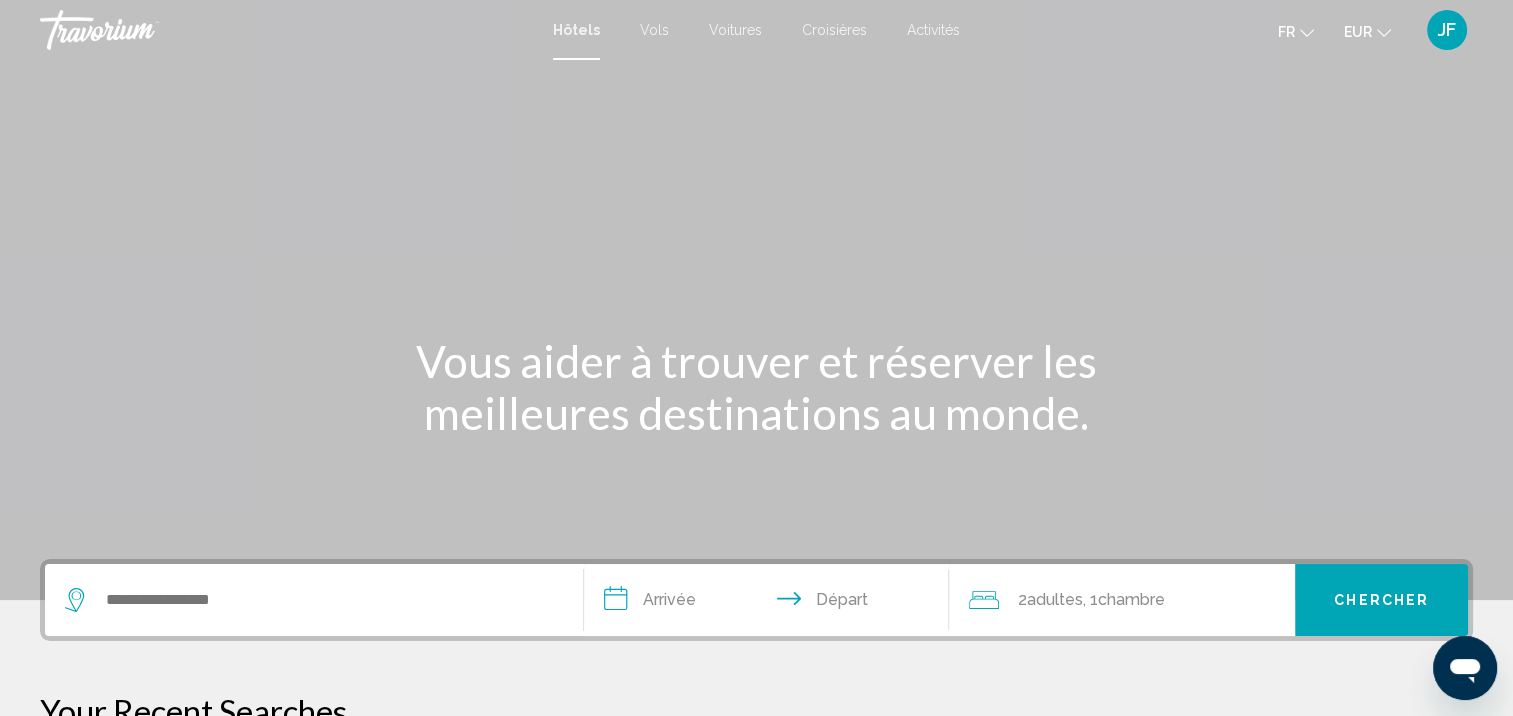 click on "Activités" at bounding box center (933, 30) 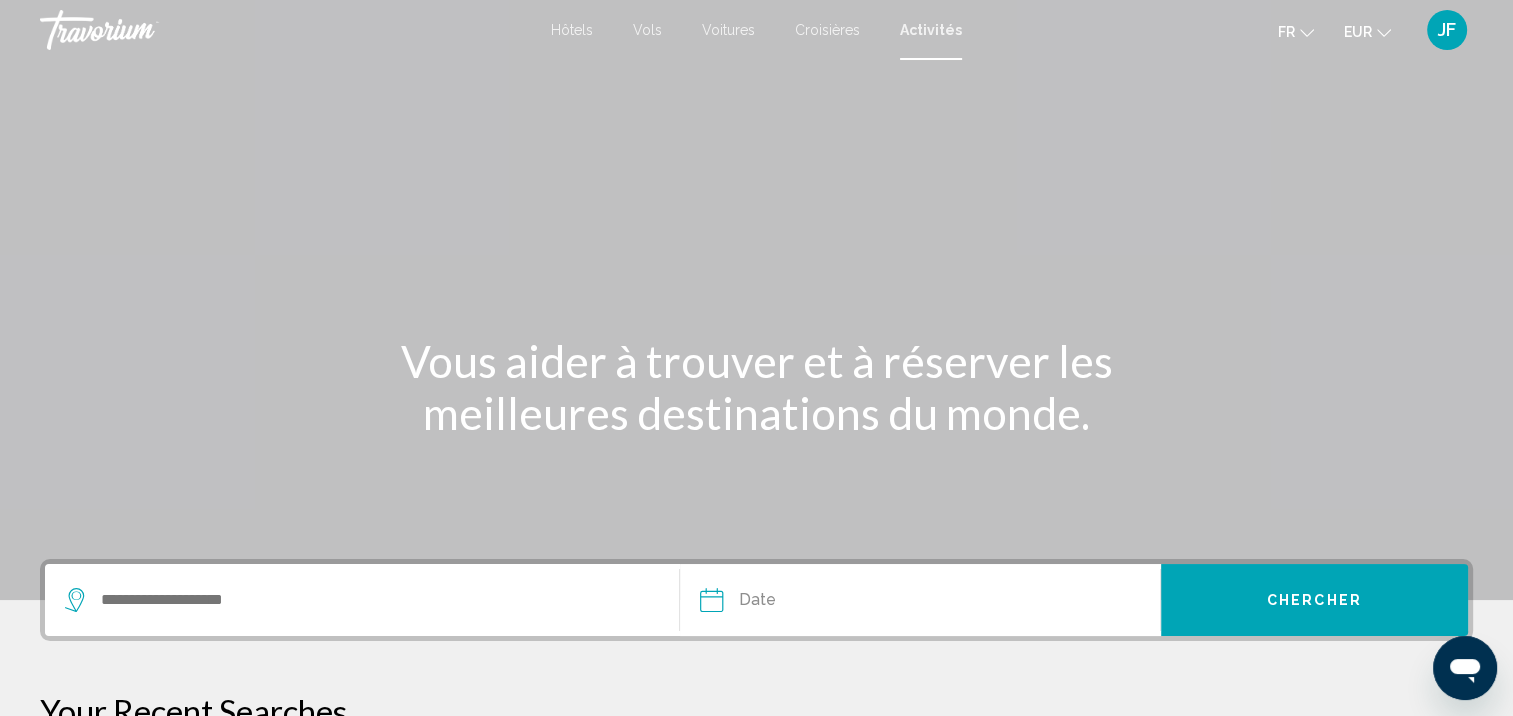 click at bounding box center [362, 600] 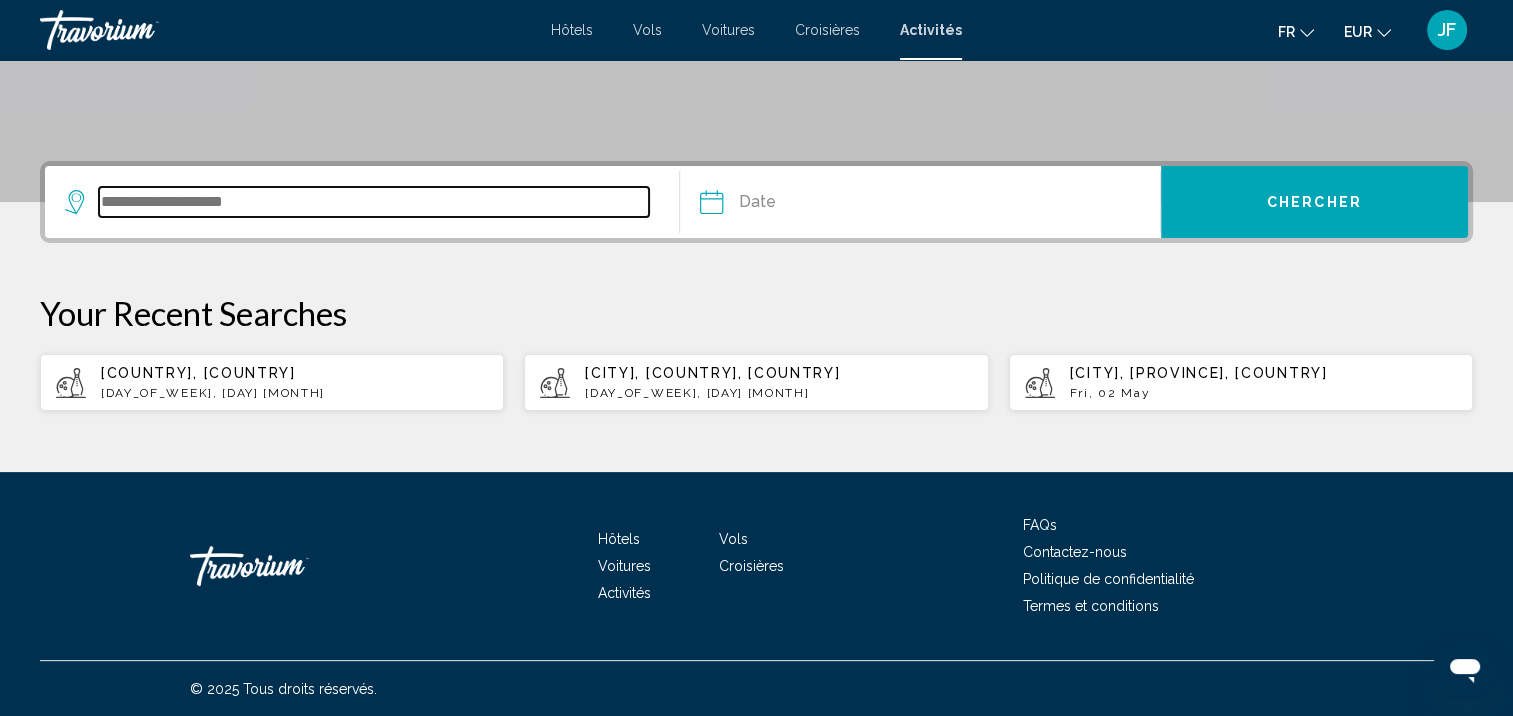 click at bounding box center [374, 202] 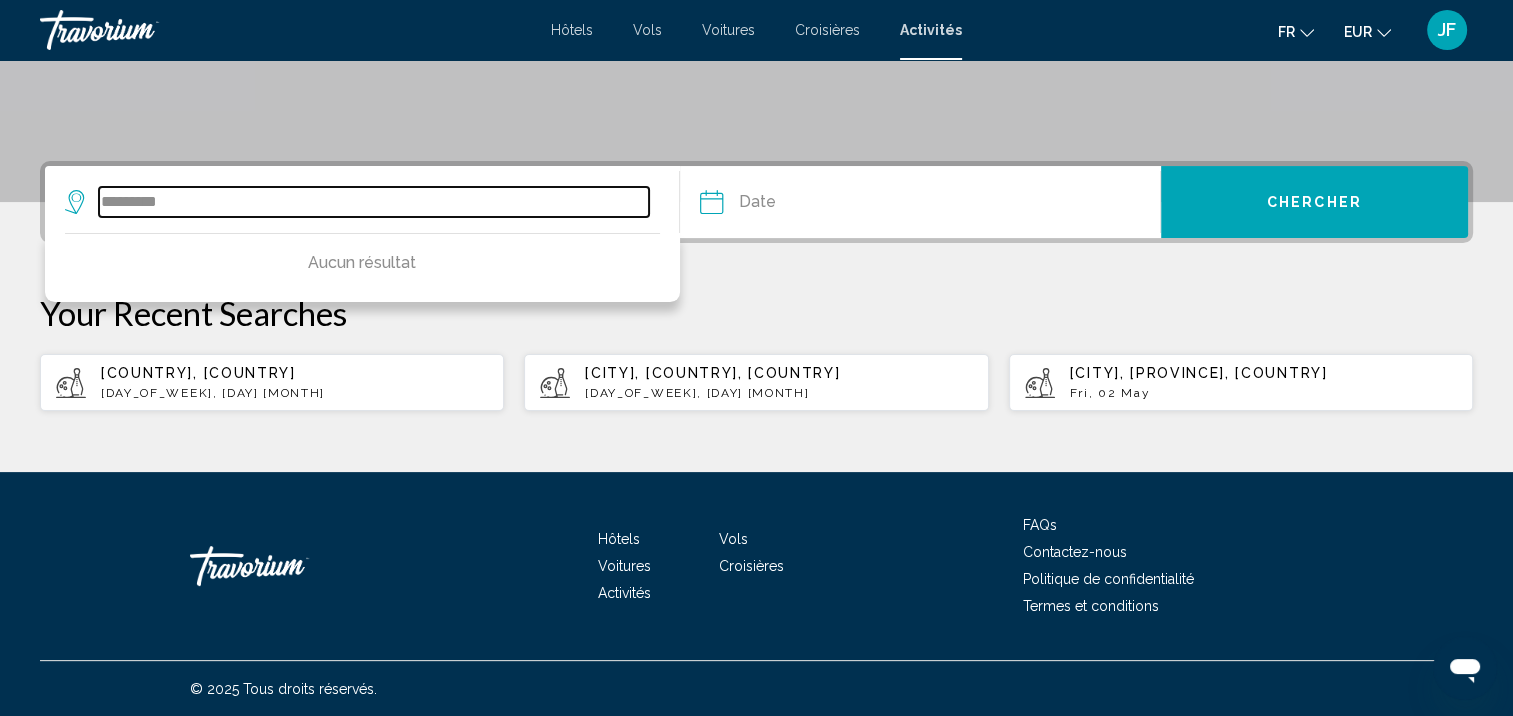 click on "*********" at bounding box center (374, 202) 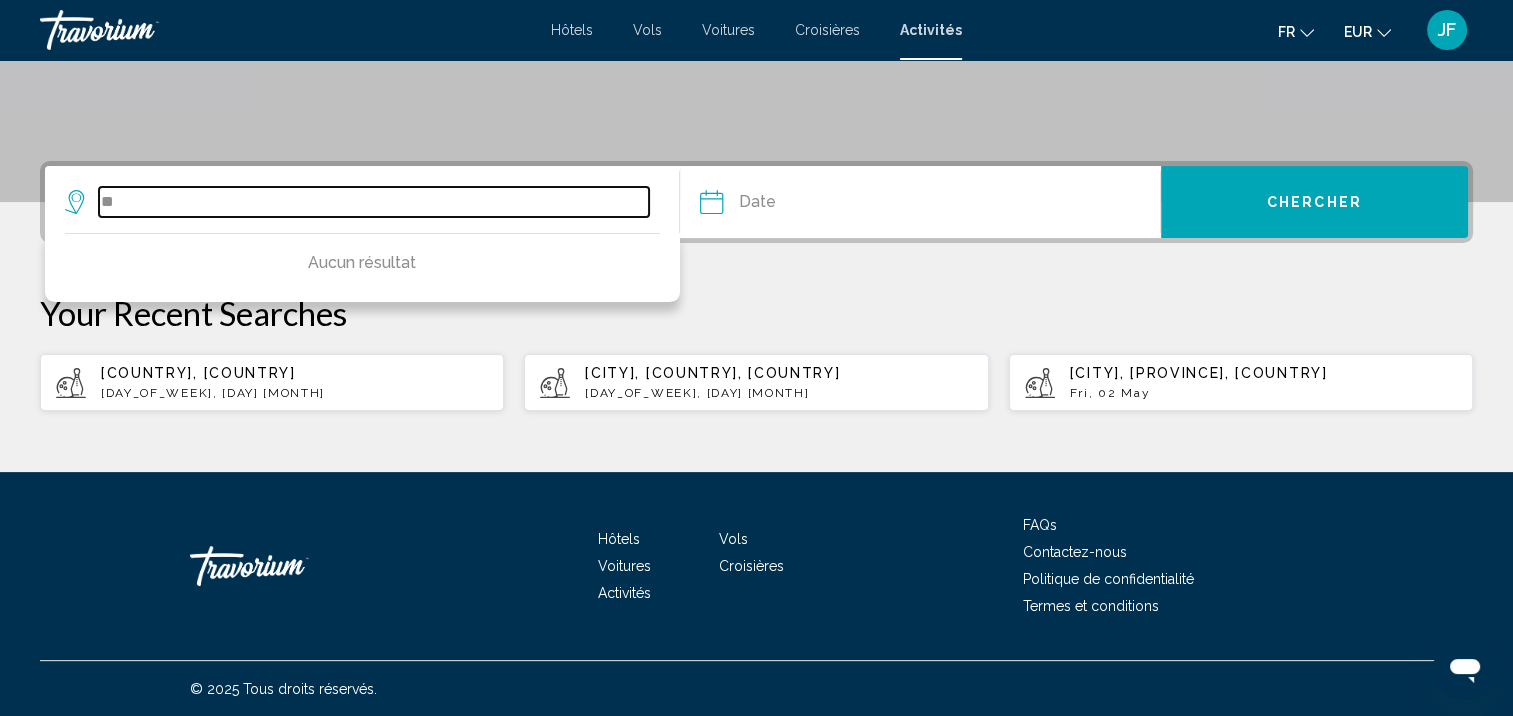 type on "*" 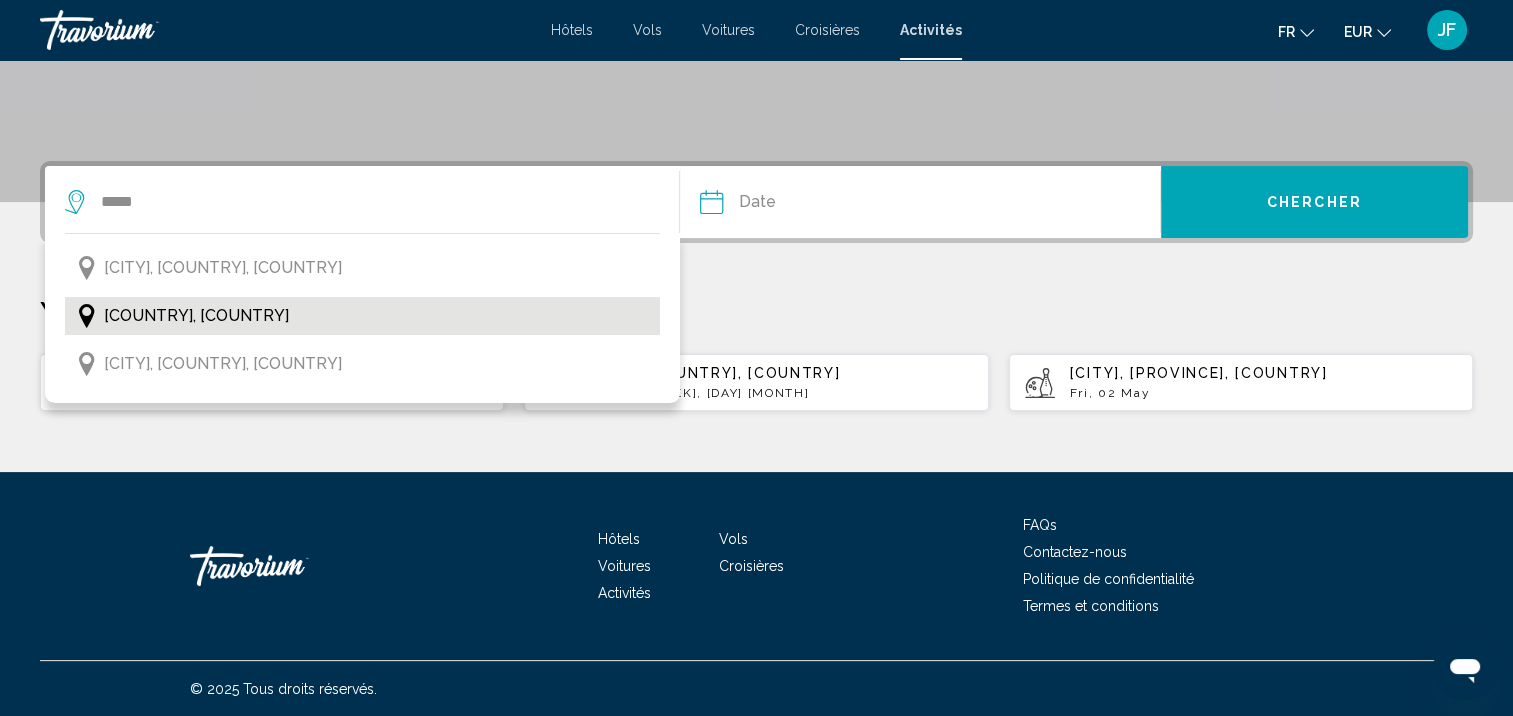 click on "[COUNTRY], [COUNTRY]" at bounding box center (196, 316) 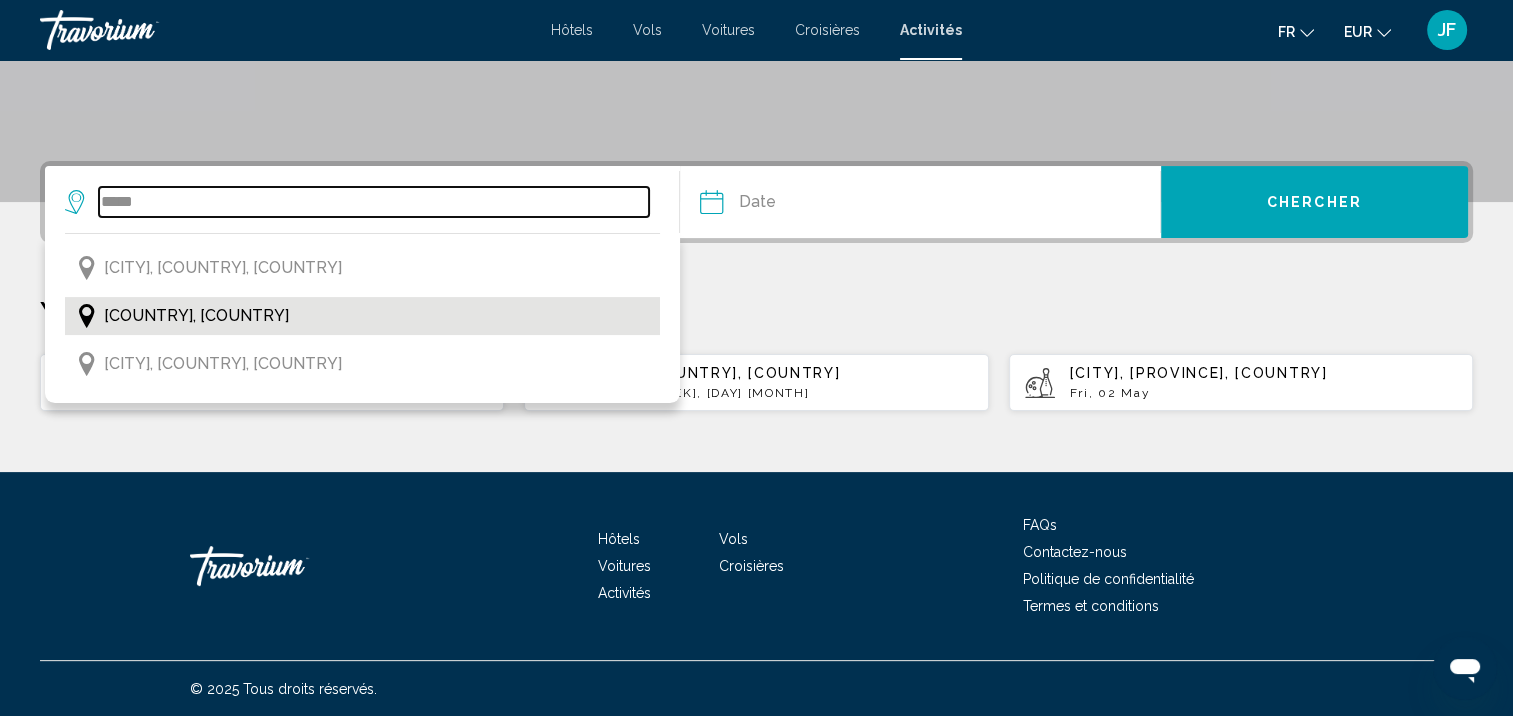 type on "**********" 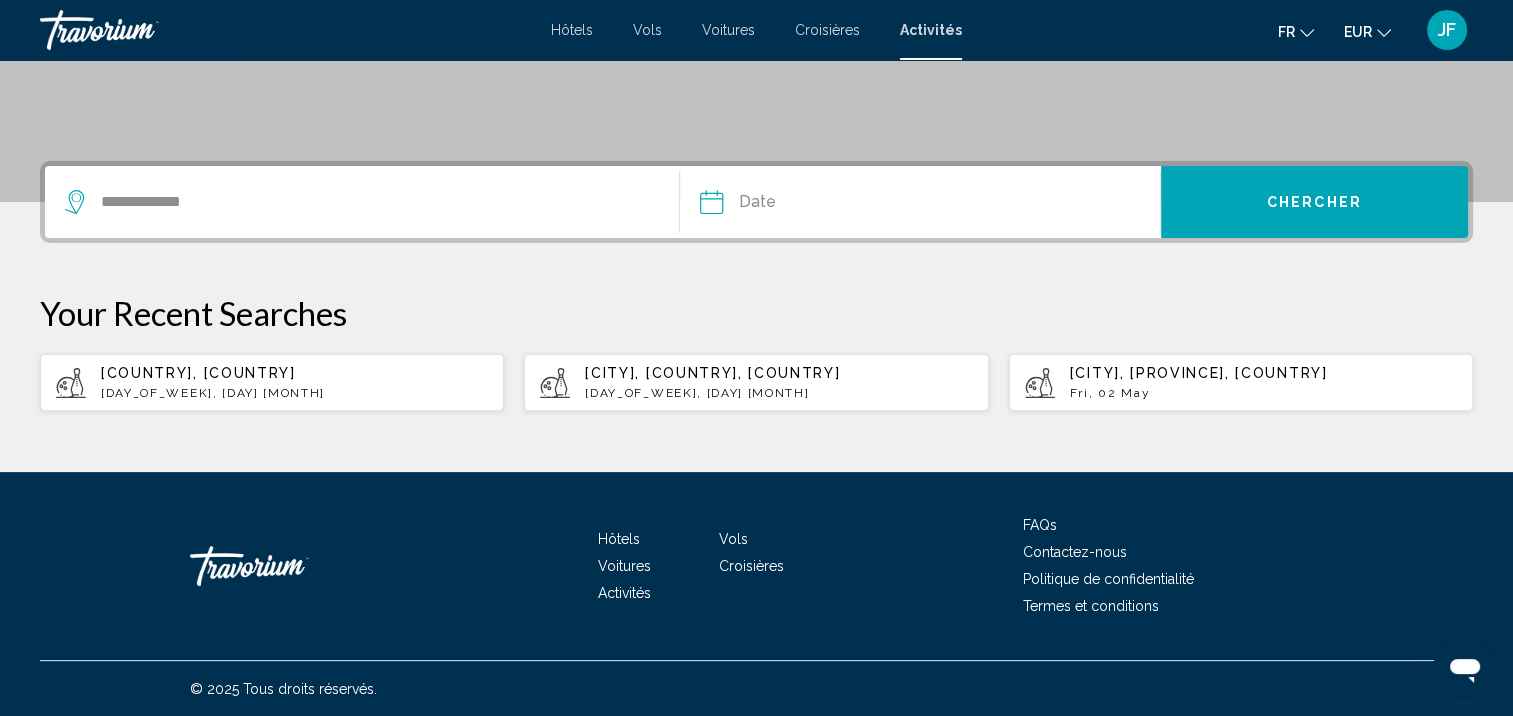 click at bounding box center [814, 205] 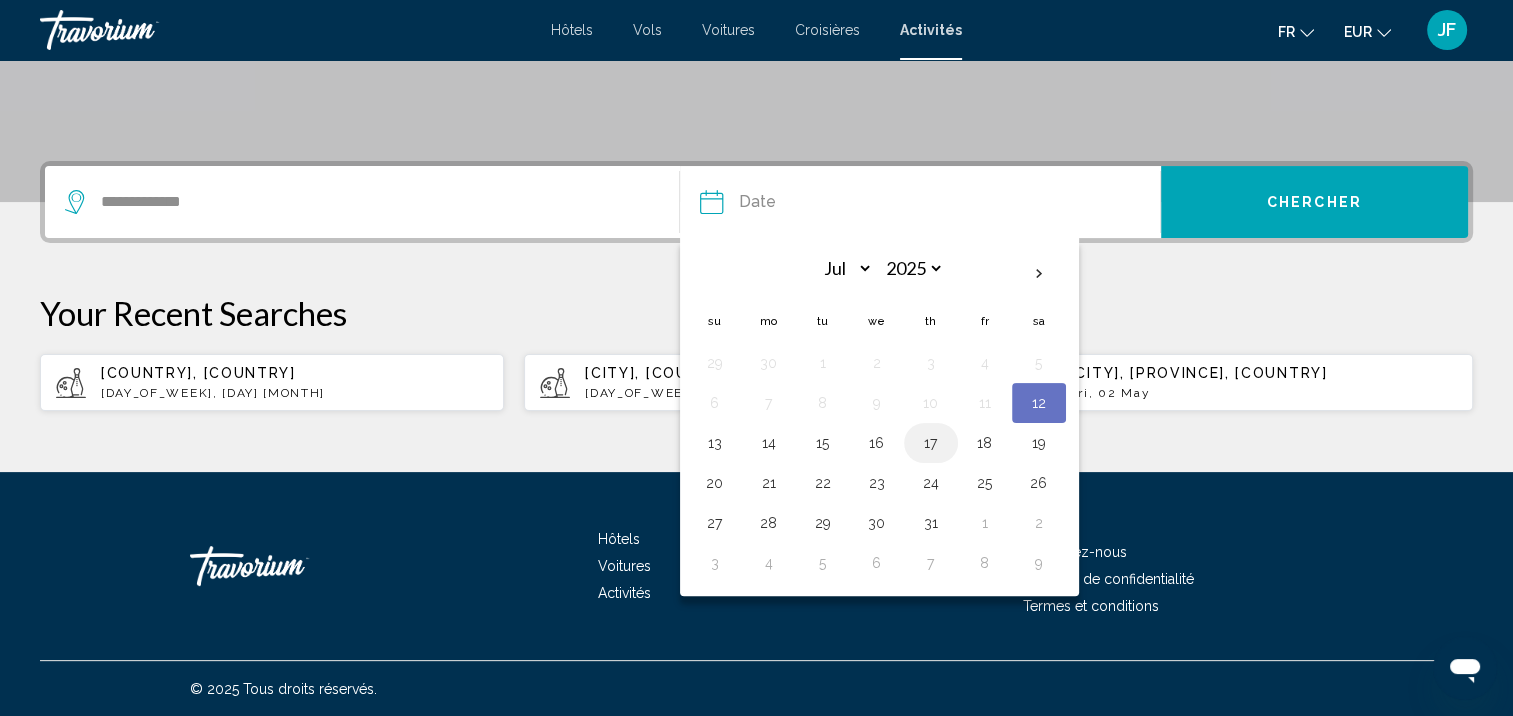 click on "17" at bounding box center (931, 443) 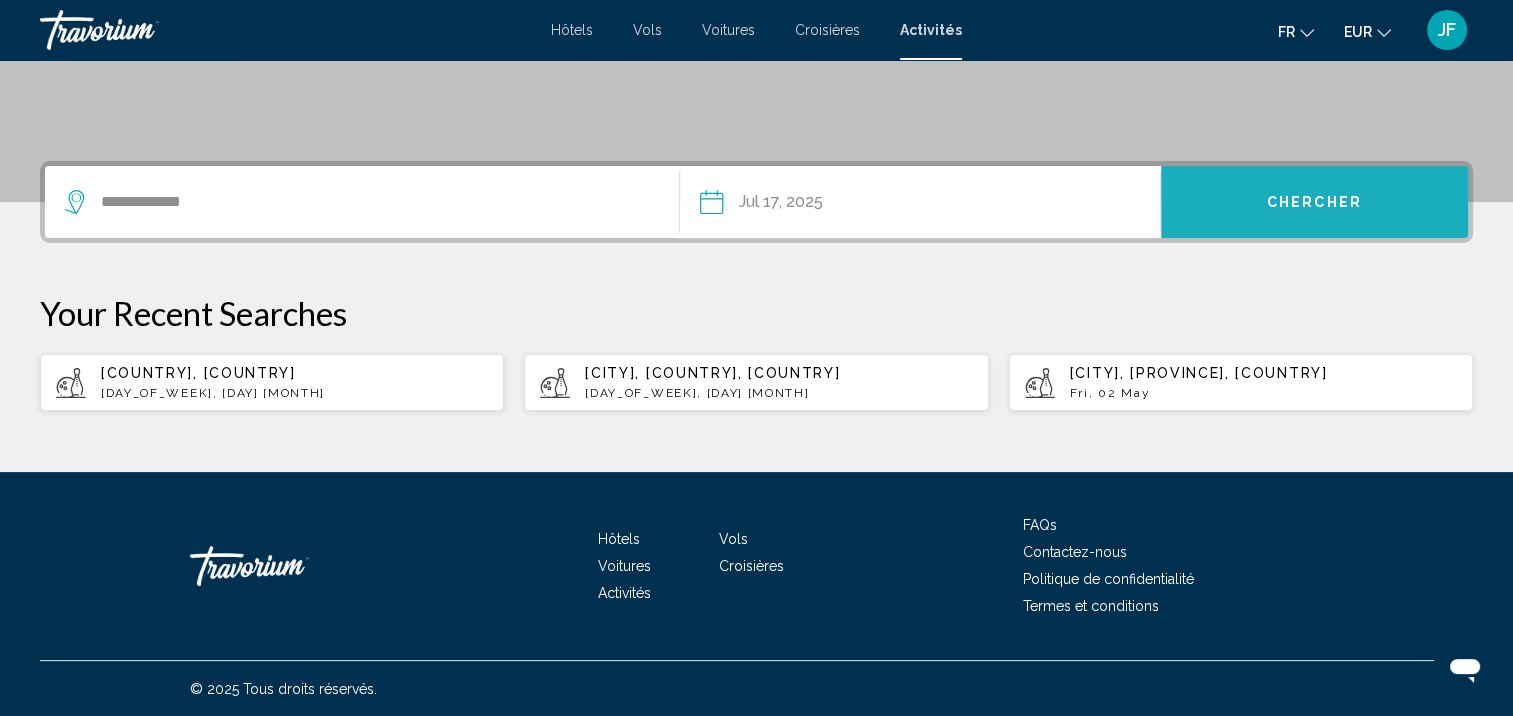 click on "Chercher" at bounding box center [1314, 203] 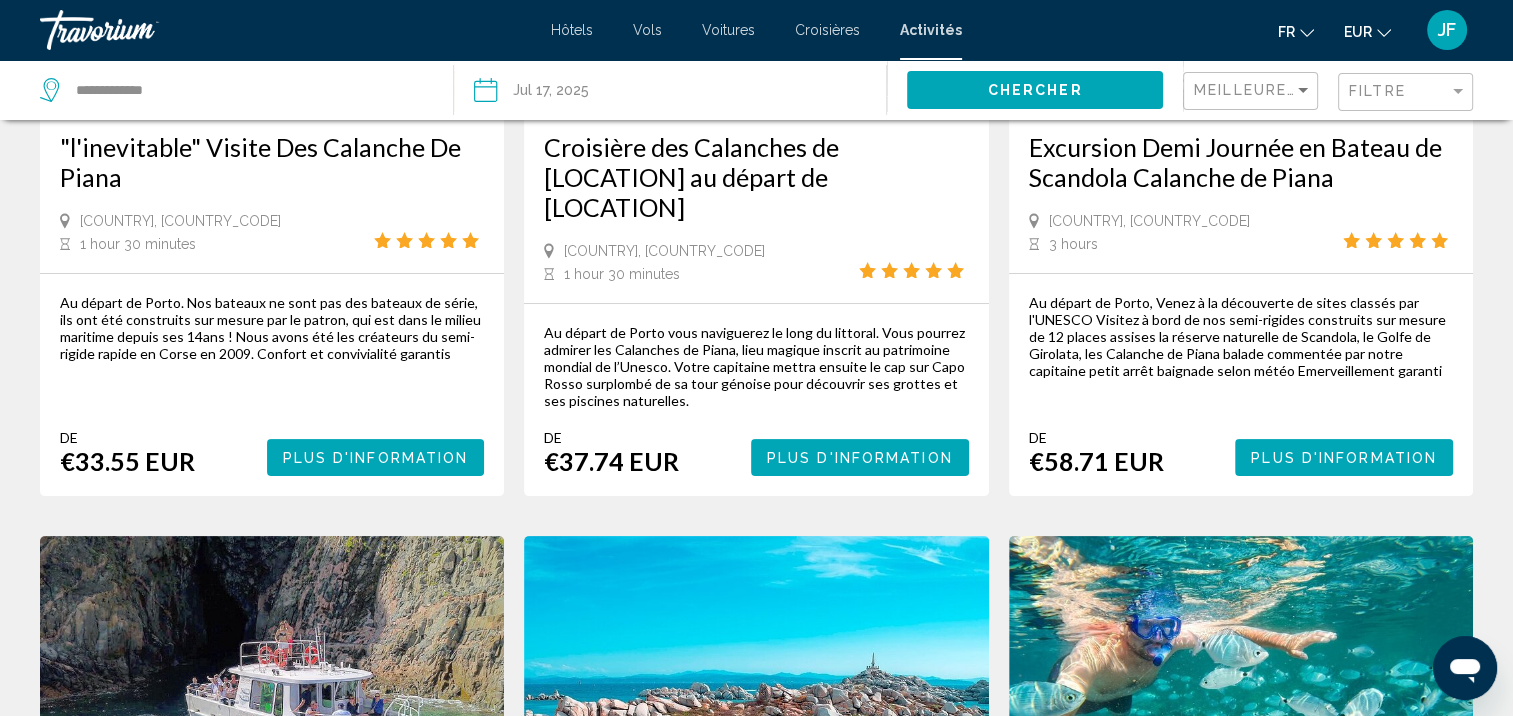 scroll, scrollTop: 0, scrollLeft: 0, axis: both 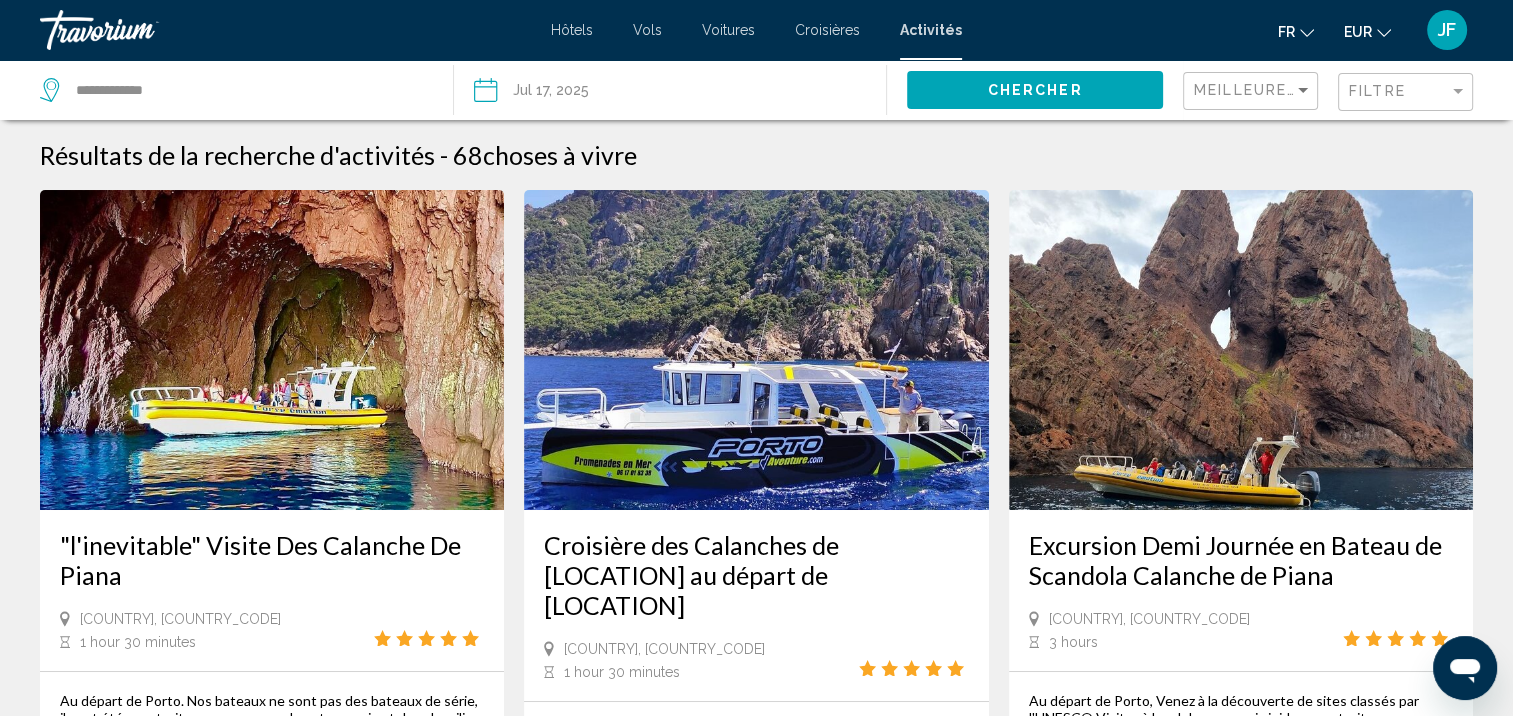 click at bounding box center (576, 93) 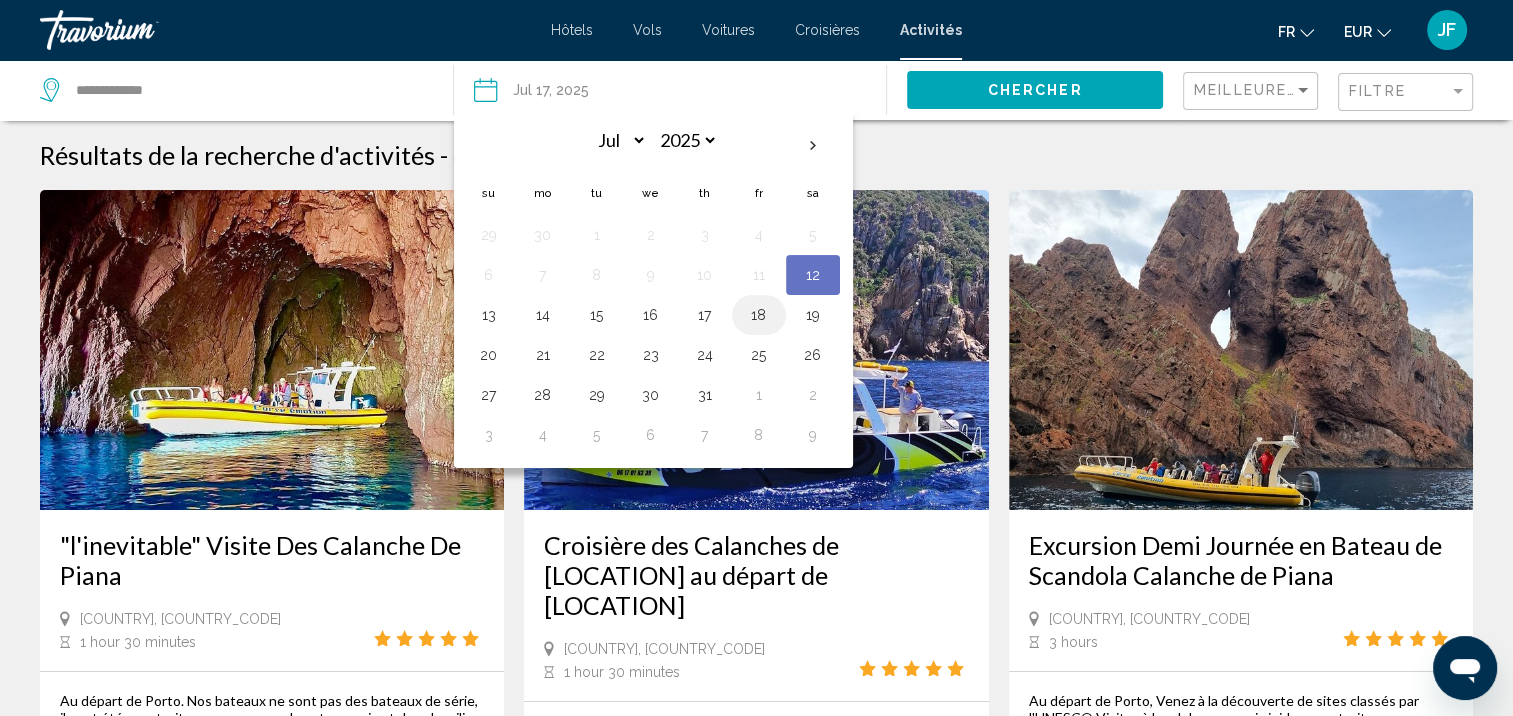 click on "18" at bounding box center [759, 315] 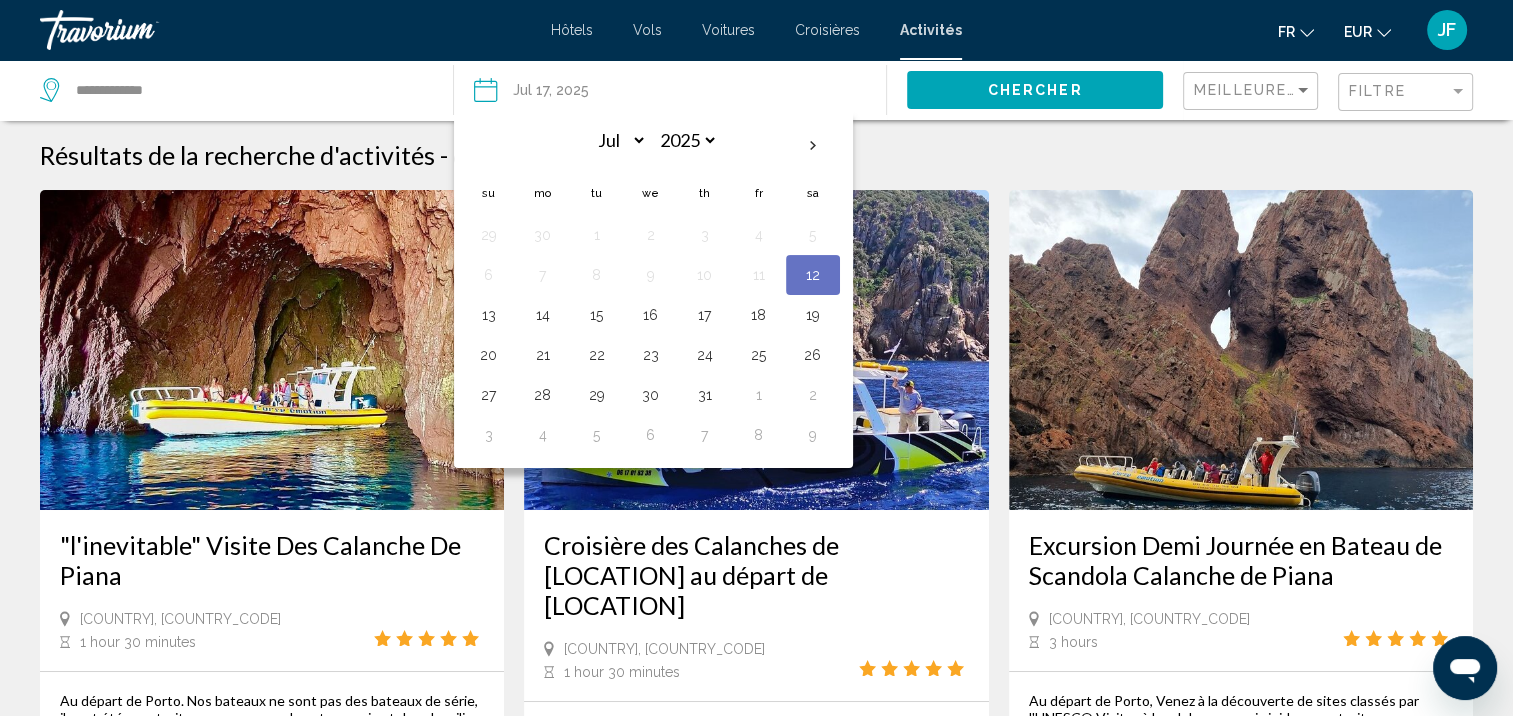 click on "18" at bounding box center (759, 315) 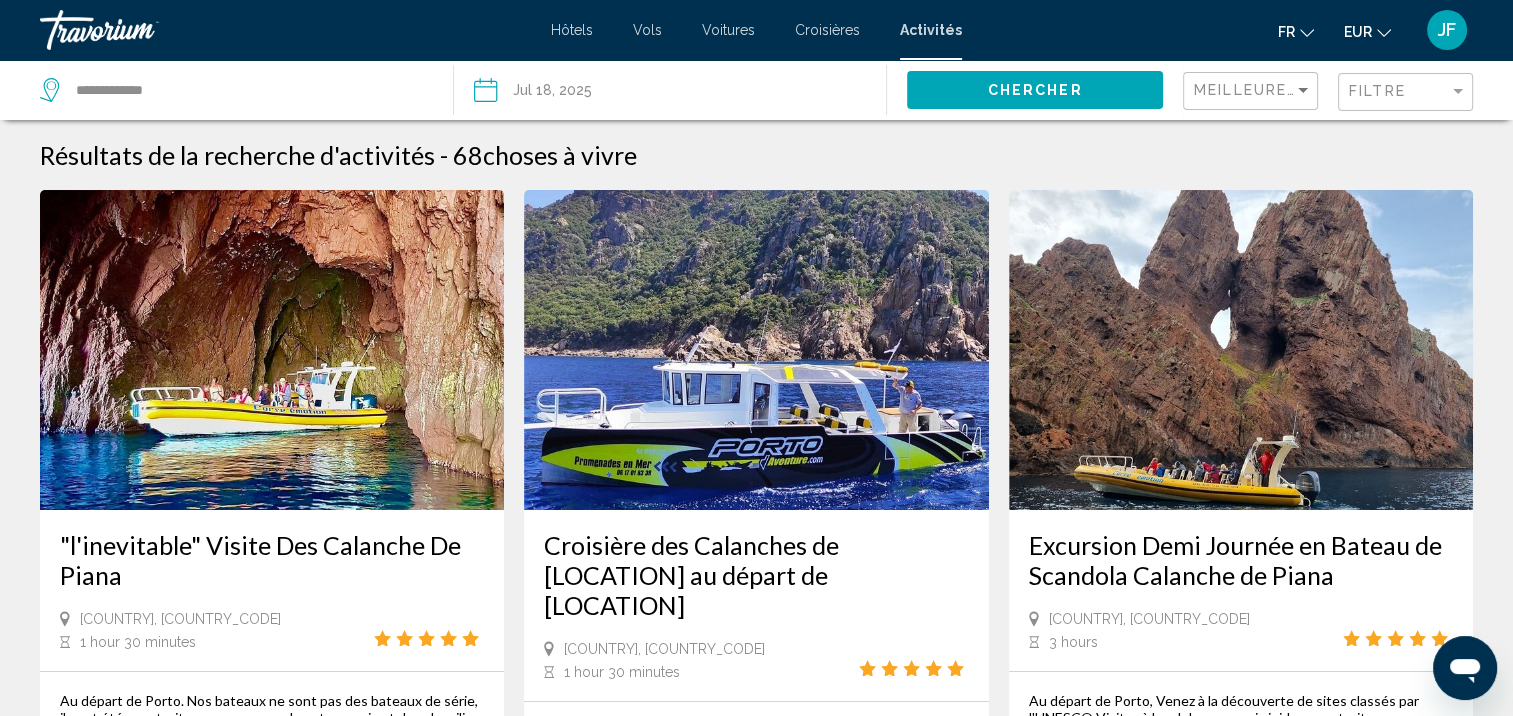 click on "Chercher" 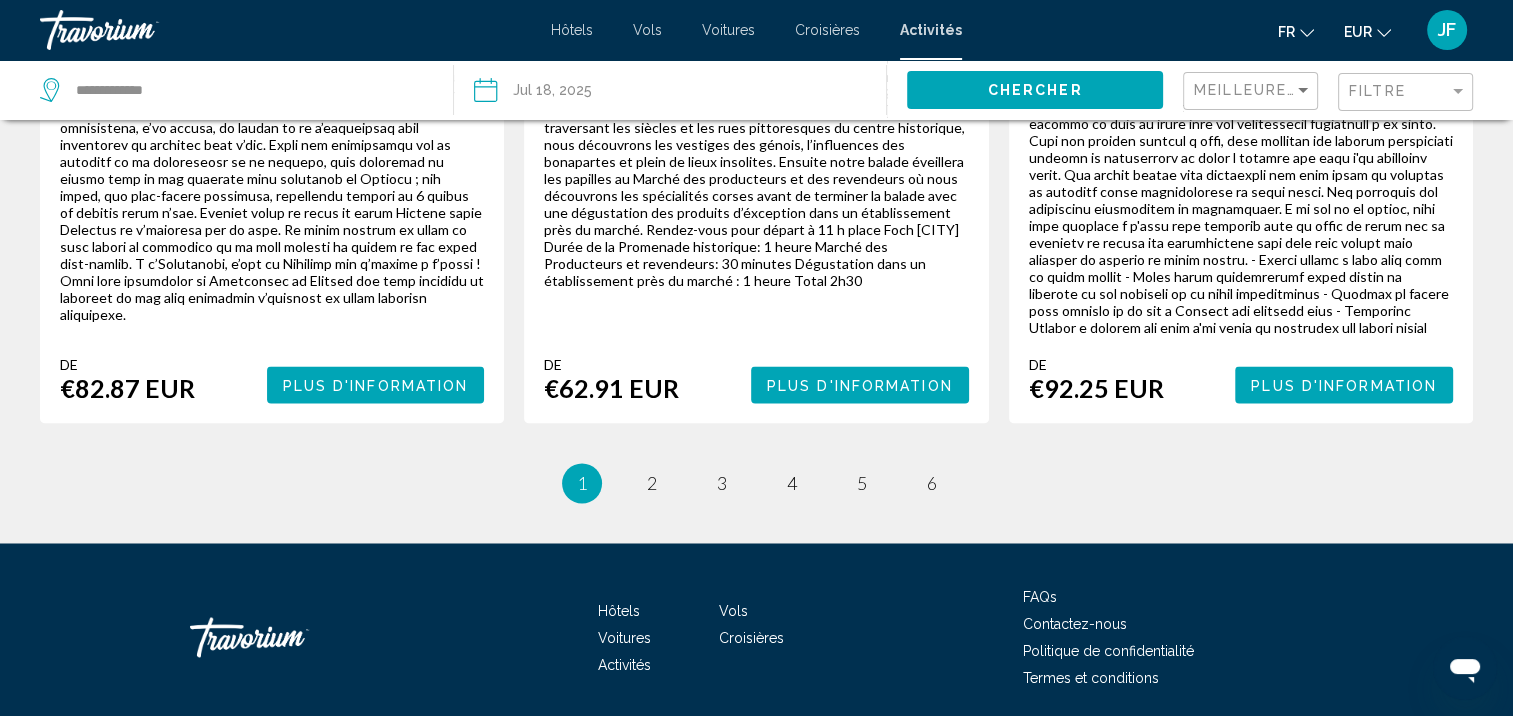 scroll, scrollTop: 3211, scrollLeft: 0, axis: vertical 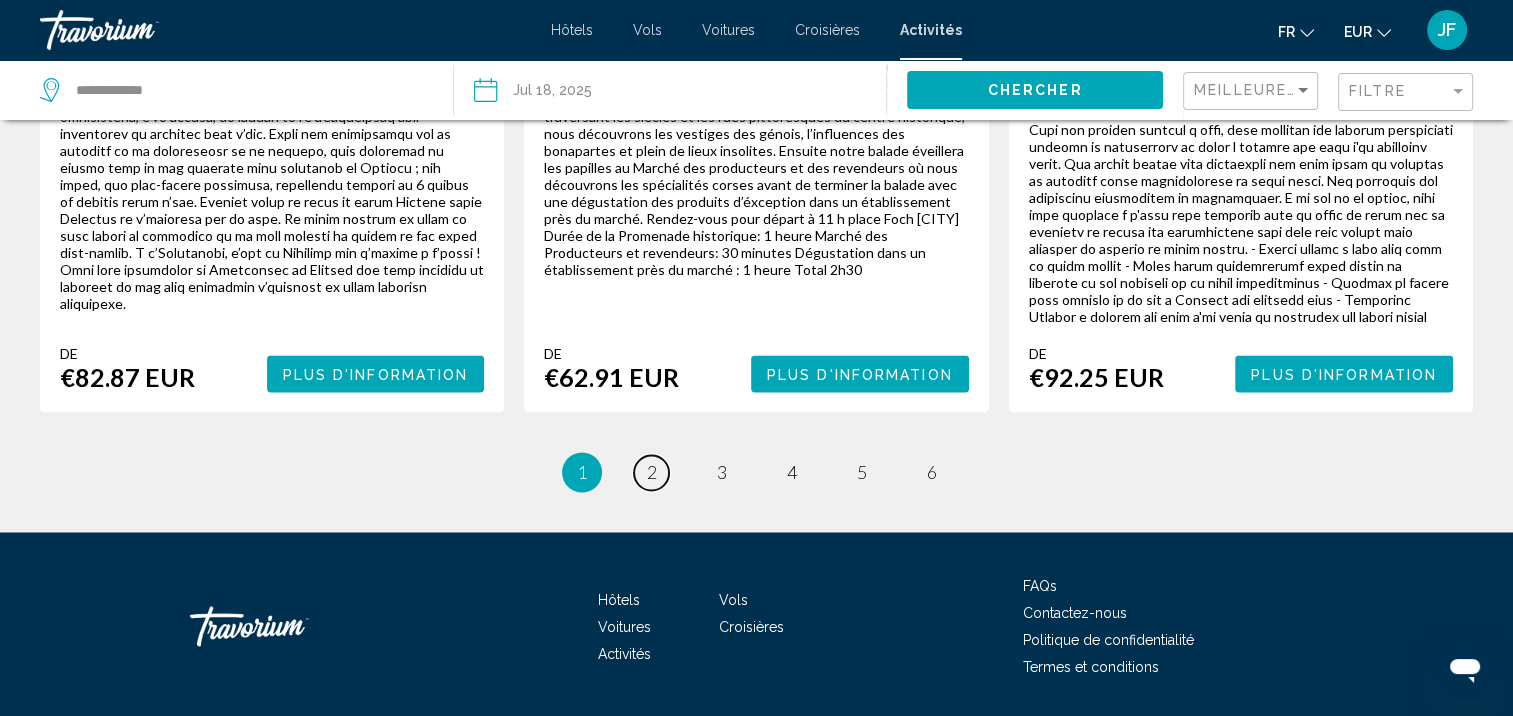 click on "page  2" at bounding box center [651, 472] 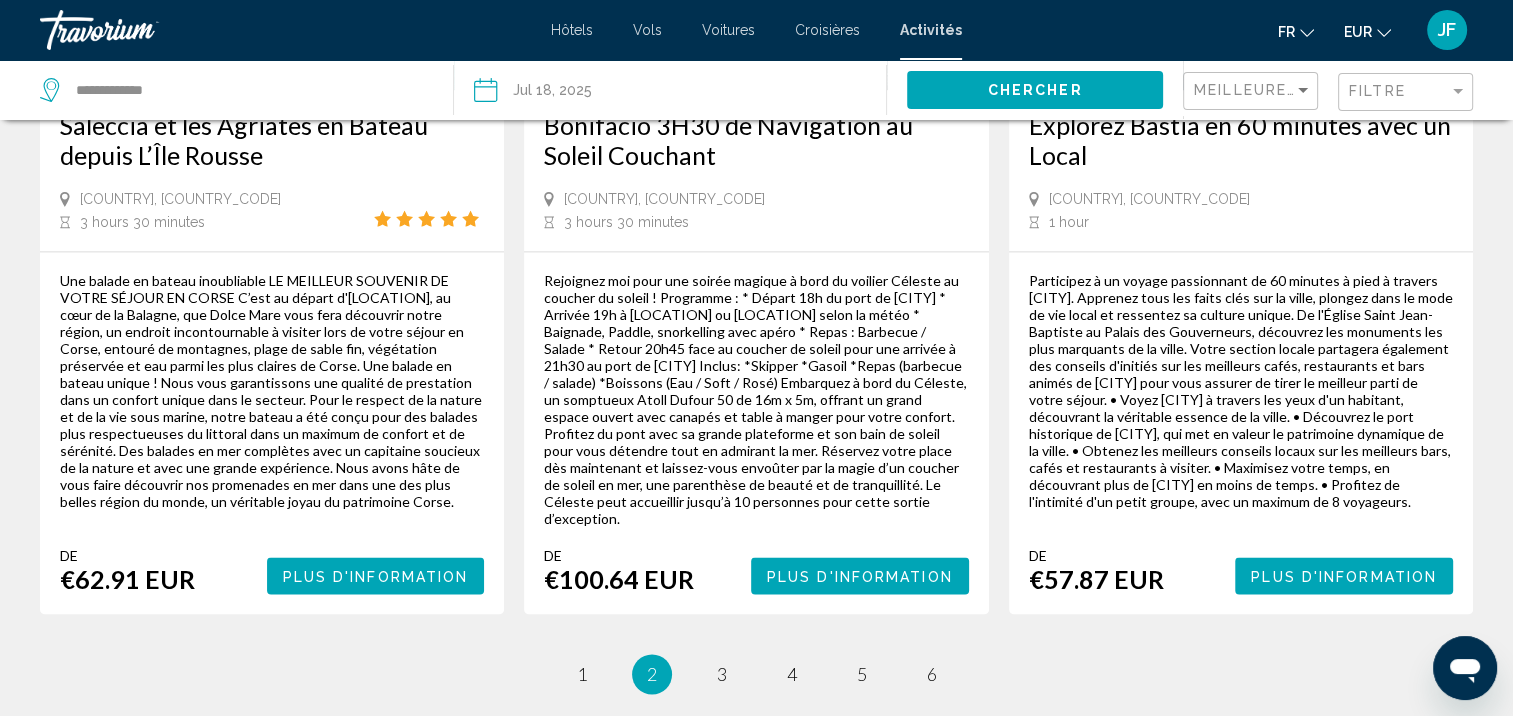 scroll, scrollTop: 3200, scrollLeft: 0, axis: vertical 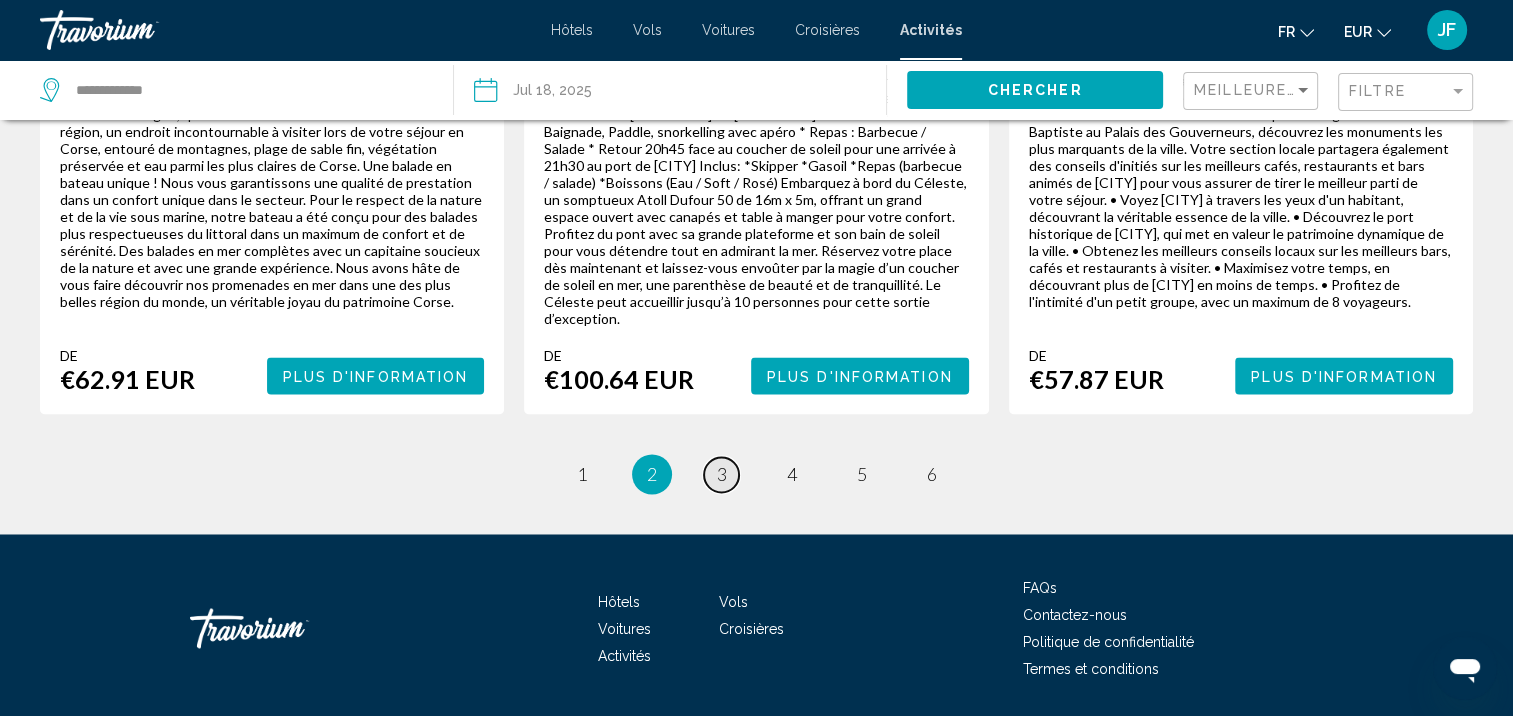 click on "3" at bounding box center [722, 474] 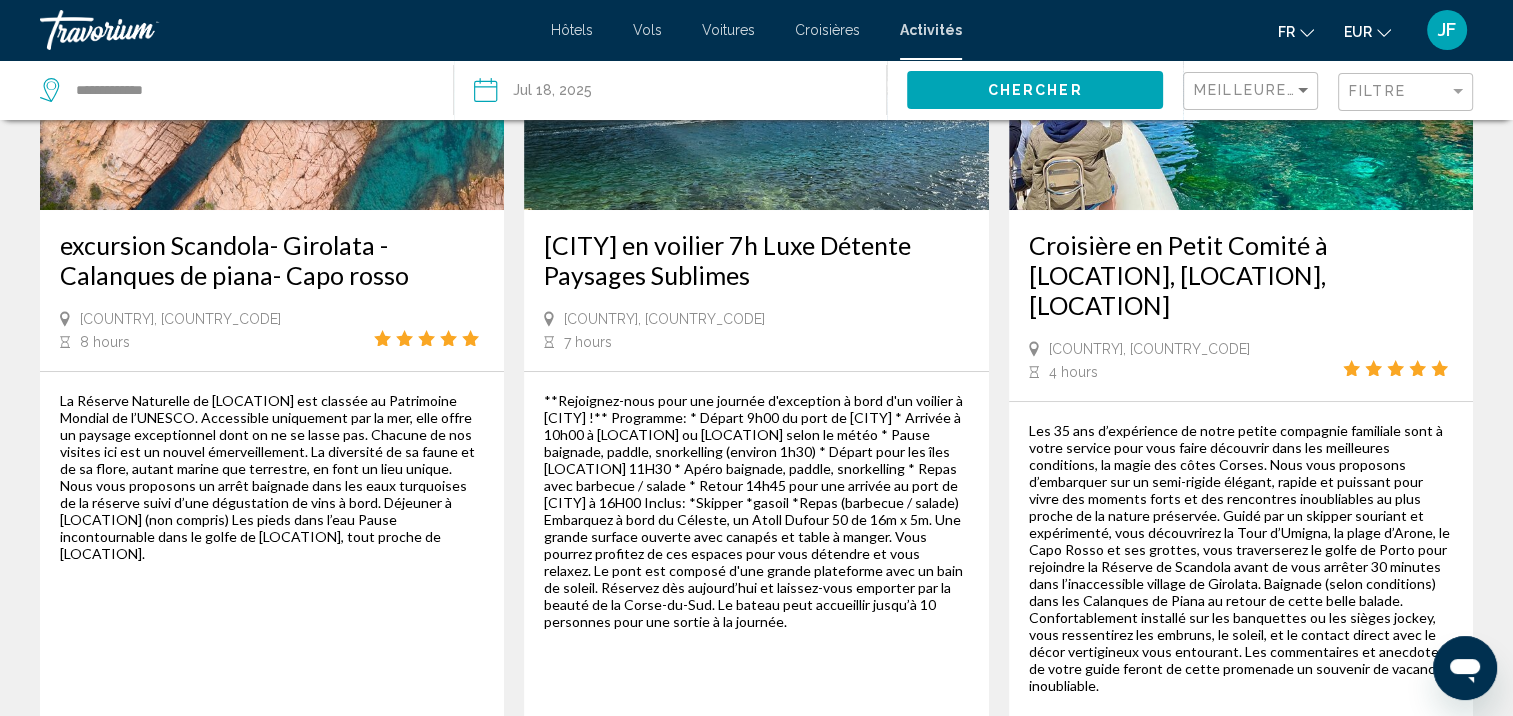 scroll, scrollTop: 400, scrollLeft: 0, axis: vertical 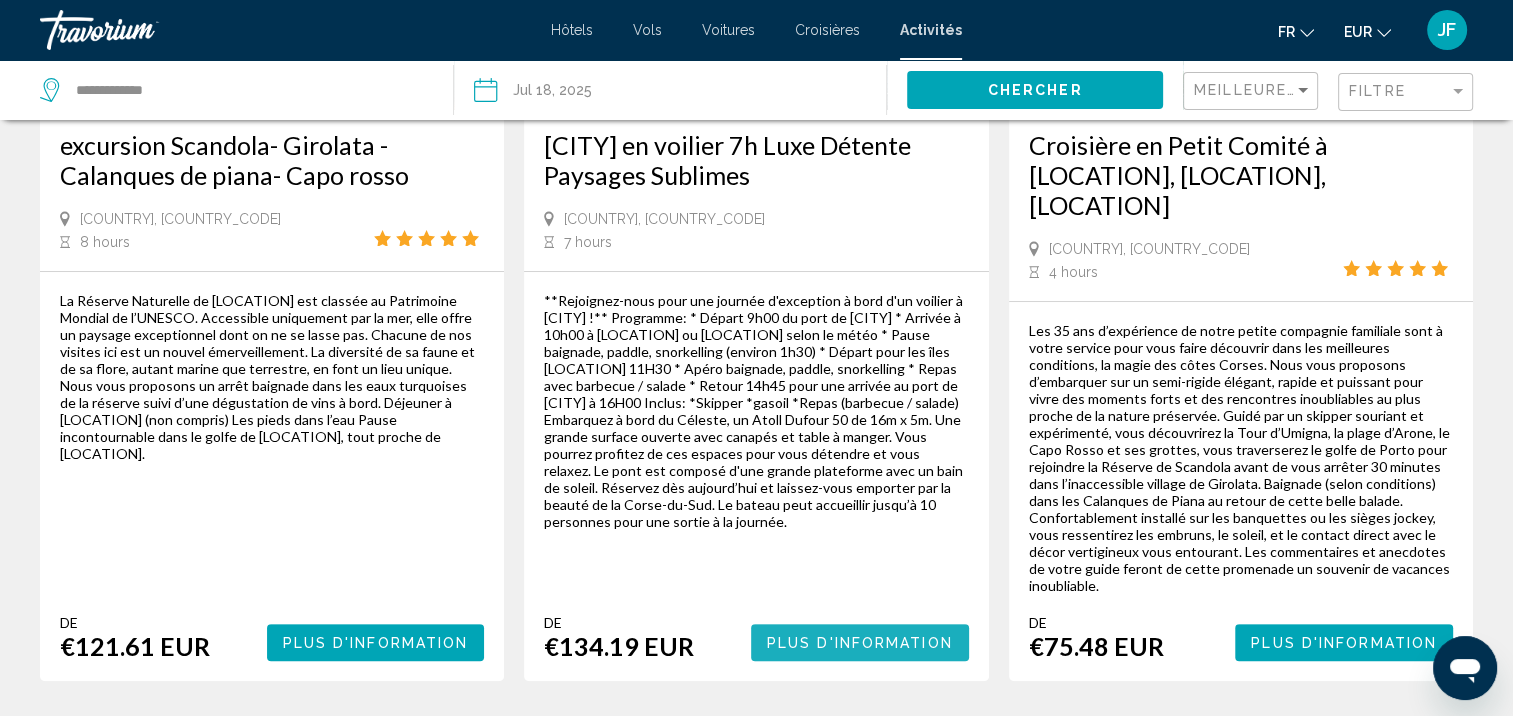 click on "Plus d'information" at bounding box center (860, 643) 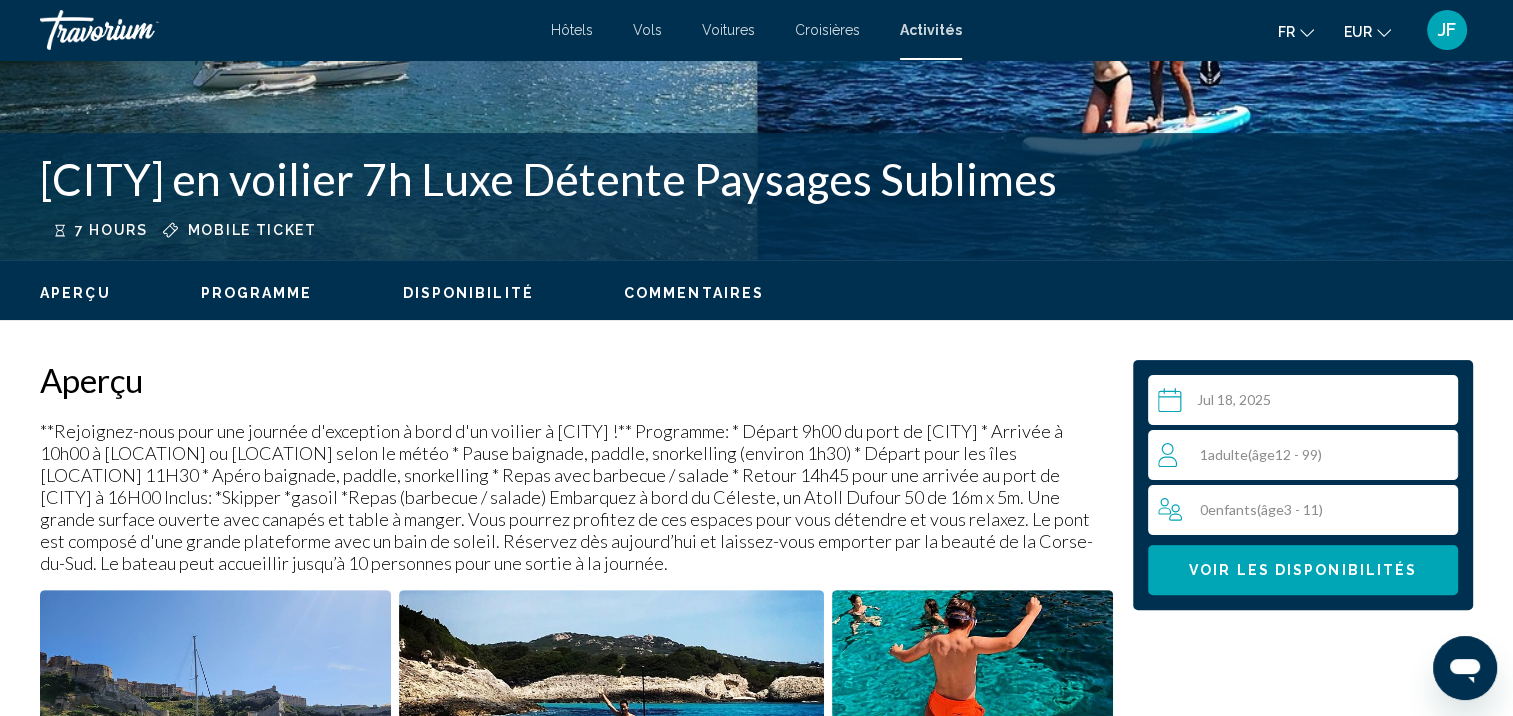 scroll, scrollTop: 1, scrollLeft: 0, axis: vertical 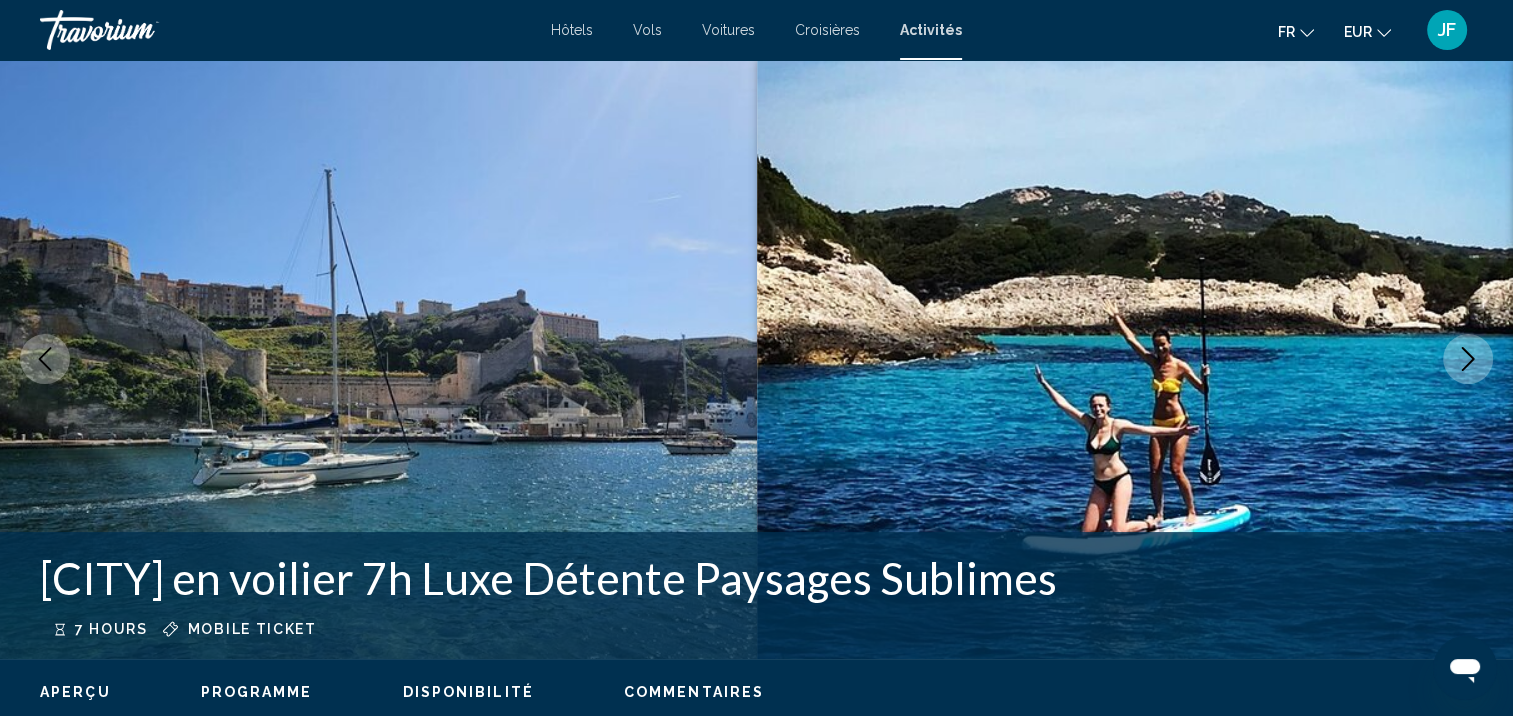 click 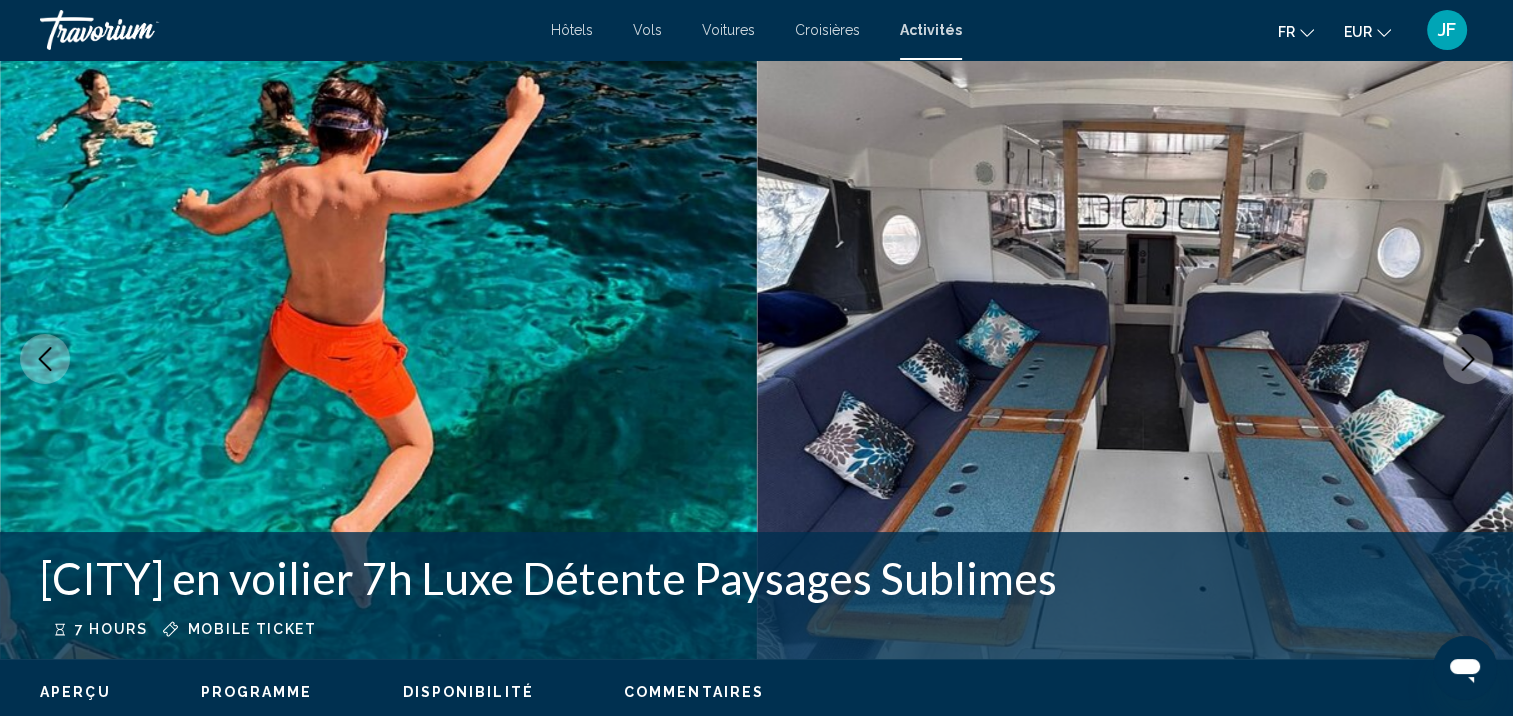 click 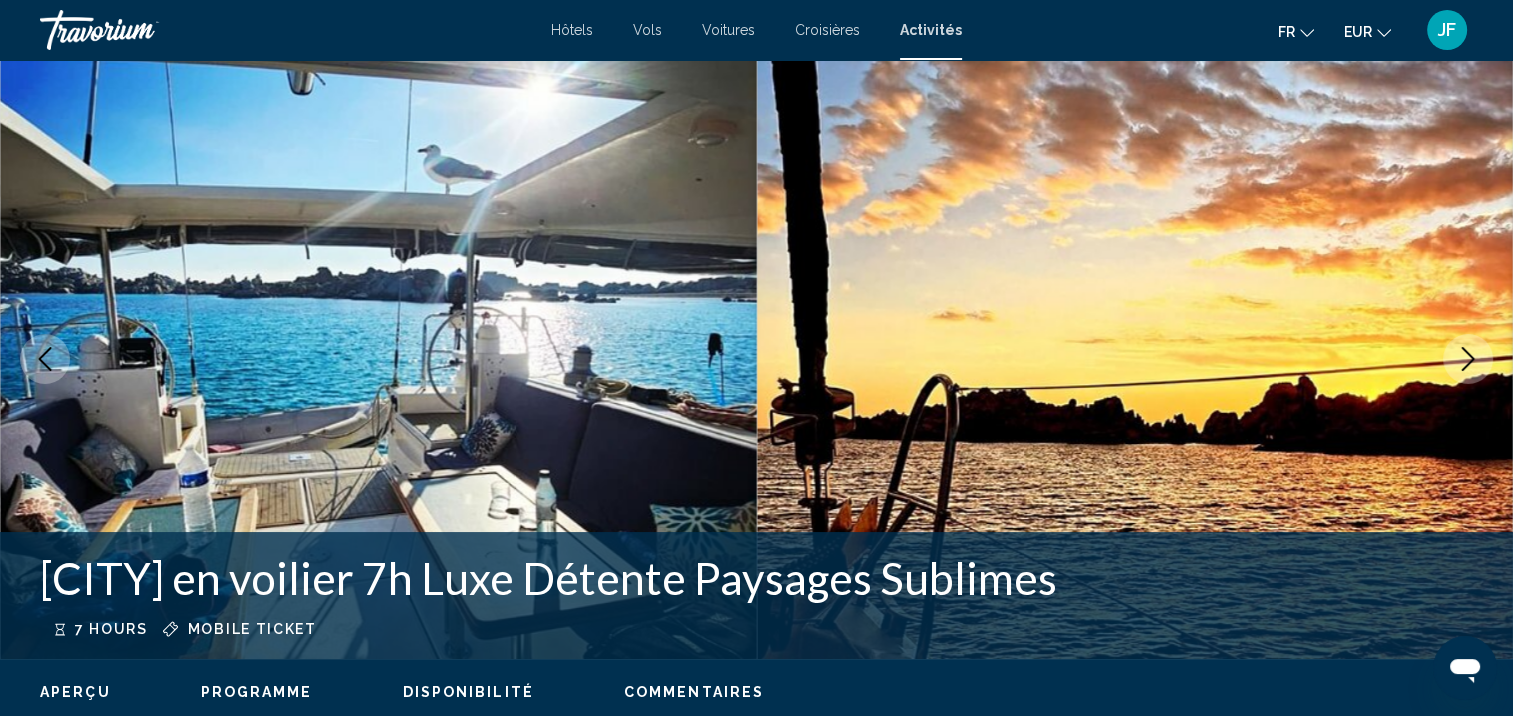 click 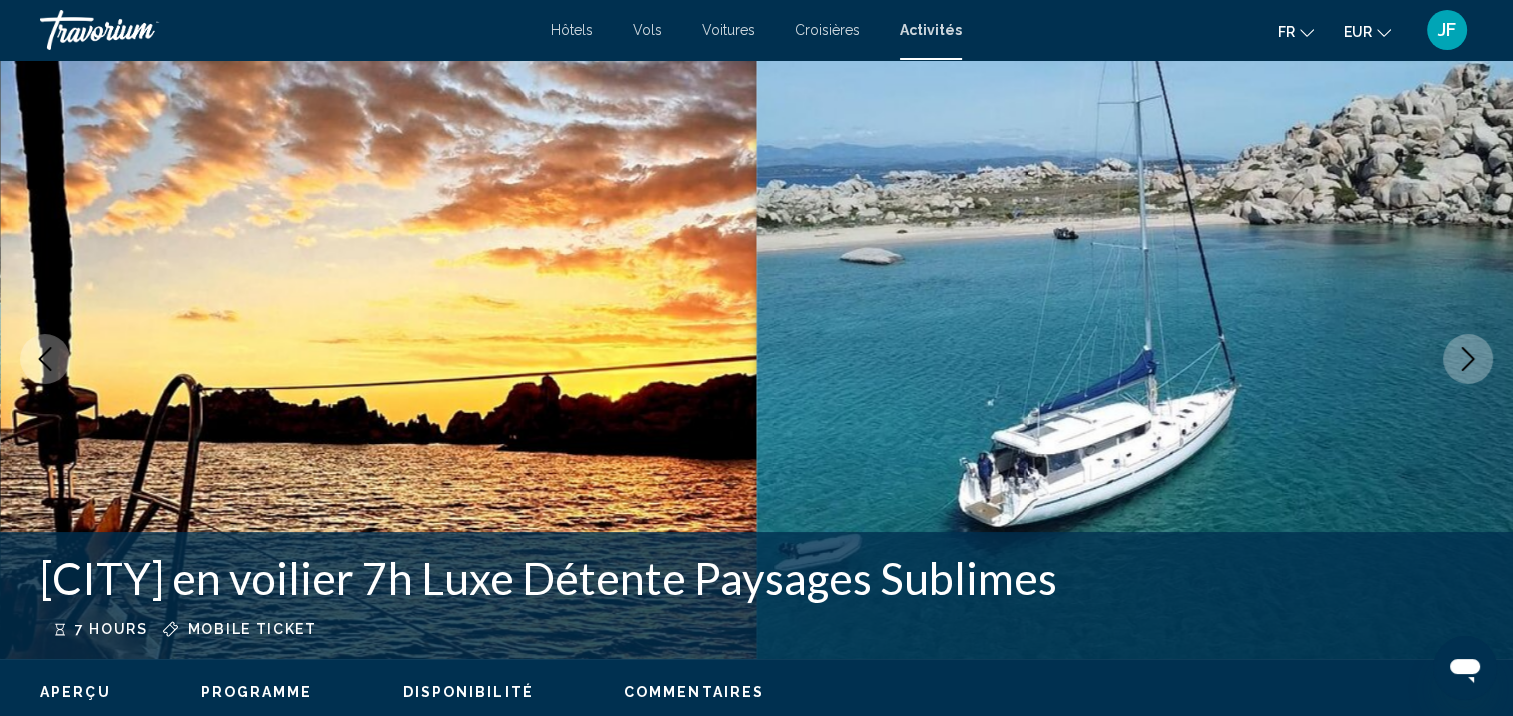 click 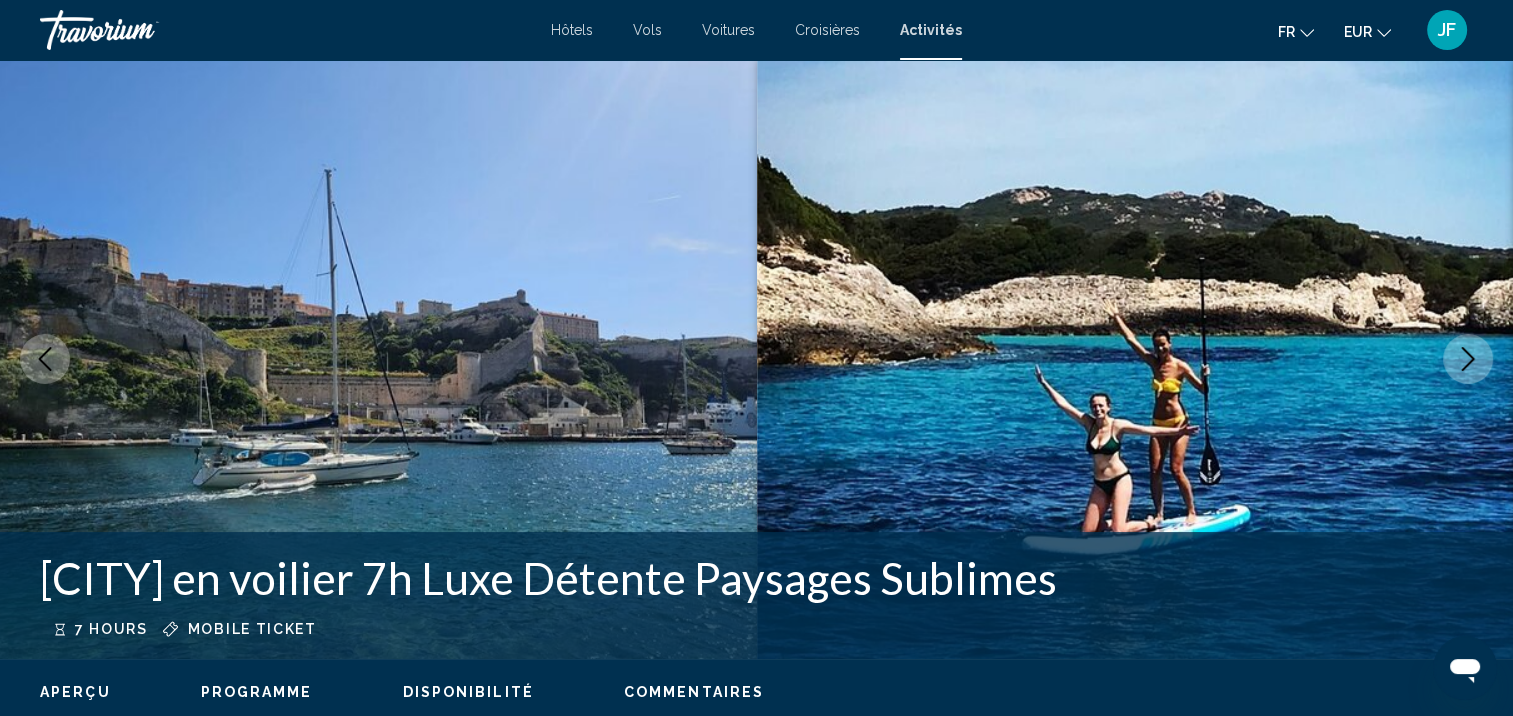 click 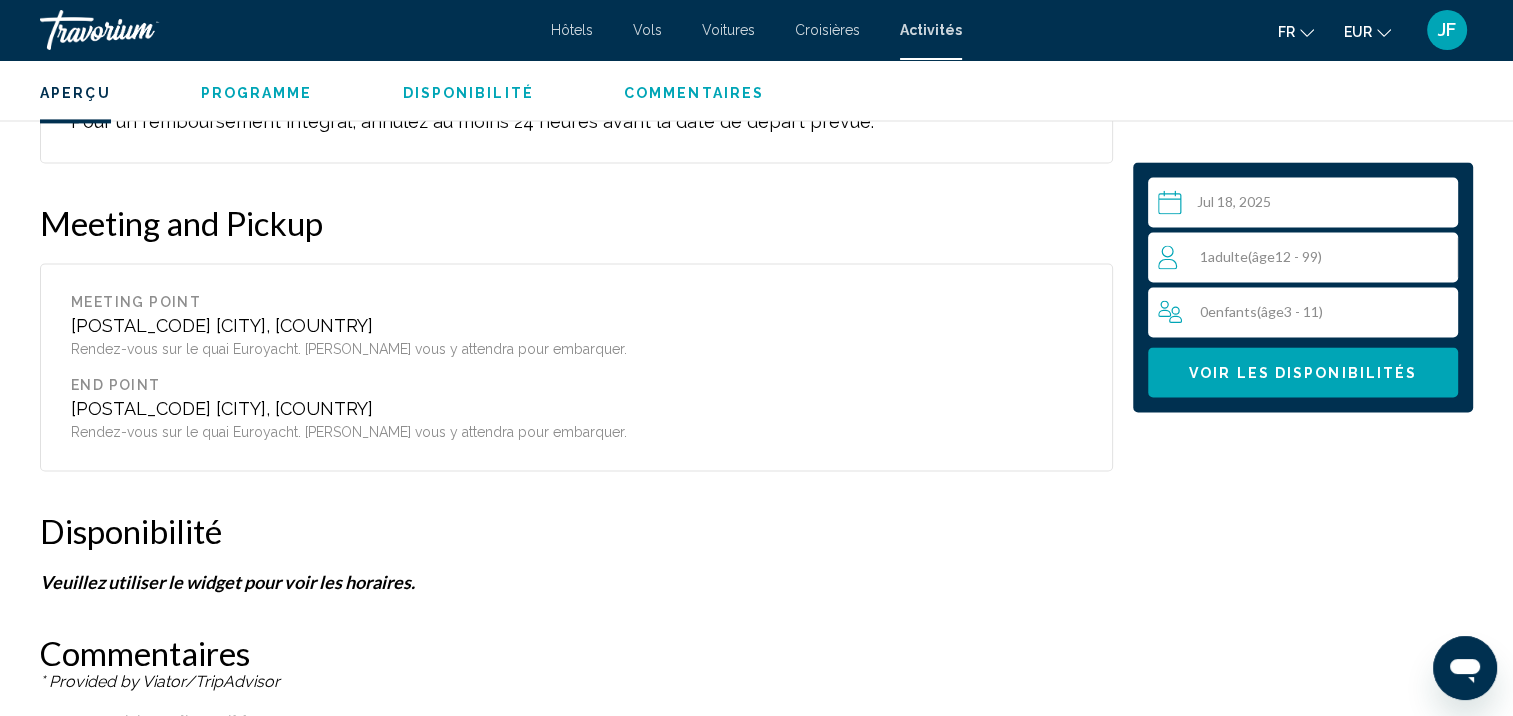 scroll, scrollTop: 2548, scrollLeft: 0, axis: vertical 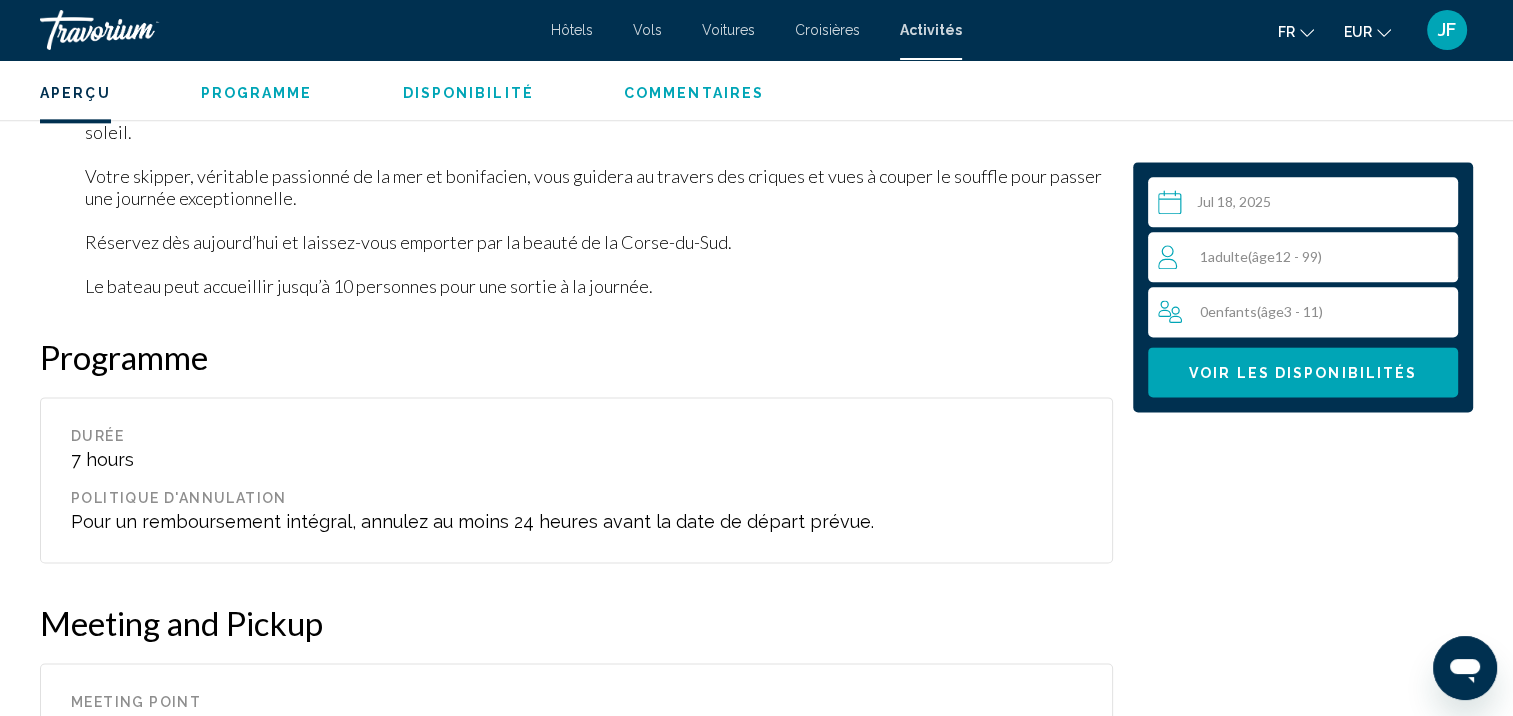 click on "1  Adulte Adultes  ( âge  12 - 99)" at bounding box center (1307, 257) 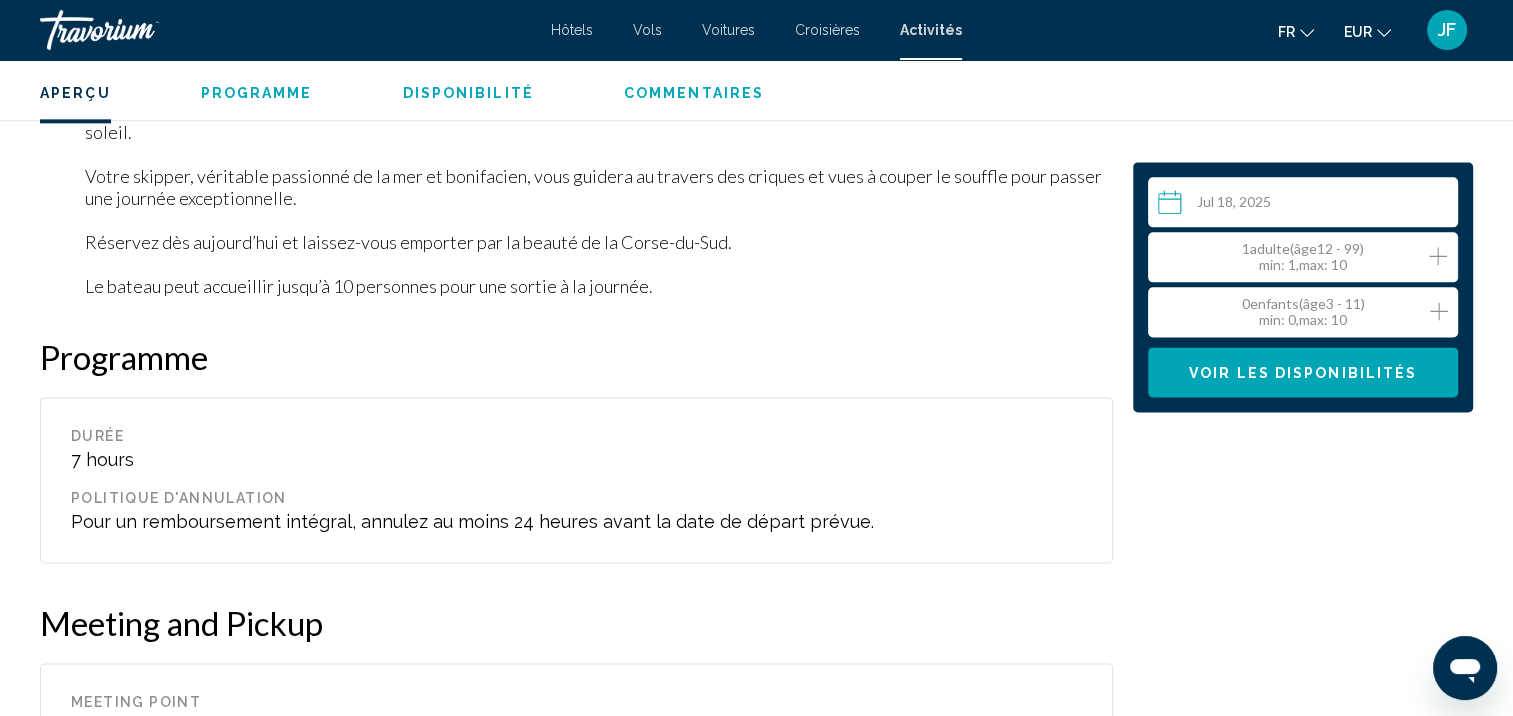 click 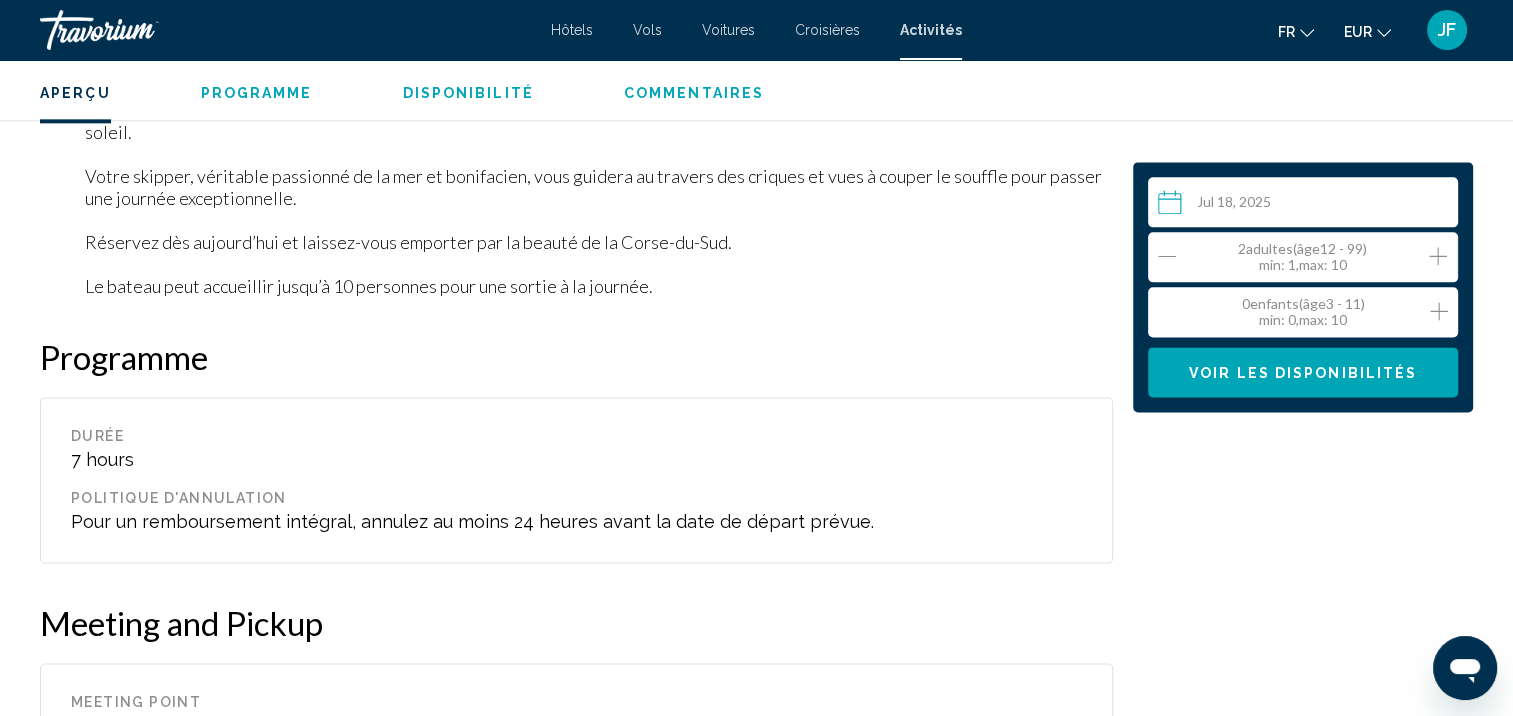 click 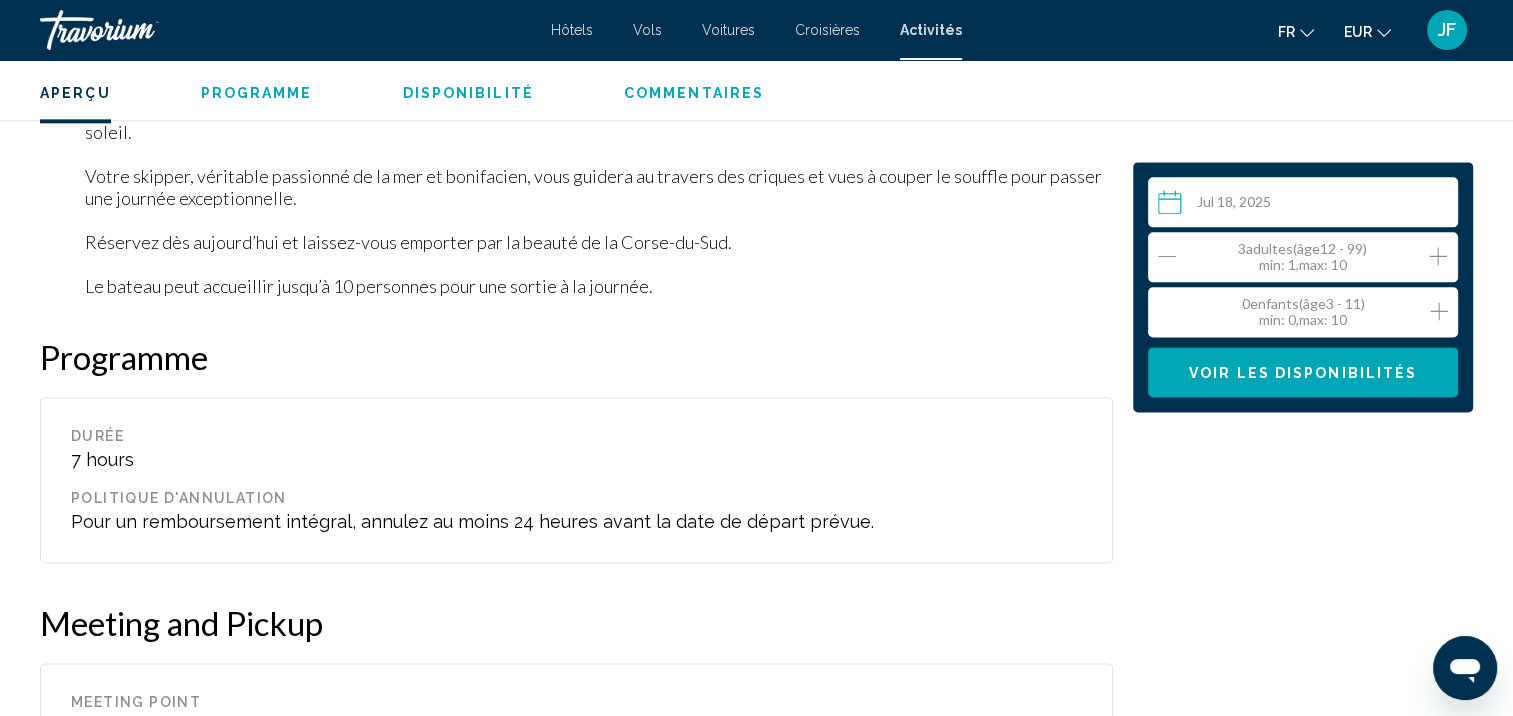 click 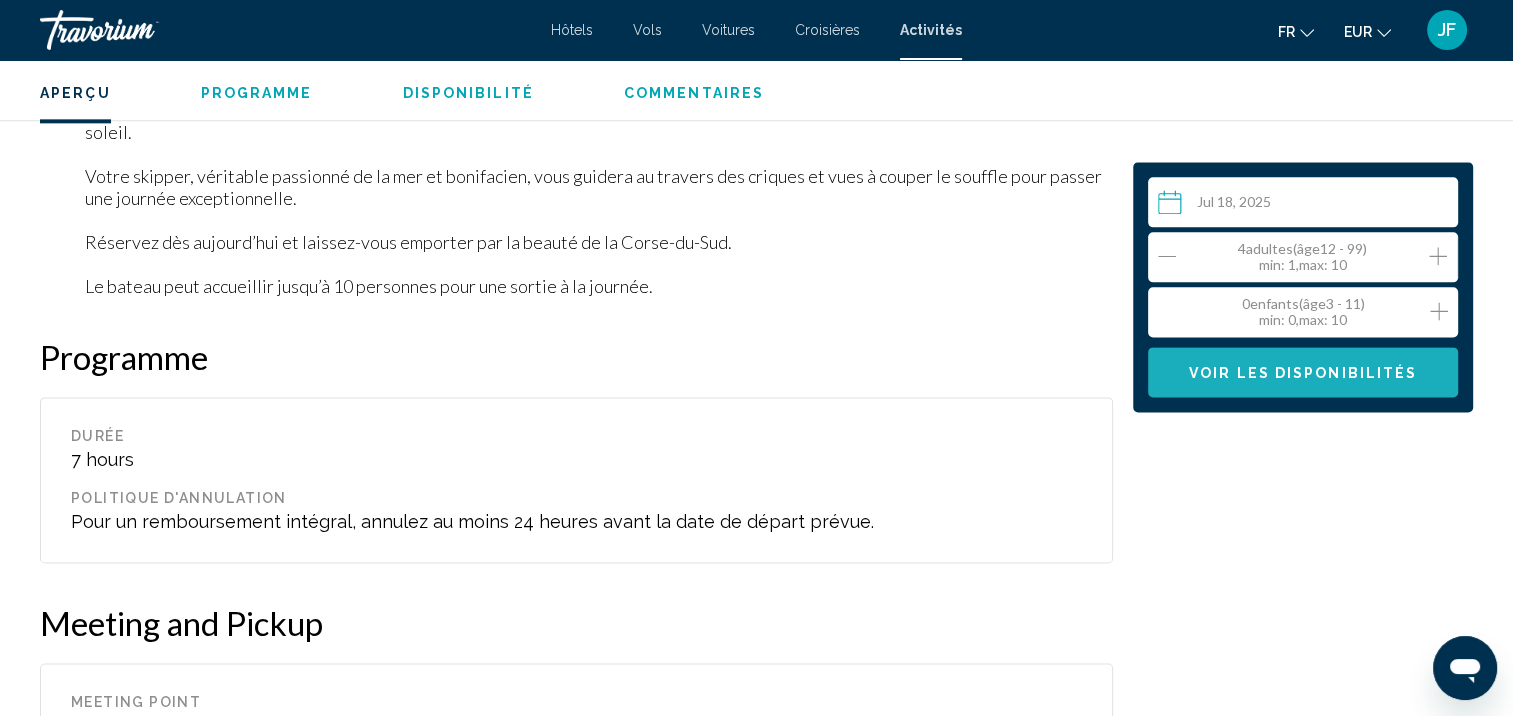 click on "Voir les disponibilités" at bounding box center (1303, 373) 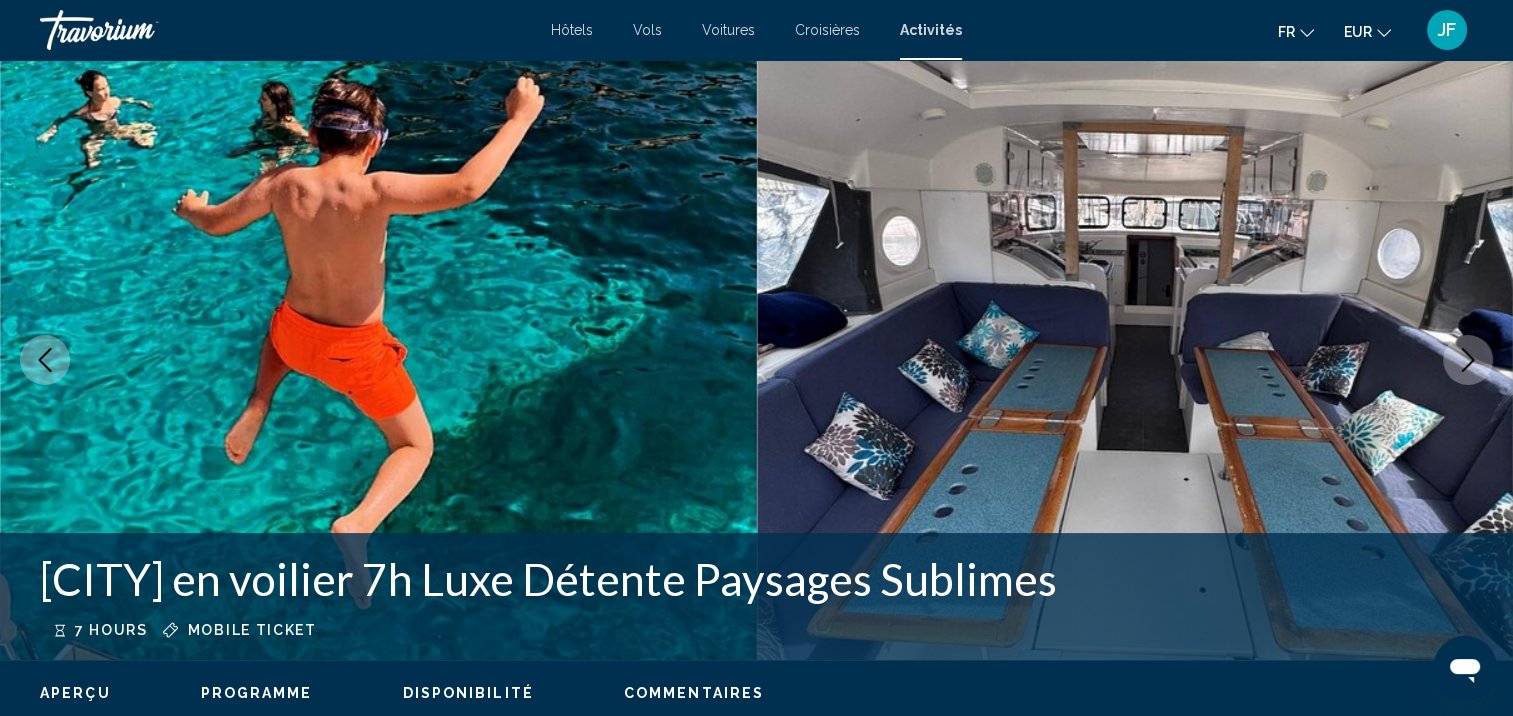 scroll, scrollTop: 600, scrollLeft: 0, axis: vertical 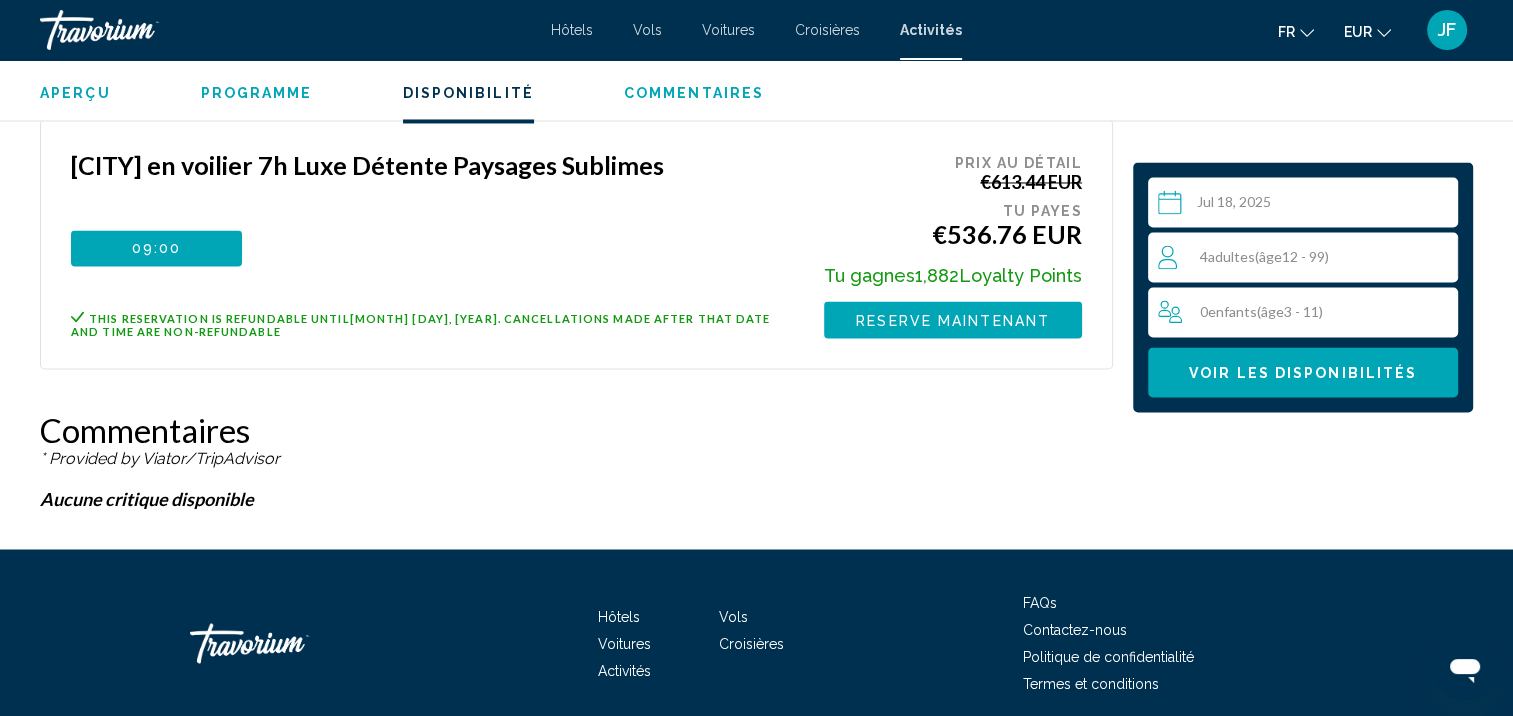 click on "Programme" at bounding box center (257, 93) 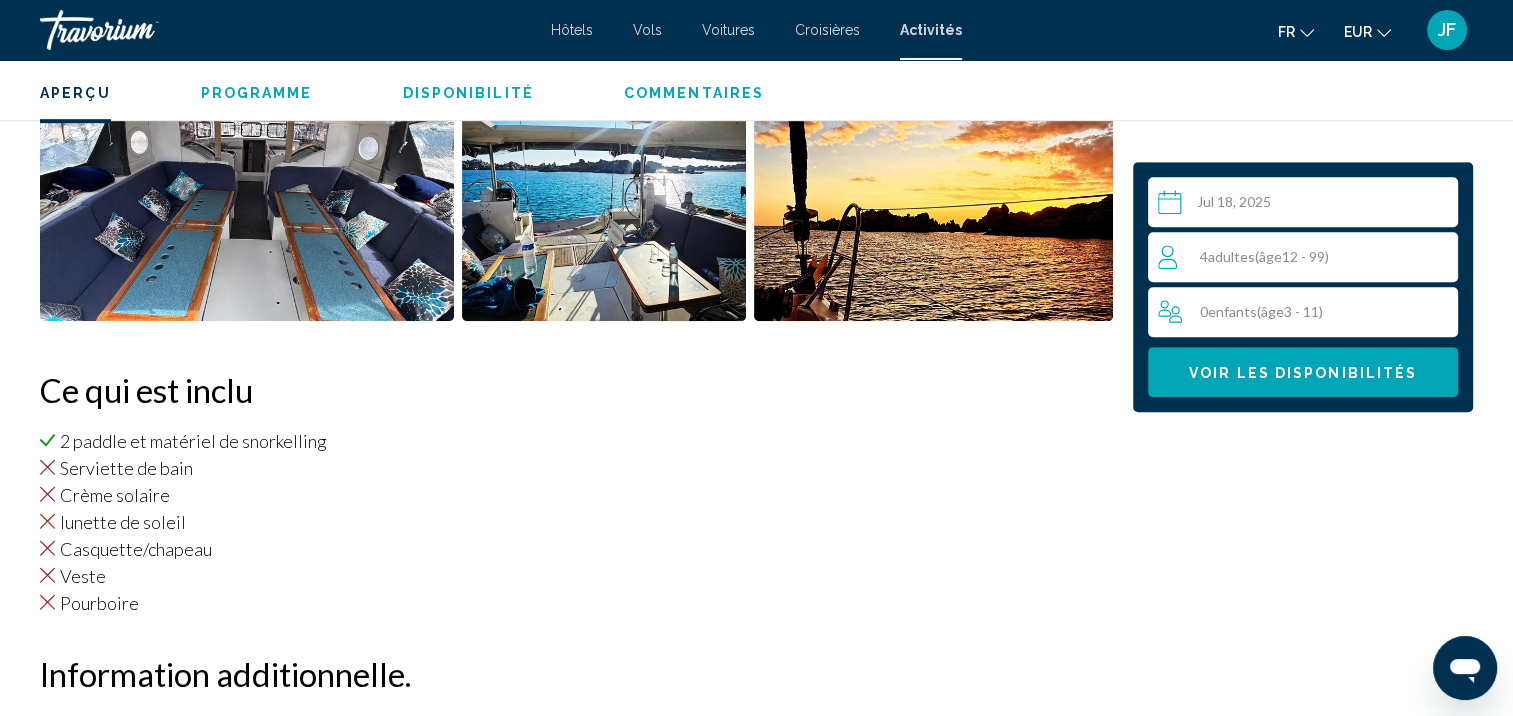 scroll, scrollTop: 576, scrollLeft: 0, axis: vertical 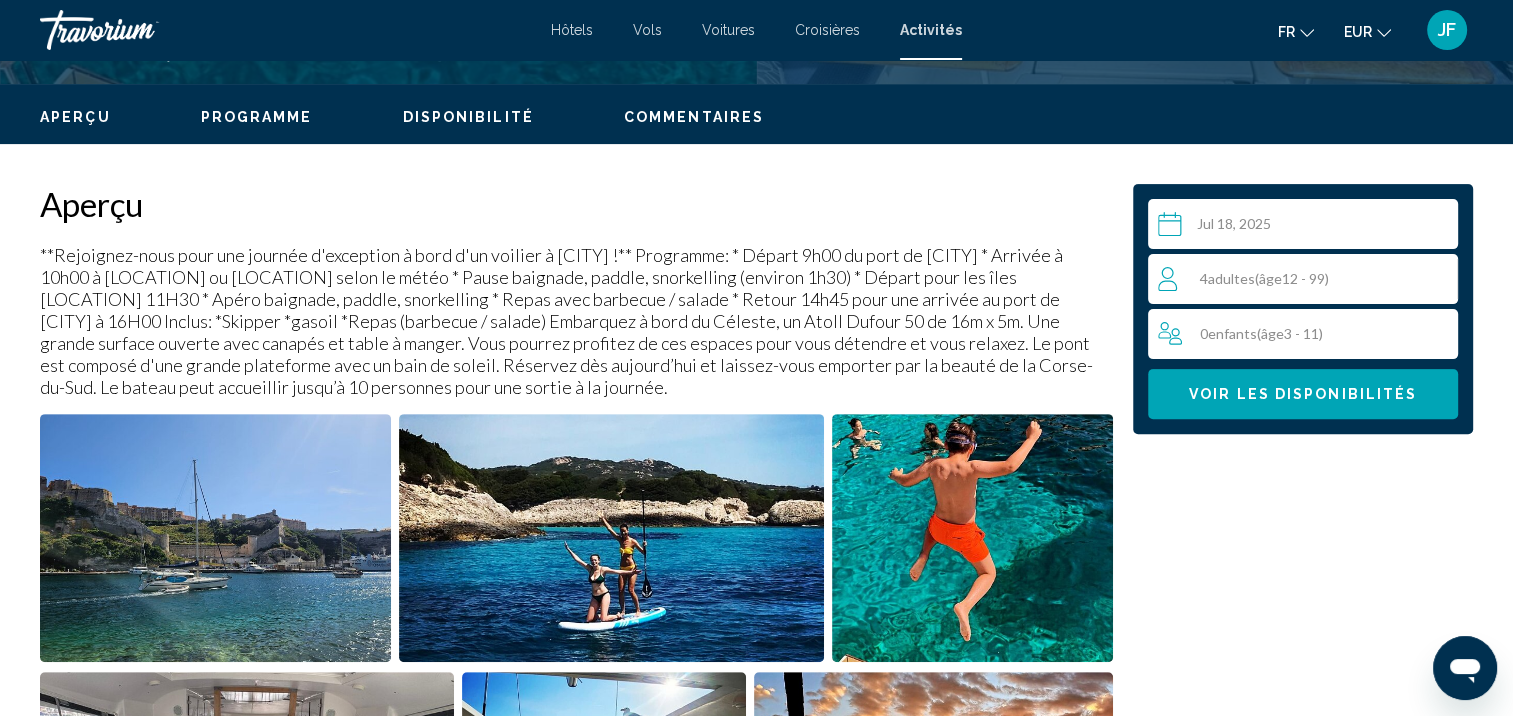 click on "Aperçu" at bounding box center (75, 117) 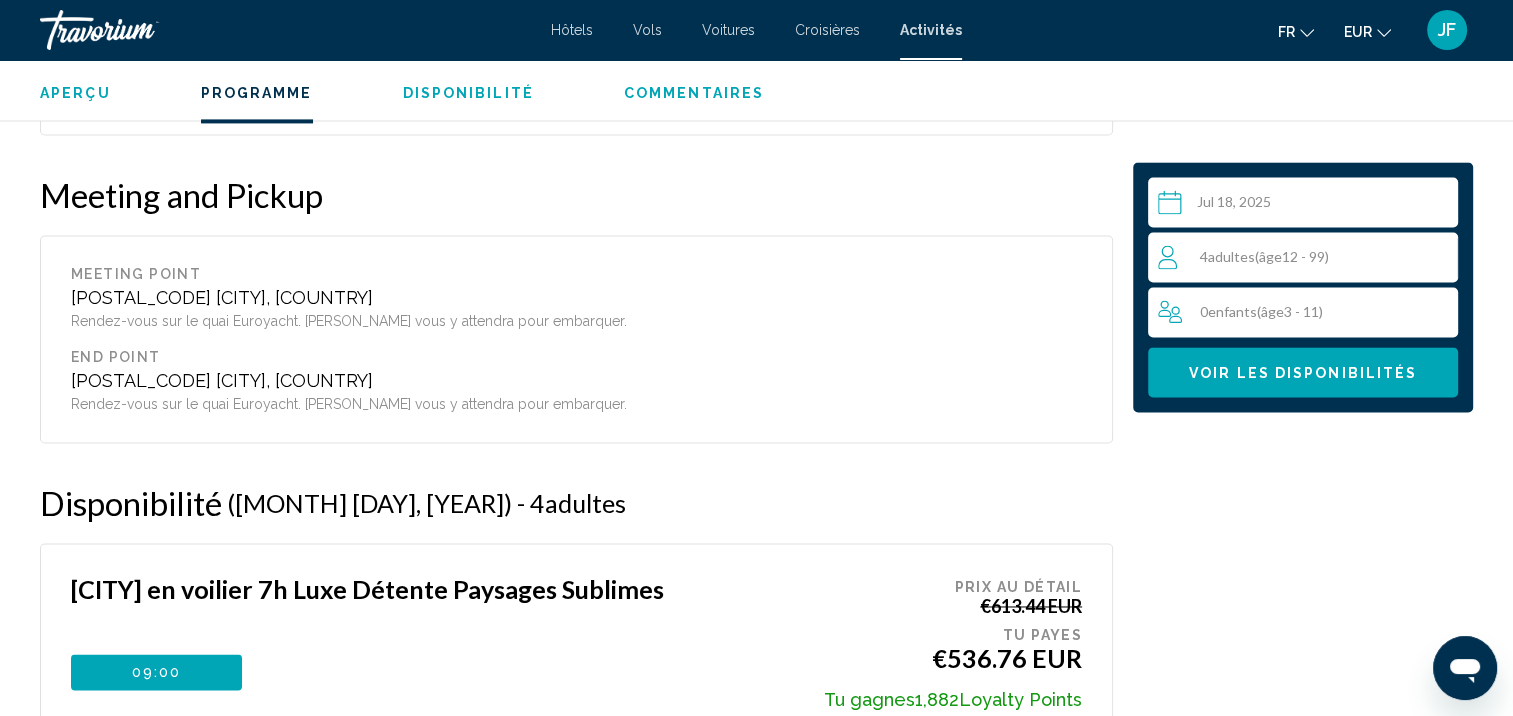 scroll, scrollTop: 3276, scrollLeft: 0, axis: vertical 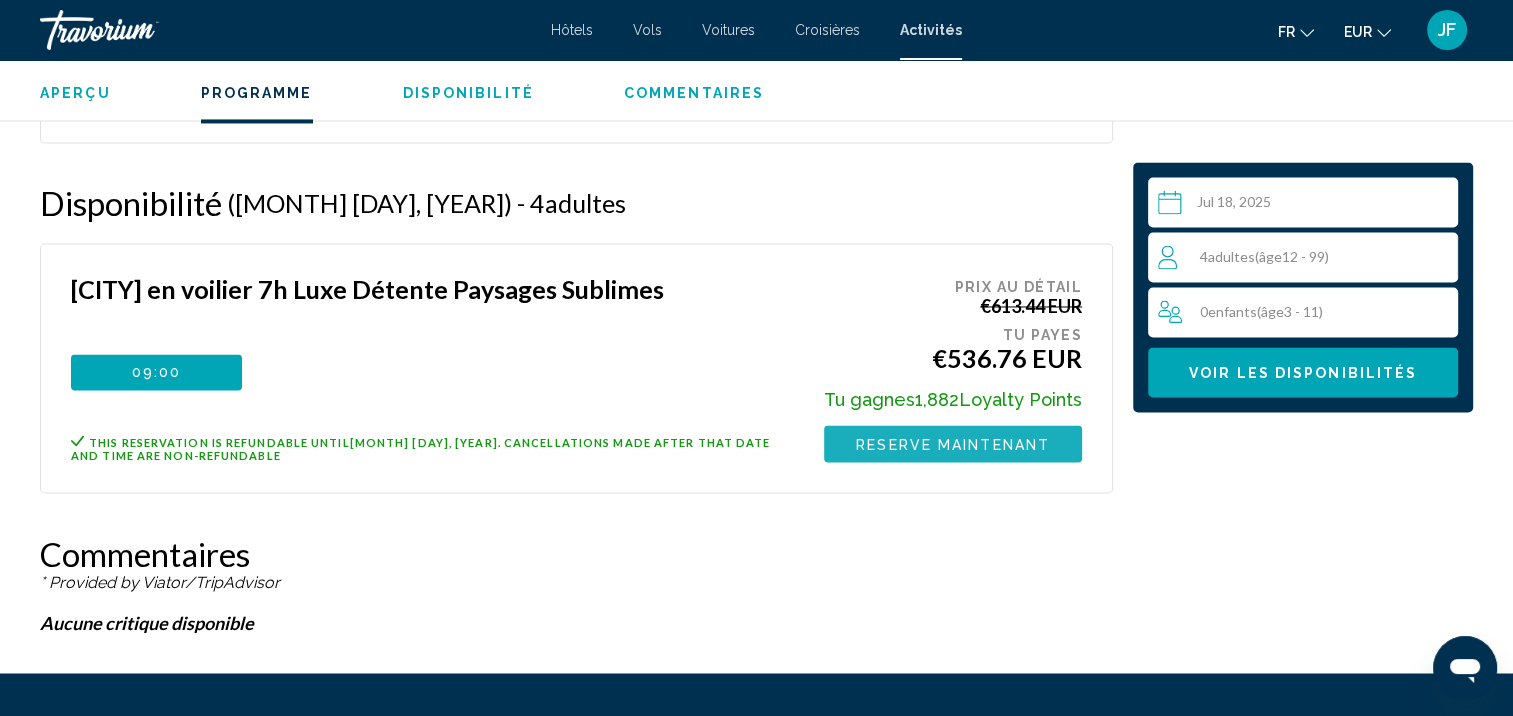 click on "Reserve maintenant" at bounding box center [953, 444] 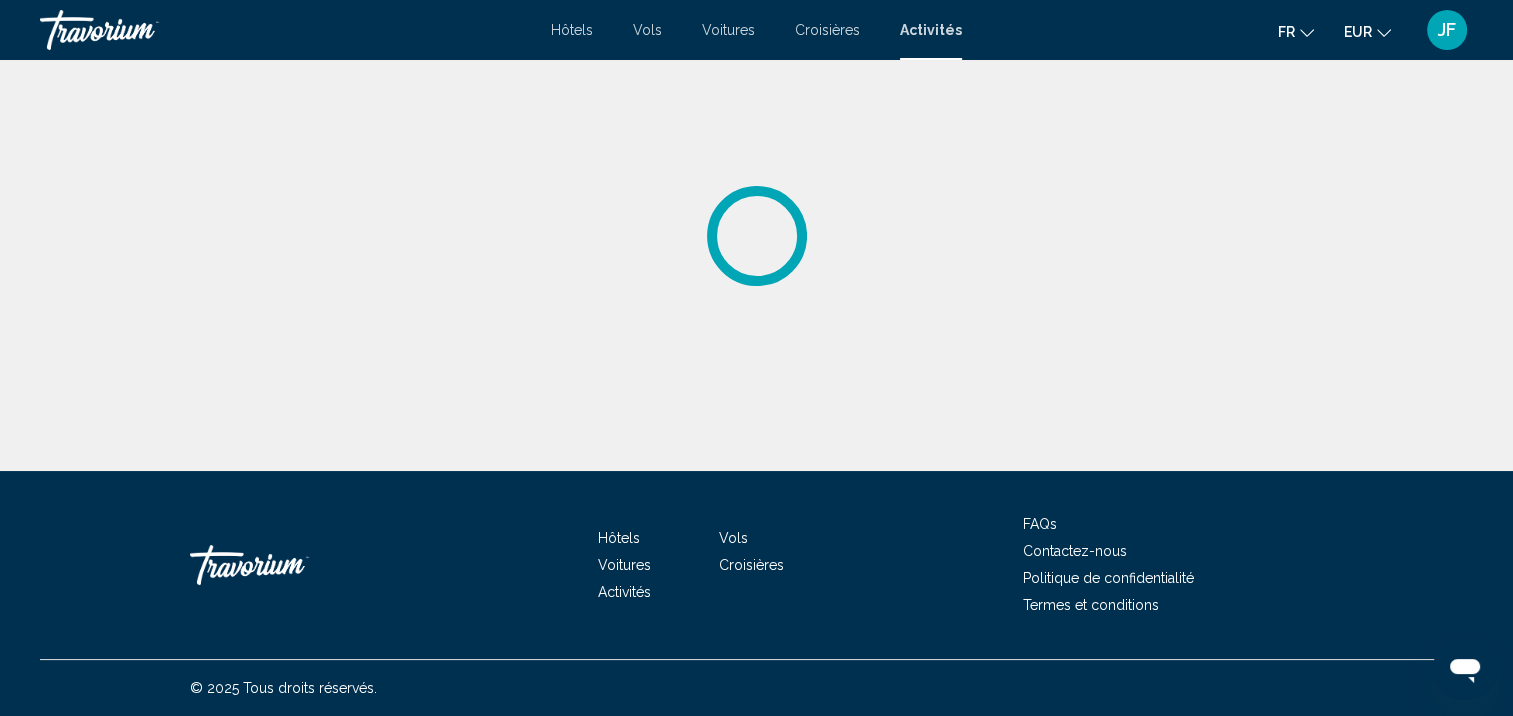 scroll, scrollTop: 0, scrollLeft: 0, axis: both 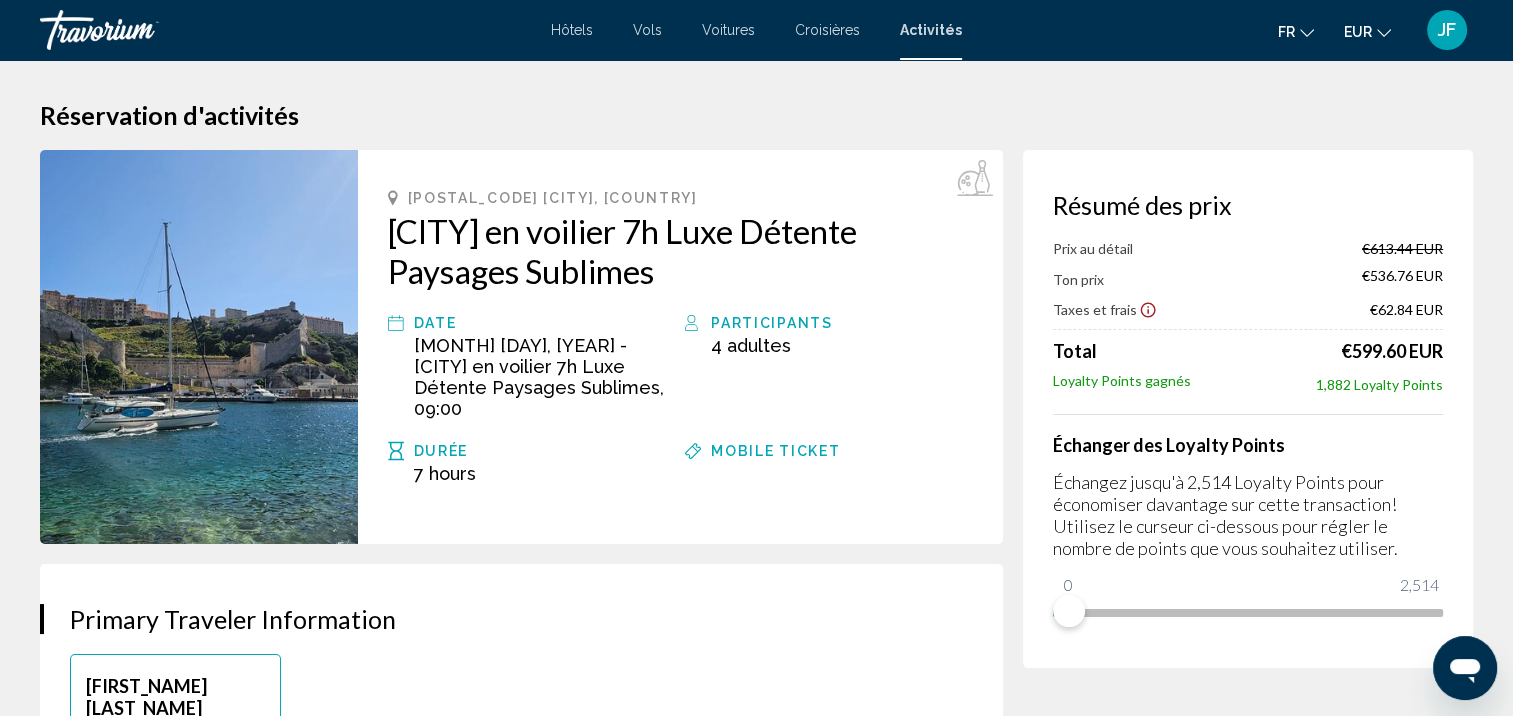click 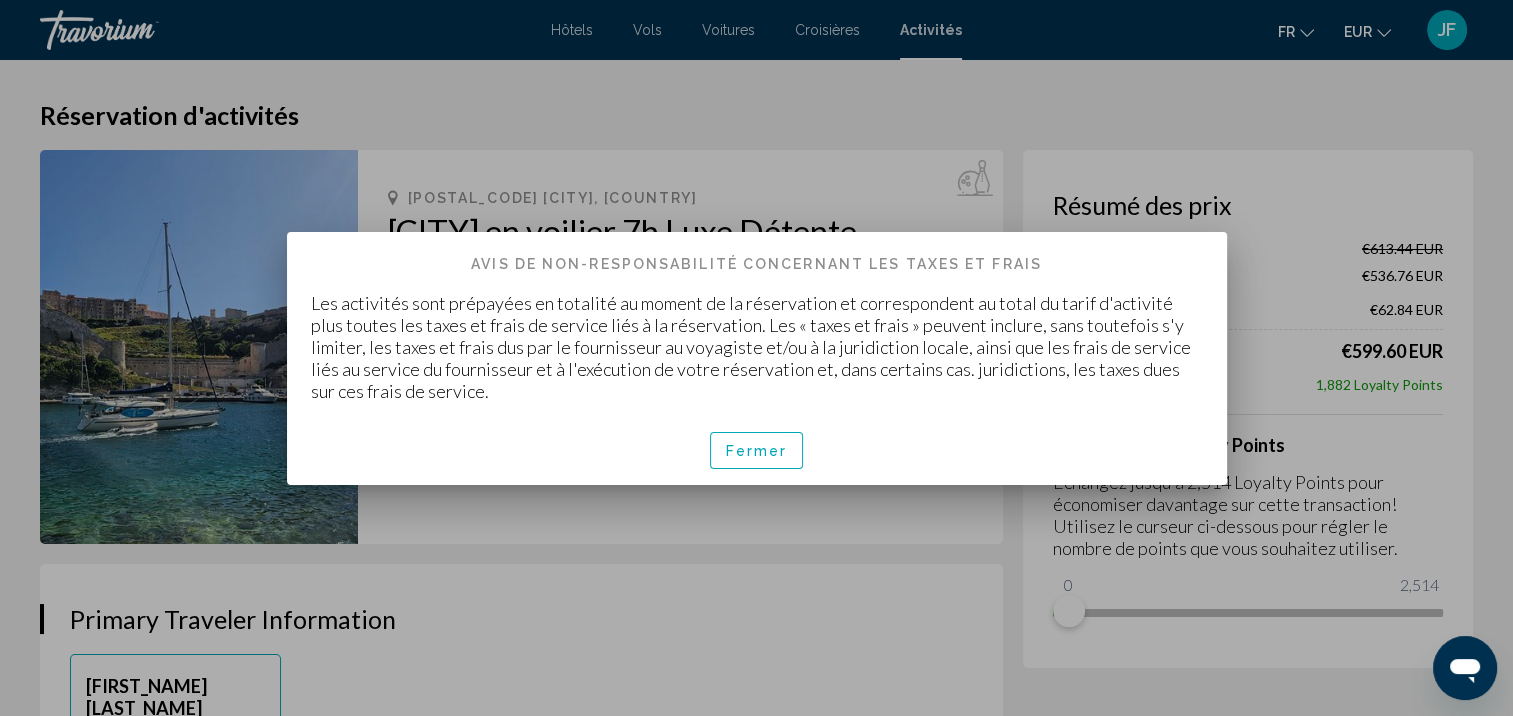click on "Fermer" at bounding box center (757, 451) 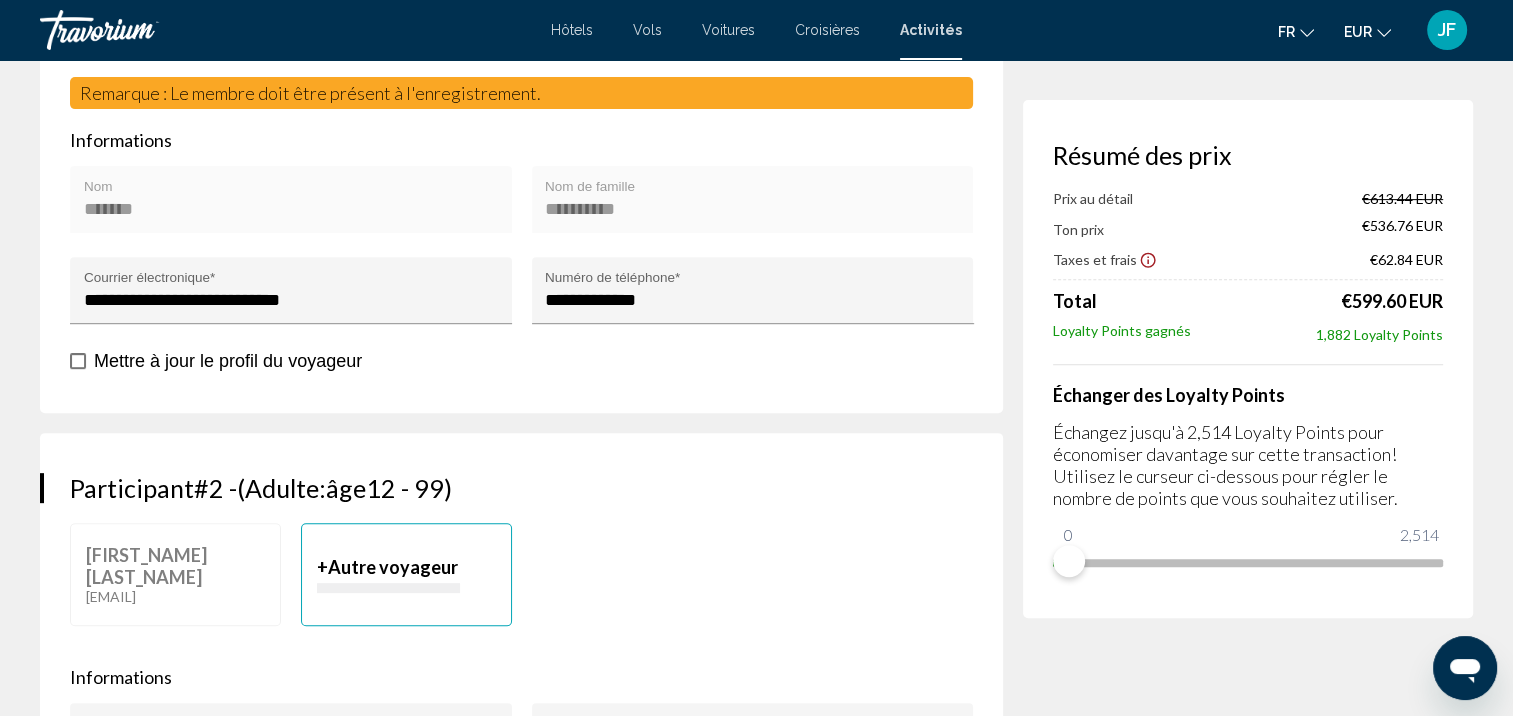 scroll, scrollTop: 1000, scrollLeft: 0, axis: vertical 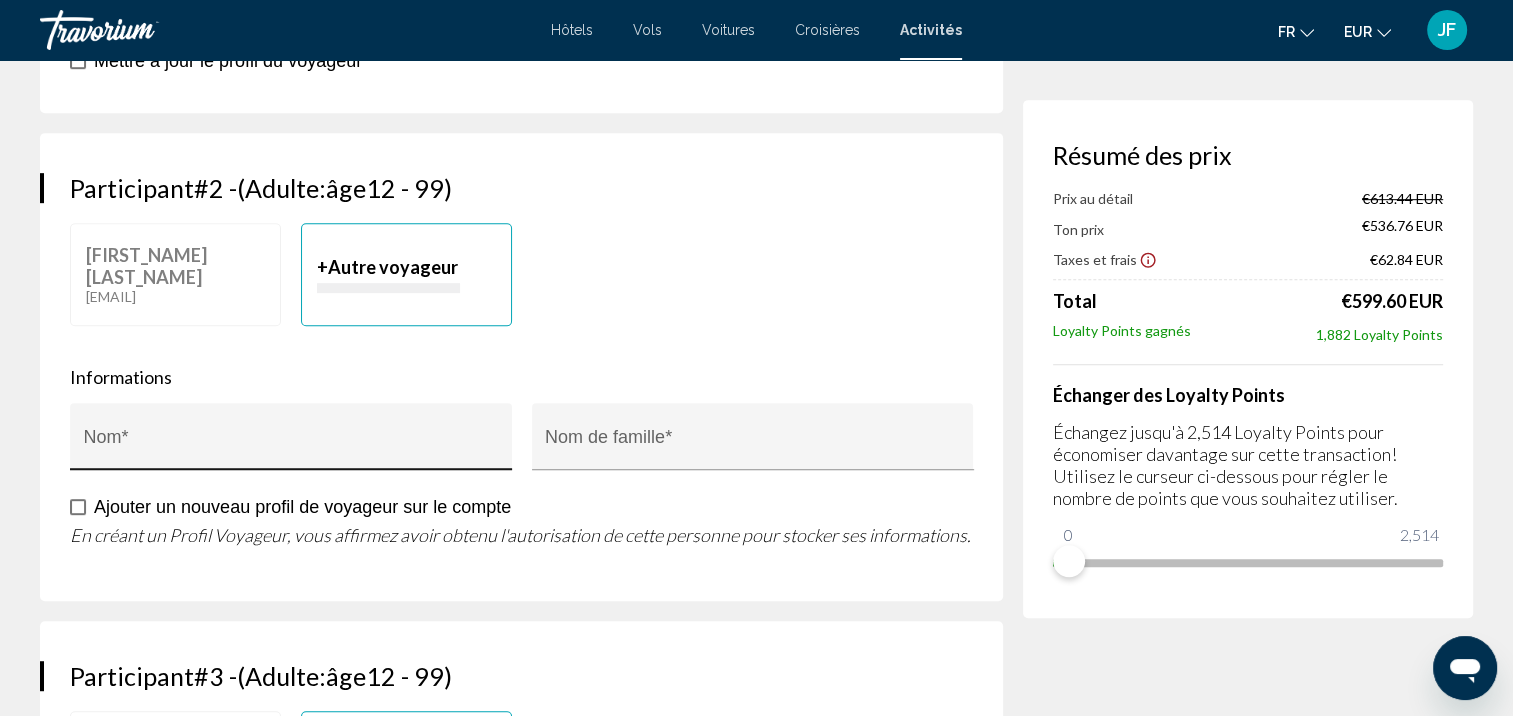 click on "Nom  *" at bounding box center [291, 443] 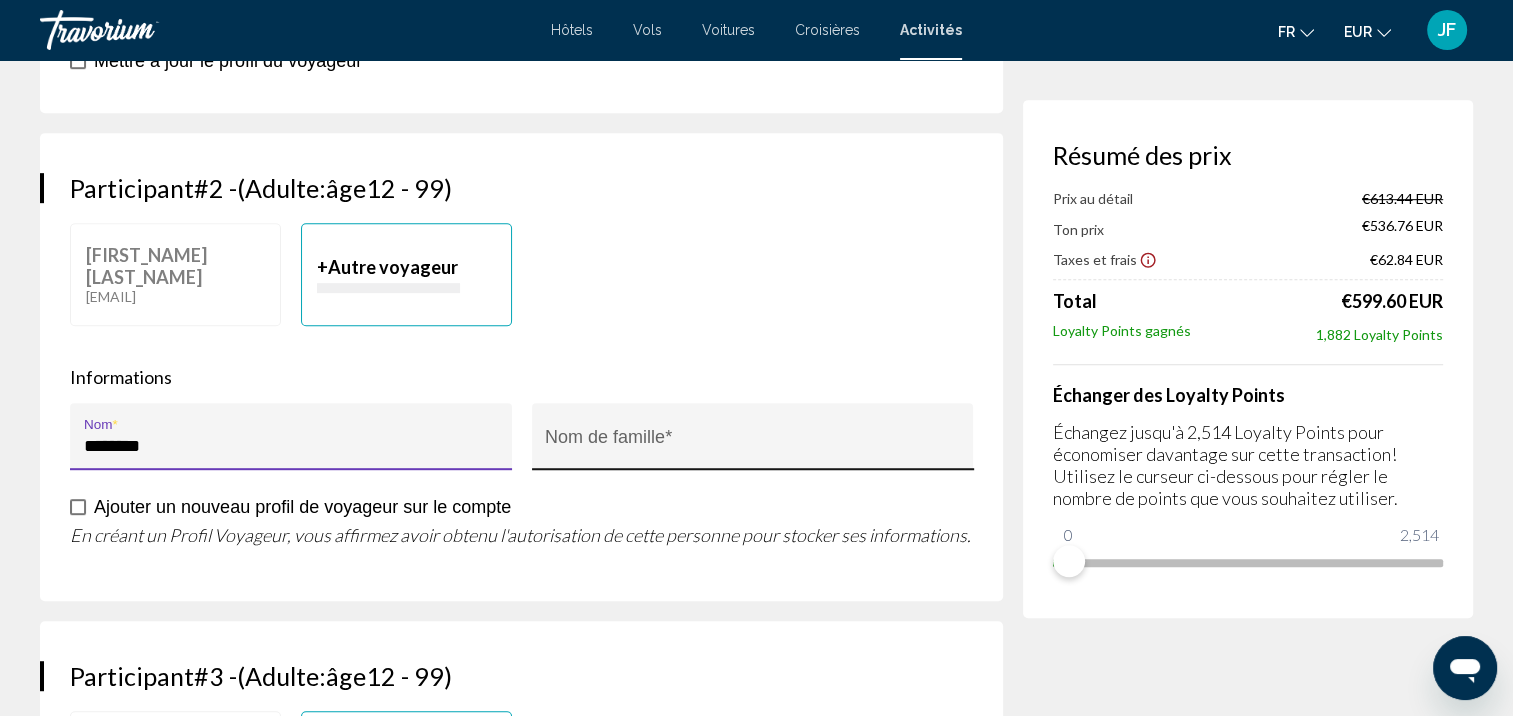 type on "********" 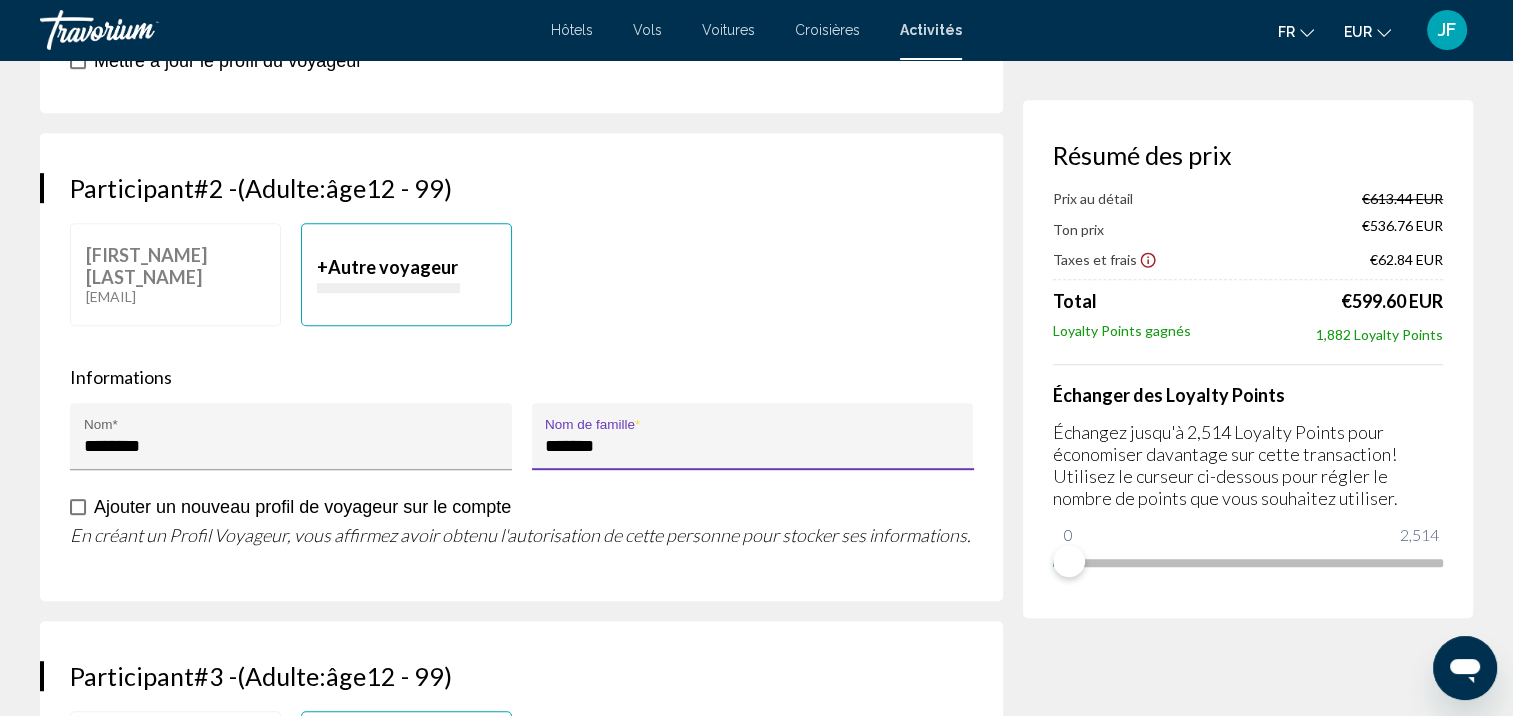 scroll, scrollTop: 0, scrollLeft: 0, axis: both 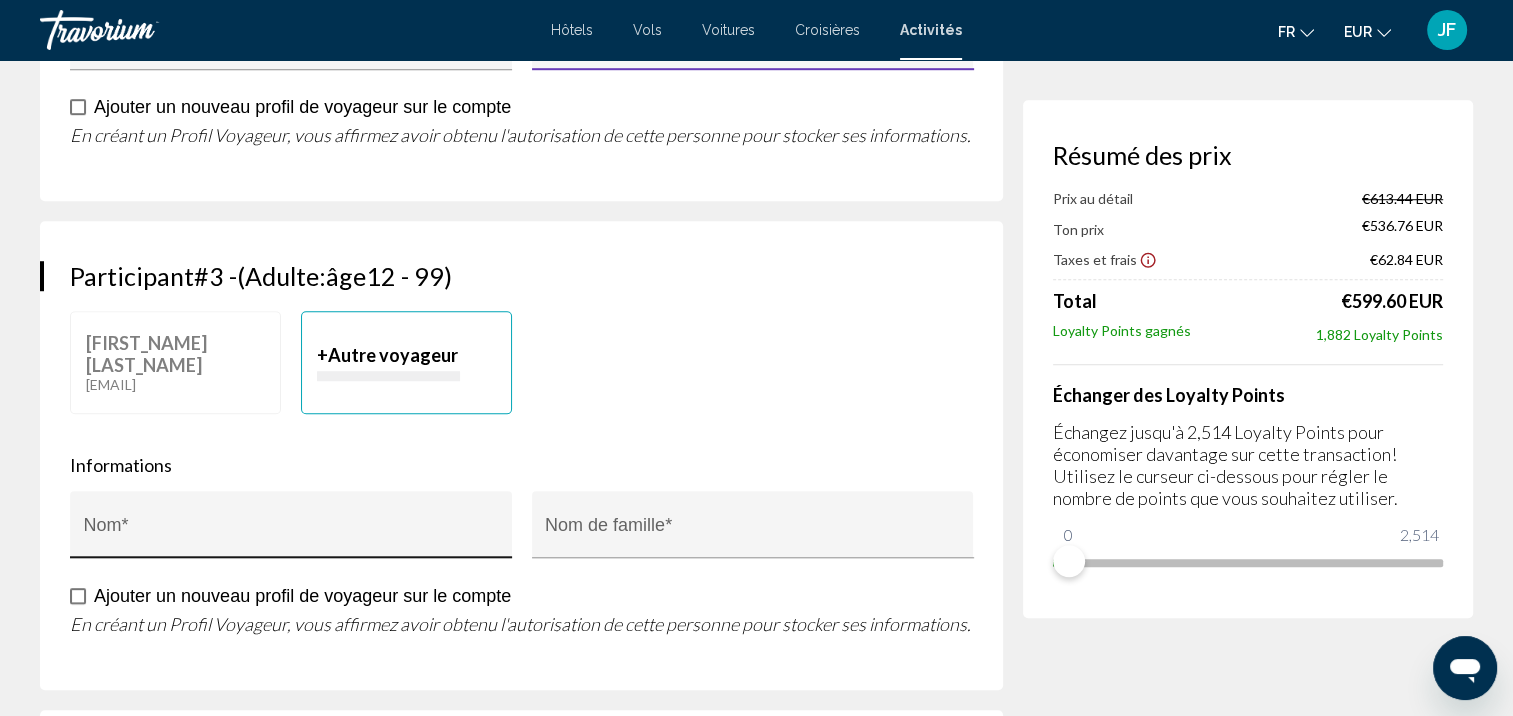 type on "*******" 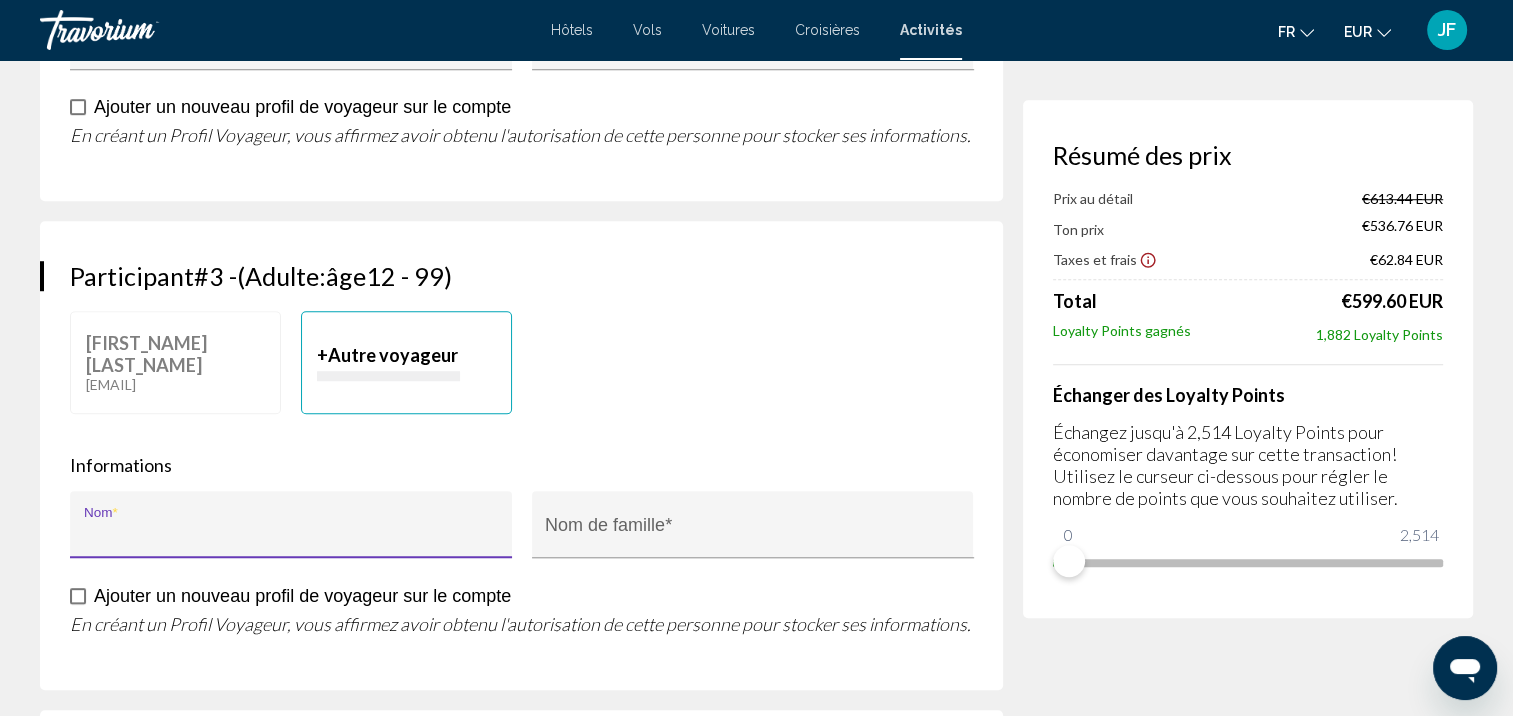 scroll, scrollTop: 0, scrollLeft: 0, axis: both 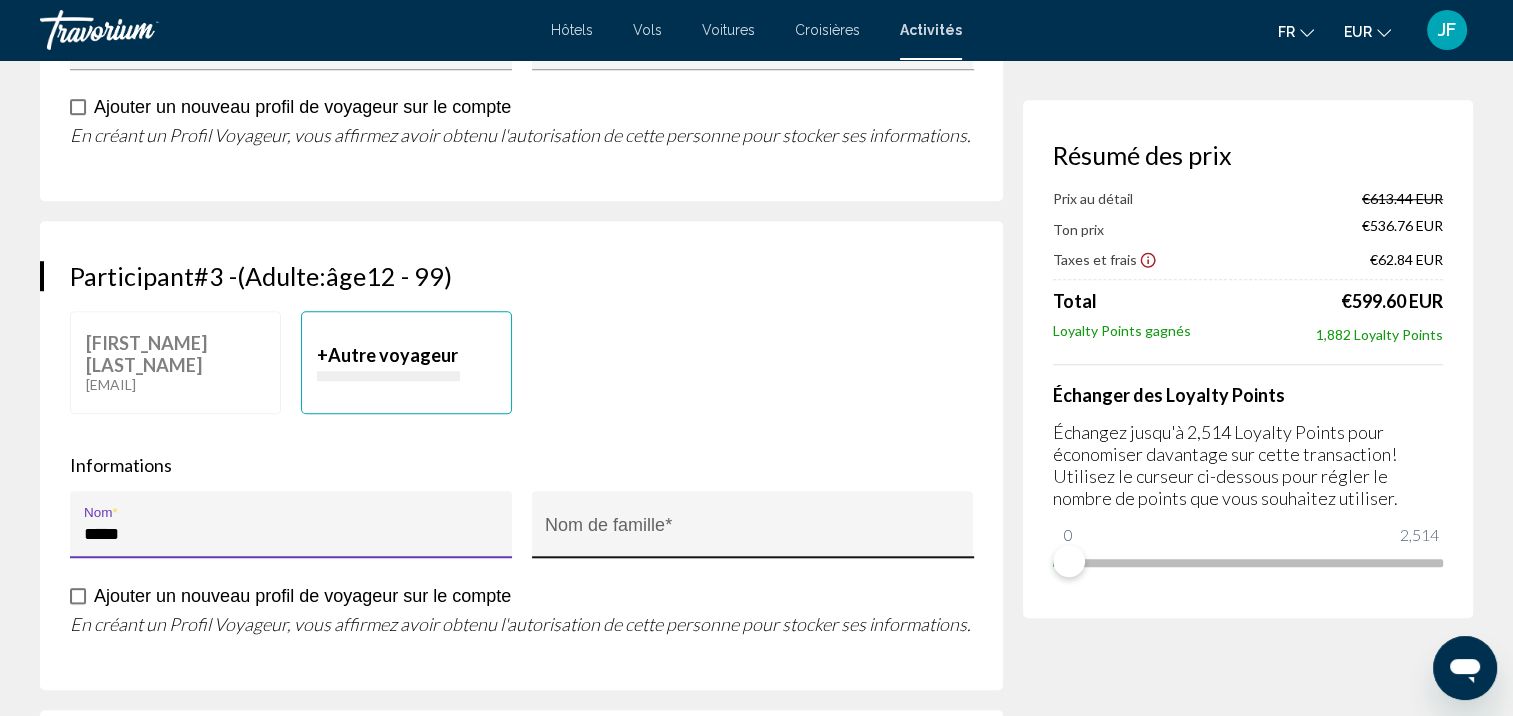 type on "*****" 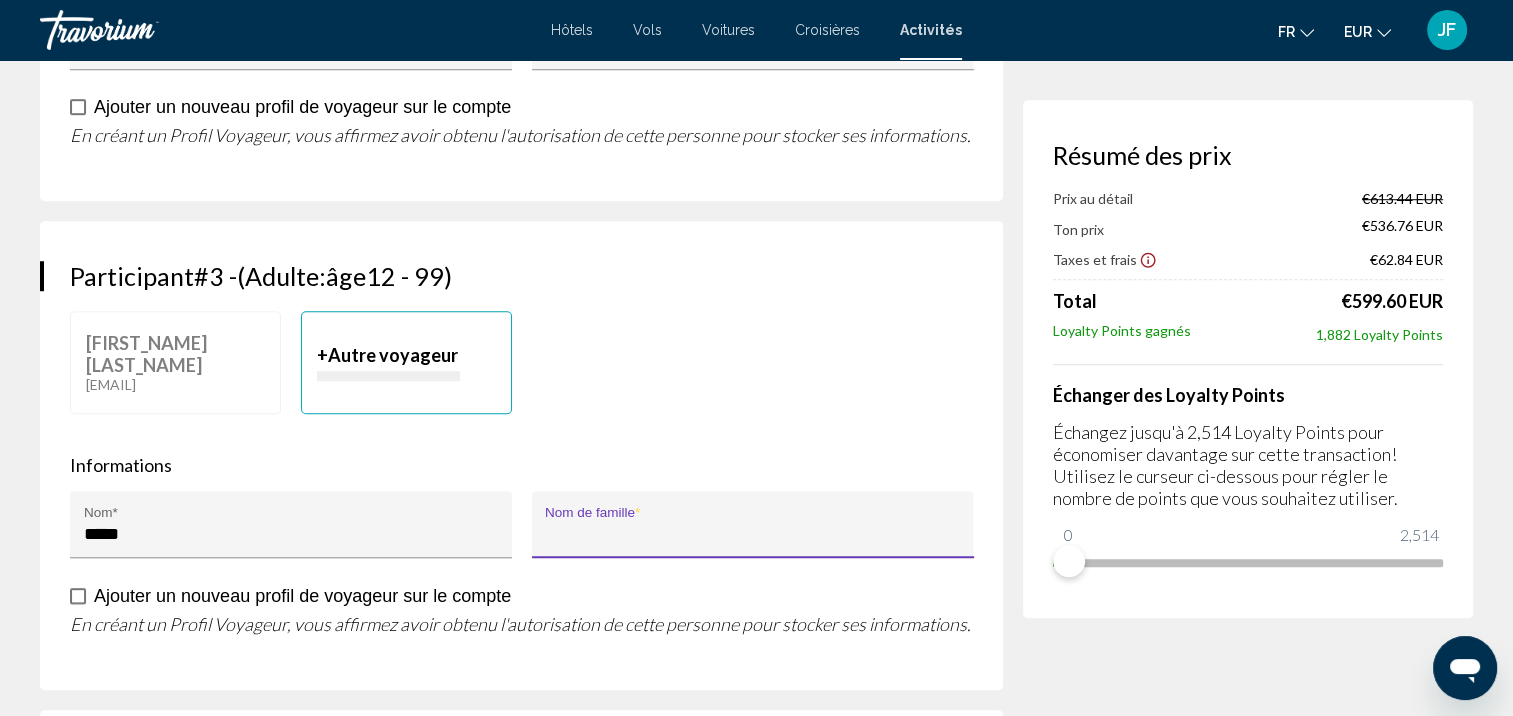 click on "Nom de famille  *" at bounding box center [752, 534] 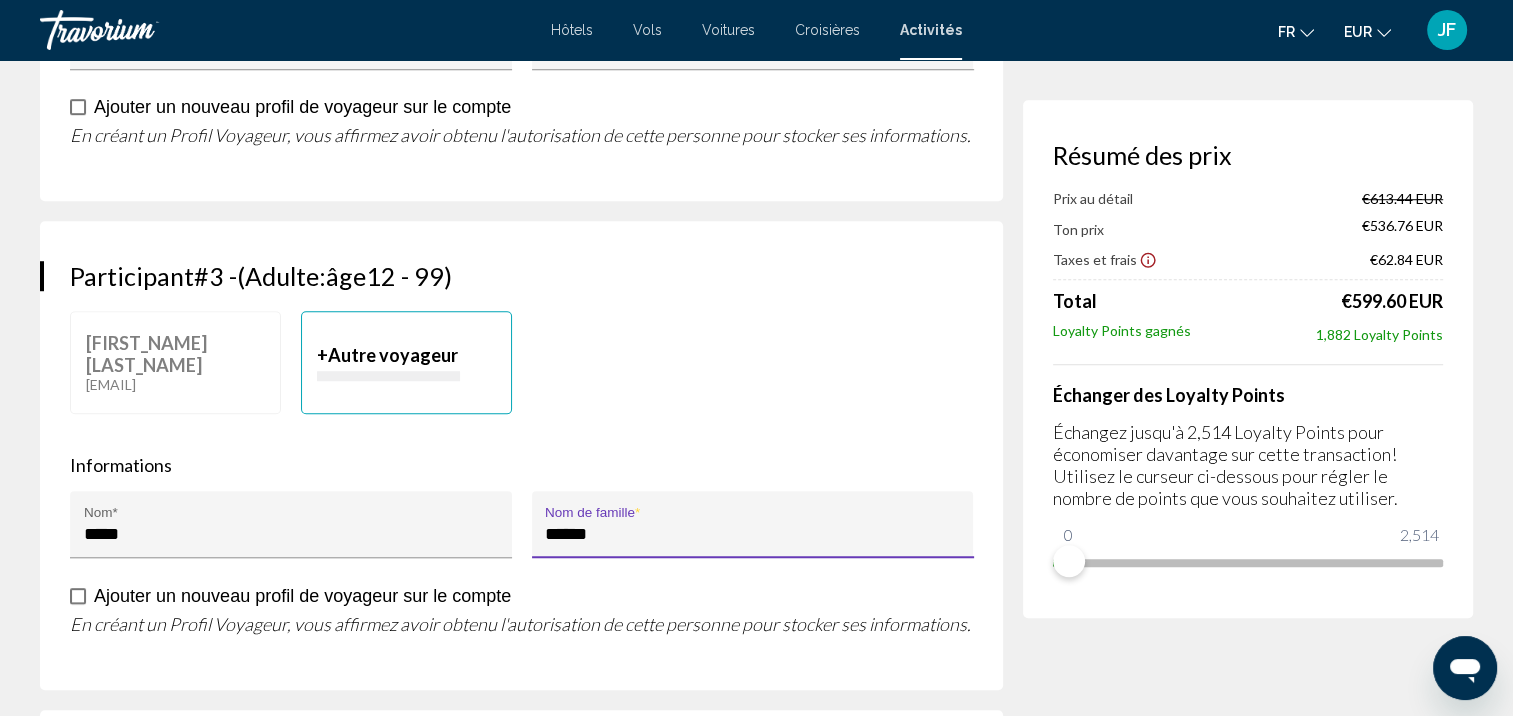 scroll, scrollTop: 0, scrollLeft: 0, axis: both 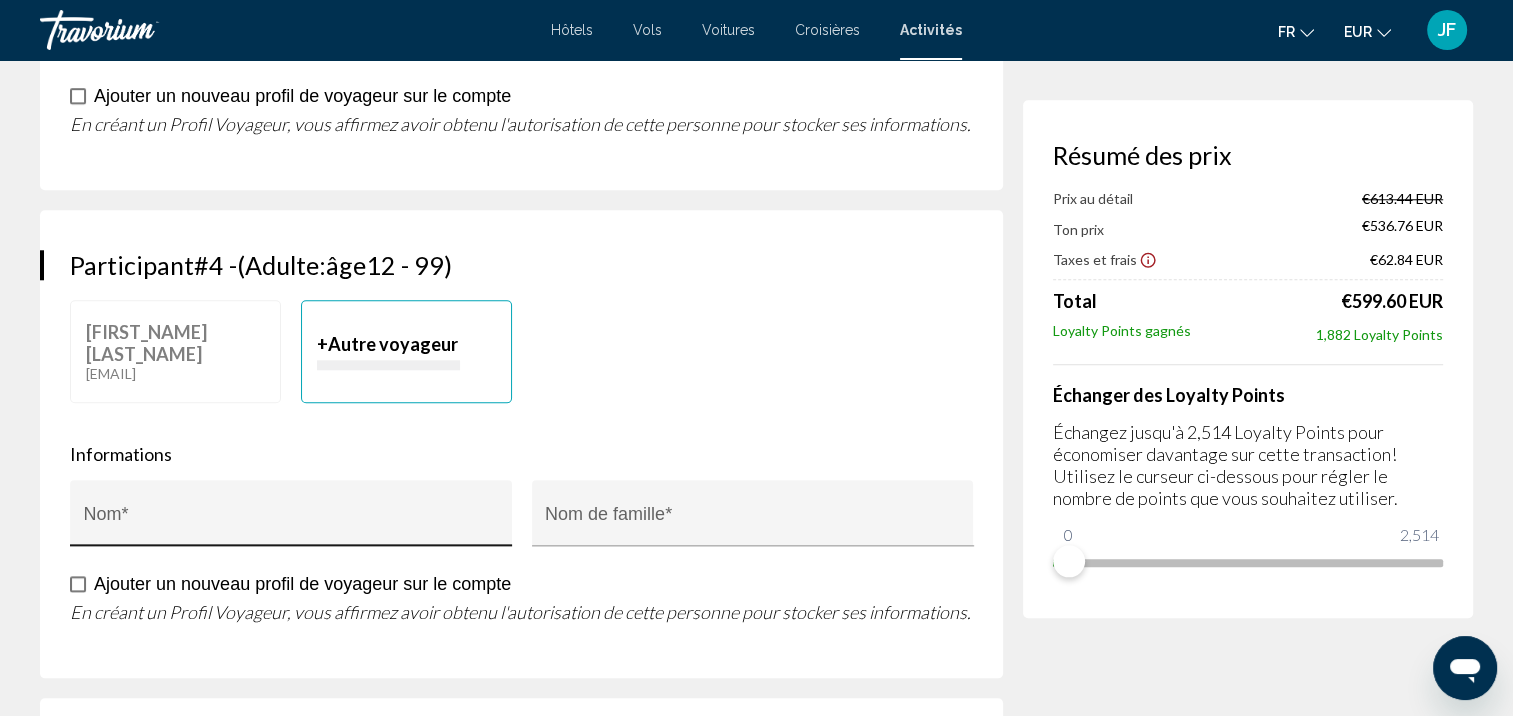 type on "******" 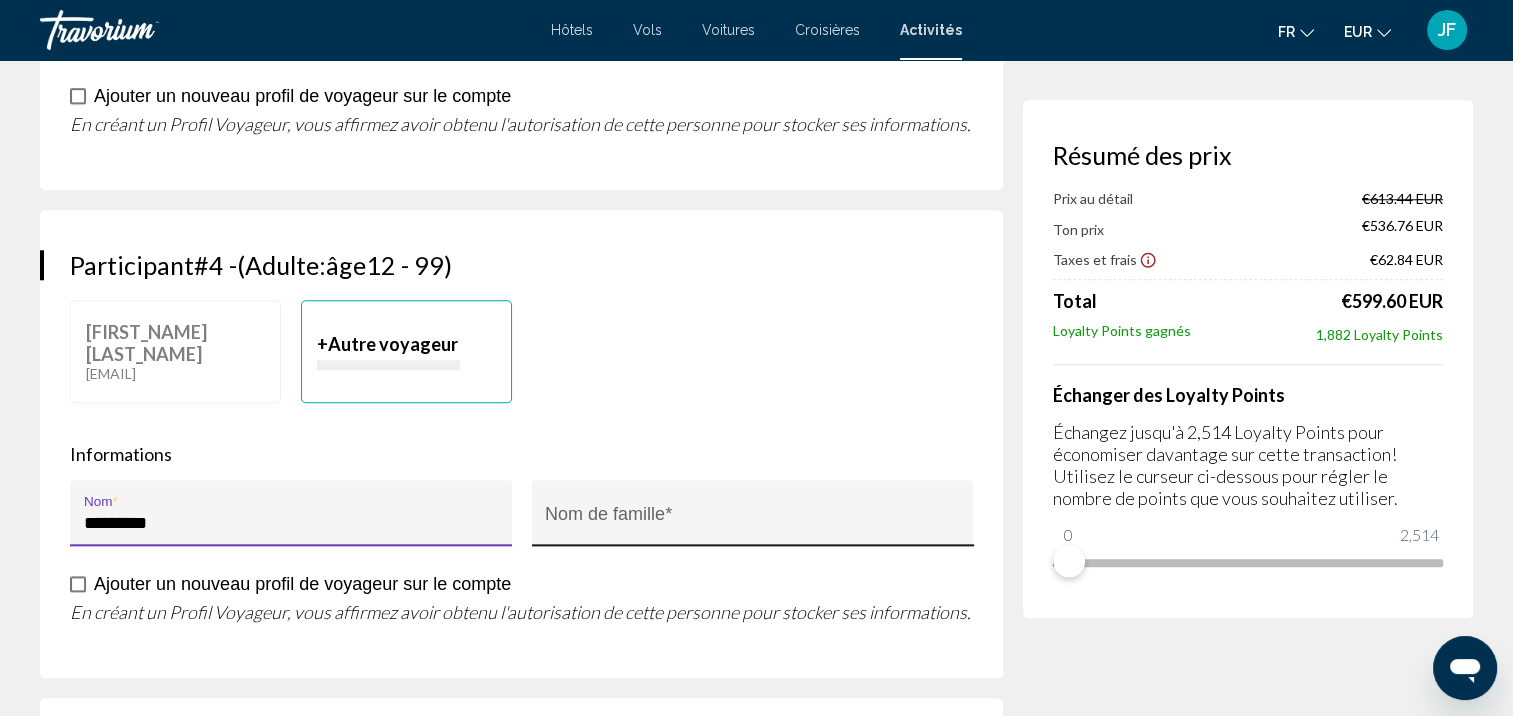 type on "*********" 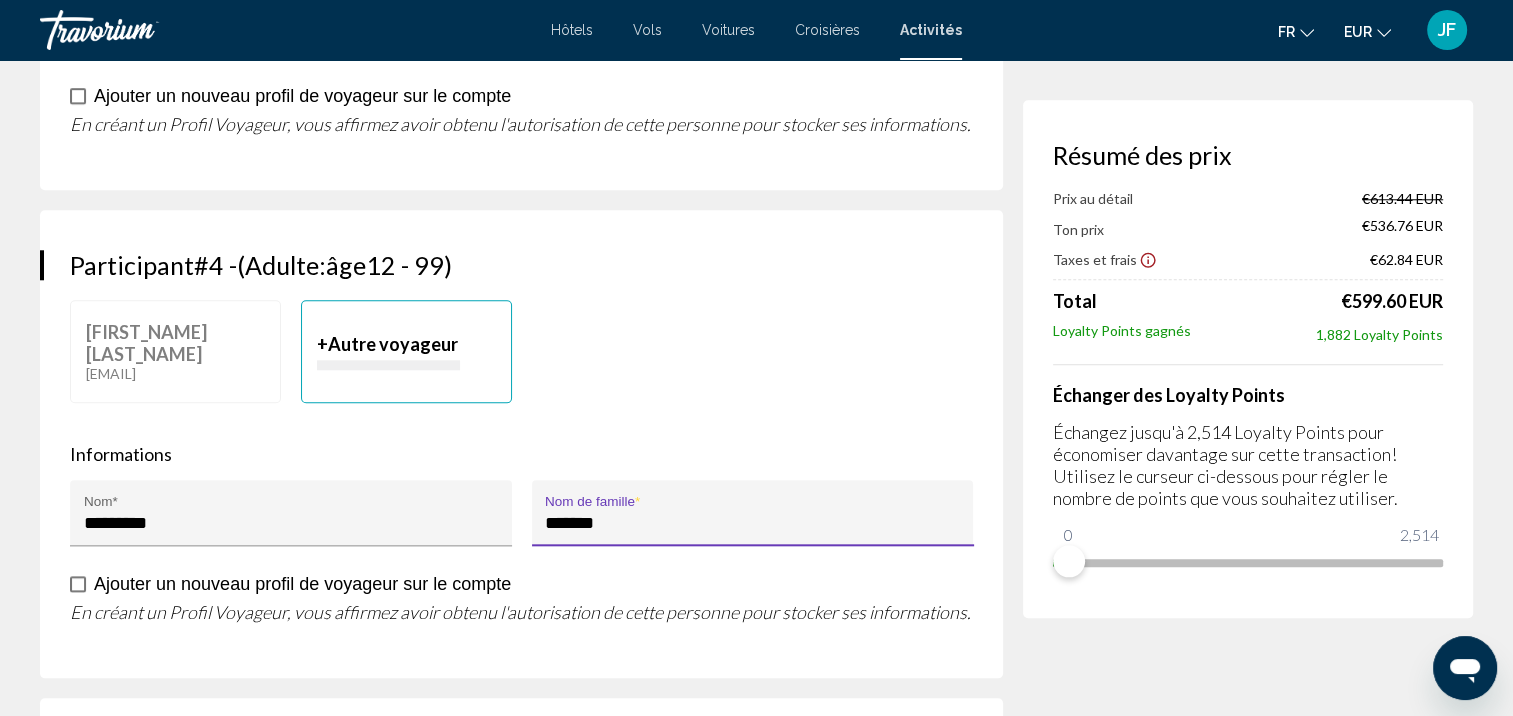 scroll, scrollTop: 0, scrollLeft: 0, axis: both 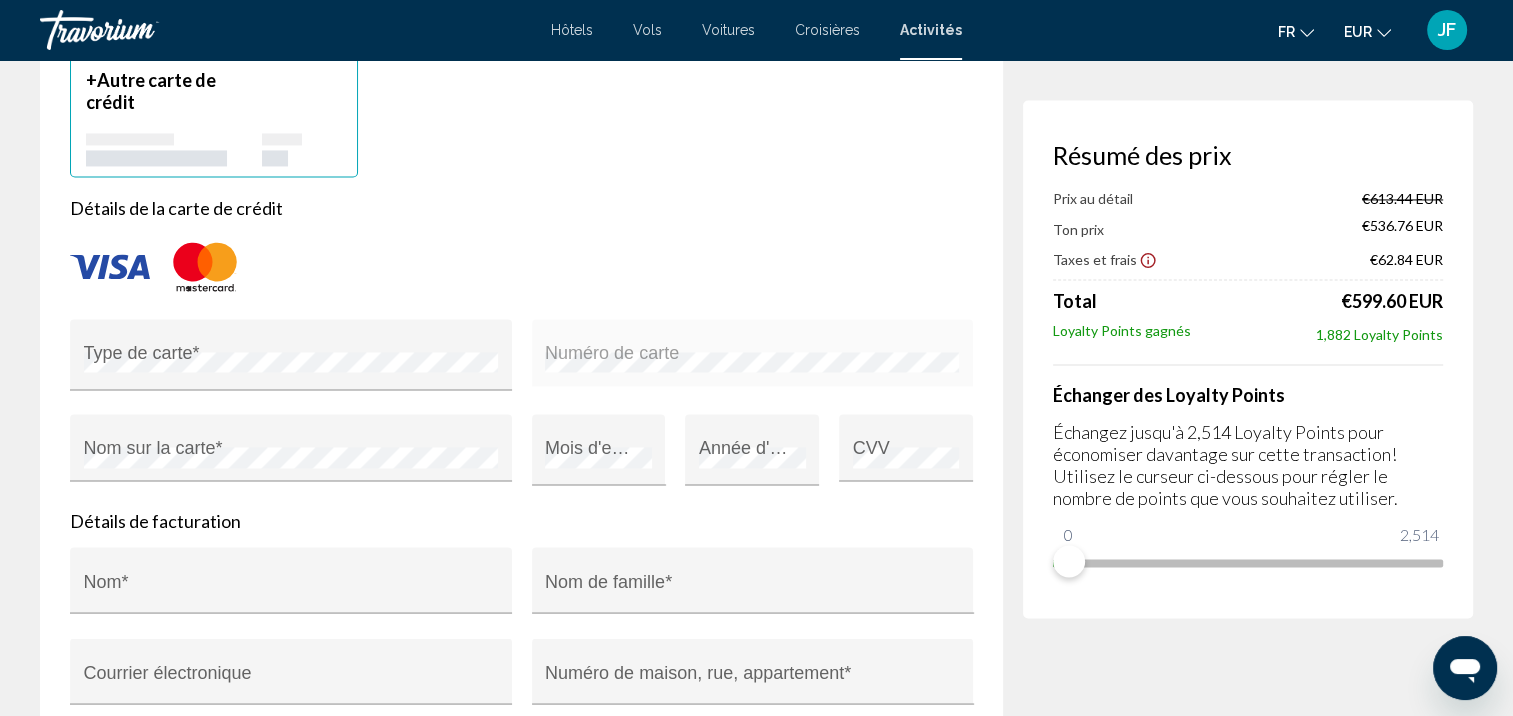 type on "*******" 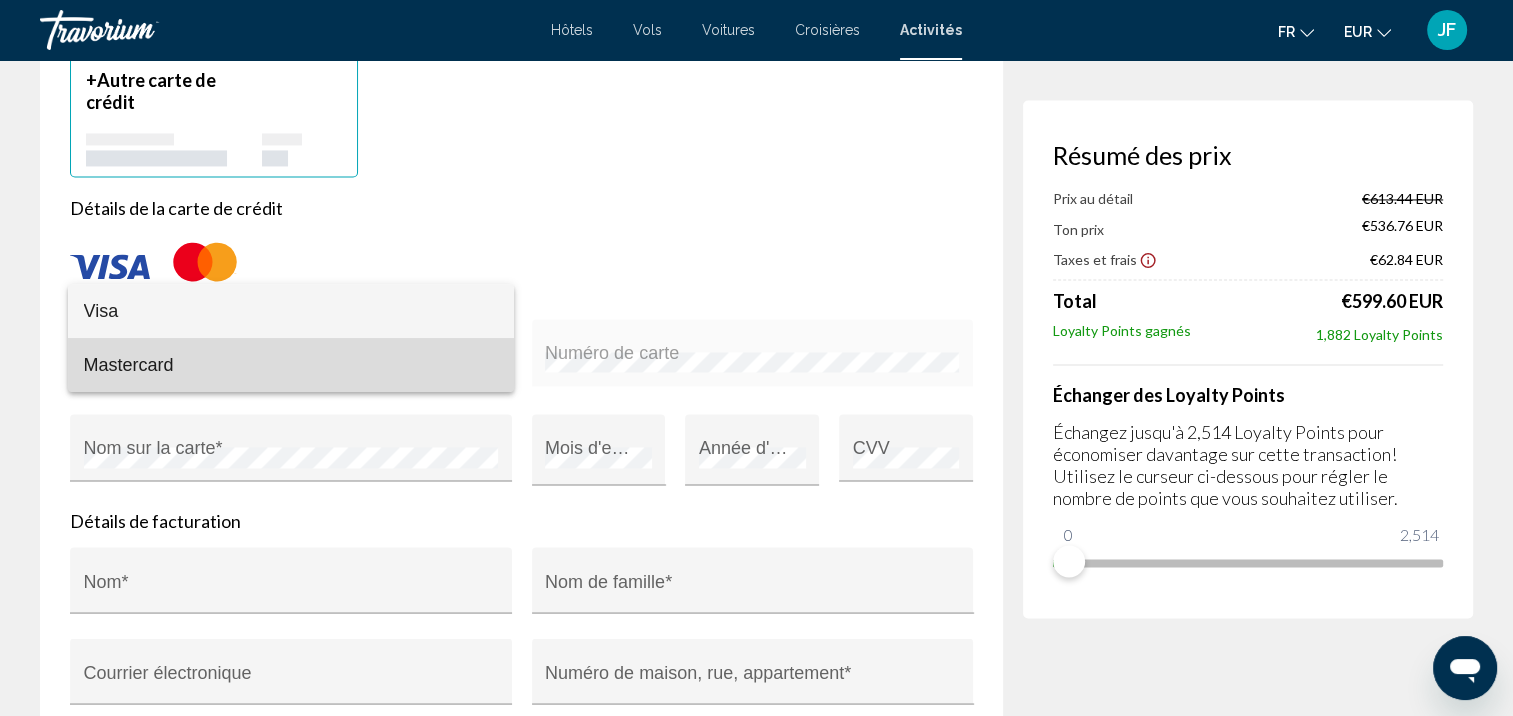 click on "Mastercard" at bounding box center [291, 365] 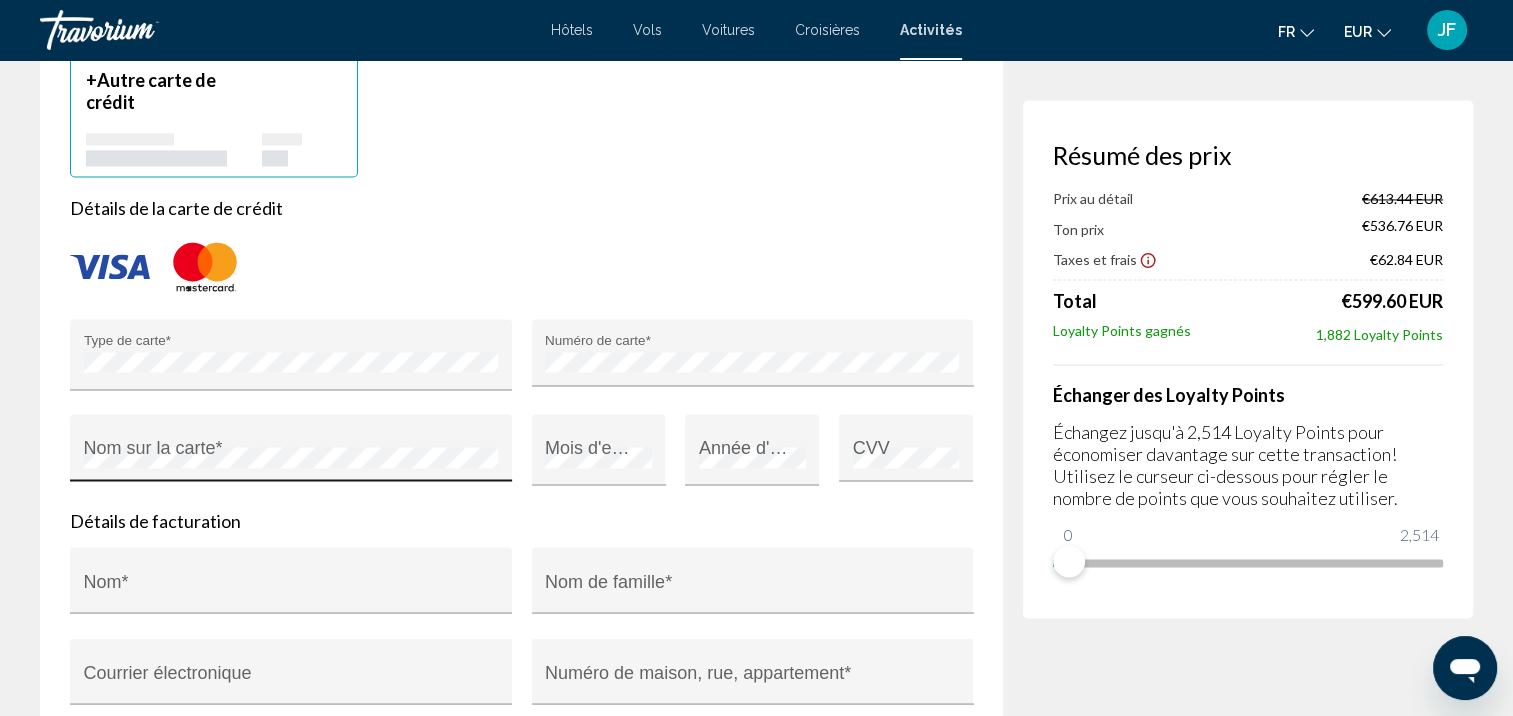 click on "Nom sur la carte  *" at bounding box center (291, 454) 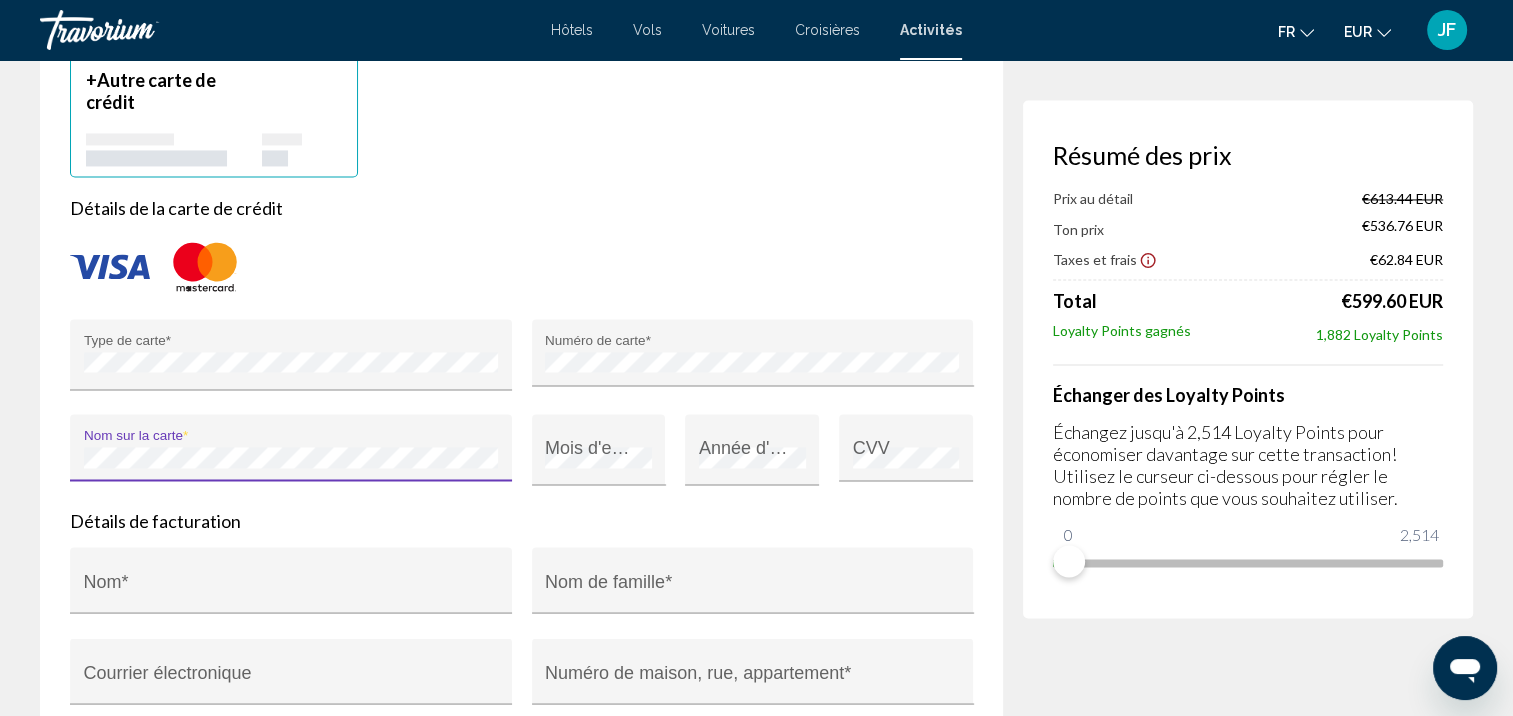 click on "Nom sur la carte  *" at bounding box center [291, 454] 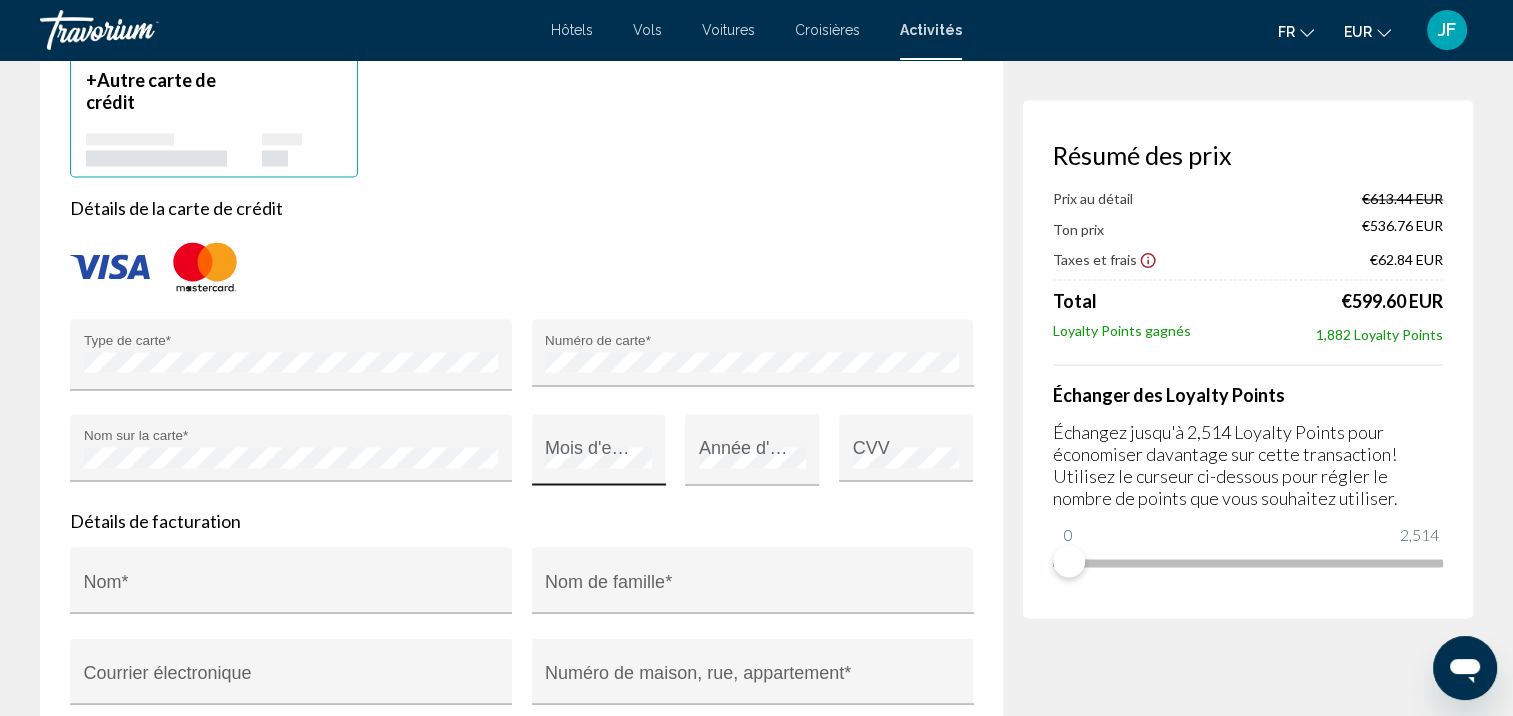 click on "Mois d'expiration  *" at bounding box center [598, 457] 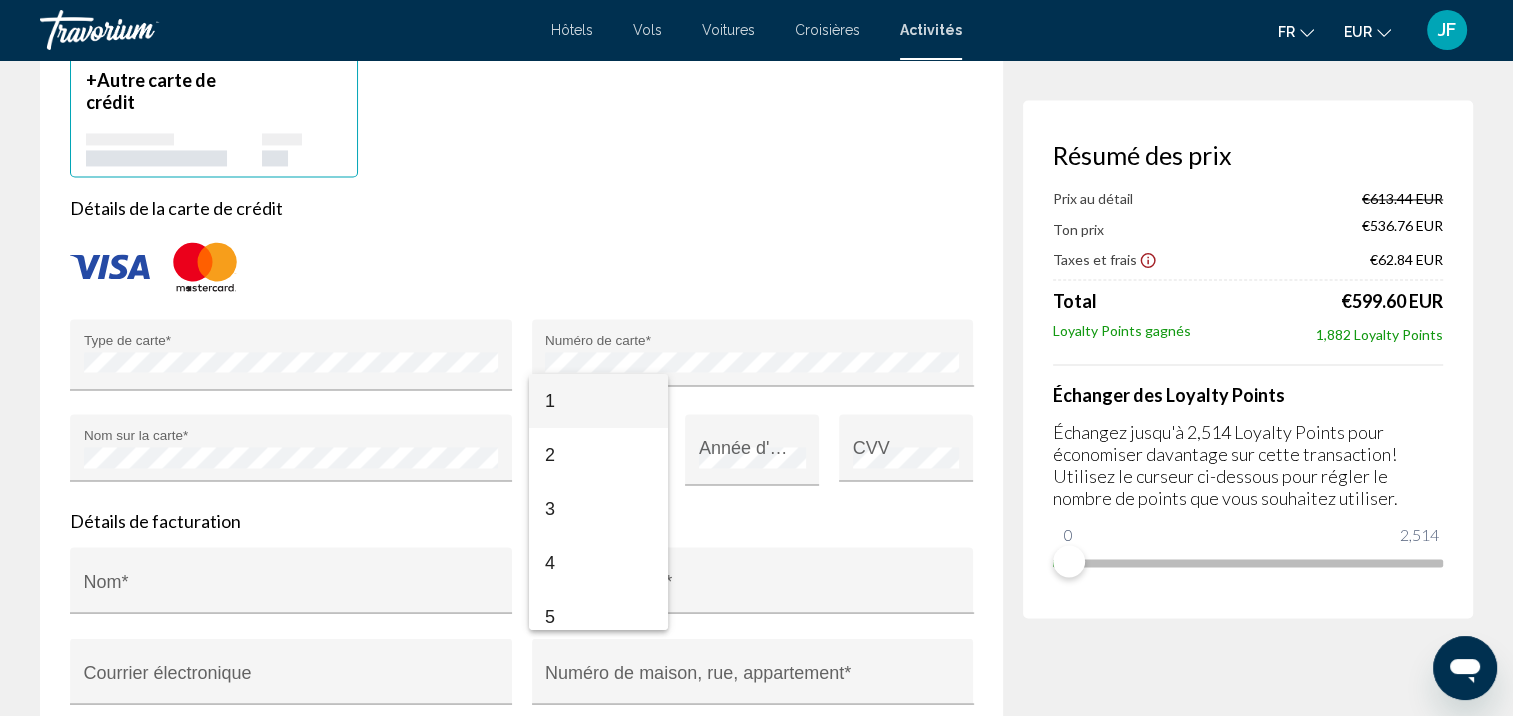 click on "1" at bounding box center [598, 401] 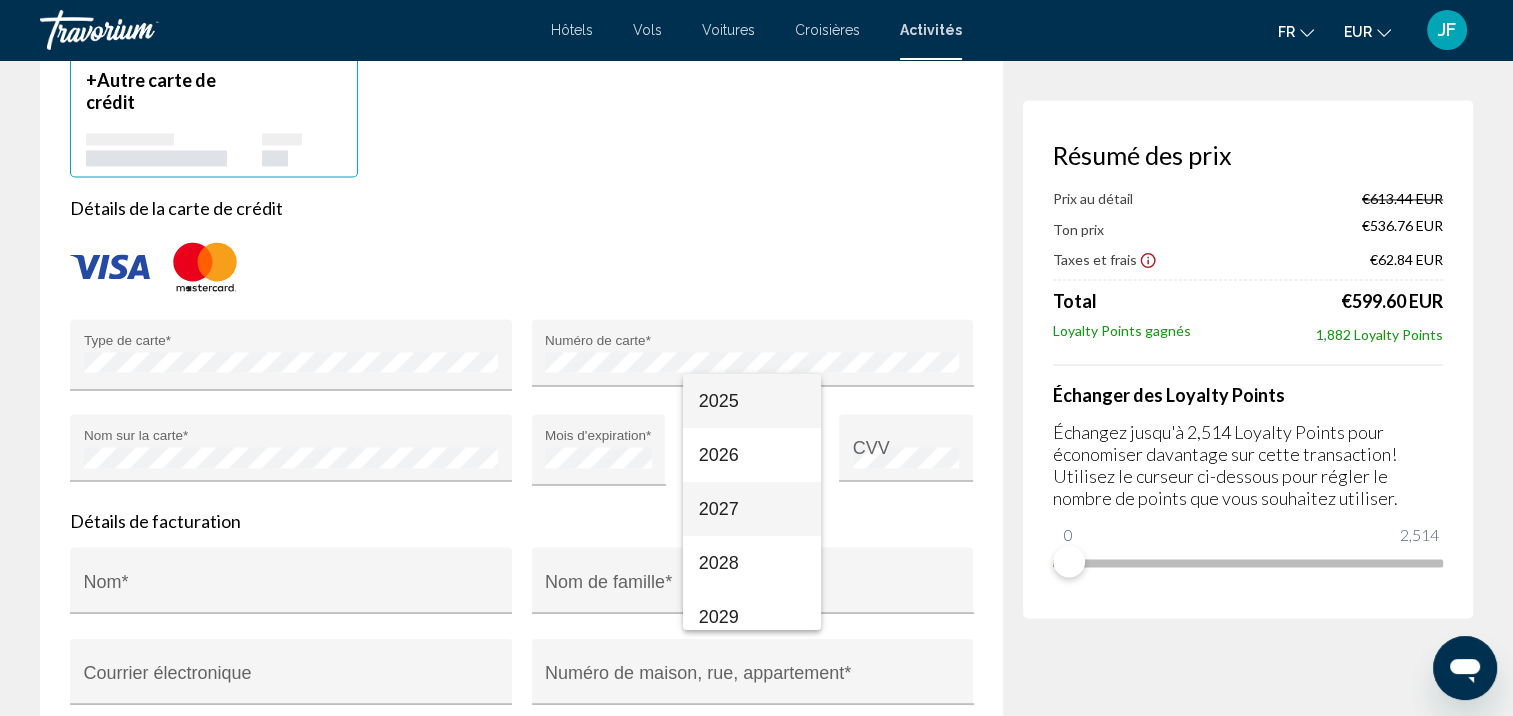scroll, scrollTop: 200, scrollLeft: 0, axis: vertical 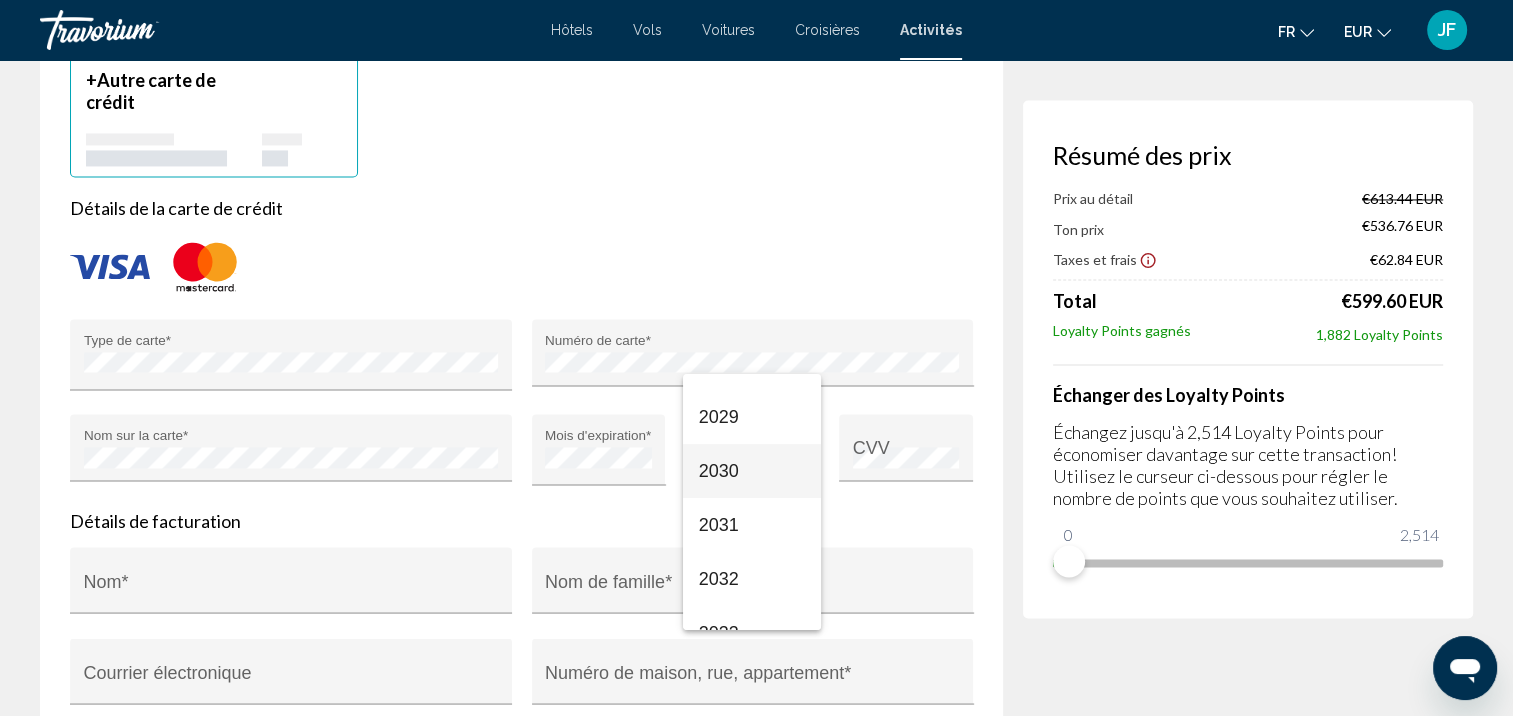 click on "2030" at bounding box center (752, 471) 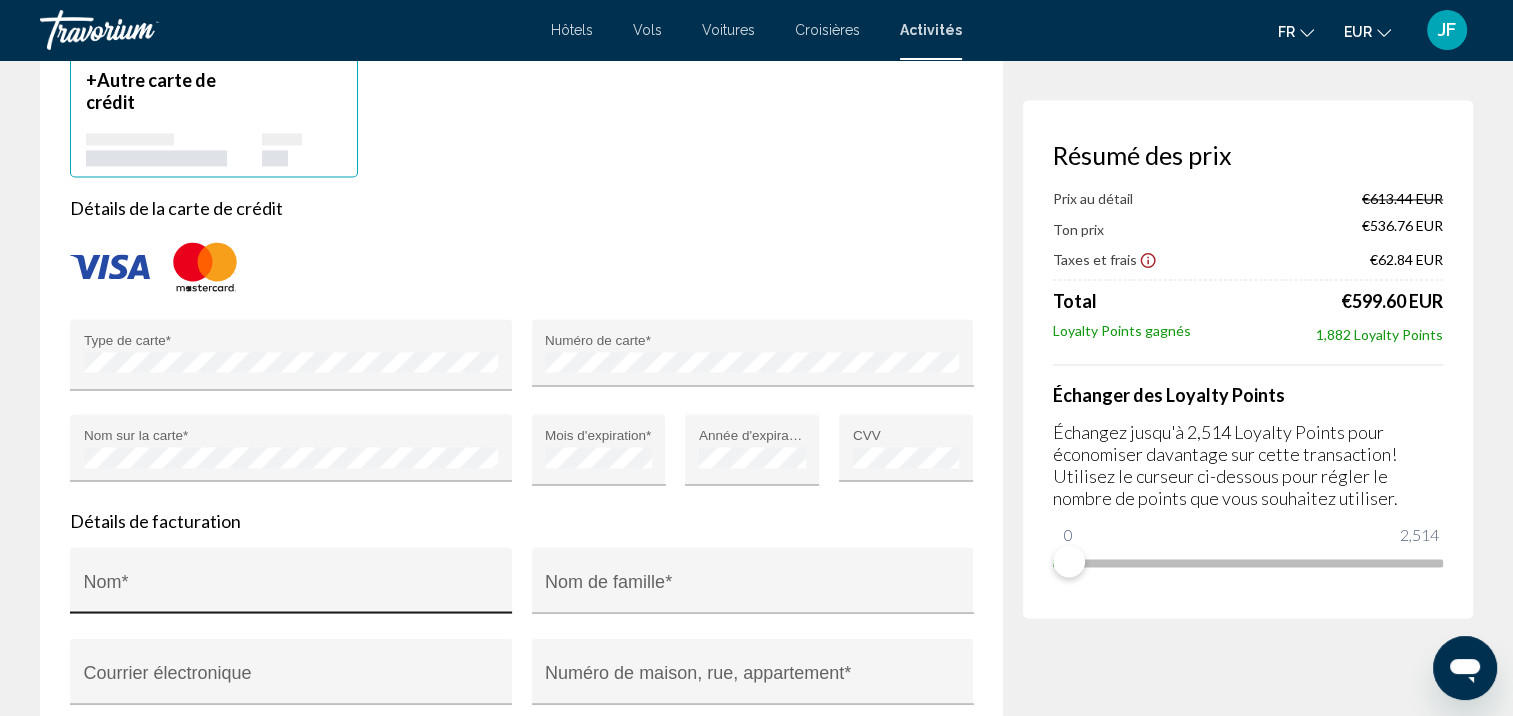 click on "Nom  *" at bounding box center [291, 586] 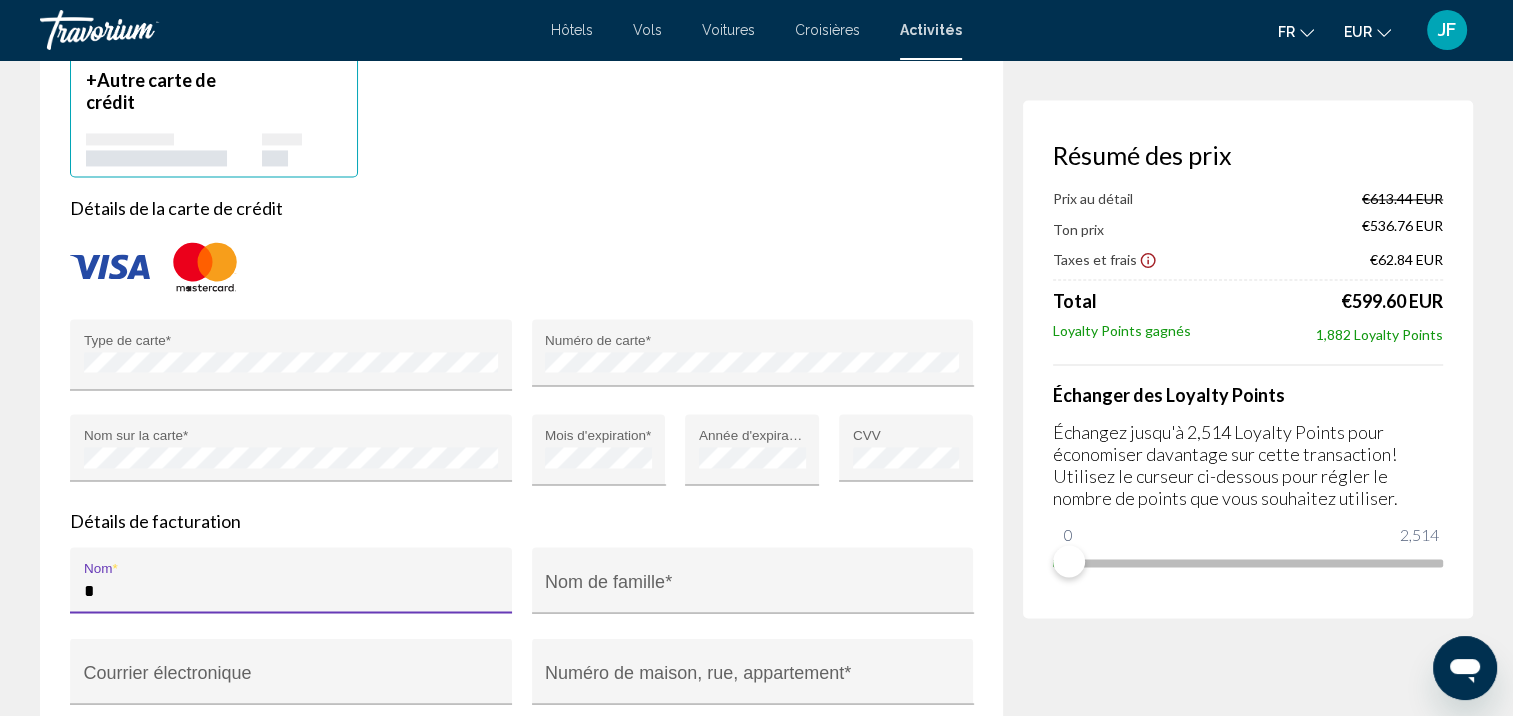 type on "*******" 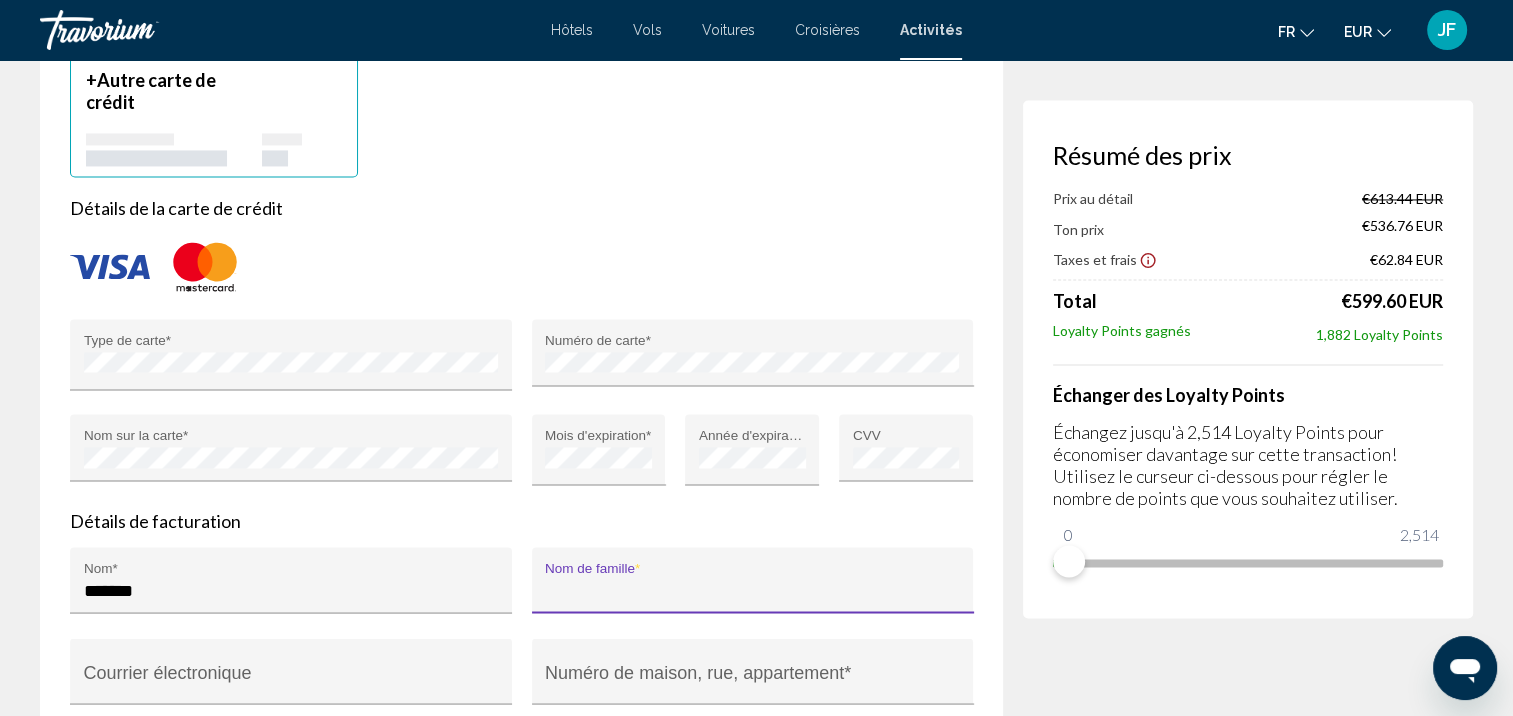 click on "Nom de famille  *" at bounding box center (752, 590) 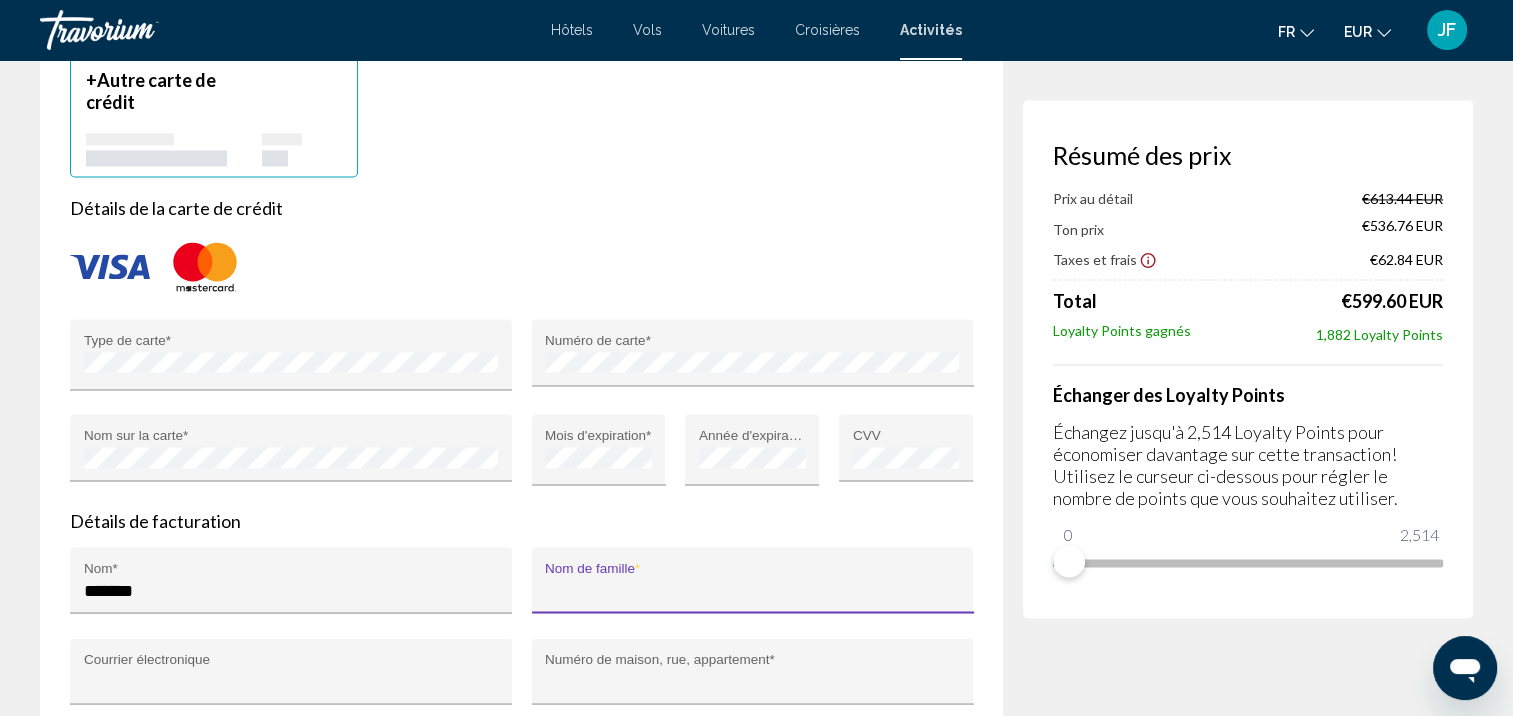 type on "*******" 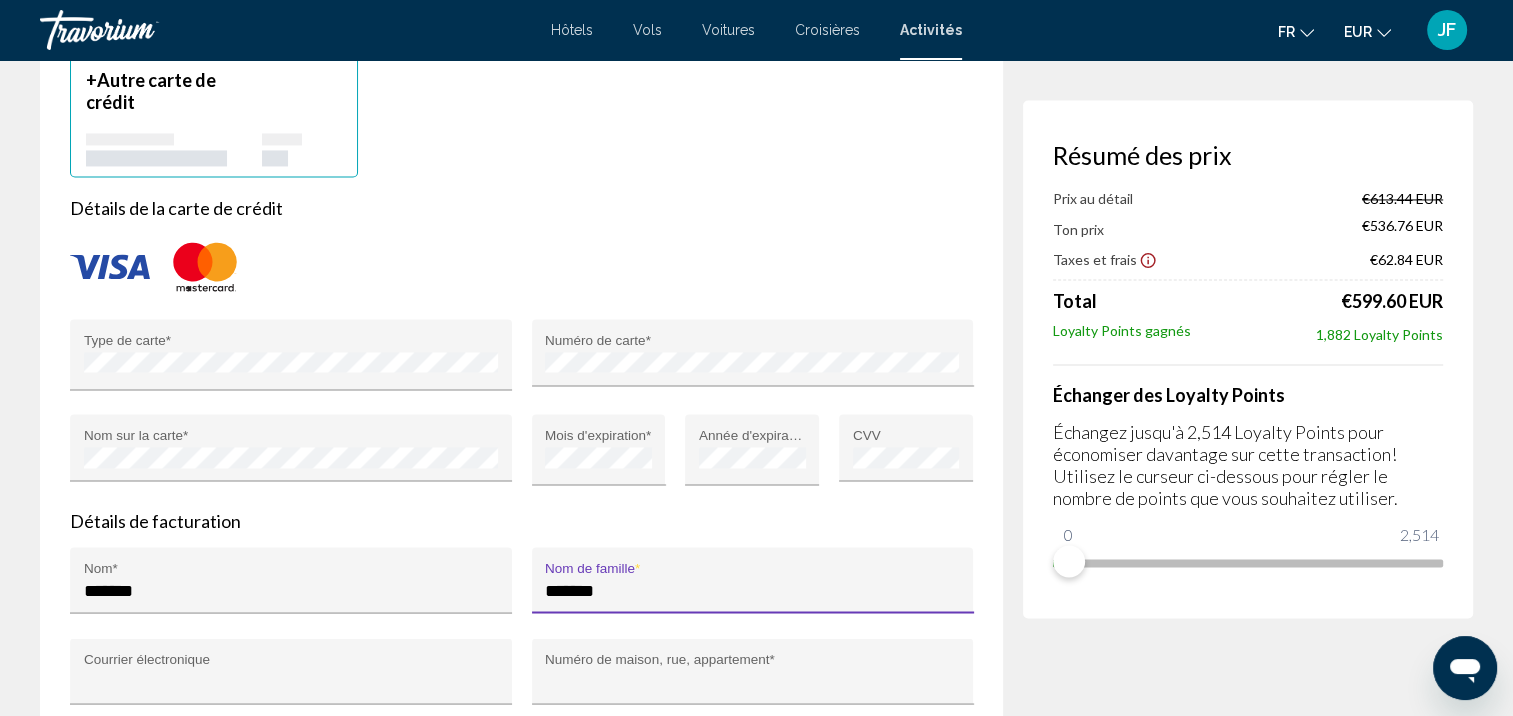 type on "**********" 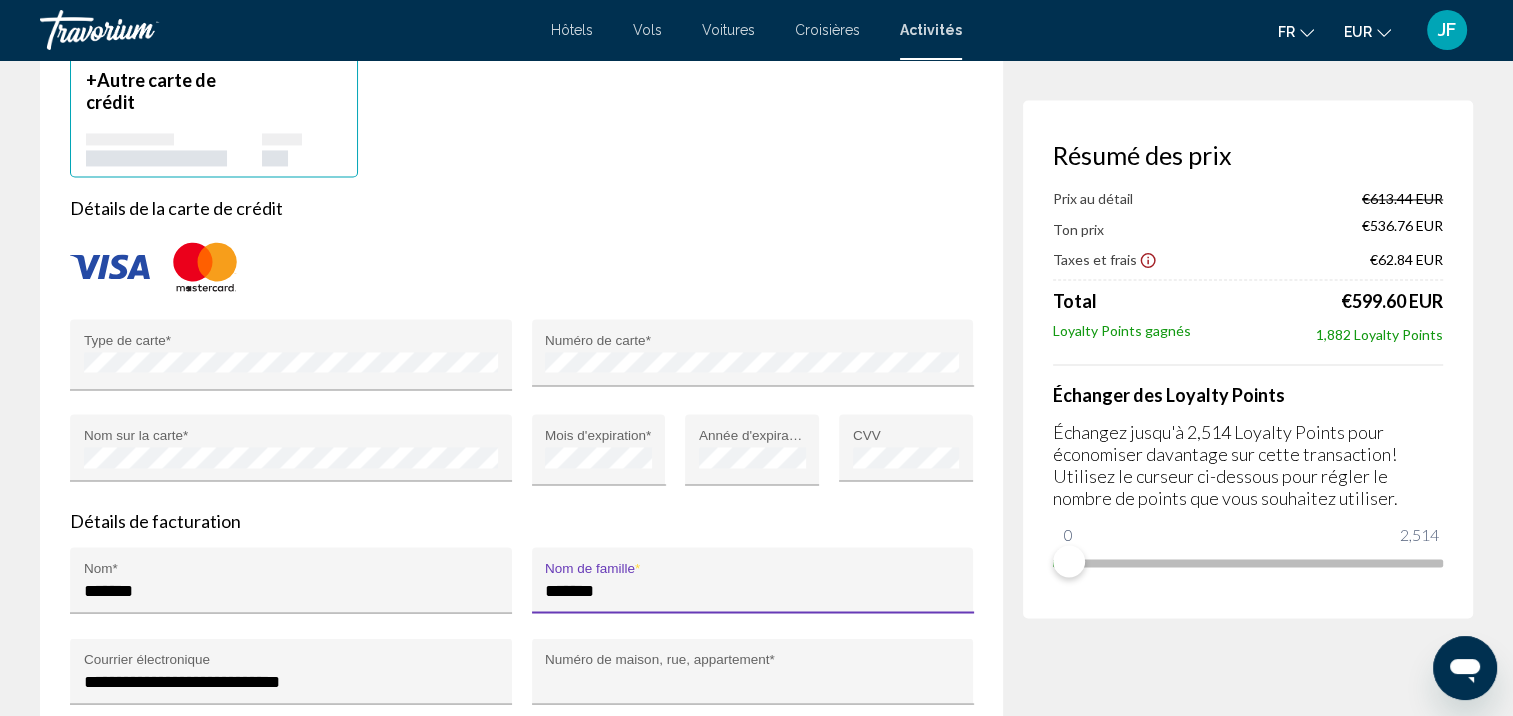 type on "**********" 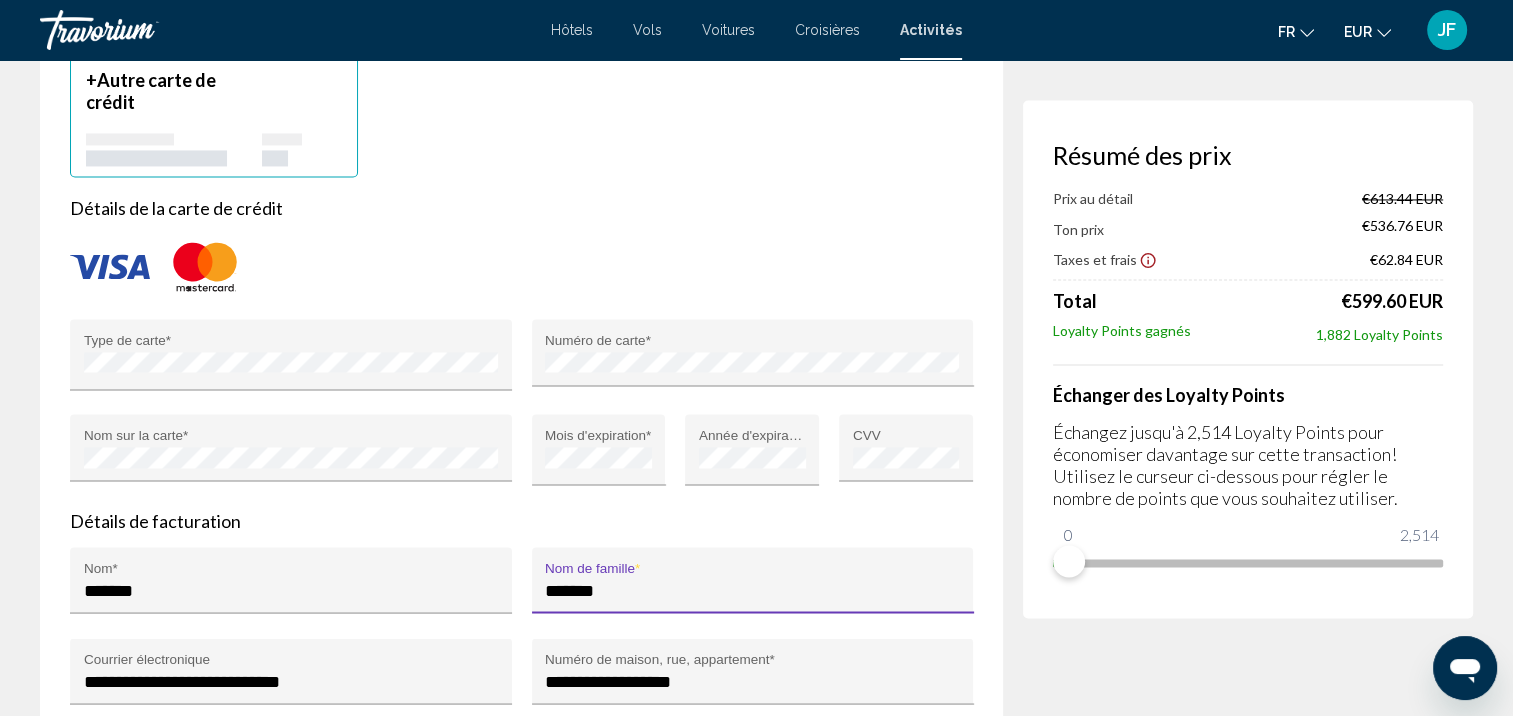 type on "******" 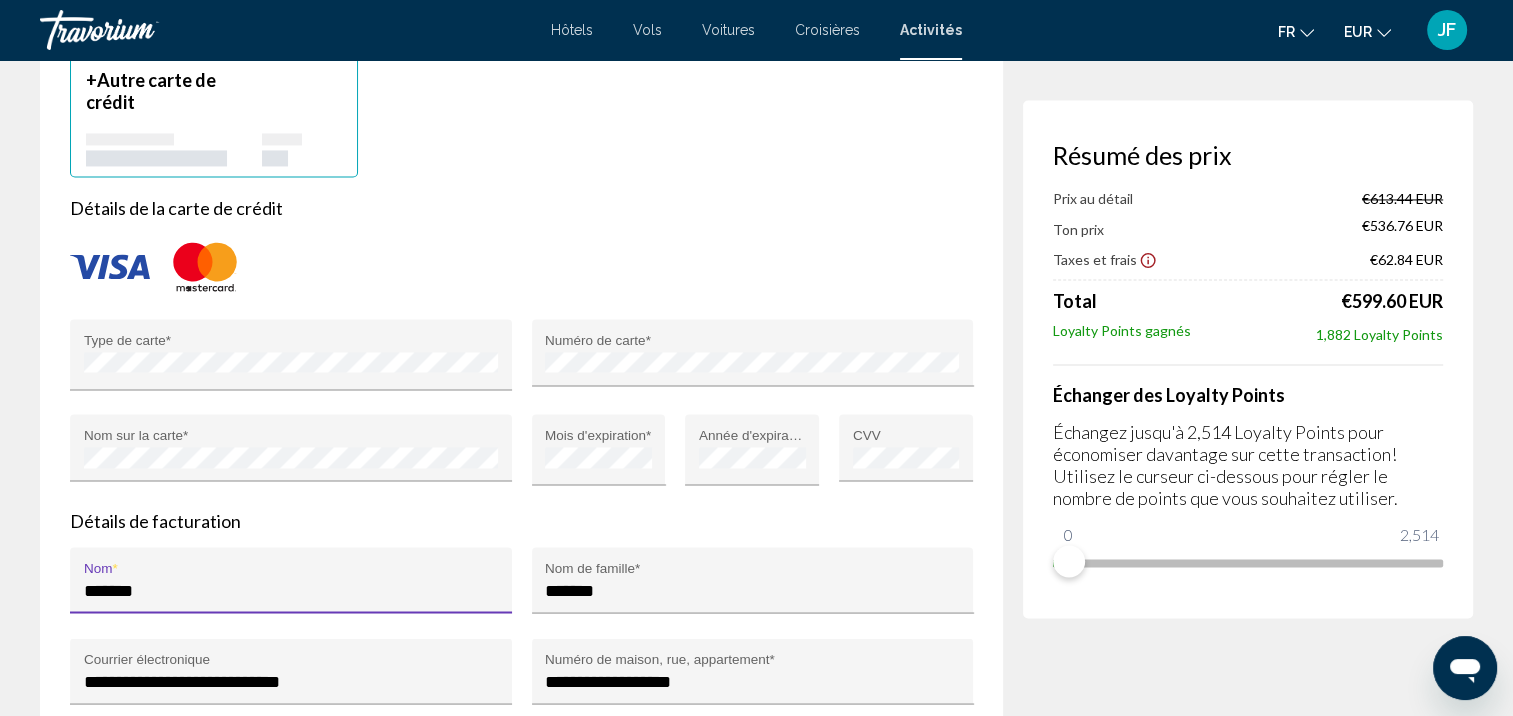 drag, startPoint x: 244, startPoint y: 528, endPoint x: 40, endPoint y: 522, distance: 204.08821 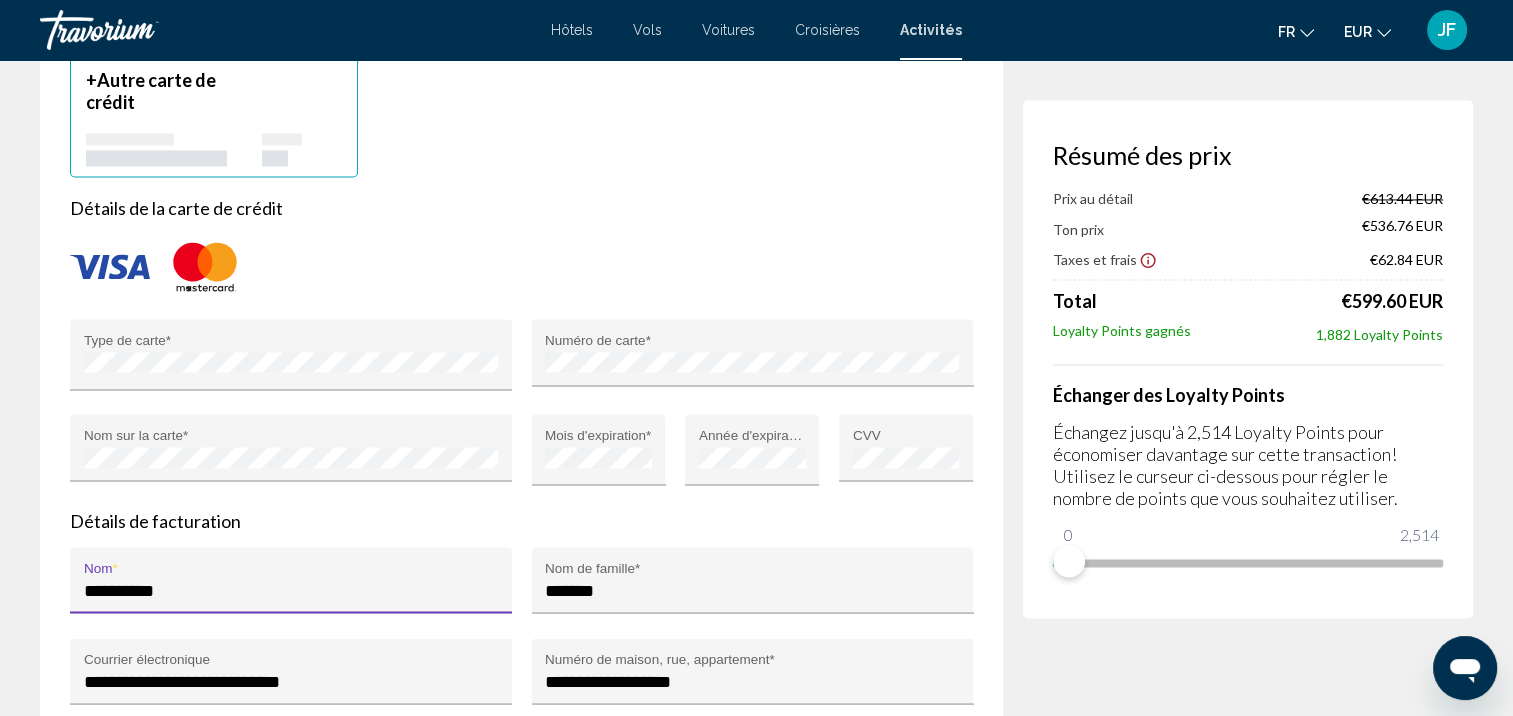 type on "**********" 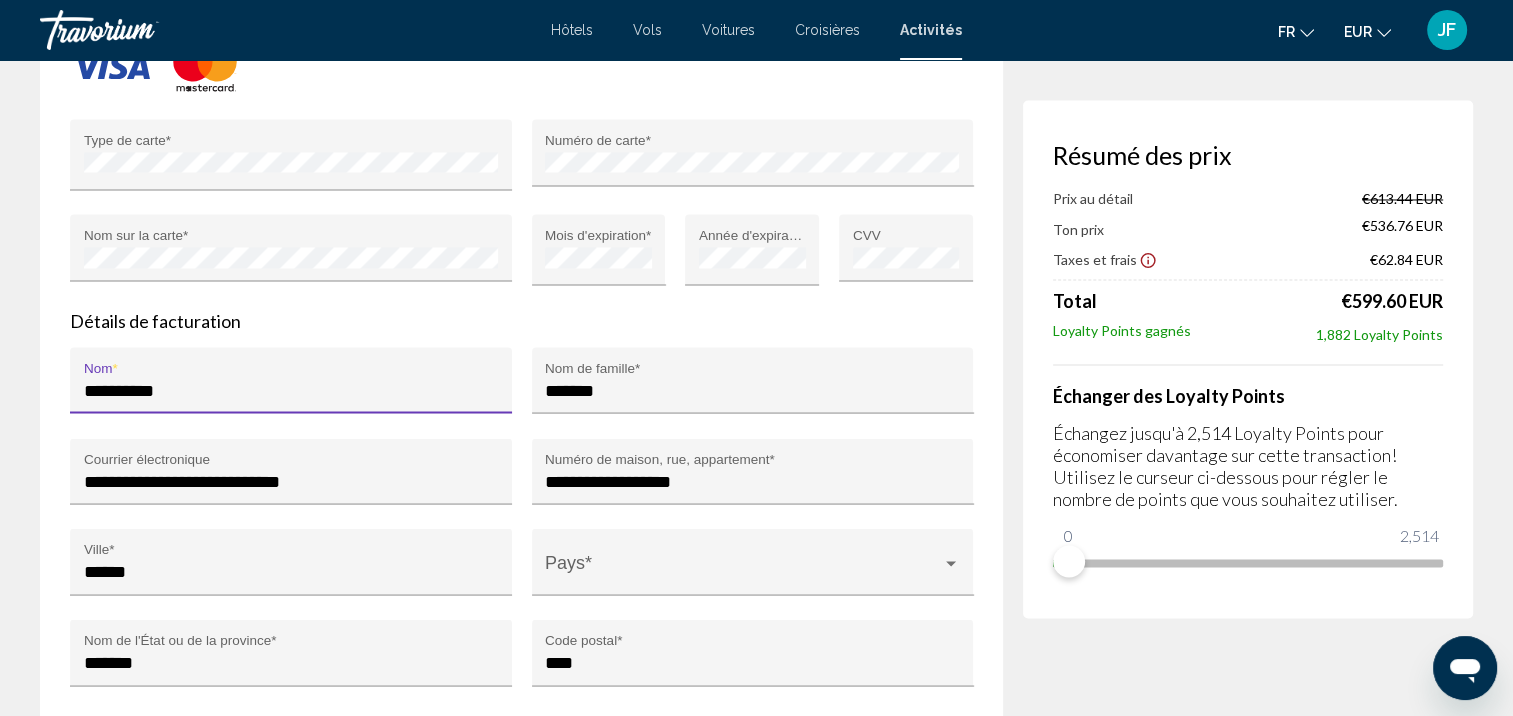scroll, scrollTop: 3500, scrollLeft: 0, axis: vertical 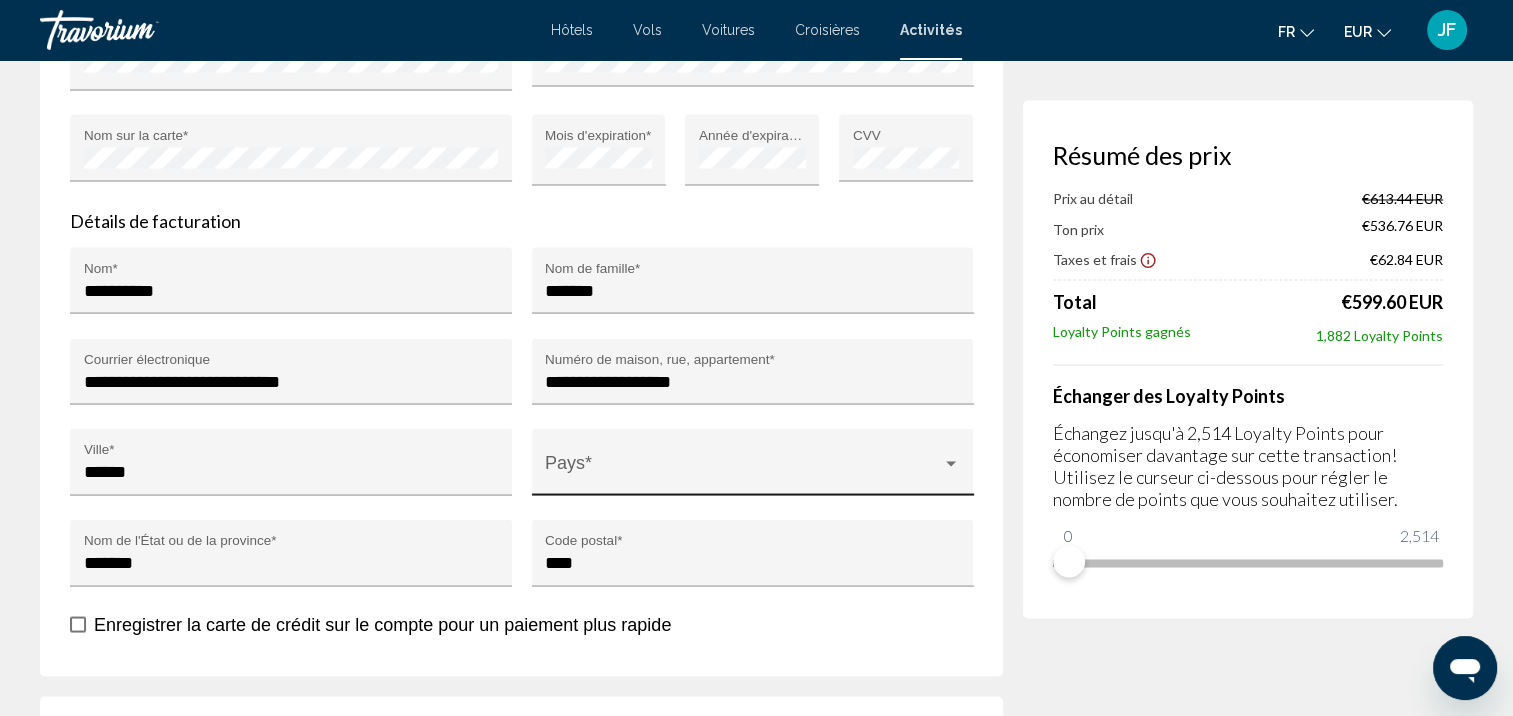 click on "Pays  *" at bounding box center [752, 468] 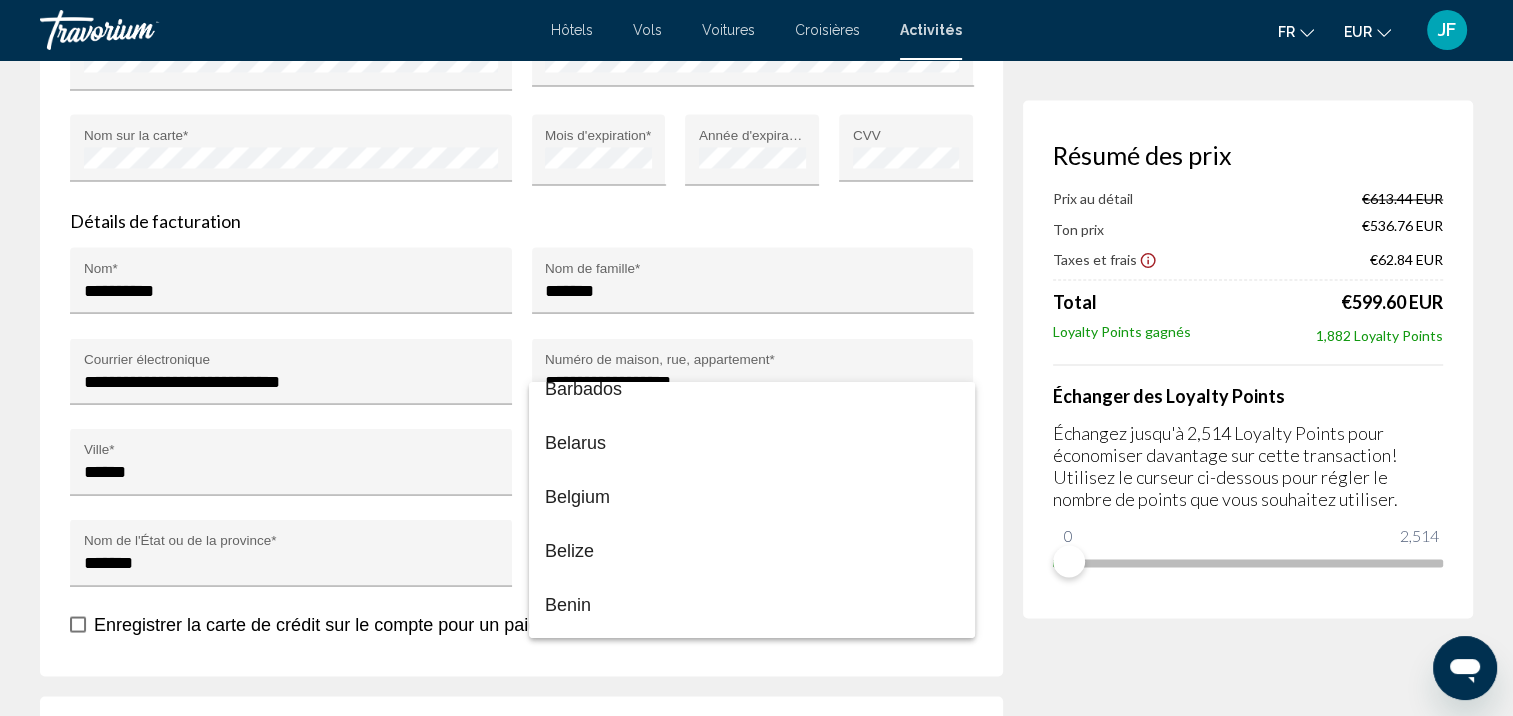 scroll, scrollTop: 1200, scrollLeft: 0, axis: vertical 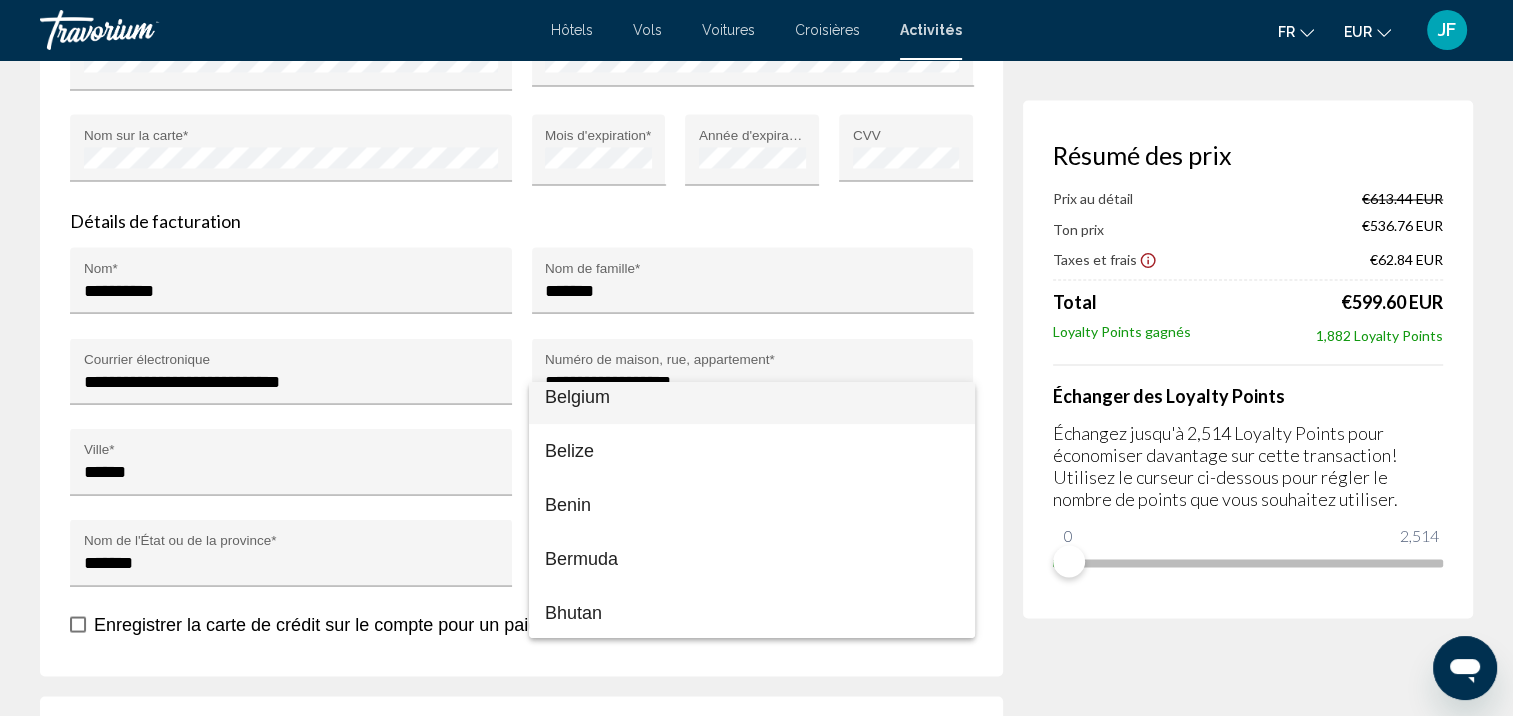 click on "Belgium" at bounding box center [752, 397] 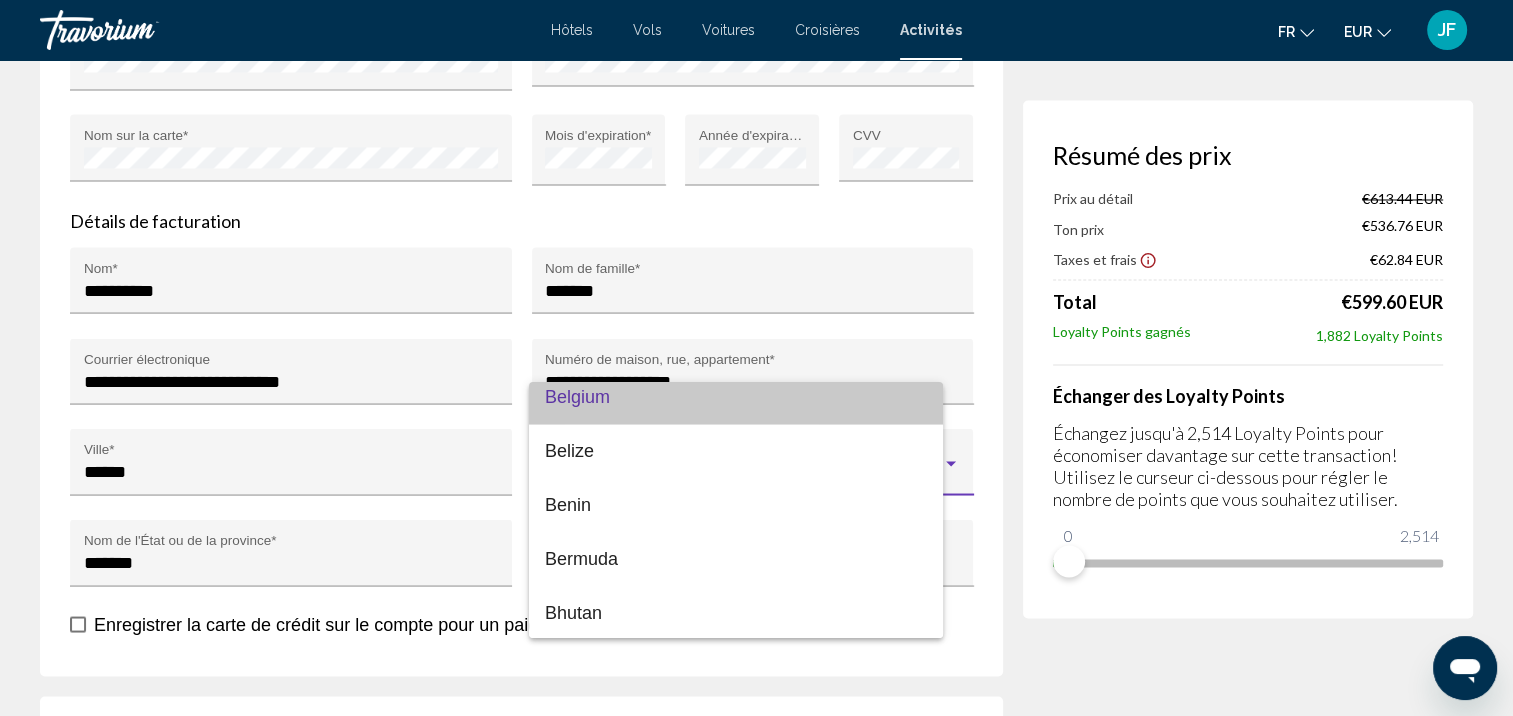 scroll, scrollTop: 1188, scrollLeft: 0, axis: vertical 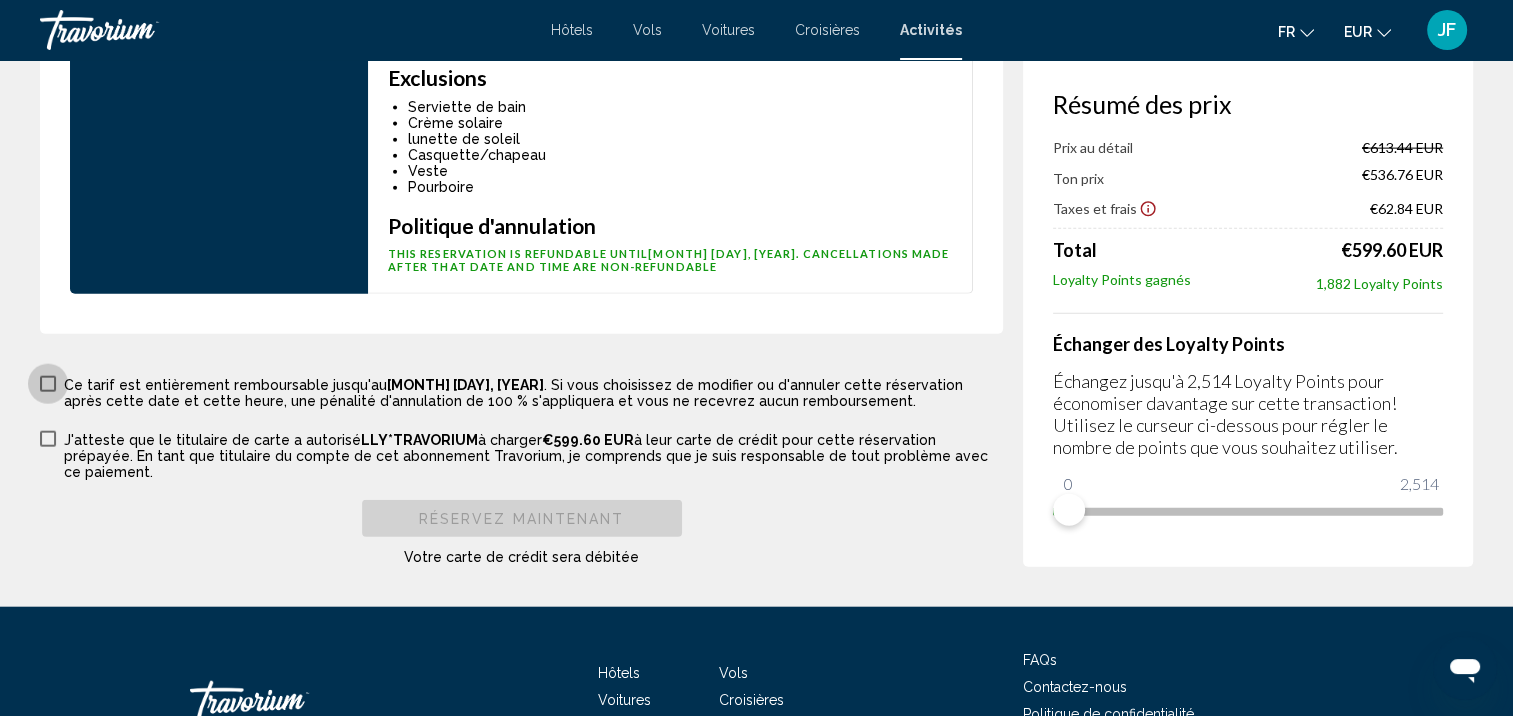 click at bounding box center (48, 384) 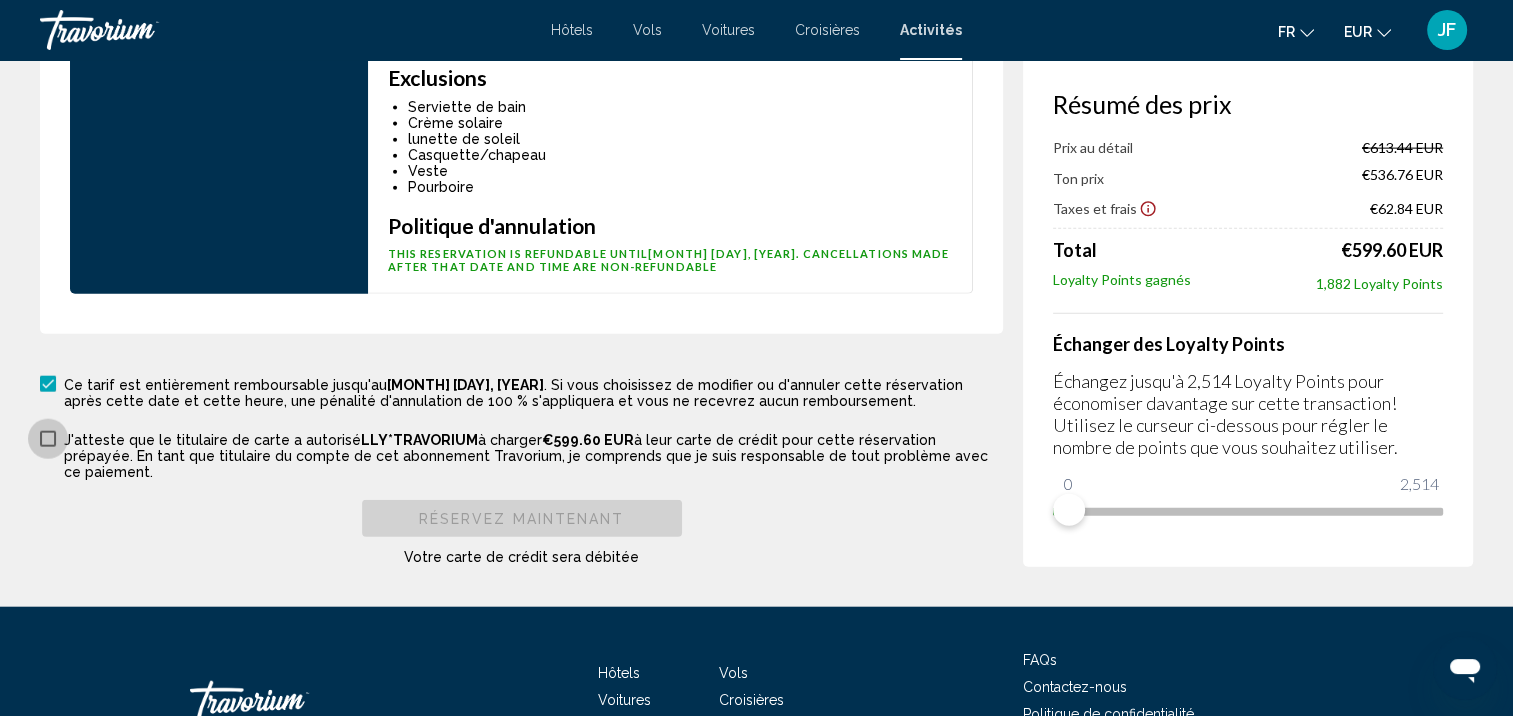 click at bounding box center [48, 439] 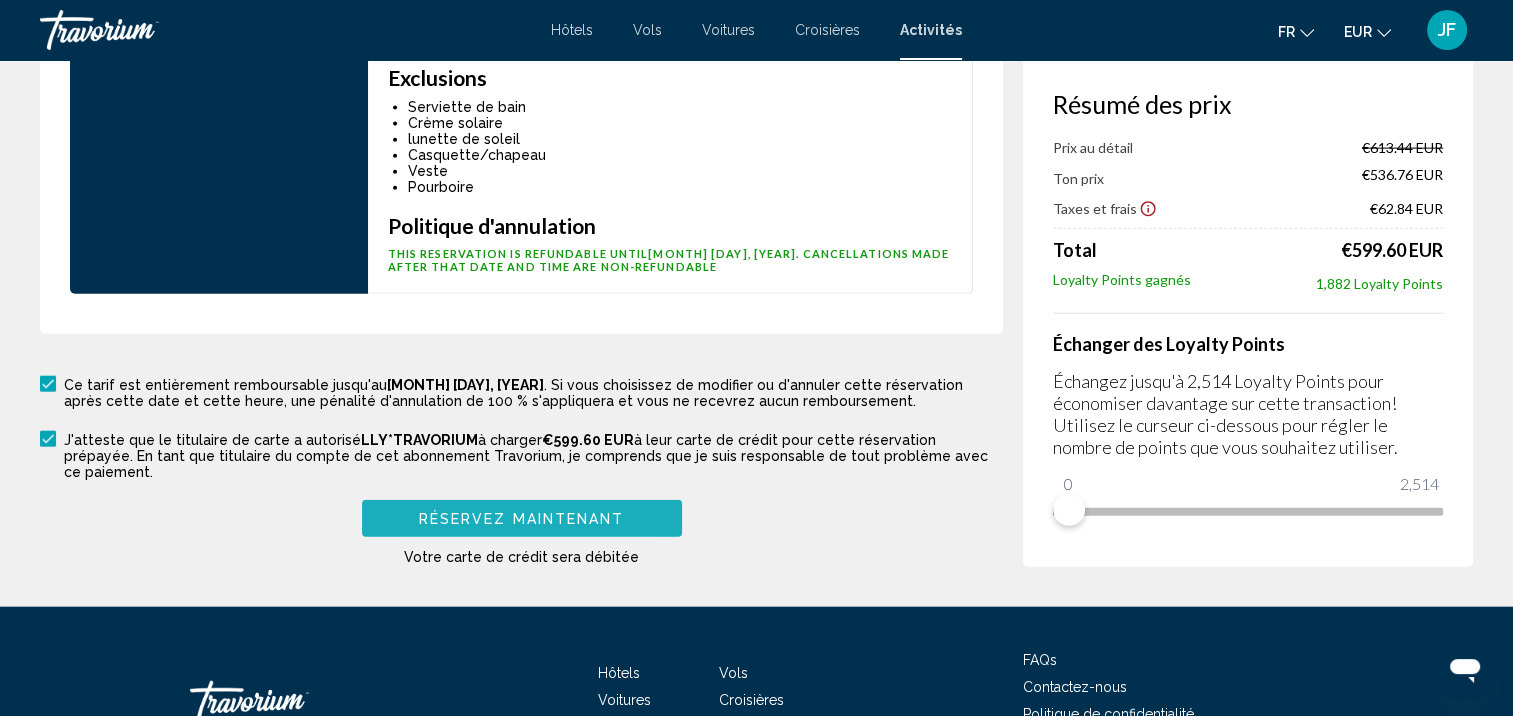 click on "Réservez maintenant" at bounding box center [522, 518] 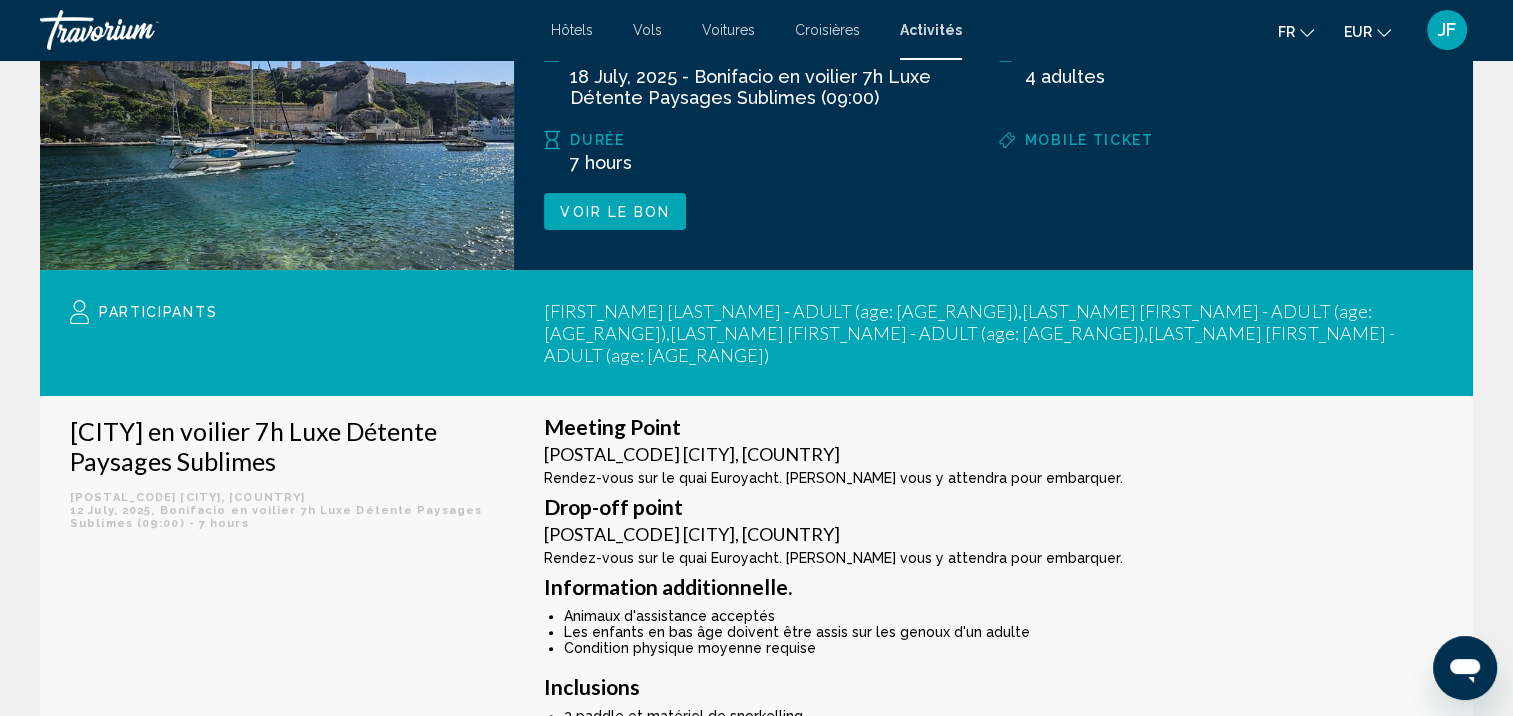 scroll, scrollTop: 0, scrollLeft: 0, axis: both 